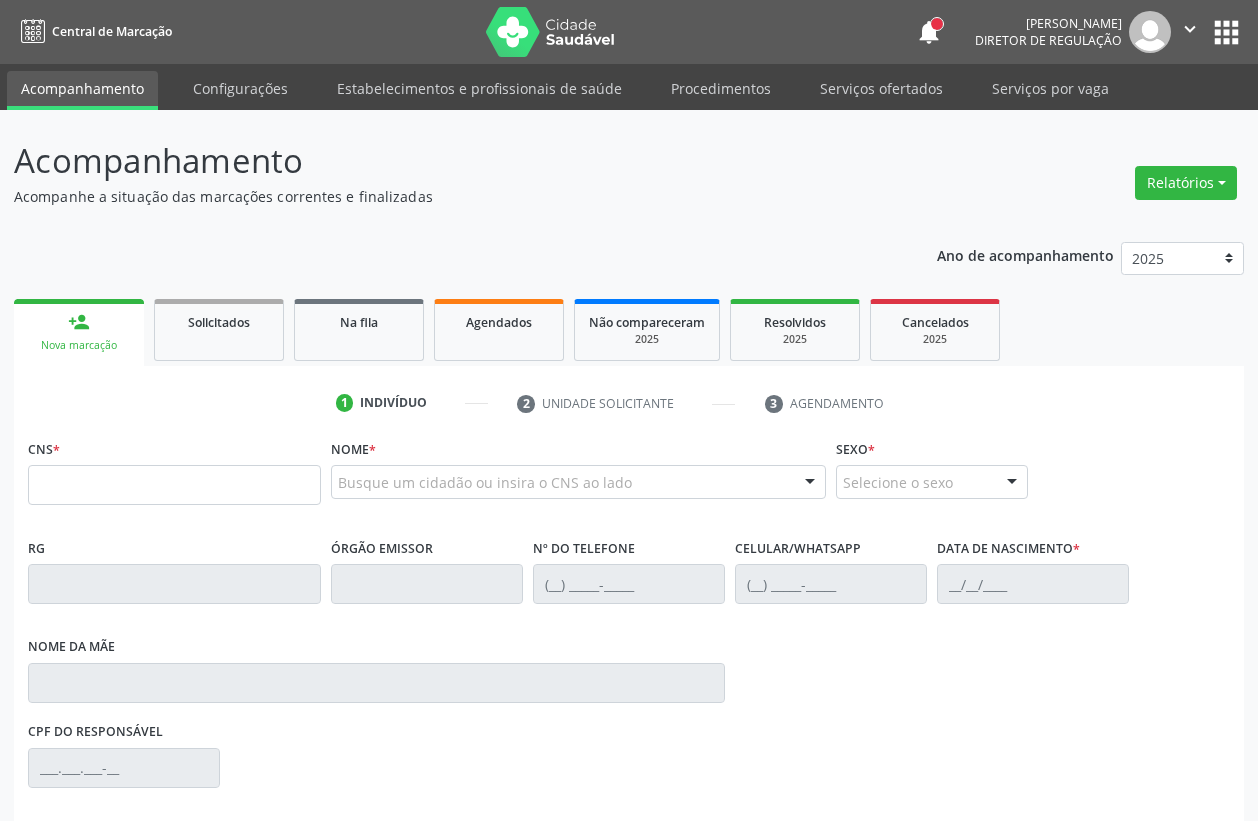 scroll, scrollTop: 0, scrollLeft: 0, axis: both 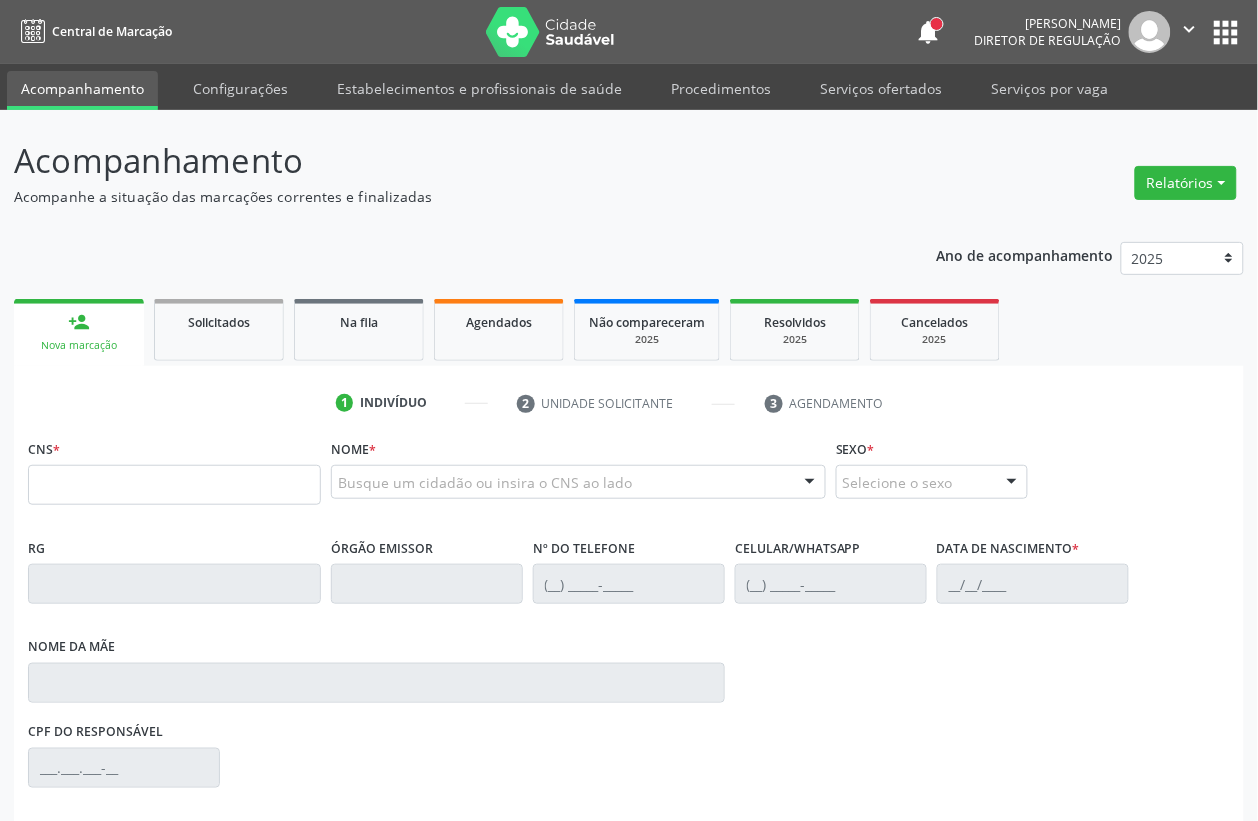 click at bounding box center [174, 485] 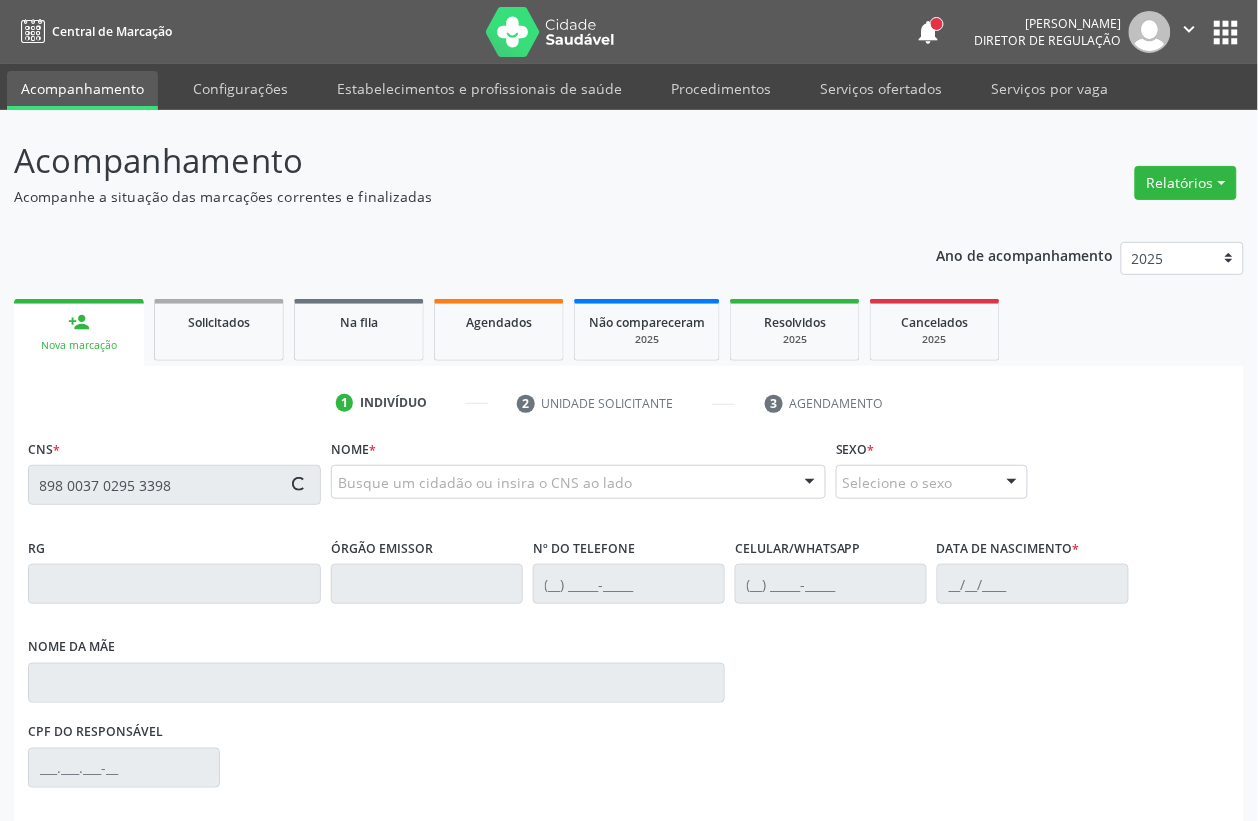 type on "898 0037 0295 3398" 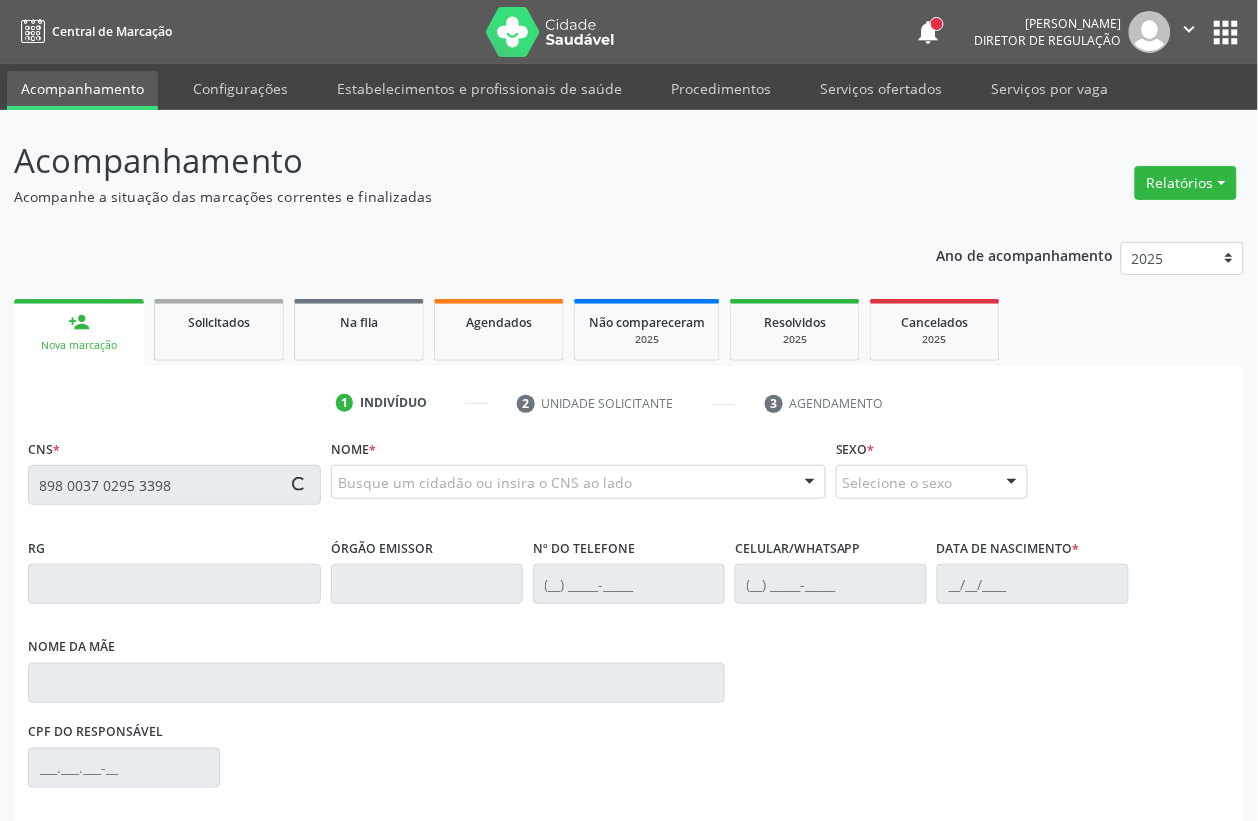 type 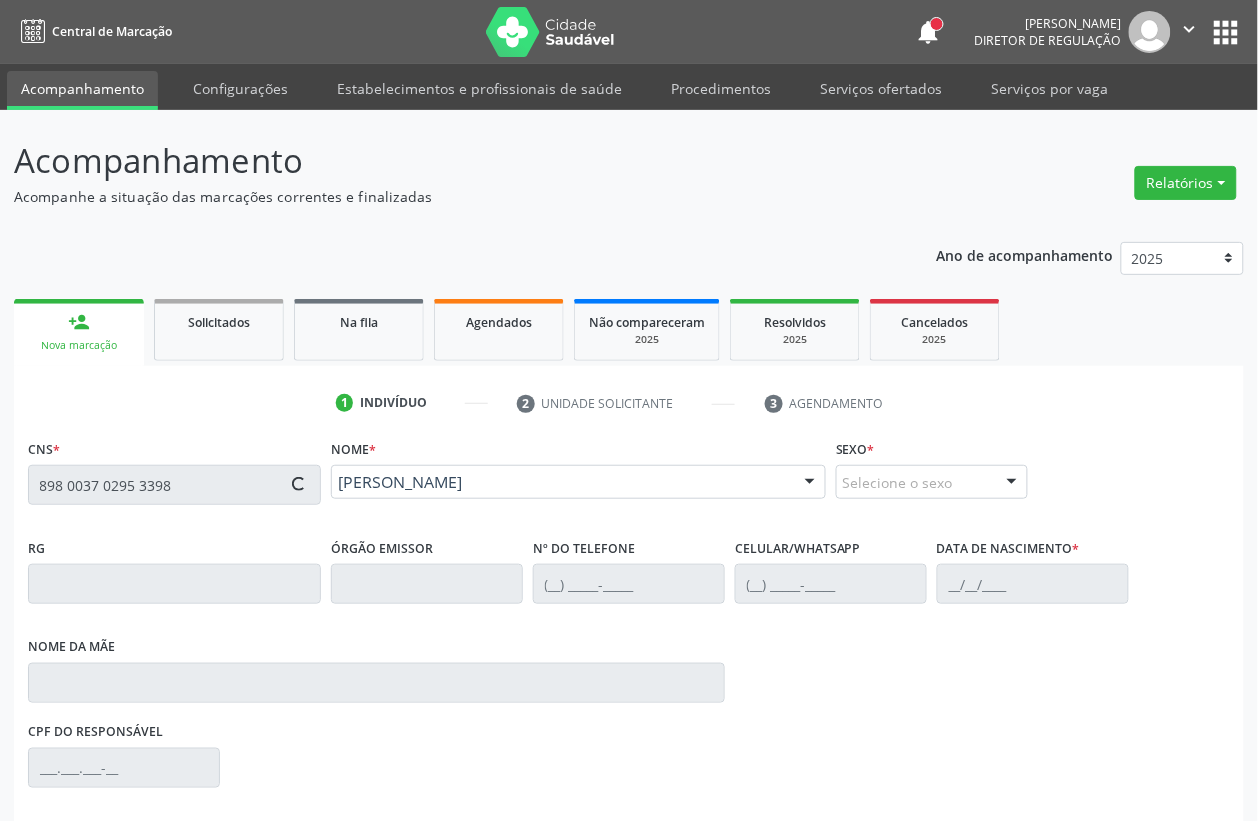 type on "[PHONE_NUMBER]" 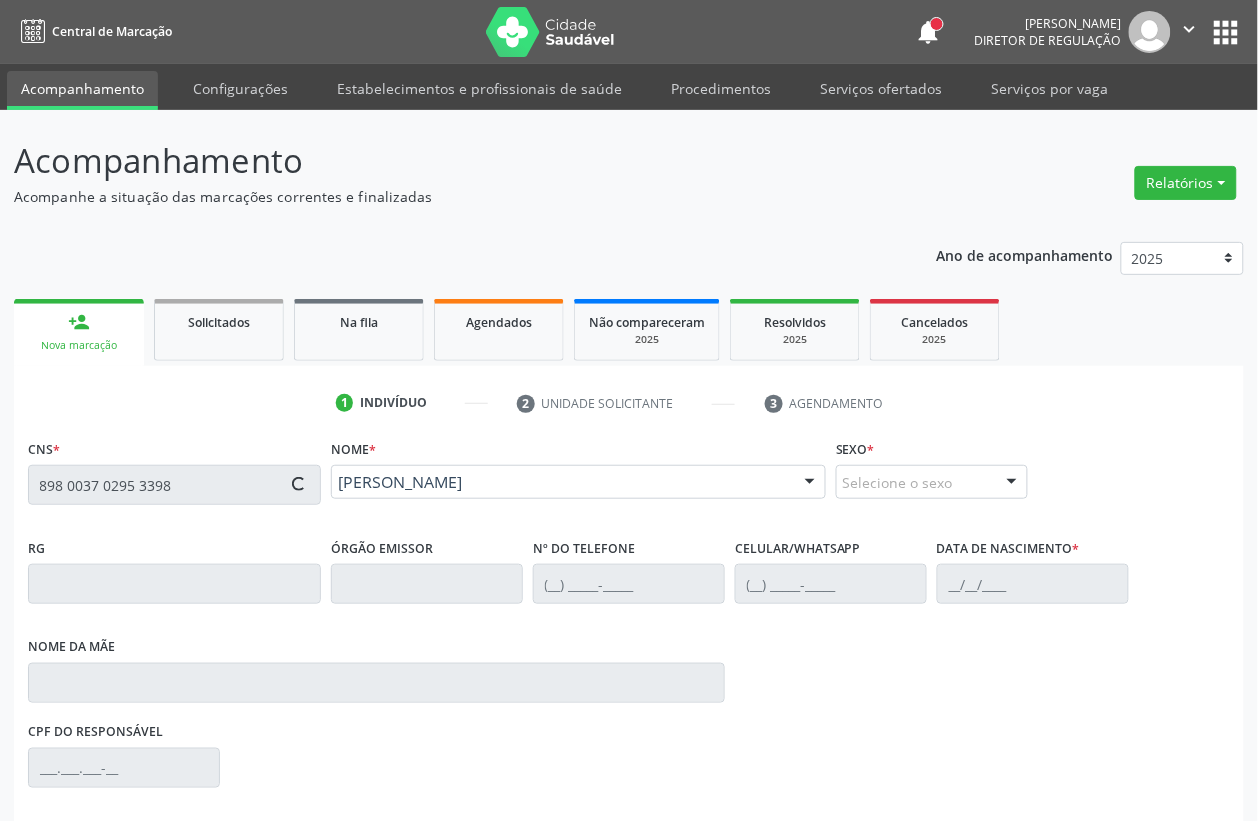 type on "[DATE]" 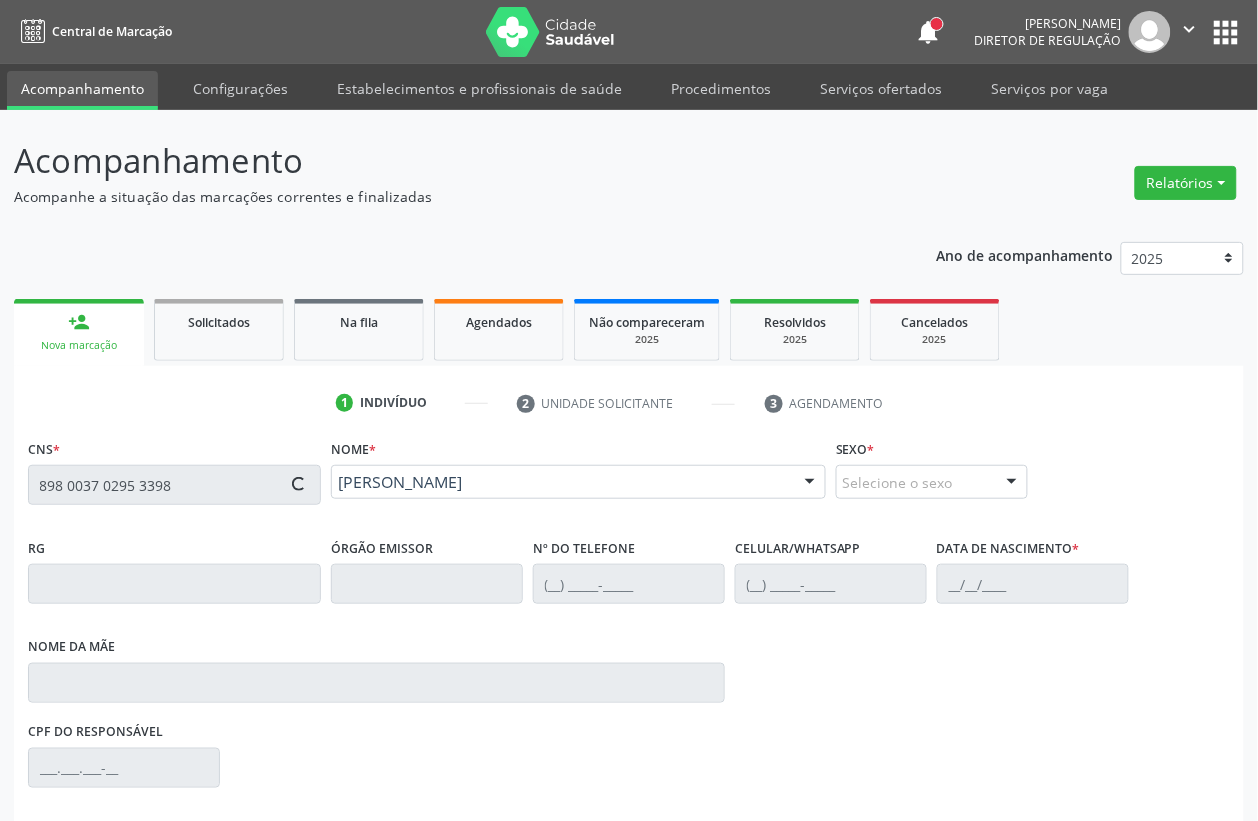 type on "Ivonete [PERSON_NAME]" 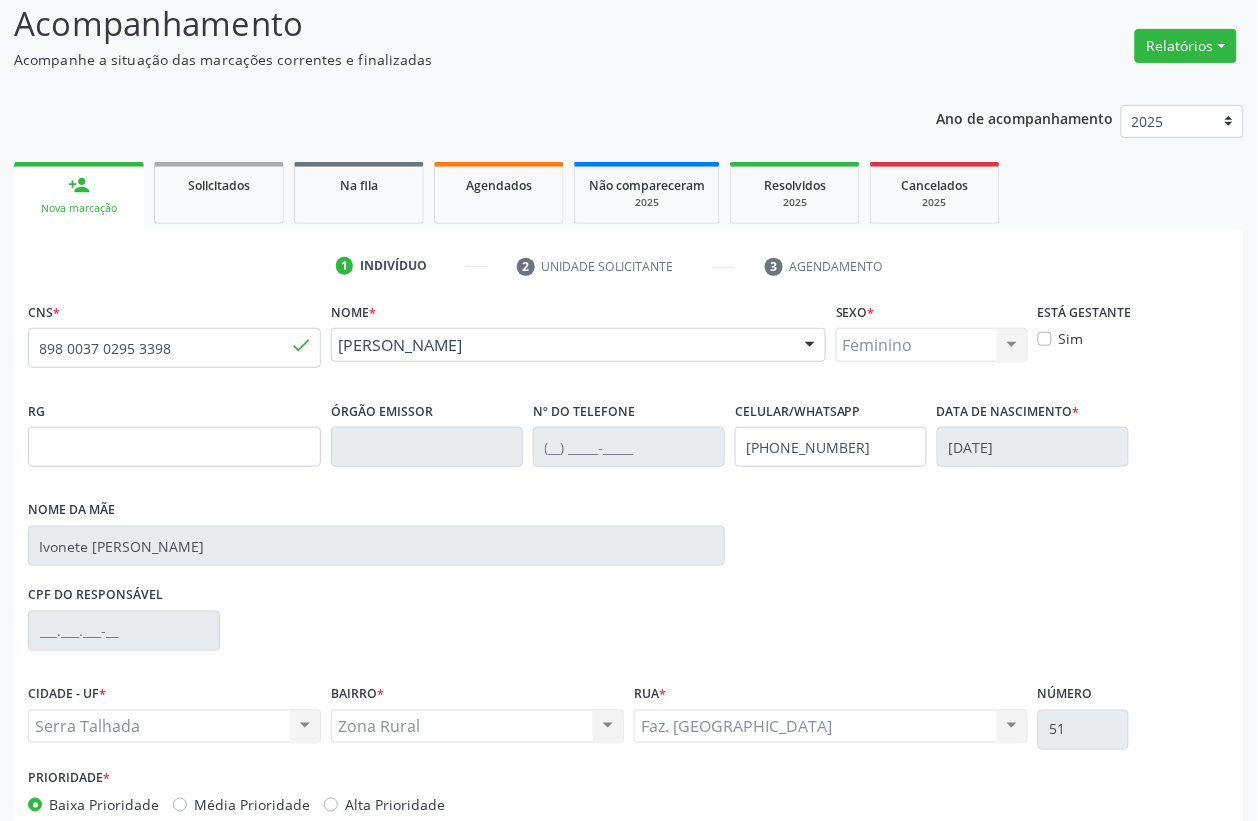scroll, scrollTop: 248, scrollLeft: 0, axis: vertical 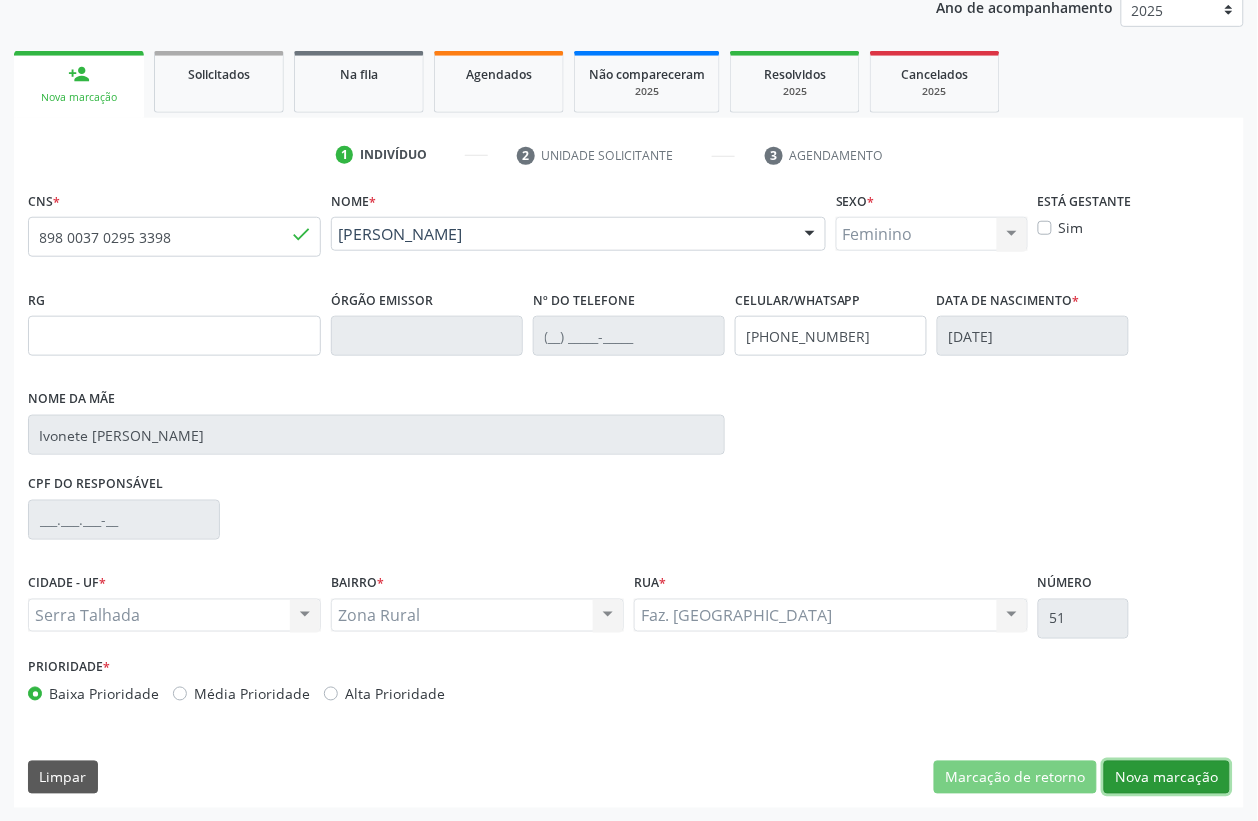 click on "Nova marcação" at bounding box center (1167, 778) 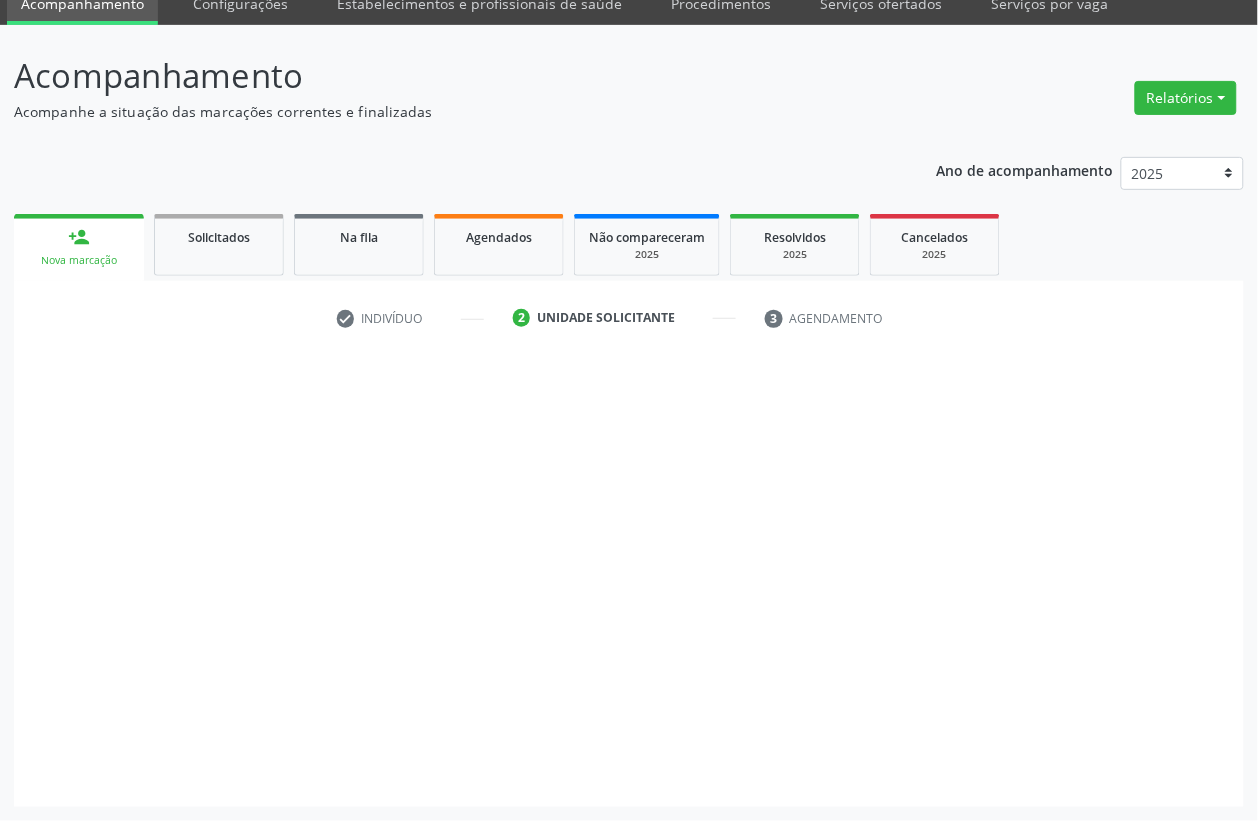 scroll, scrollTop: 85, scrollLeft: 0, axis: vertical 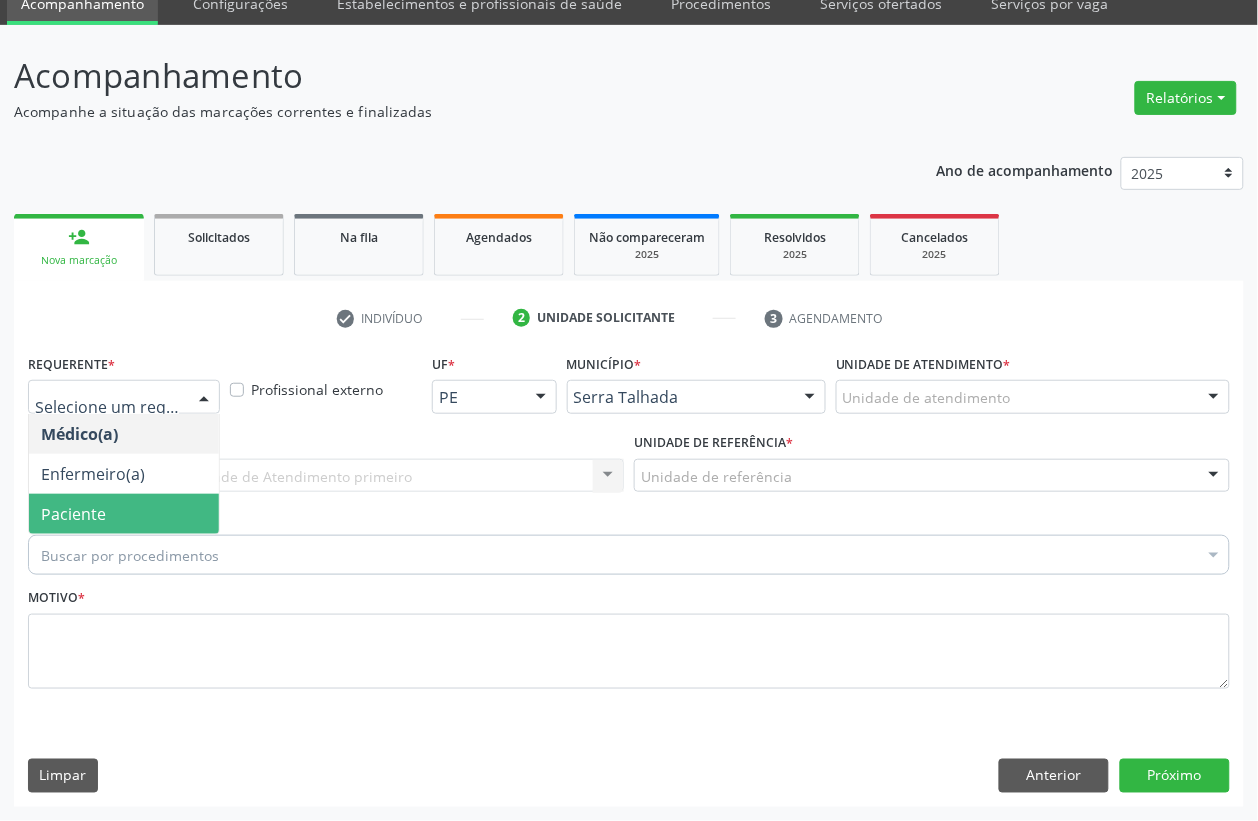 click on "Paciente" at bounding box center [73, 514] 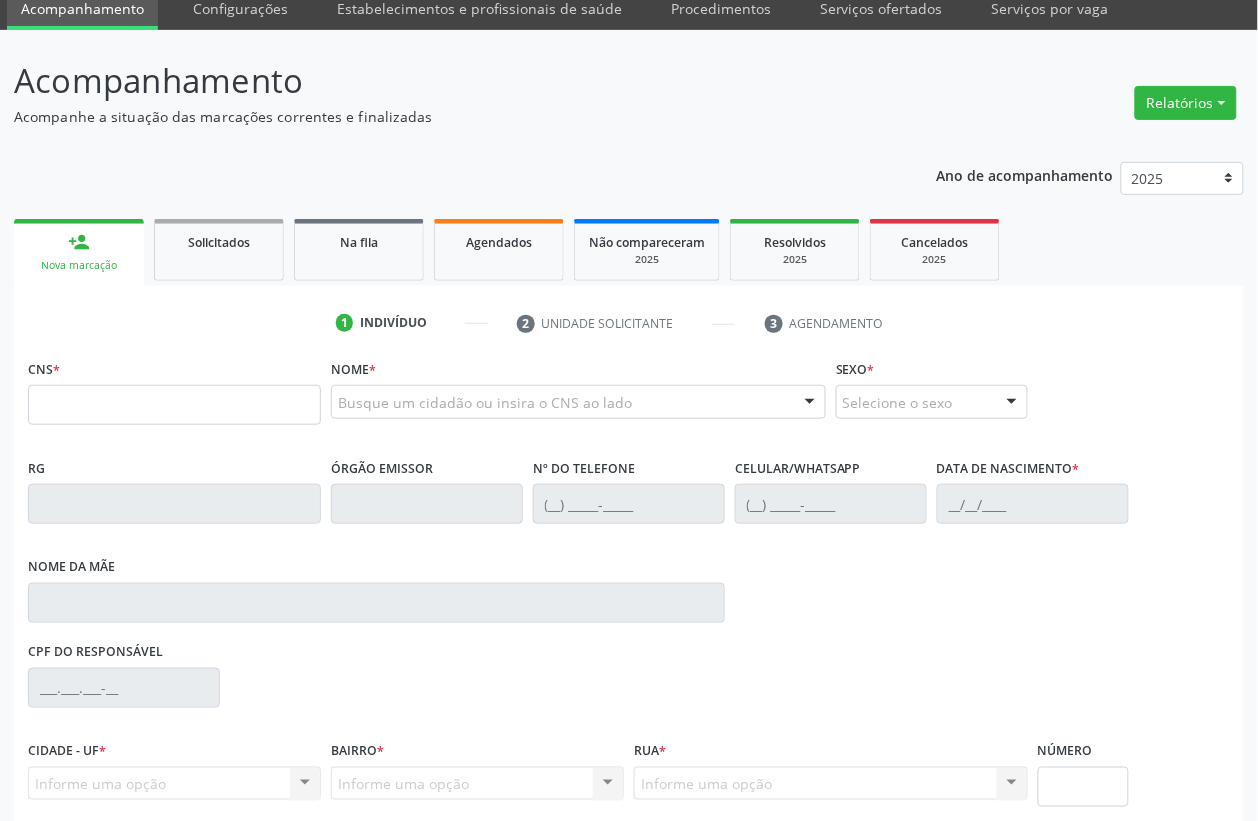 scroll, scrollTop: 125, scrollLeft: 0, axis: vertical 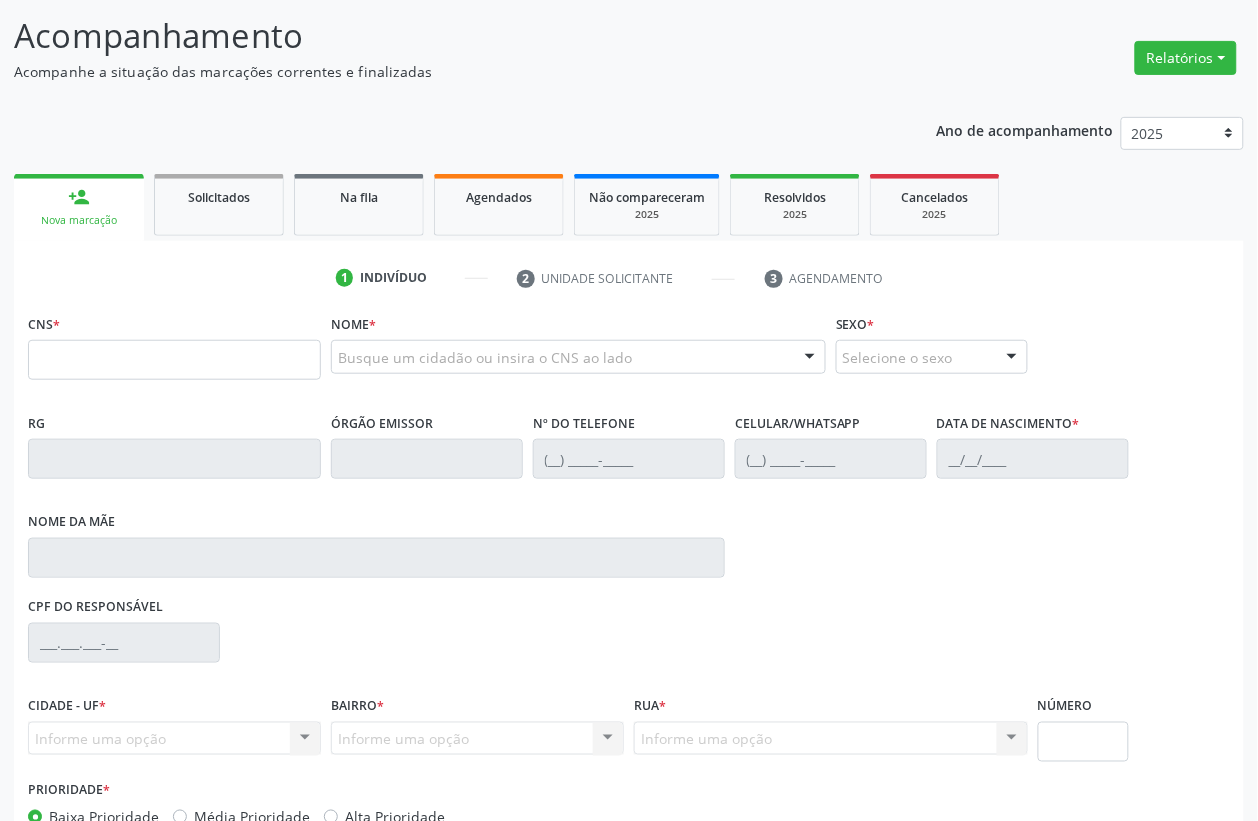 click at bounding box center [174, 360] 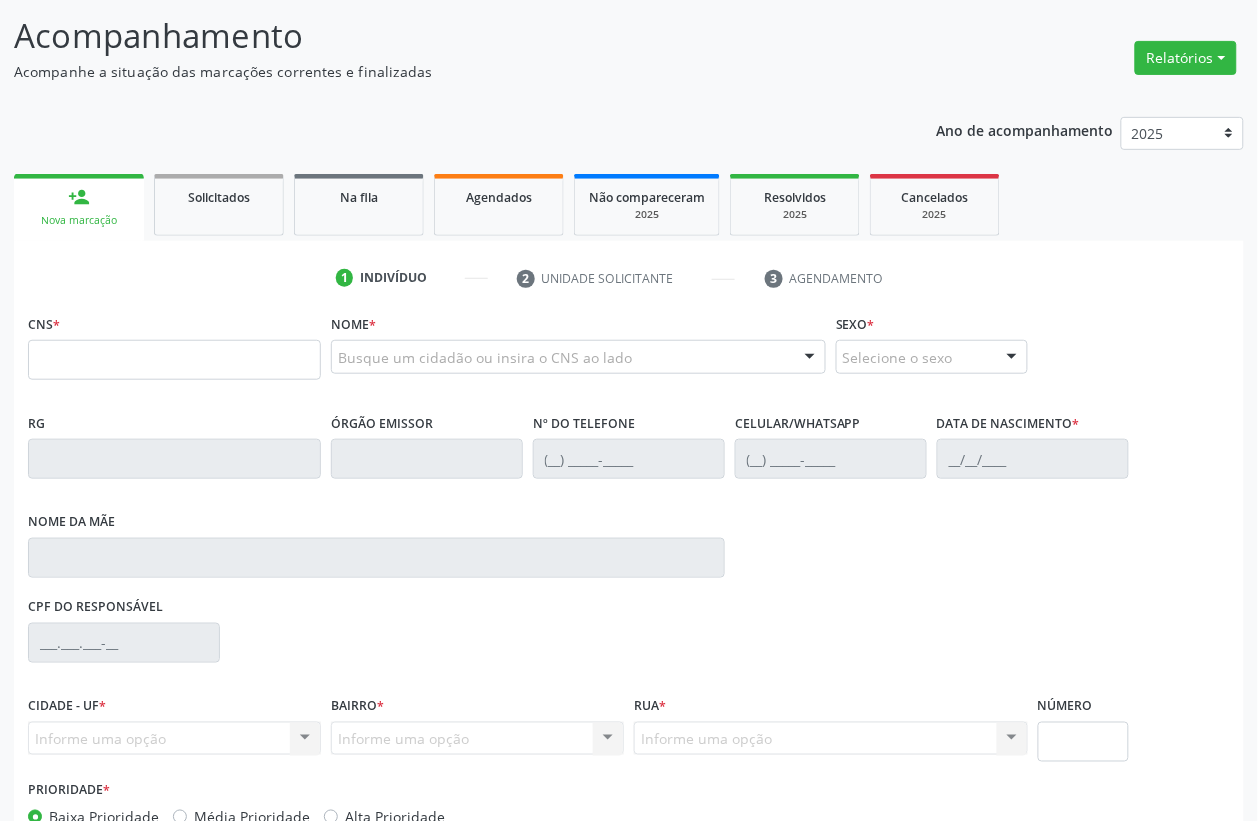 click at bounding box center (174, 360) 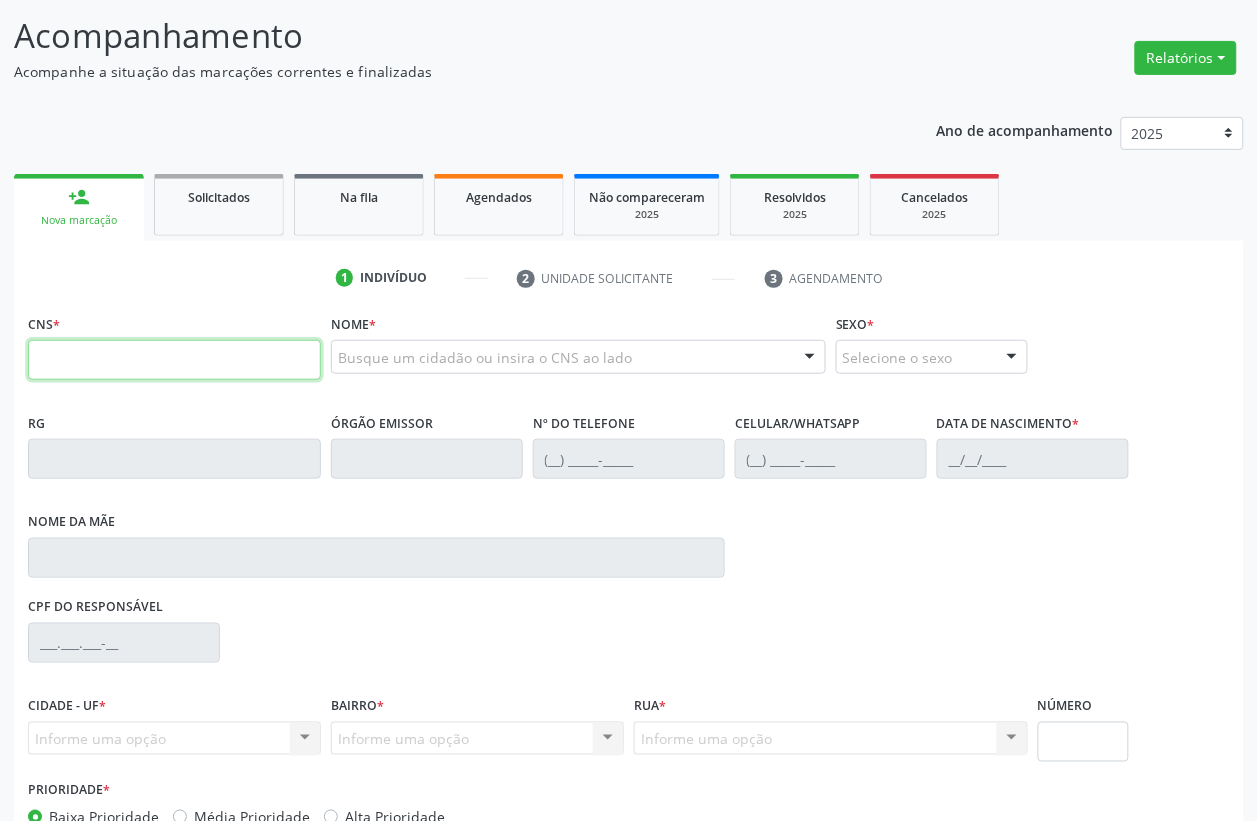 click at bounding box center (174, 360) 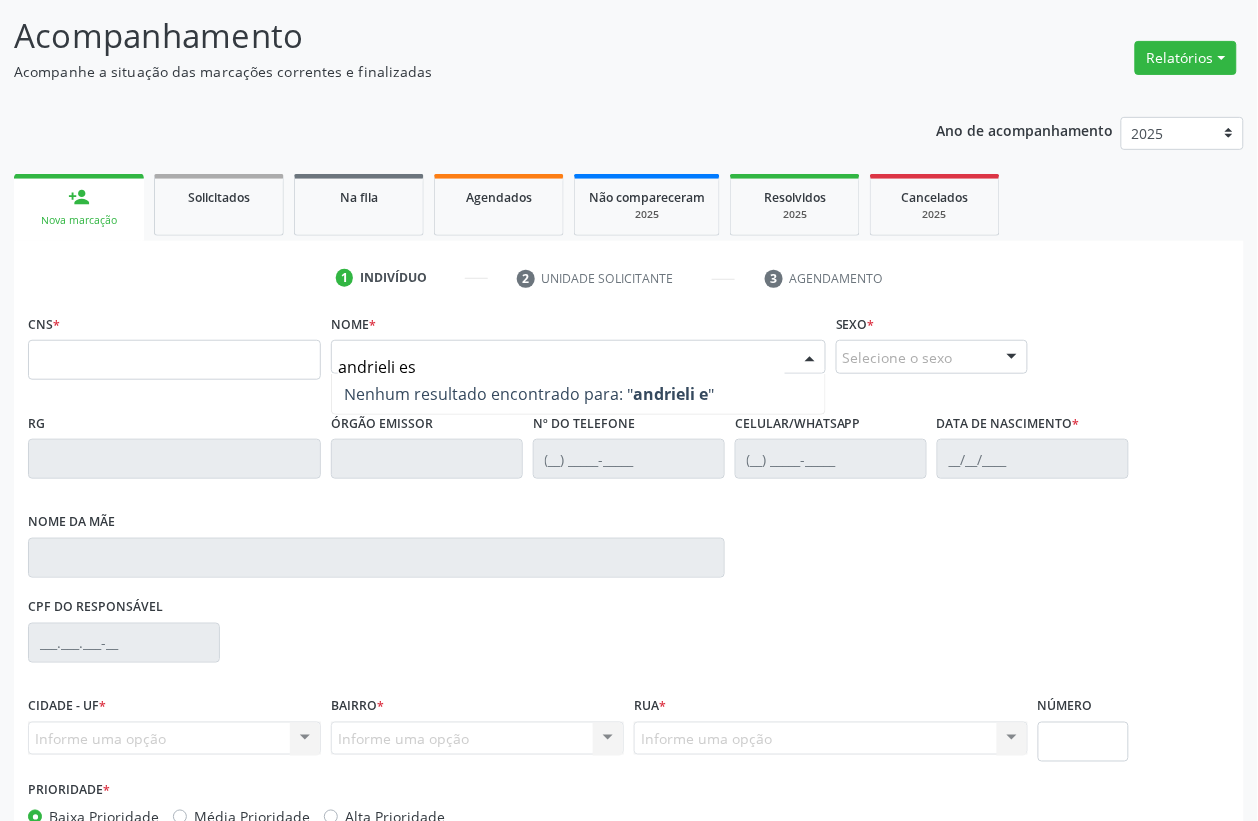 type on "andrieli esl" 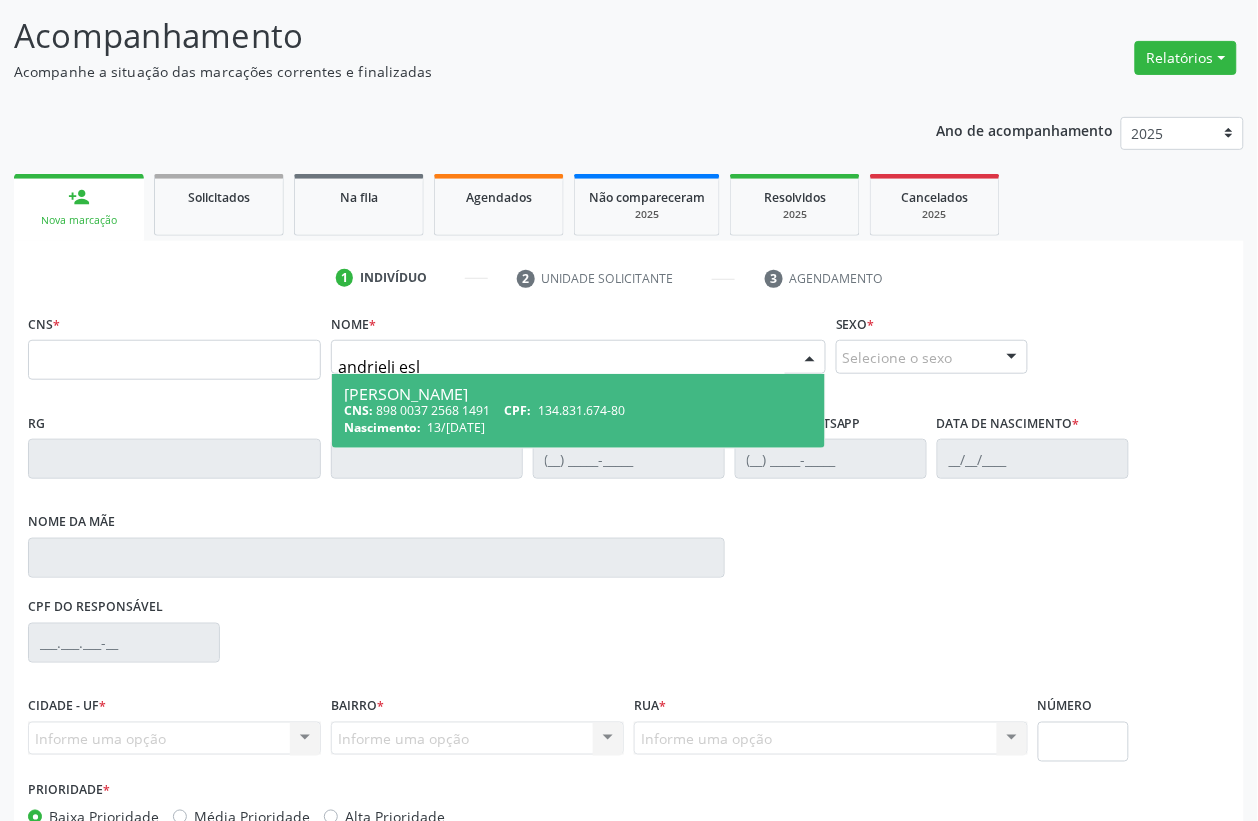 click on "134.831.674-80" at bounding box center [581, 410] 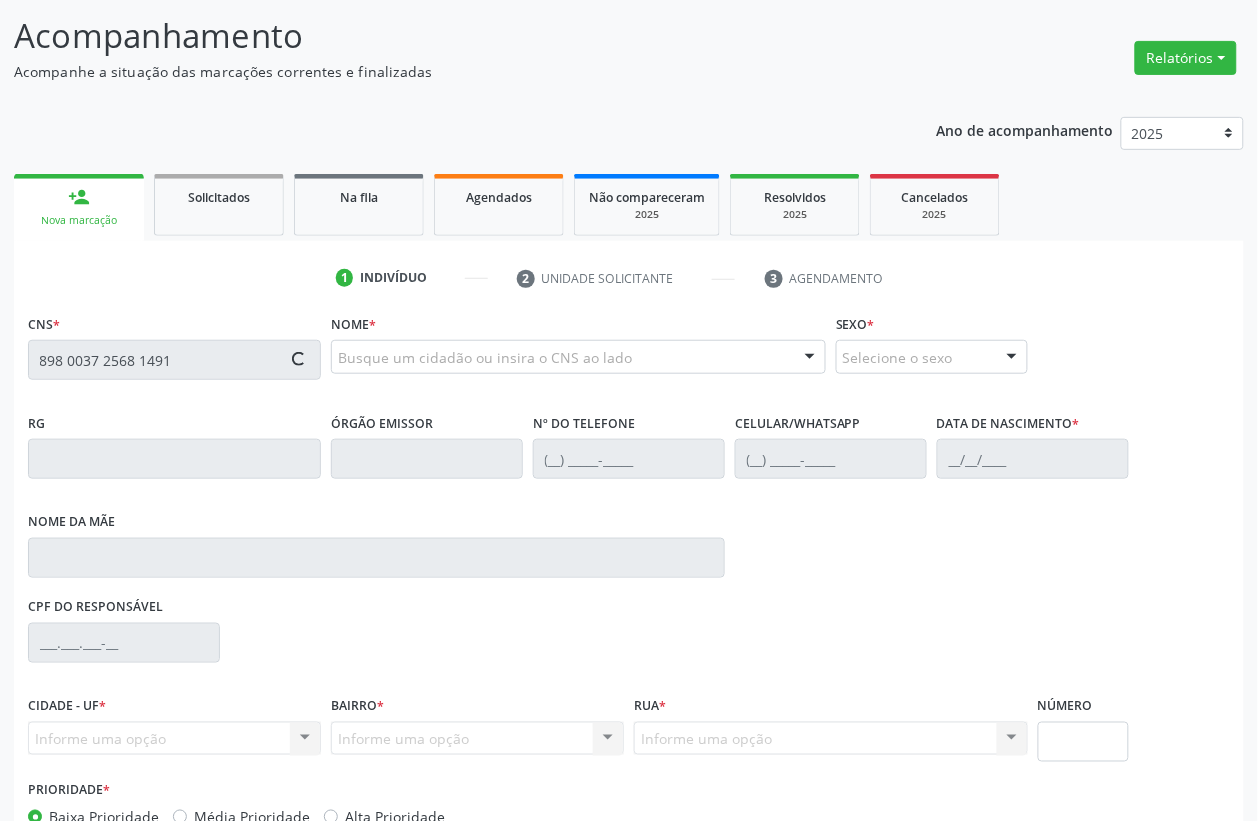 type 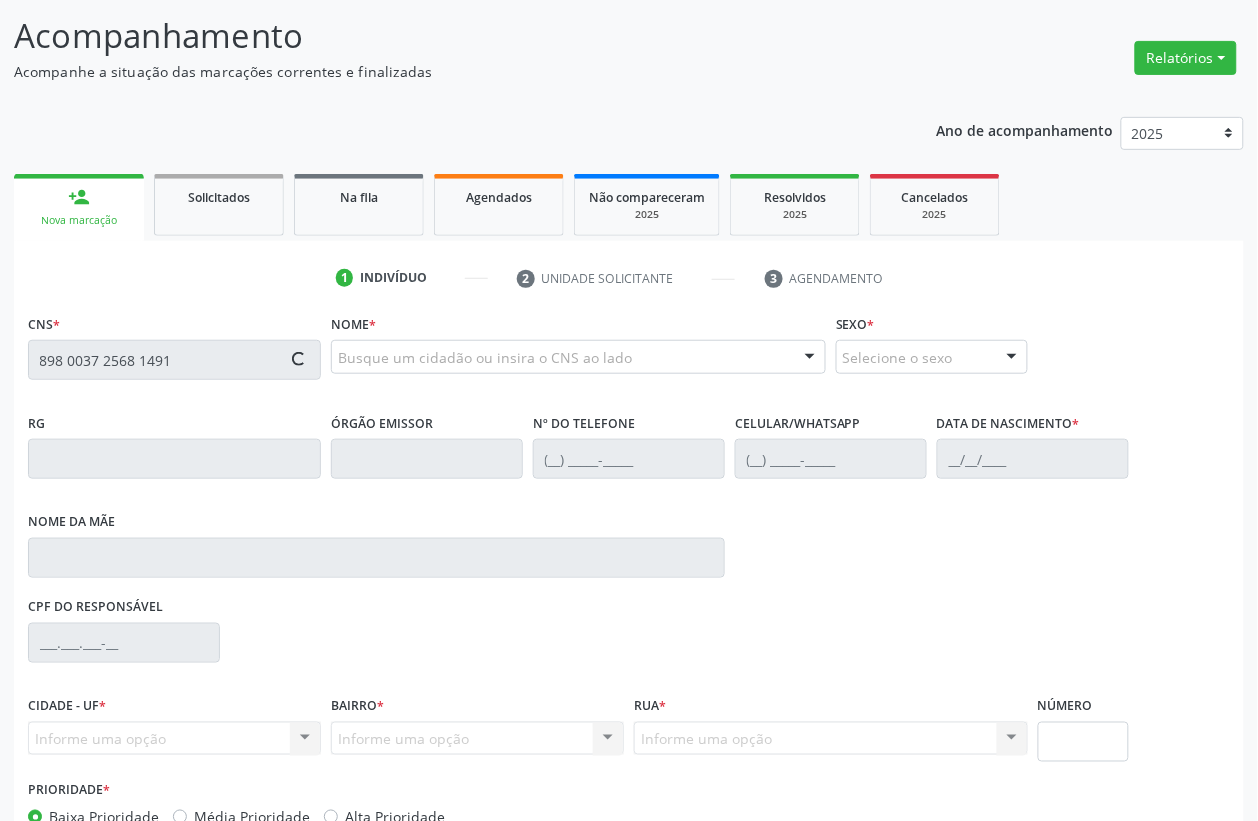 type 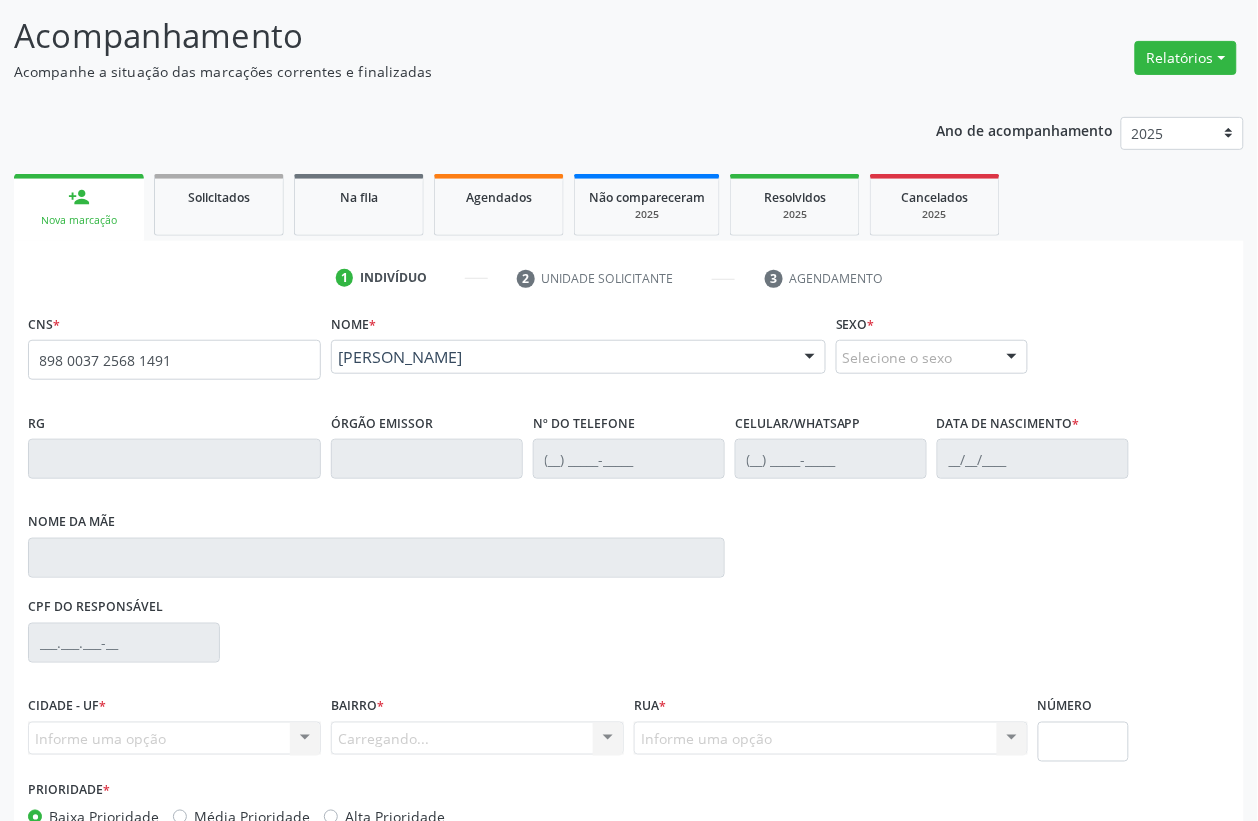 scroll, scrollTop: 248, scrollLeft: 0, axis: vertical 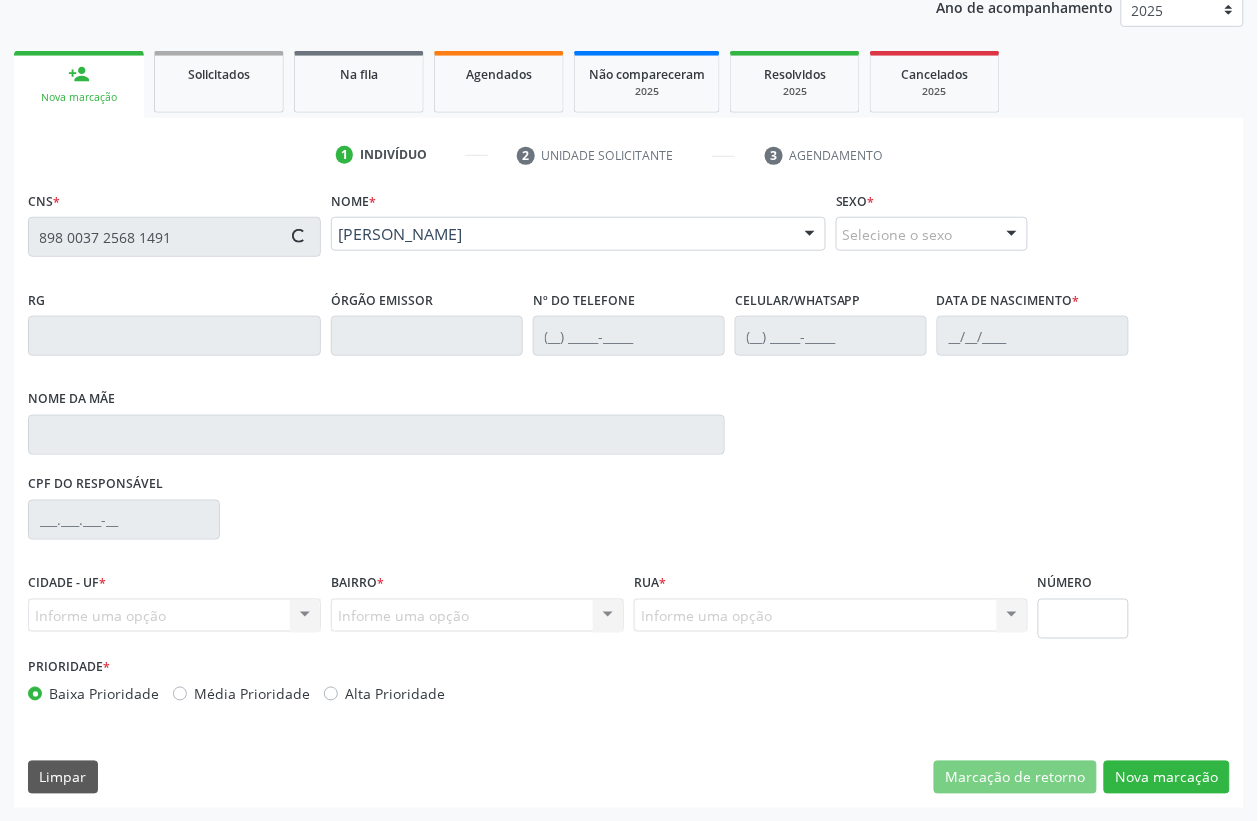 type on "(87) 99609-1486" 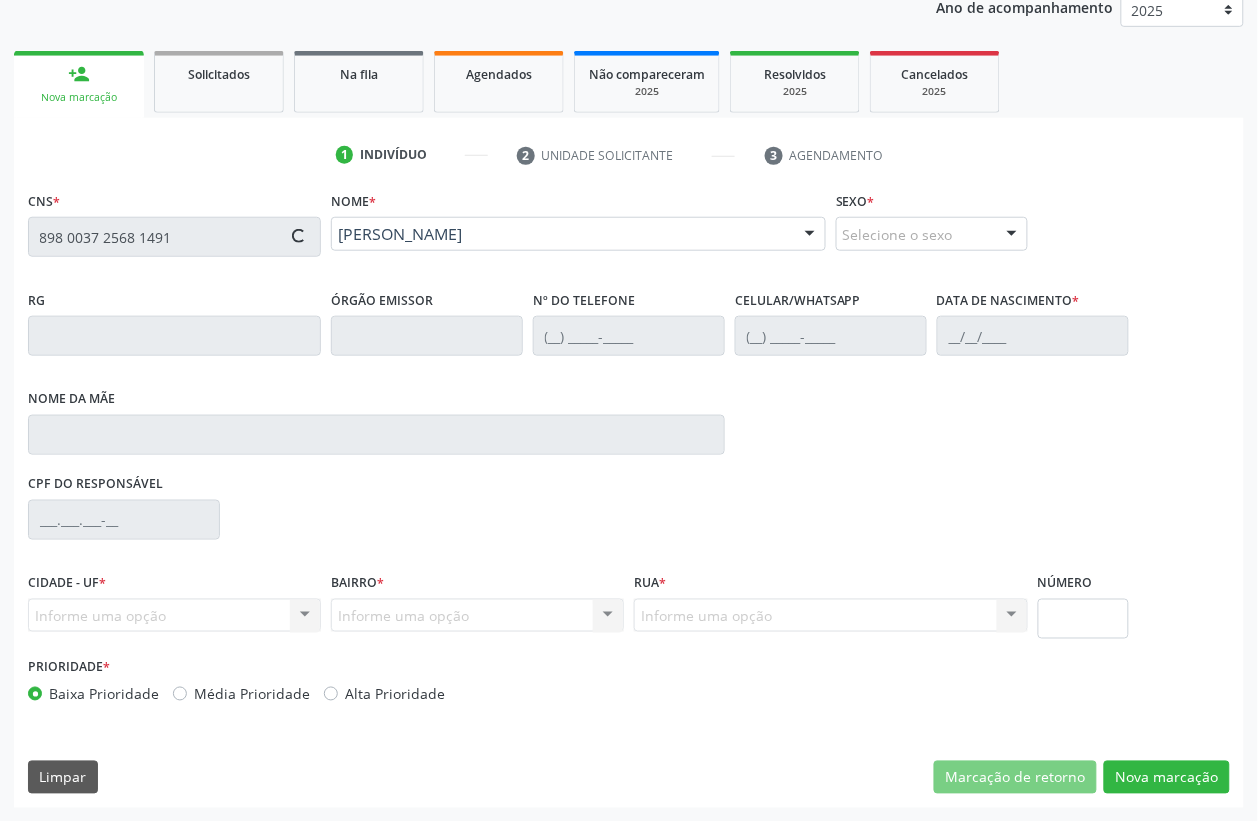 type on "(87) 99609-1486" 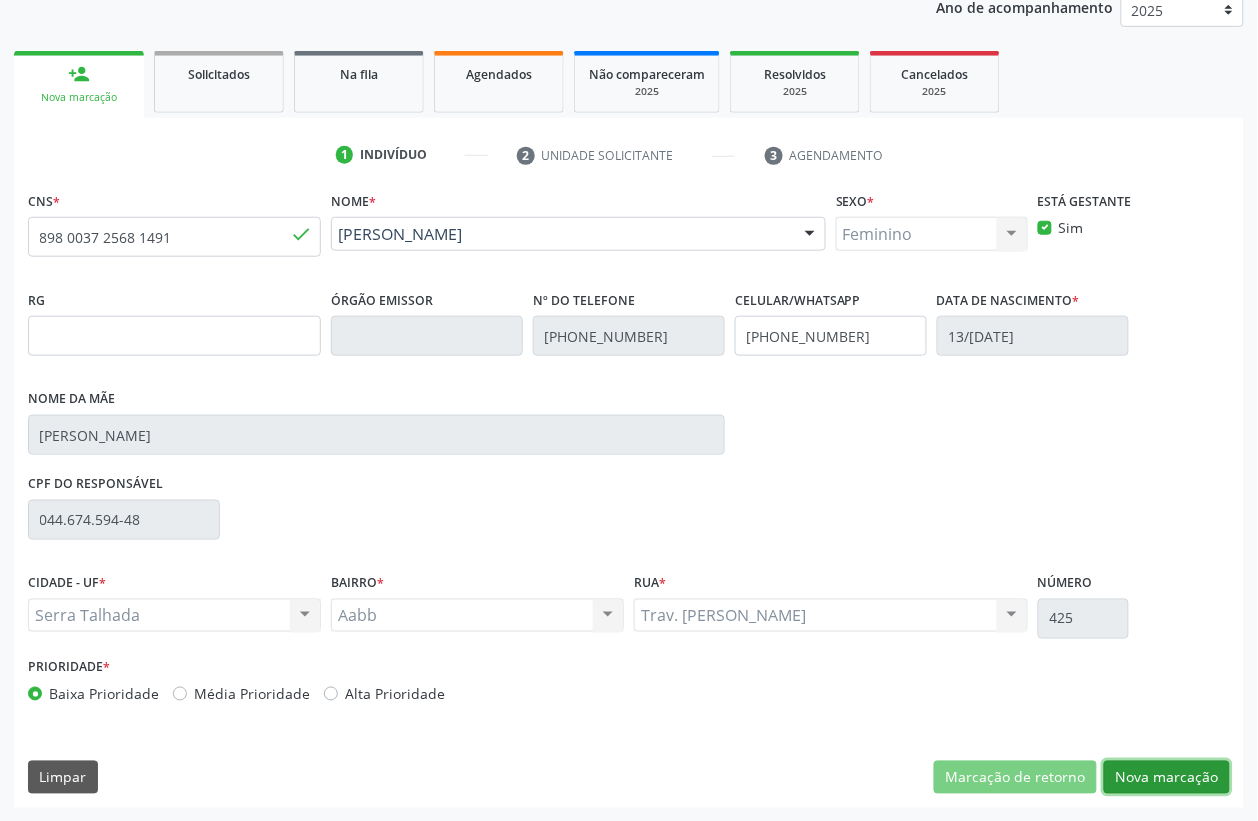 click on "Nova marcação" at bounding box center [1167, 778] 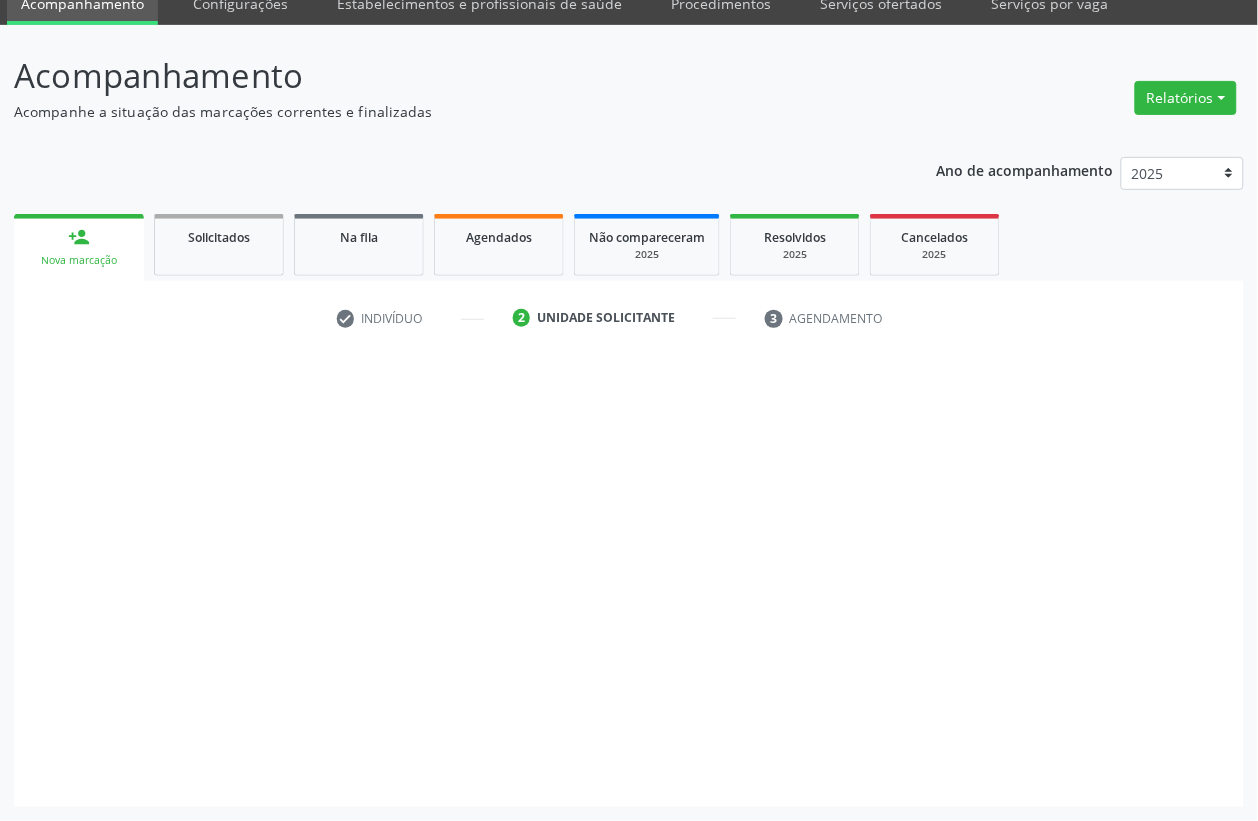scroll, scrollTop: 85, scrollLeft: 0, axis: vertical 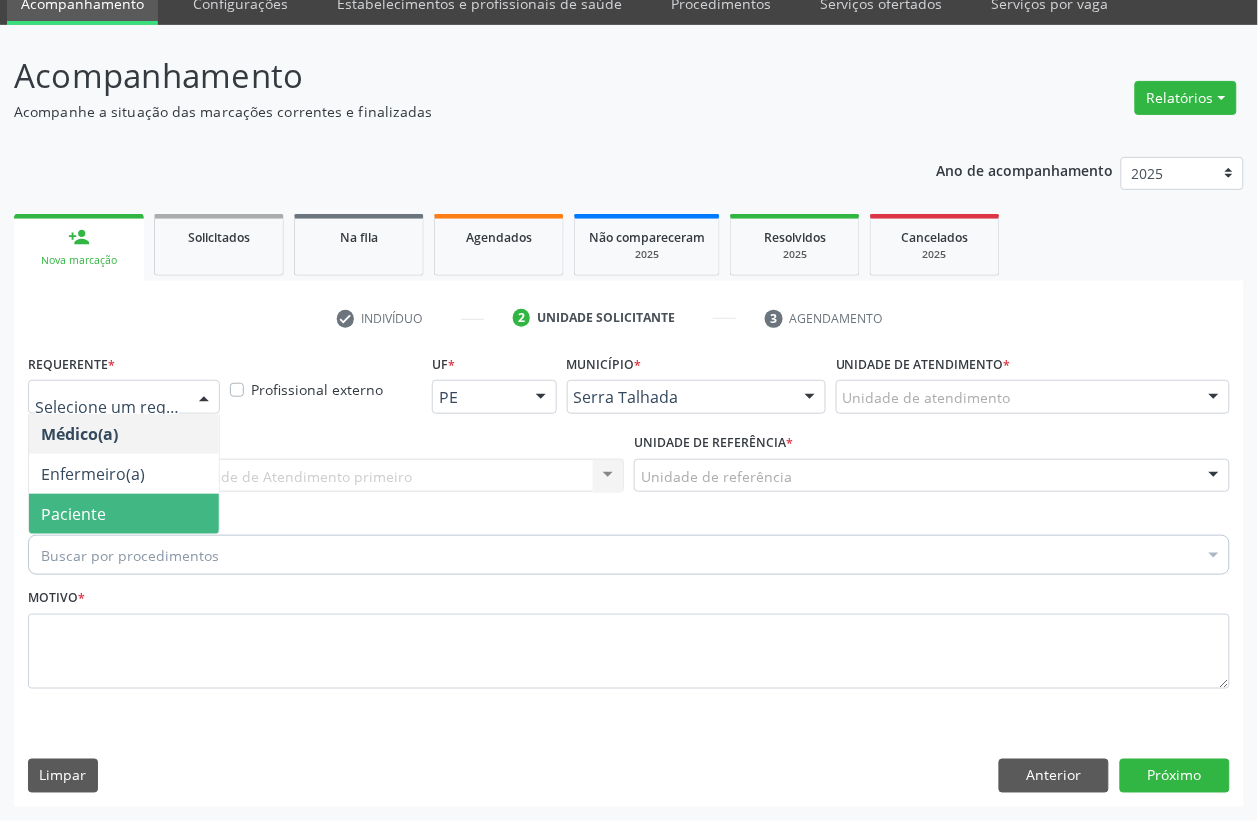 click on "Paciente" at bounding box center (73, 514) 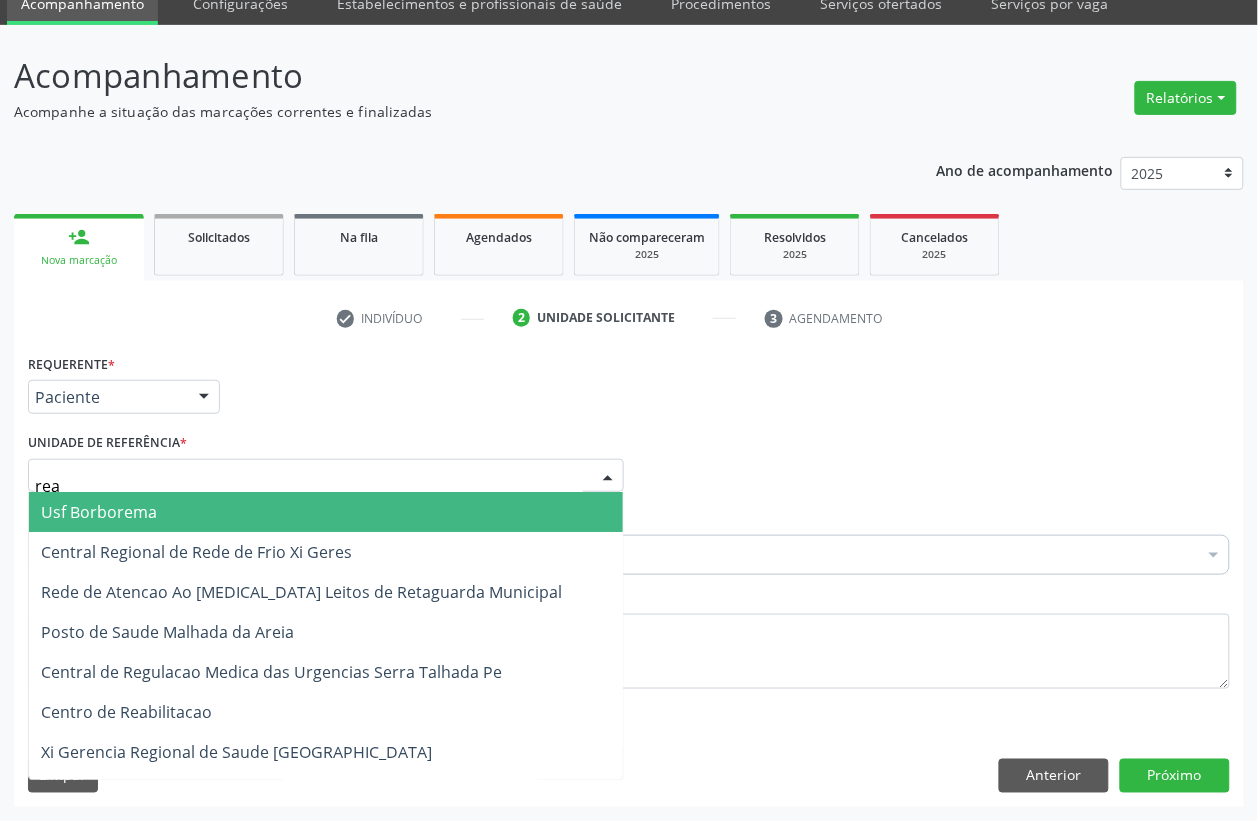type on "reab" 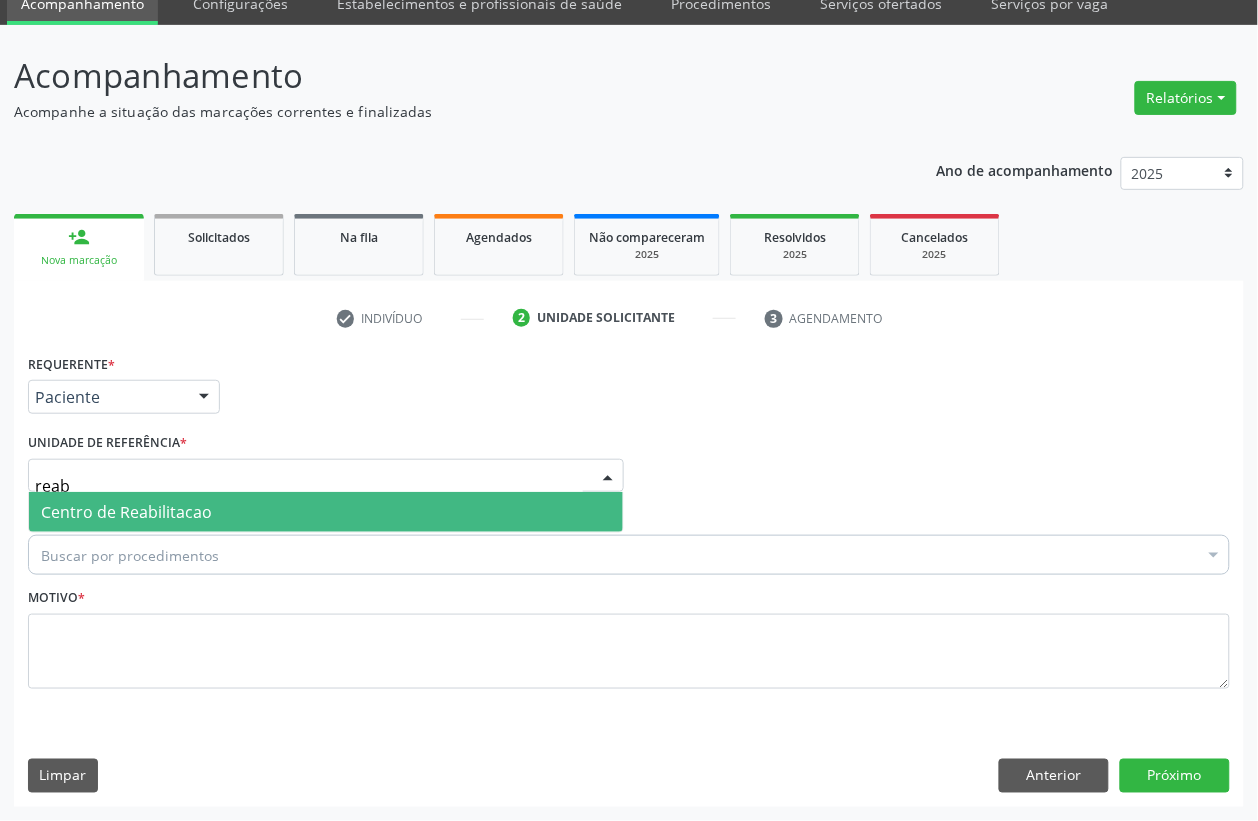 click on "Centro de Reabilitacao" at bounding box center [126, 512] 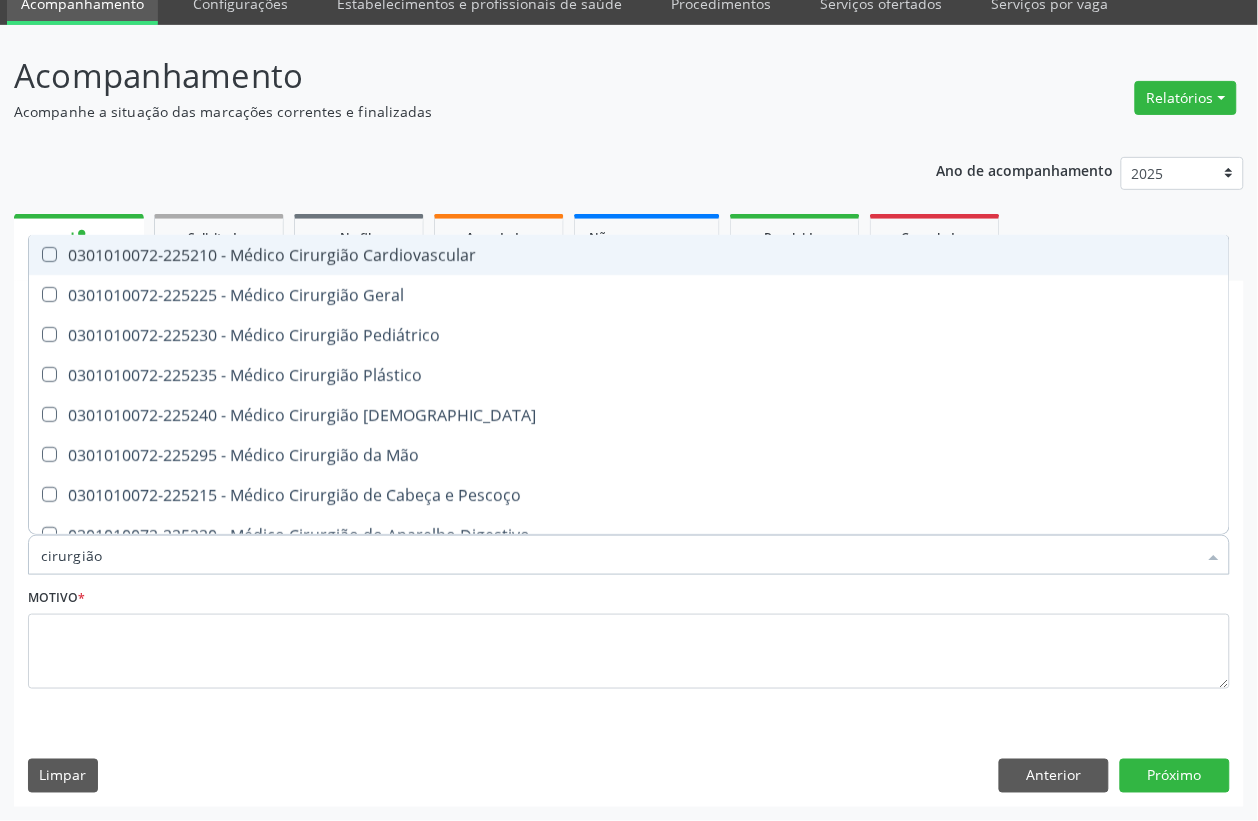 type on "cirurgião" 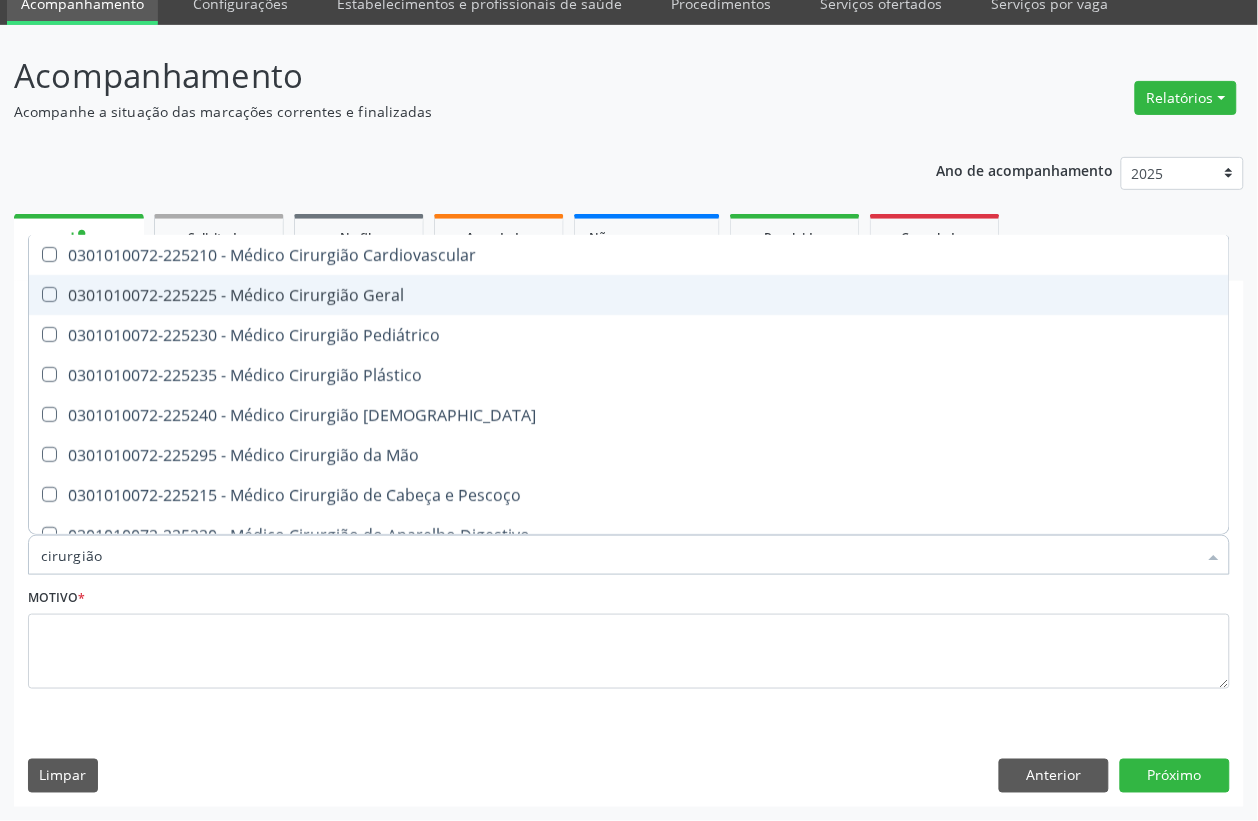 click on "0301010072-225225 - Médico Cirurgião Geral" at bounding box center [629, 295] 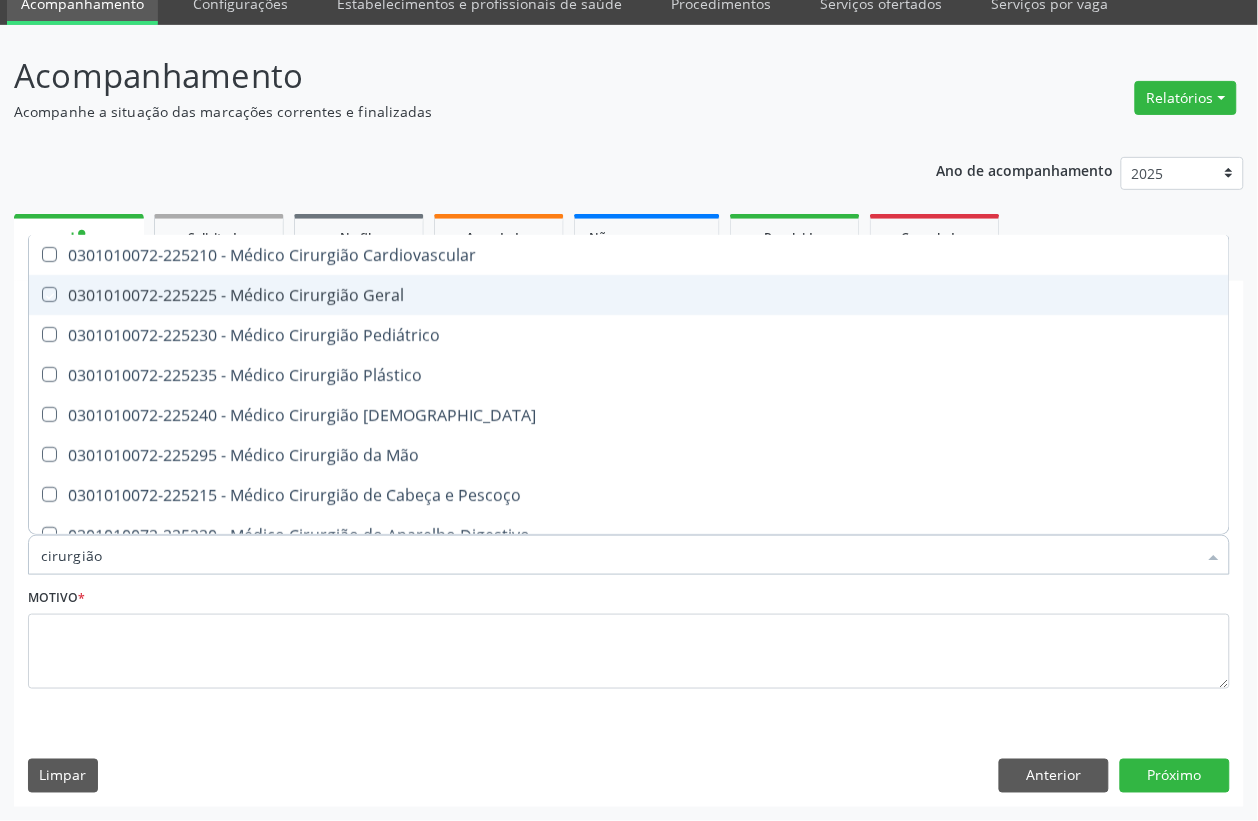 checkbox on "true" 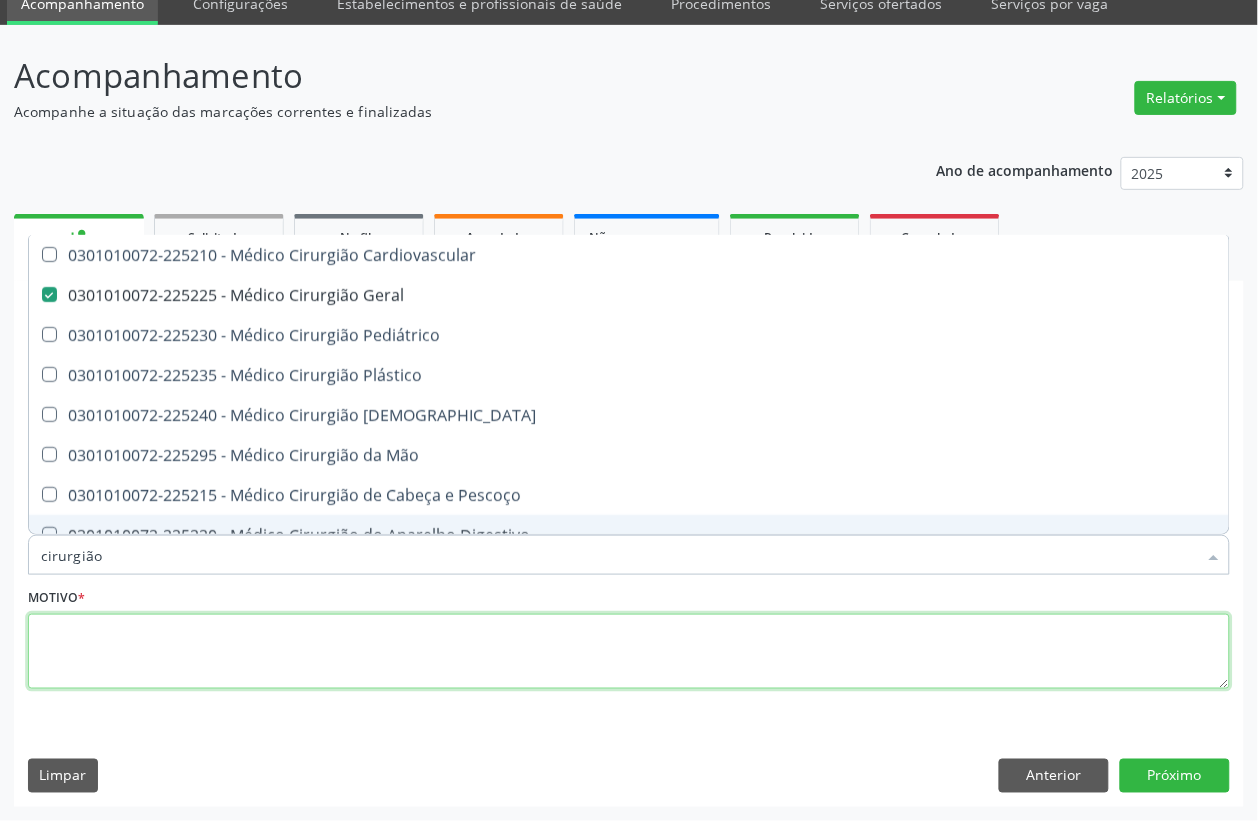 click at bounding box center [629, 652] 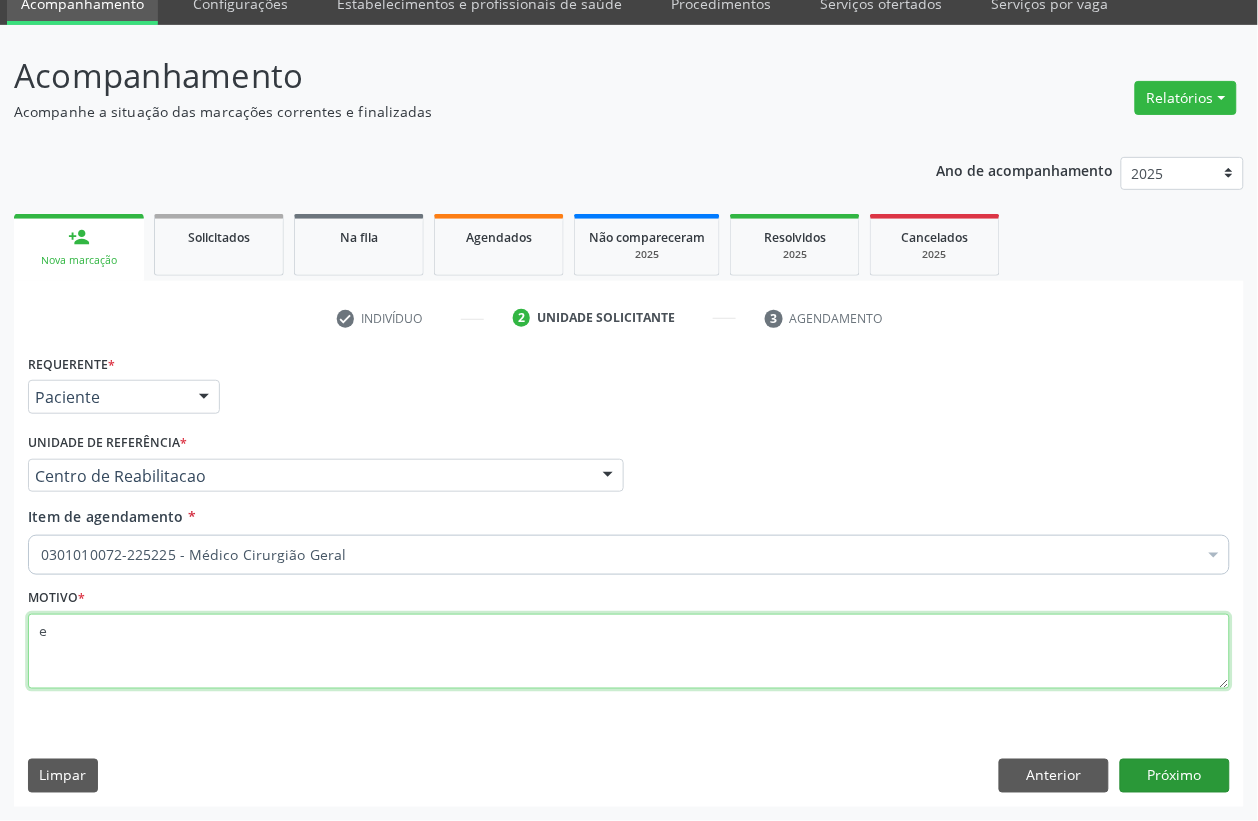 type on "e" 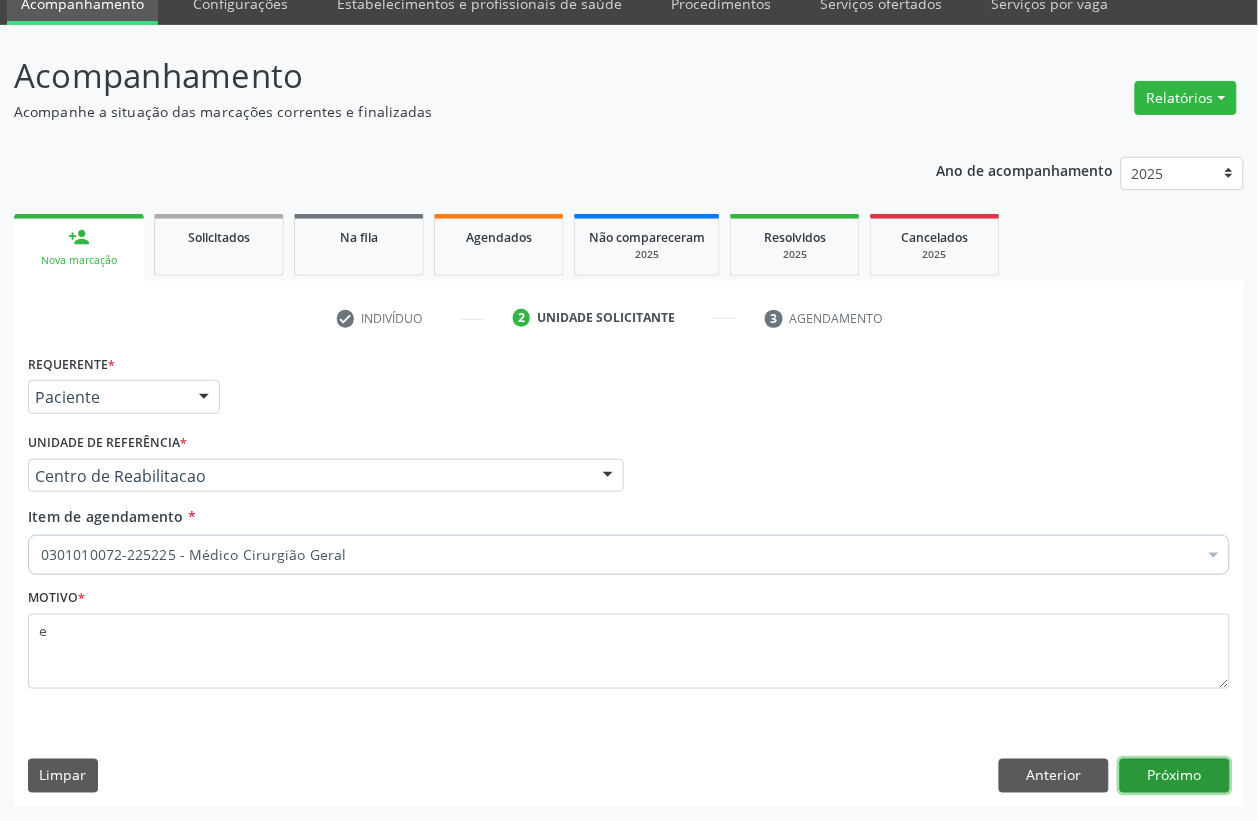 click on "Próximo" at bounding box center [1175, 776] 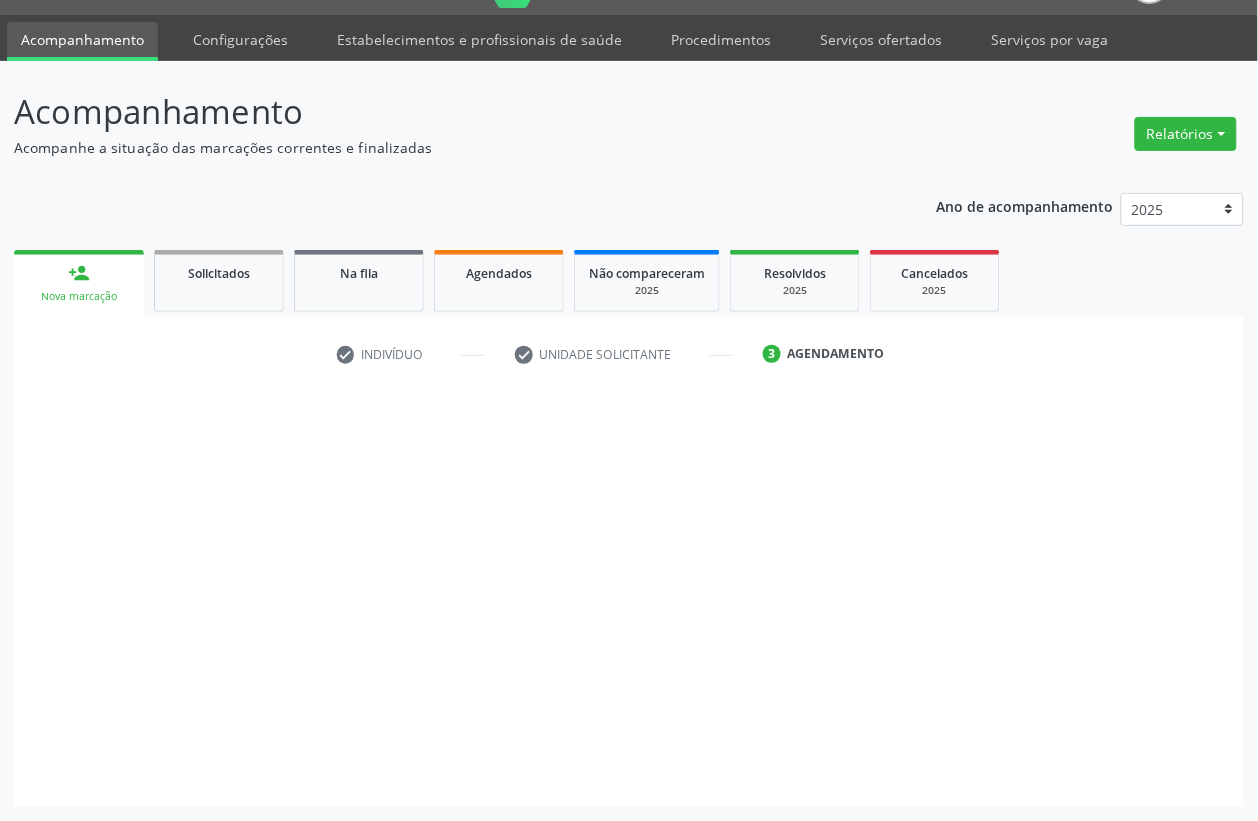 scroll, scrollTop: 50, scrollLeft: 0, axis: vertical 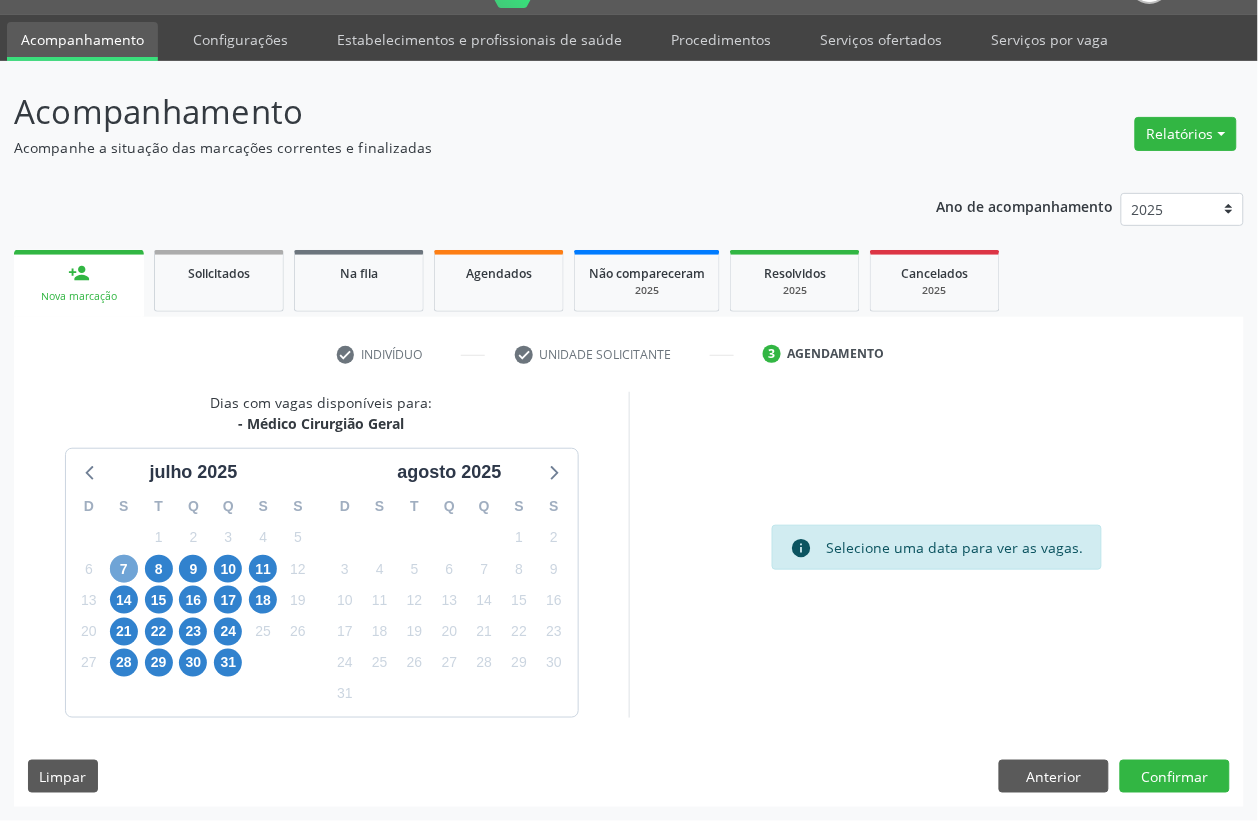 click on "7" at bounding box center (124, 569) 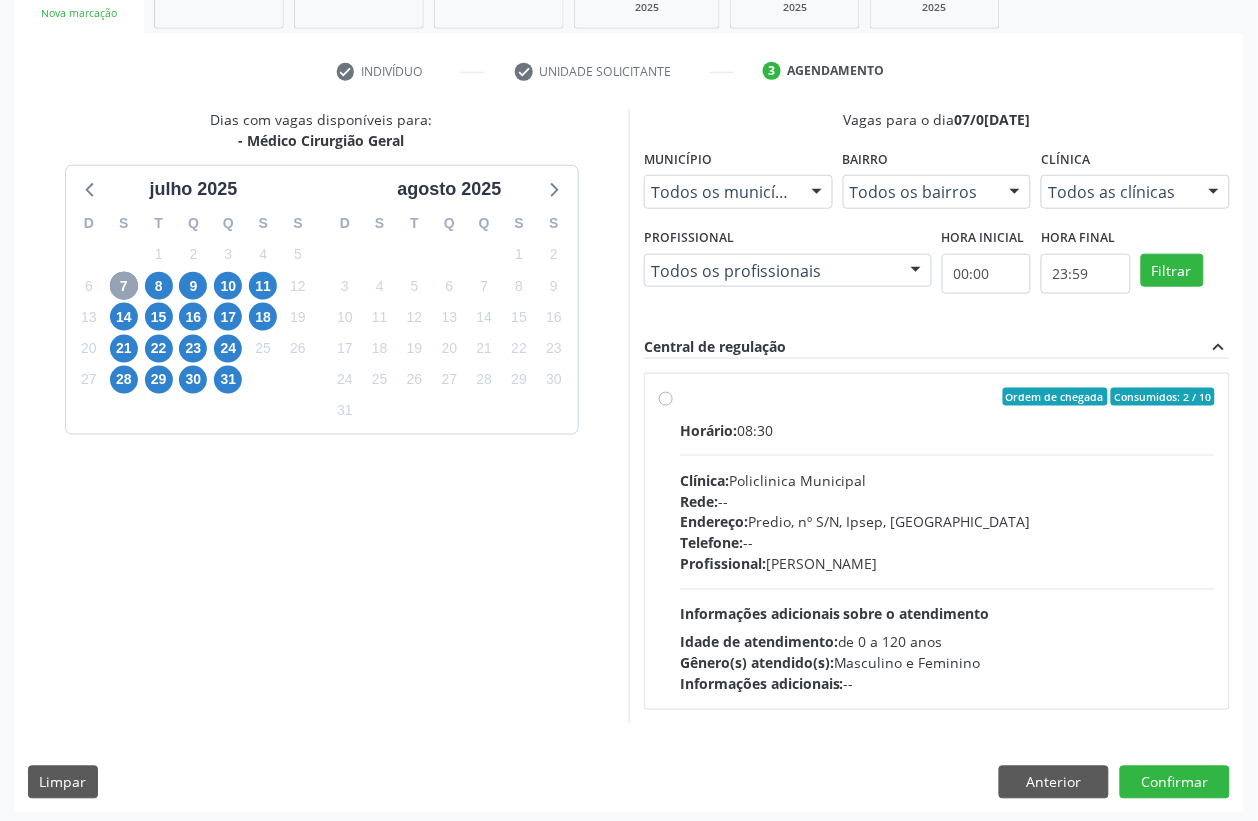 scroll, scrollTop: 338, scrollLeft: 0, axis: vertical 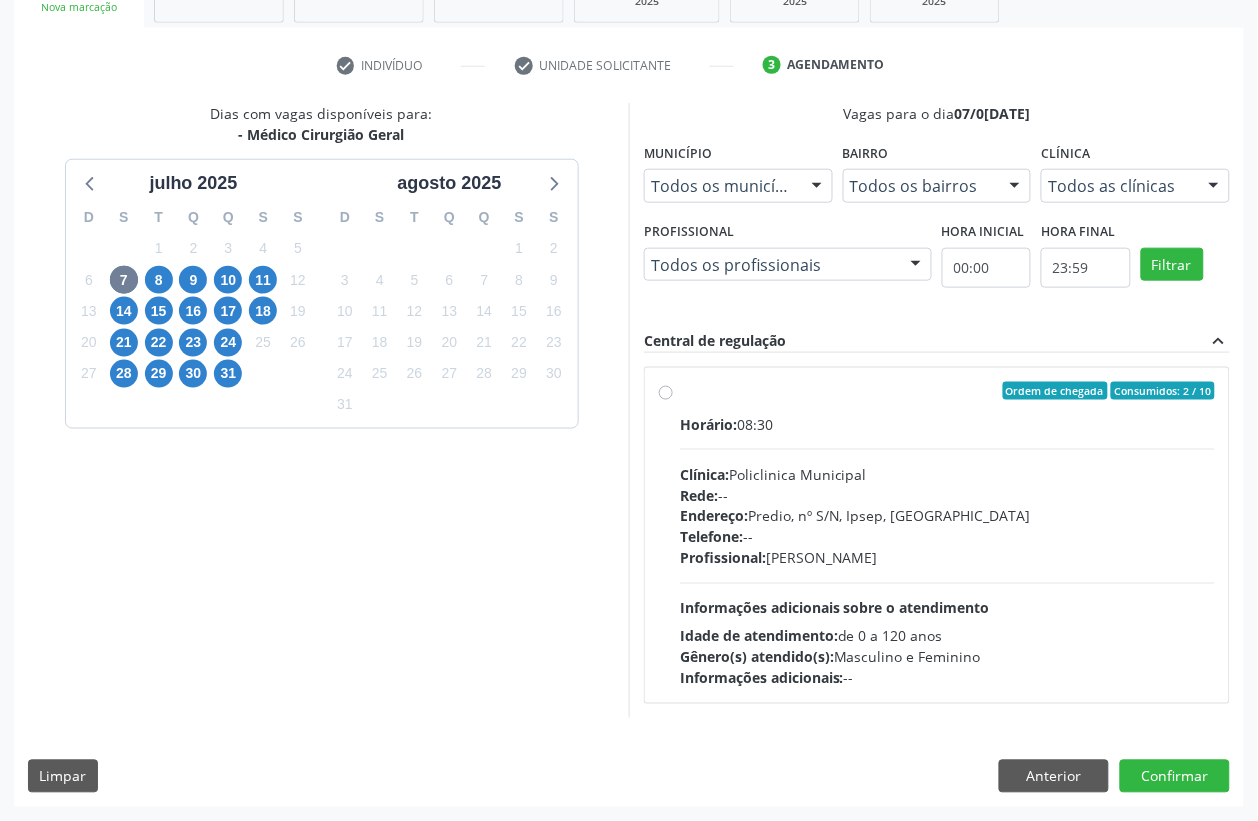 click on "Horário:" at bounding box center (708, 424) 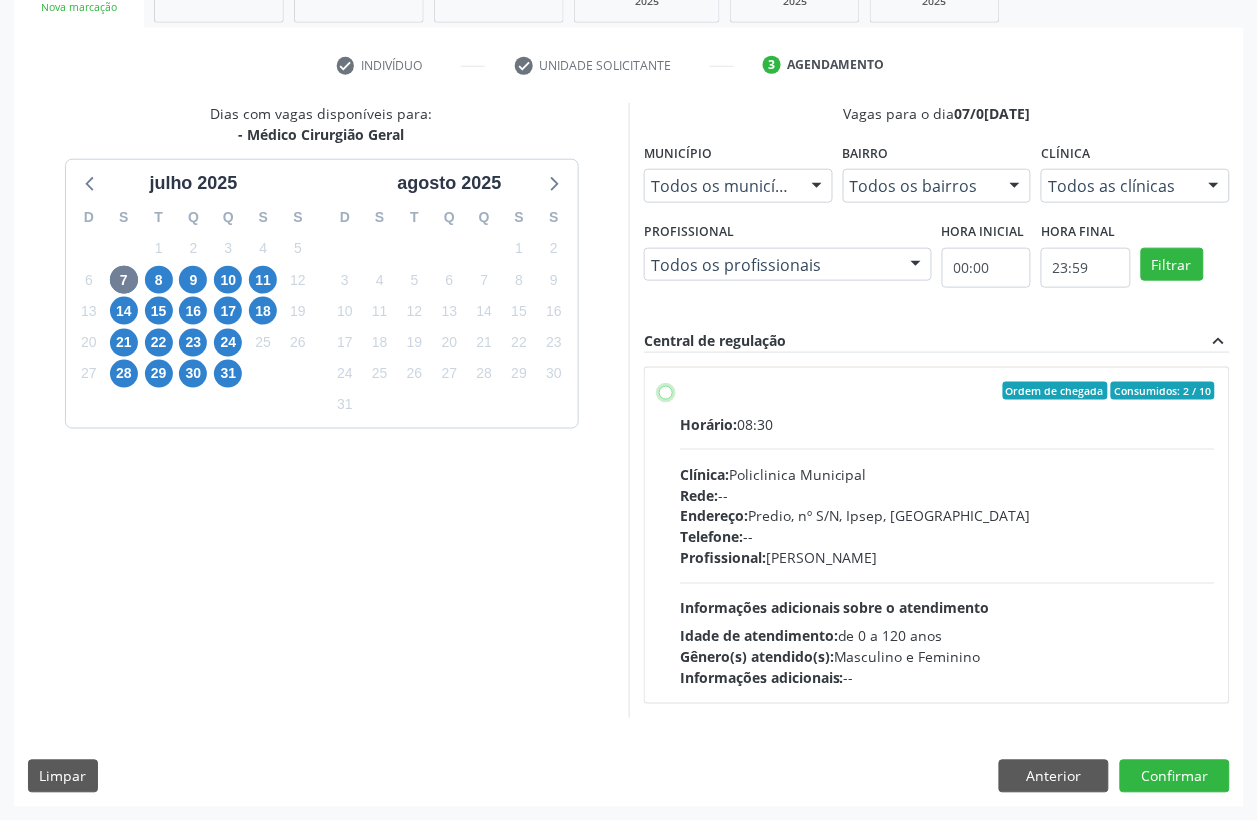 radio on "true" 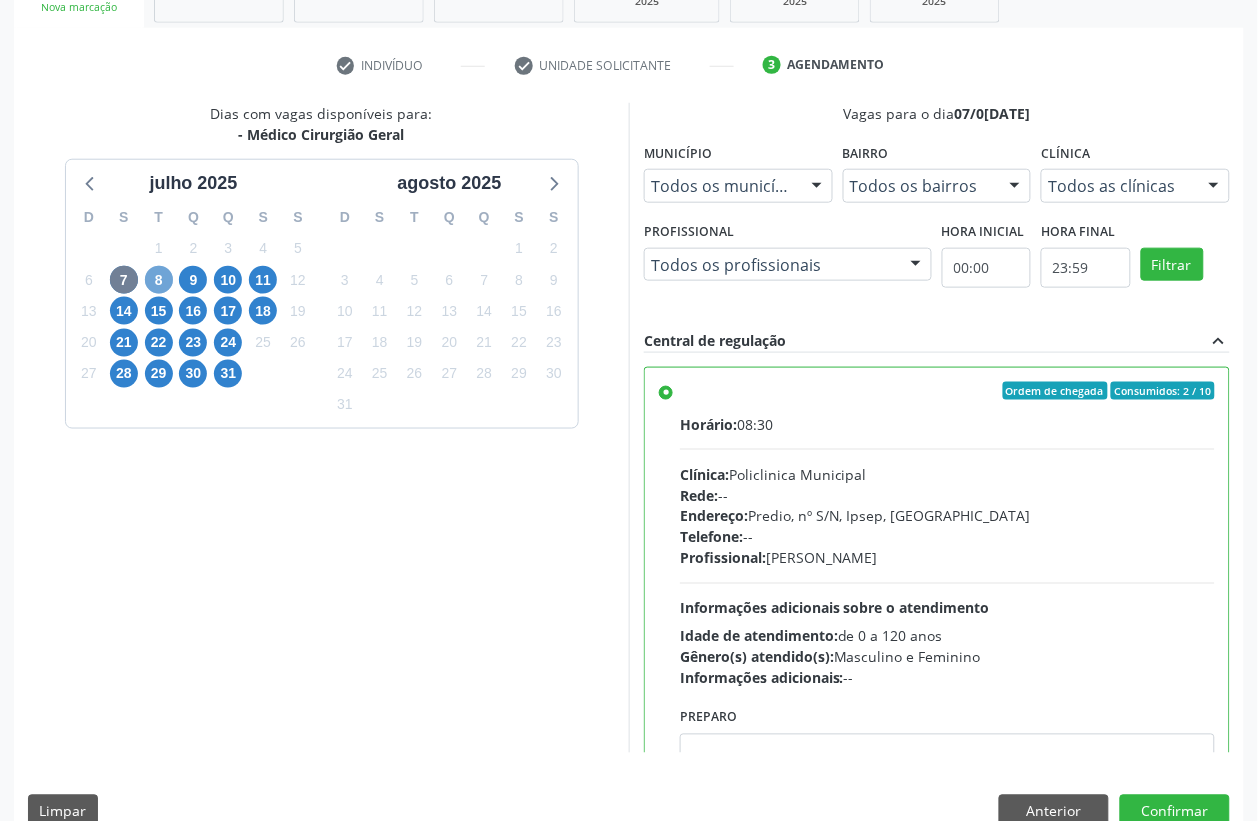 click on "8" at bounding box center (159, 280) 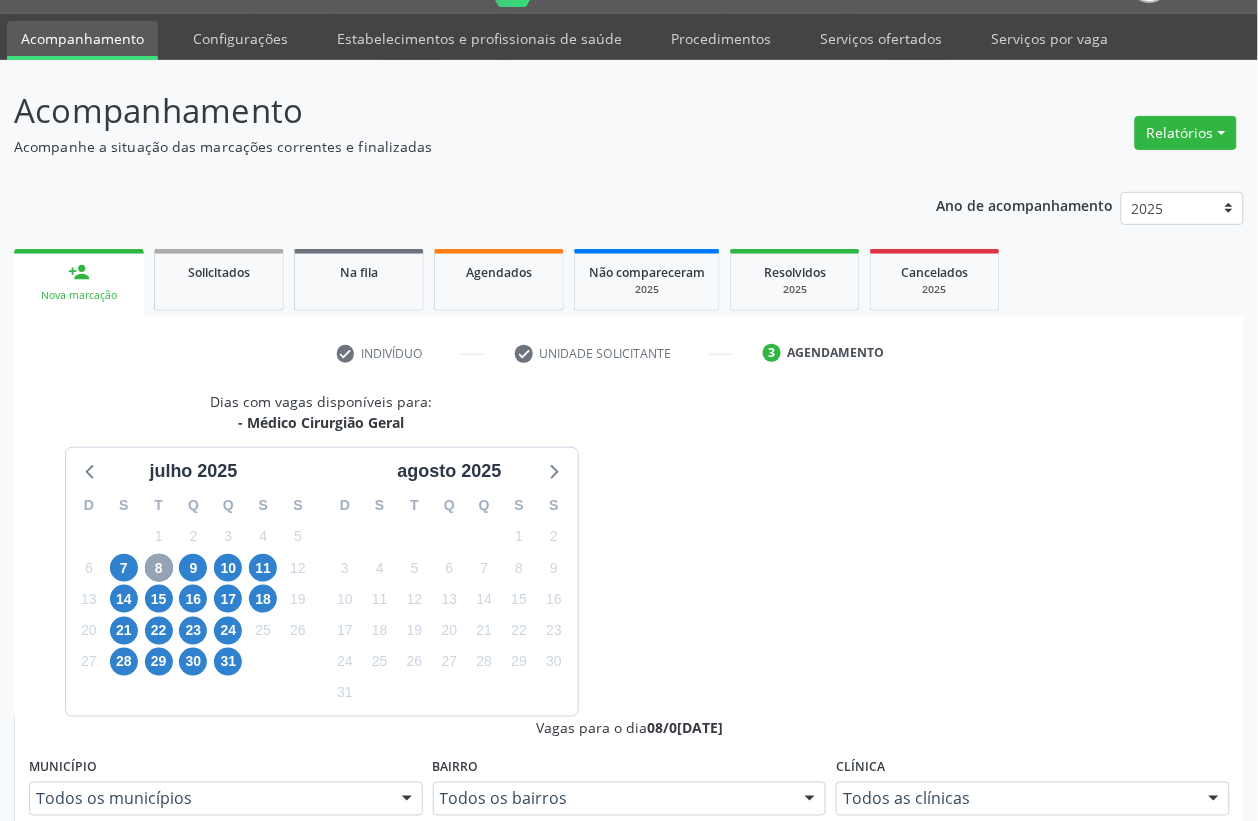 scroll, scrollTop: 338, scrollLeft: 0, axis: vertical 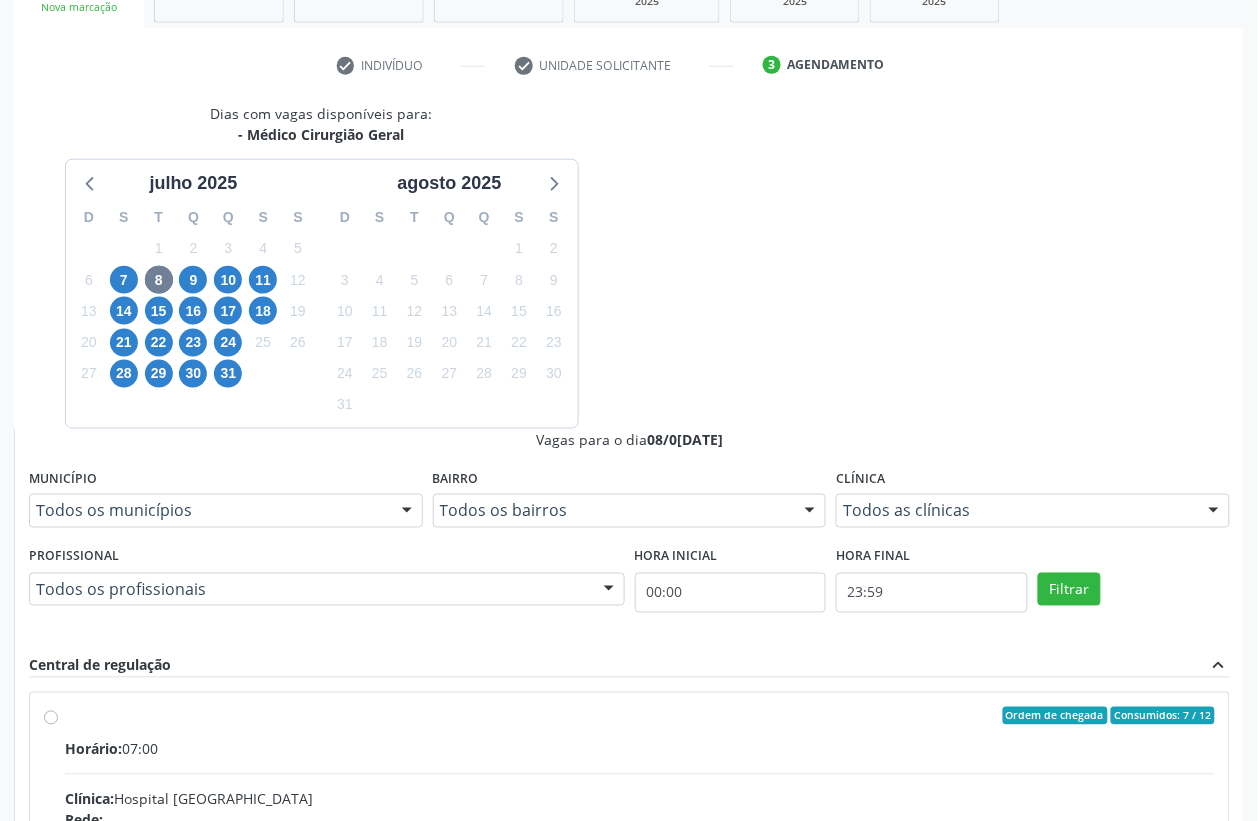 click on "Clínica:" at bounding box center [89, 799] 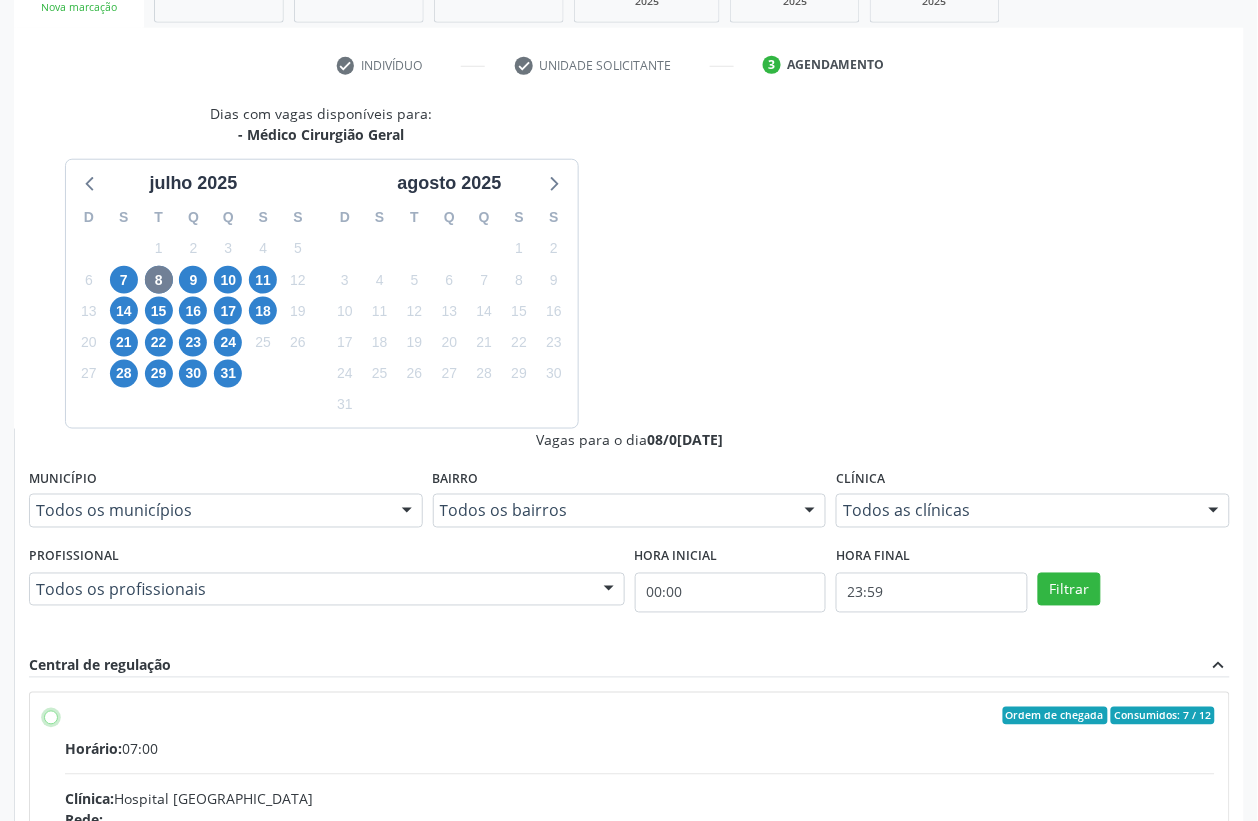 radio on "true" 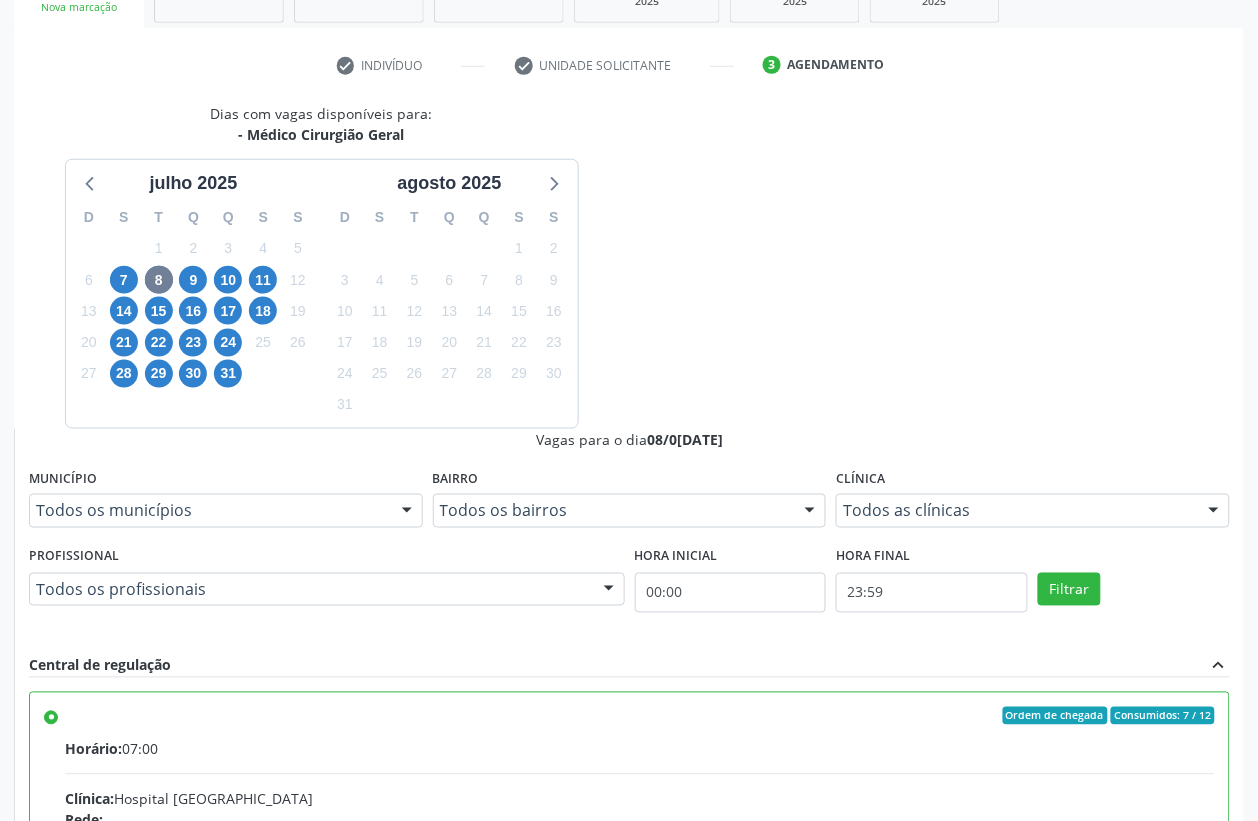 click on "Confirmar" at bounding box center (1175, 1137) 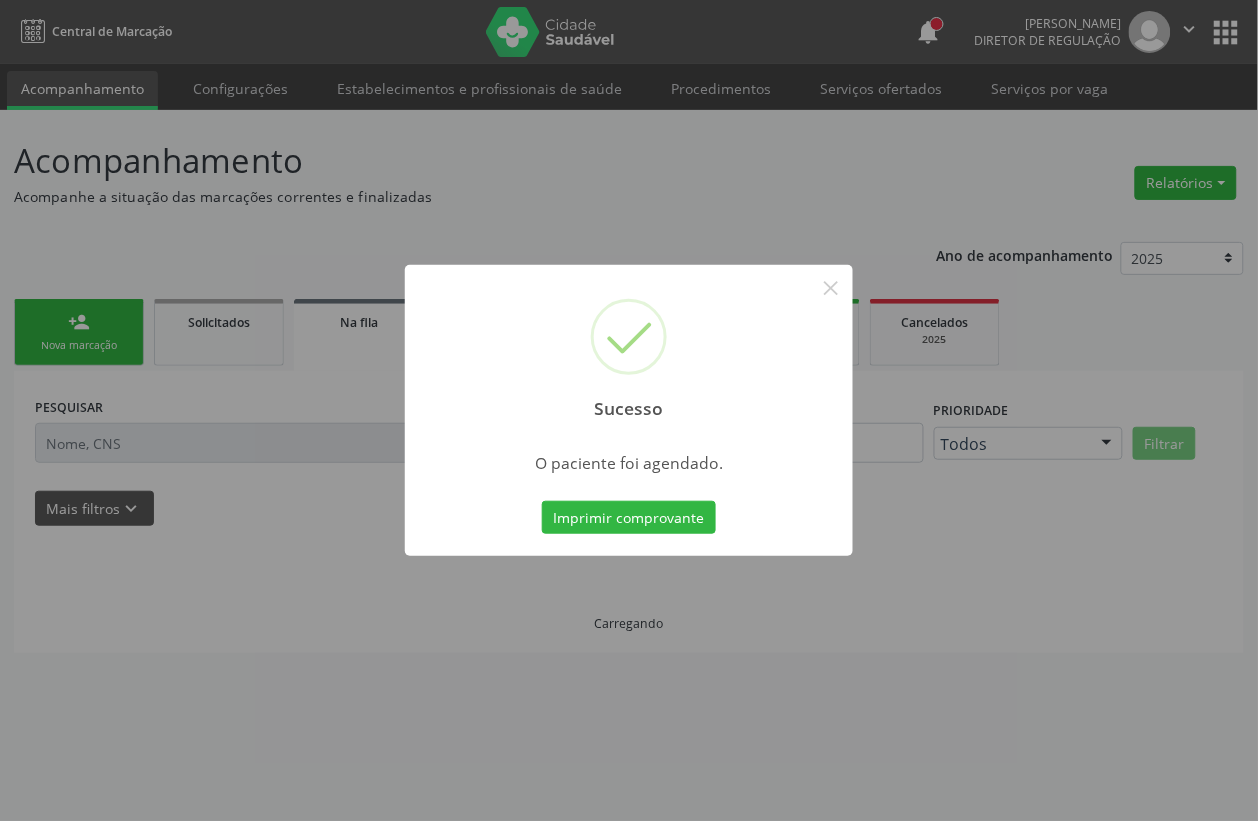 scroll, scrollTop: 0, scrollLeft: 0, axis: both 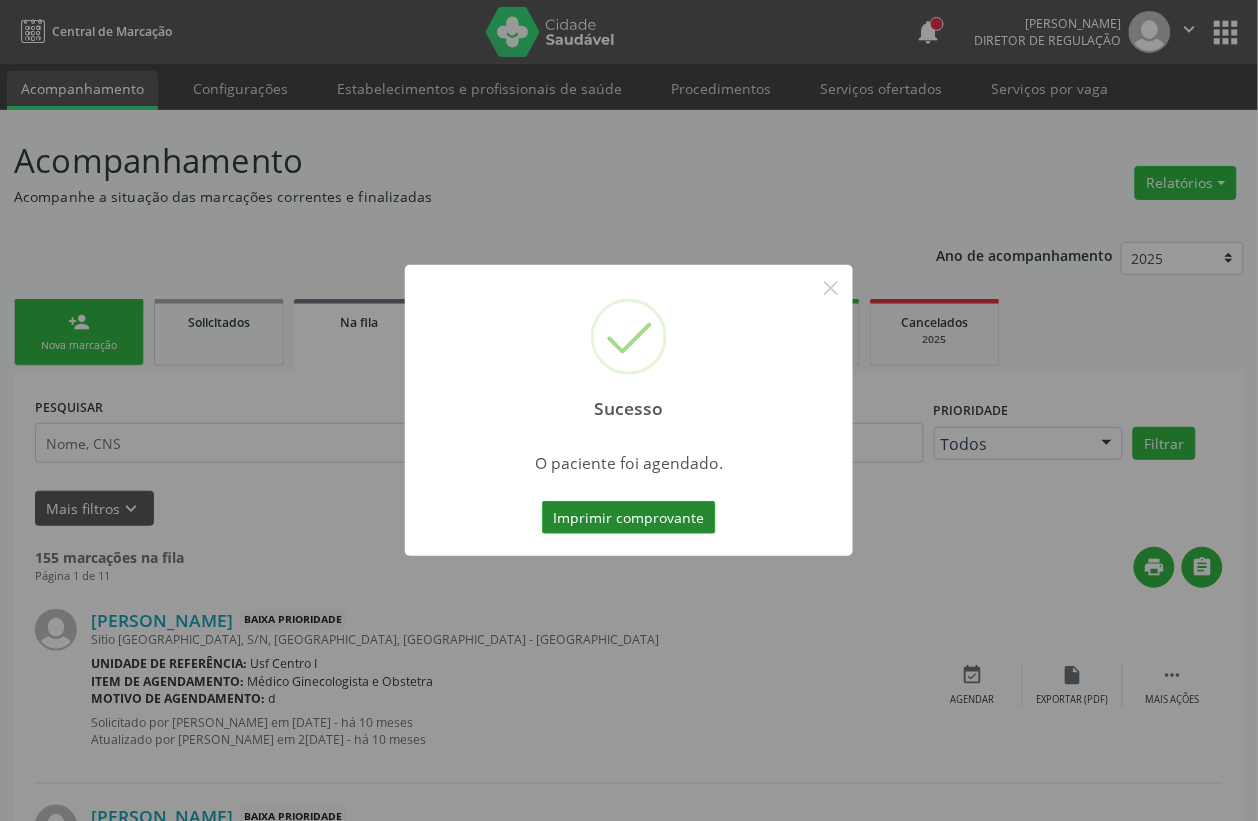 click on "Imprimir comprovante" at bounding box center [629, 518] 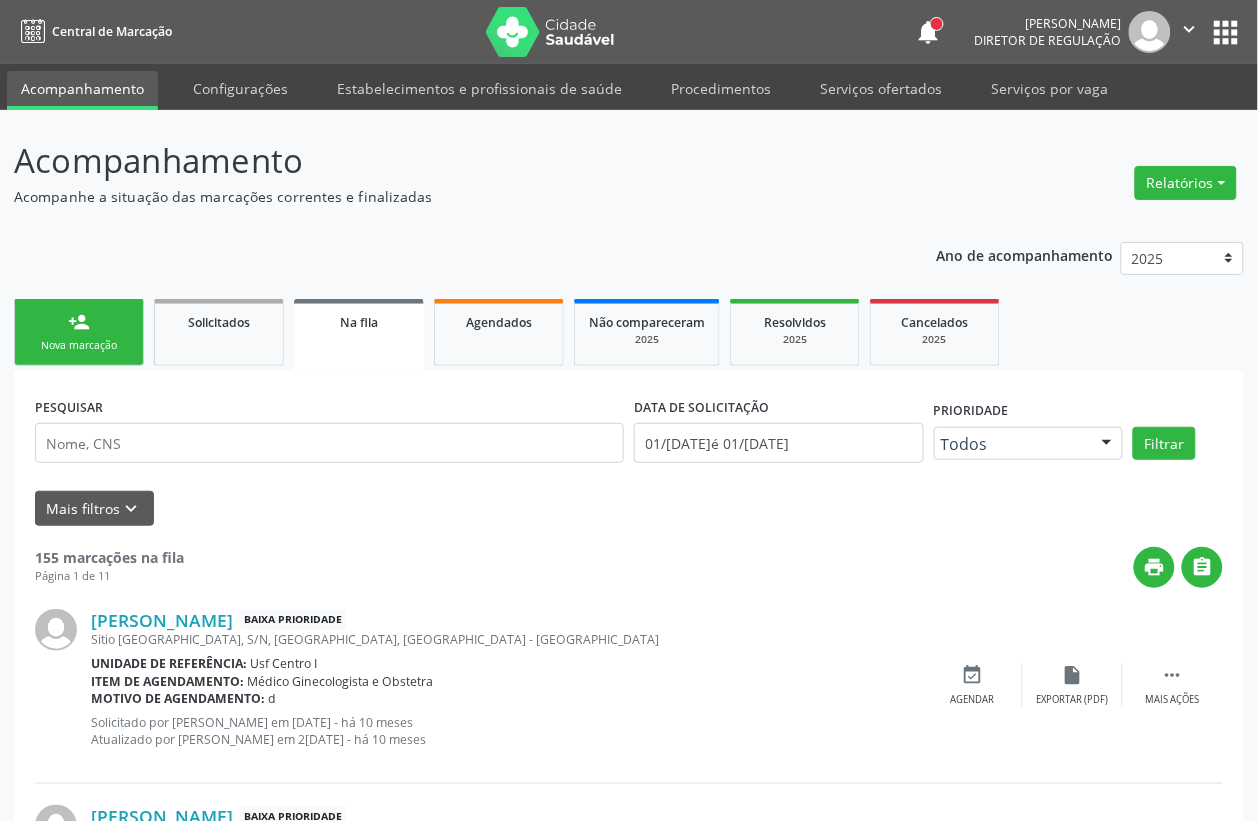 click on "Sucesso × O paciente foi agendado. Imprimir comprovante Cancel" at bounding box center (629, 410) 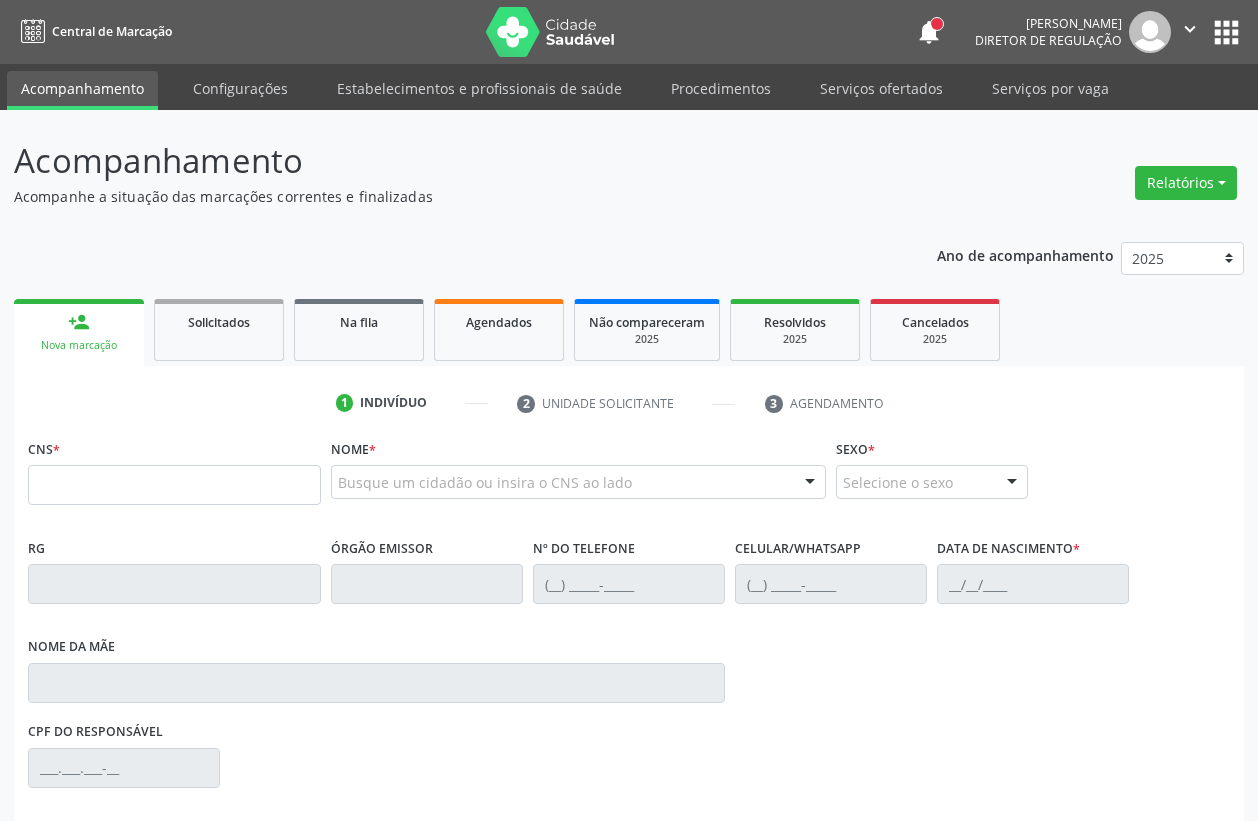 scroll, scrollTop: 0, scrollLeft: 0, axis: both 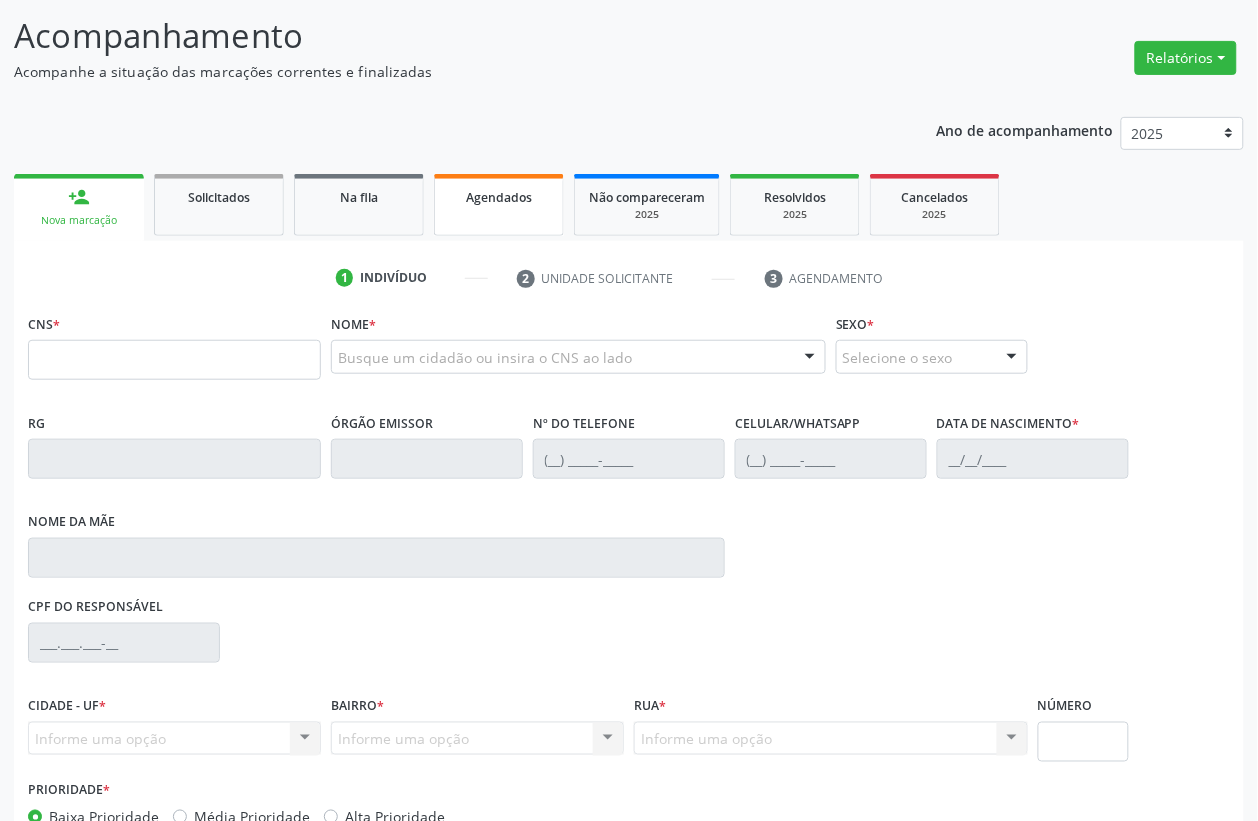 click on "Agendados" at bounding box center (499, 196) 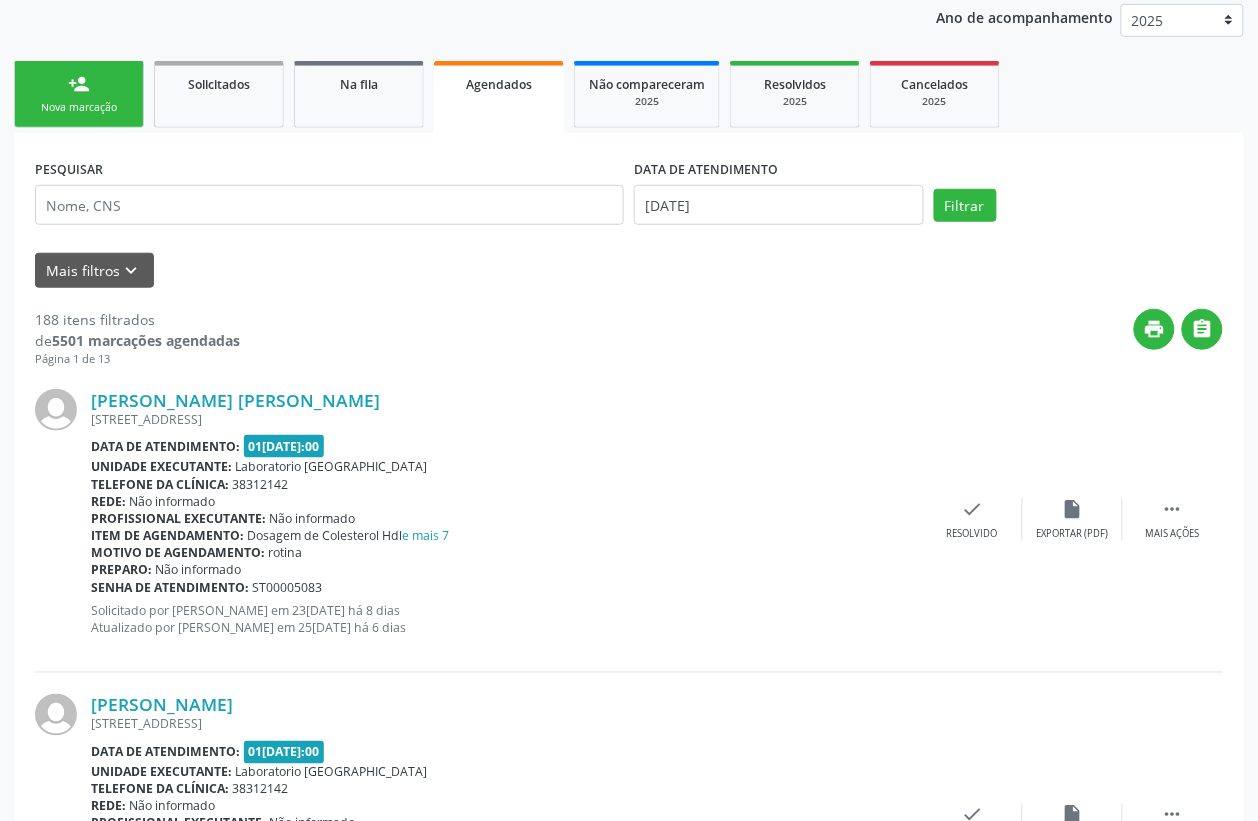 scroll, scrollTop: 250, scrollLeft: 0, axis: vertical 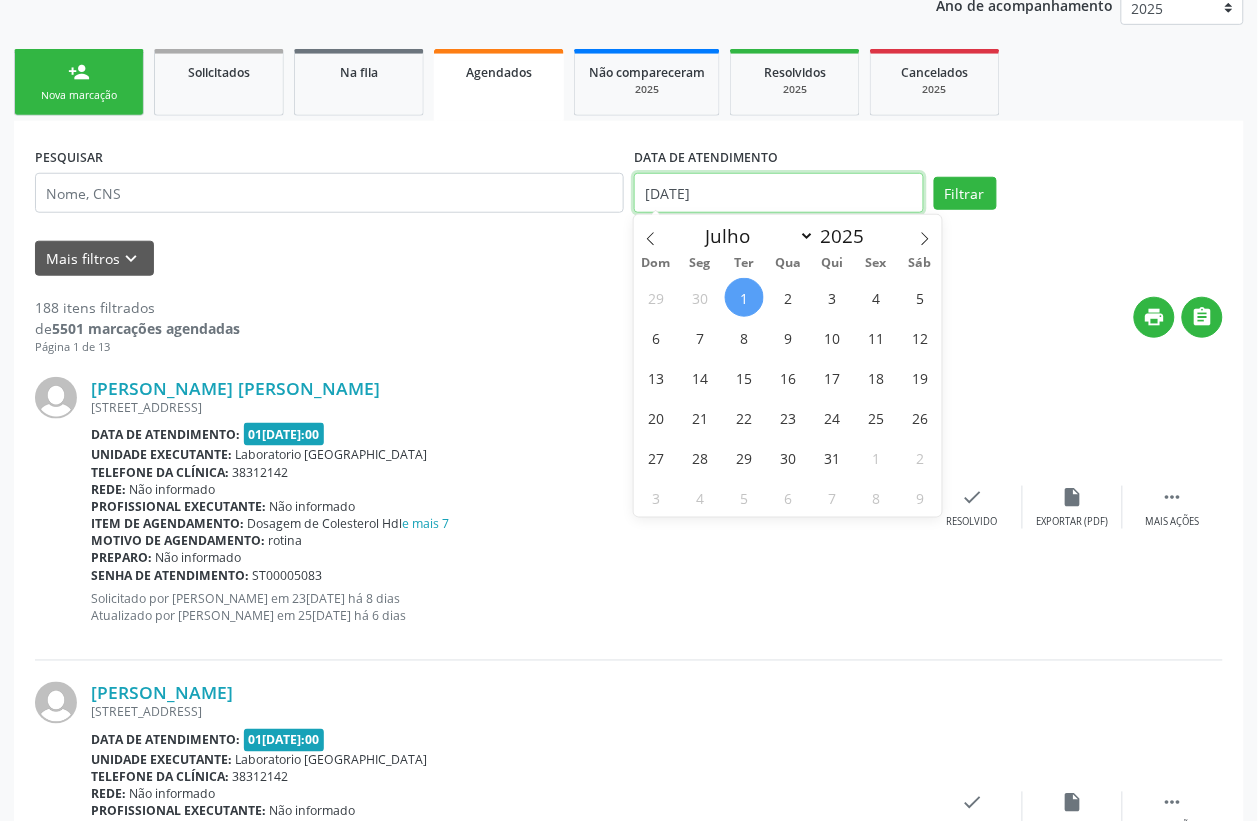 click on "01/07/2025" at bounding box center [779, 193] 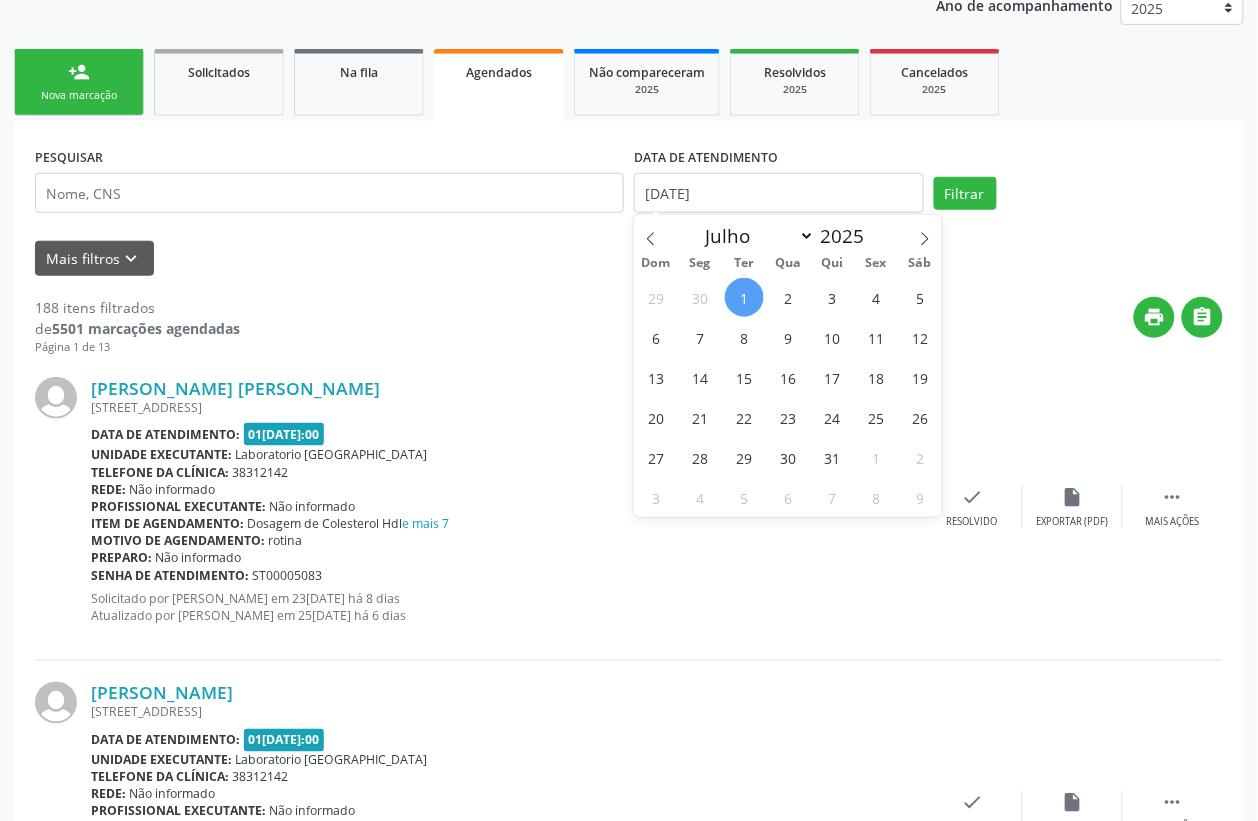 click on "1" at bounding box center [744, 297] 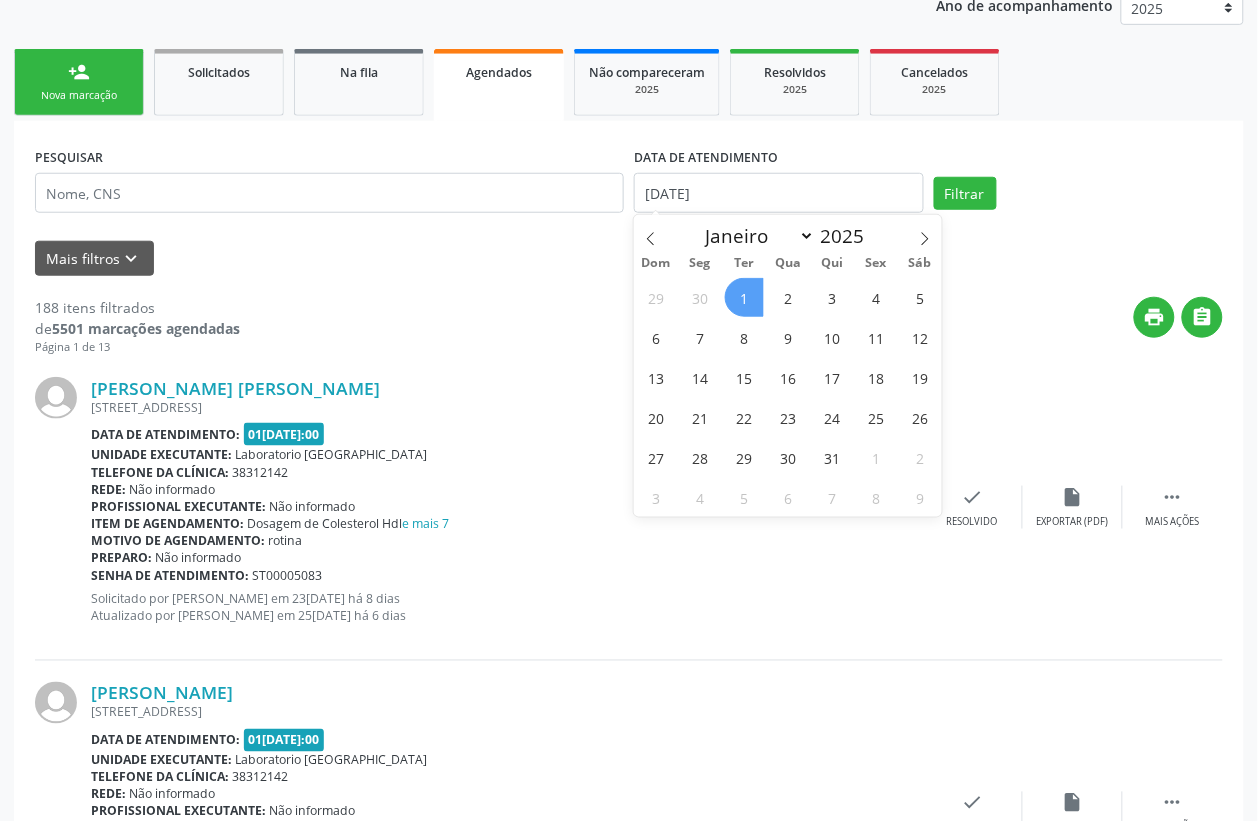 type on "01/07/2025" 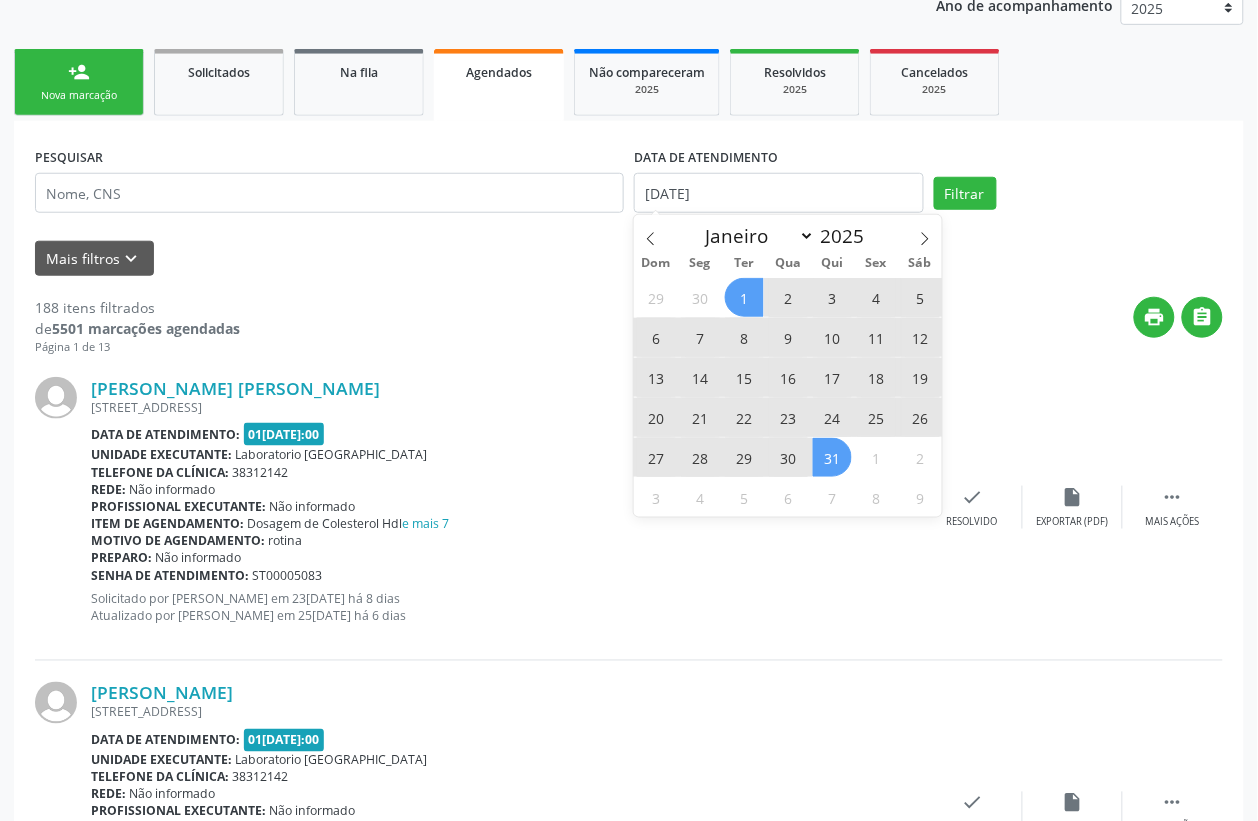 click on "31" at bounding box center [832, 457] 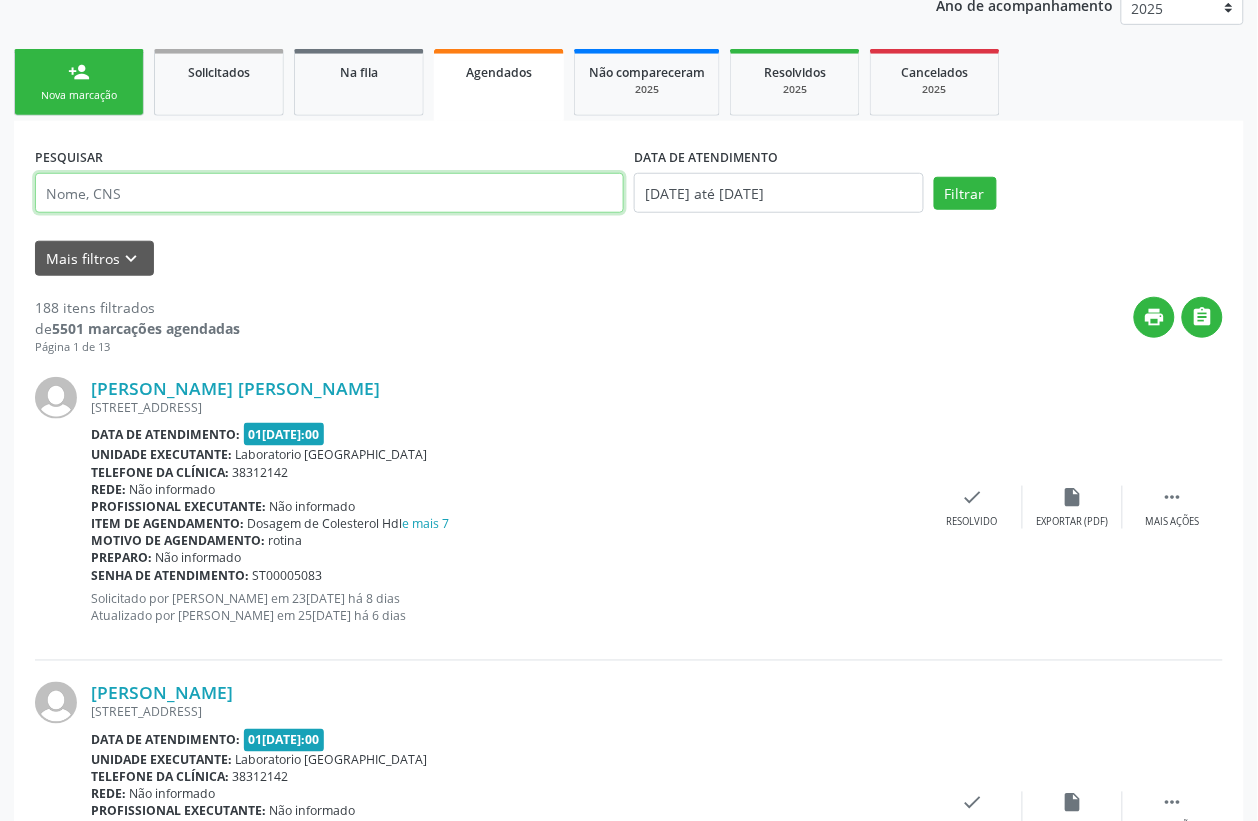 click at bounding box center (329, 193) 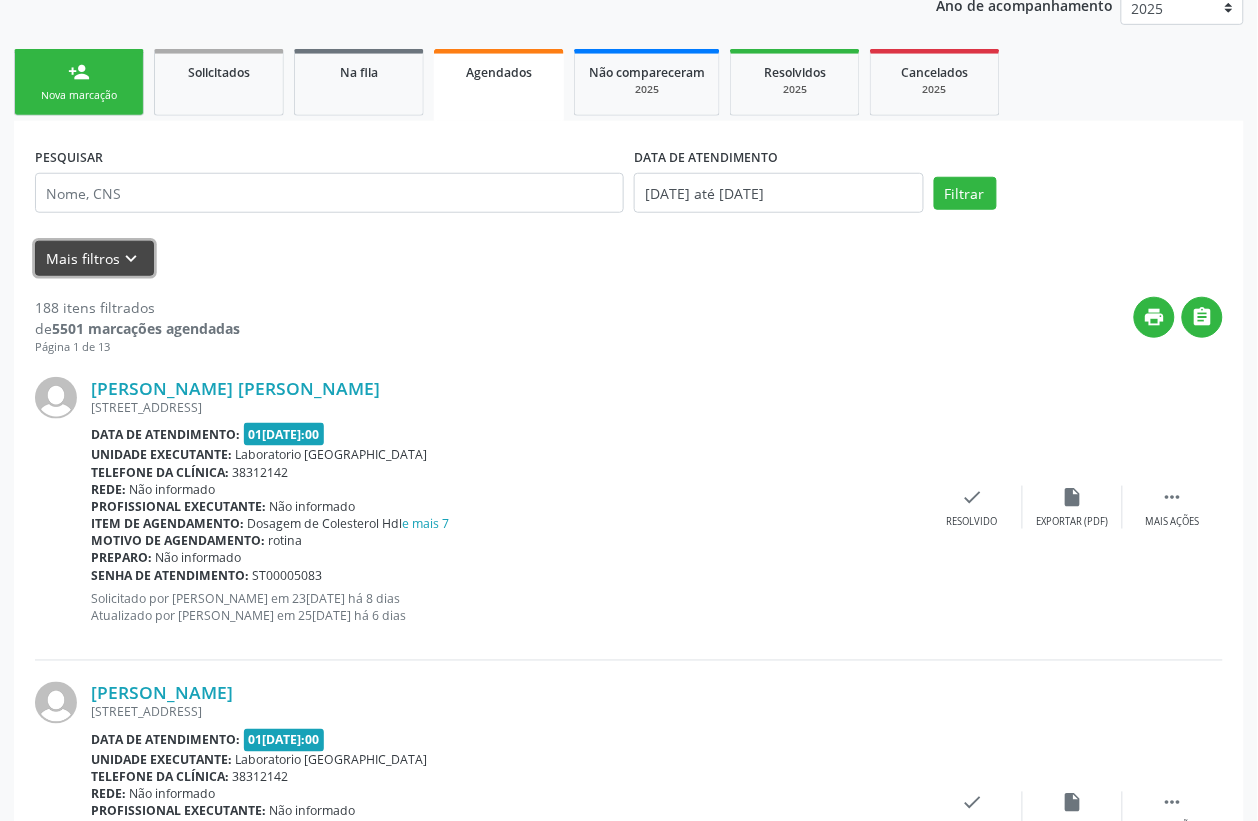click on "Mais filtros
keyboard_arrow_down" at bounding box center [94, 258] 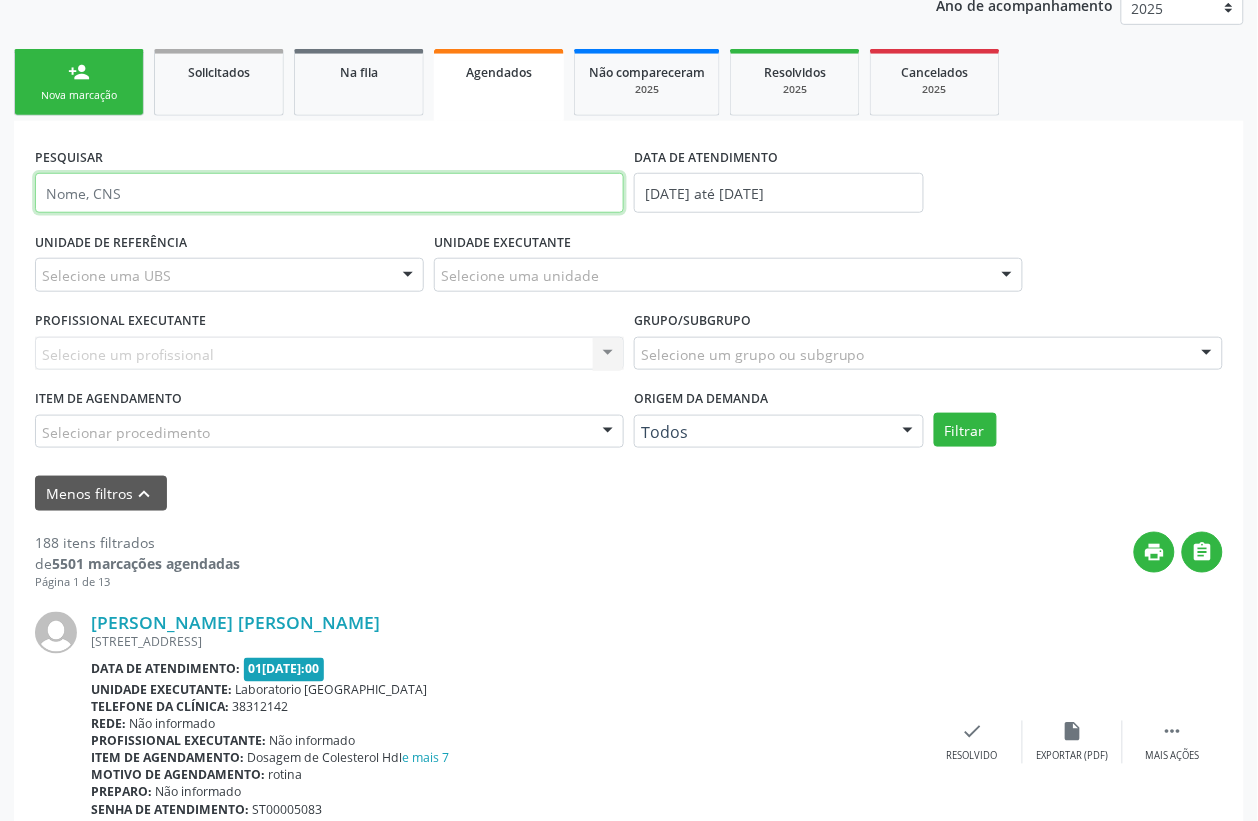 click at bounding box center (329, 193) 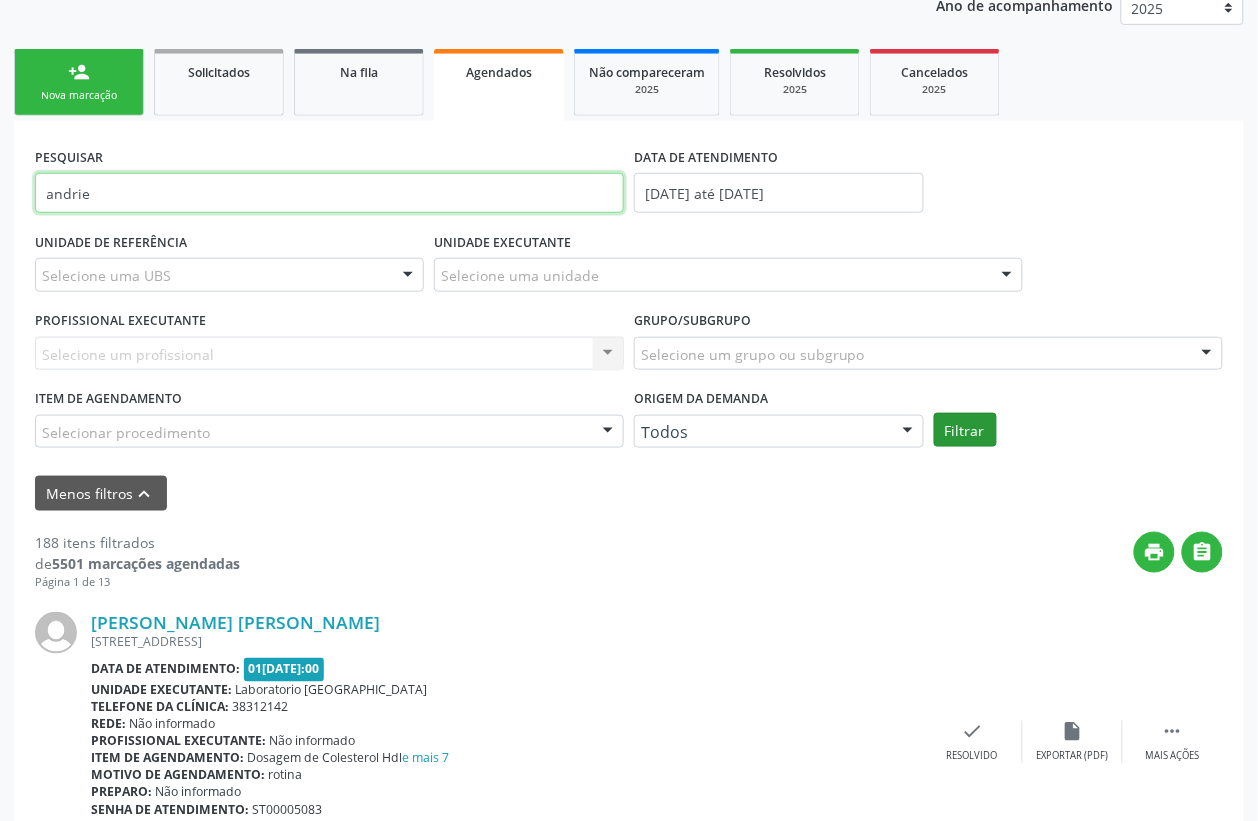 type on "andrie" 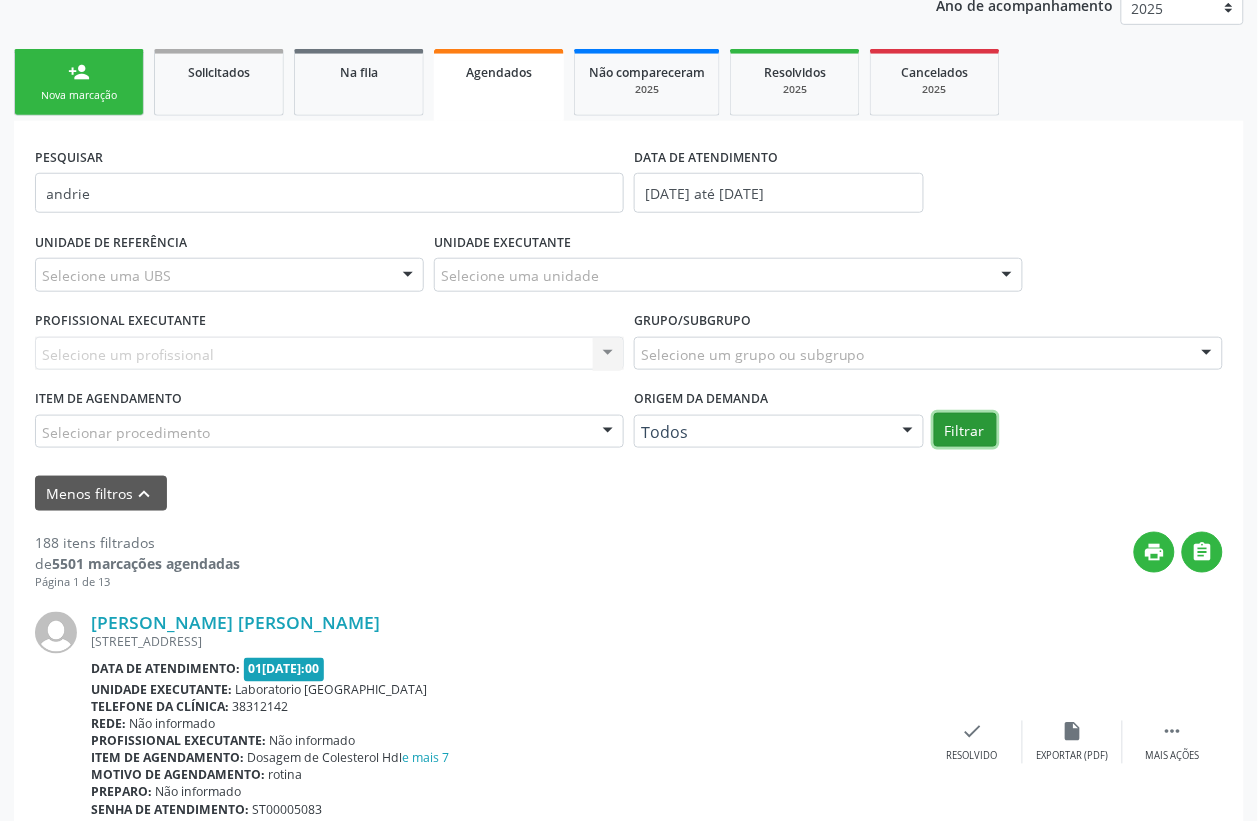 click on "Filtrar" at bounding box center (965, 430) 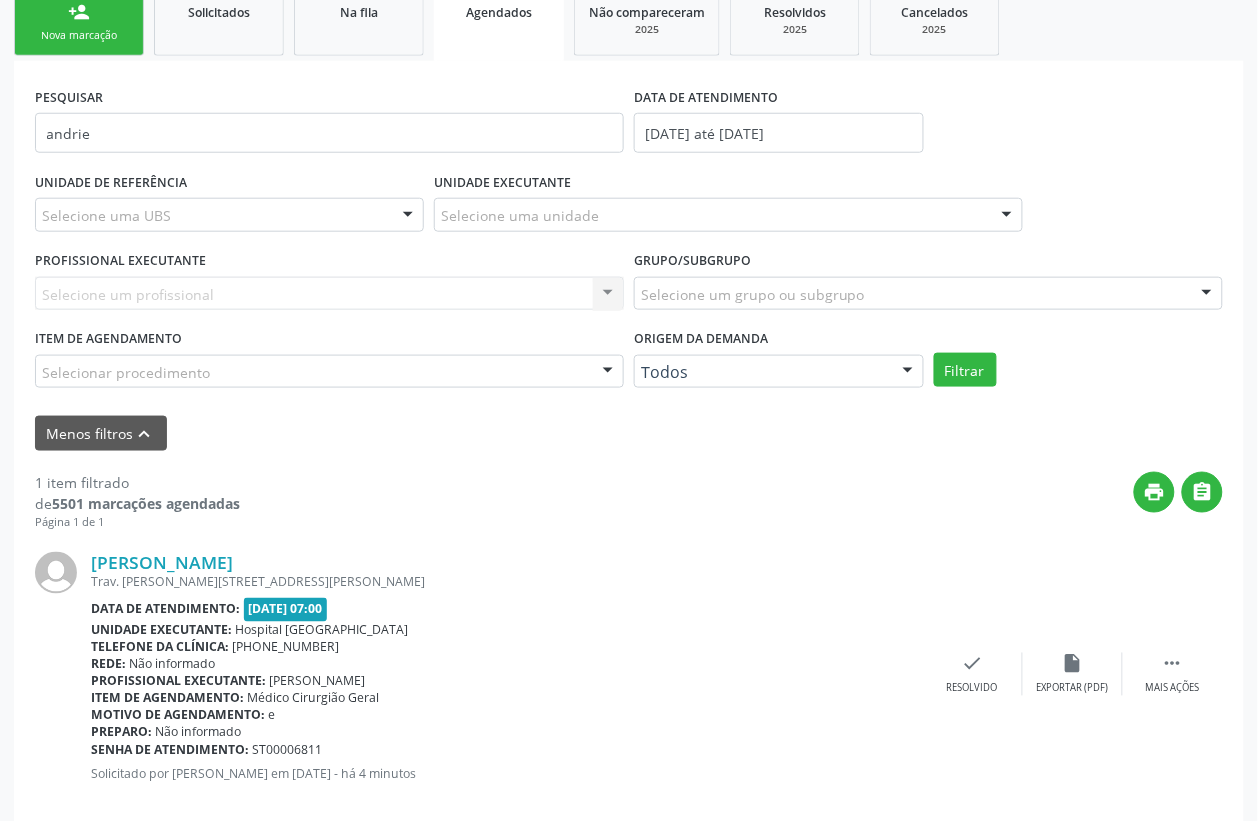 scroll, scrollTop: 342, scrollLeft: 0, axis: vertical 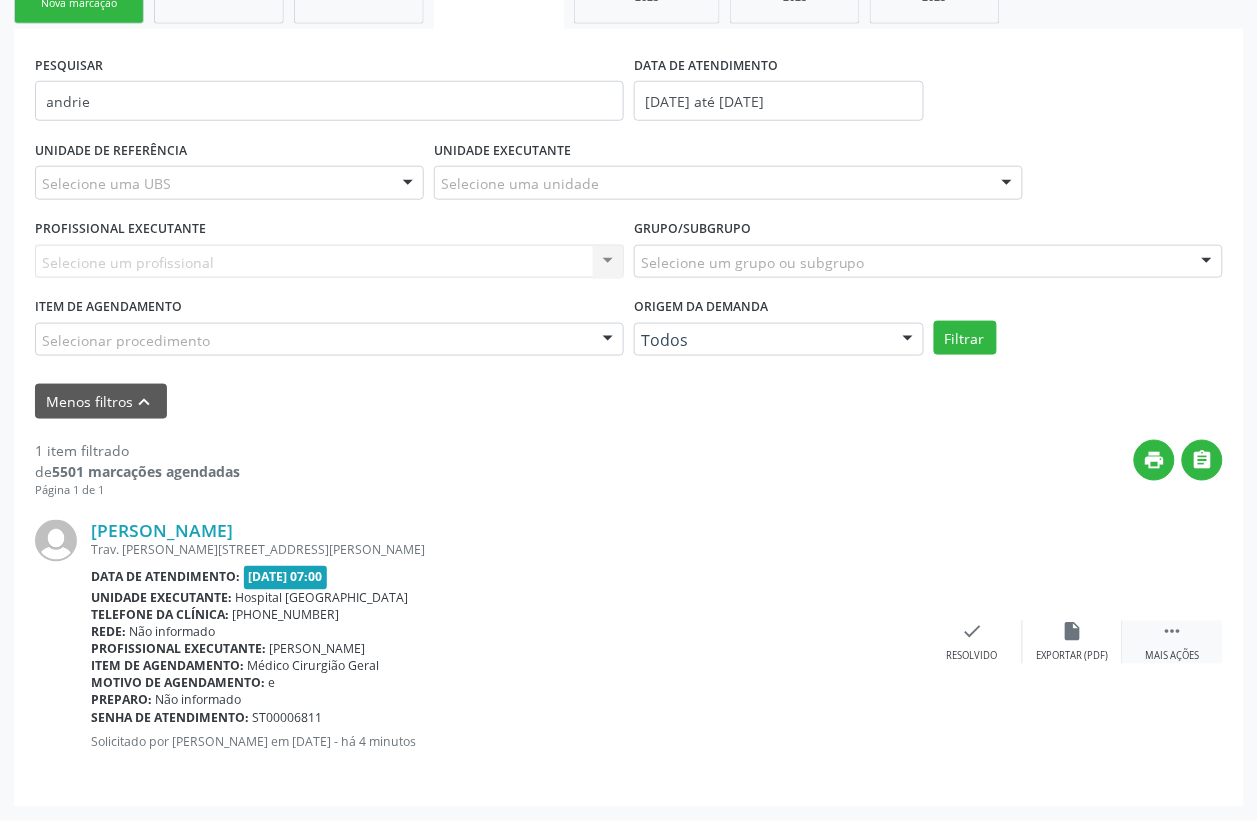 click on "
Mais ações" at bounding box center [1173, 642] 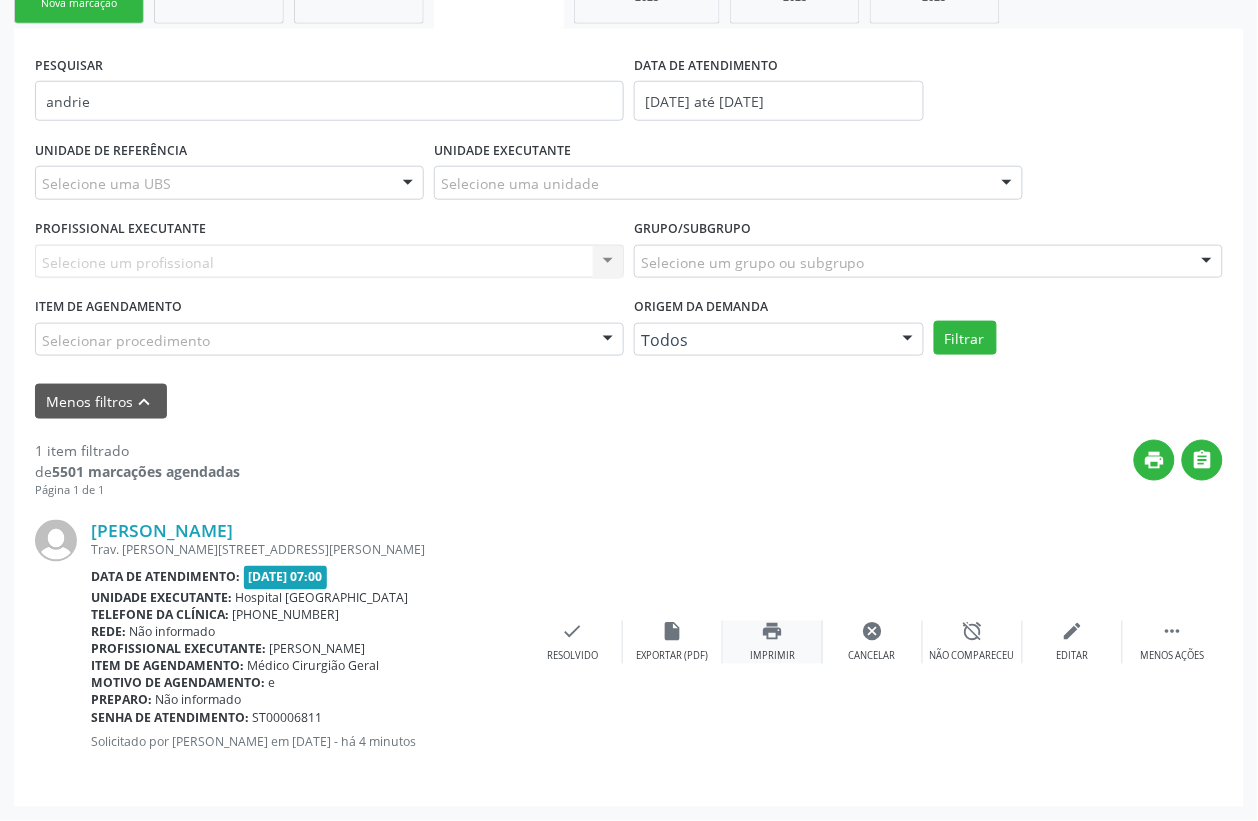 click on "print
Imprimir" at bounding box center (773, 642) 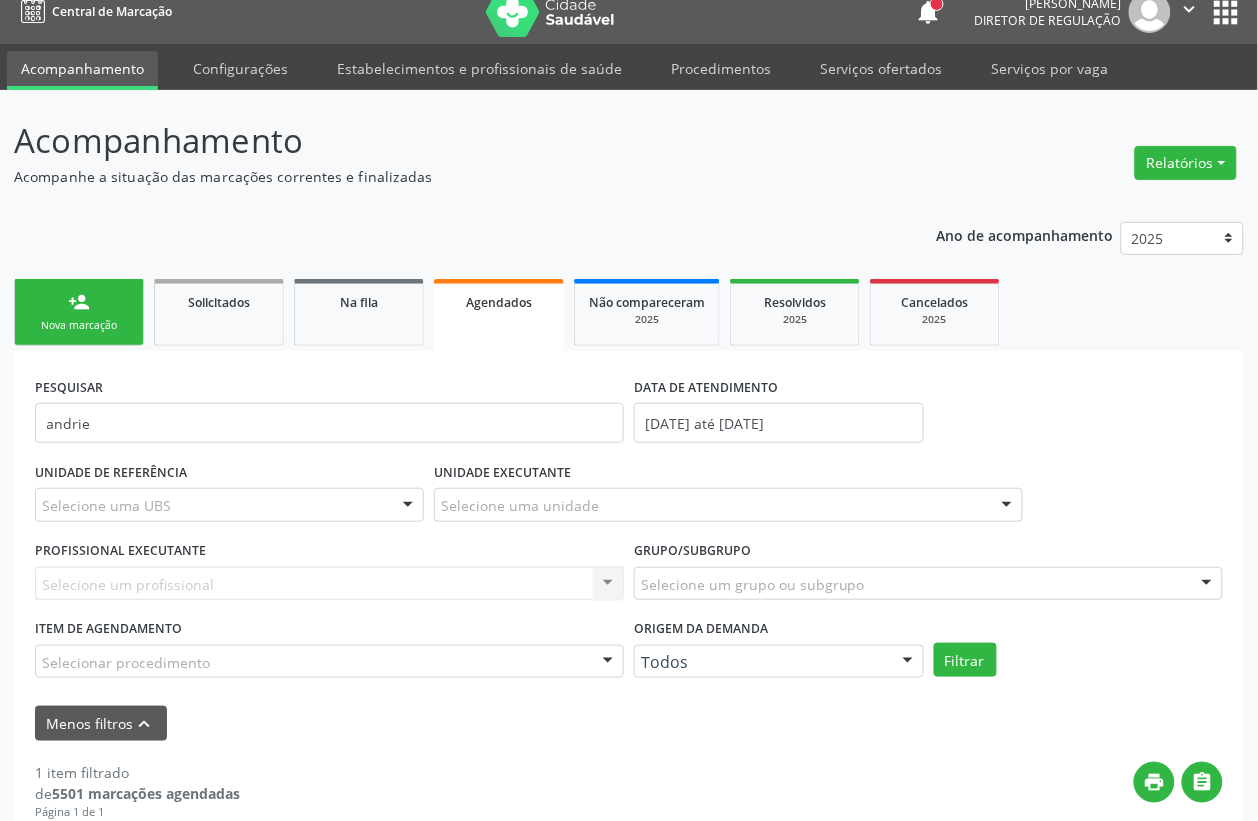scroll, scrollTop: 0, scrollLeft: 0, axis: both 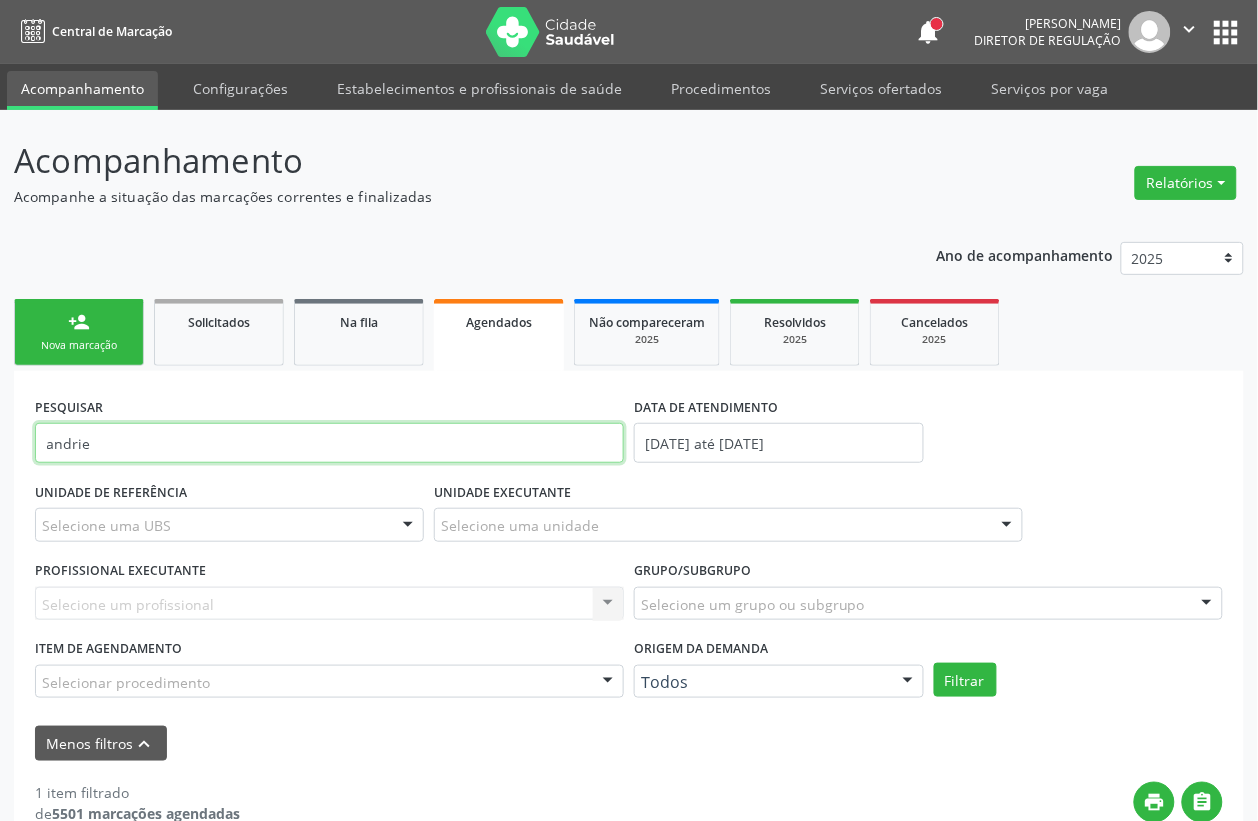 drag, startPoint x: 110, startPoint y: 445, endPoint x: 0, endPoint y: 438, distance: 110.2225 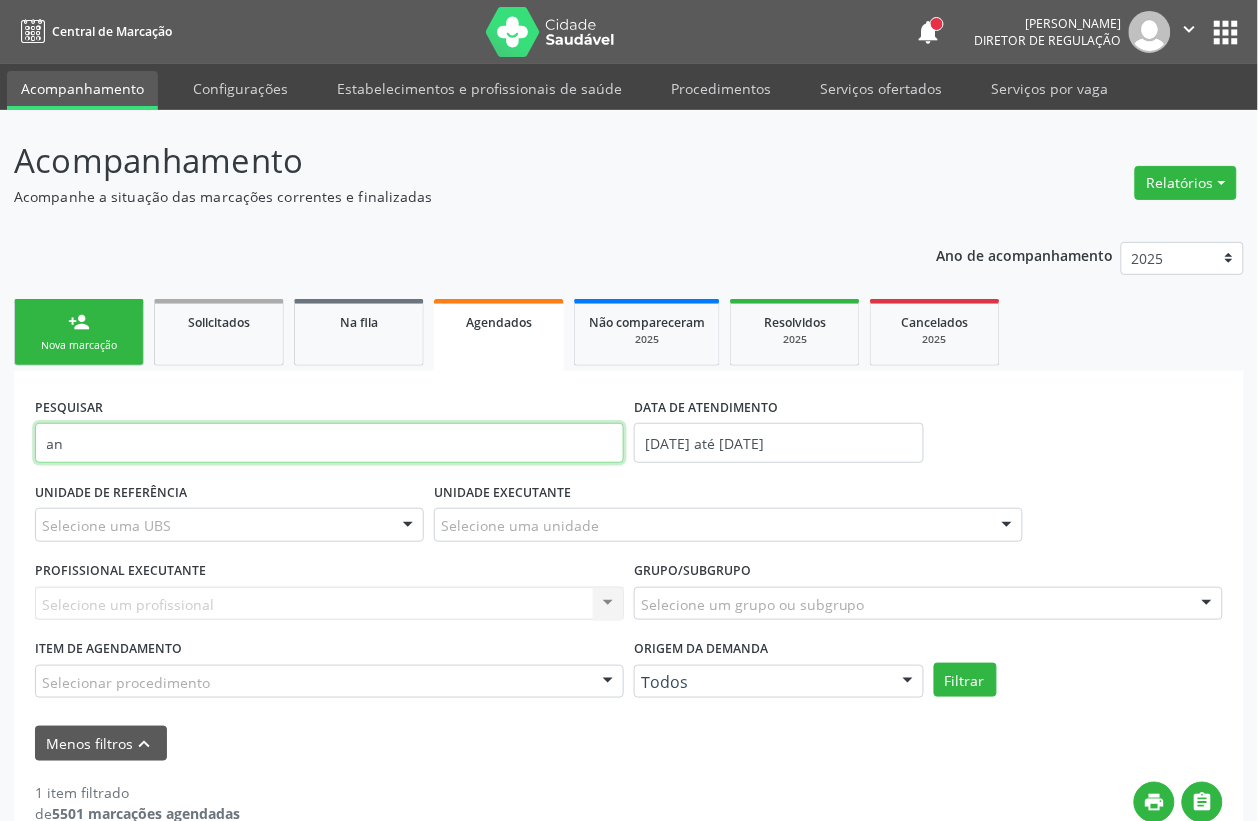 type on "a" 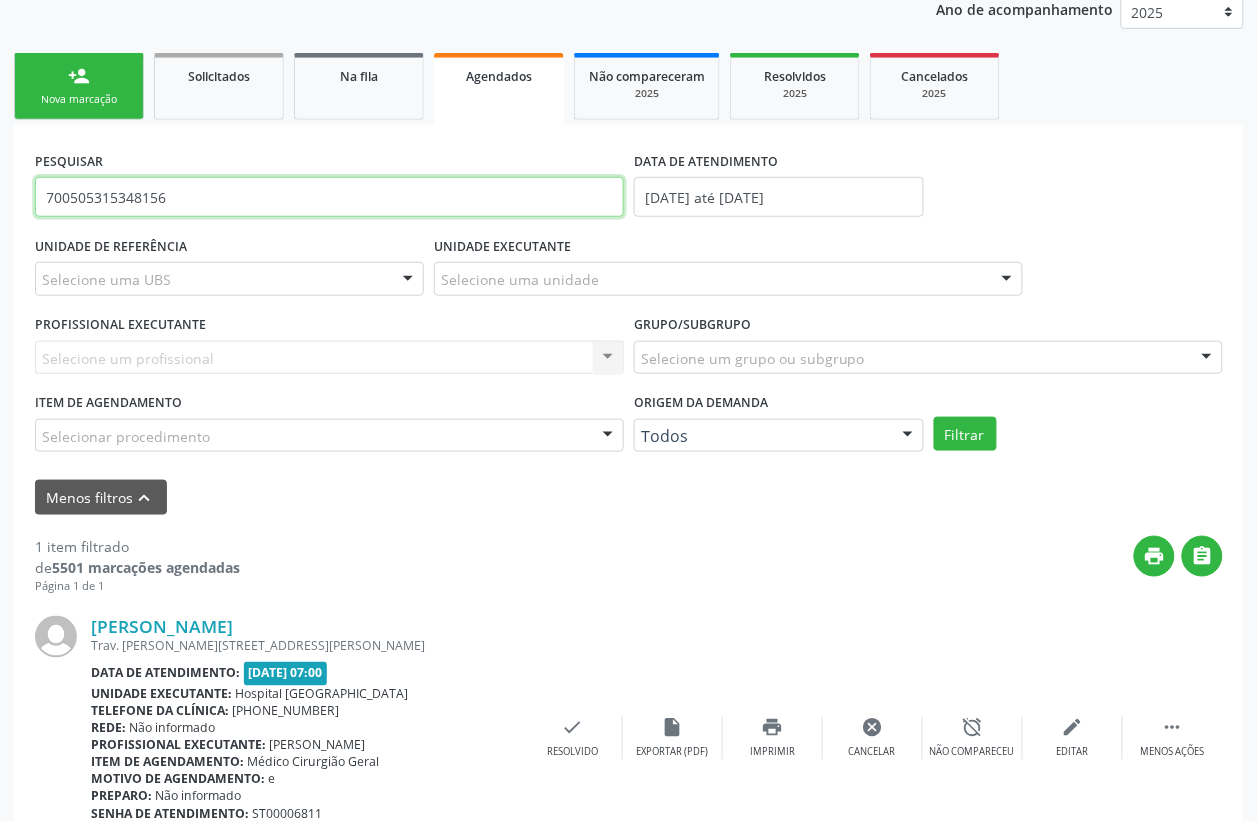 scroll, scrollTop: 250, scrollLeft: 0, axis: vertical 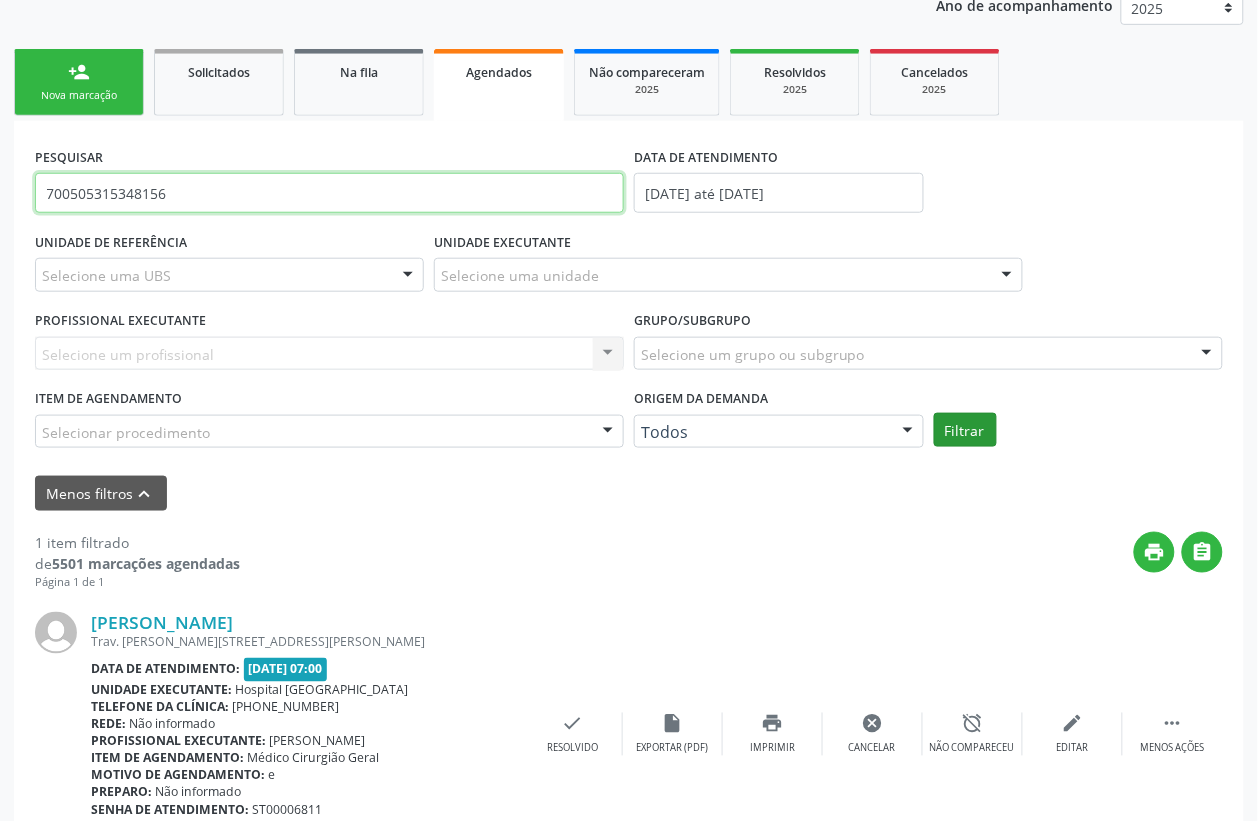 type on "700505315348156" 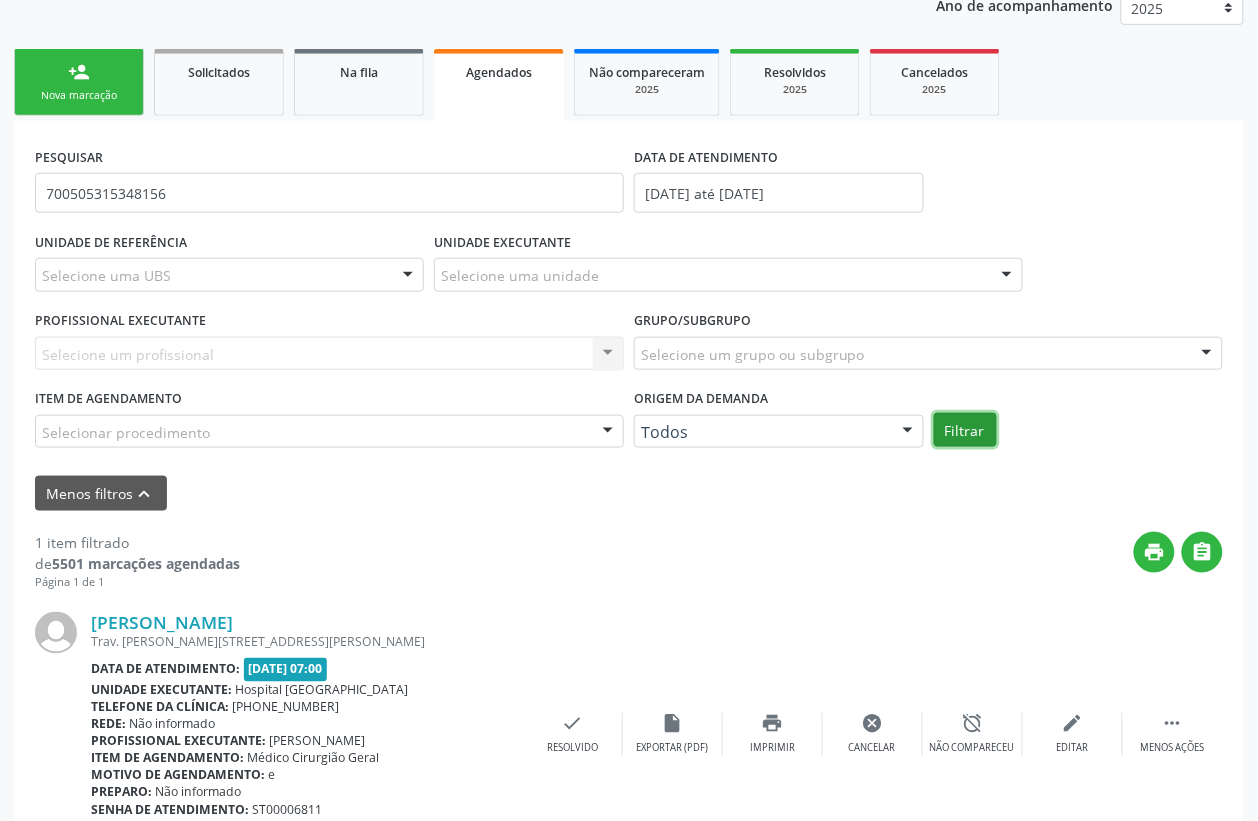 click on "Filtrar" at bounding box center (965, 430) 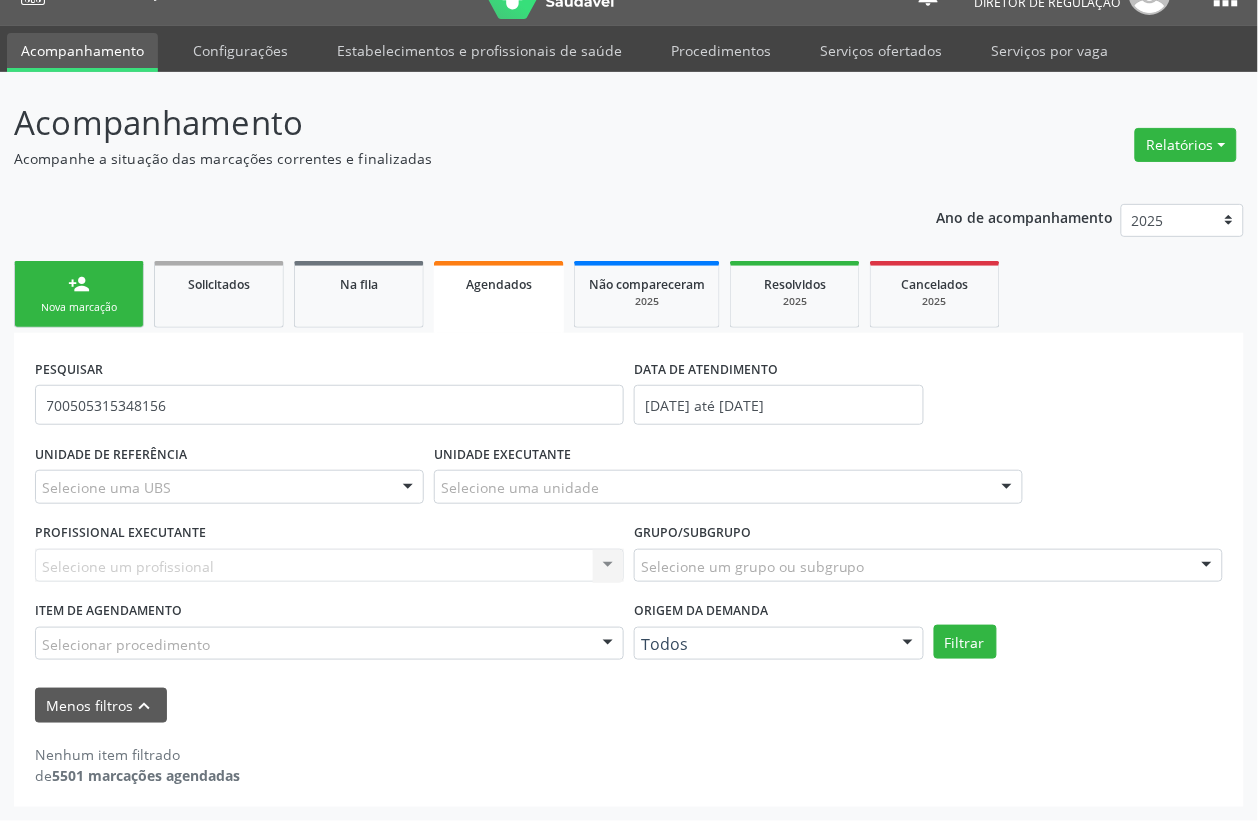 scroll, scrollTop: 37, scrollLeft: 0, axis: vertical 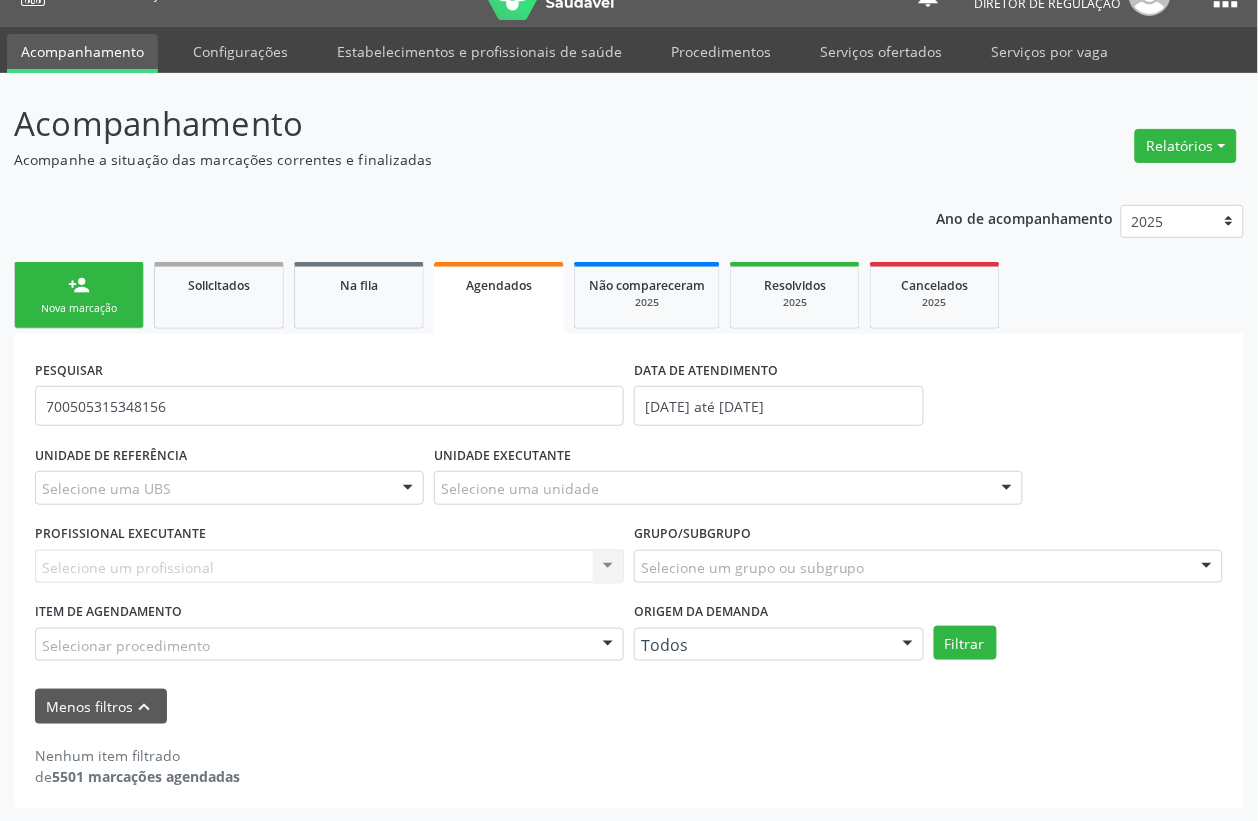 click on "person_add
Nova marcação" at bounding box center (79, 295) 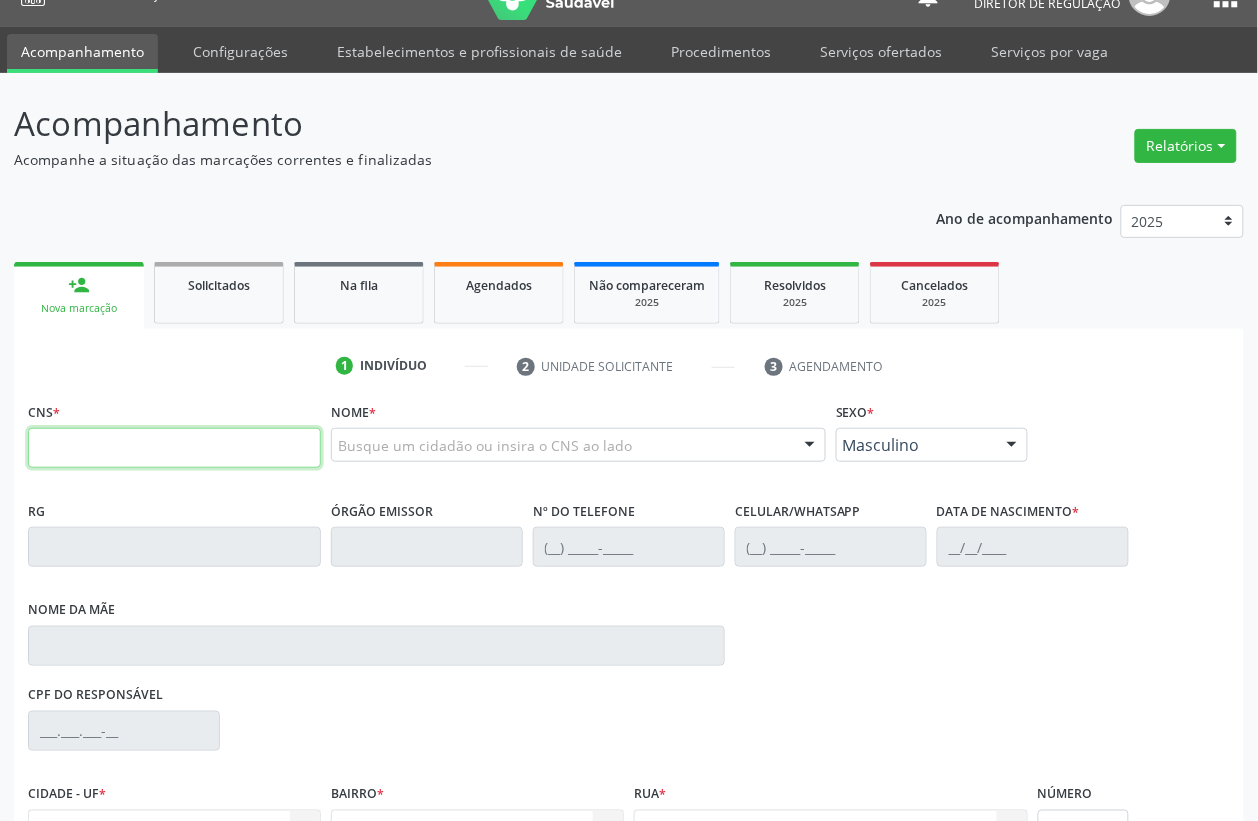 click at bounding box center [174, 448] 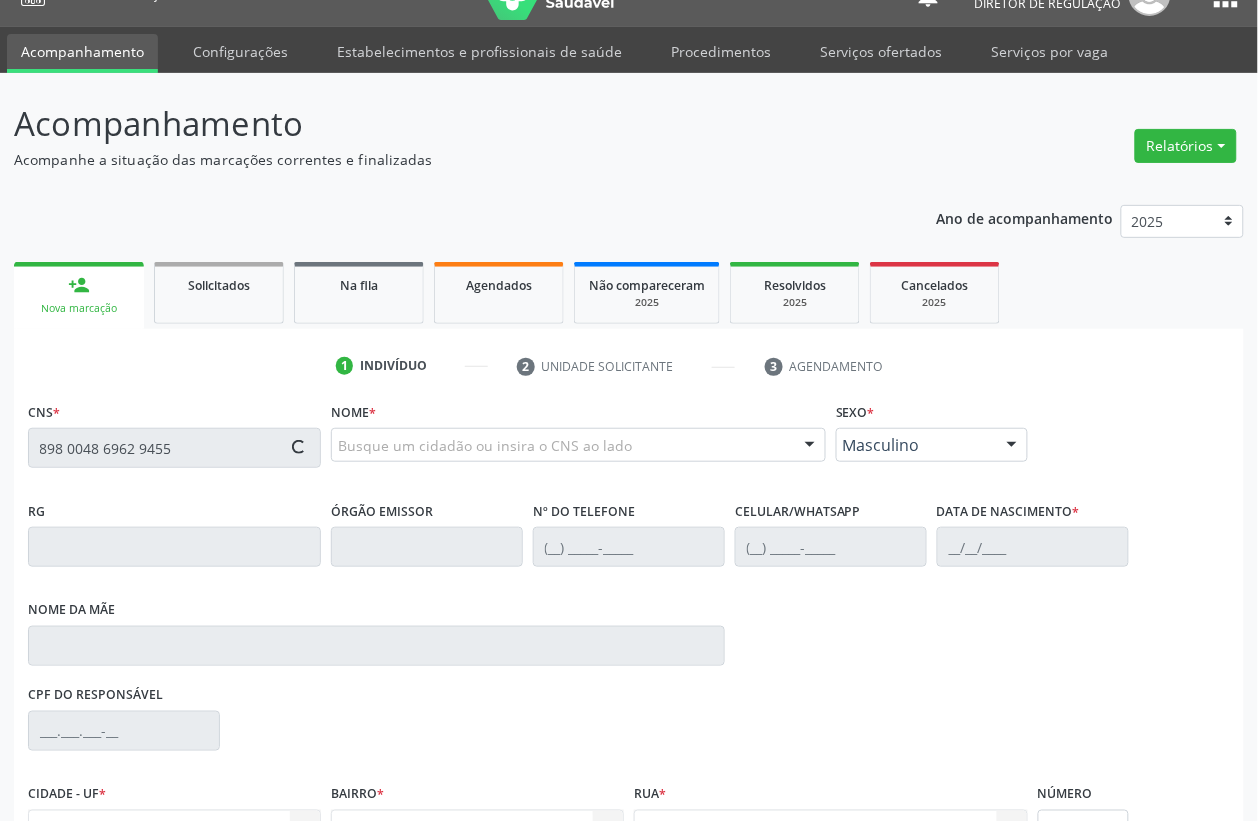 type on "898 0048 6962 9455" 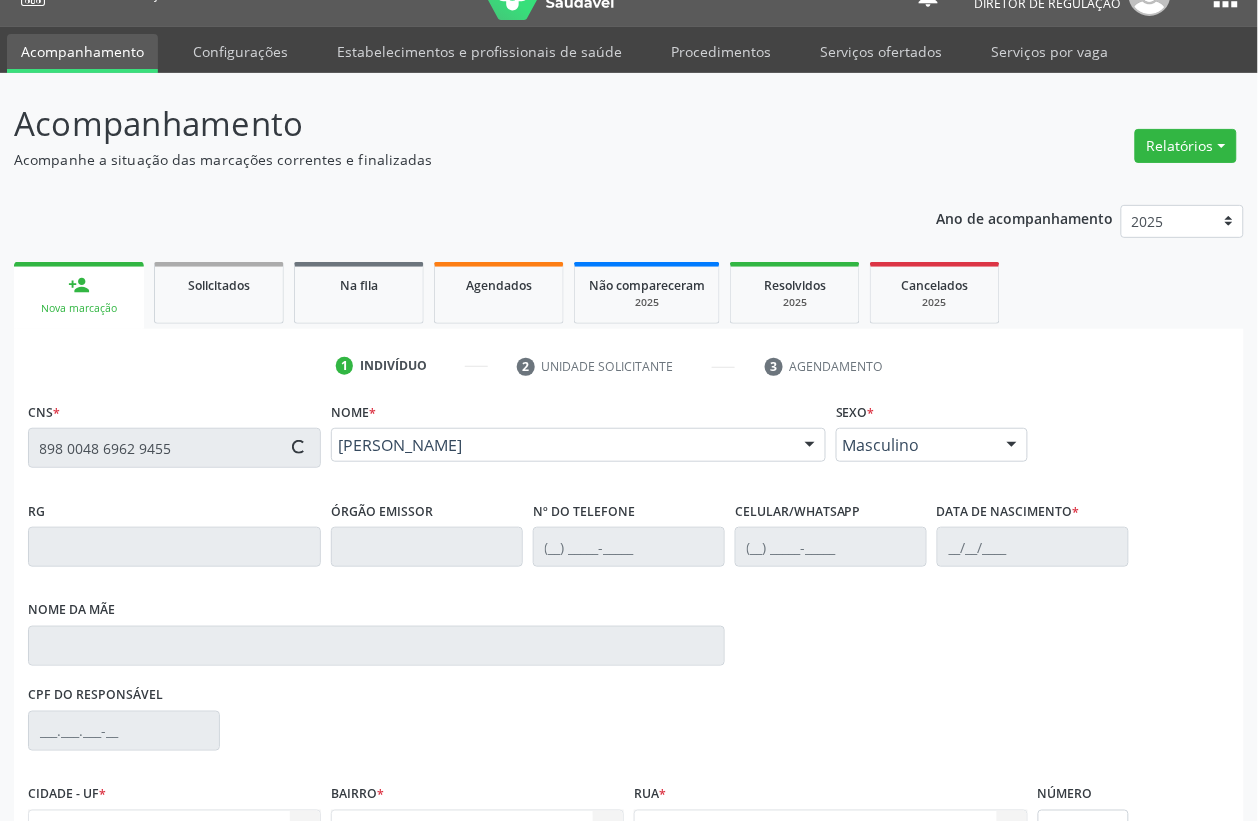 type on "(87) 99999-9999" 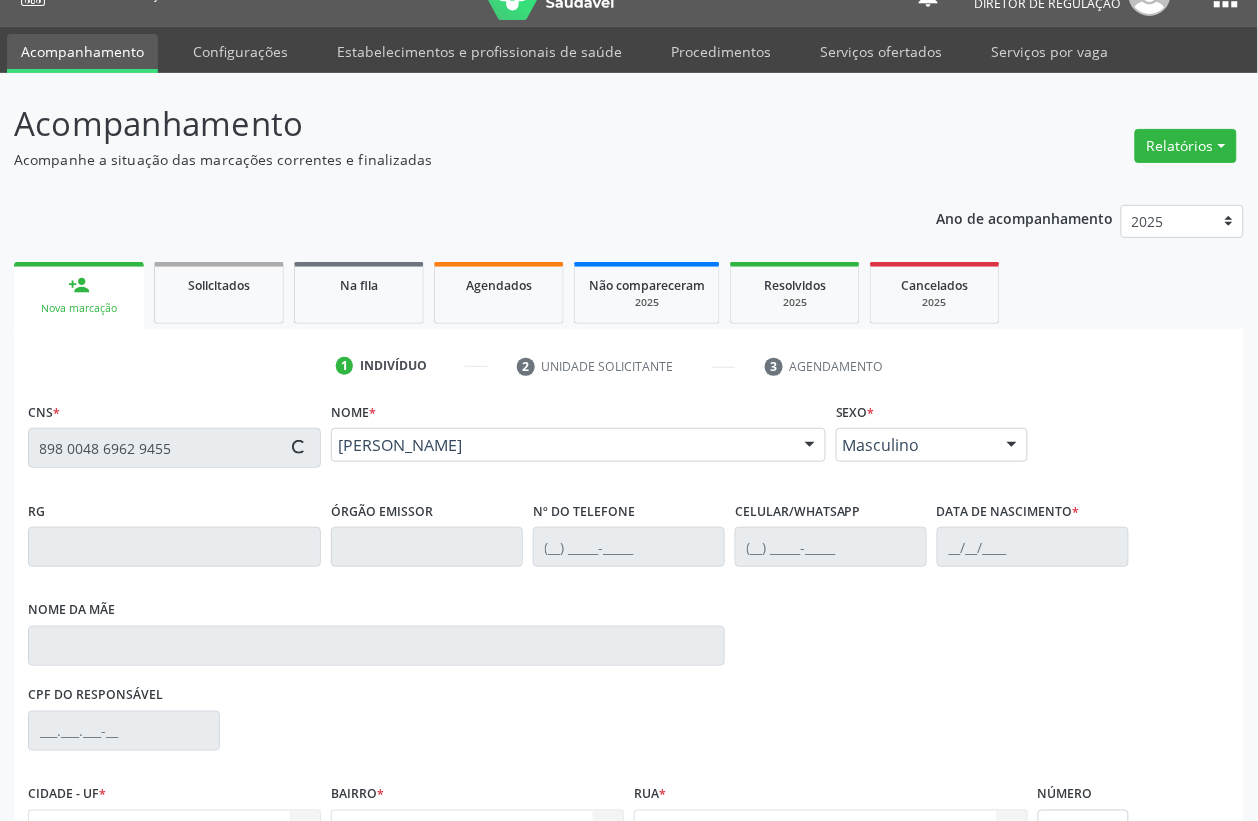 type on "28/09/2015" 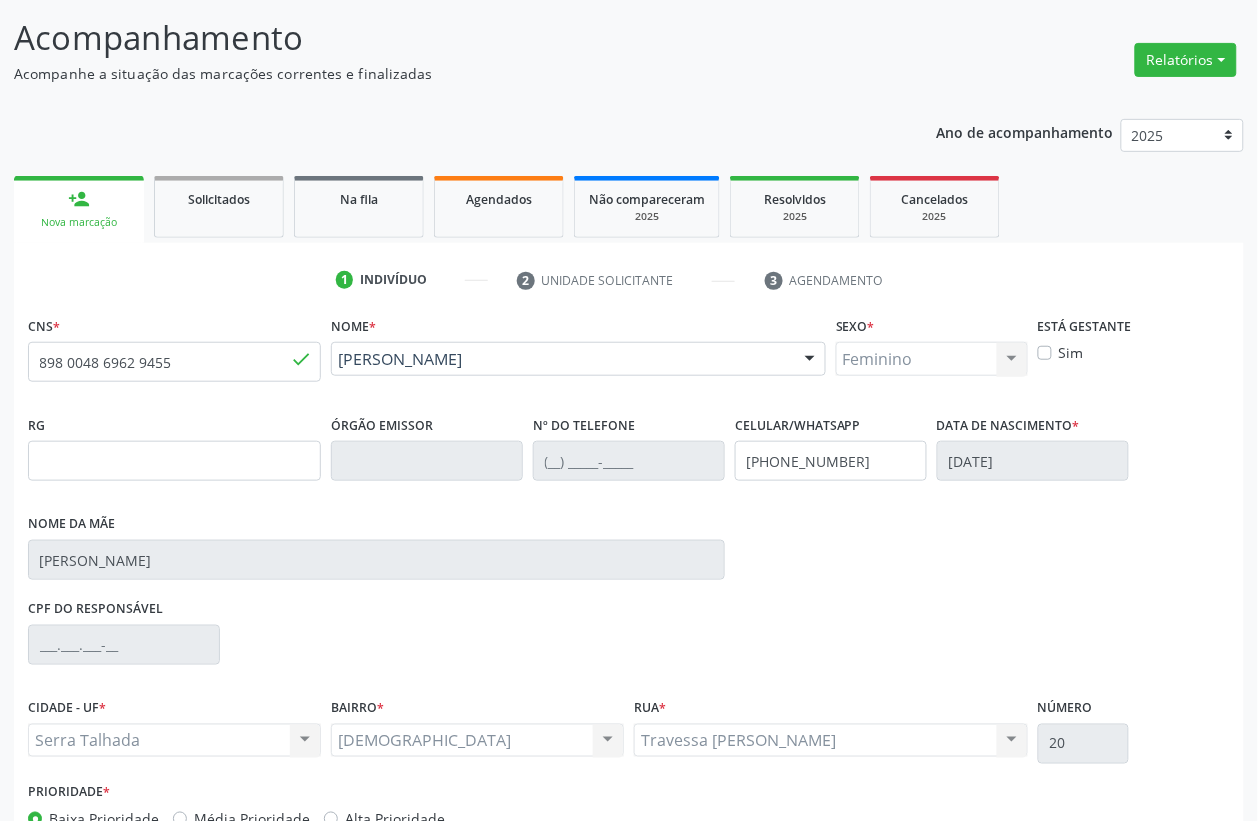 scroll, scrollTop: 248, scrollLeft: 0, axis: vertical 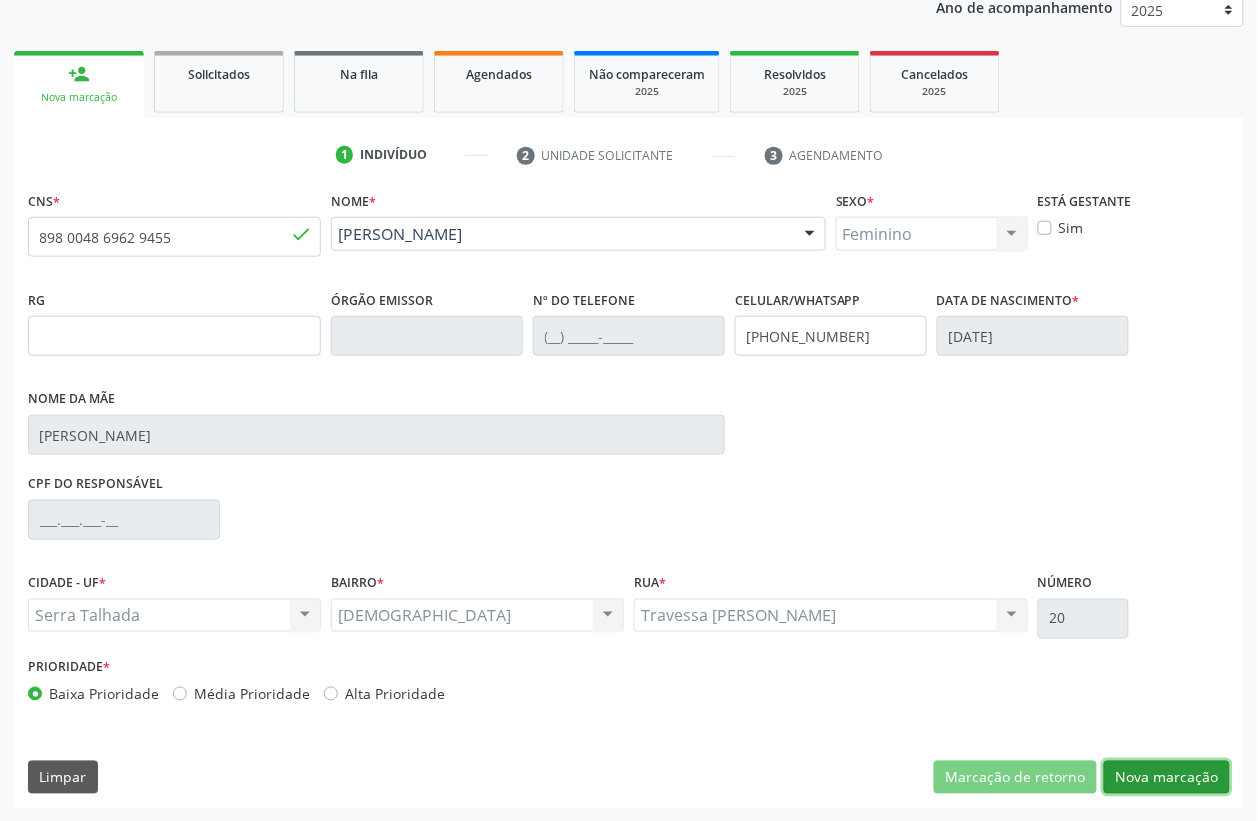 click on "Nova marcação" at bounding box center [1167, 778] 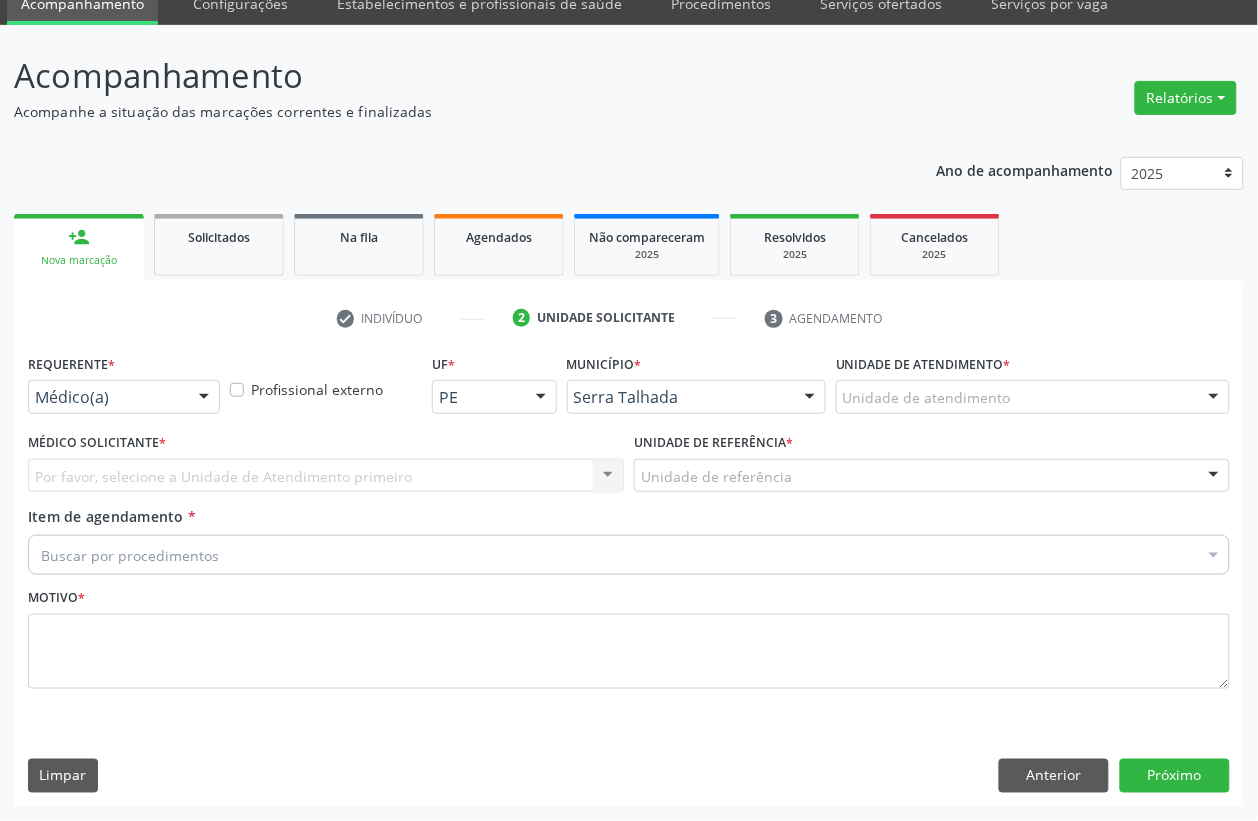 scroll, scrollTop: 85, scrollLeft: 0, axis: vertical 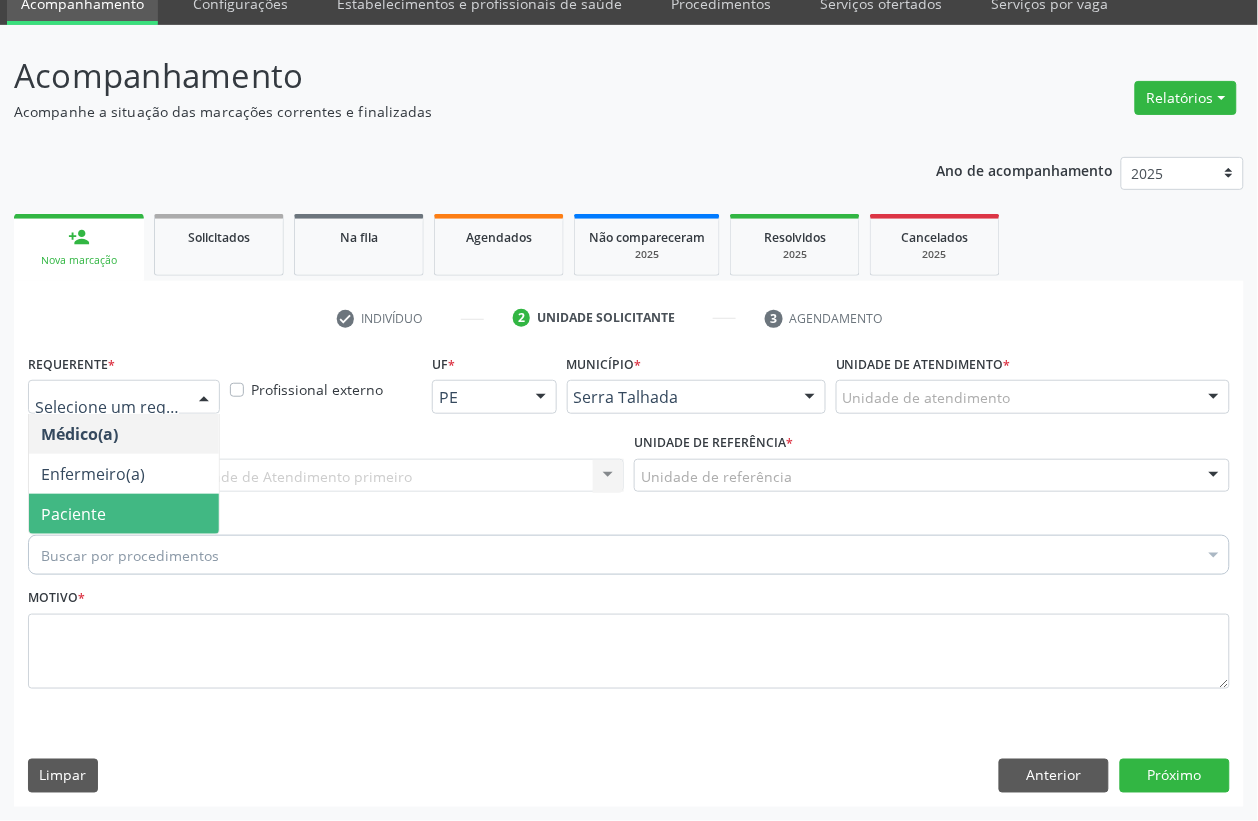 click on "Paciente" at bounding box center (73, 514) 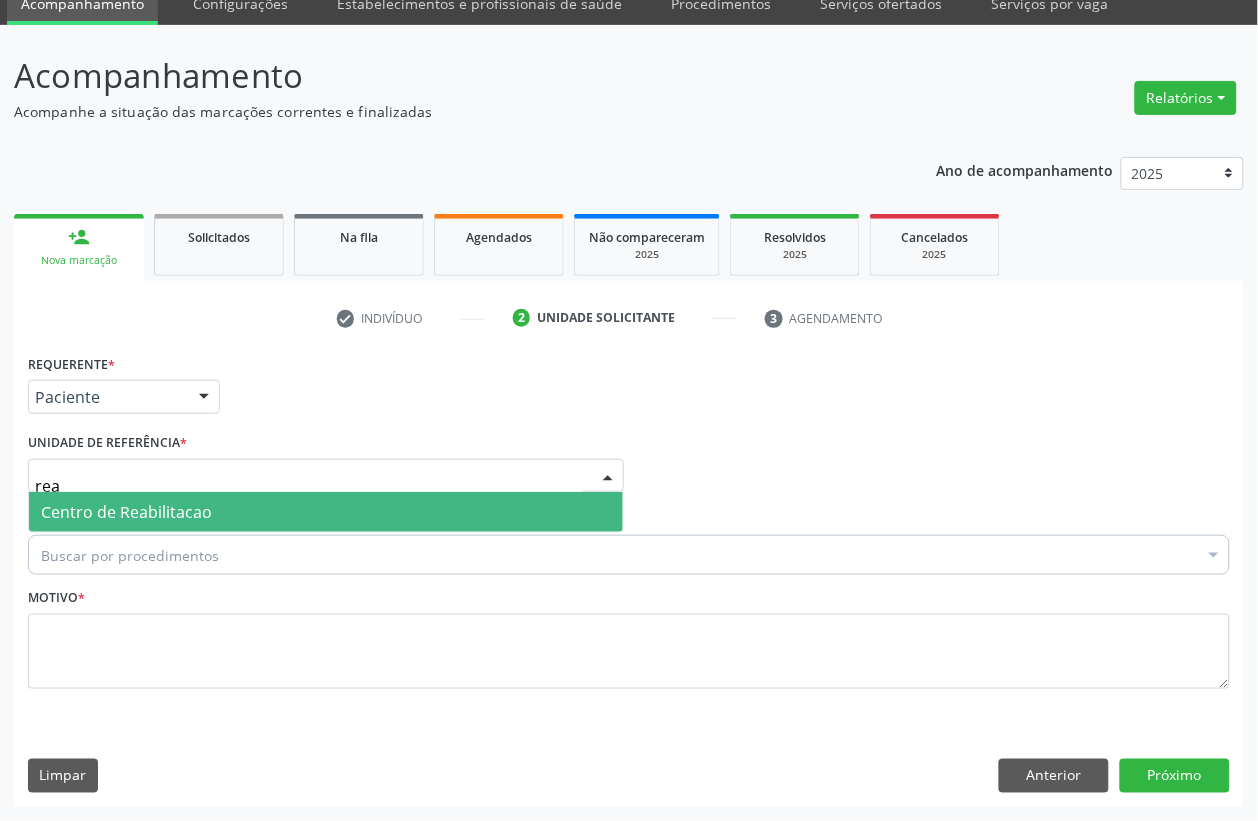type on "reab" 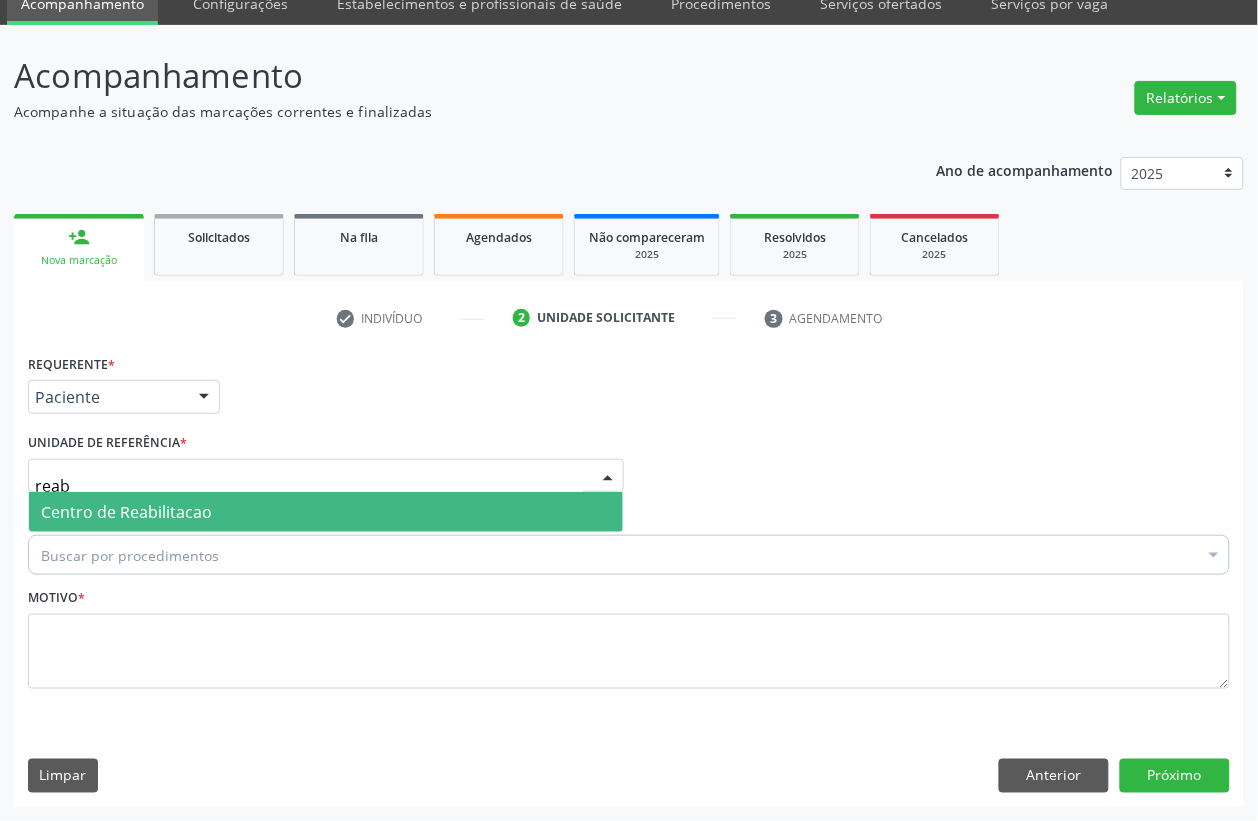 click on "Centro de Reabilitacao" at bounding box center [326, 512] 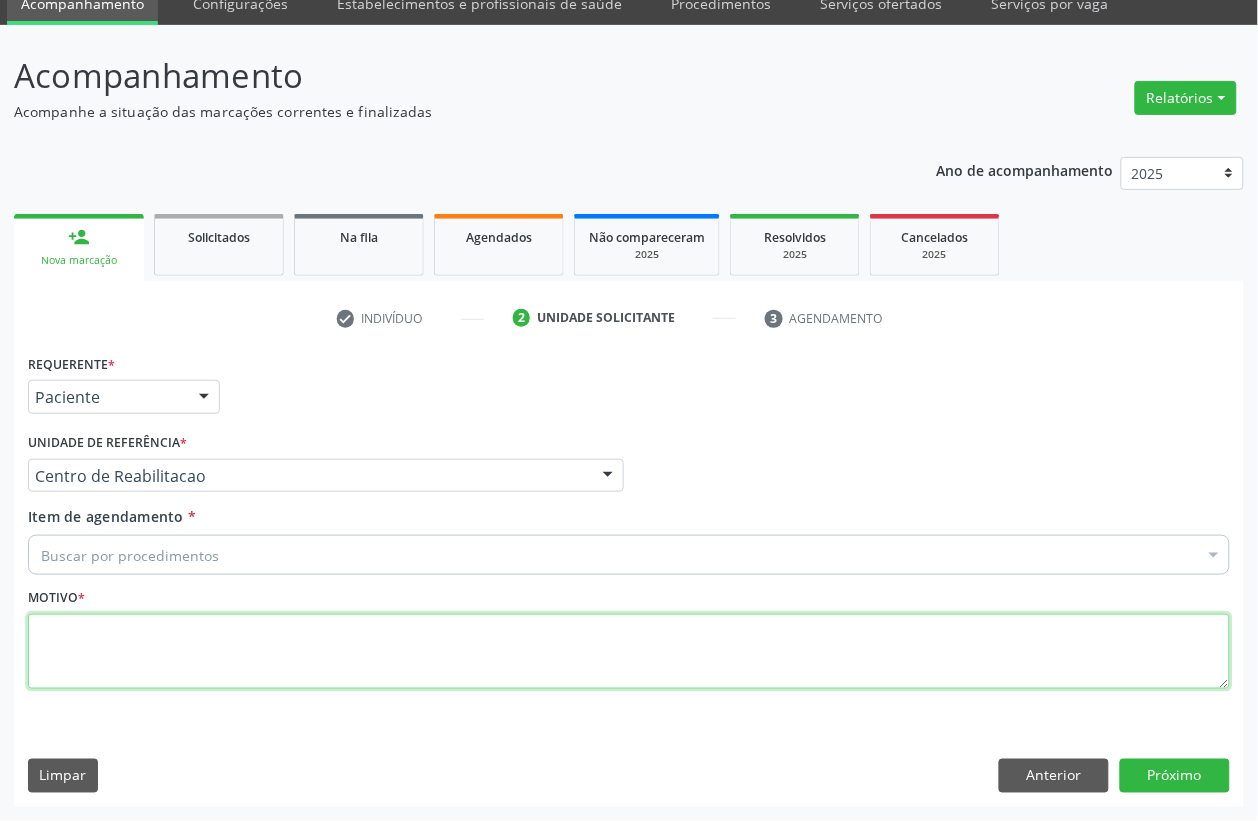 click at bounding box center (629, 652) 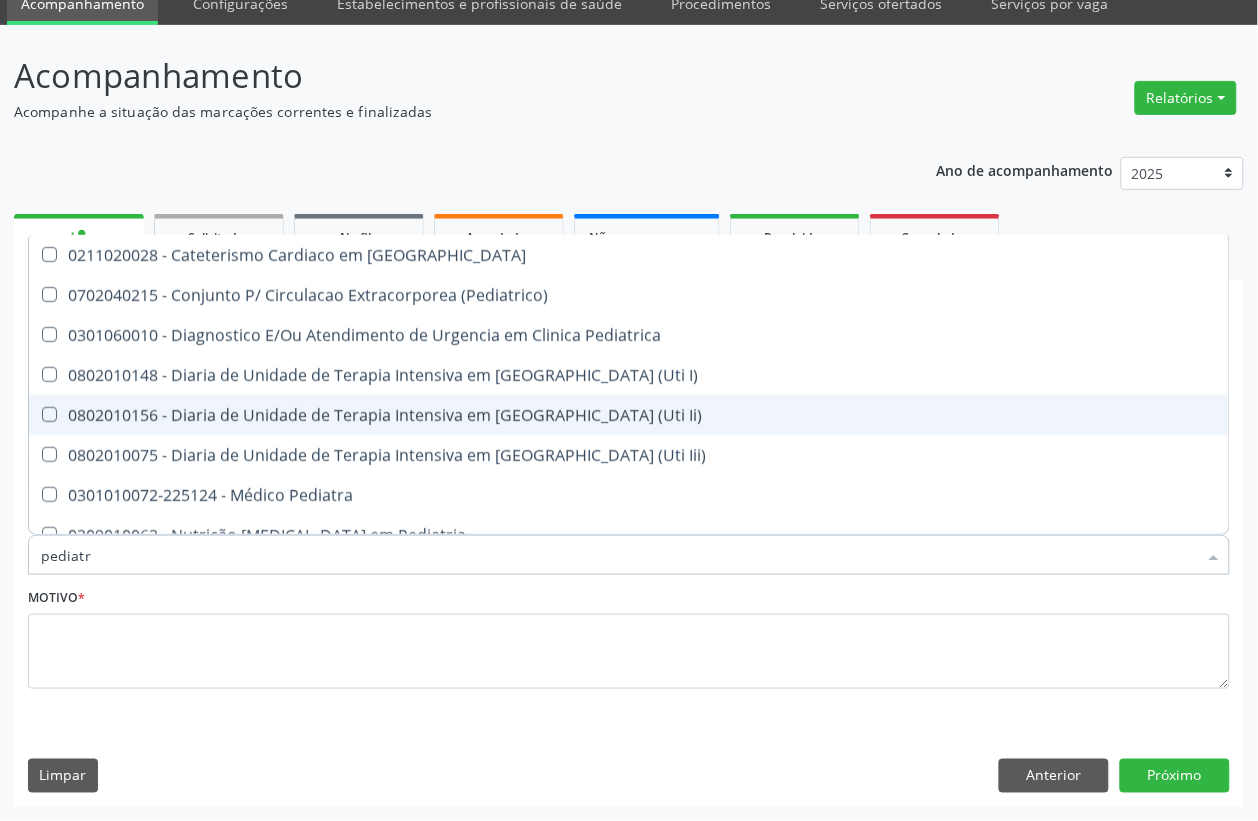 type on "pediatra" 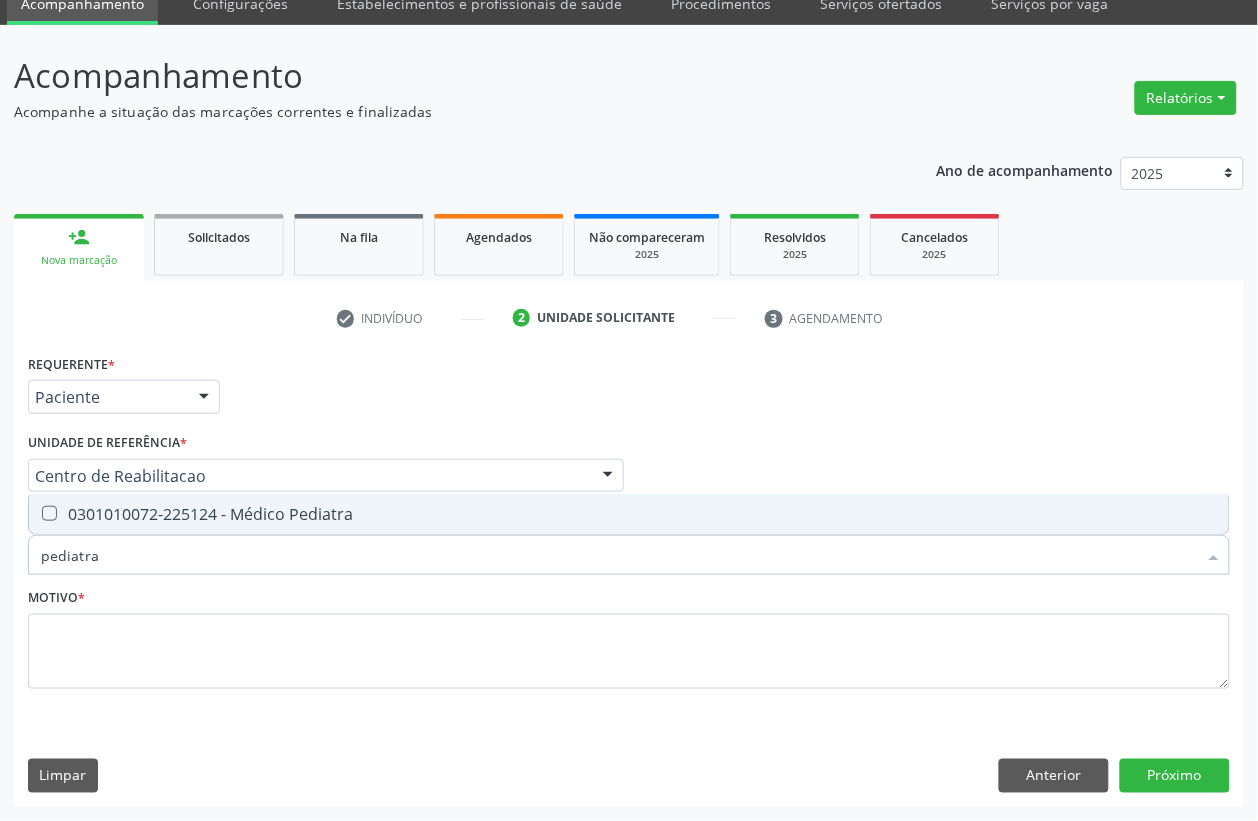click on "0301010072-225124 - Médico Pediatra" at bounding box center [629, 514] 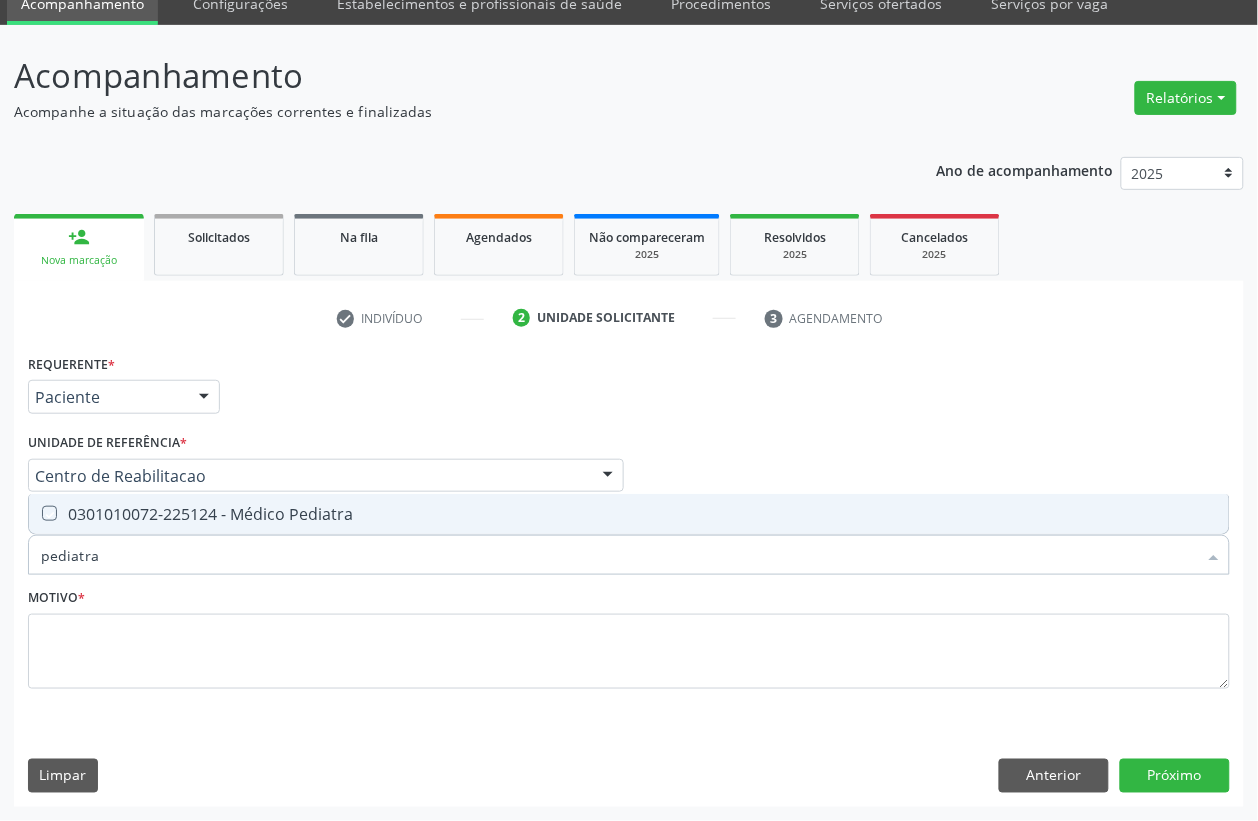 checkbox on "true" 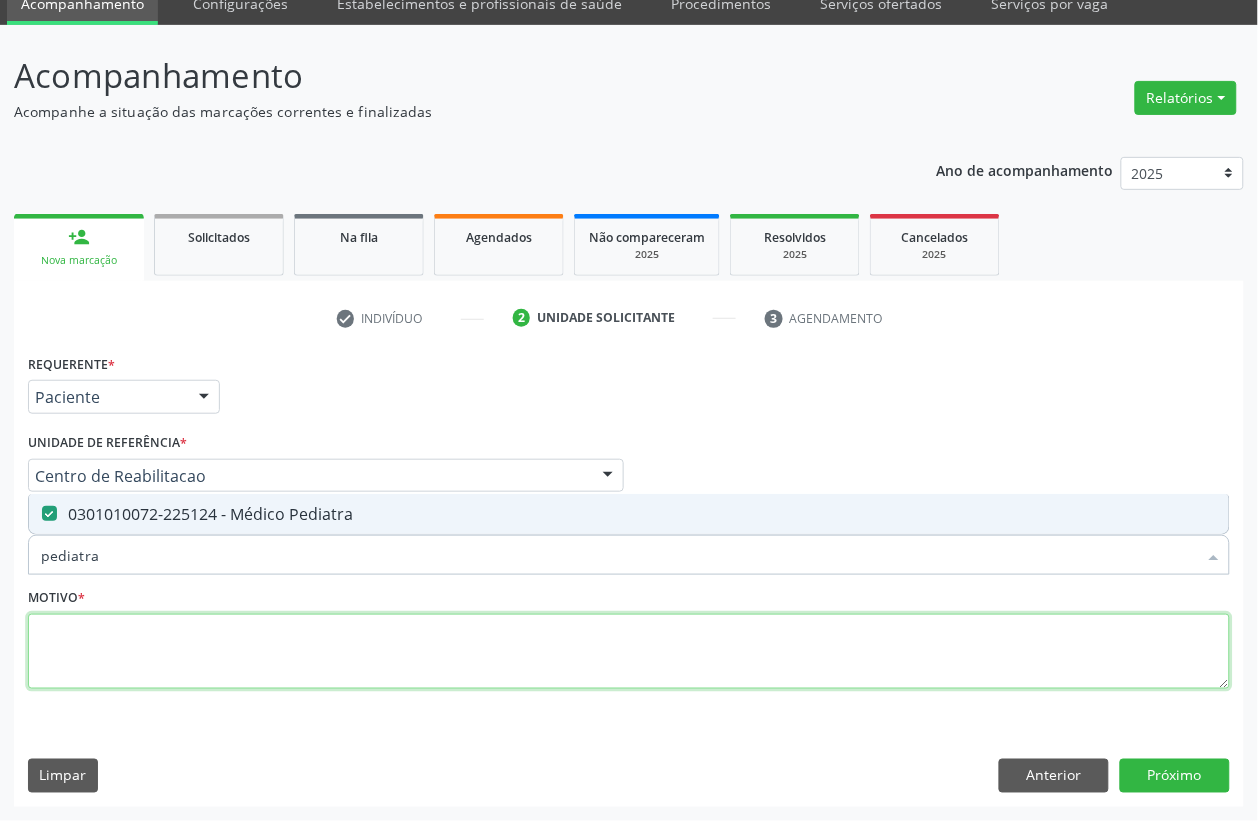 click at bounding box center [629, 652] 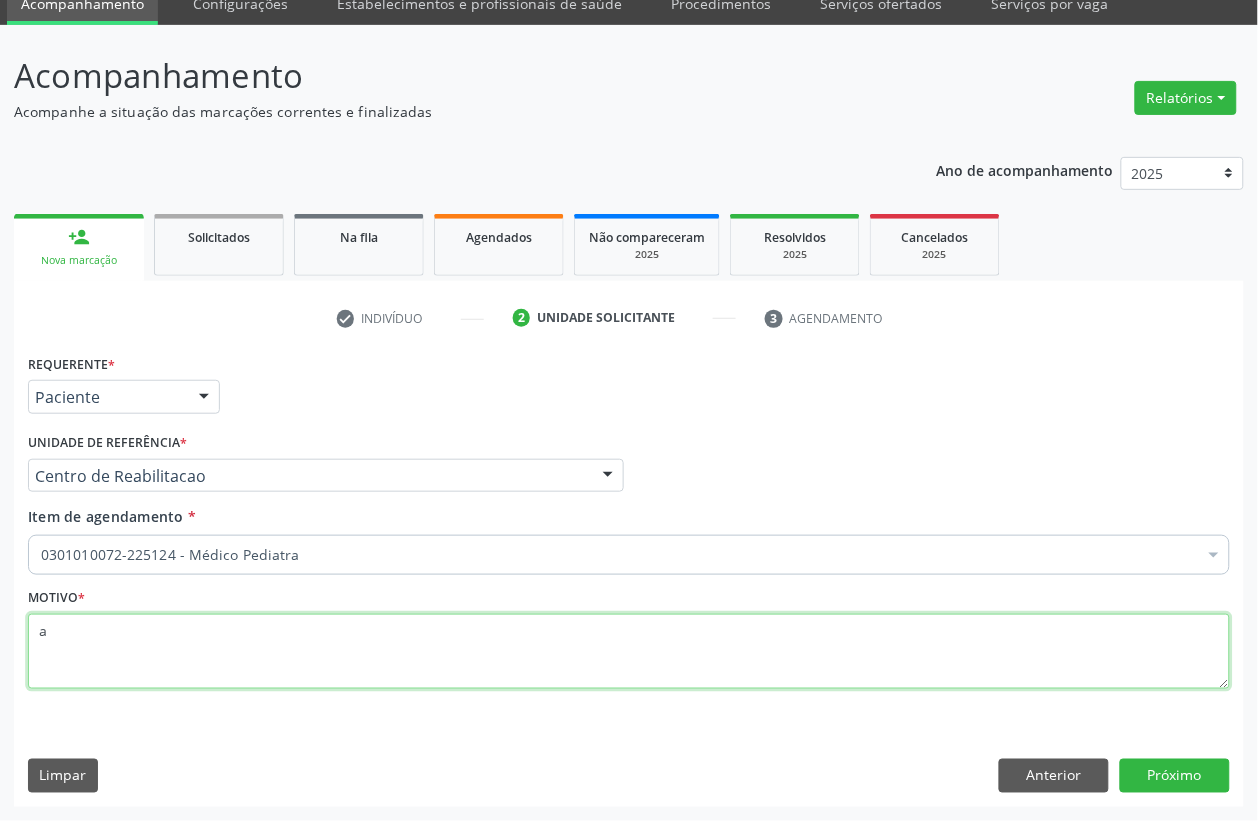 type on "a" 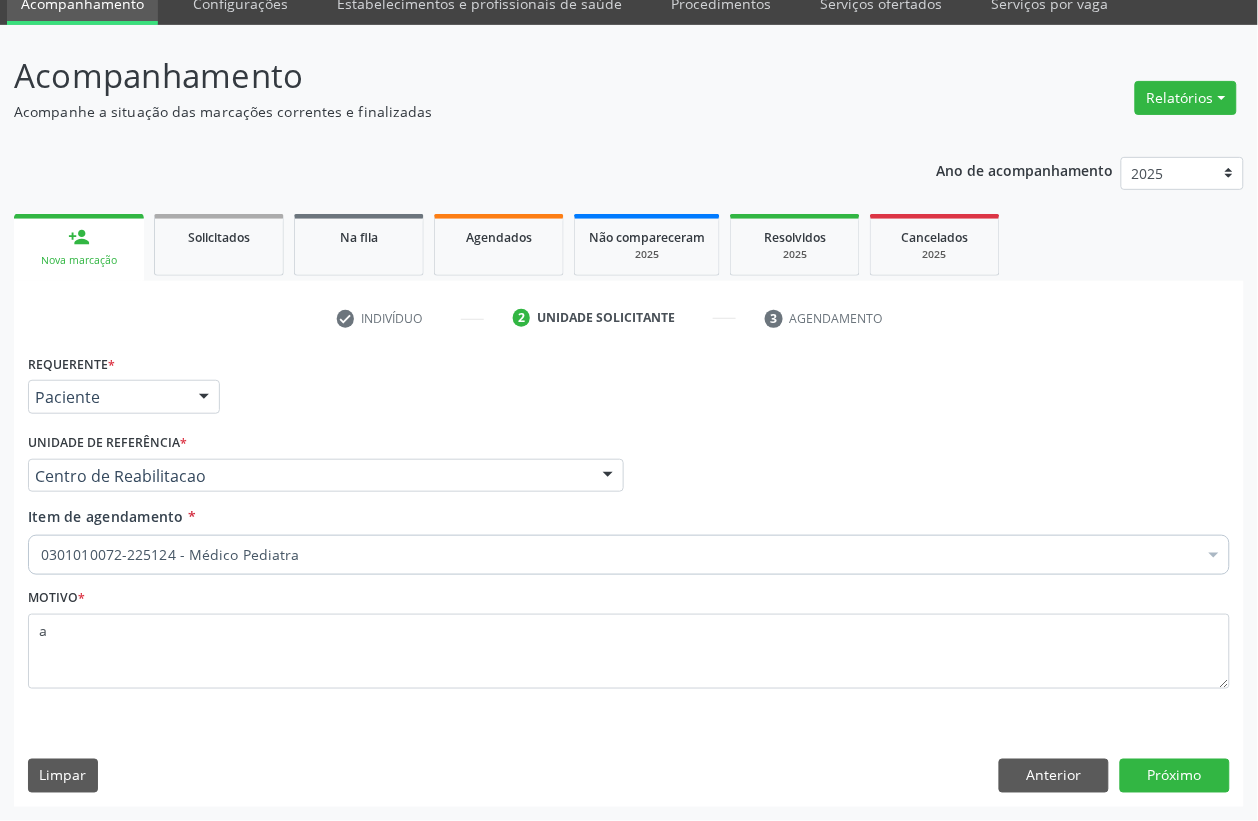click on "Requerente
*
Paciente         Médico(a)   Enfermeiro(a)   Paciente
Nenhum resultado encontrado para: "   "
Não há nenhuma opção para ser exibida.
UF
PE         AC   AL   AM   AP   BA   CE   DF   ES   GO   MA   MG   MS   MT   PA   PB   PE   PI   PR   RJ   RN   RO   RR   RS   SC   SE   SL   SP   SV   TO
Nenhum resultado encontrado para: "   "
Não há nenhuma opção para ser exibida.
Município
Serra Talhada         Abreu e Lima   Afogados da Ingazeira   Afrânio   Agrestina   Água Preta   Águas Belas   Alagoinha   Aliança   Altinho   Amaraji   Angelim   Araçoiaba   Araripina   Arcoverde   Barra de Guabiraba   Barreiros   Belém de Maria   Belém do São Francisco   Belo Jardim   Betânia   Bezerros   Bodocó   Bom Conselho   Bom Jardim   Bonito   Brejão   Brejinho   Brejo da Madre de Deus   Buenos Aires   Buíque   Cabo de Santo Agostinho   Cabrobó   Cachoeirinha" at bounding box center (629, 577) 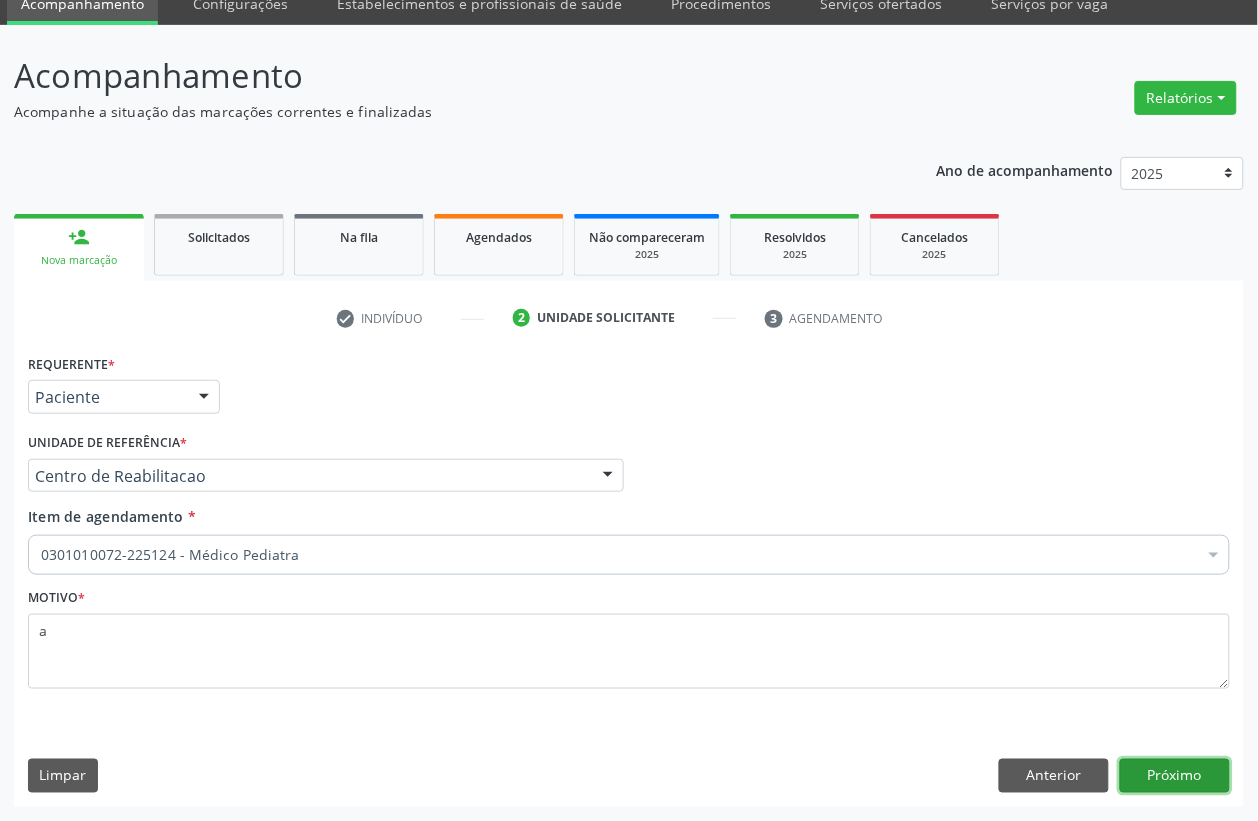 click on "Próximo" at bounding box center (1175, 776) 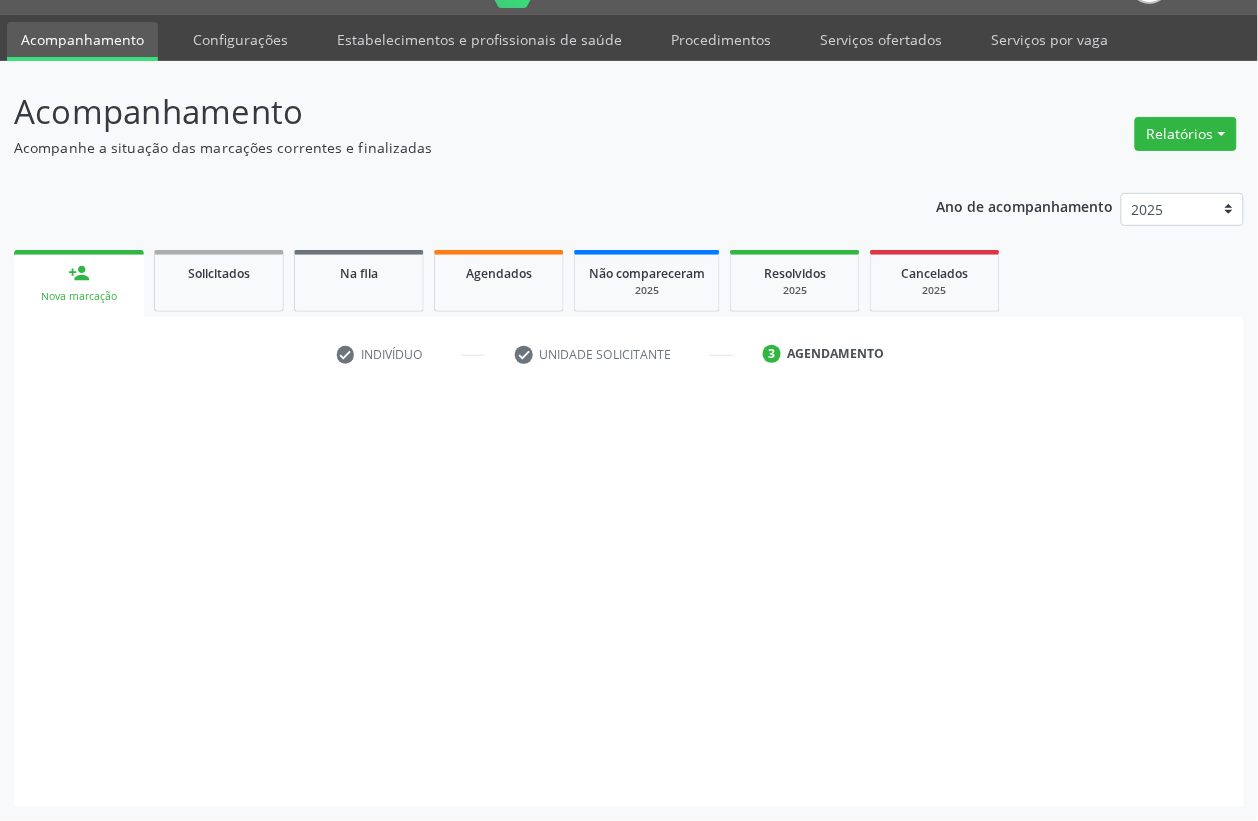 scroll, scrollTop: 50, scrollLeft: 0, axis: vertical 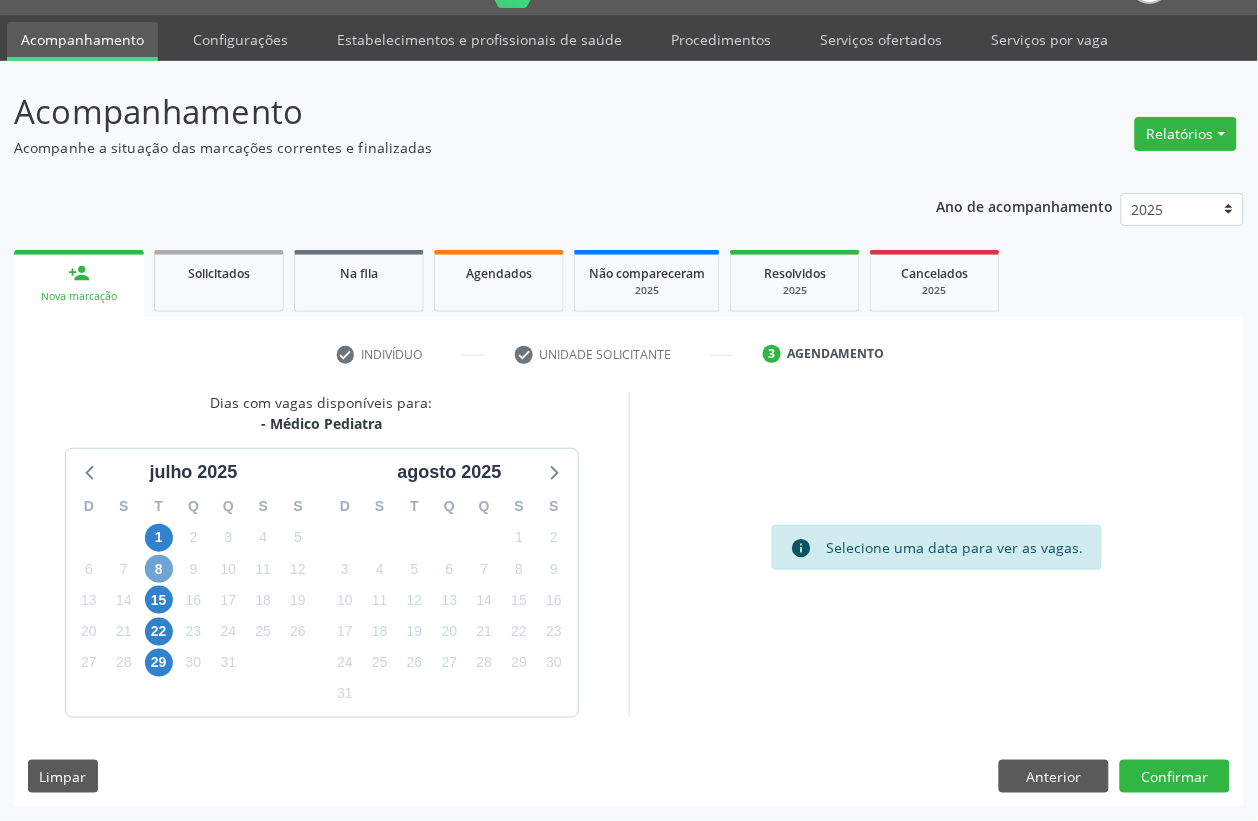 click on "8" at bounding box center (159, 569) 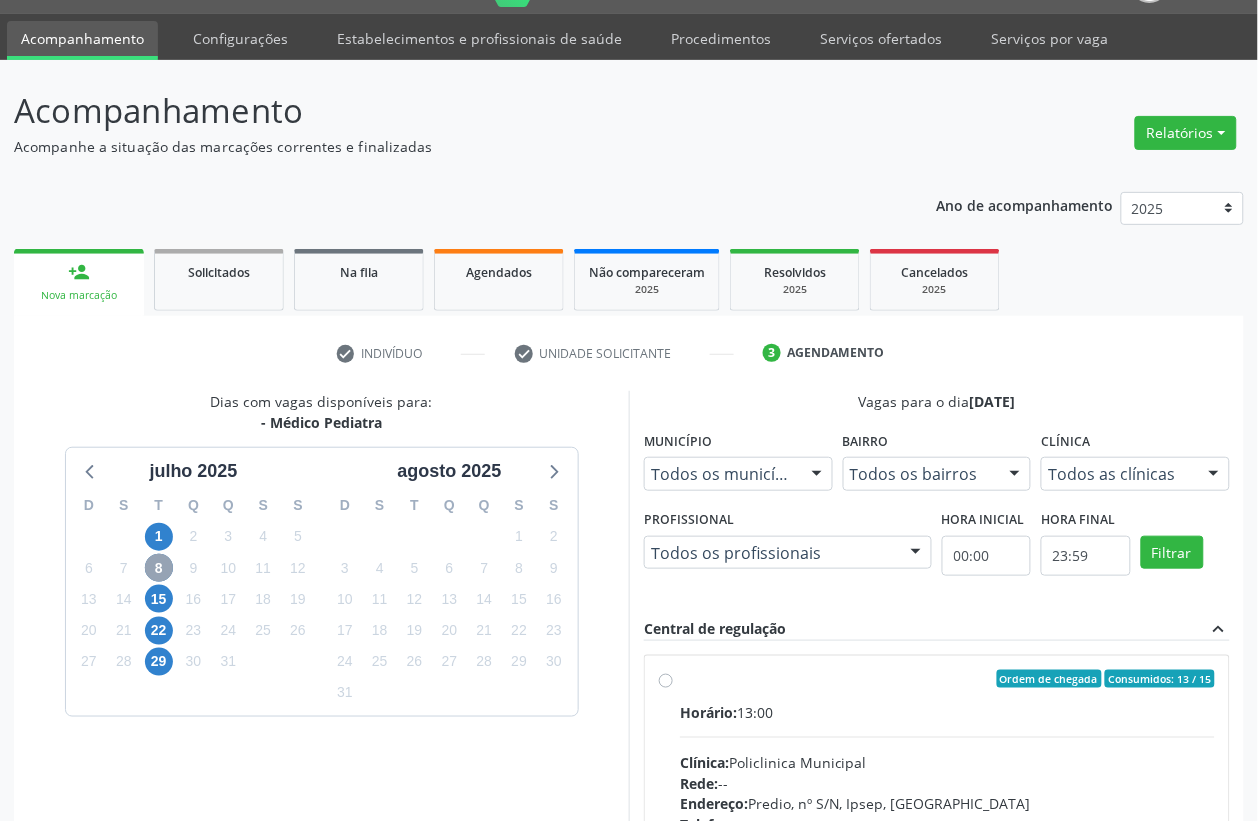 scroll, scrollTop: 175, scrollLeft: 0, axis: vertical 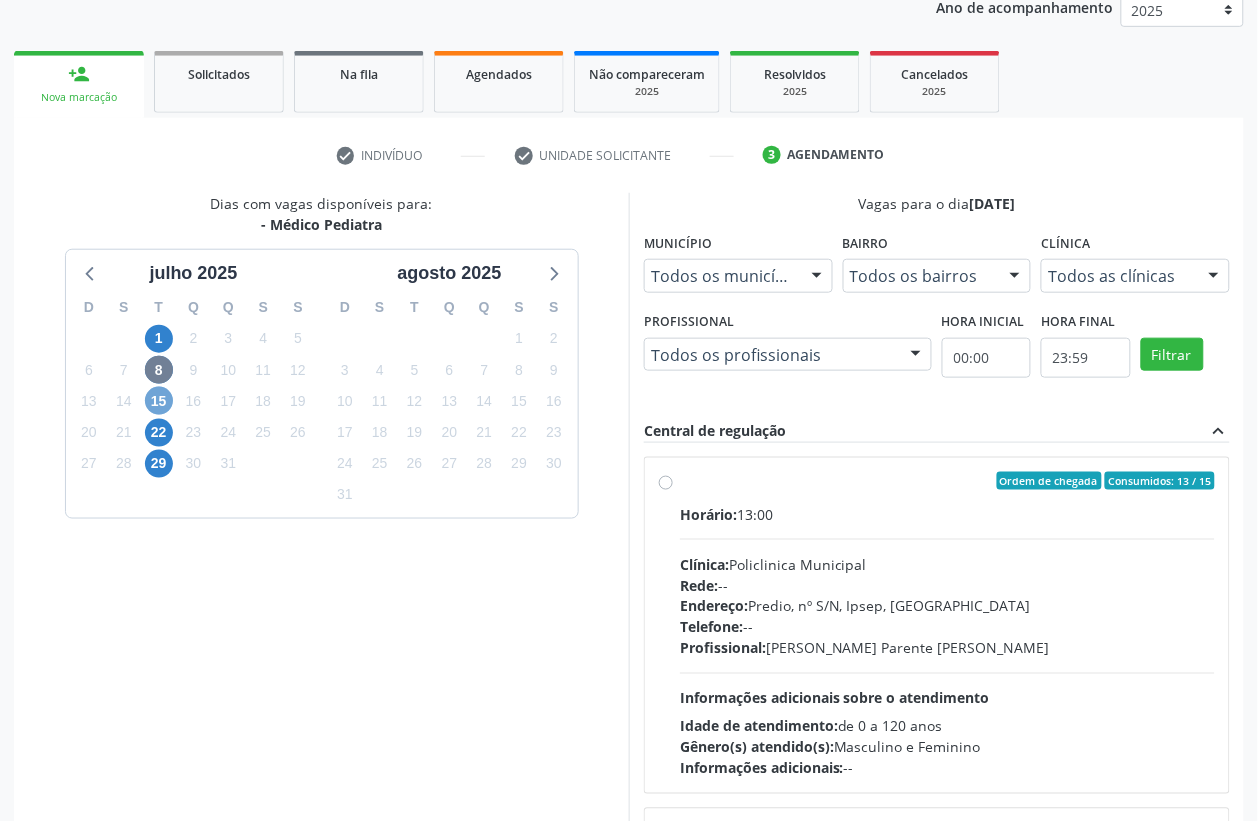 click on "15" at bounding box center (159, 401) 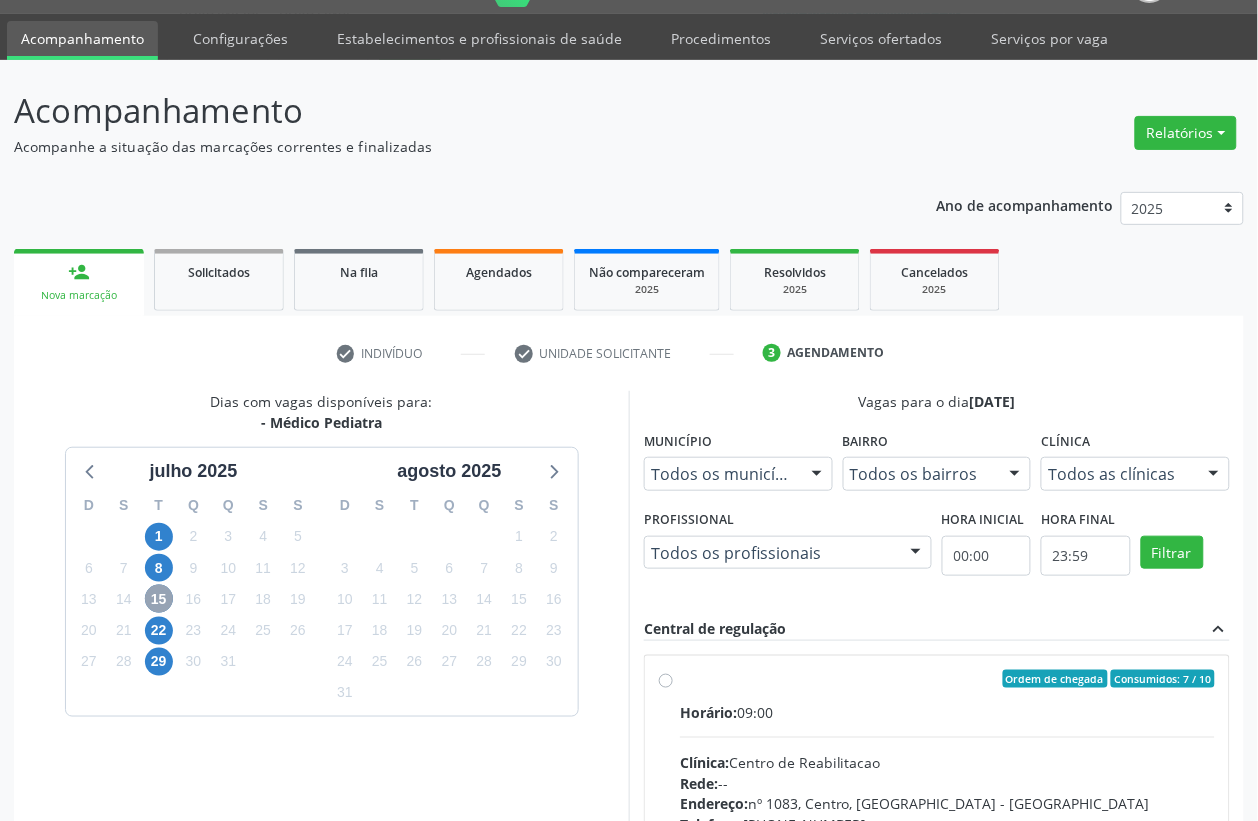 scroll, scrollTop: 248, scrollLeft: 0, axis: vertical 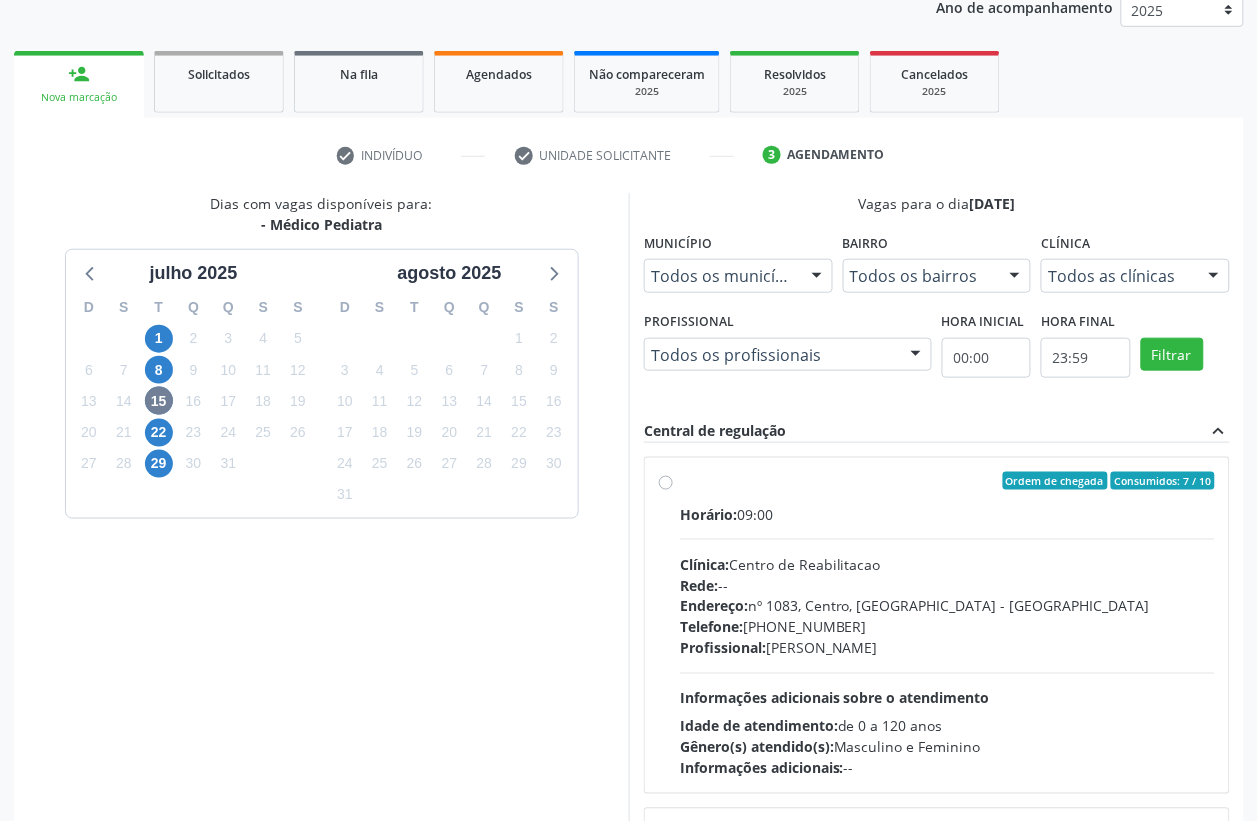 click on "Telefone:   (81) 38313112" at bounding box center [947, 627] 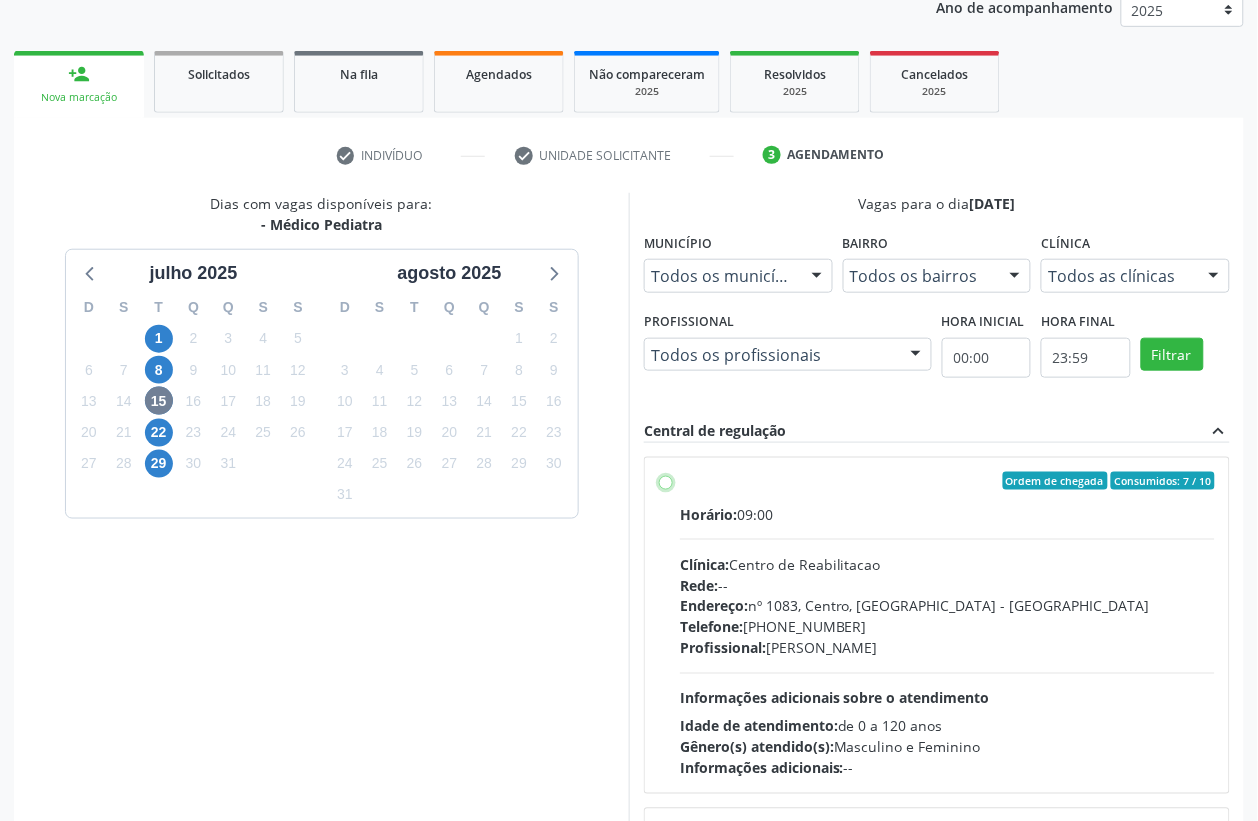 radio on "true" 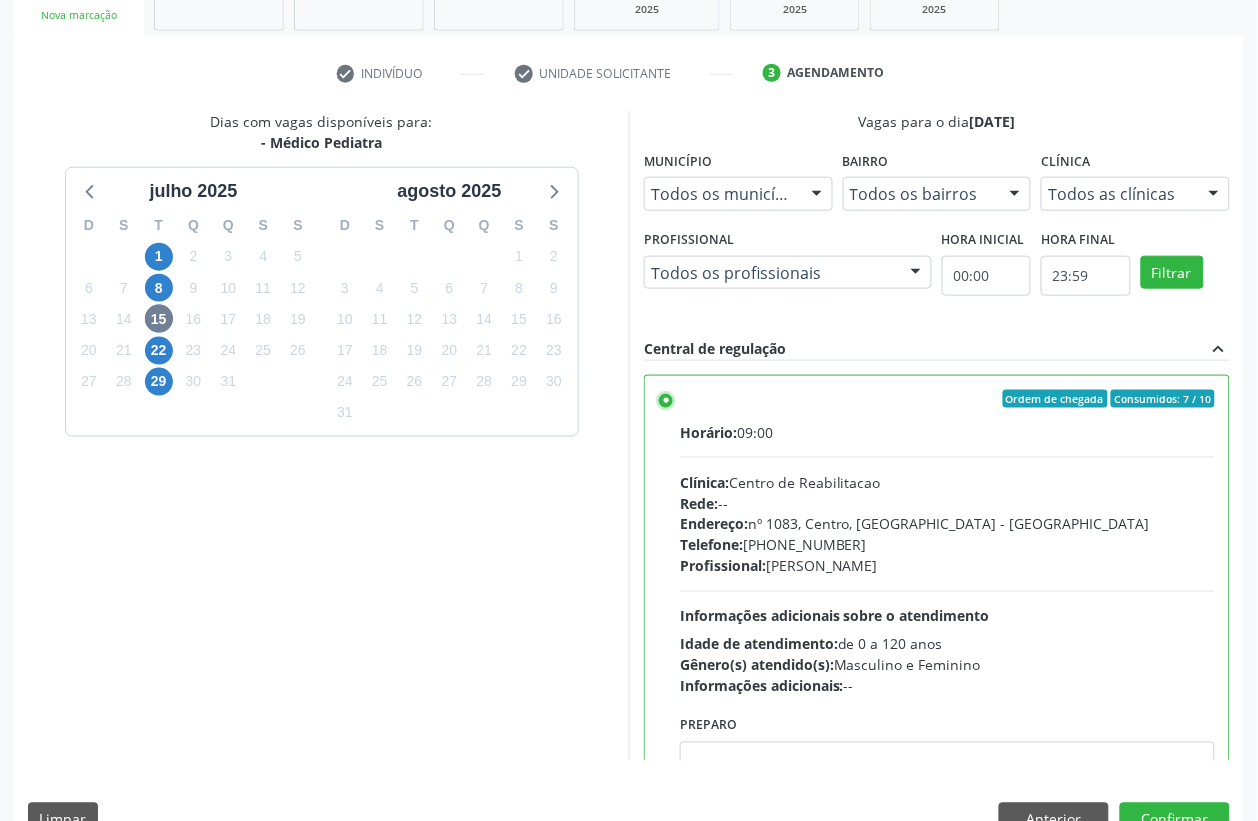 scroll, scrollTop: 373, scrollLeft: 0, axis: vertical 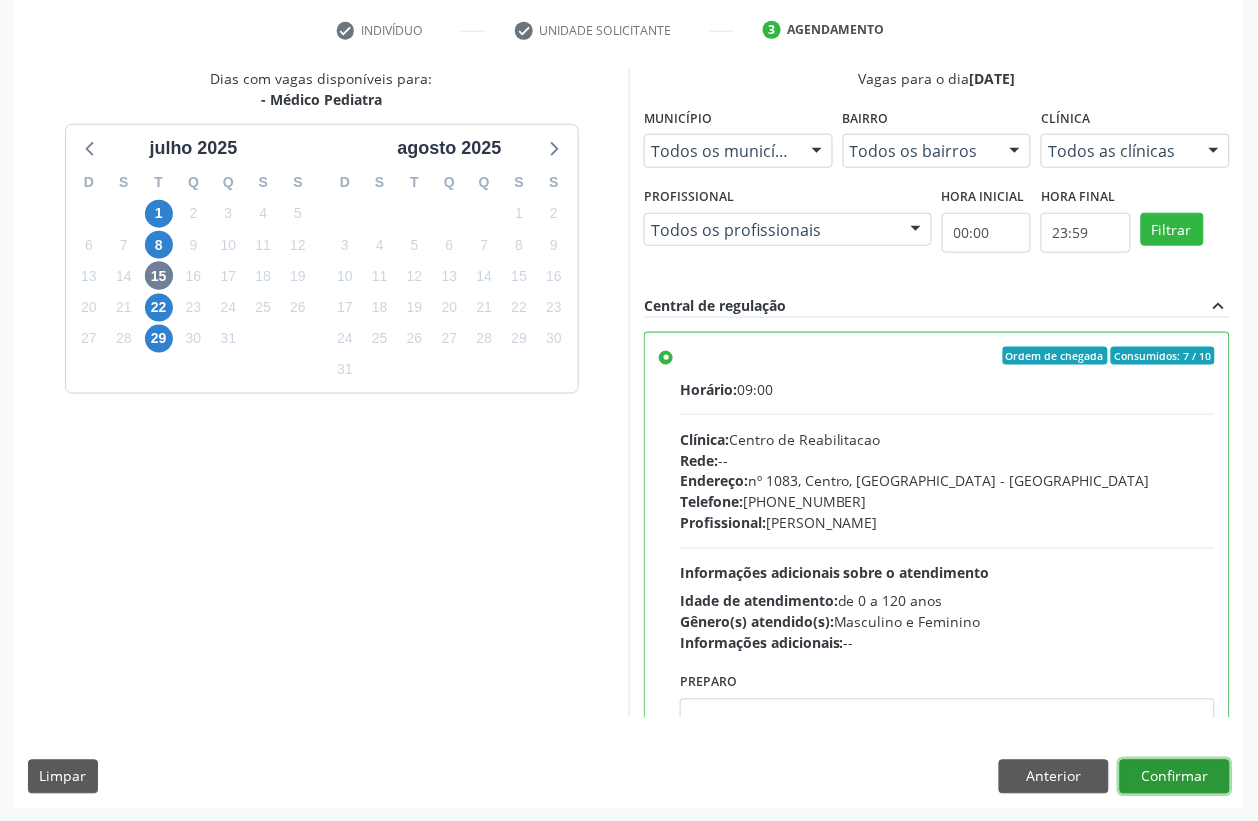 click on "Confirmar" at bounding box center (1175, 777) 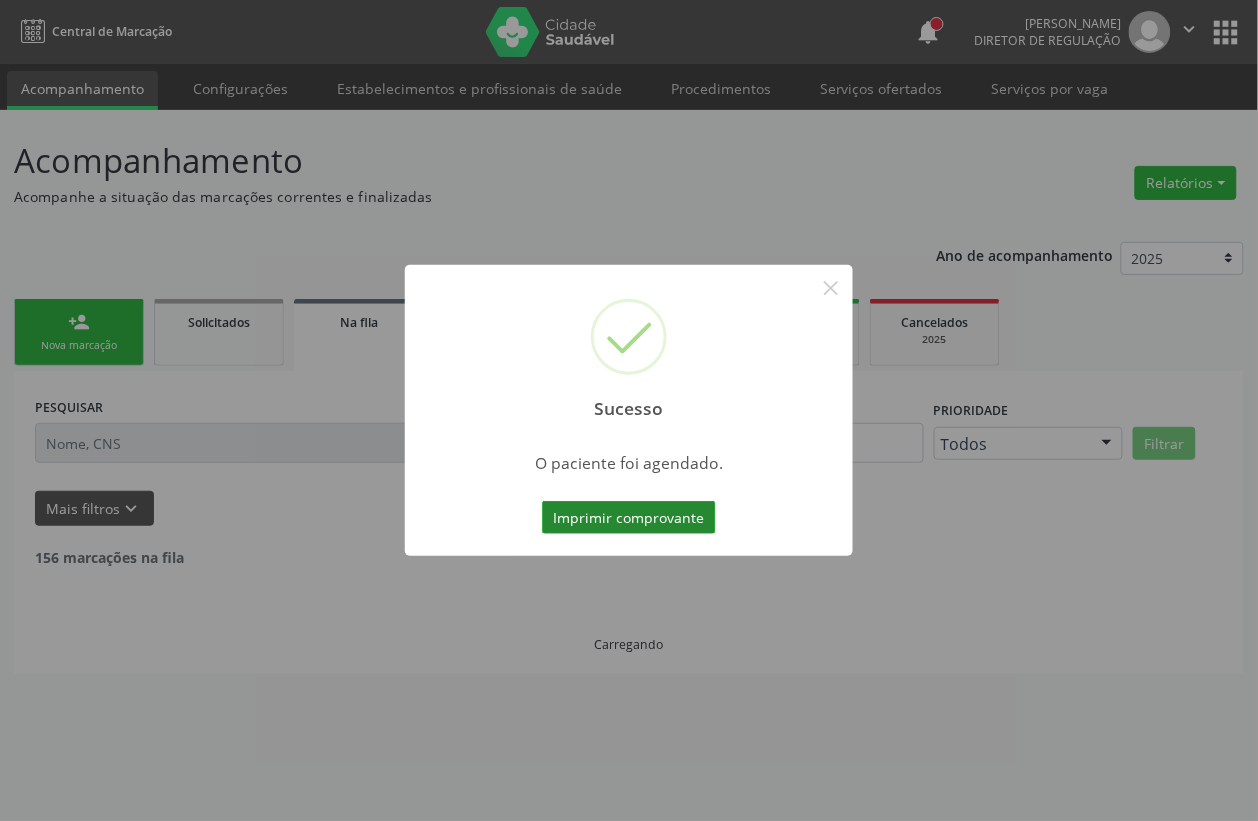 scroll, scrollTop: 0, scrollLeft: 0, axis: both 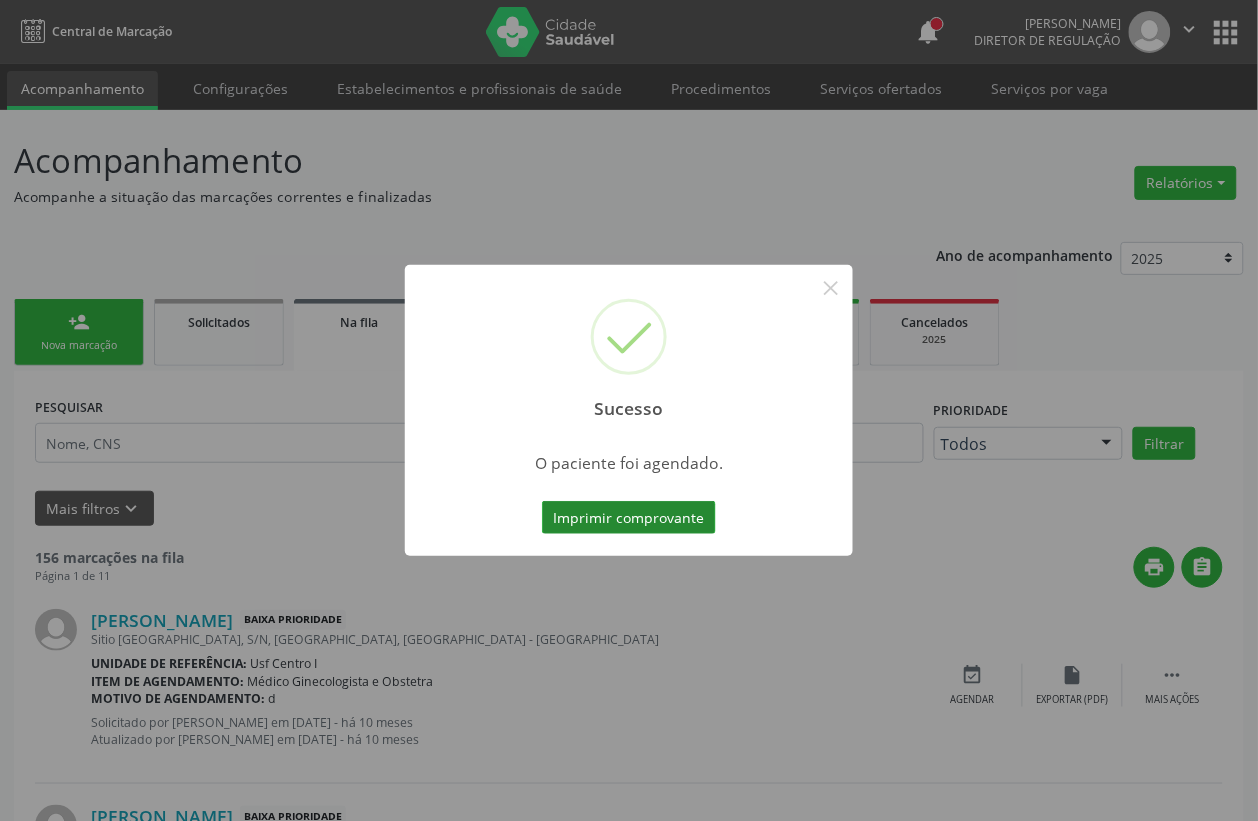 click on "Imprimir comprovante" at bounding box center [629, 518] 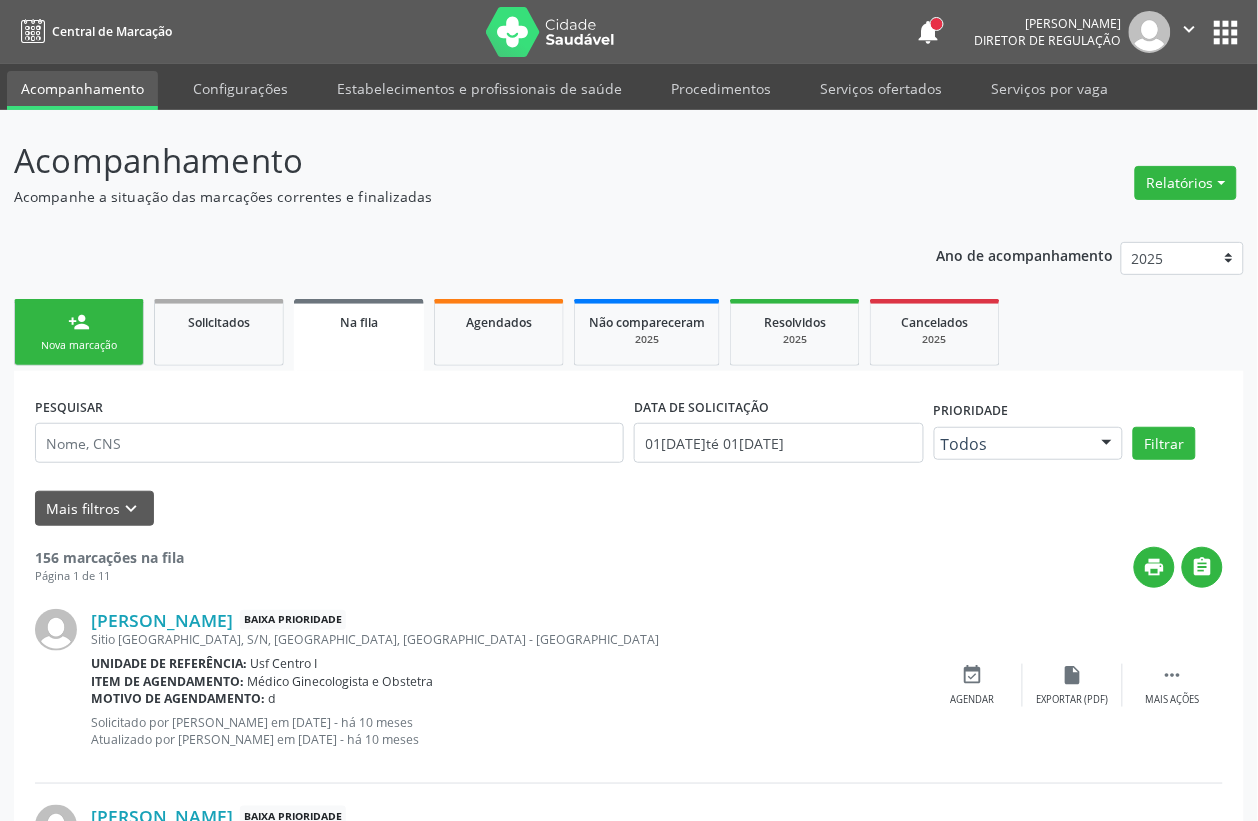 drag, startPoint x: 67, startPoint y: 342, endPoint x: 473, endPoint y: 238, distance: 419.10858 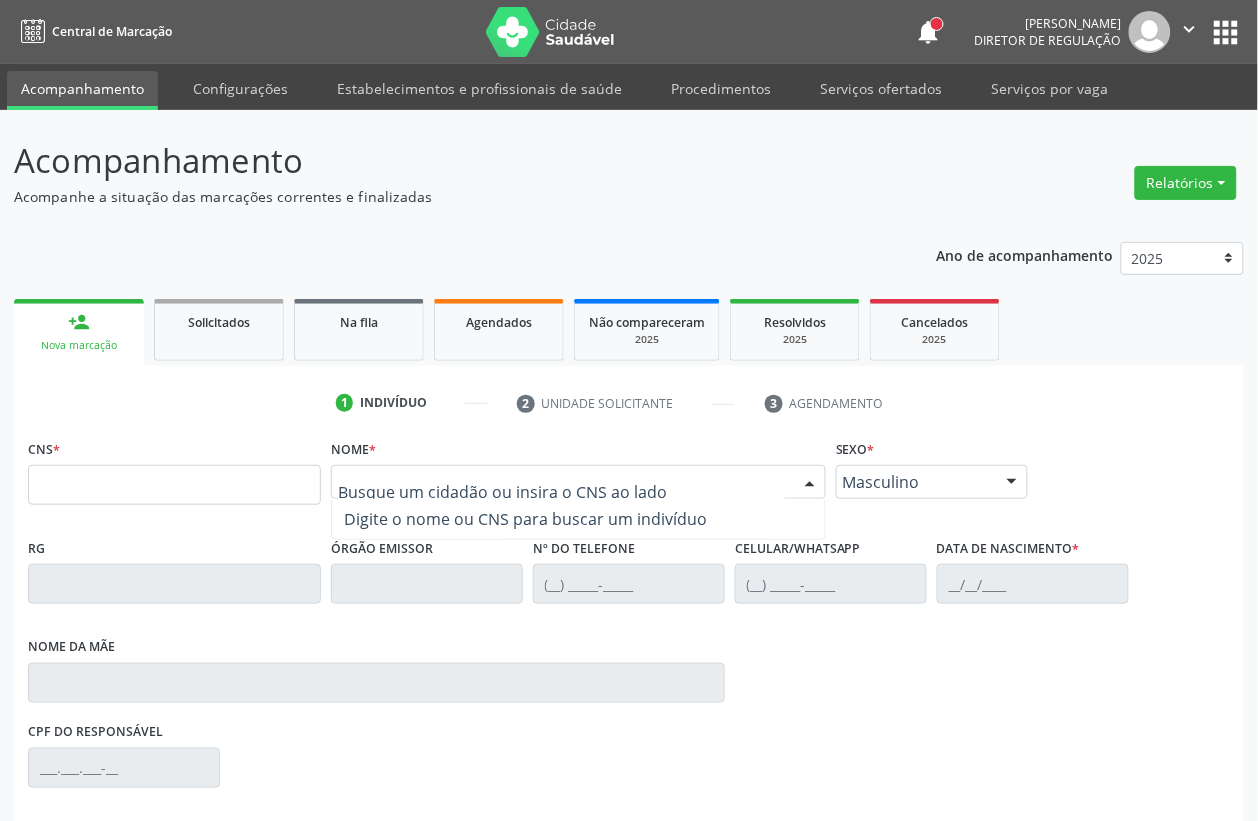 click at bounding box center (578, 482) 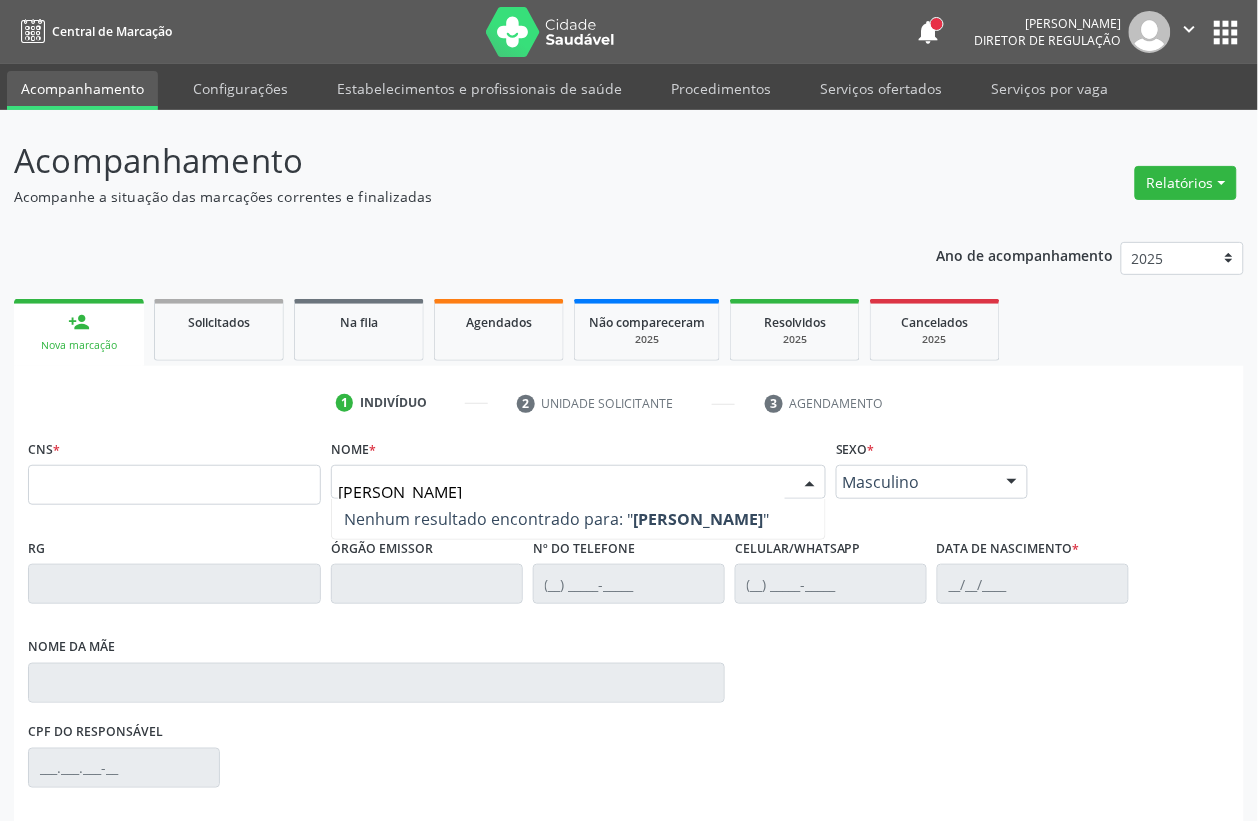 type on "ana cristina" 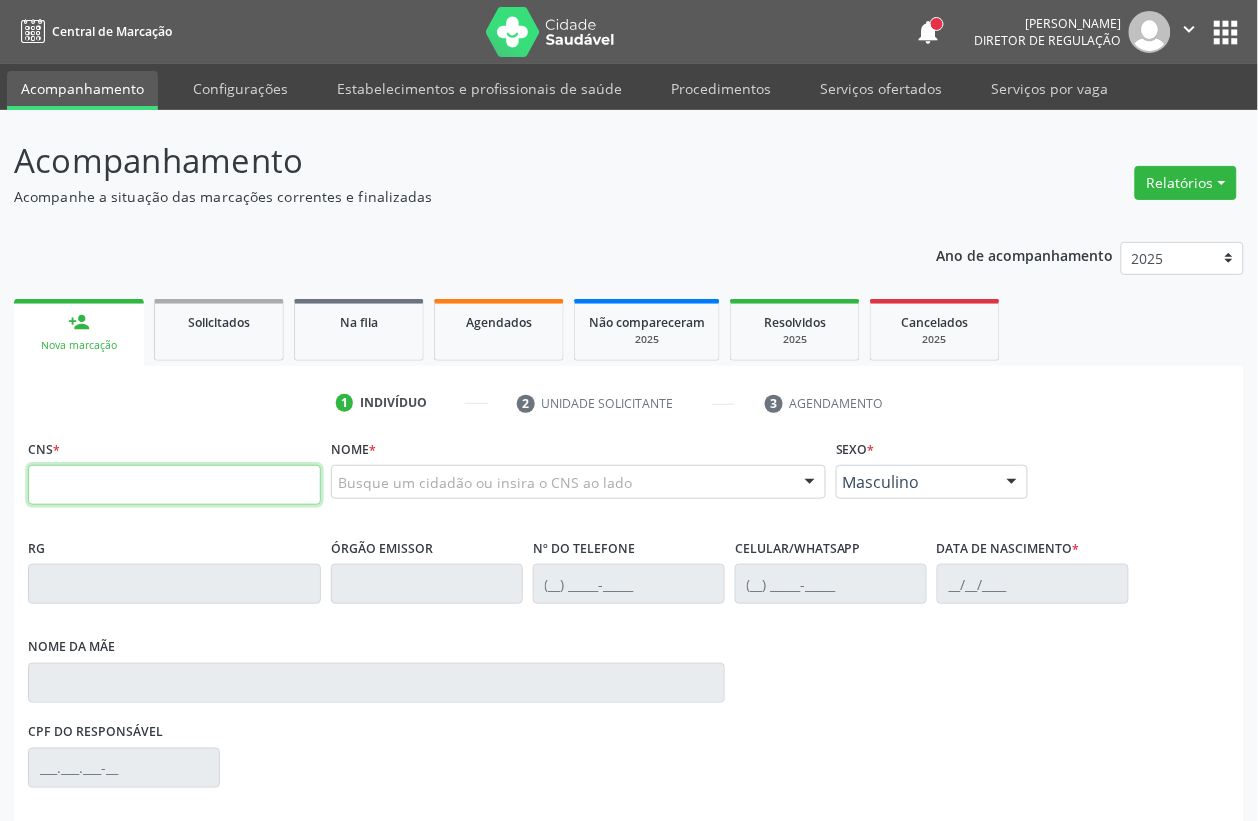 click at bounding box center (174, 485) 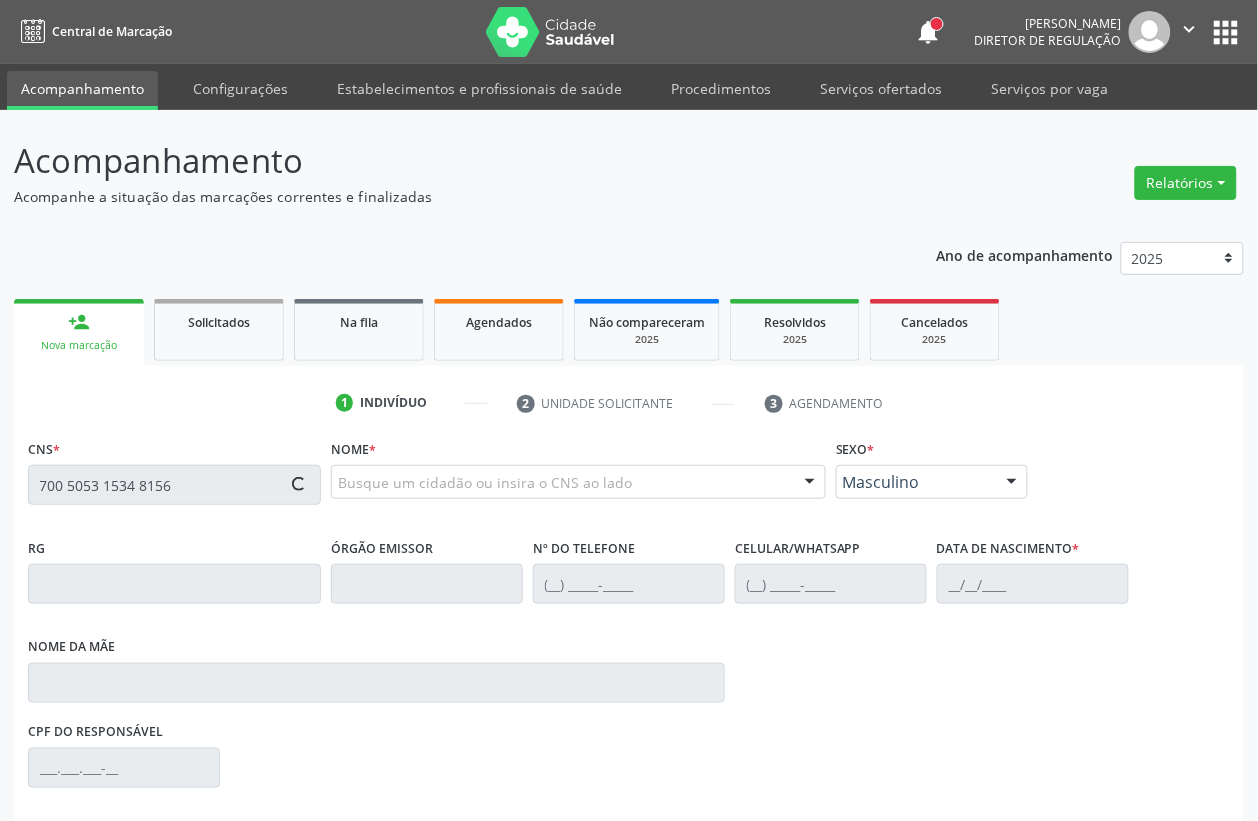 type on "700 5053 1534 8156" 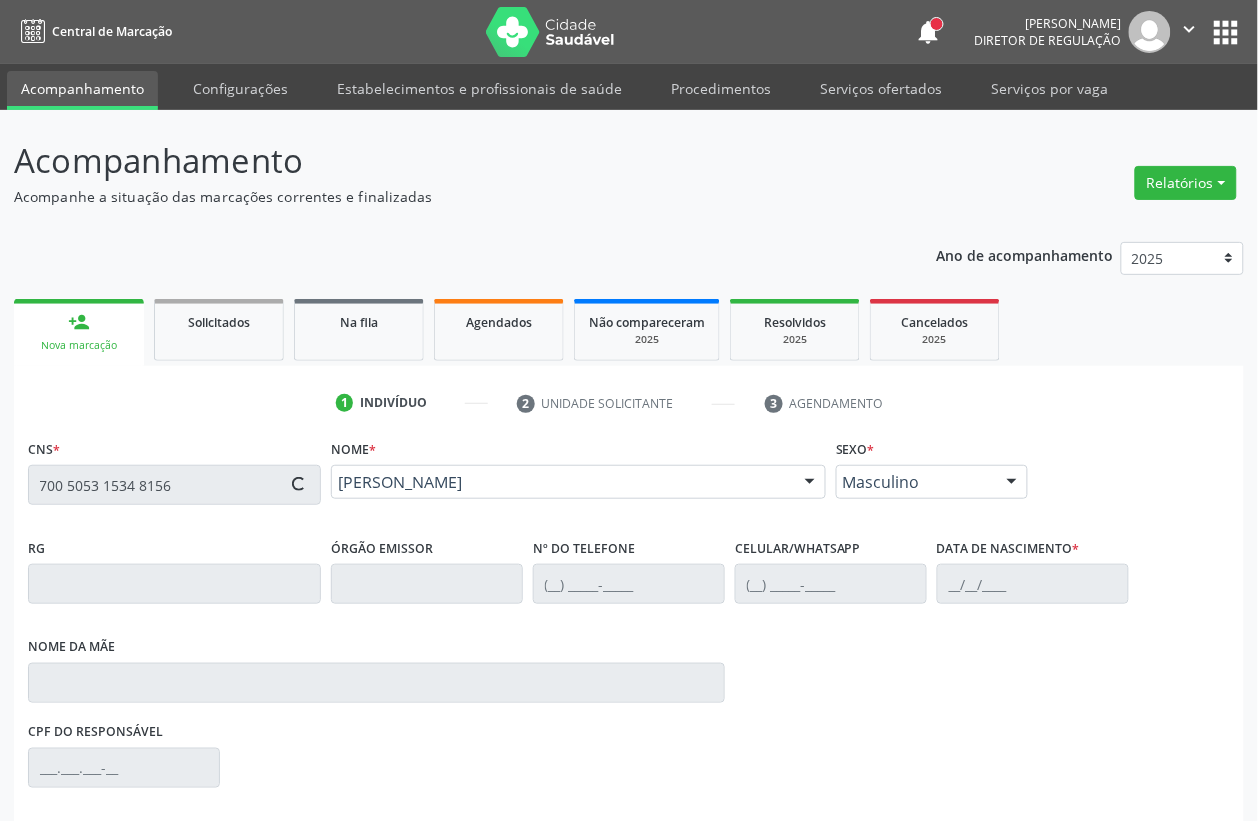 type on "(87) 99961-9148" 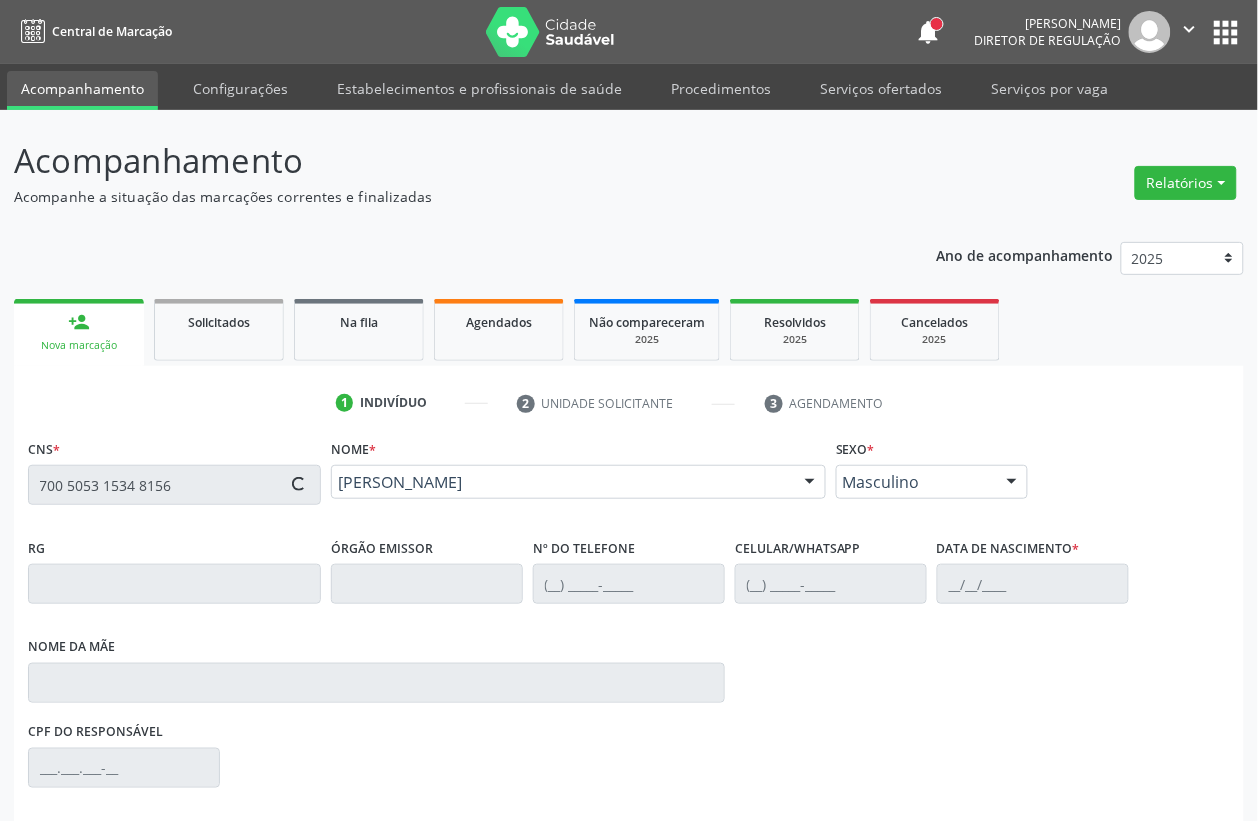 type on "(87) 99961-9148" 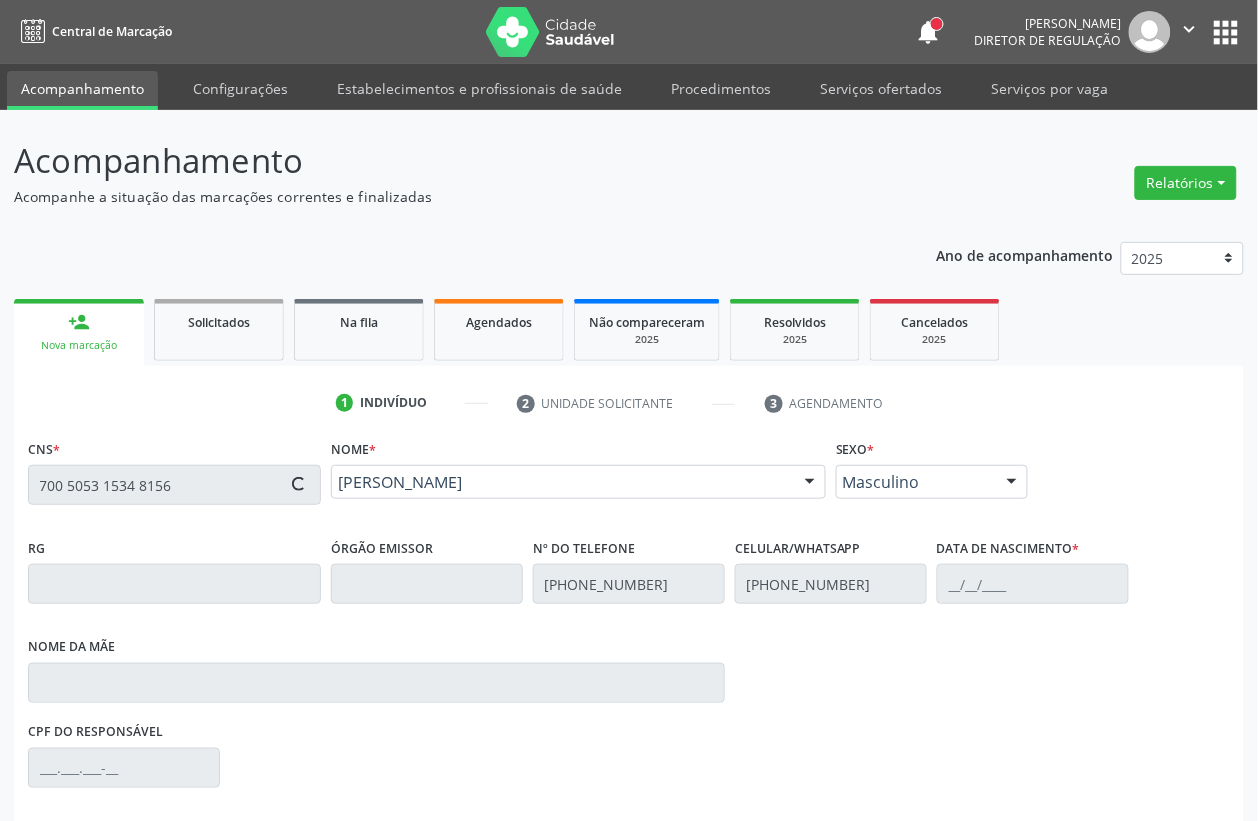 type on "17/02/1989" 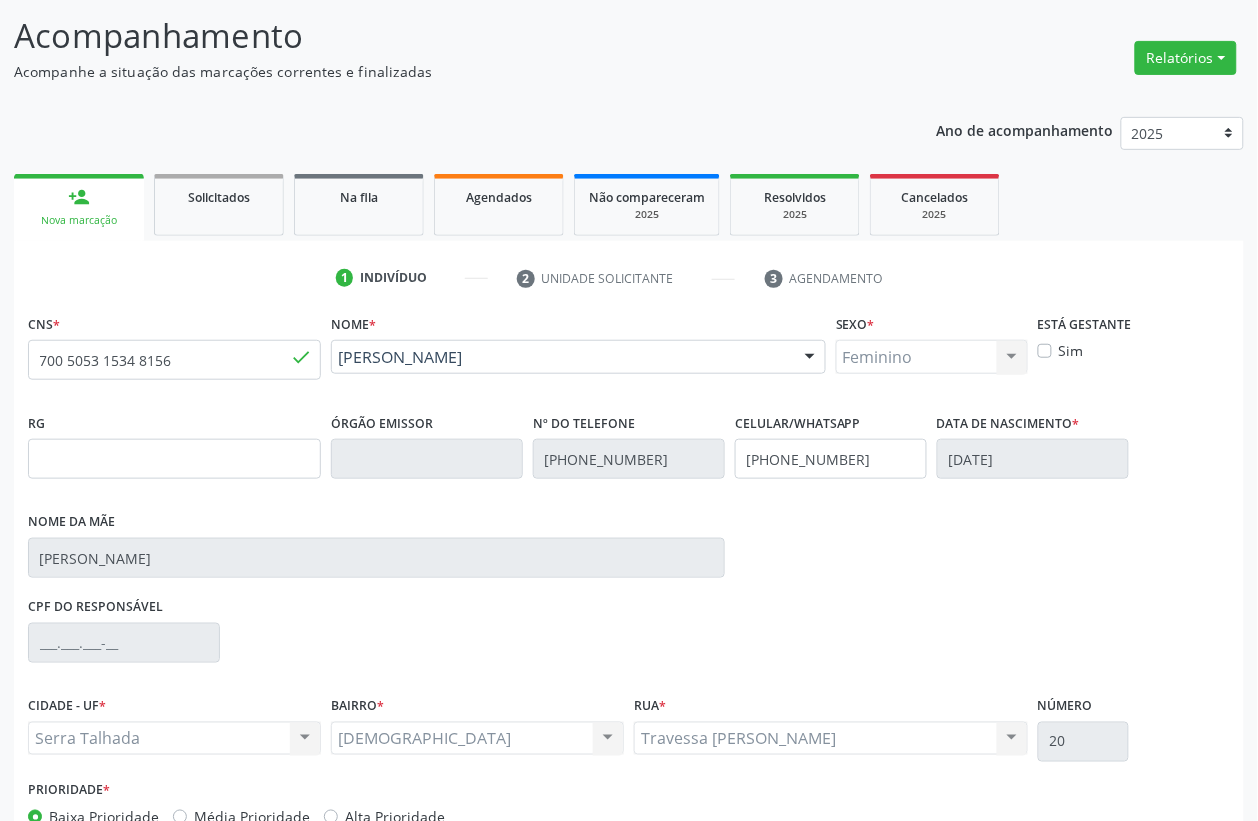 scroll, scrollTop: 248, scrollLeft: 0, axis: vertical 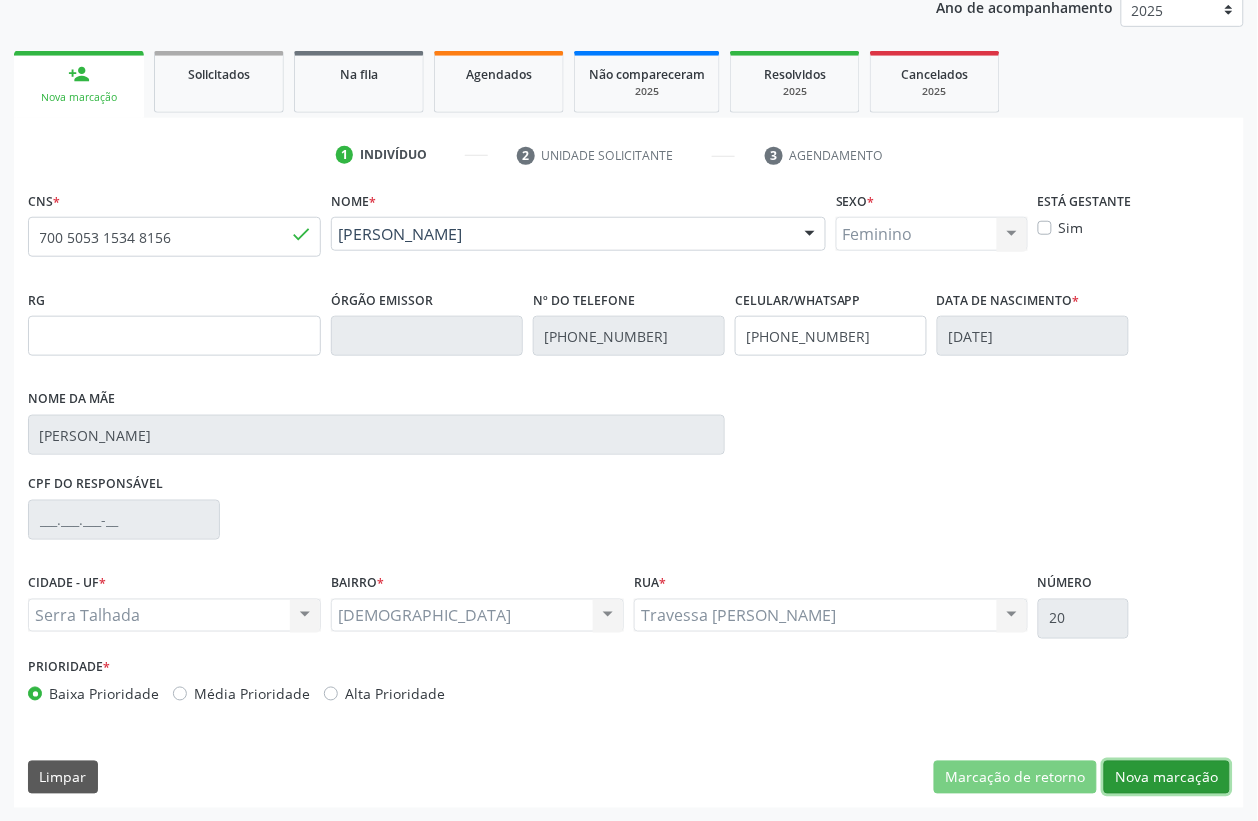 click on "Nova marcação" at bounding box center (1167, 778) 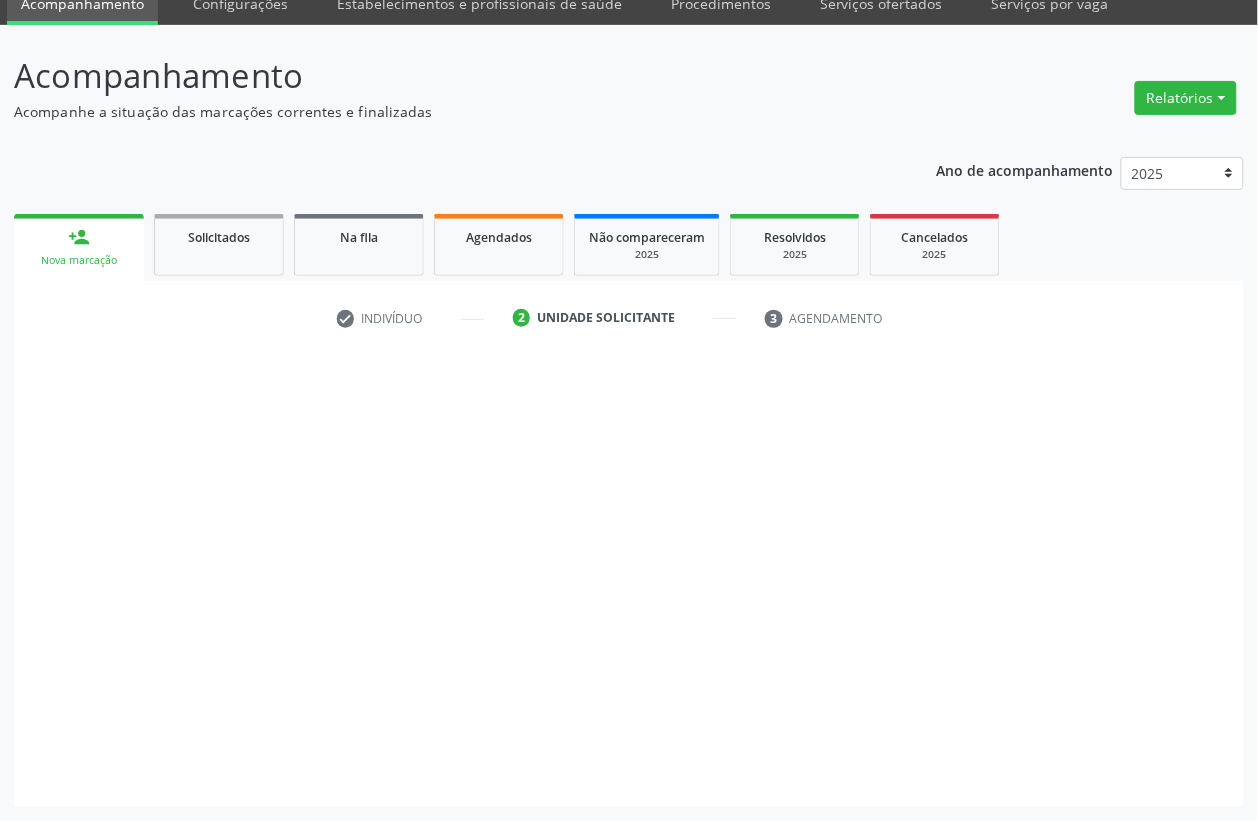 scroll, scrollTop: 85, scrollLeft: 0, axis: vertical 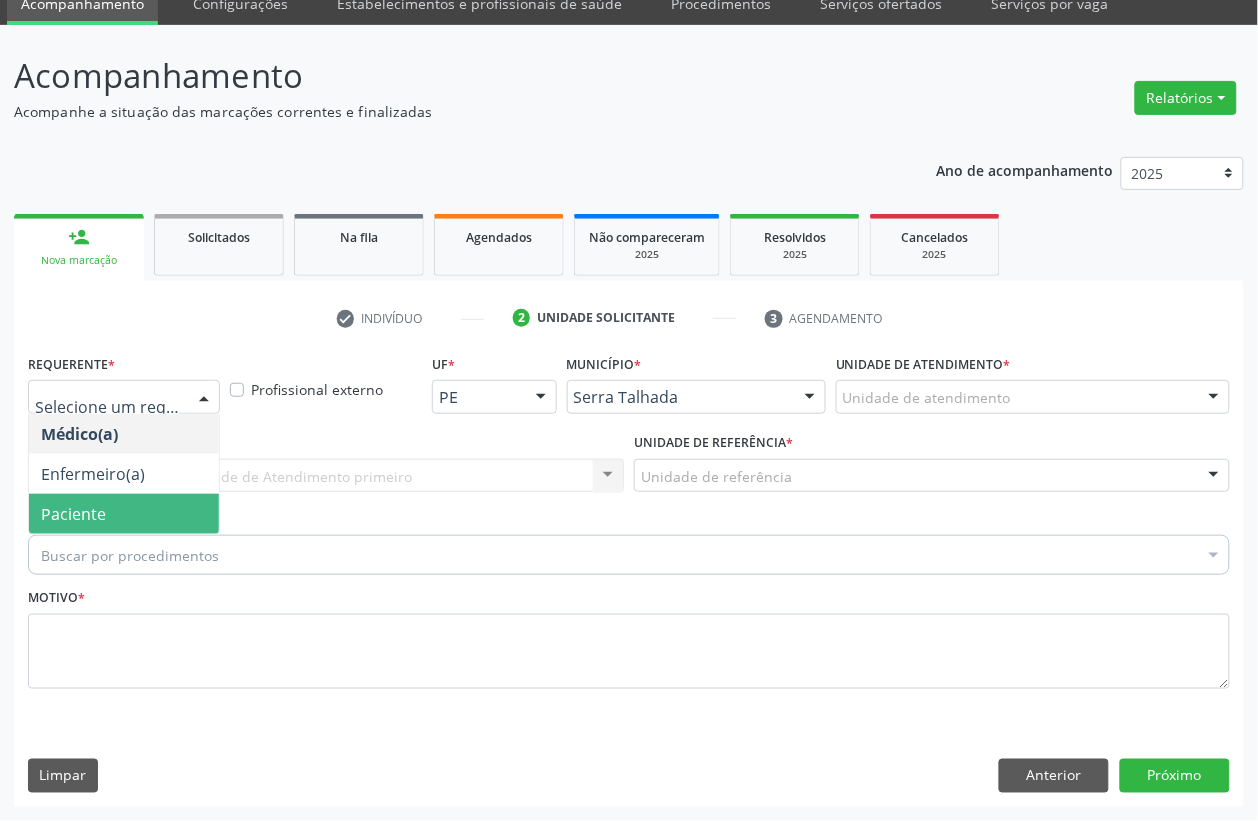 click on "Paciente" at bounding box center [73, 514] 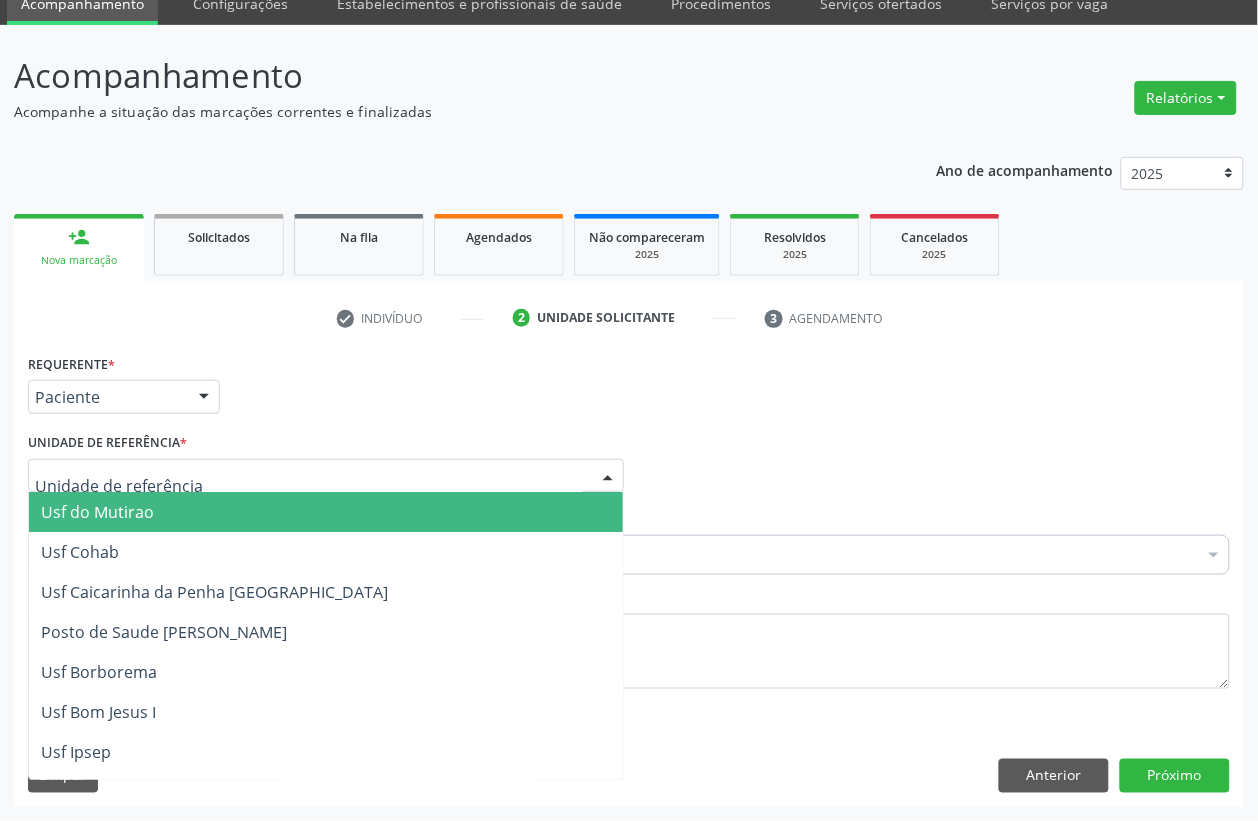 click on "Unidade de referência
*
Usf do Mutirao   Usf Cohab   Usf Caicarinha da Penha Tauapiranga   Posto de Saude Bernardo Vieira   Usf Borborema   Usf Bom Jesus I   Usf Ipsep   Usf Sao Cristovao   Usf Santa Rita Bernardo Vieira   Usf Cagep   Usf Caxixola   Usf Bom Jesus II   Usf Malhada Cortada   Usf Alto da Conceicao   Usf Varzea Aabb   Usf Ipsep II   Usf Cohab II   Usf Varzinha   Usf Ipa Faz Nova   Usf Centro I   Usf Vila Bela   Usf Centro II   Usf Luanda Jardim   Usf Ipsep III   Posto de Saude Logradouro   Posto de Saude Poco da Cerca   Posto de Saude de Juazeirinho   Central Regional de Rede de Frio Xi Geres   Hospital Eduardo Campos   Rede de Atencao Ao Covid 19 Leitos de Retaguarda Municipal   Posto de Saude Malhada da Areia   Posto de Saude Malhada do Jua   Vigilancia Epidemiologica   Central de Regulacao Medica das Urgencias Serra Talhada Pe   Usb Base Samu Serra Talhada   Usa Base Samu Serra Talhada   3 Grupamento de Bombeiros   Hospital Professor Agamenon Magalhaes" at bounding box center (326, 460) 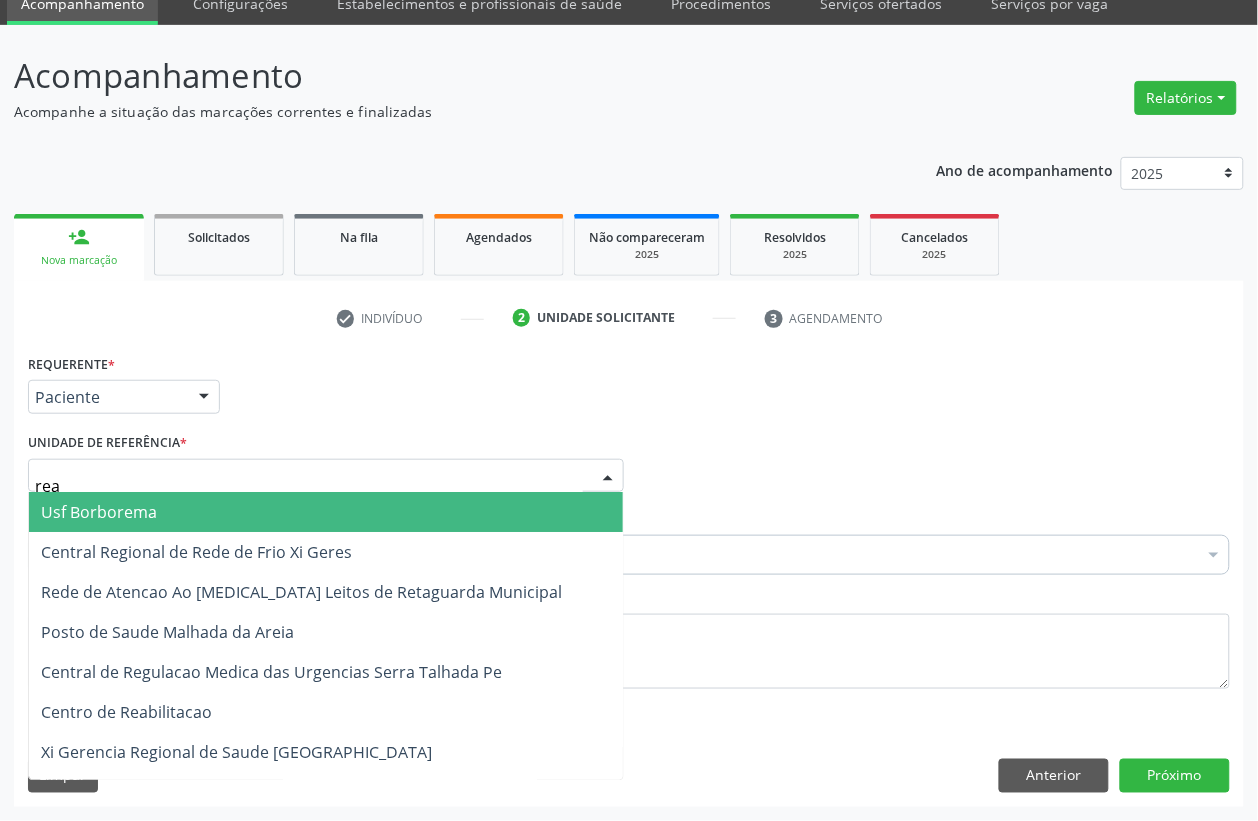 type on "reab" 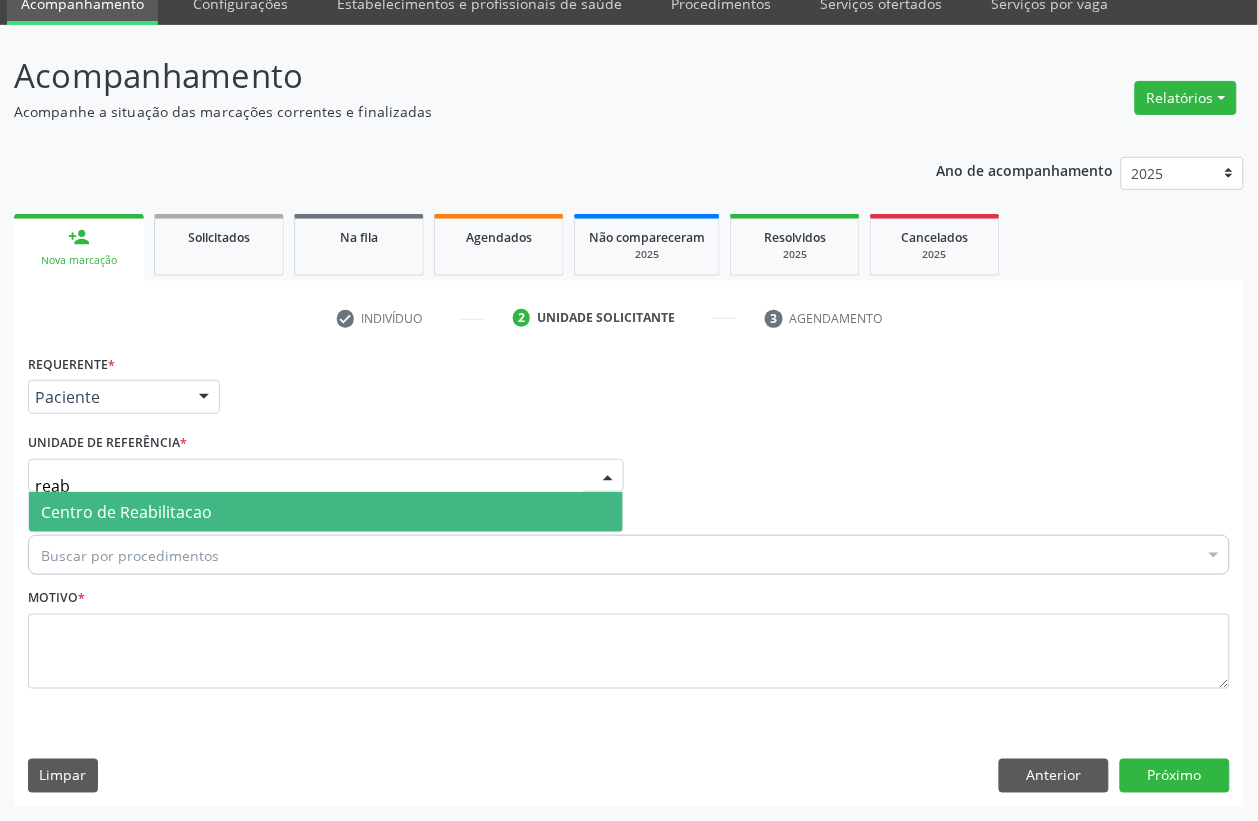 click on "Centro de Reabilitacao" at bounding box center [326, 512] 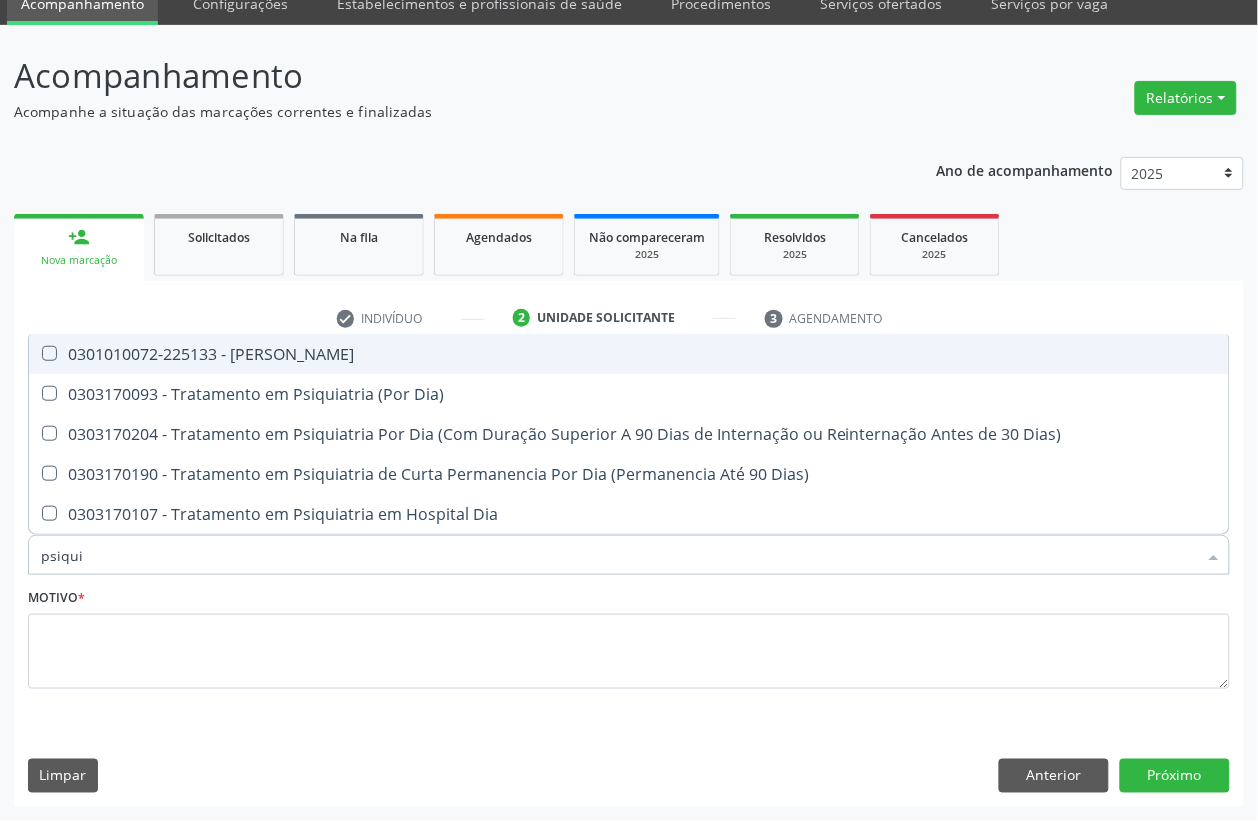 type on "psiquia" 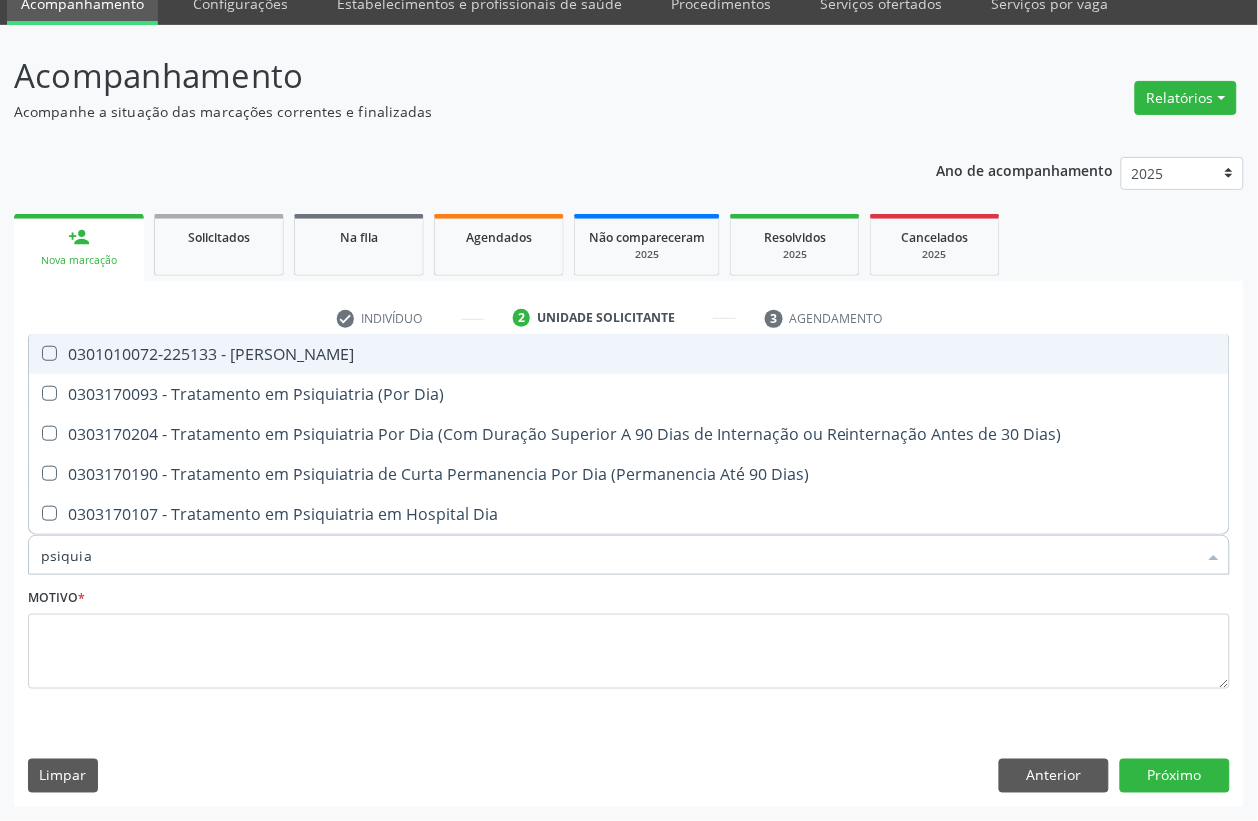 click on "0301010072-225133 - Médico Psiquiatra" at bounding box center [629, 354] 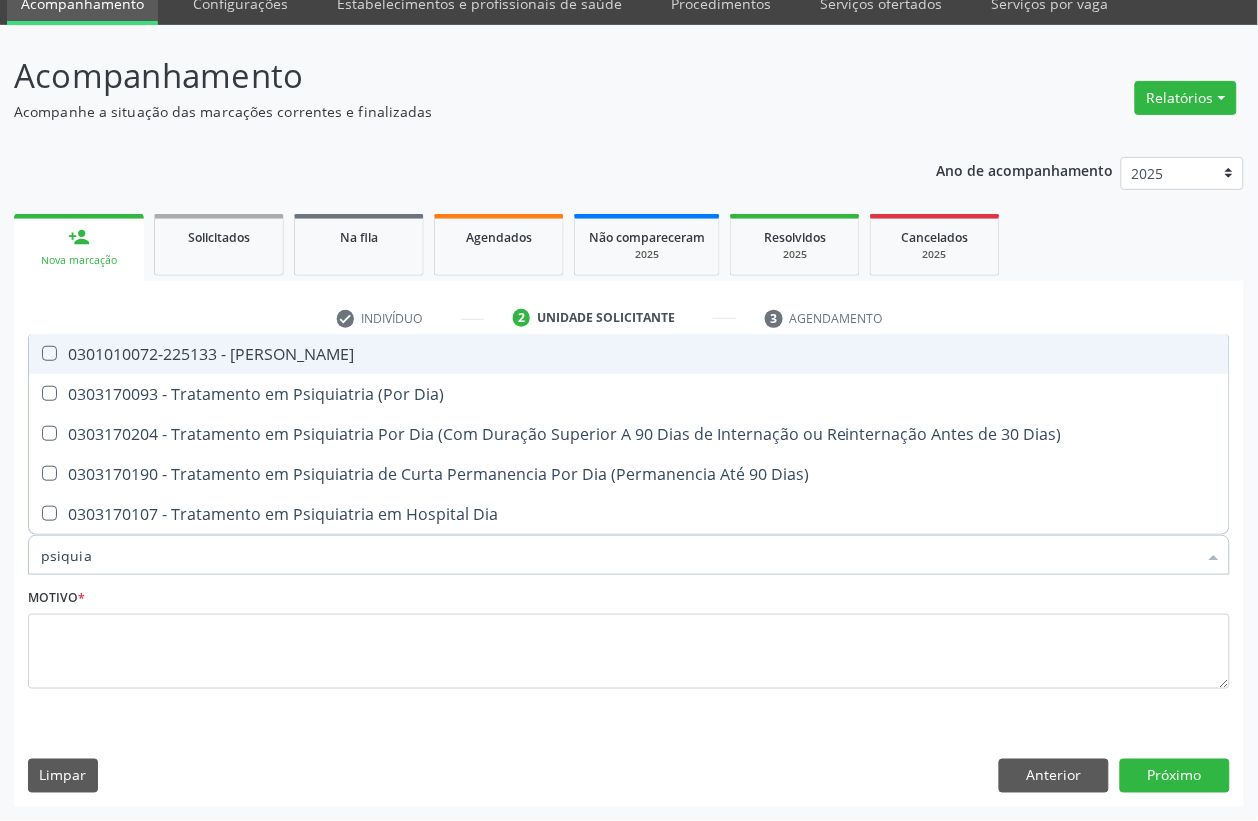 checkbox on "true" 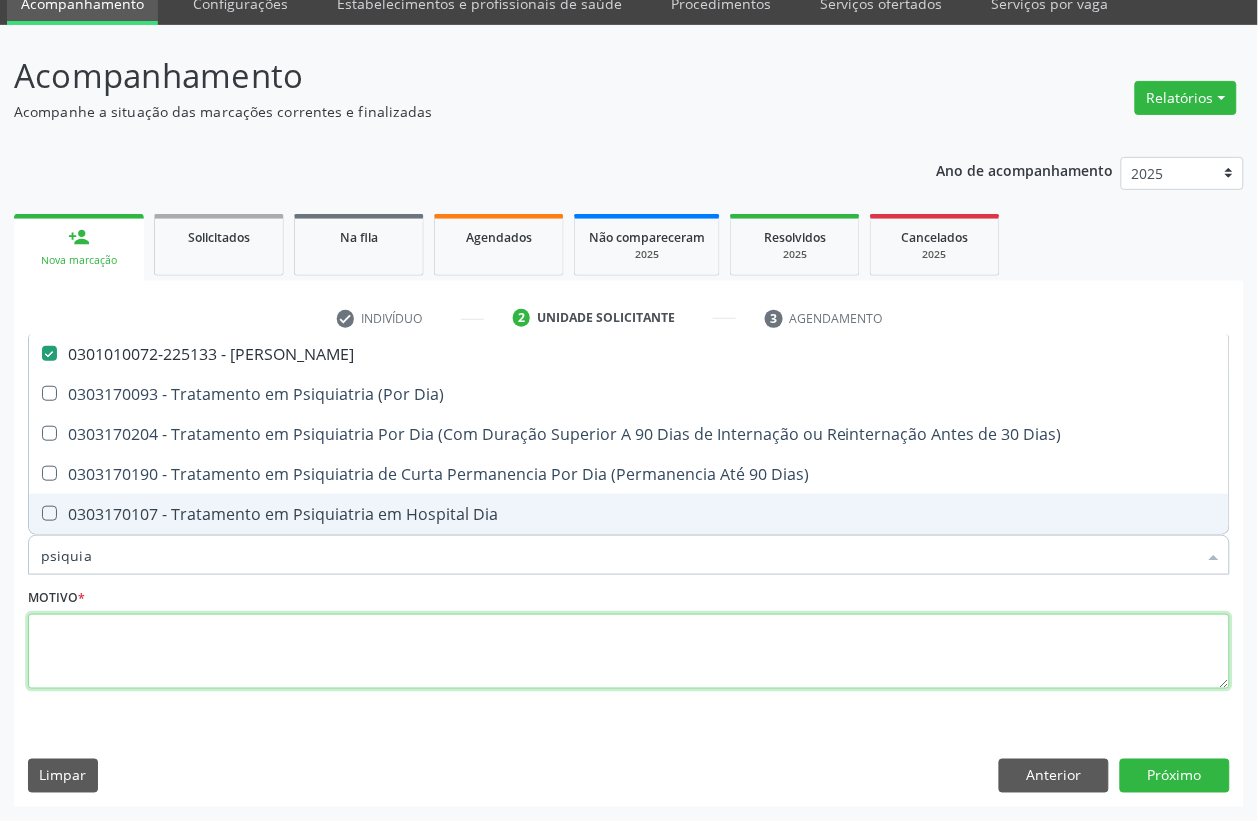 click at bounding box center (629, 652) 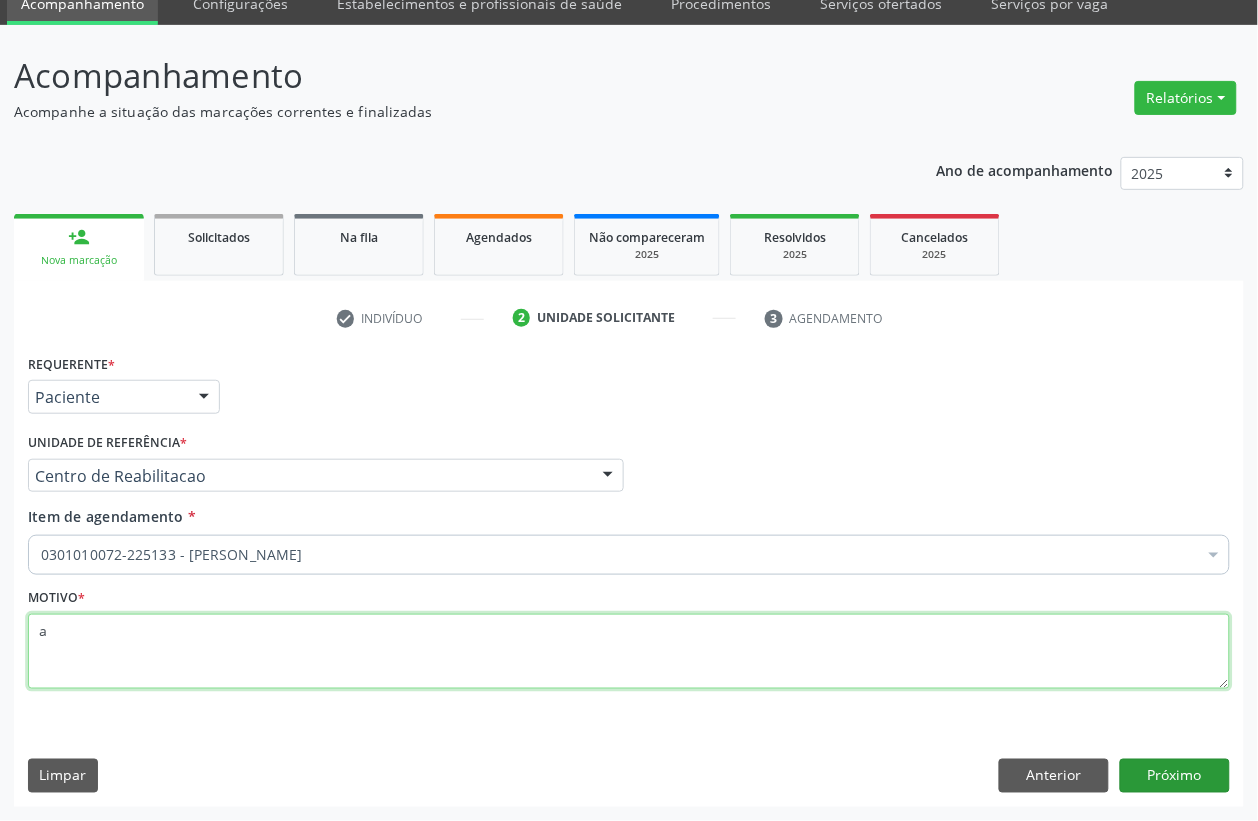type on "a" 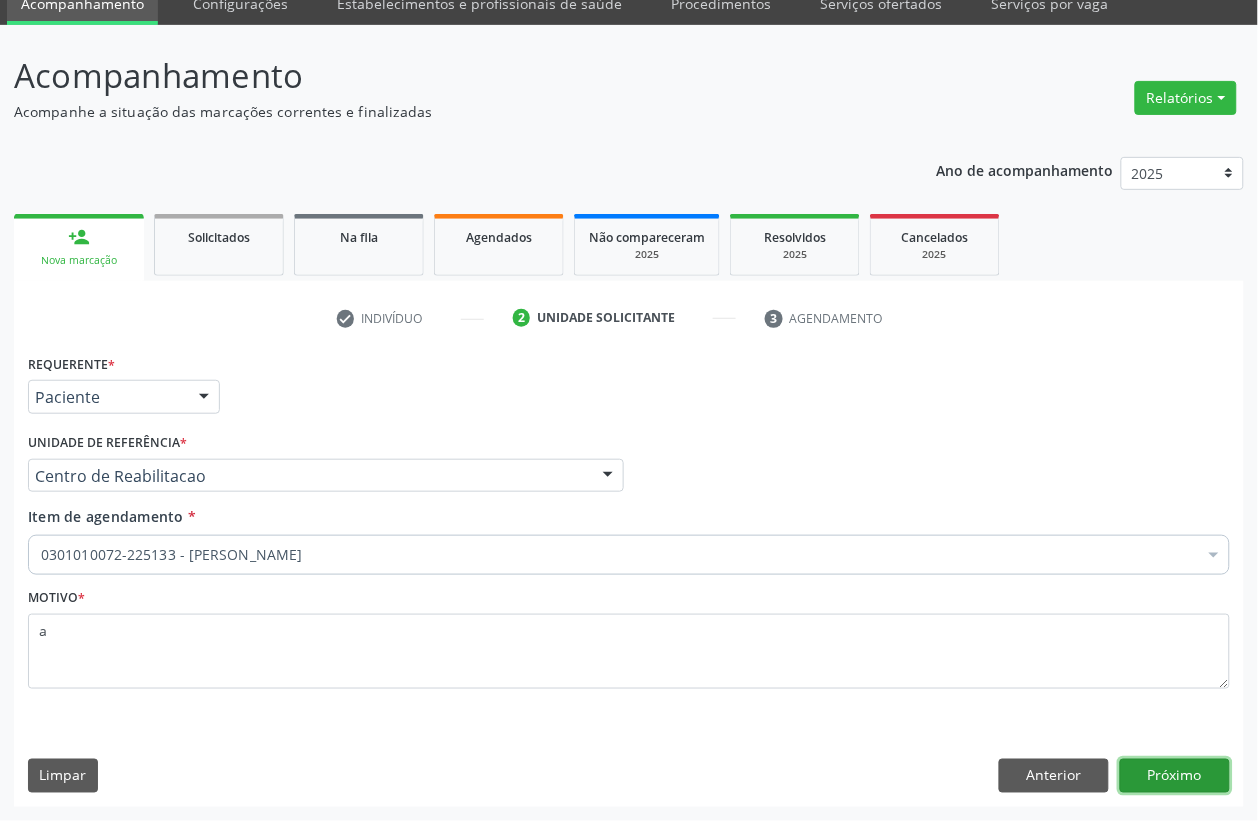 click on "Próximo" at bounding box center (1175, 776) 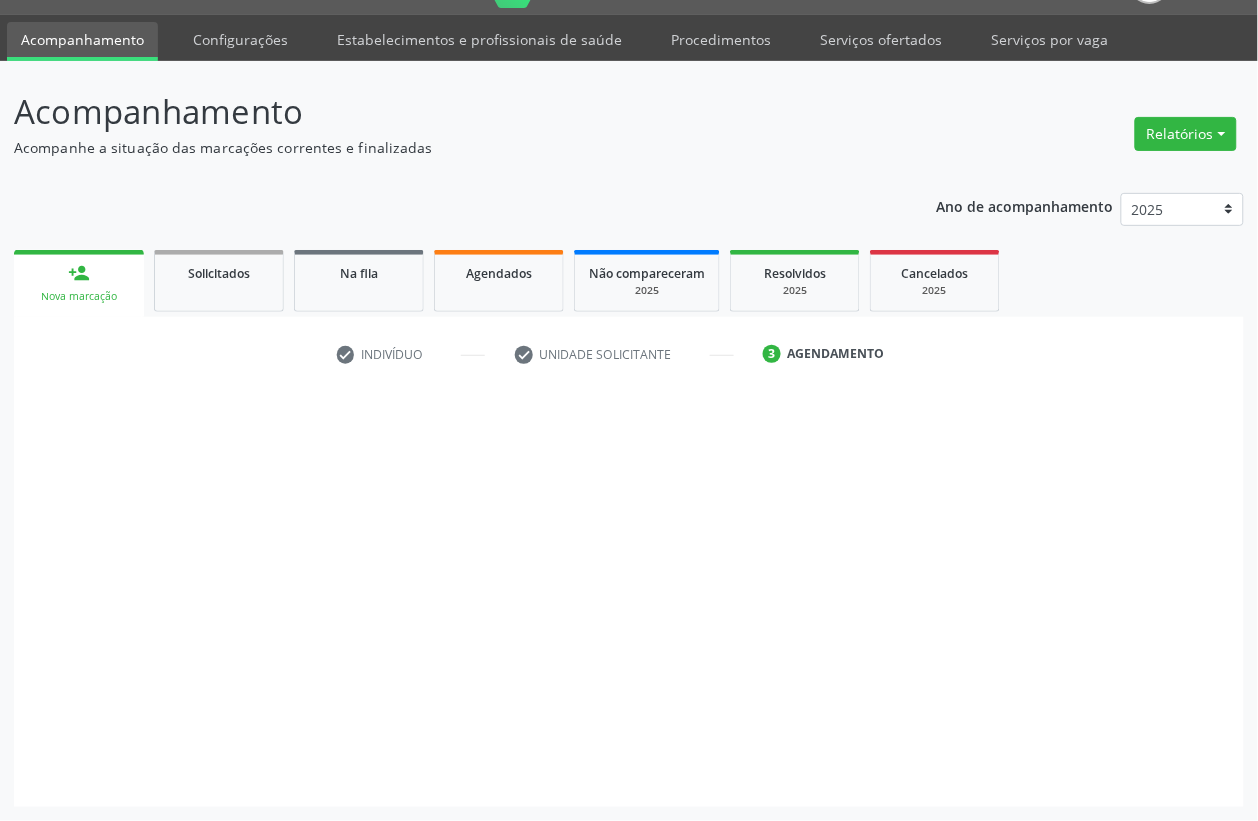 scroll, scrollTop: 50, scrollLeft: 0, axis: vertical 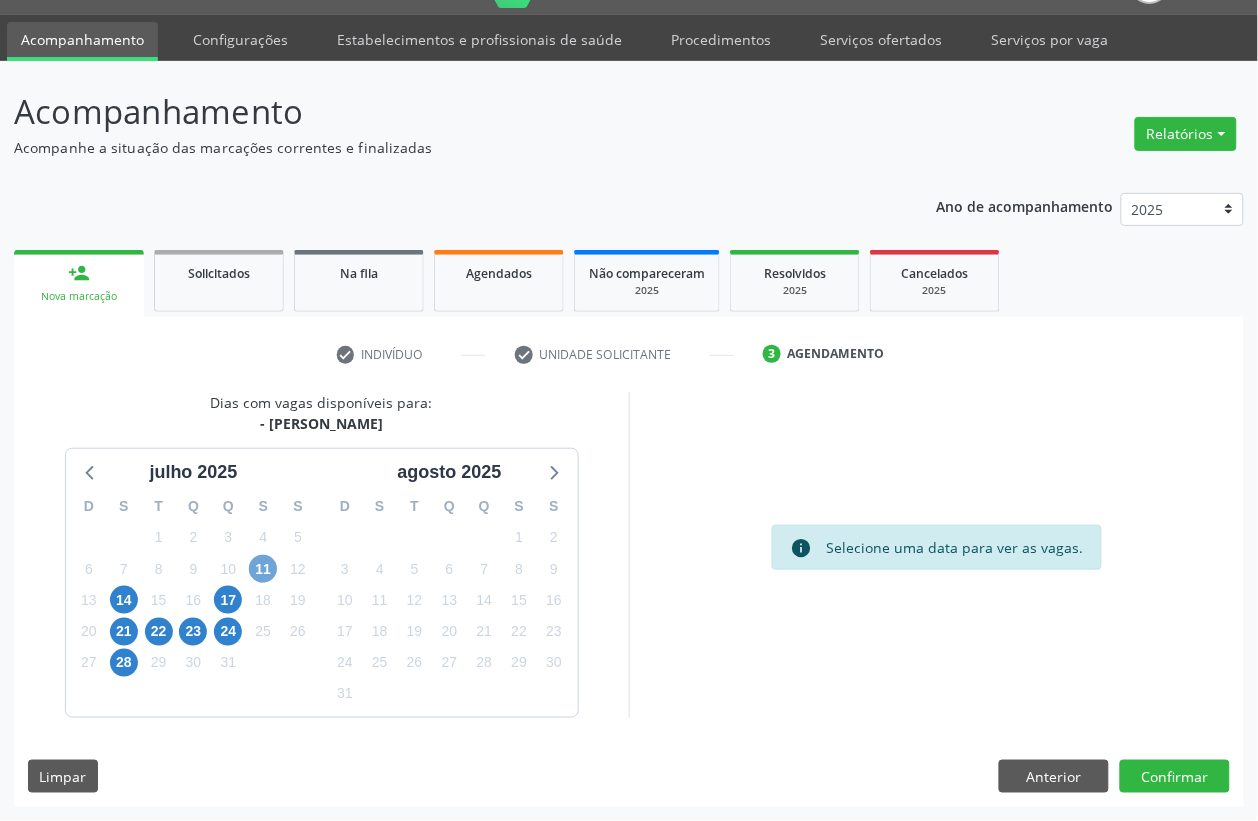click on "11" at bounding box center (263, 569) 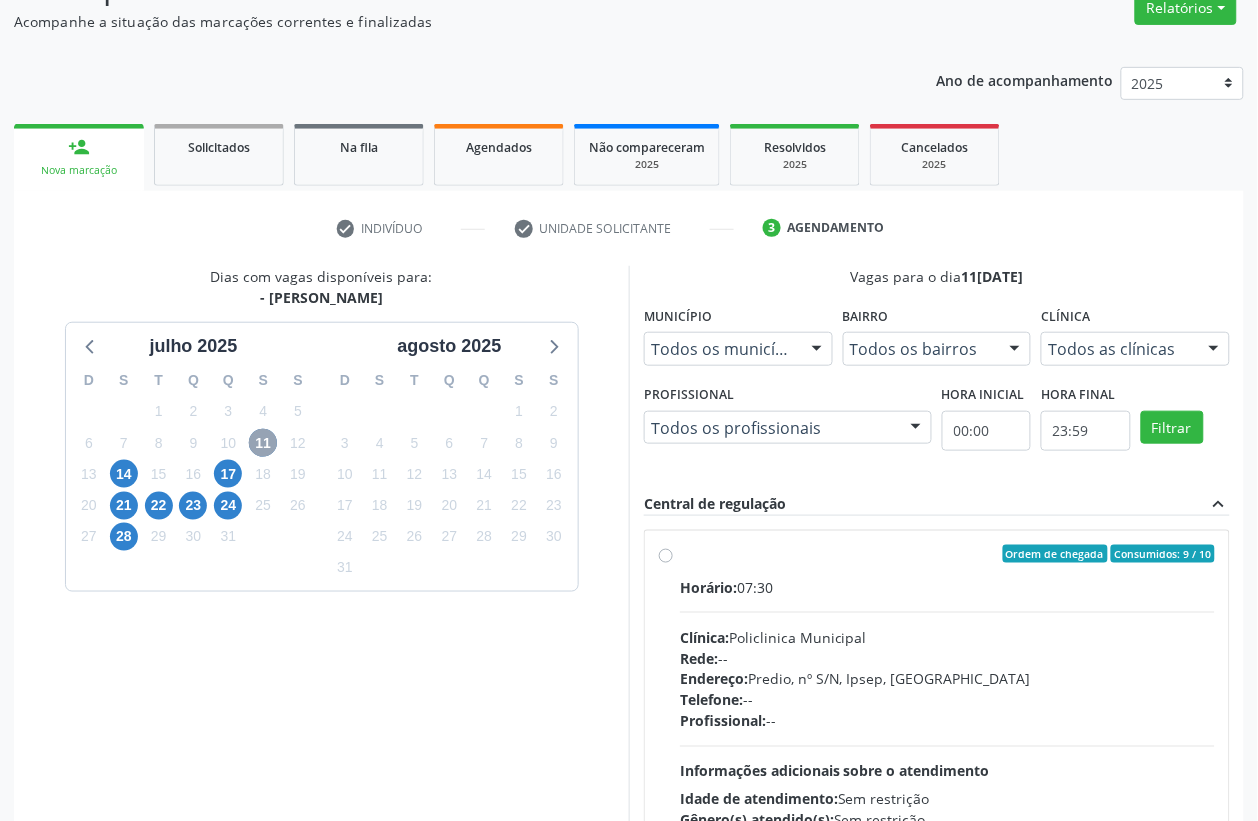 scroll, scrollTop: 300, scrollLeft: 0, axis: vertical 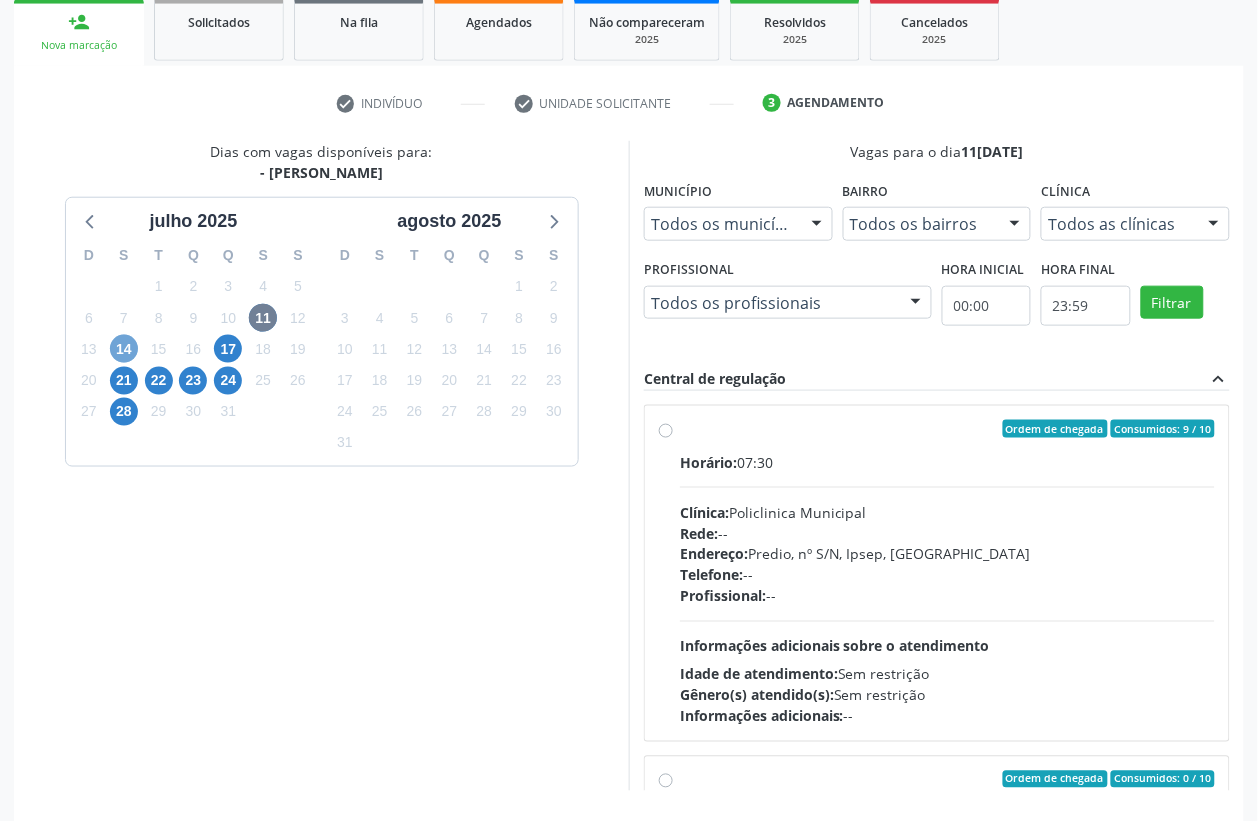 click on "14" at bounding box center (124, 349) 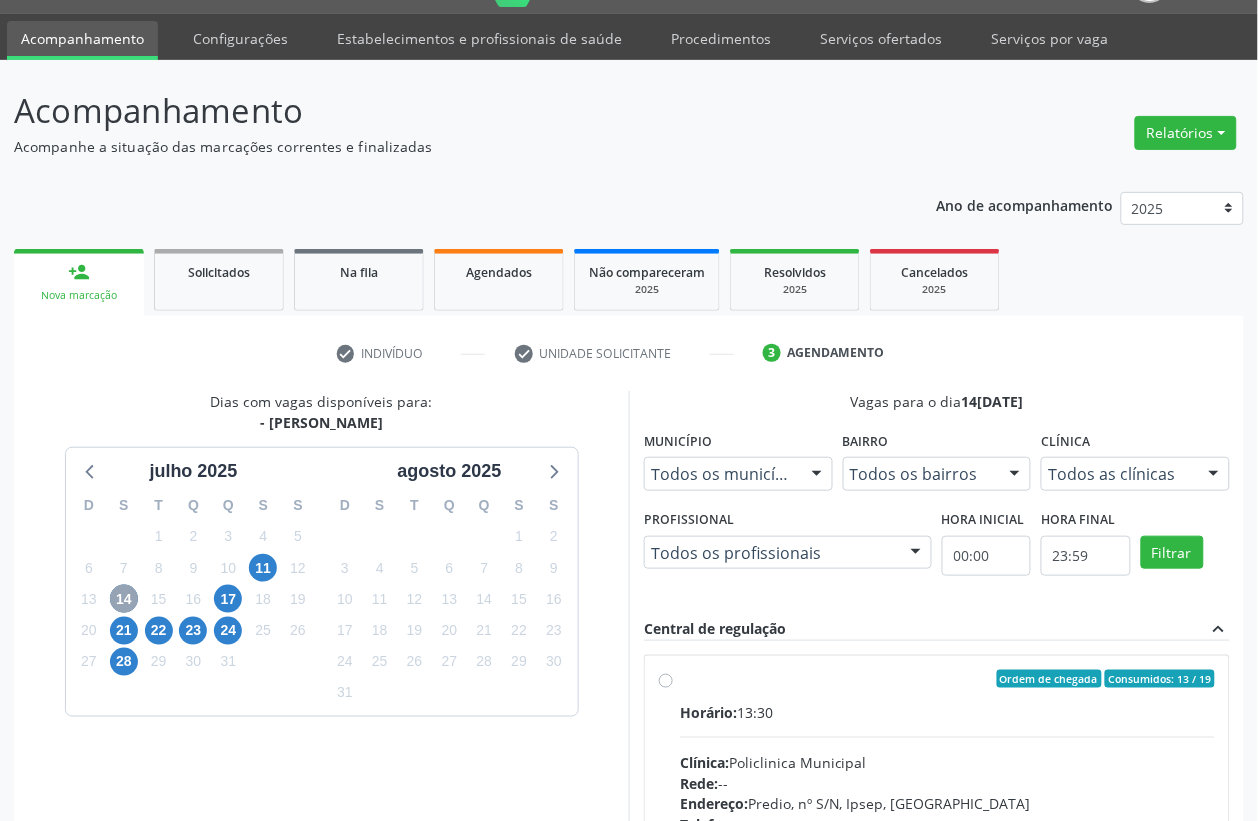 scroll, scrollTop: 300, scrollLeft: 0, axis: vertical 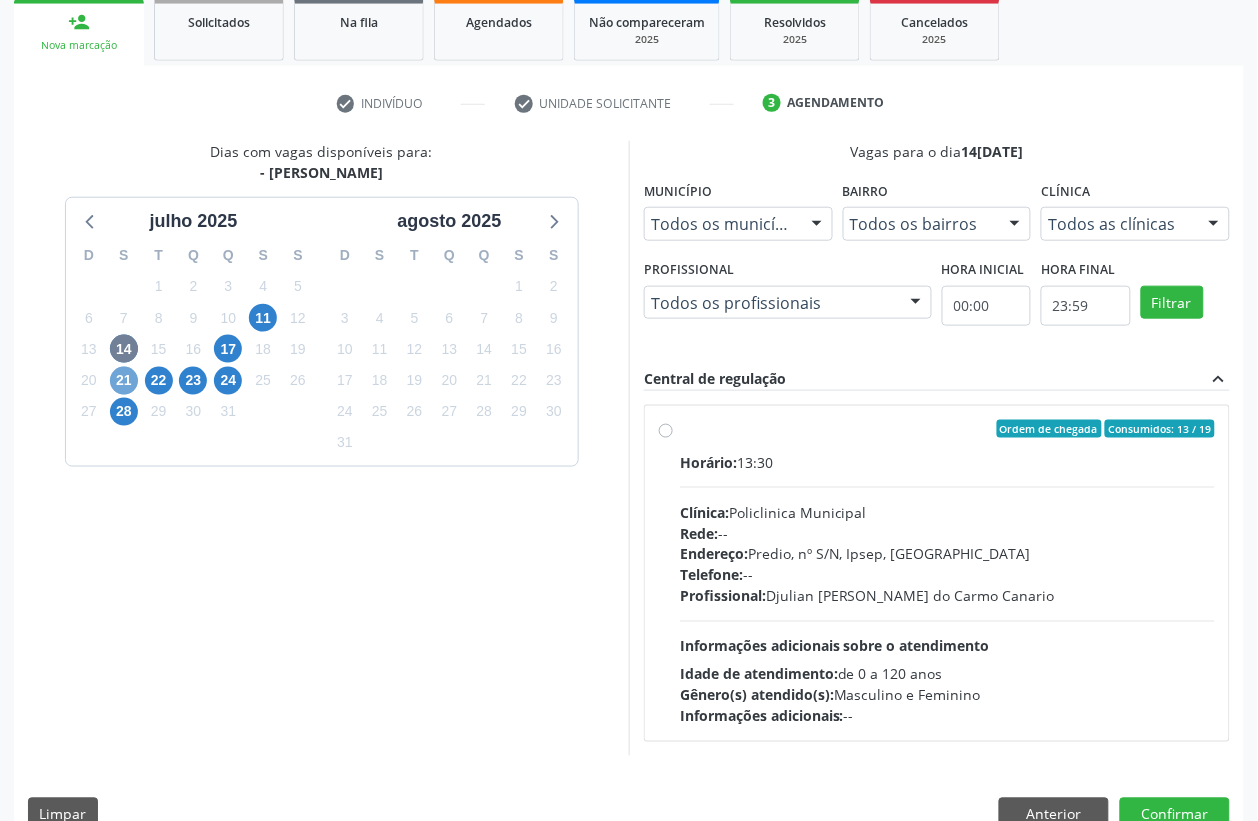 click on "21" at bounding box center [124, 381] 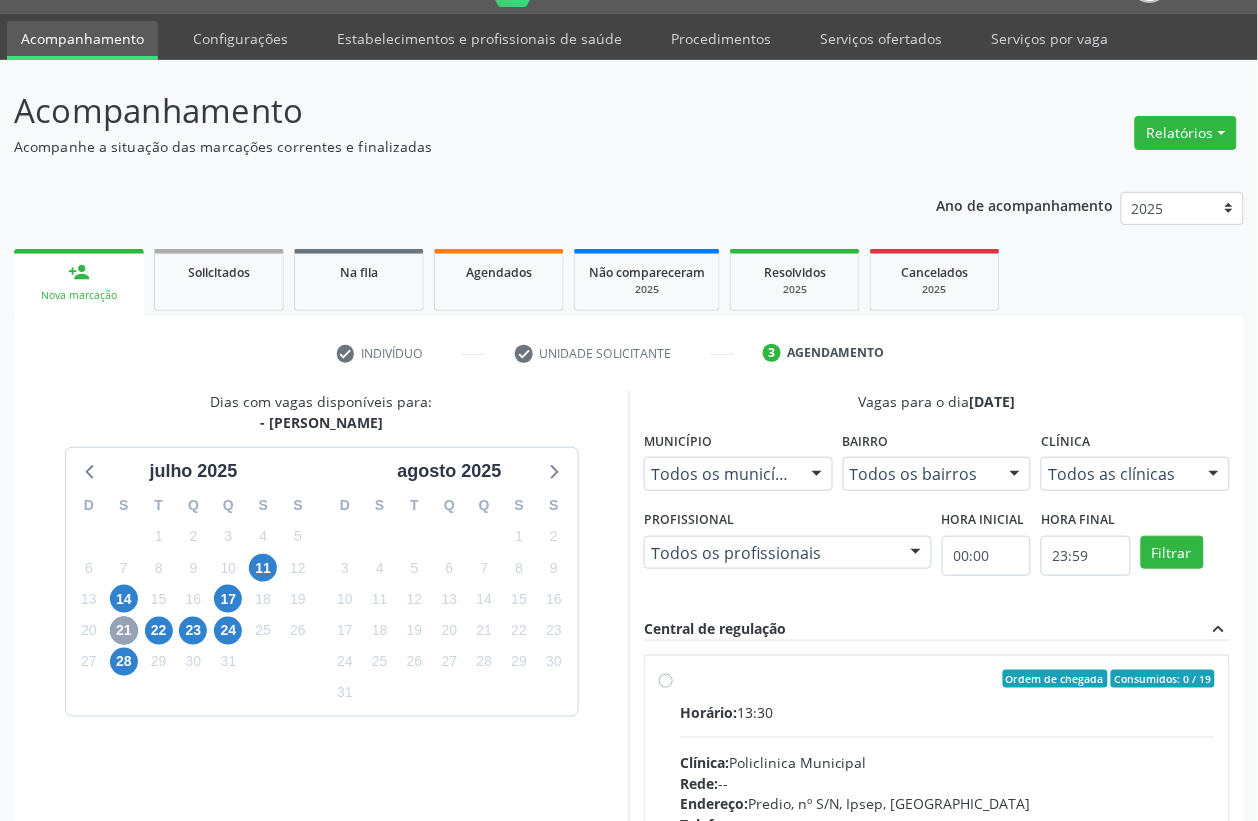 scroll, scrollTop: 300, scrollLeft: 0, axis: vertical 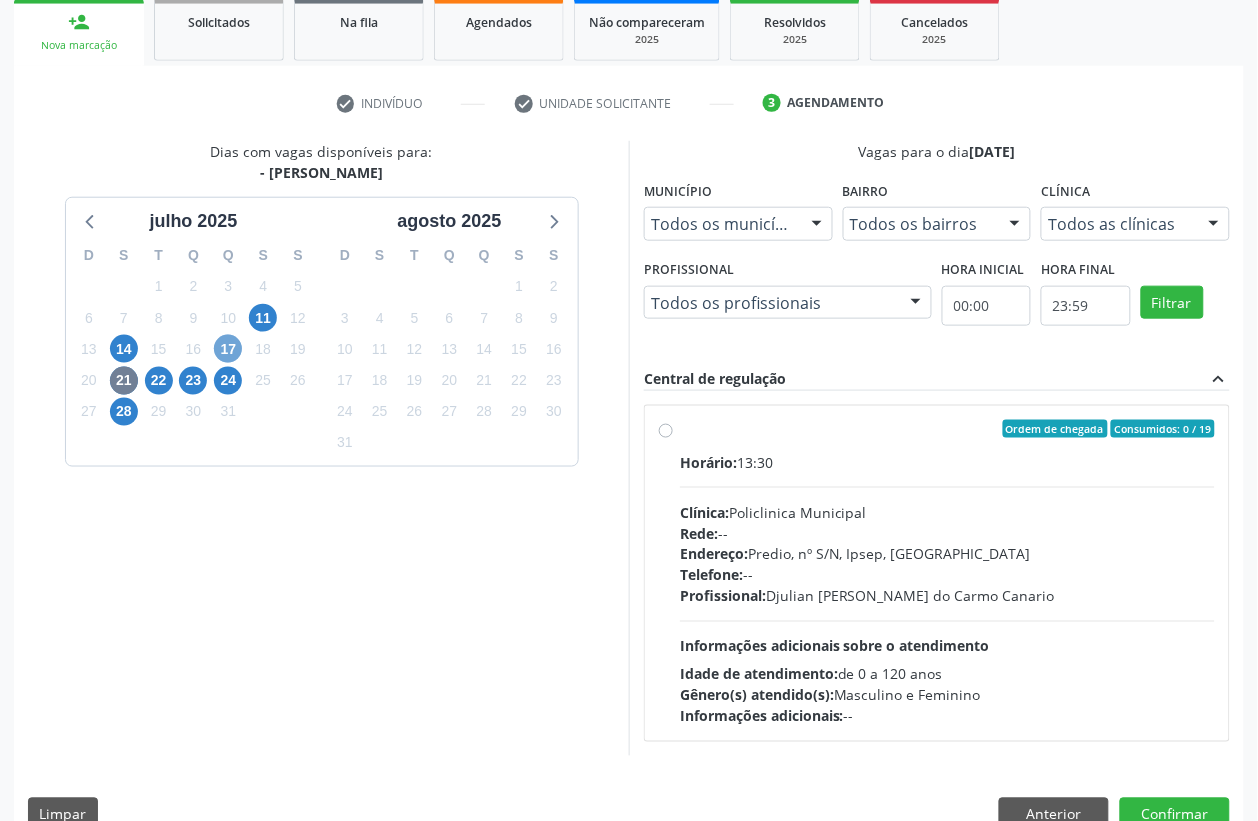 click on "17" at bounding box center [228, 349] 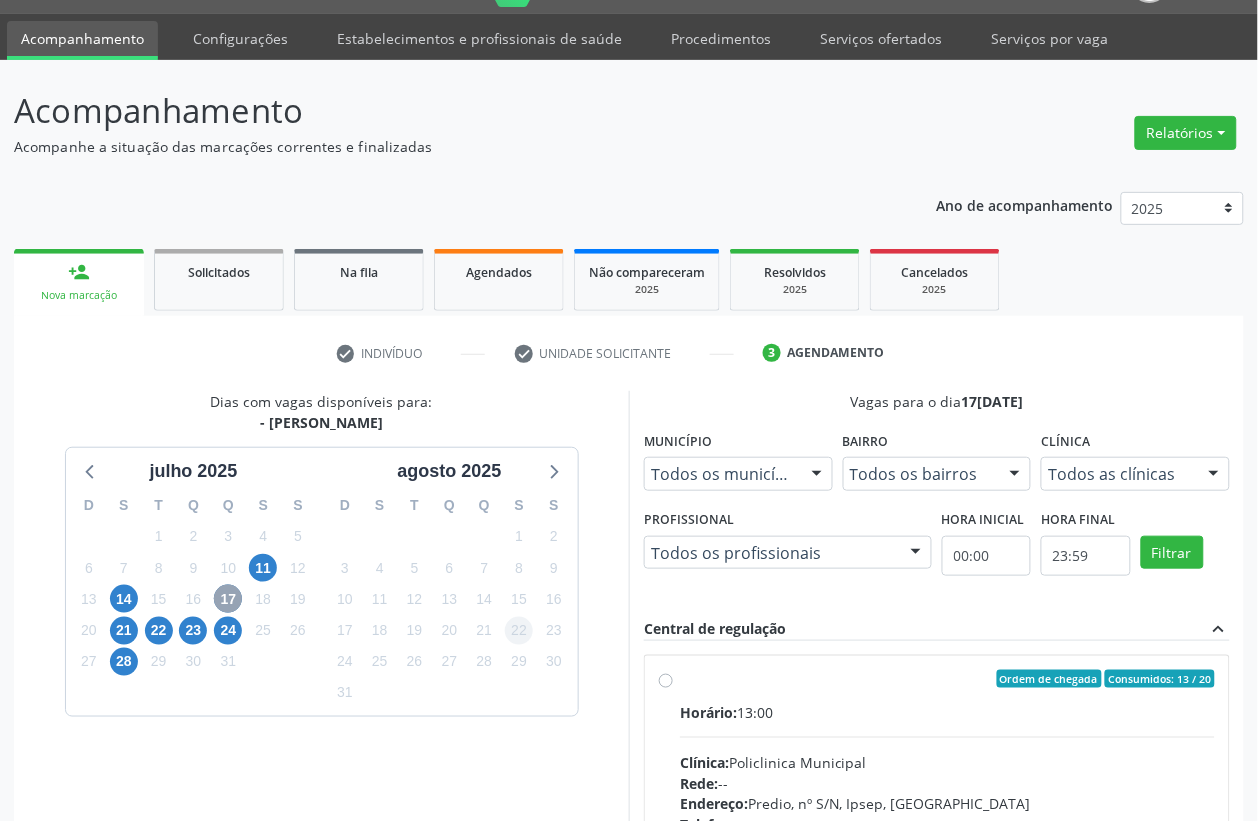 scroll, scrollTop: 300, scrollLeft: 0, axis: vertical 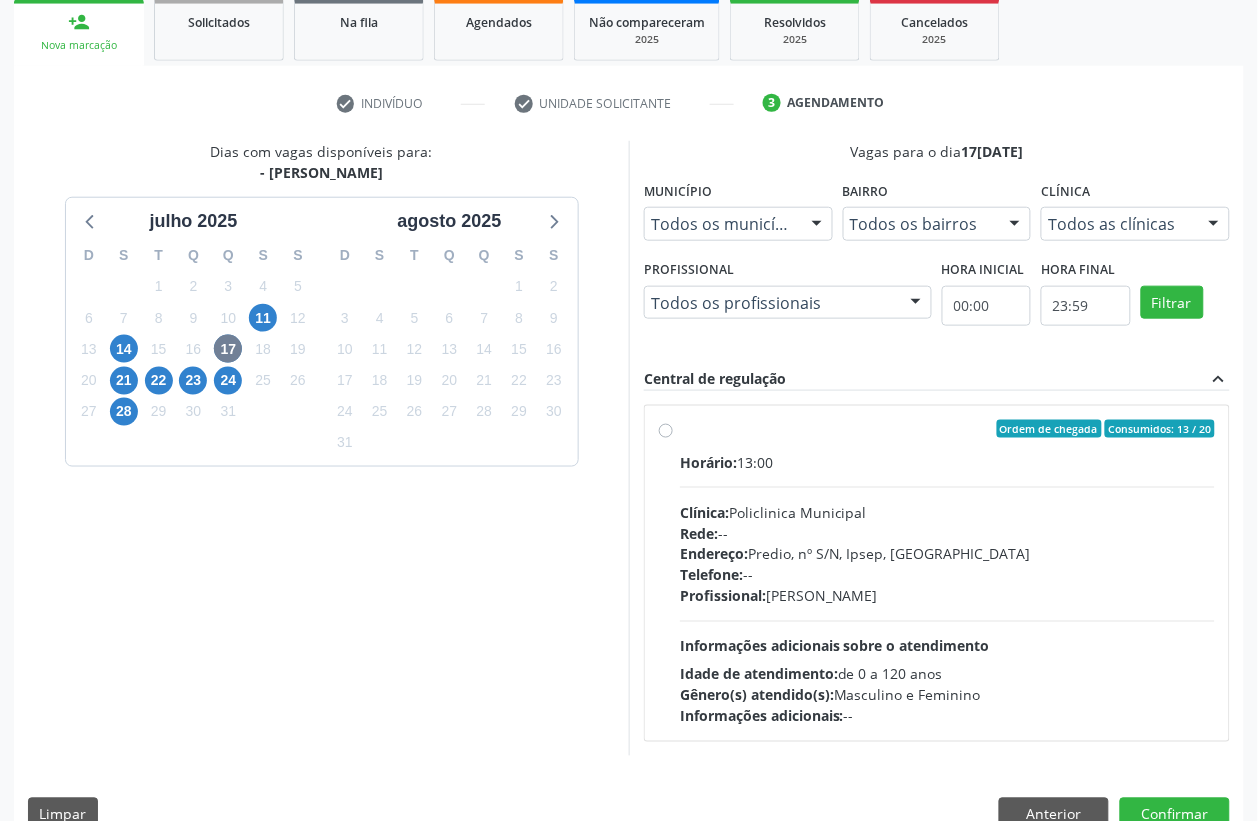 click on "Clínica:  Policlinica Municipal" at bounding box center [947, 512] 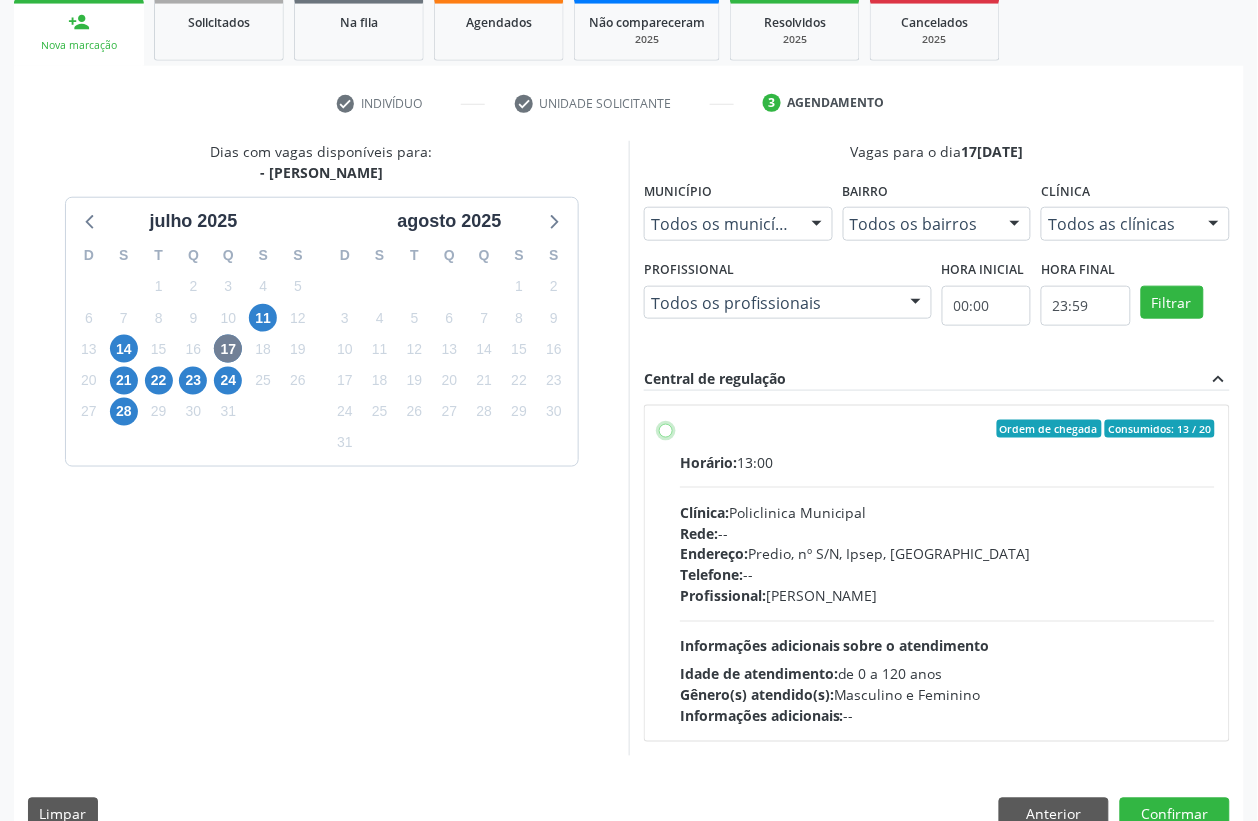 radio on "true" 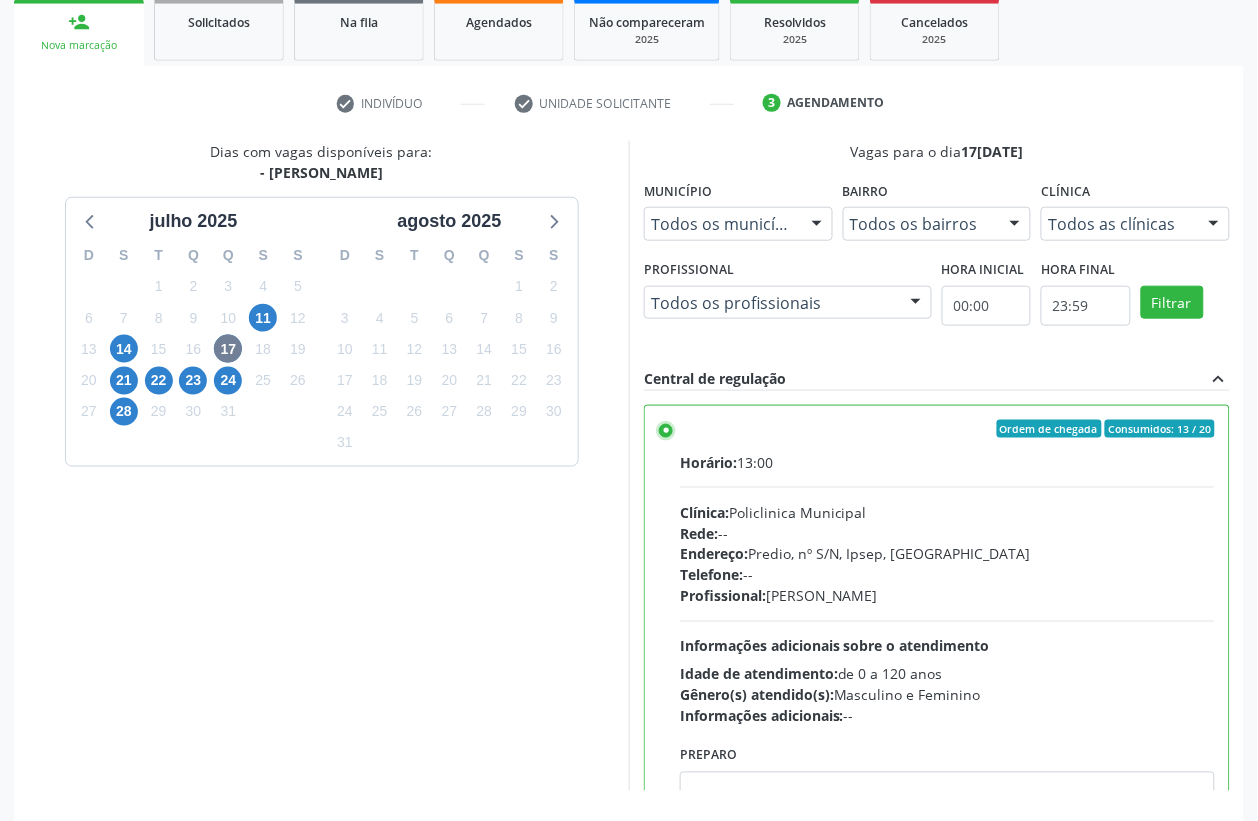 scroll, scrollTop: 373, scrollLeft: 0, axis: vertical 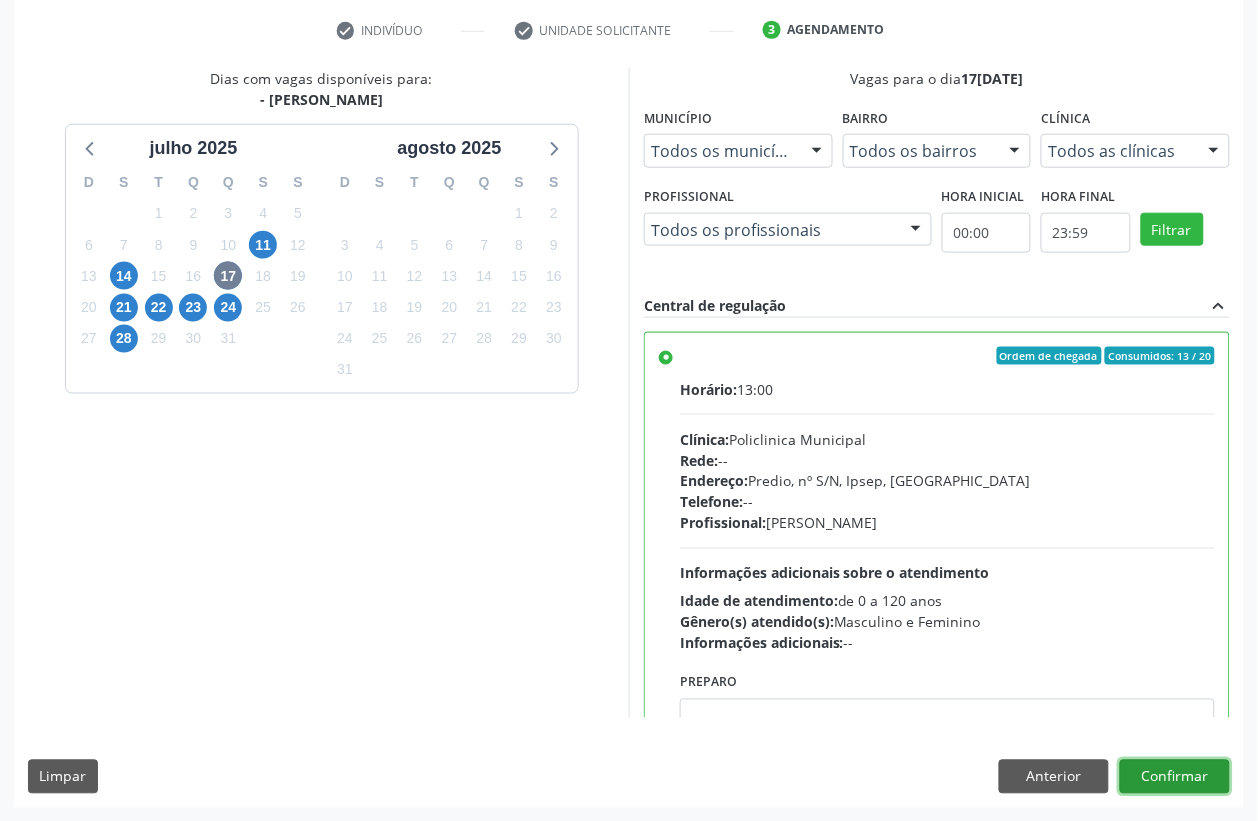 click on "Confirmar" at bounding box center (1175, 777) 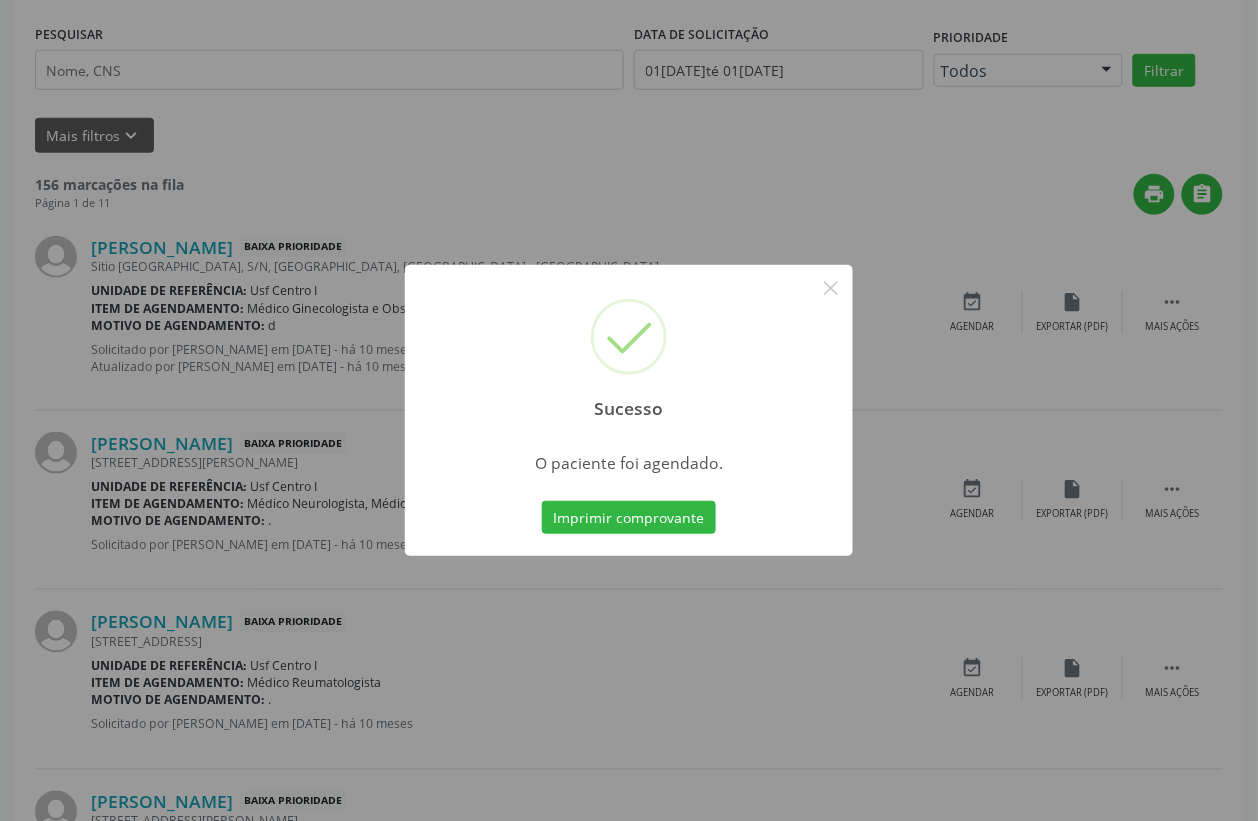 scroll, scrollTop: 0, scrollLeft: 0, axis: both 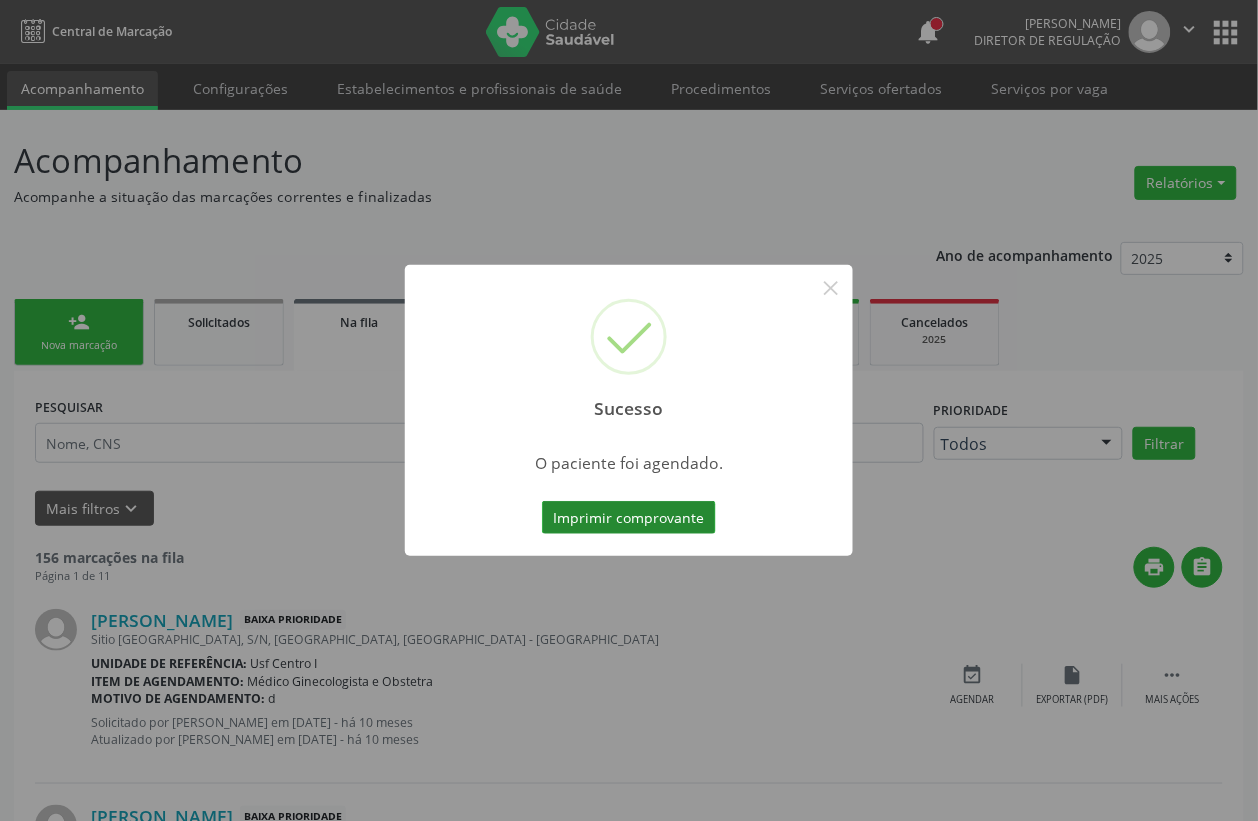 click on "Imprimir comprovante" at bounding box center (629, 518) 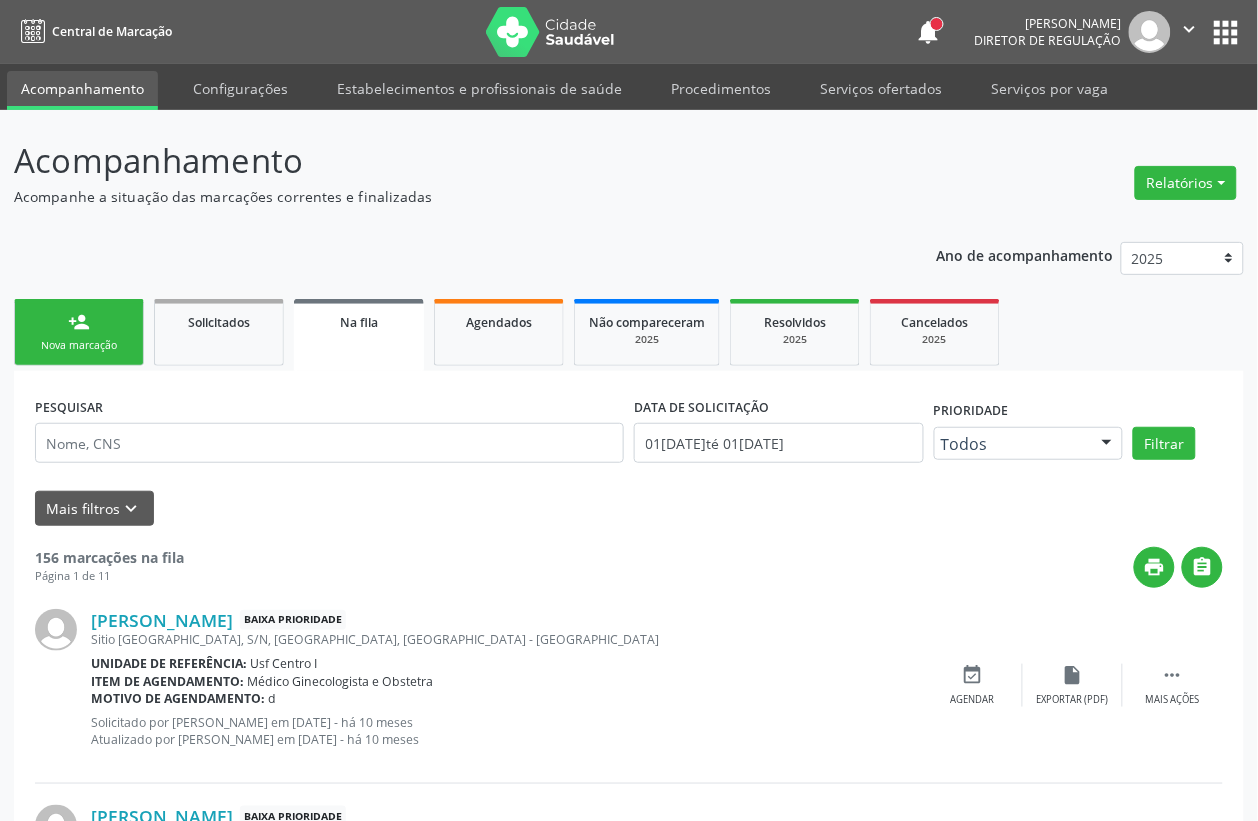 click on "person_add
Nova marcação" at bounding box center [79, 332] 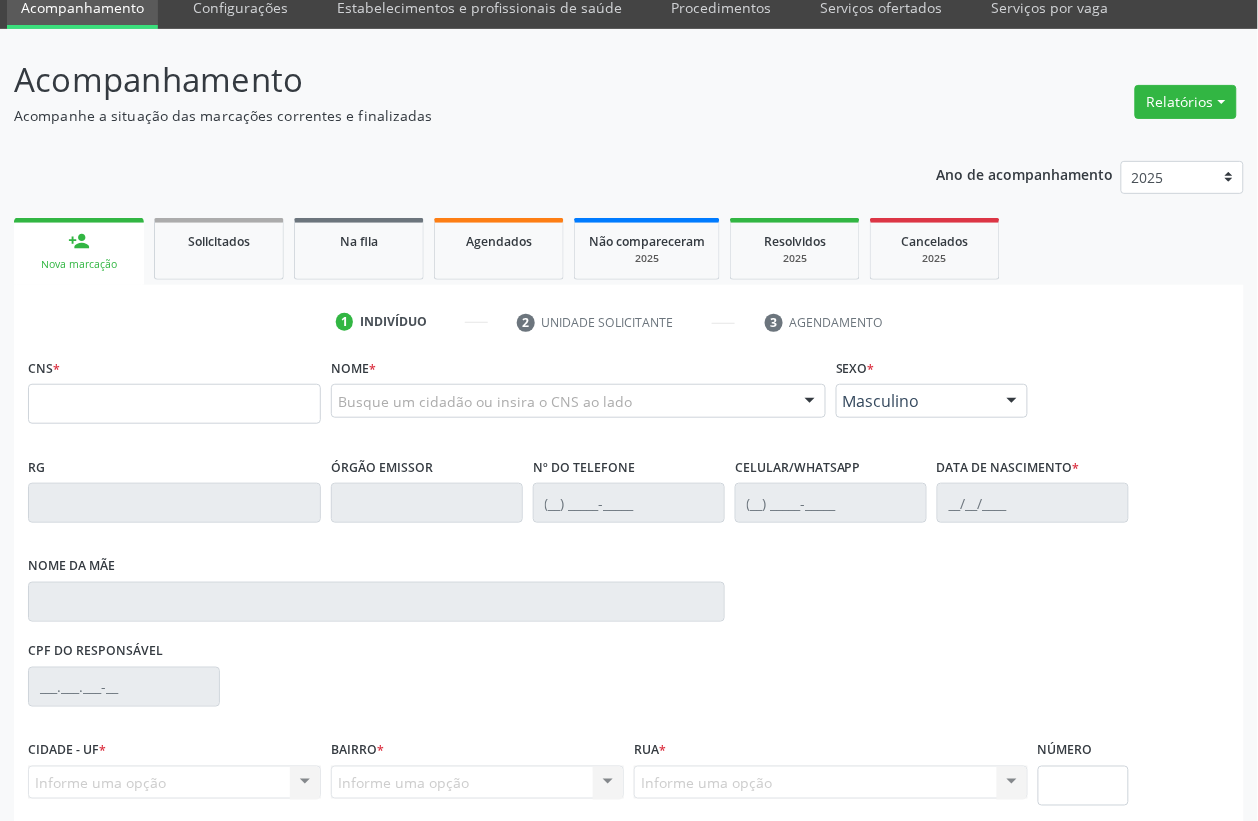 scroll, scrollTop: 125, scrollLeft: 0, axis: vertical 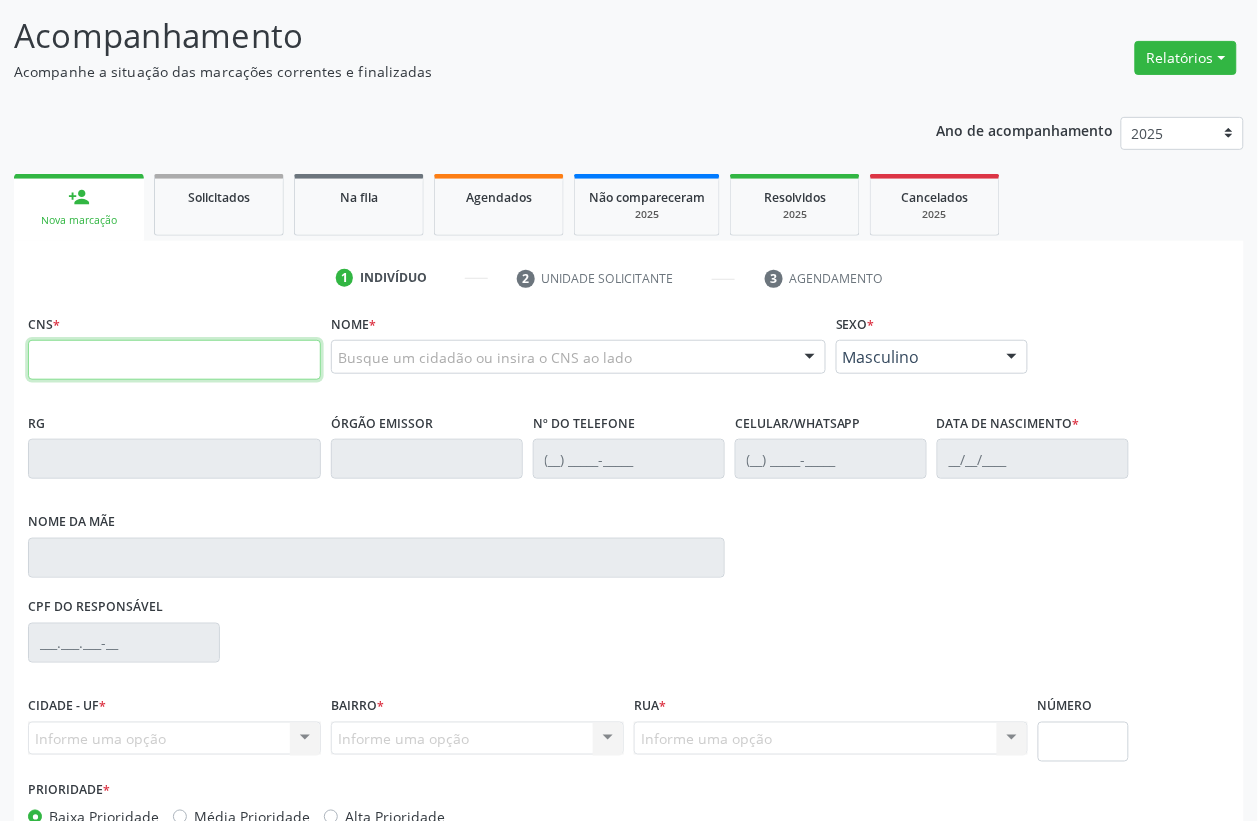 click at bounding box center (174, 360) 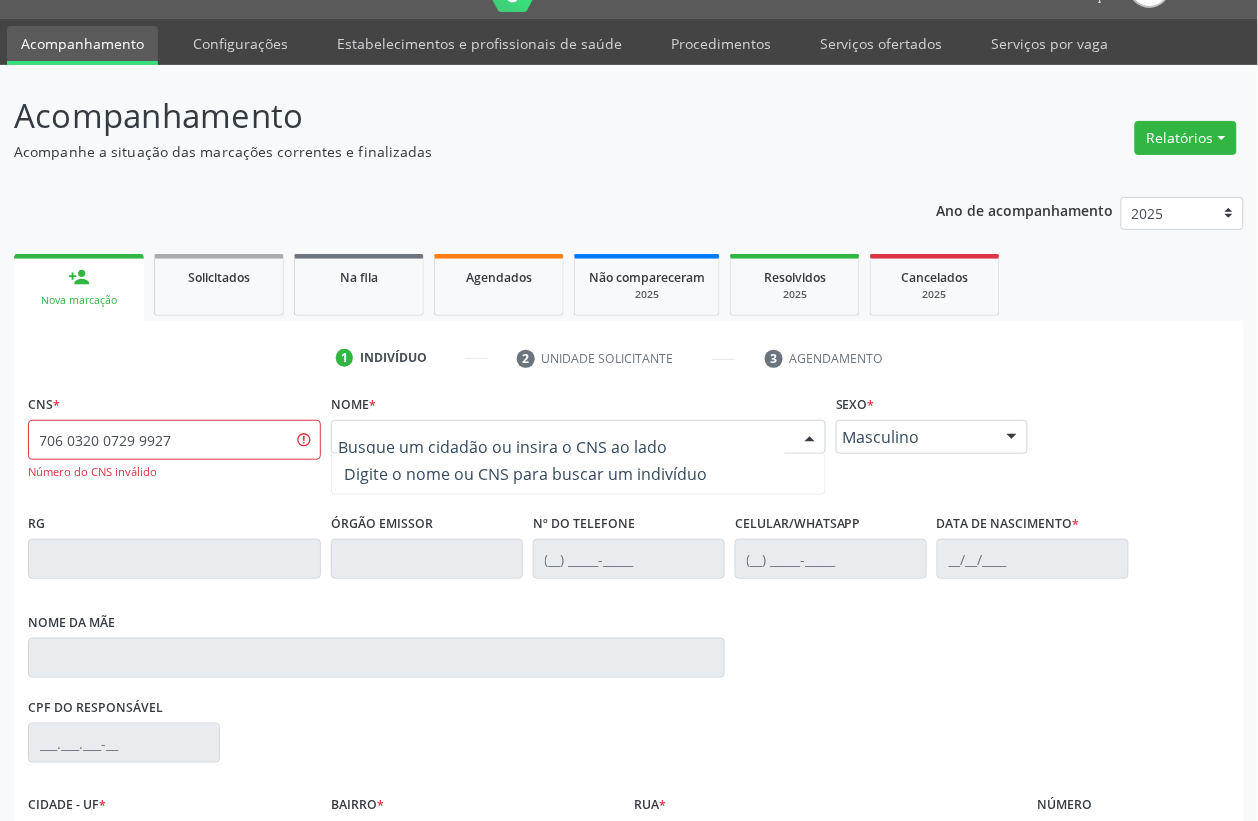 scroll, scrollTop: 0, scrollLeft: 0, axis: both 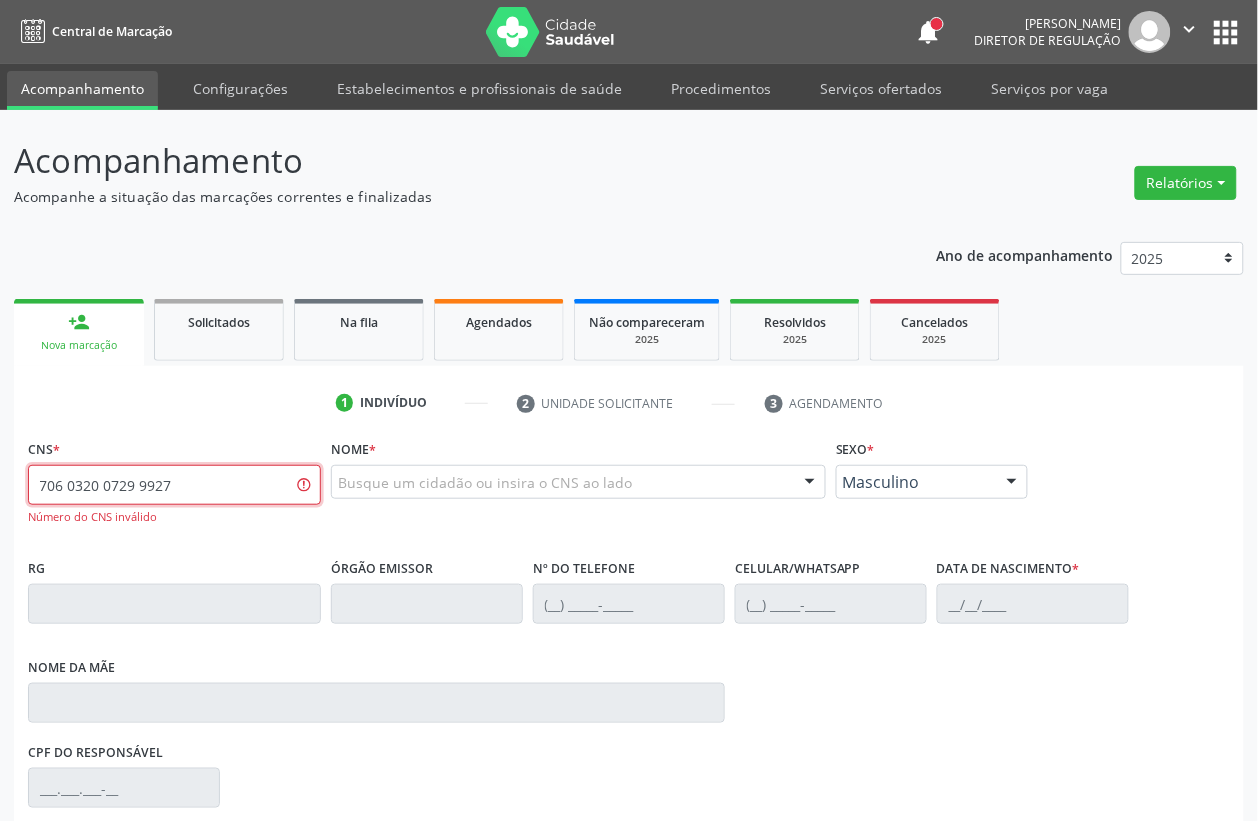 drag, startPoint x: 231, startPoint y: 487, endPoint x: 0, endPoint y: 482, distance: 231.05411 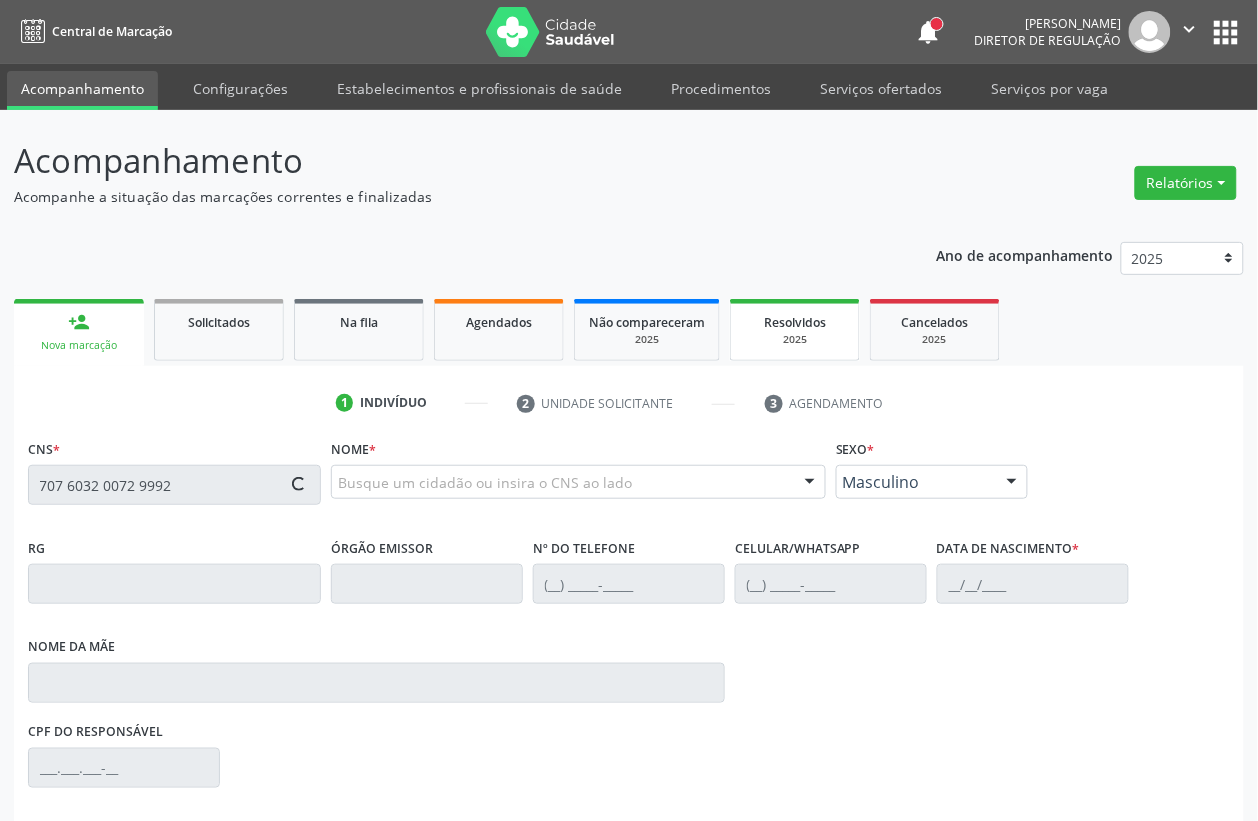 type on "707 6032 0072 9992" 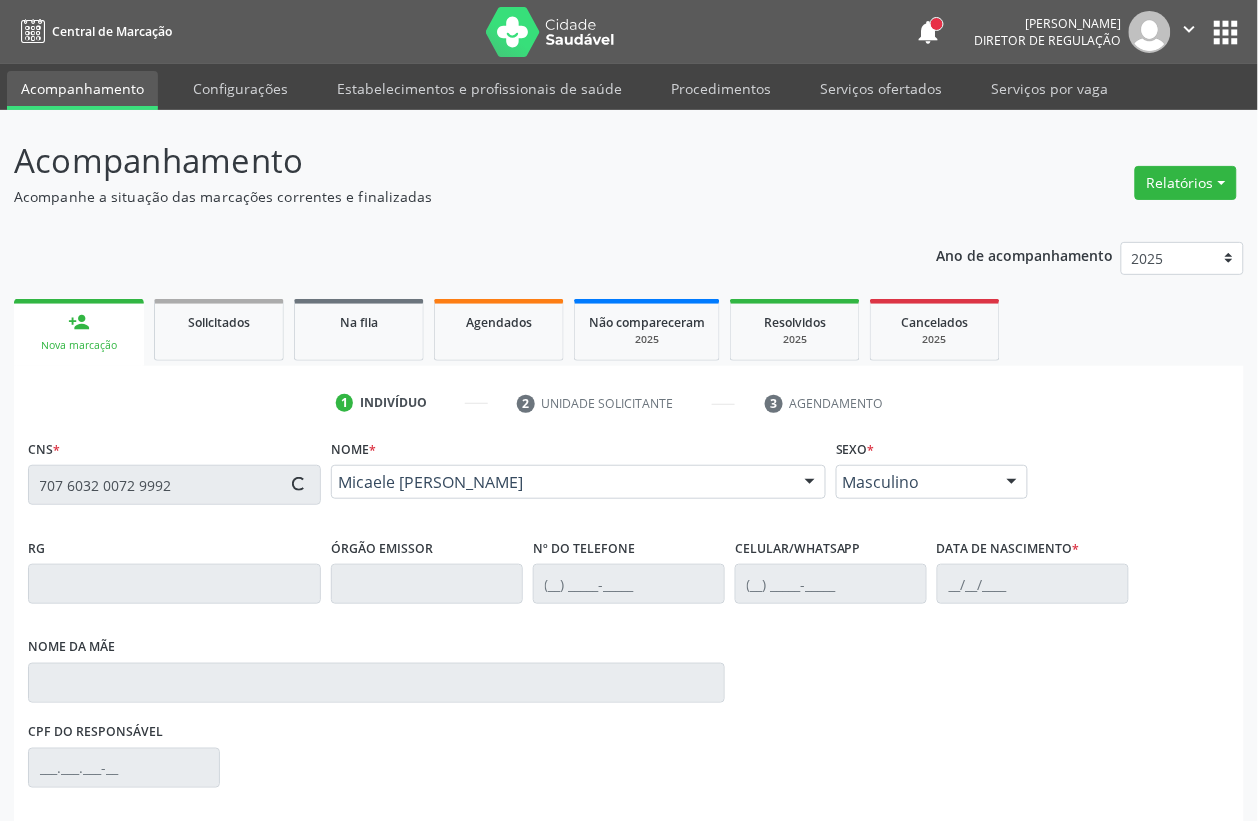 type on "(87) 99958-5711" 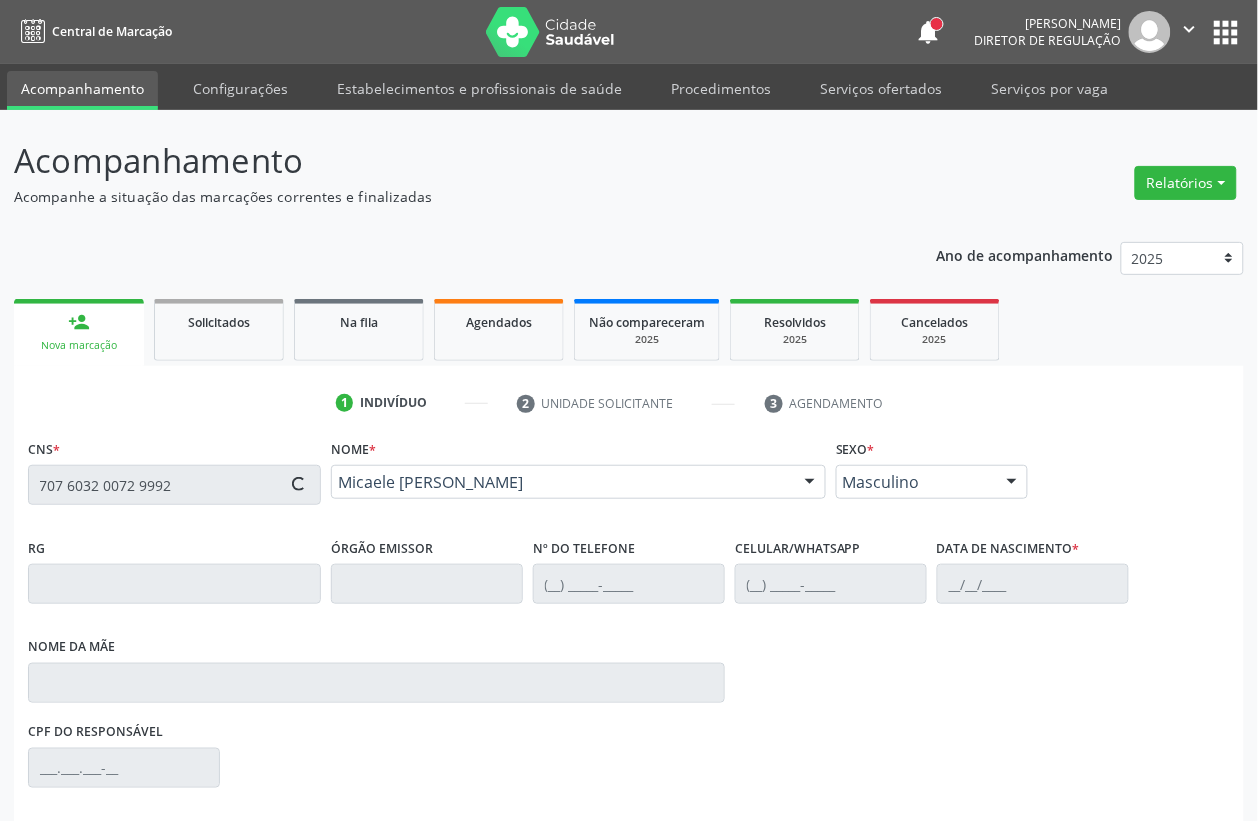 type on "01/03/1997" 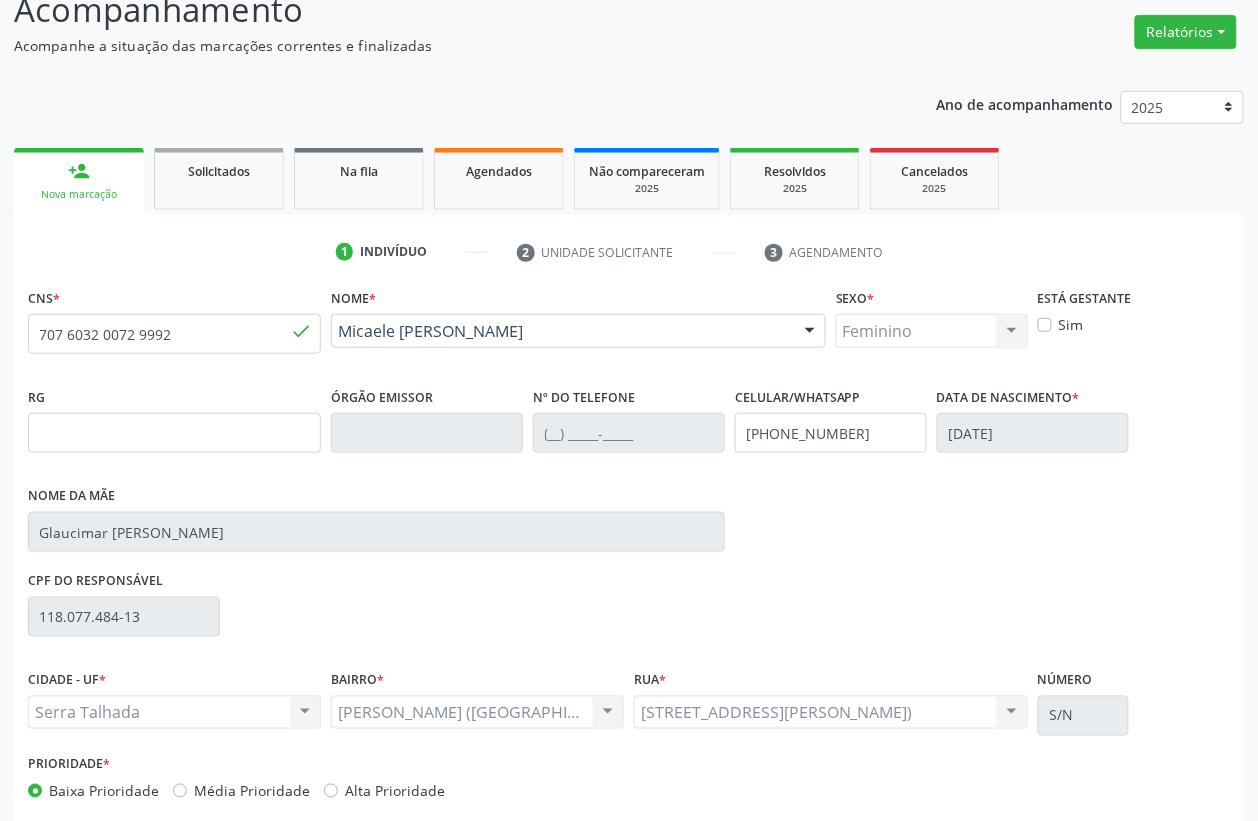 scroll, scrollTop: 248, scrollLeft: 0, axis: vertical 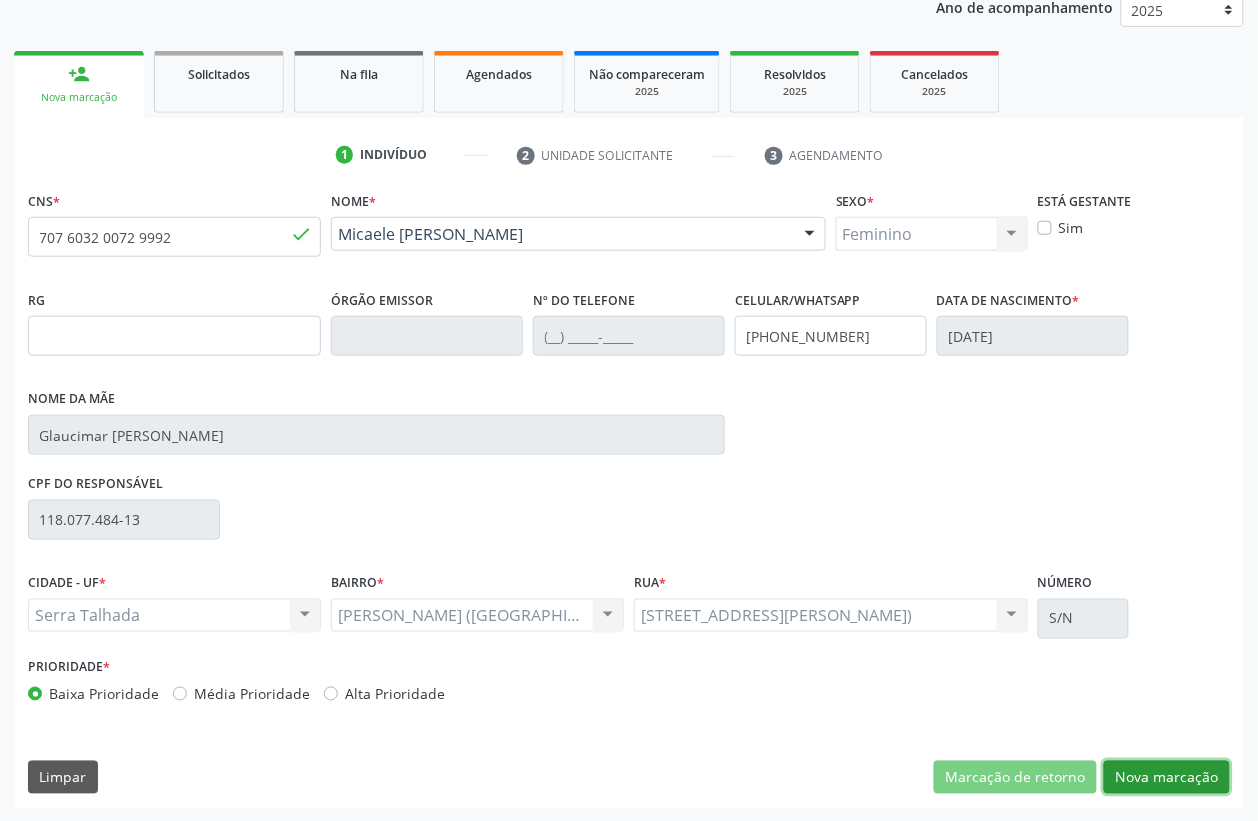 click on "Nova marcação" at bounding box center [1167, 778] 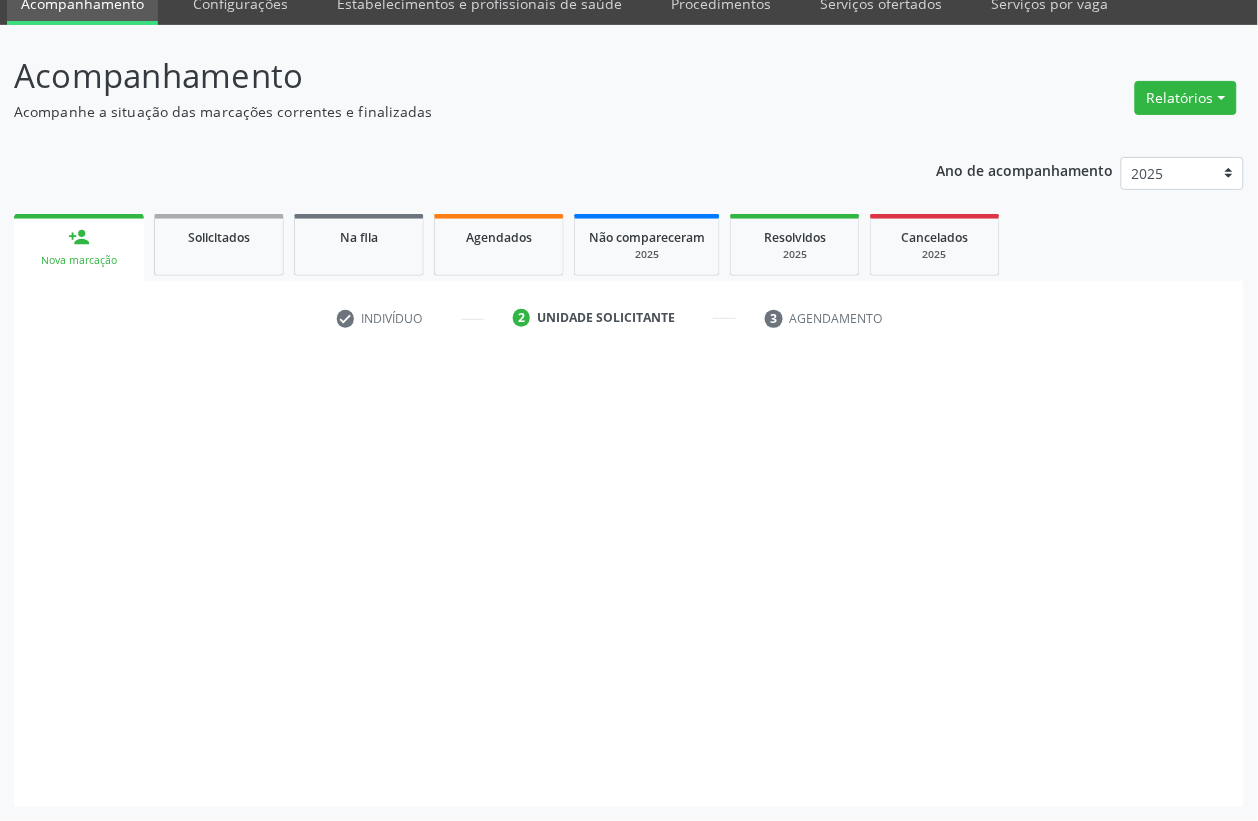 scroll, scrollTop: 85, scrollLeft: 0, axis: vertical 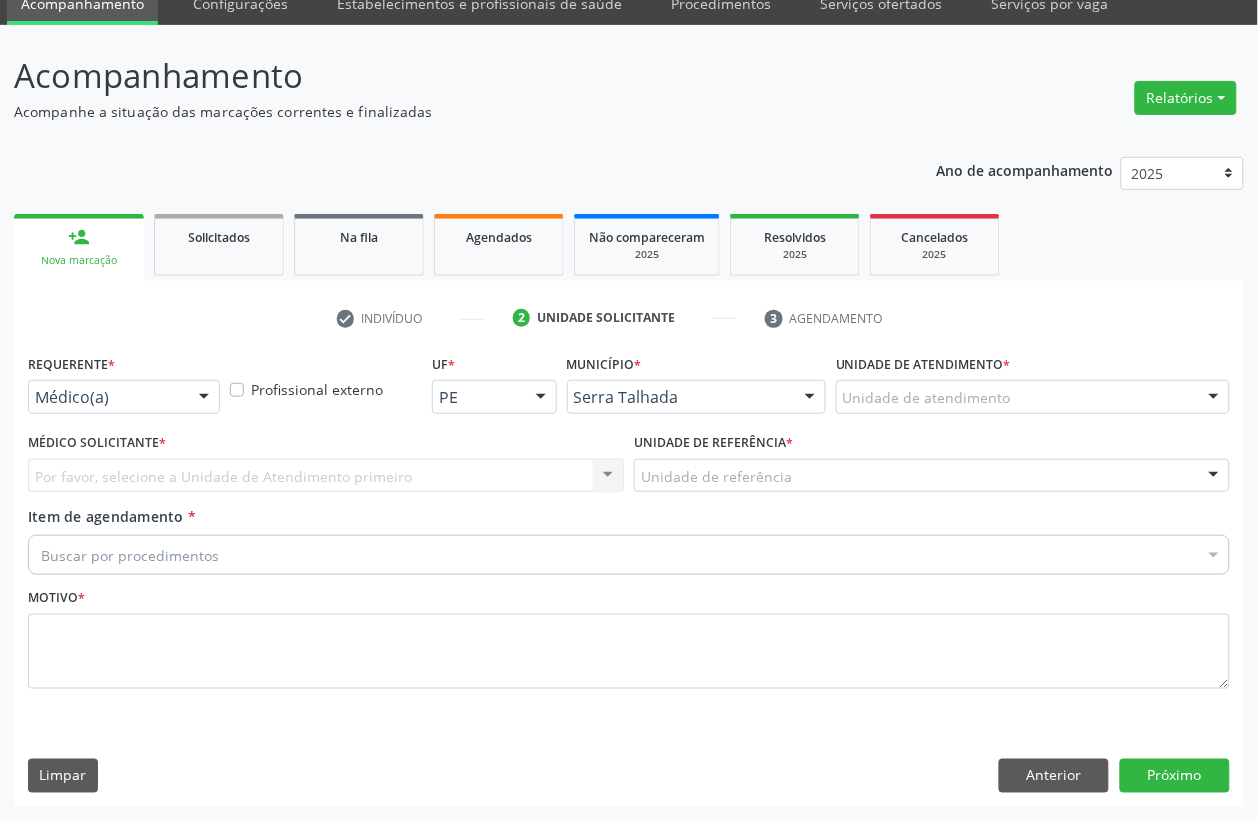 click on "Requerente
*
Médico(a)         Médico(a)   Enfermeiro(a)   Paciente
Nenhum resultado encontrado para: "   "
Não há nenhuma opção para ser exibida." at bounding box center [124, 381] 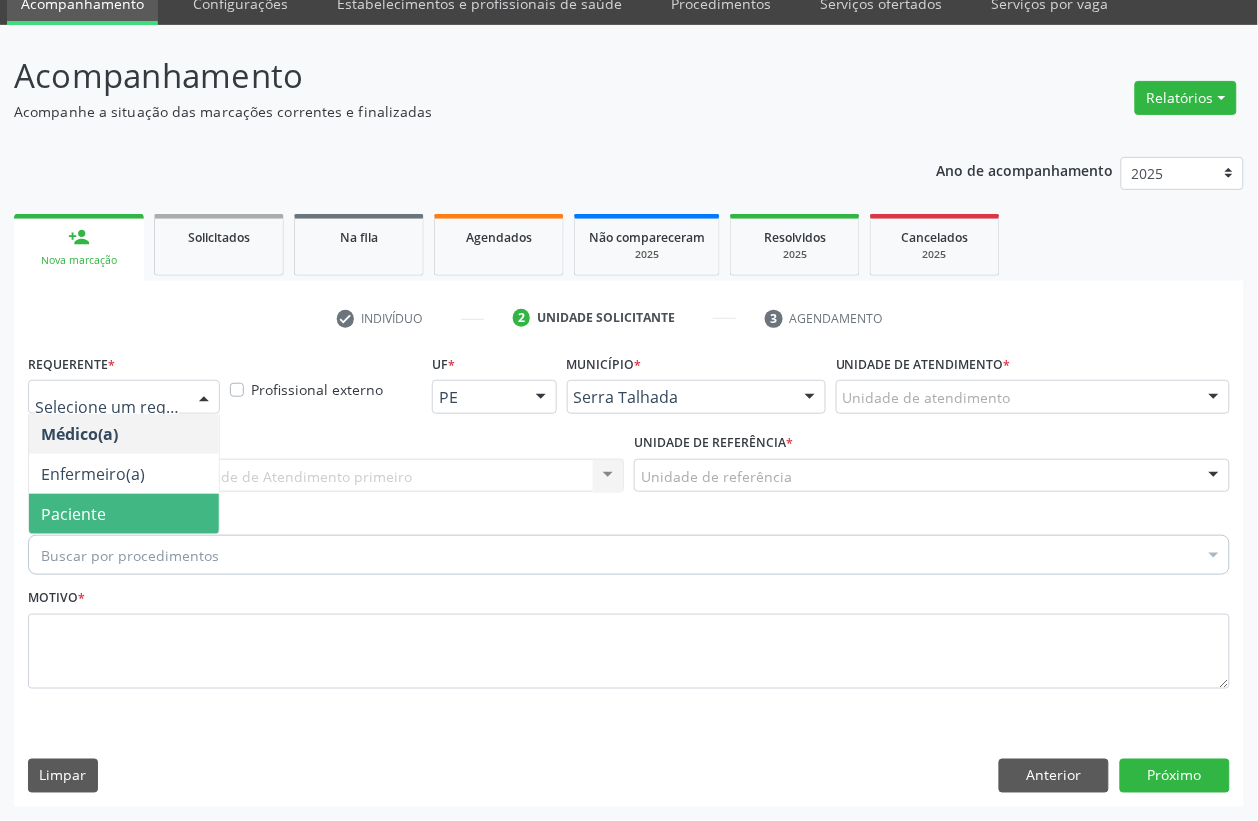 click on "Paciente" at bounding box center (124, 514) 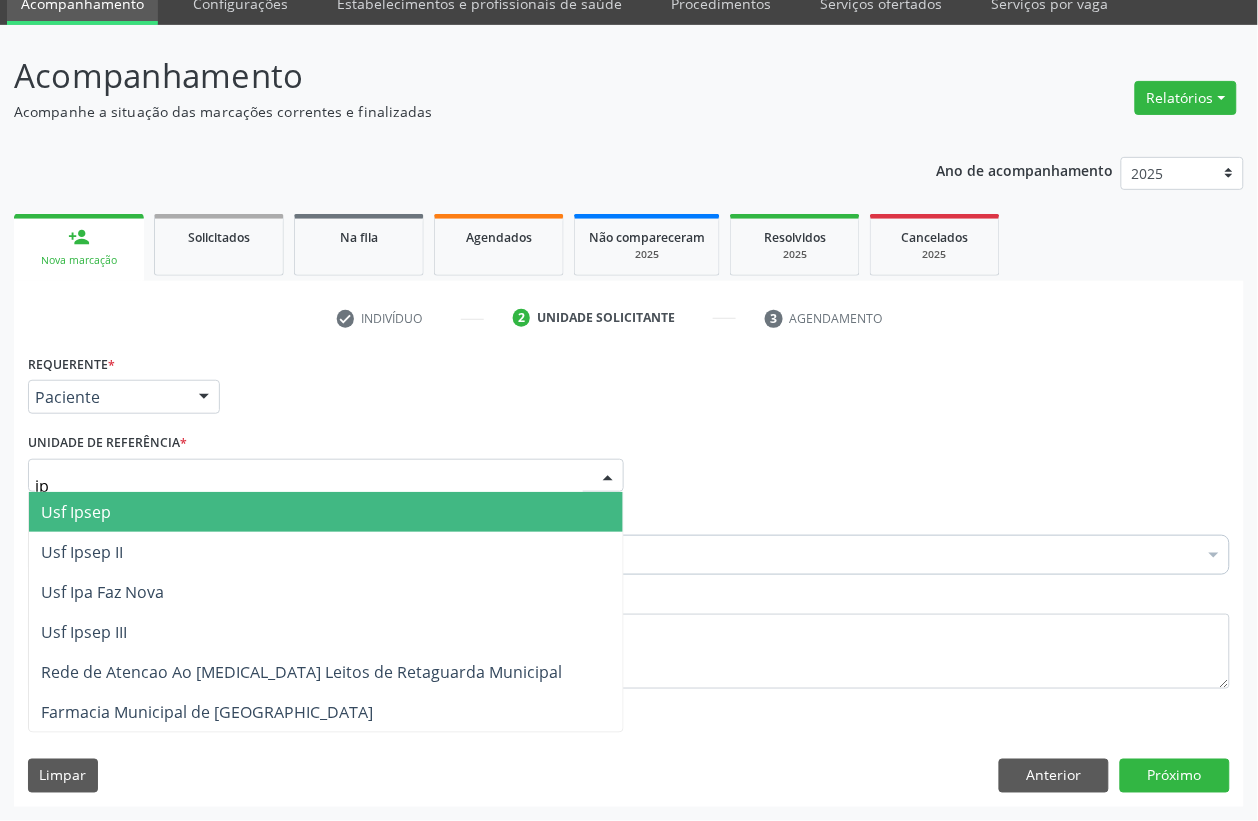 type on "ipa" 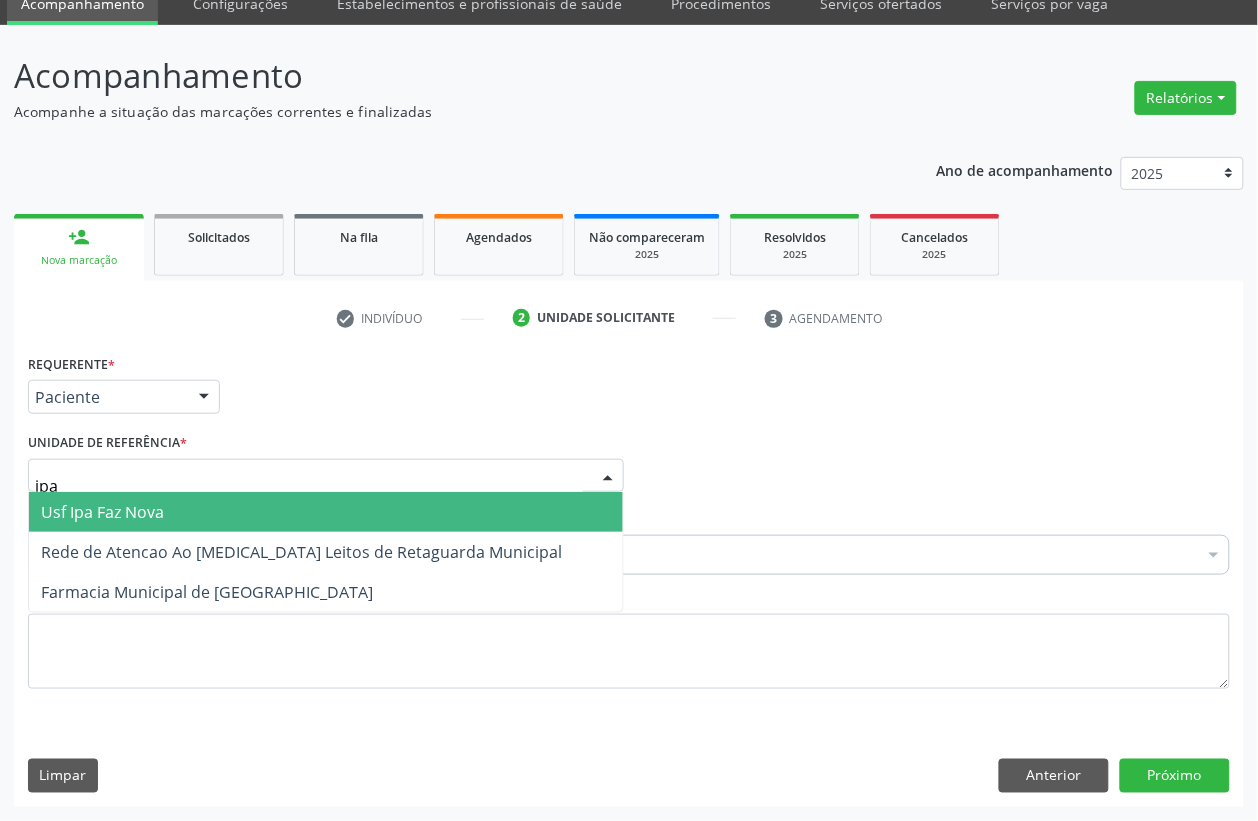 click on "Usf Ipa Faz Nova" at bounding box center (326, 512) 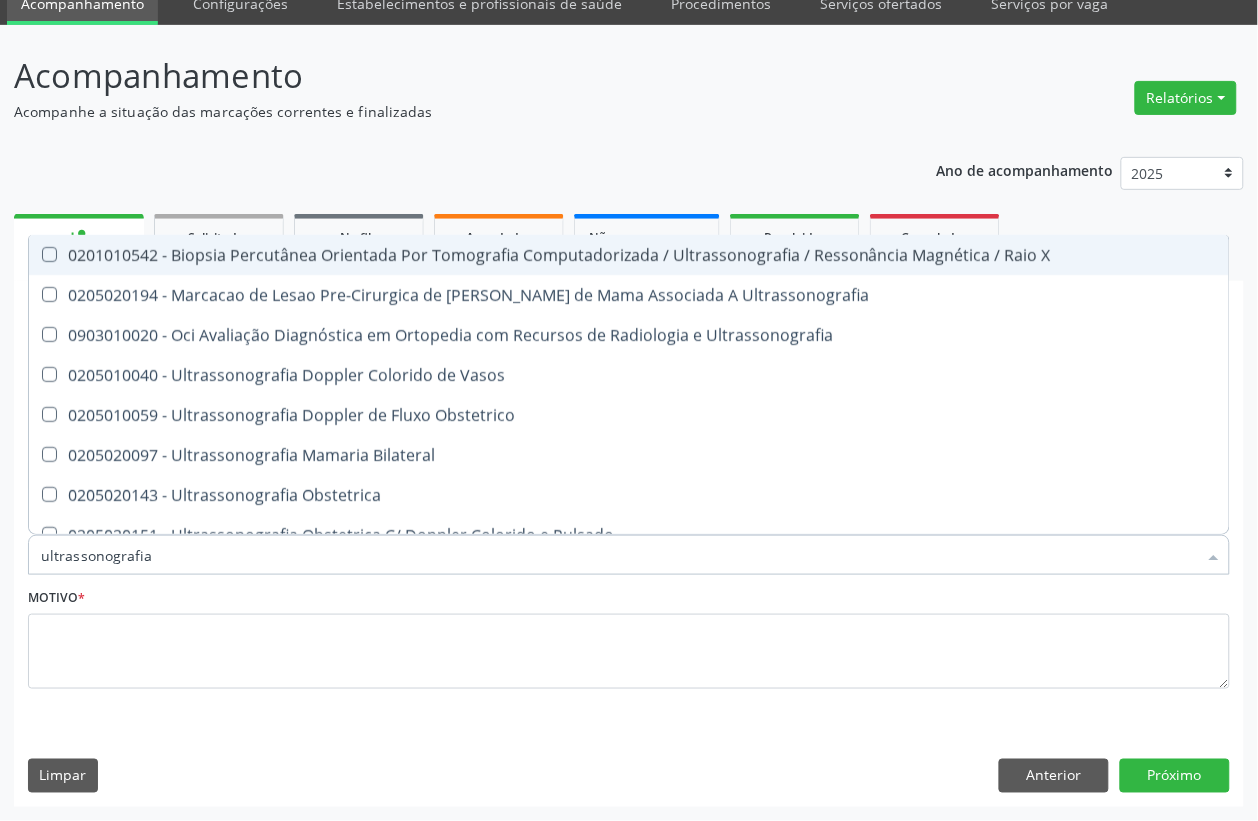 type on "ultrassonografia" 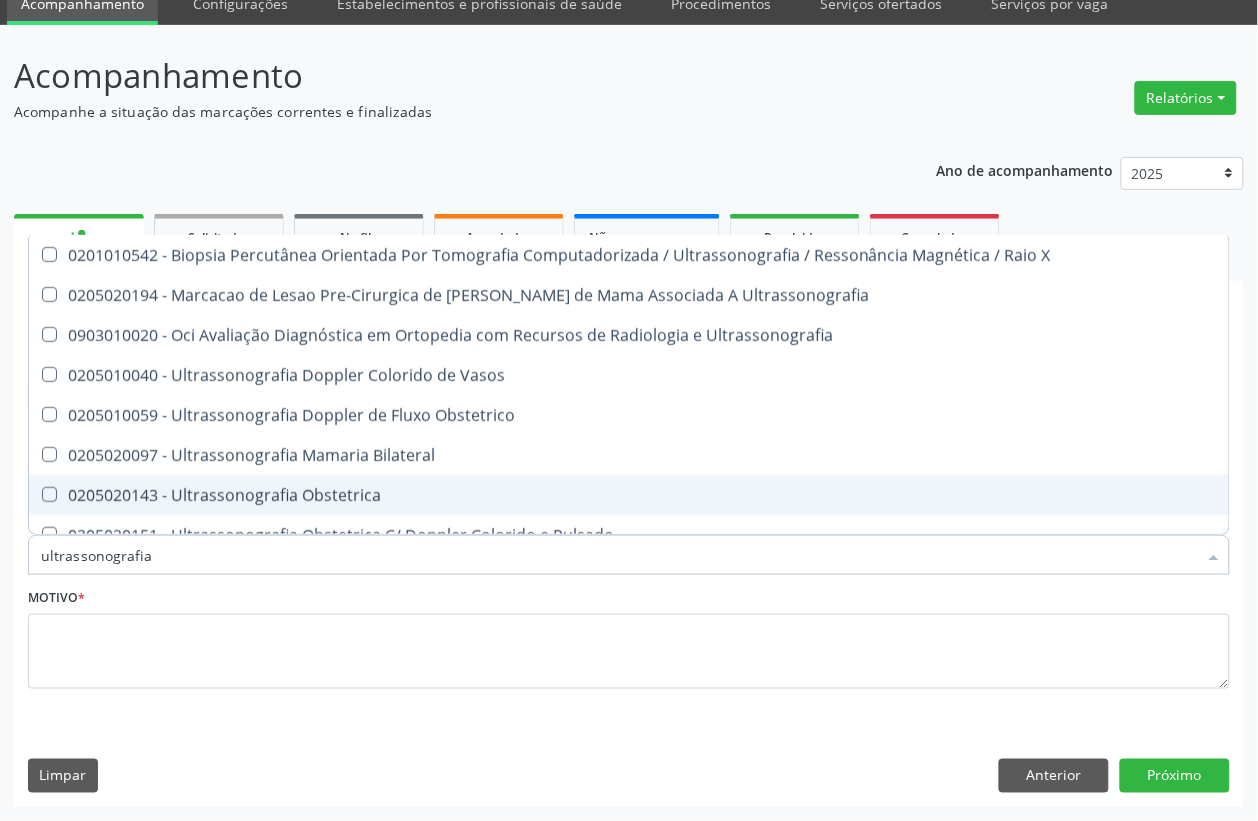 click on "0205020143 - Ultrassonografia Obstetrica" at bounding box center (629, 495) 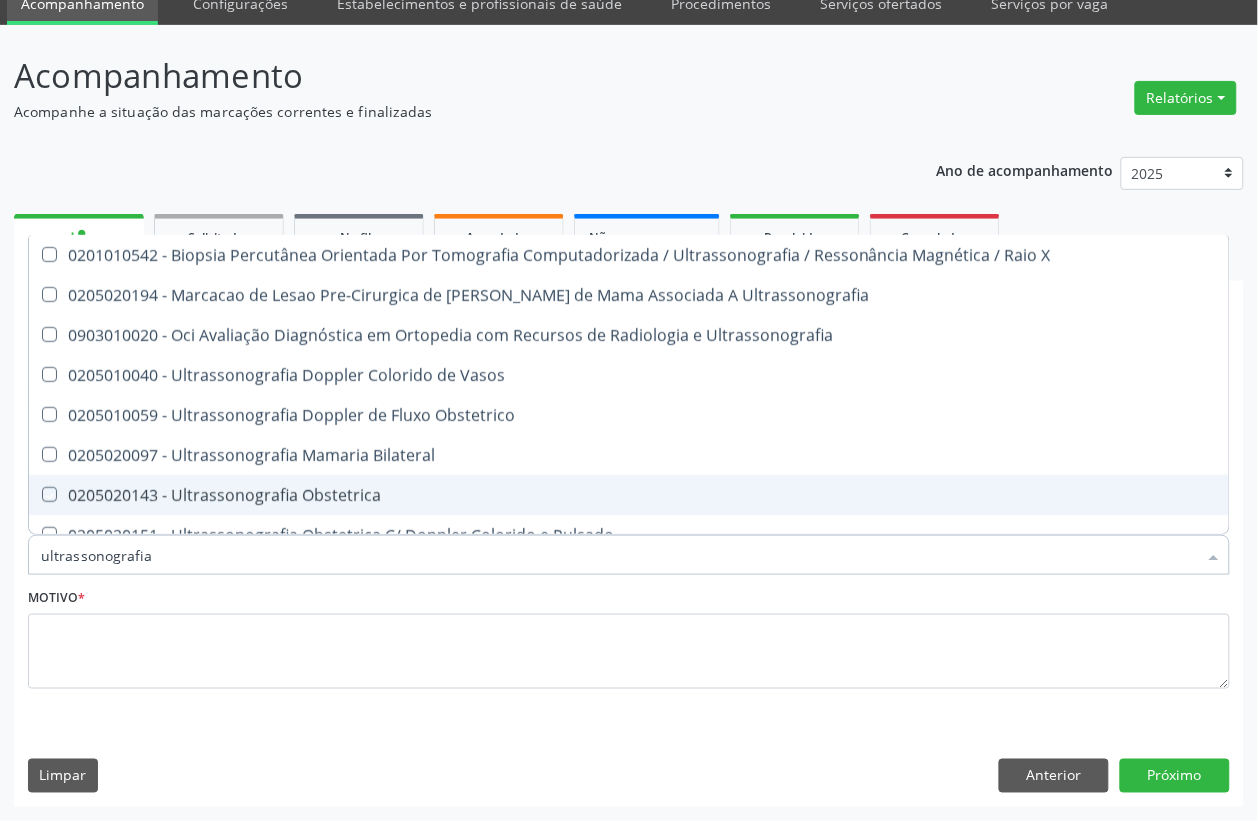 checkbox on "true" 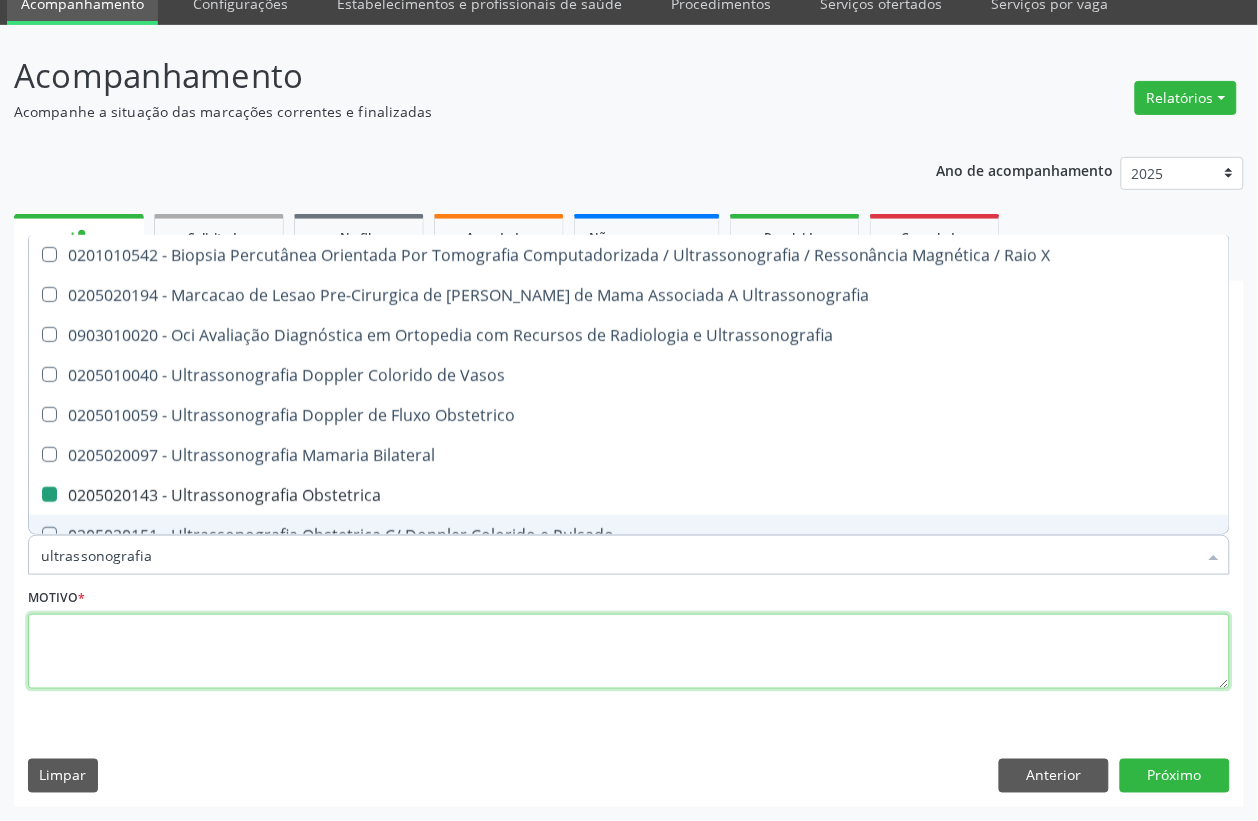 click at bounding box center [629, 652] 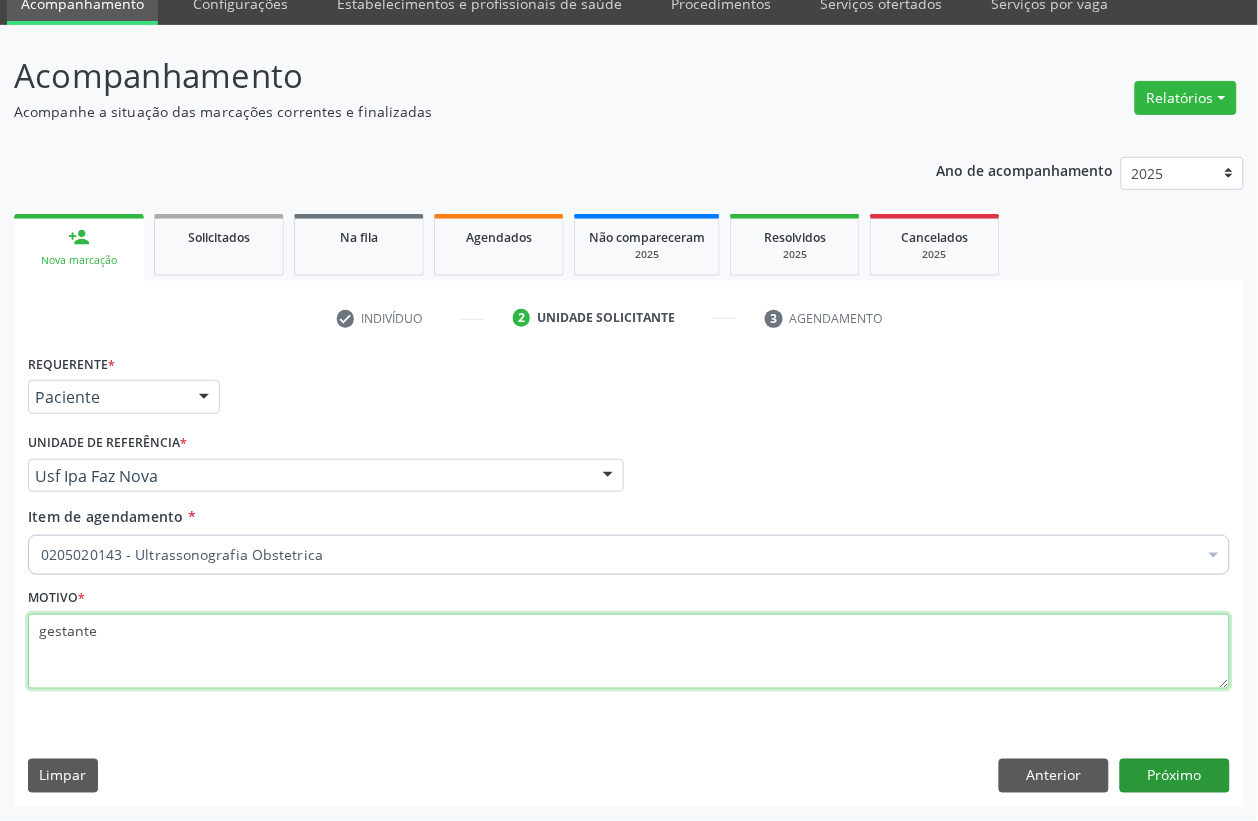 type on "gestante" 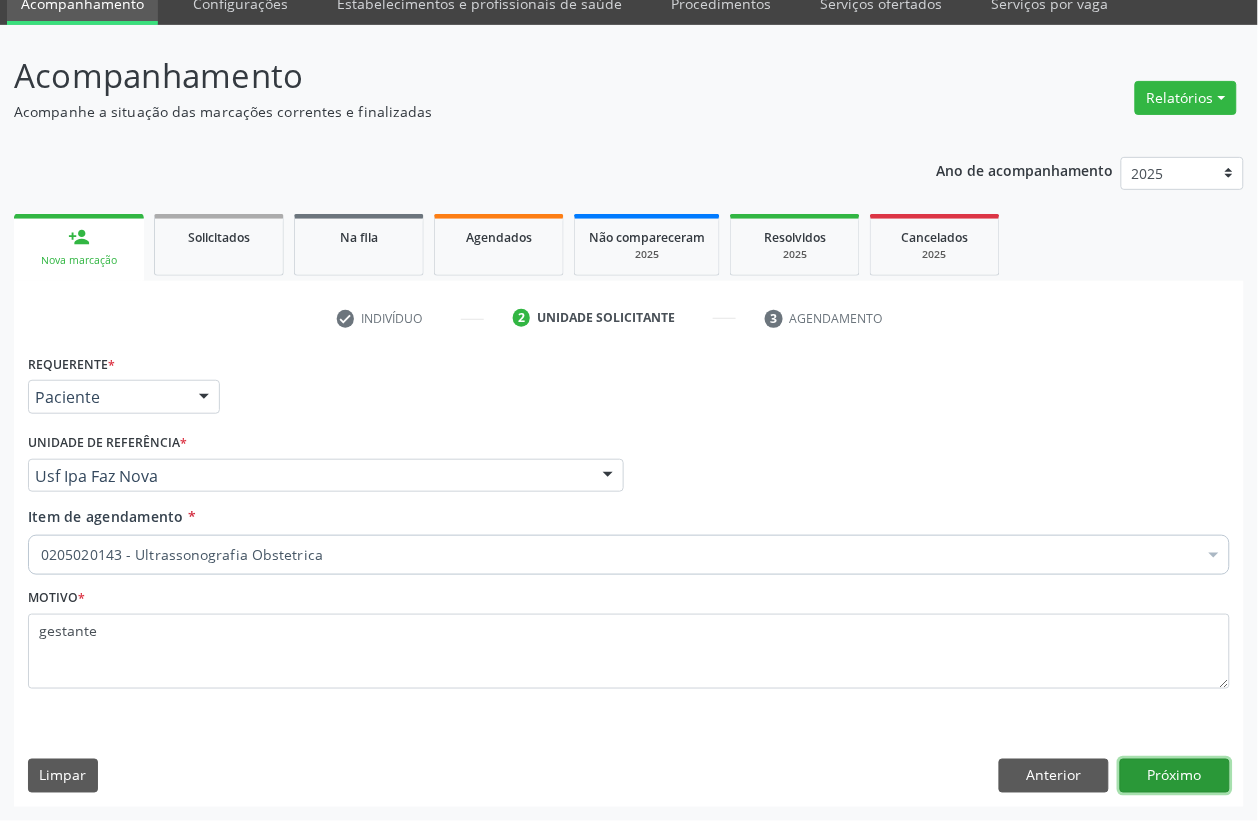 click on "Próximo" at bounding box center (1175, 776) 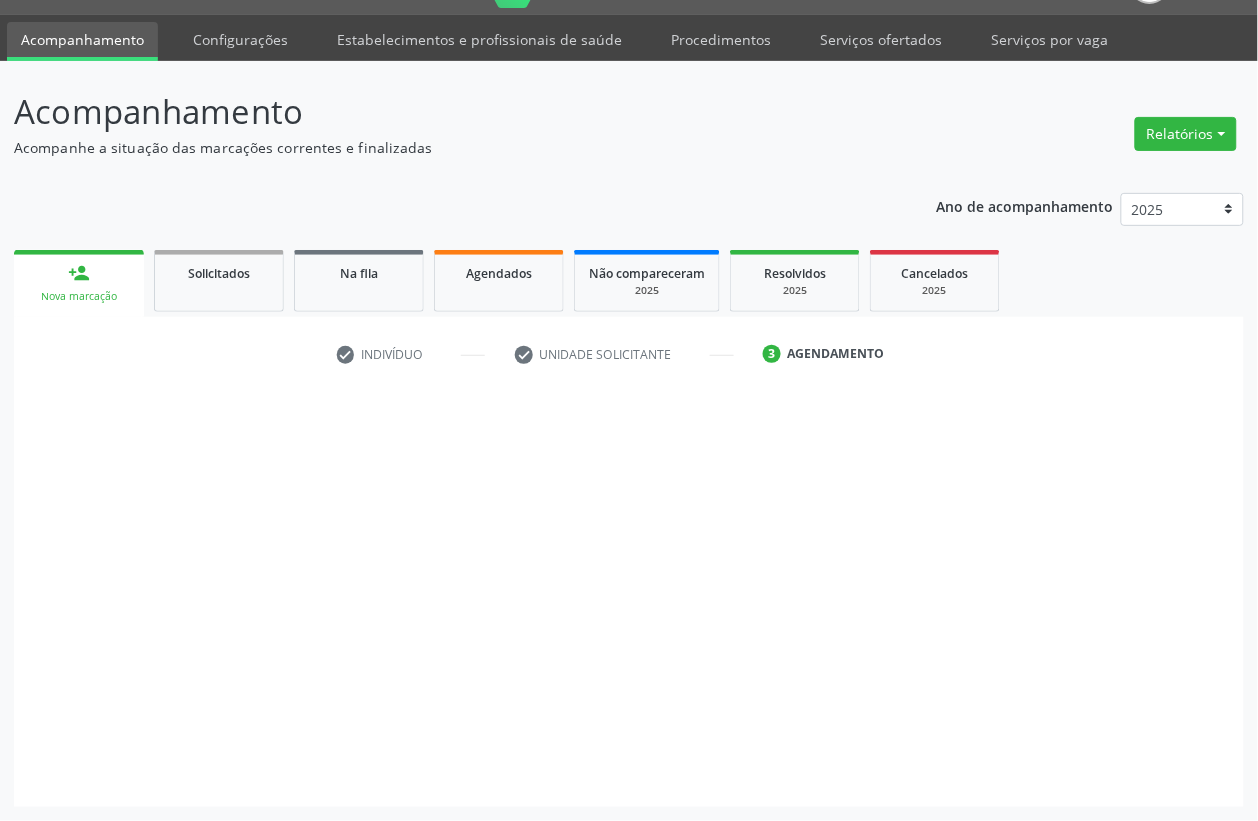 scroll, scrollTop: 50, scrollLeft: 0, axis: vertical 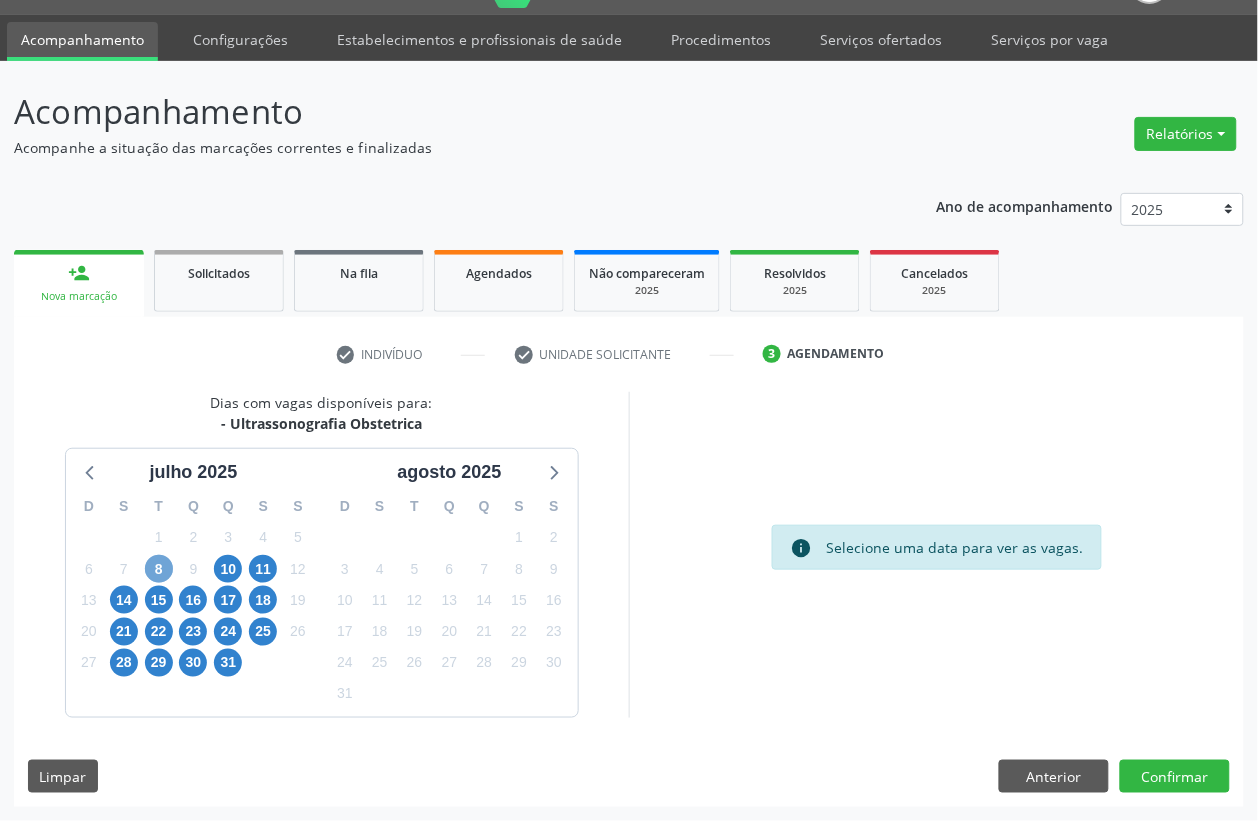 click on "8" at bounding box center (159, 569) 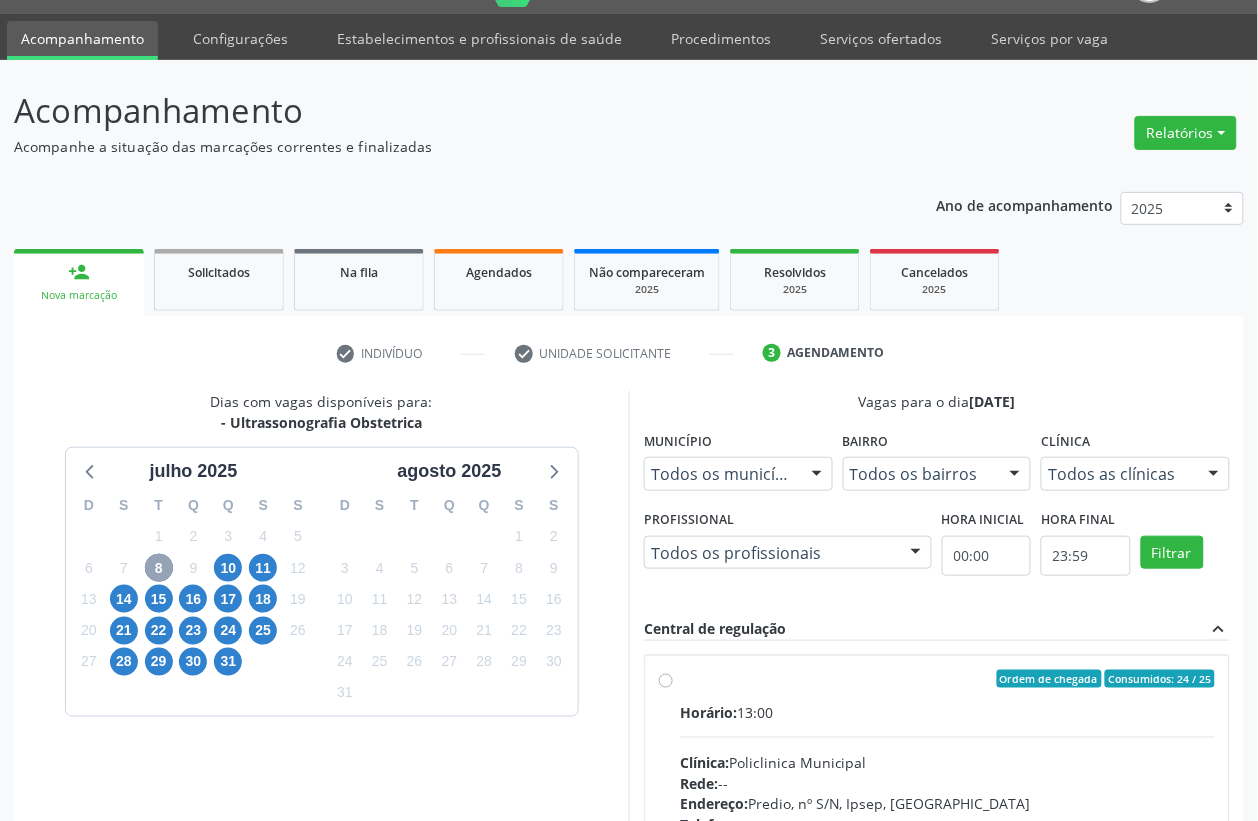 scroll, scrollTop: 175, scrollLeft: 0, axis: vertical 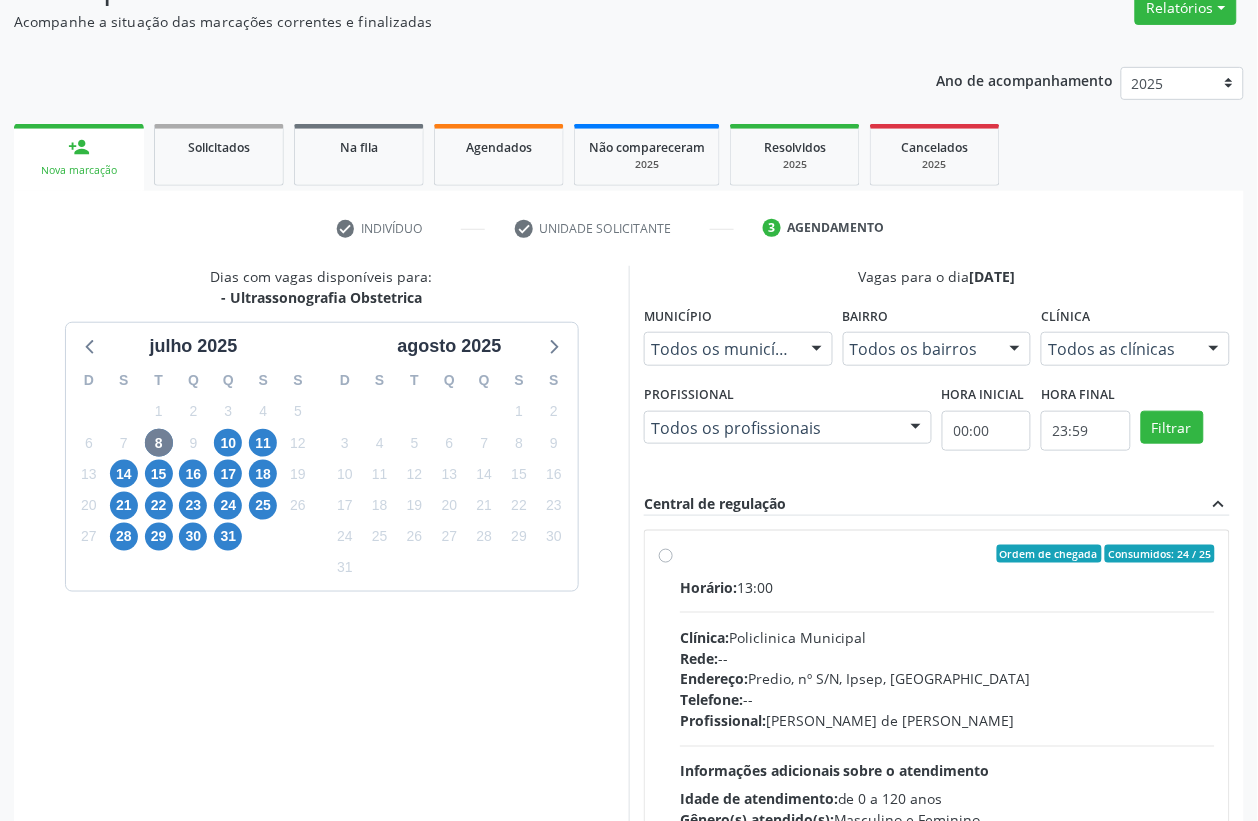 click on "Clínica:  Policlinica Municipal" at bounding box center [947, 637] 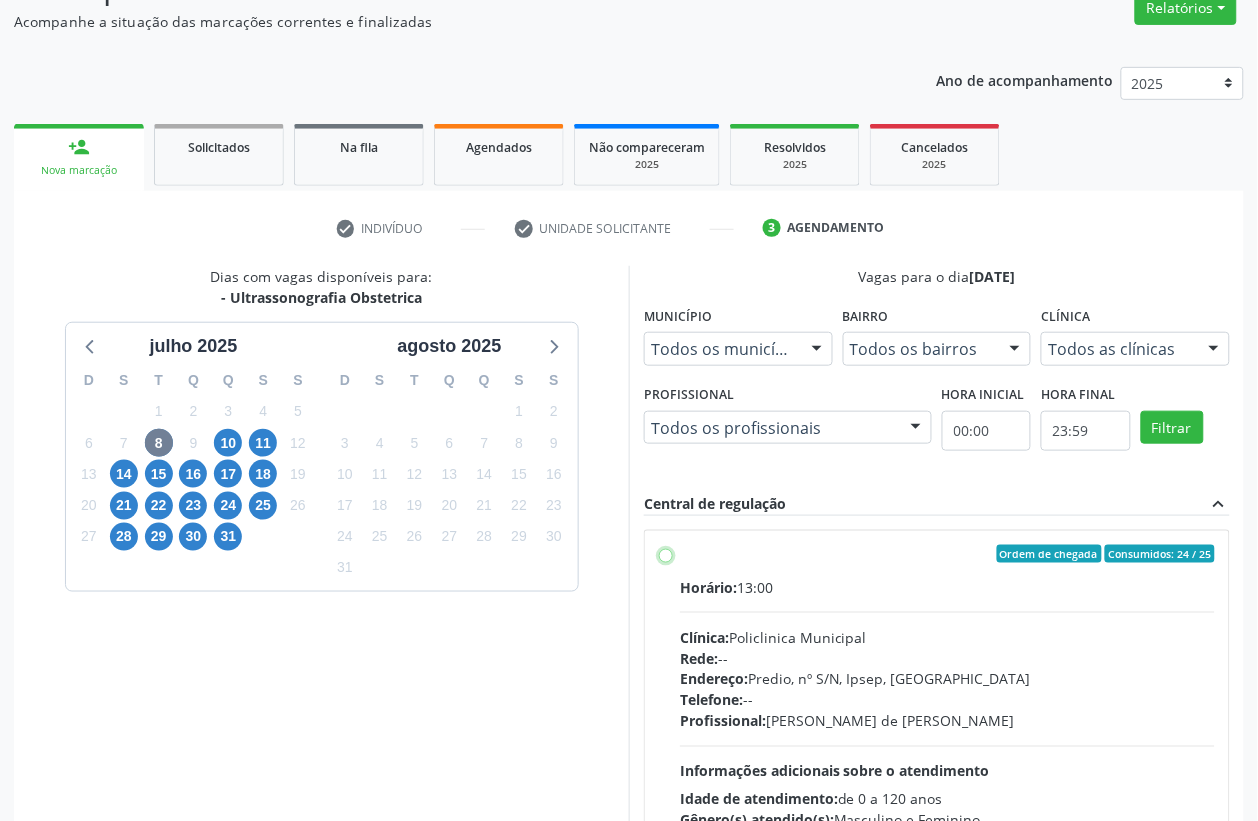 click on "Ordem de chegada
Consumidos: 24 / 25
Horário:   13:00
Clínica:  Policlinica Municipal
Rede:
--
Endereço:   Predio, nº S/N, Ipsep, Serra Talhada - PE
Telefone:   --
Profissional:
Ana Carolina Barboza de Andrada Melo Lyra
Informações adicionais sobre o atendimento
Idade de atendimento:
de 0 a 120 anos
Gênero(s) atendido(s):
Masculino e Feminino
Informações adicionais:
--" at bounding box center [666, 554] 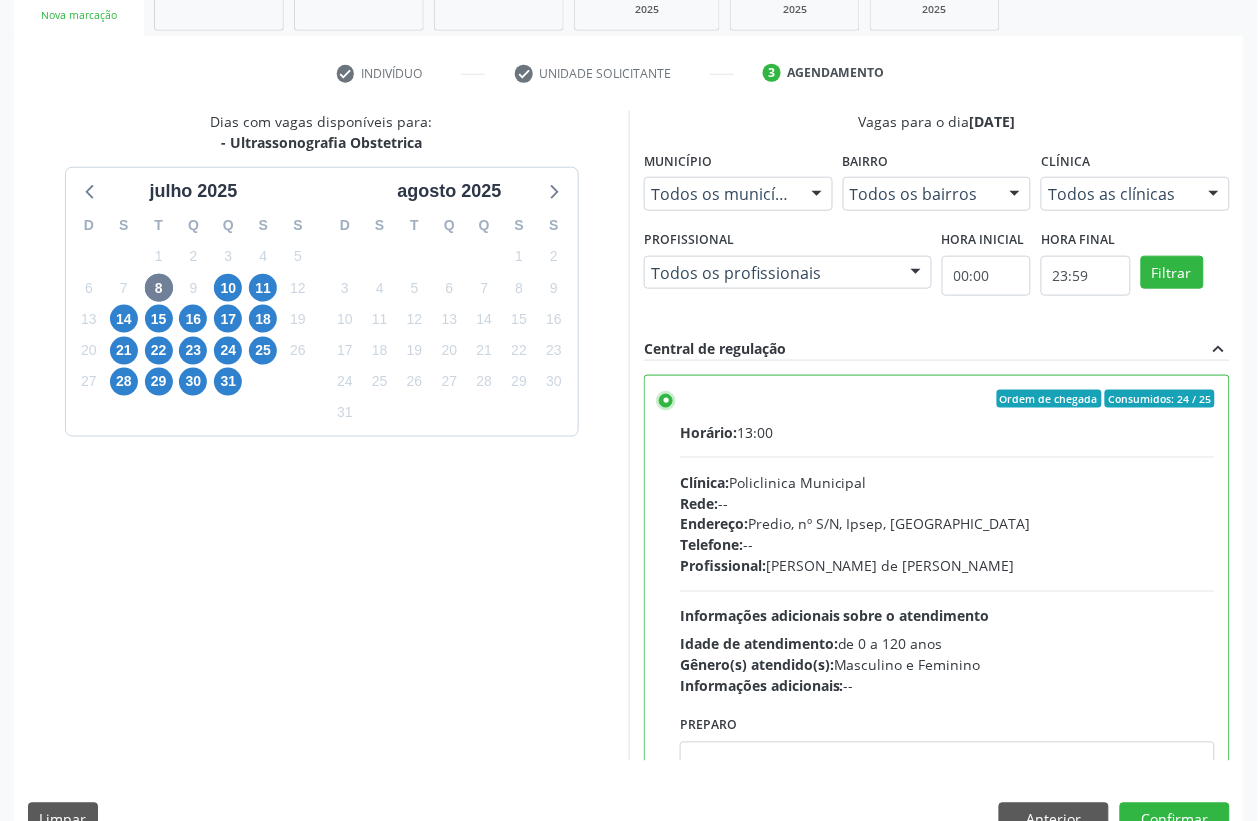 scroll, scrollTop: 373, scrollLeft: 0, axis: vertical 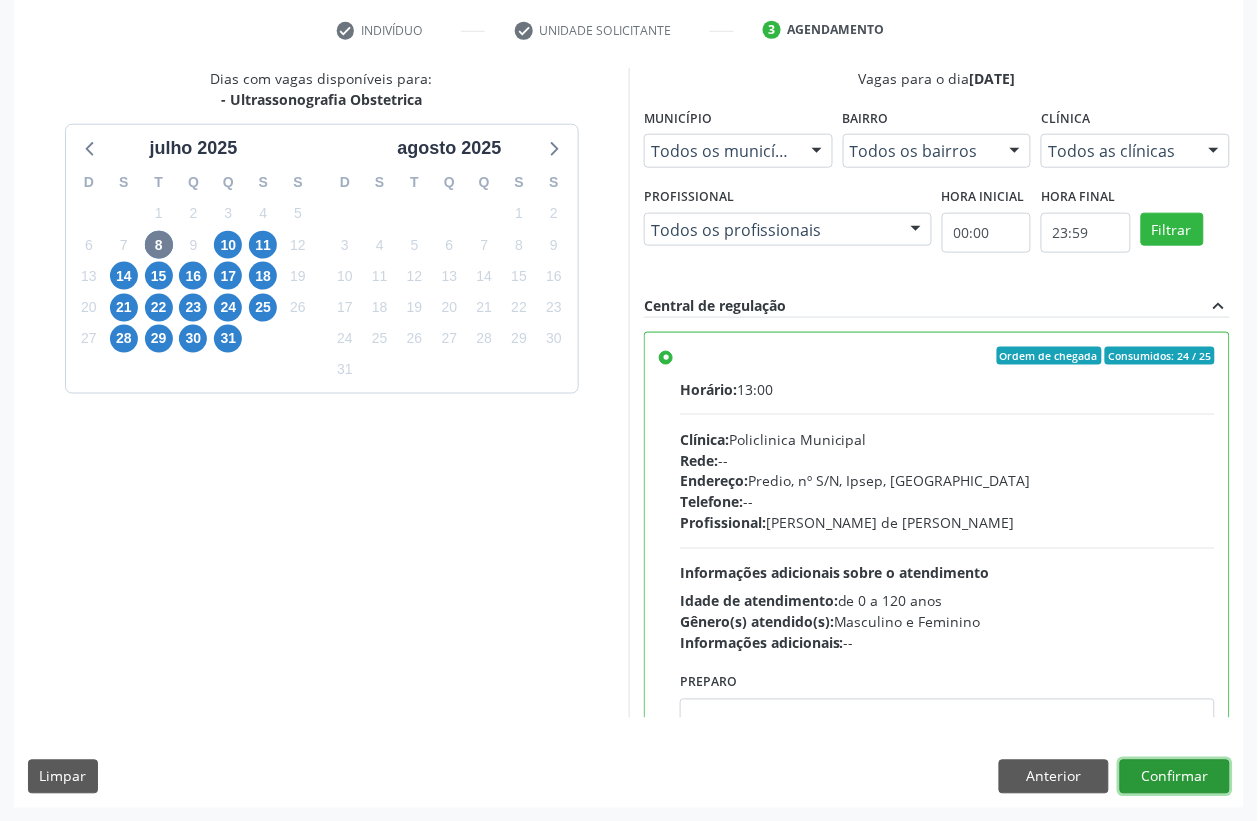click on "Confirmar" at bounding box center (1175, 777) 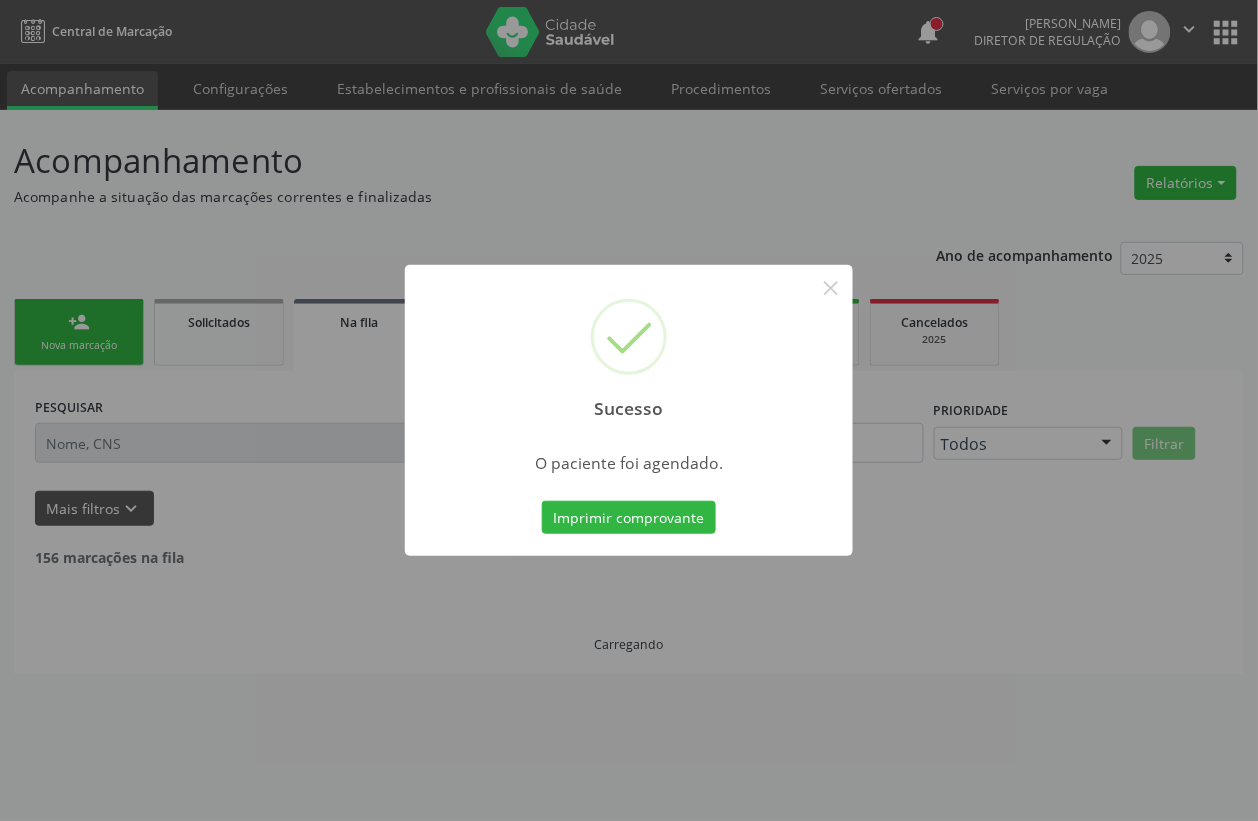 scroll, scrollTop: 0, scrollLeft: 0, axis: both 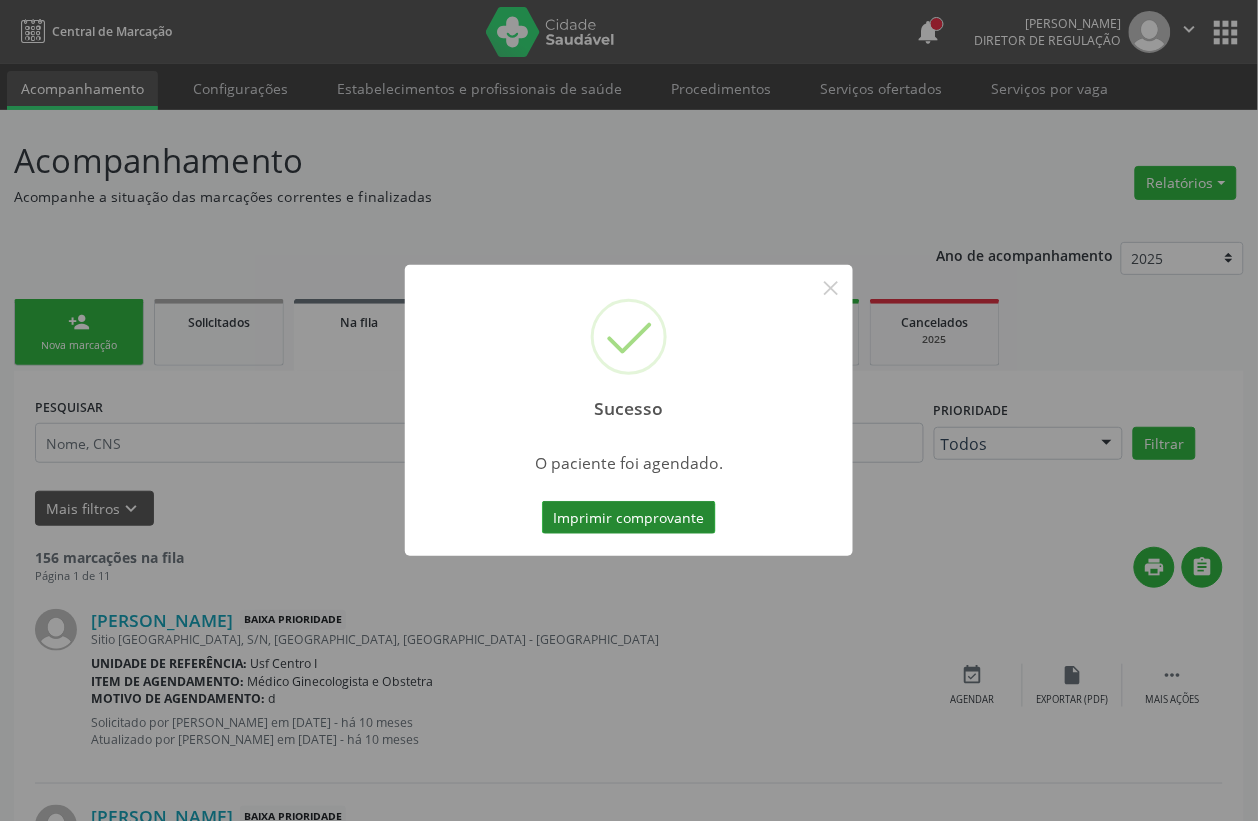 click on "Imprimir comprovante" at bounding box center [629, 518] 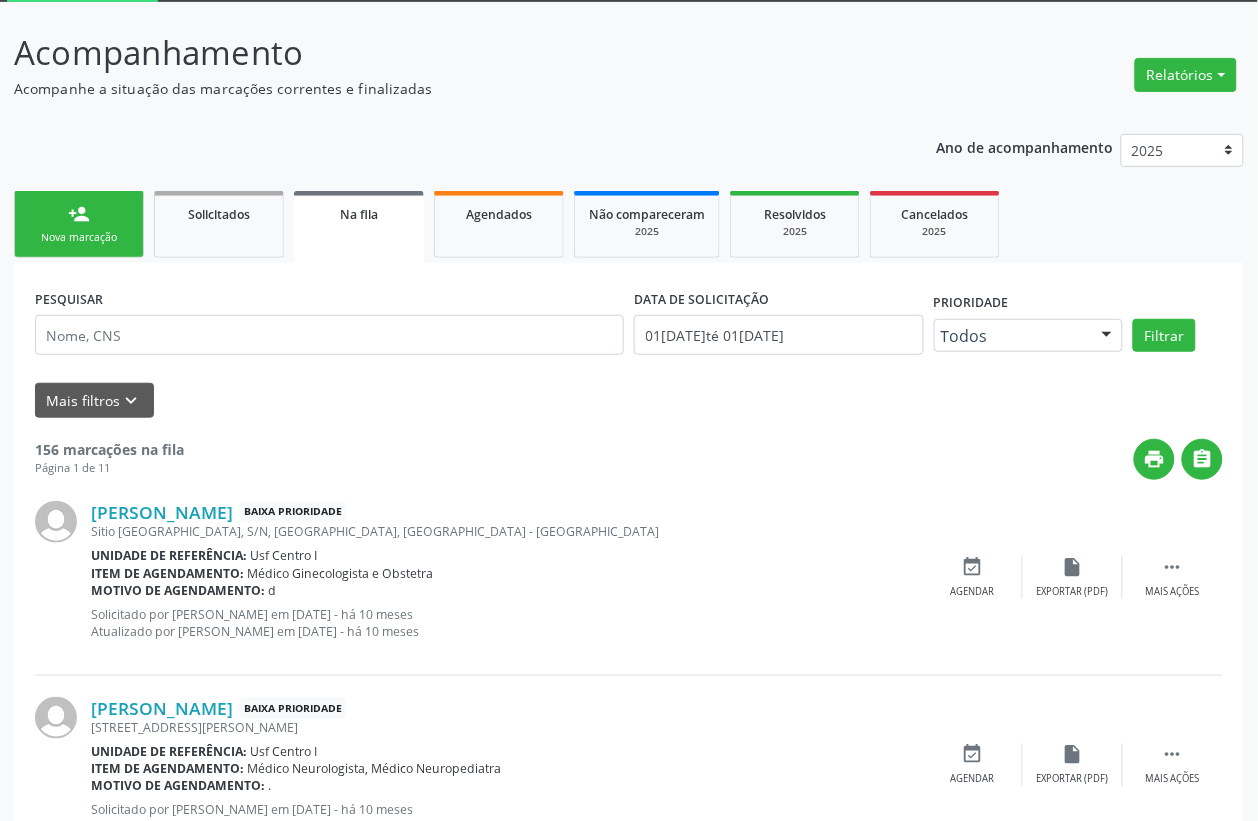 scroll, scrollTop: 125, scrollLeft: 0, axis: vertical 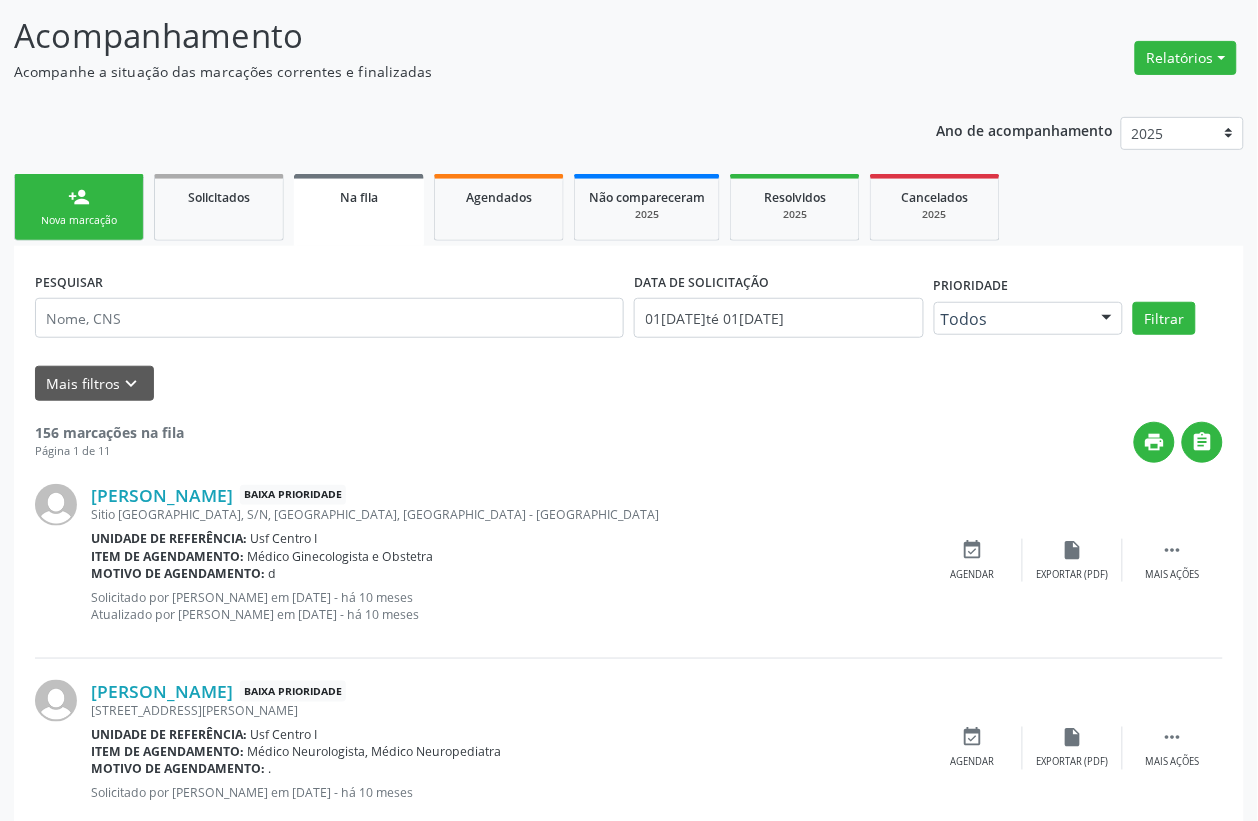 drag, startPoint x: 101, startPoint y: 220, endPoint x: 101, endPoint y: 236, distance: 16 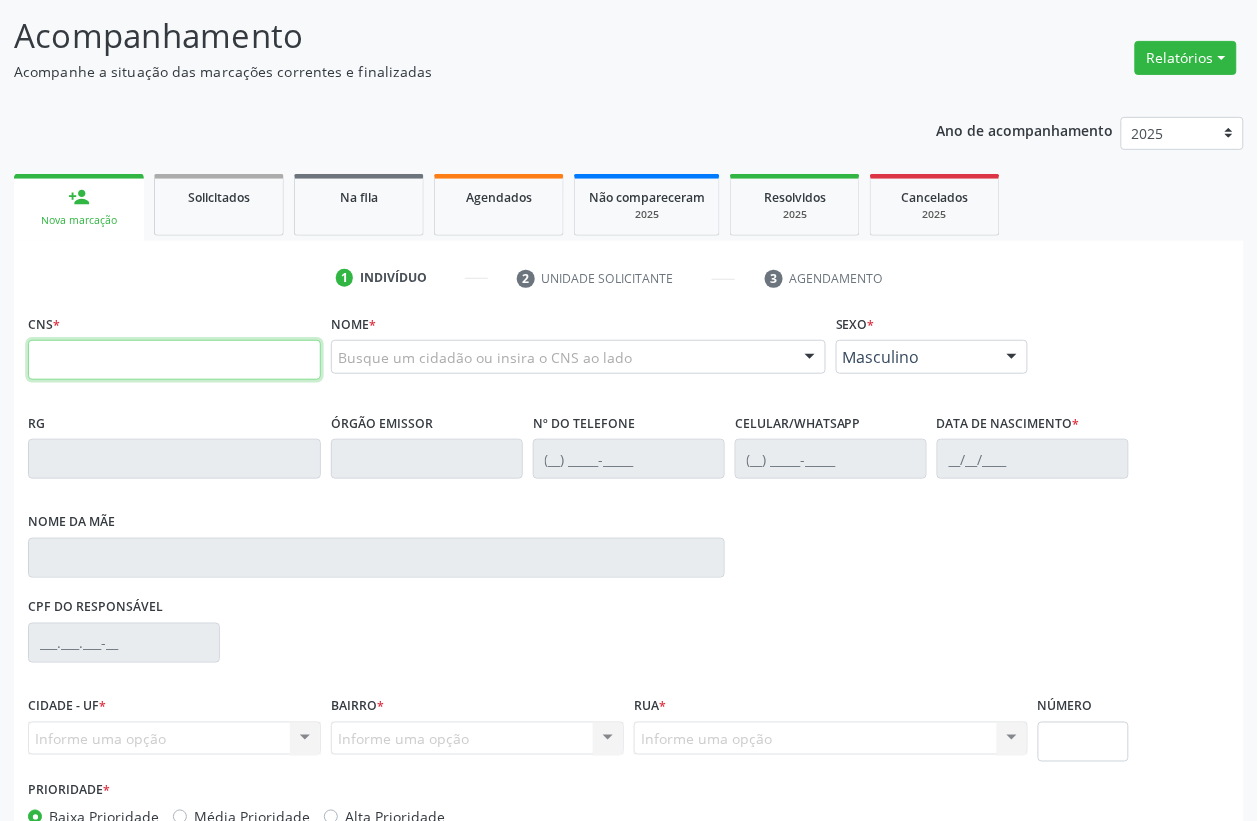 click at bounding box center [174, 360] 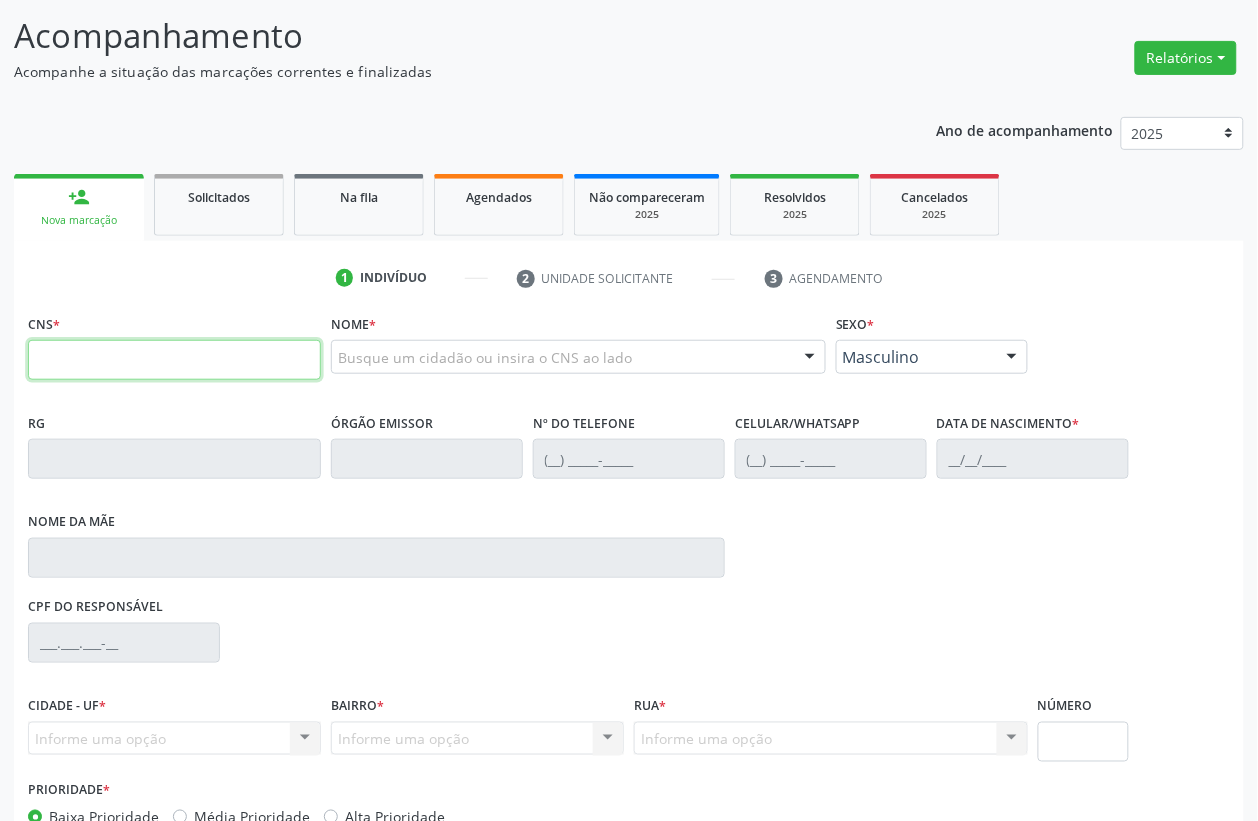 paste on "707 6032 0072 9992" 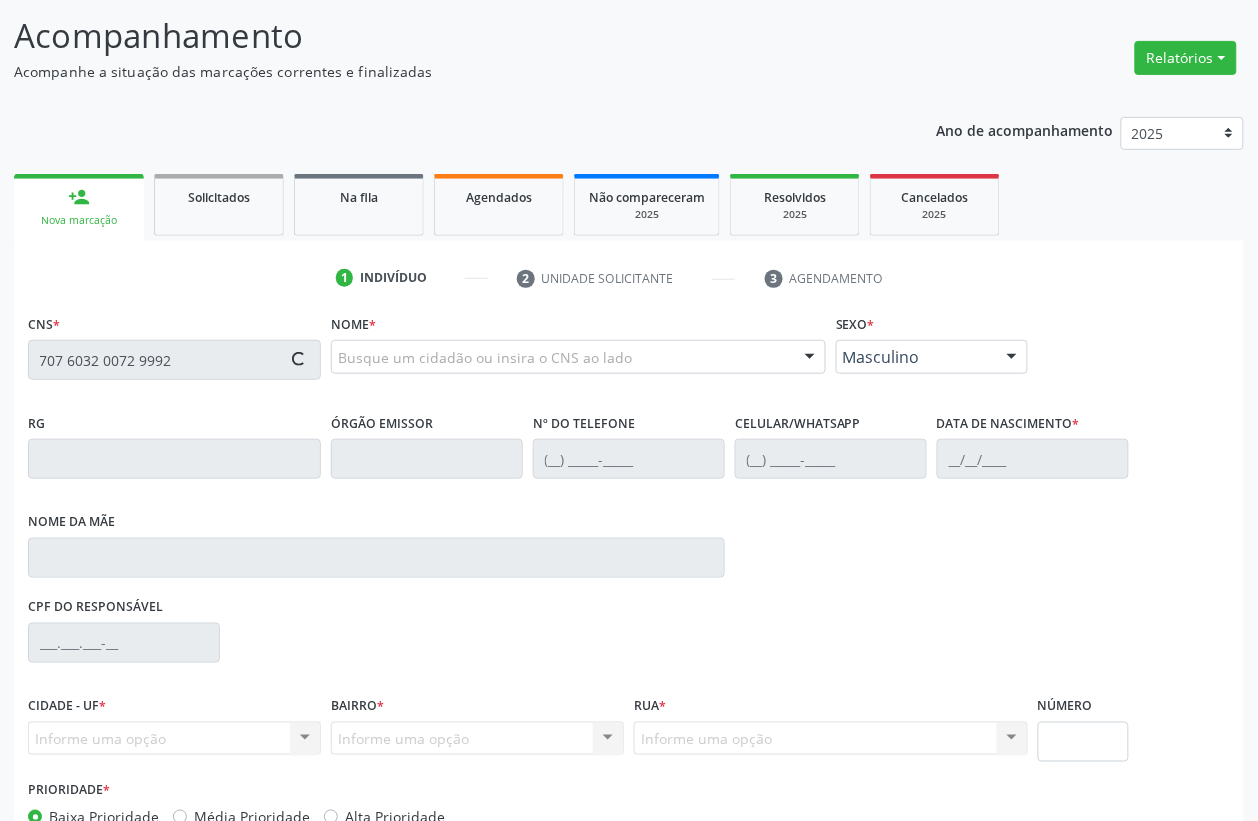type on "707 6032 0072 9992" 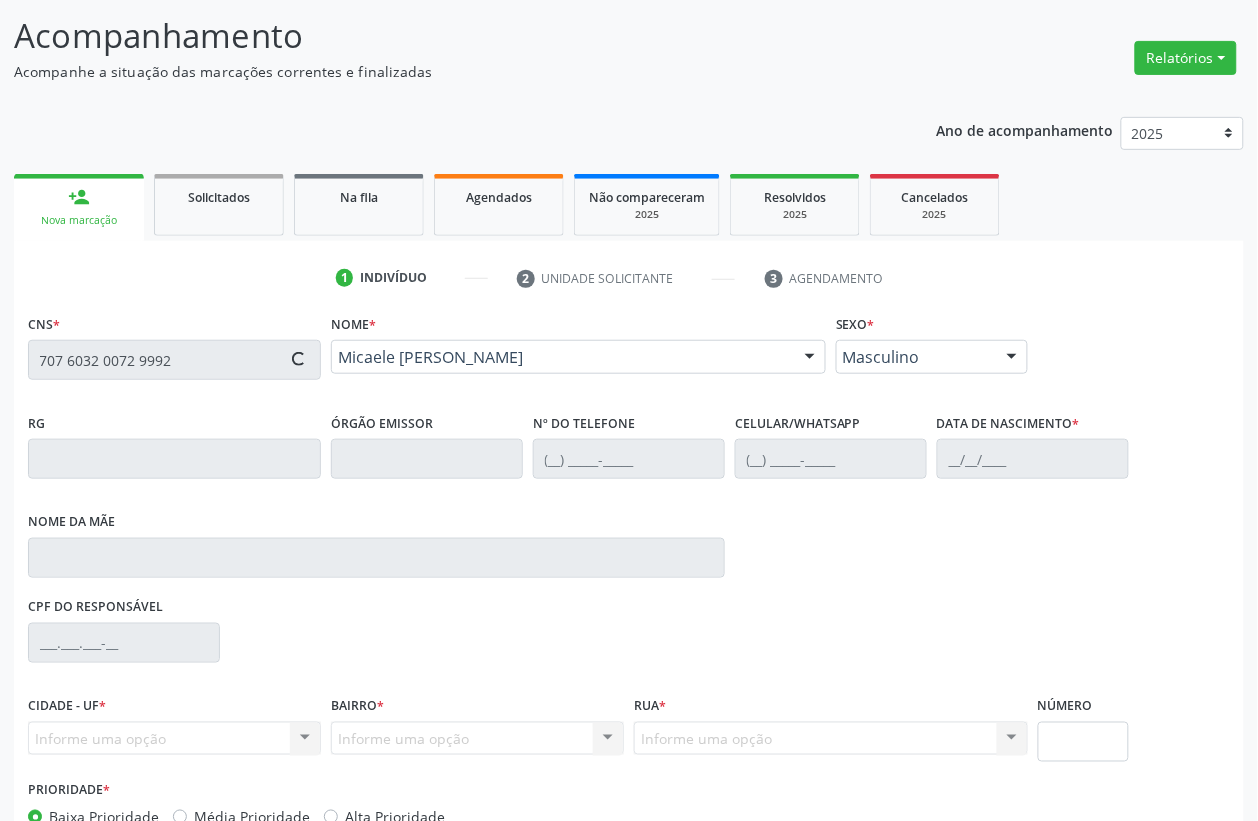 type on "(87) 99958-5711" 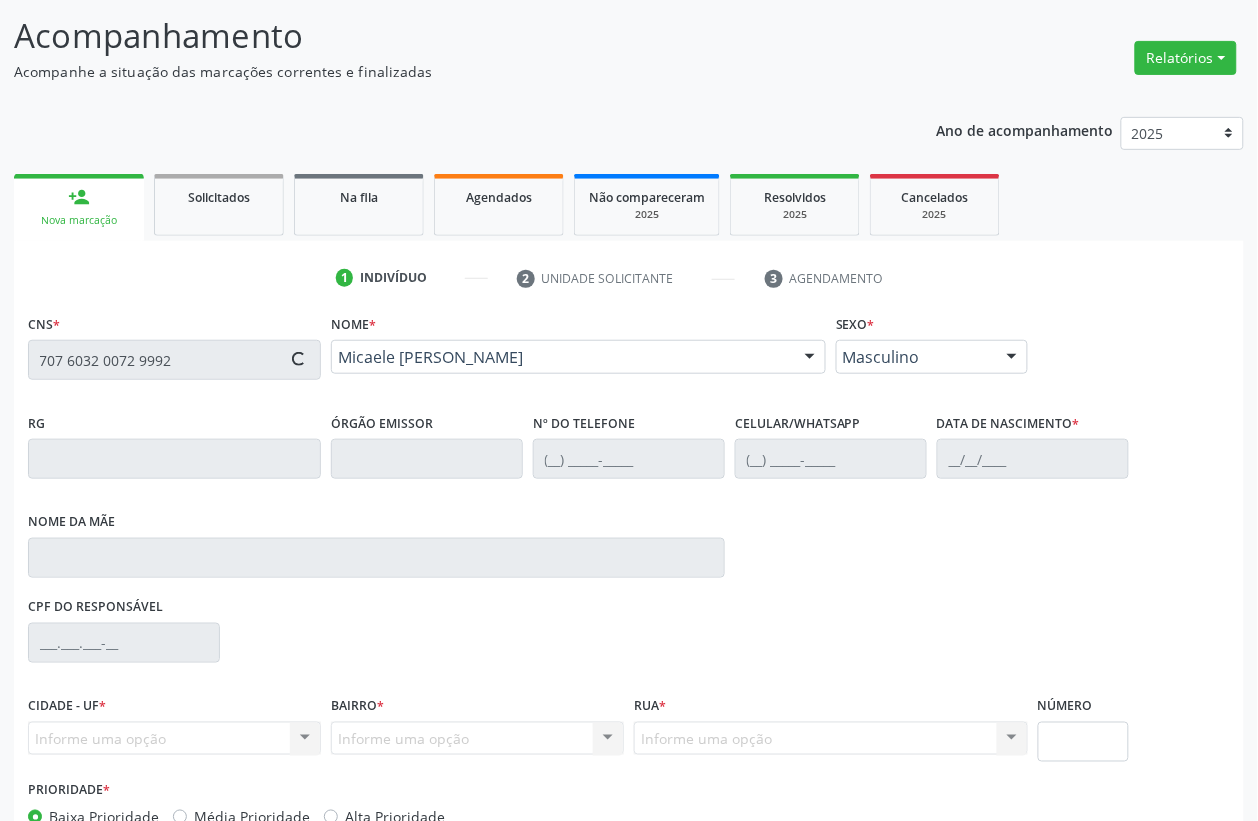 type on "(87) 99958-5711" 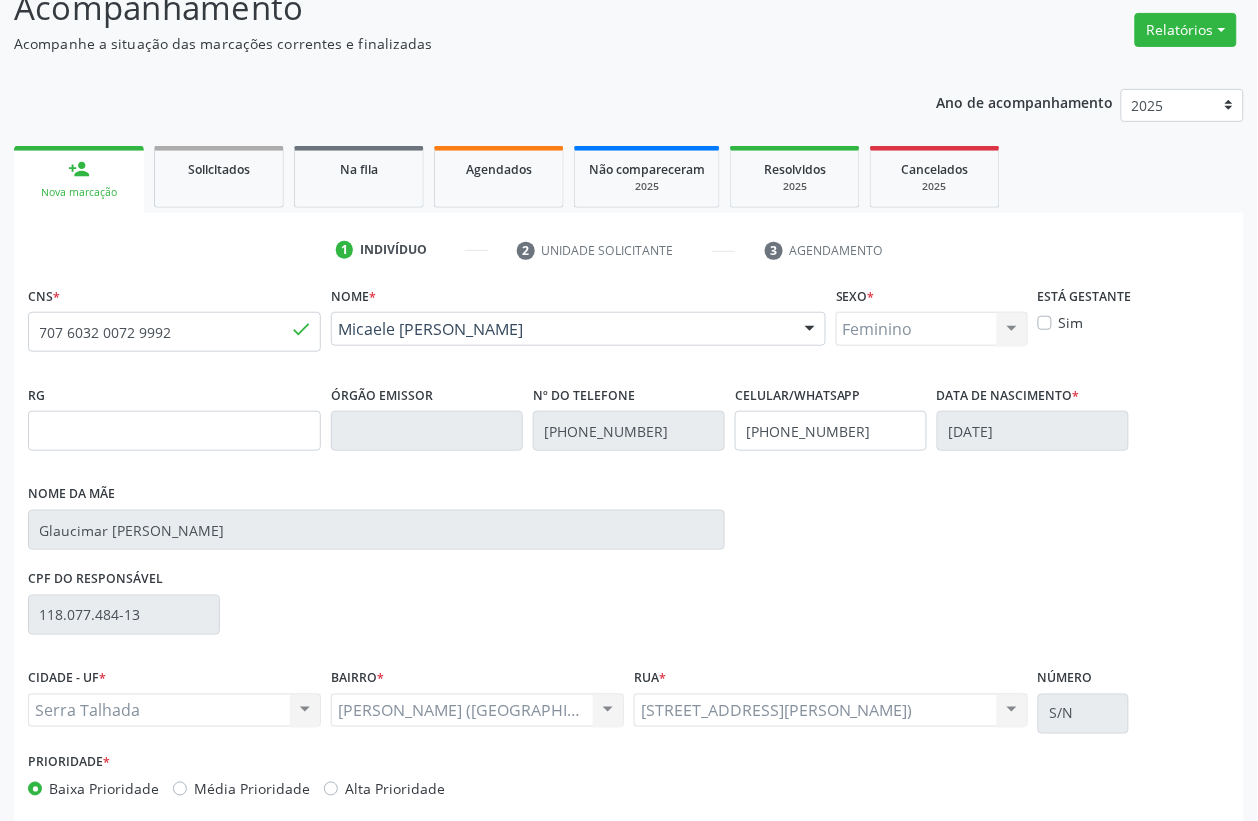 scroll, scrollTop: 248, scrollLeft: 0, axis: vertical 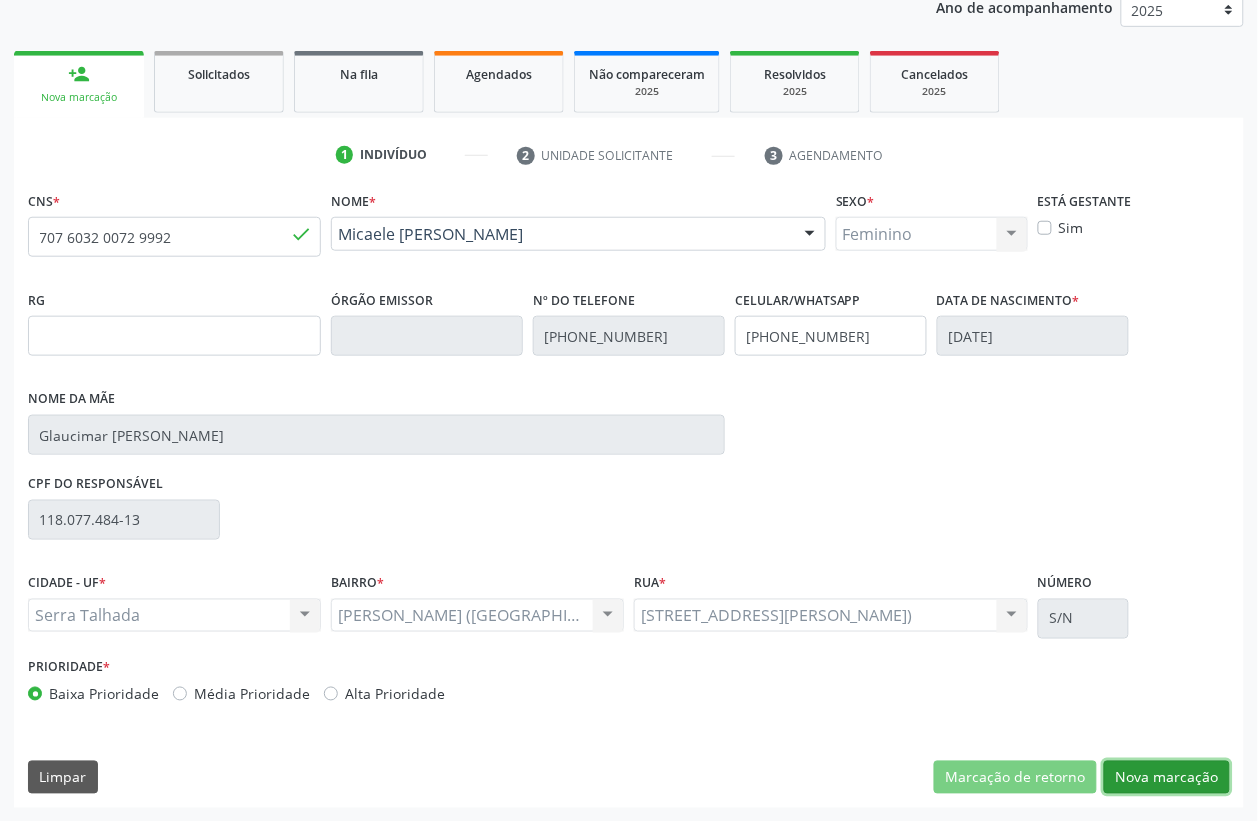 click on "Nova marcação" at bounding box center (1167, 778) 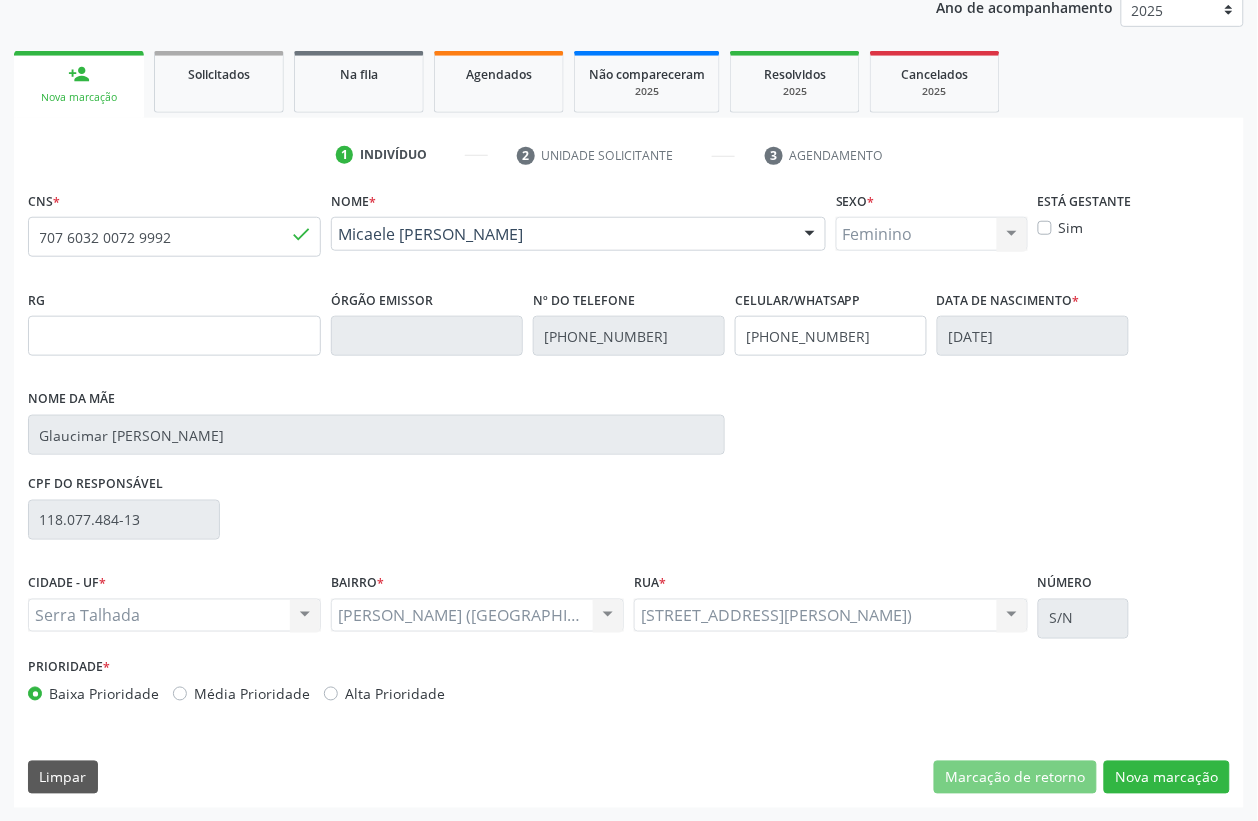 scroll, scrollTop: 85, scrollLeft: 0, axis: vertical 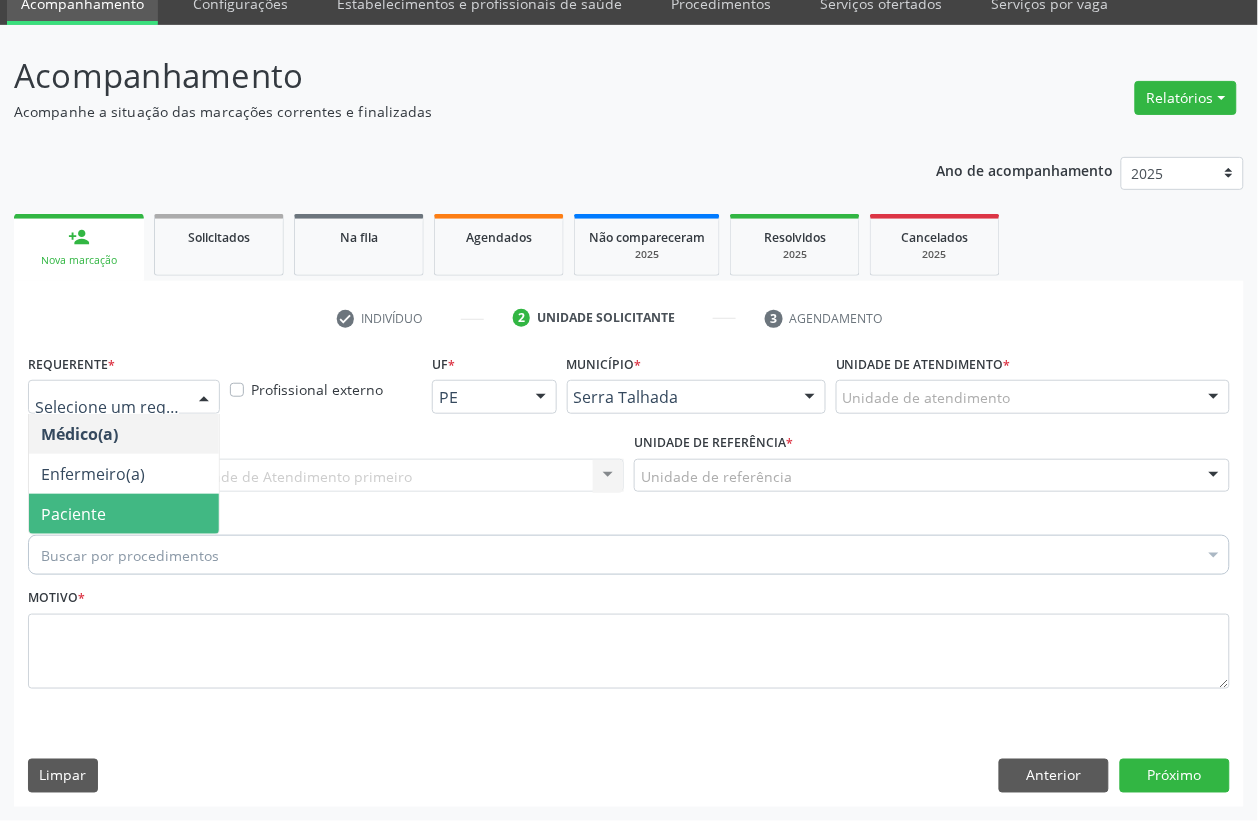 click on "Paciente" at bounding box center [124, 514] 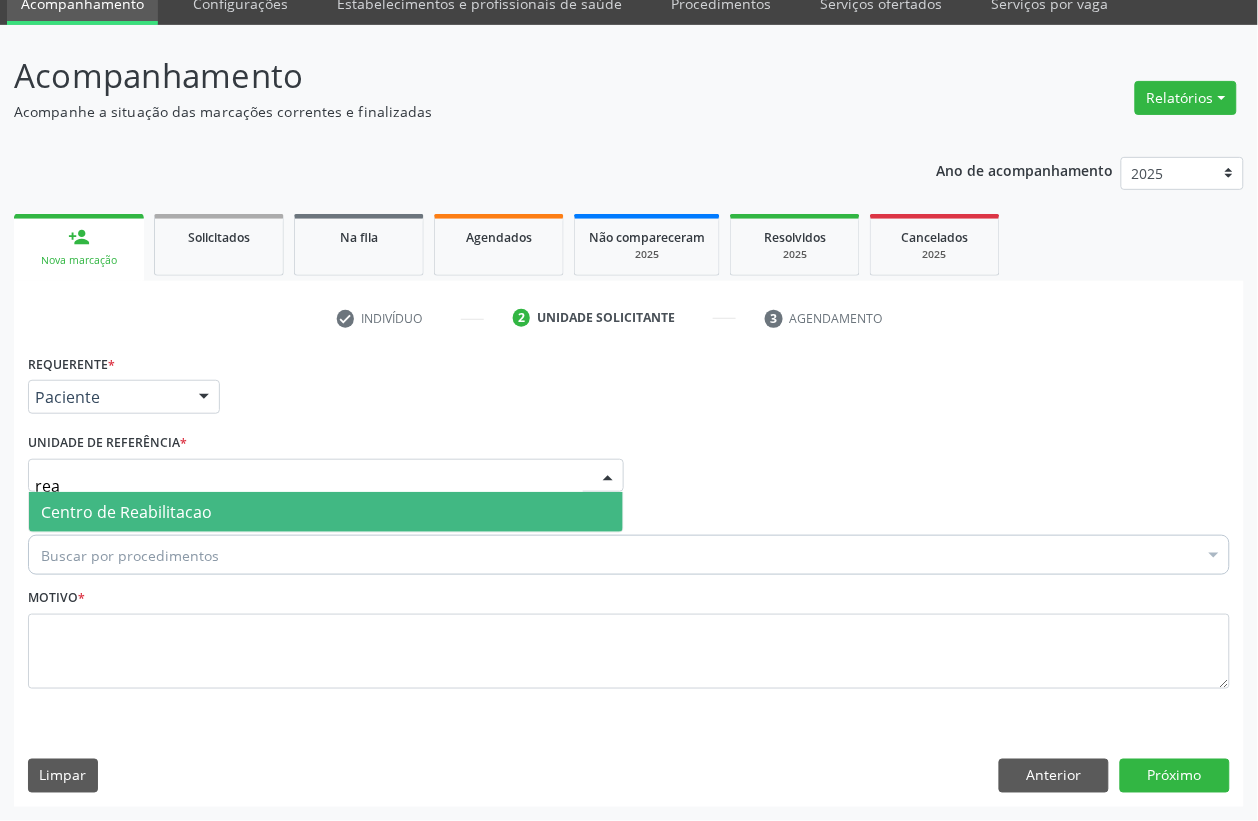 type on "reab" 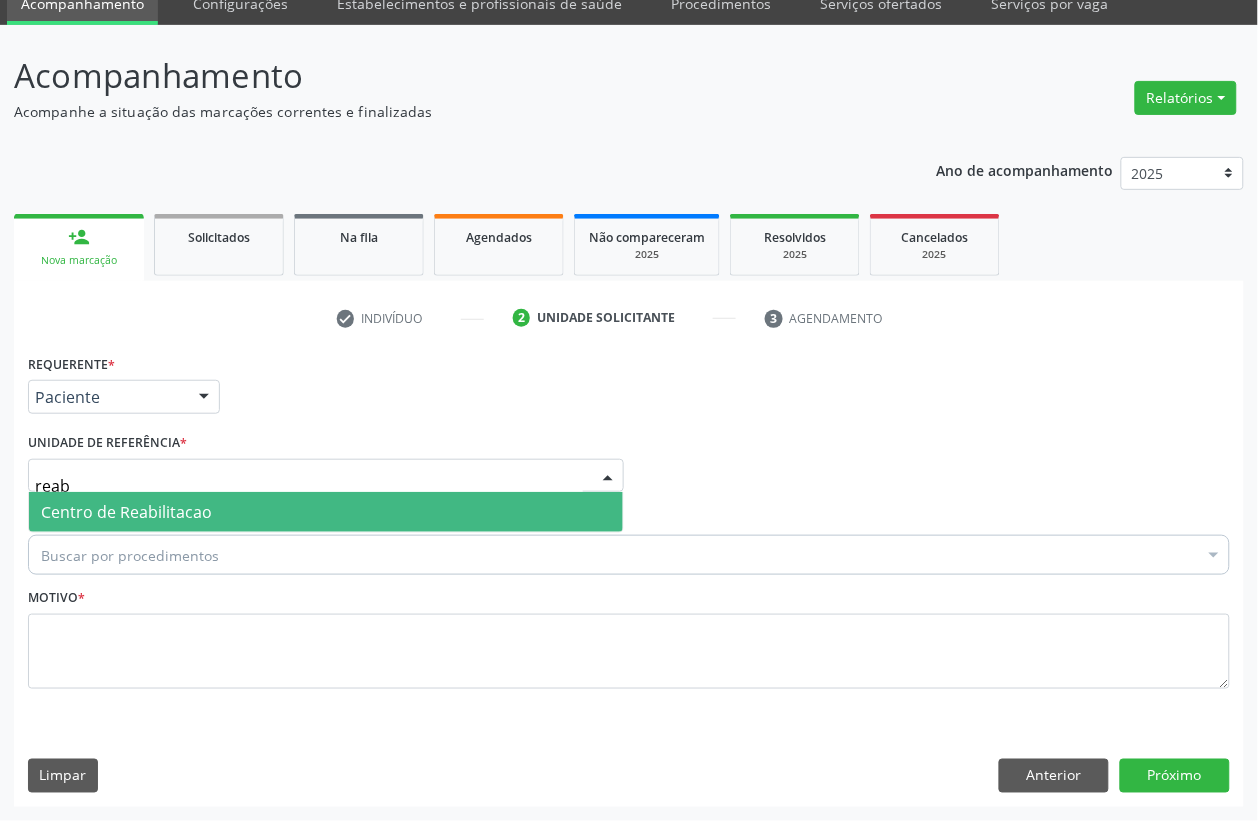click on "Centro de Reabilitacao" at bounding box center (126, 512) 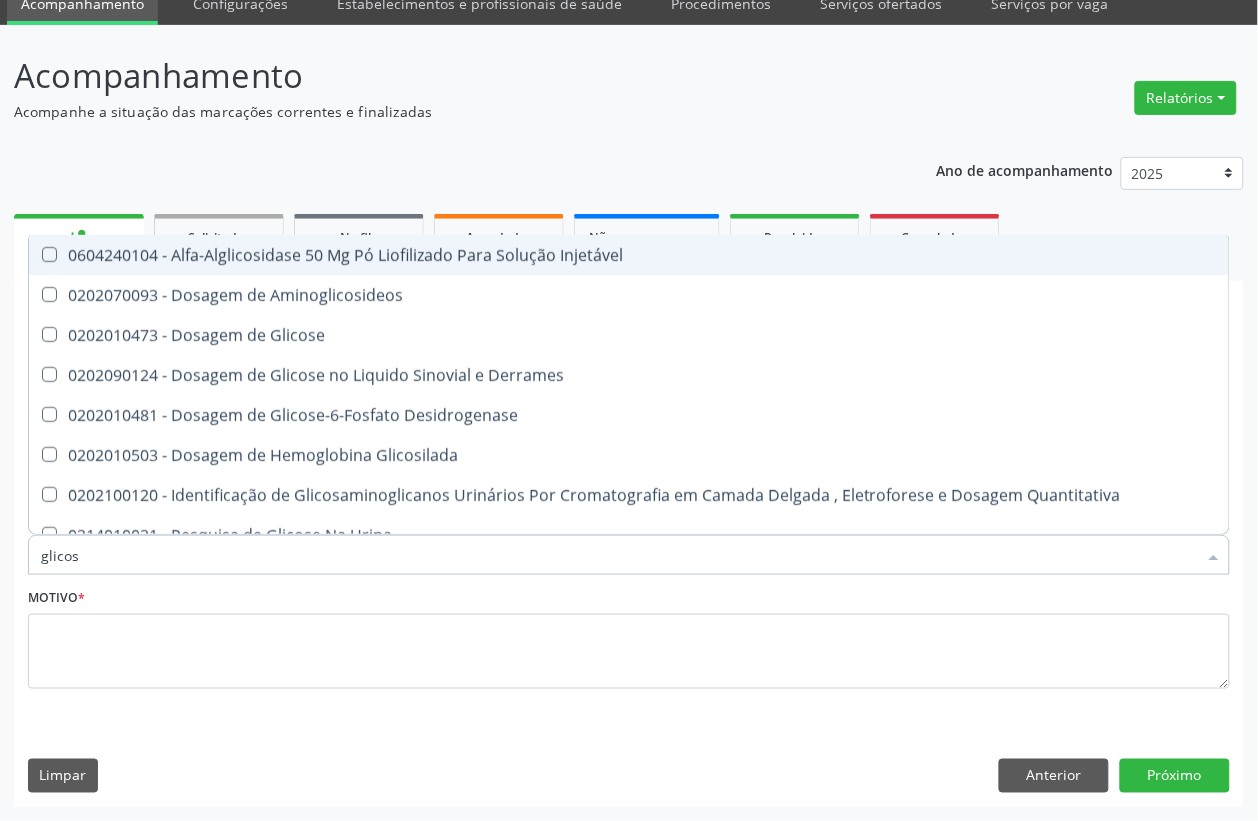 type on "glicose" 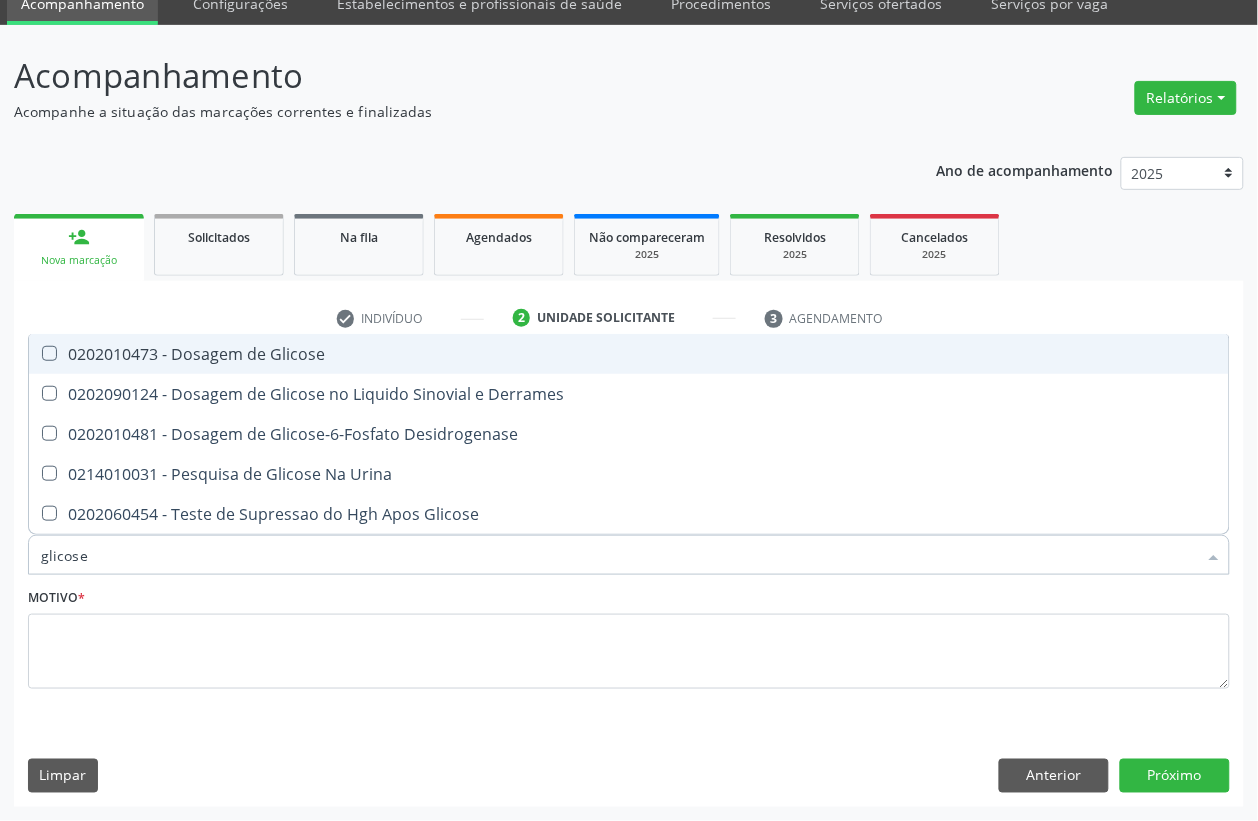 click on "0202010473 - Dosagem de Glicose" at bounding box center [629, 354] 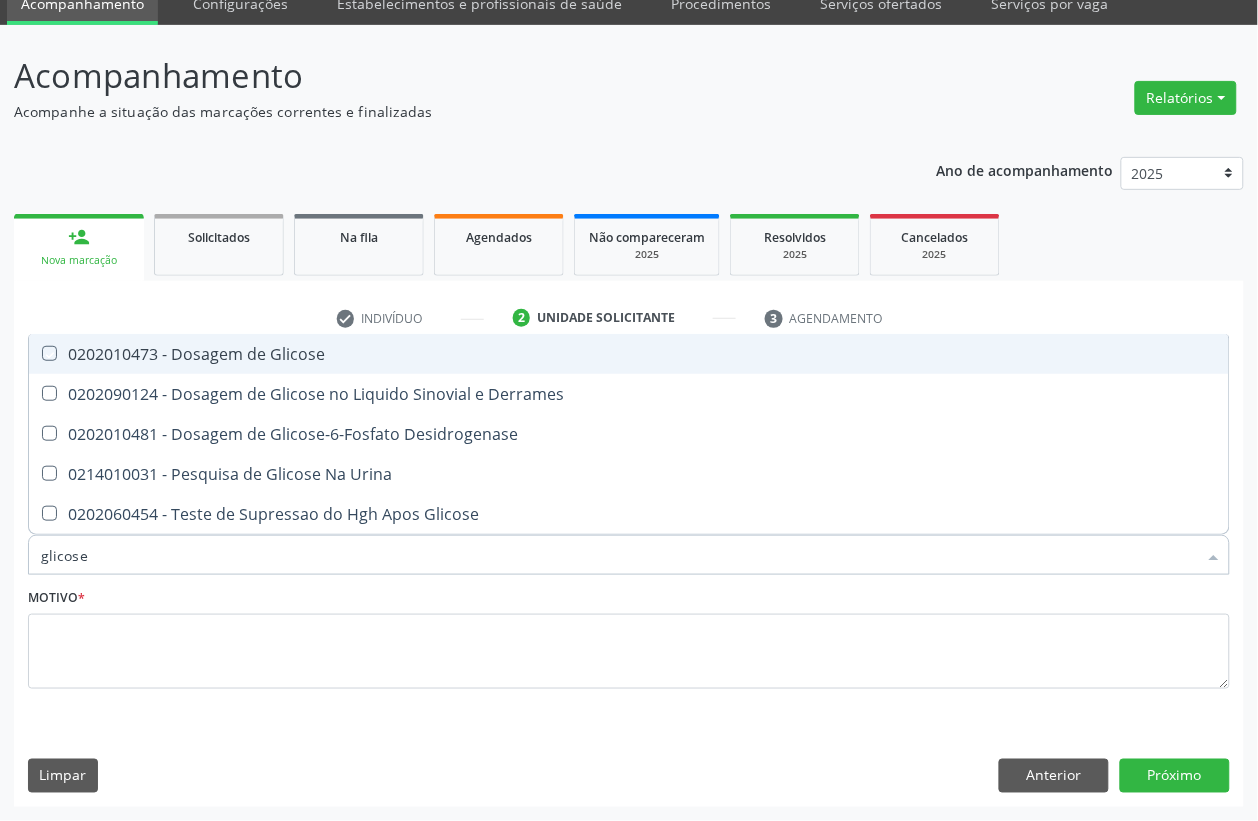 checkbox on "true" 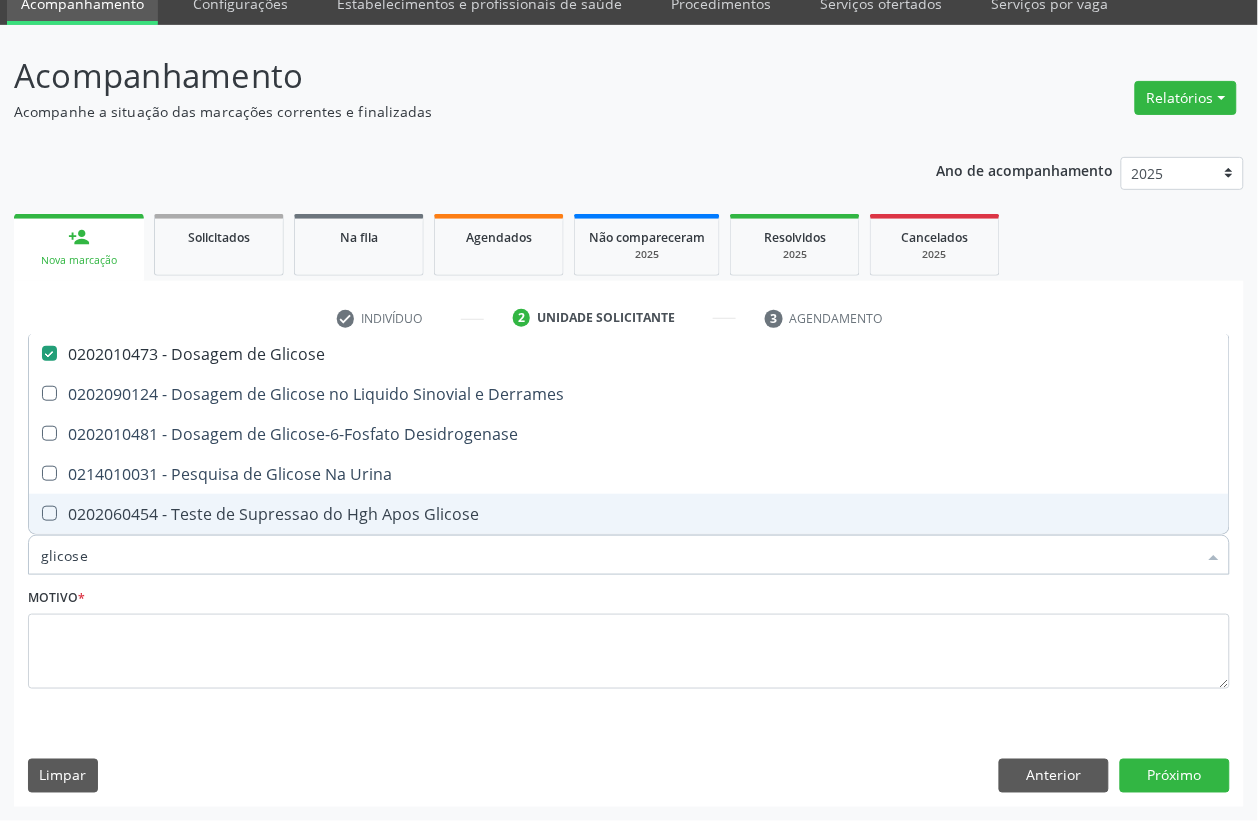 drag, startPoint x: 137, startPoint y: 546, endPoint x: 0, endPoint y: 532, distance: 137.71347 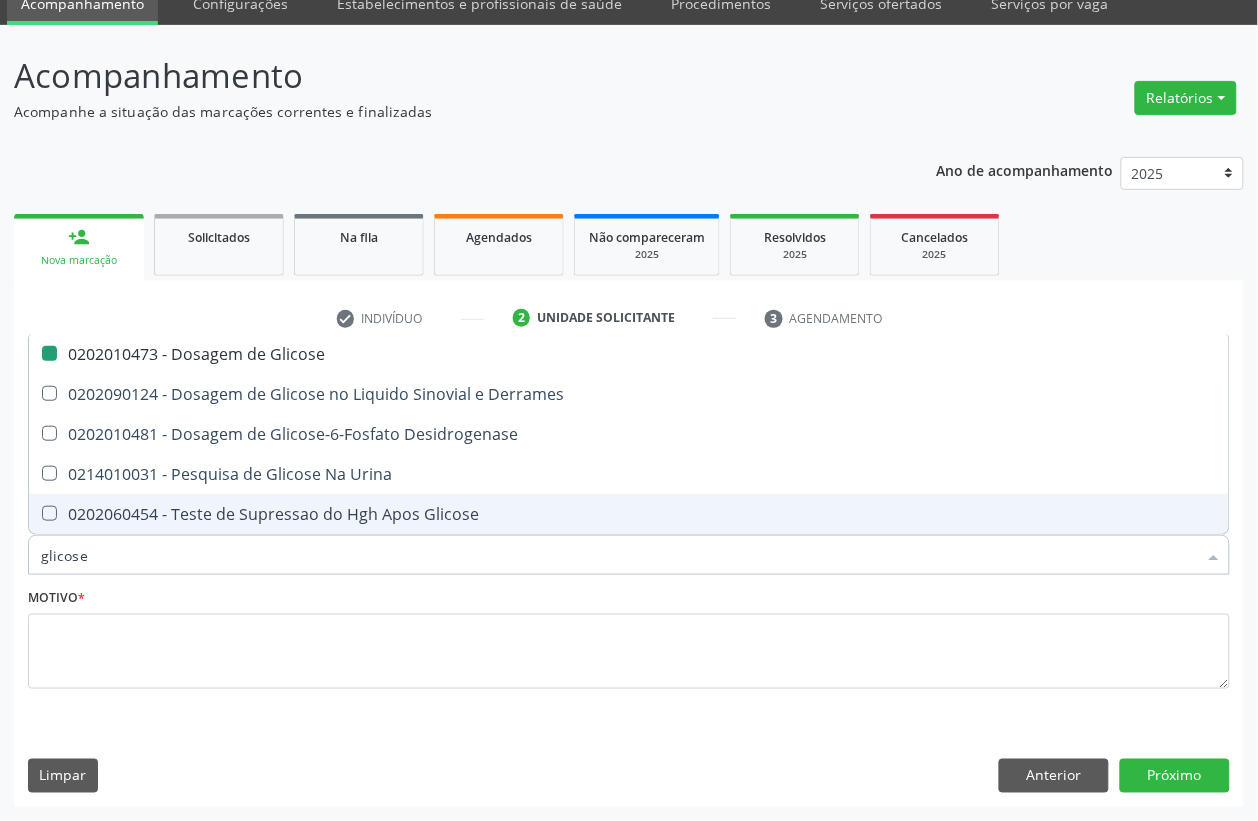 type 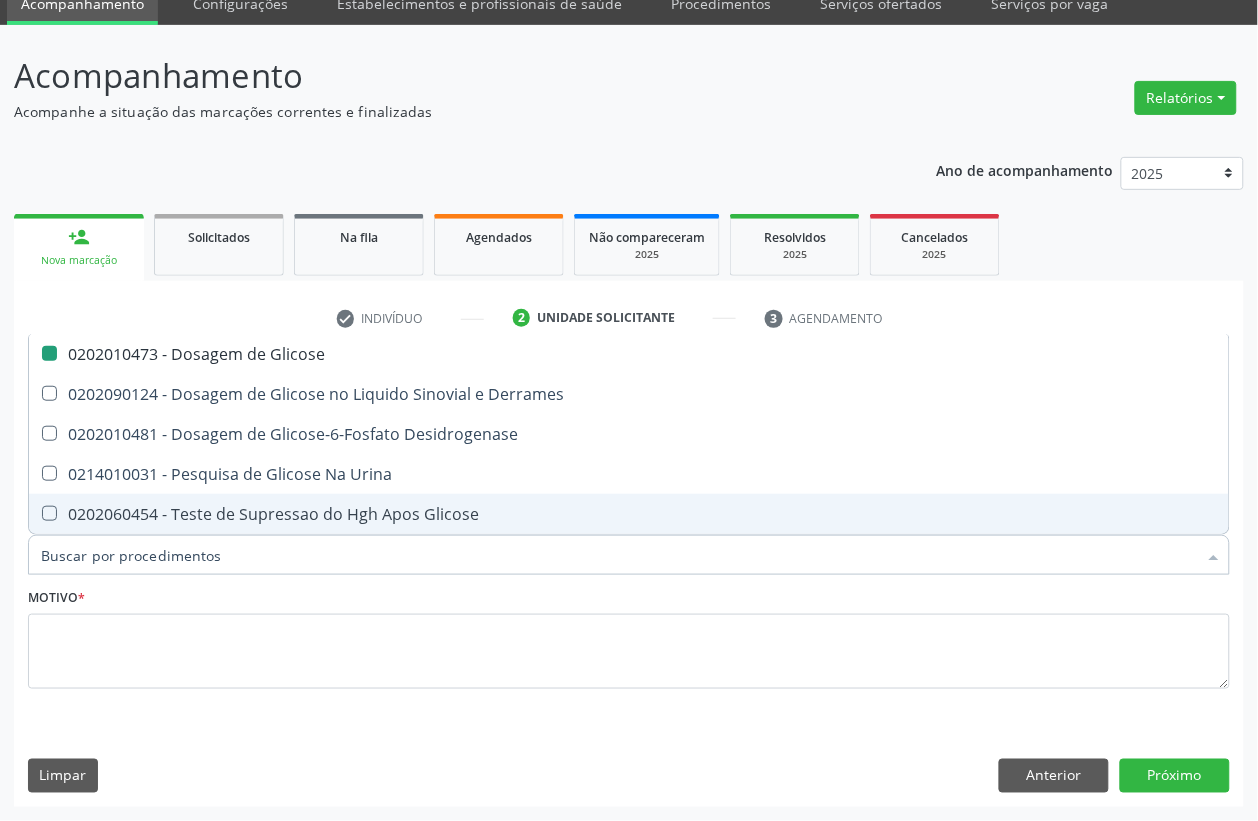 checkbox on "false" 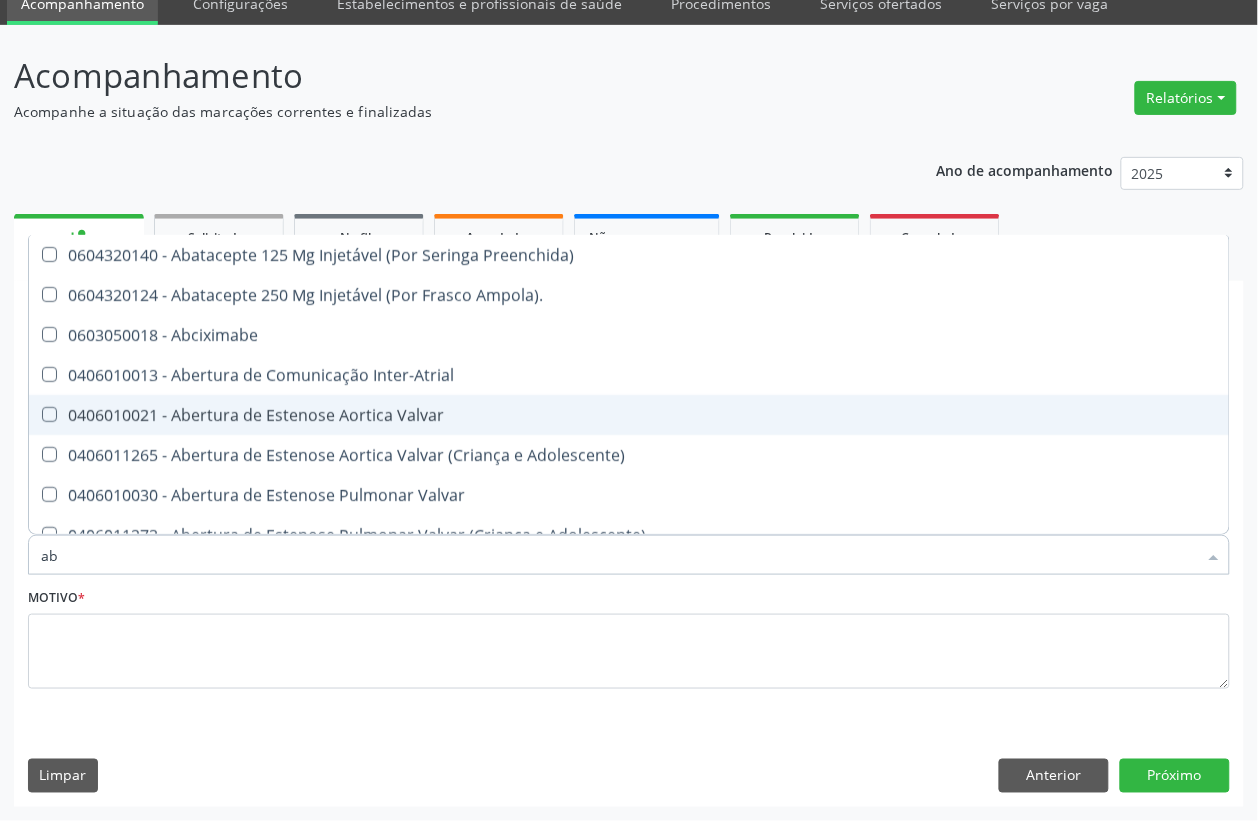 type on "abo" 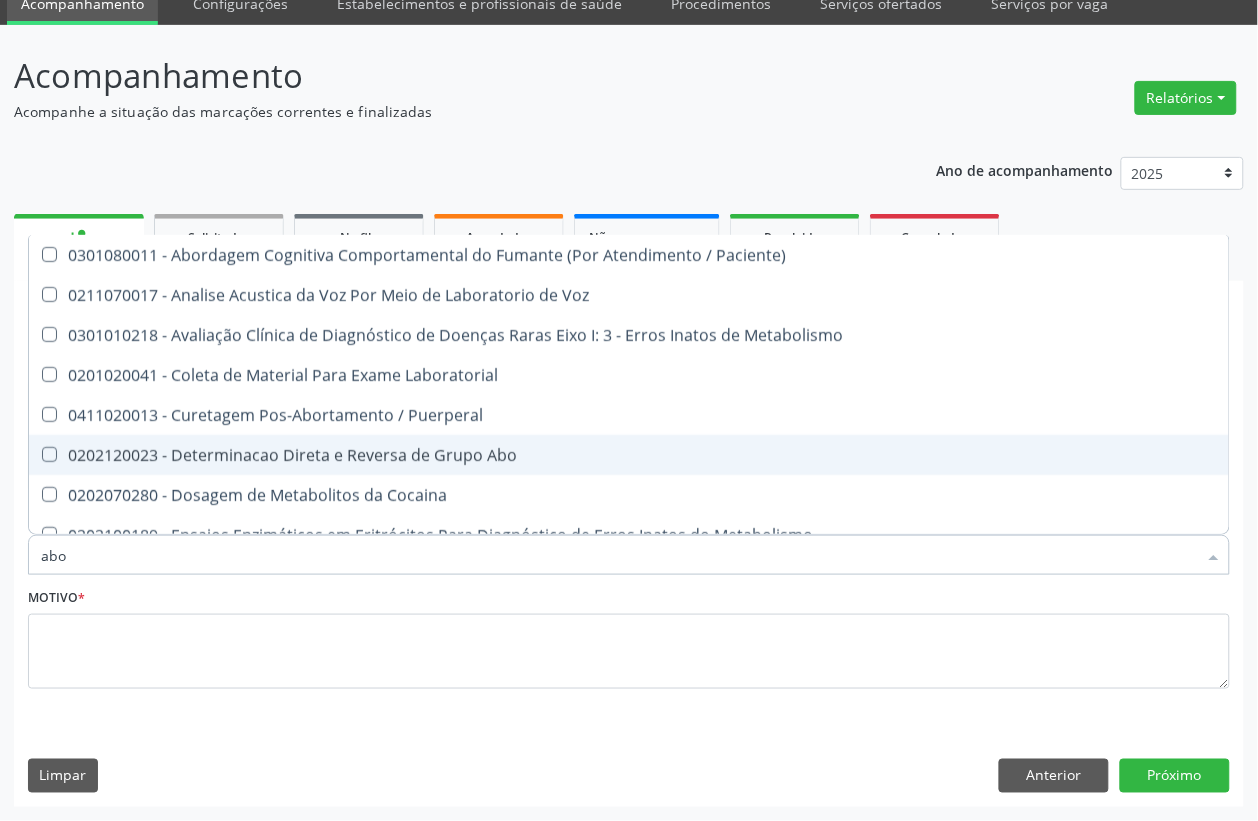click on "0202120023 - Determinacao Direta e Reversa de Grupo Abo" at bounding box center (629, 455) 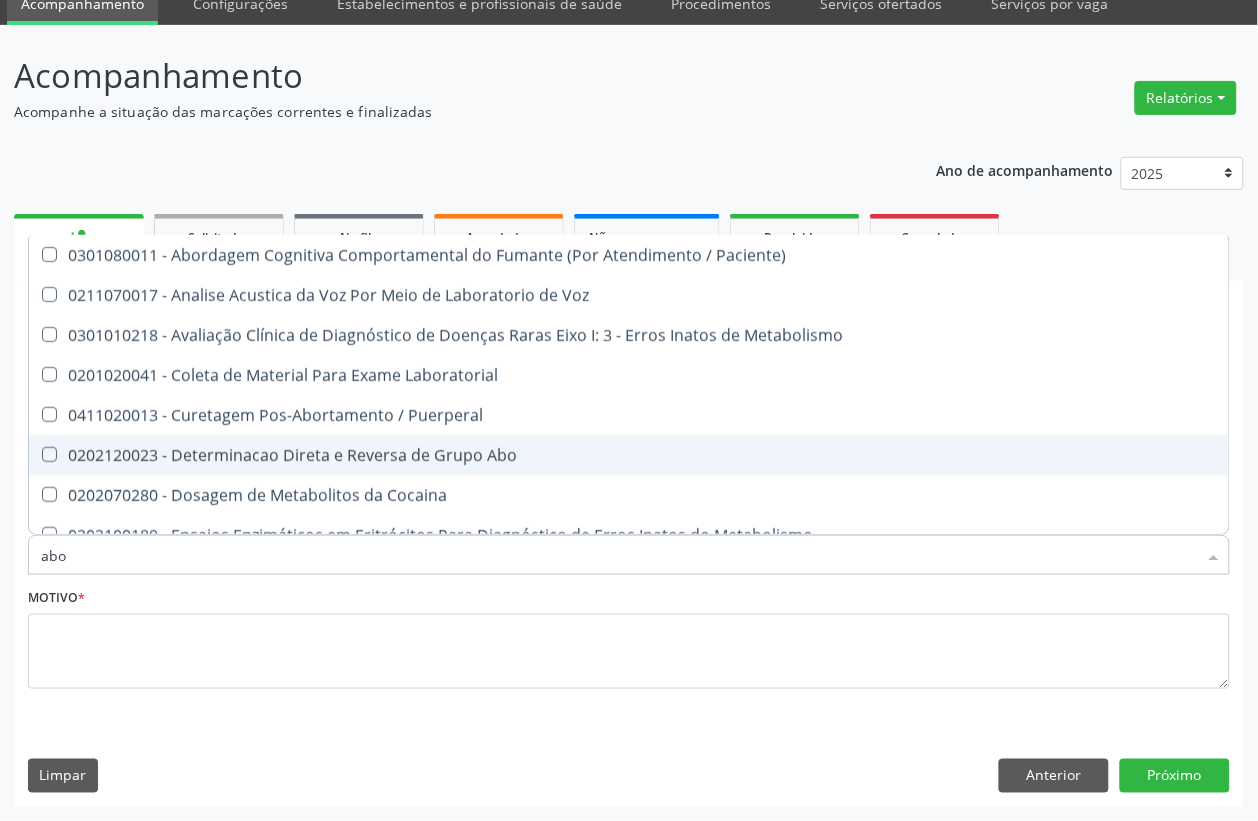 checkbox on "true" 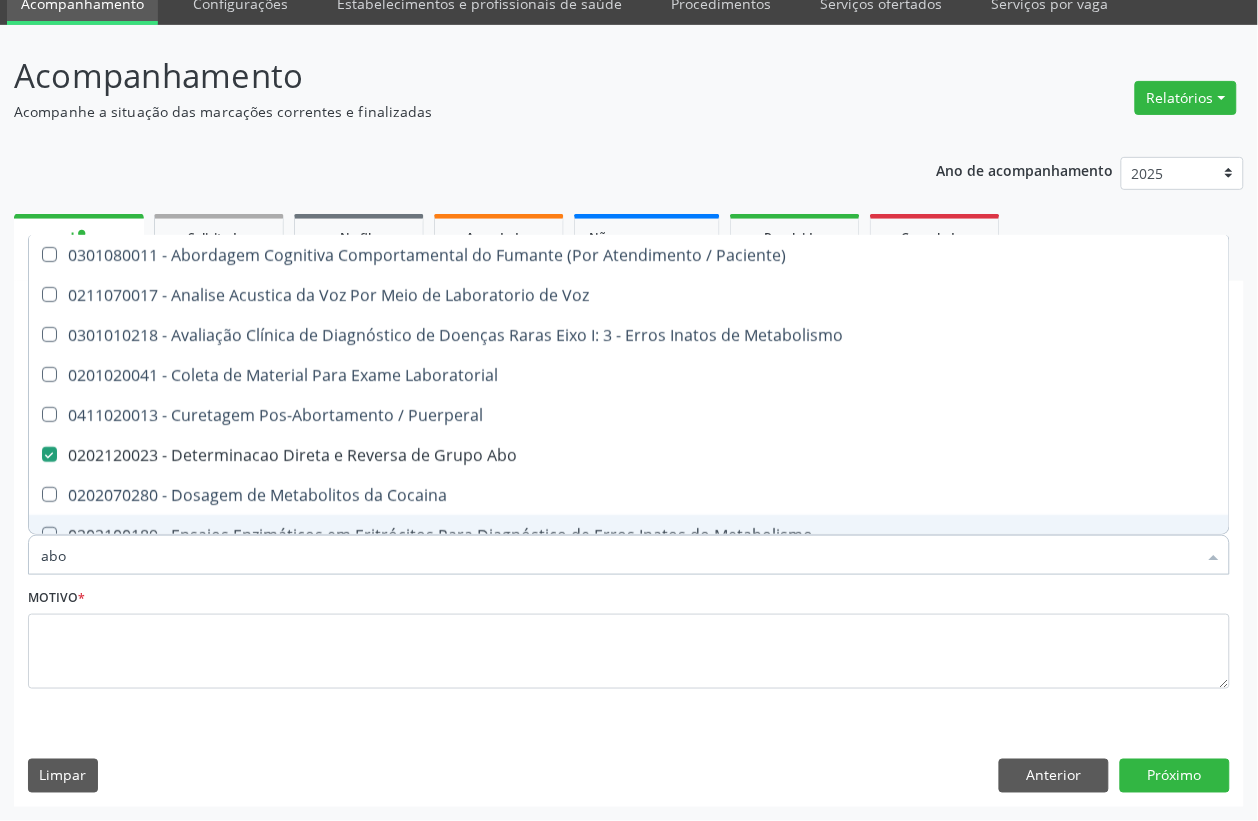 drag, startPoint x: 105, startPoint y: 563, endPoint x: 0, endPoint y: 562, distance: 105.00476 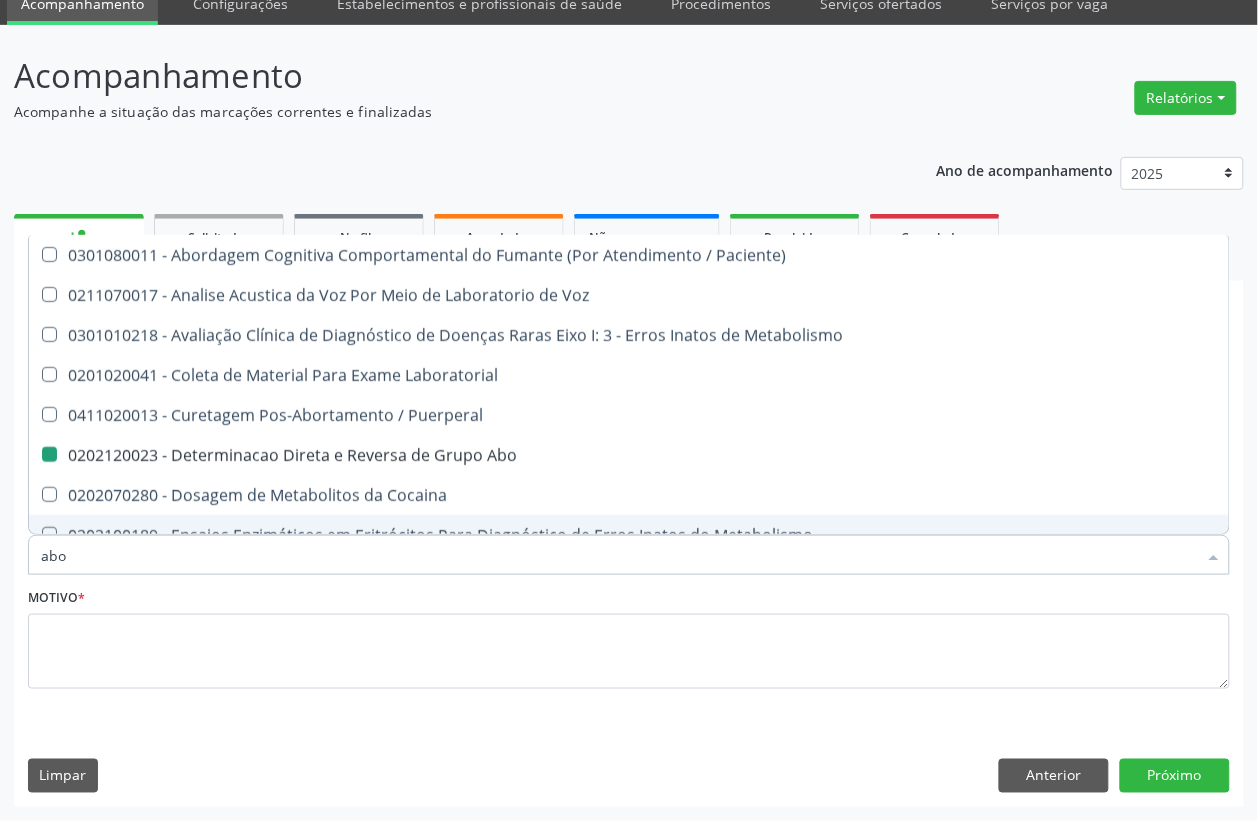 type on "f" 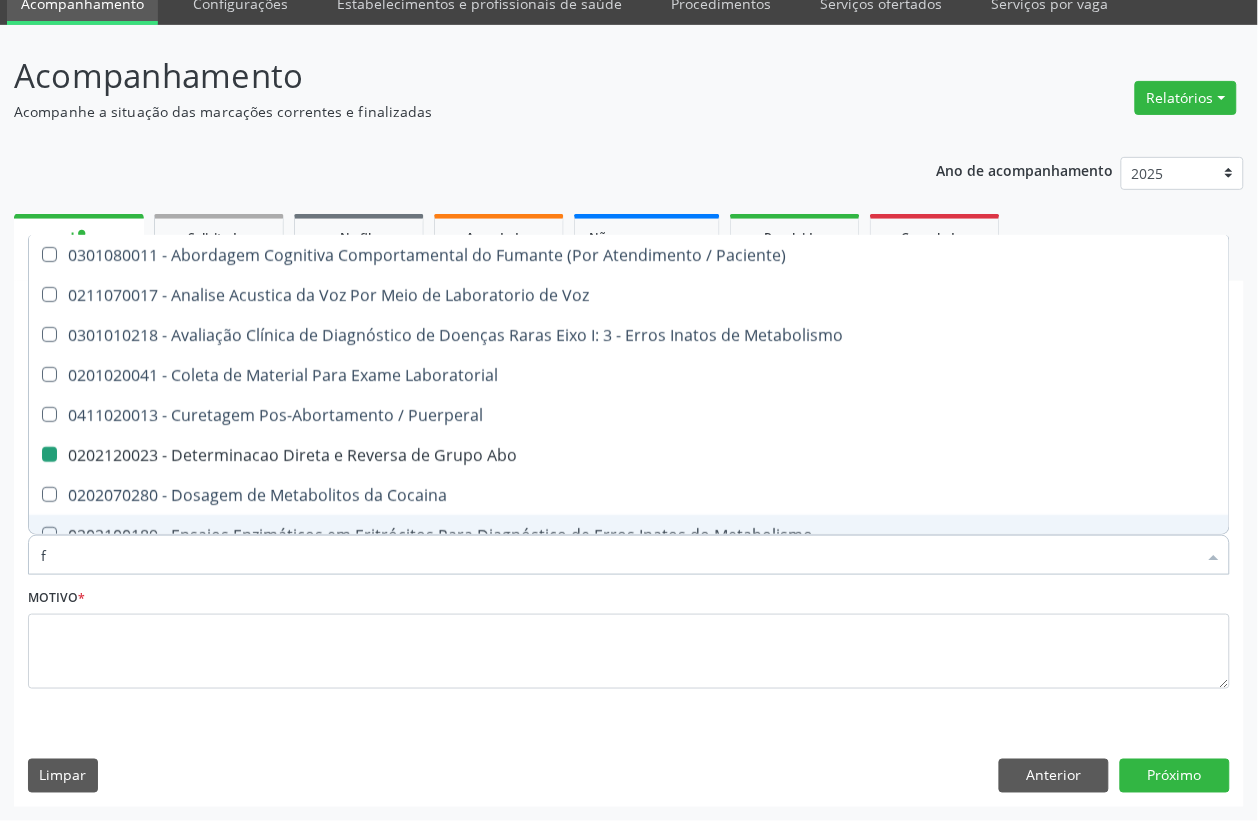 checkbox on "false" 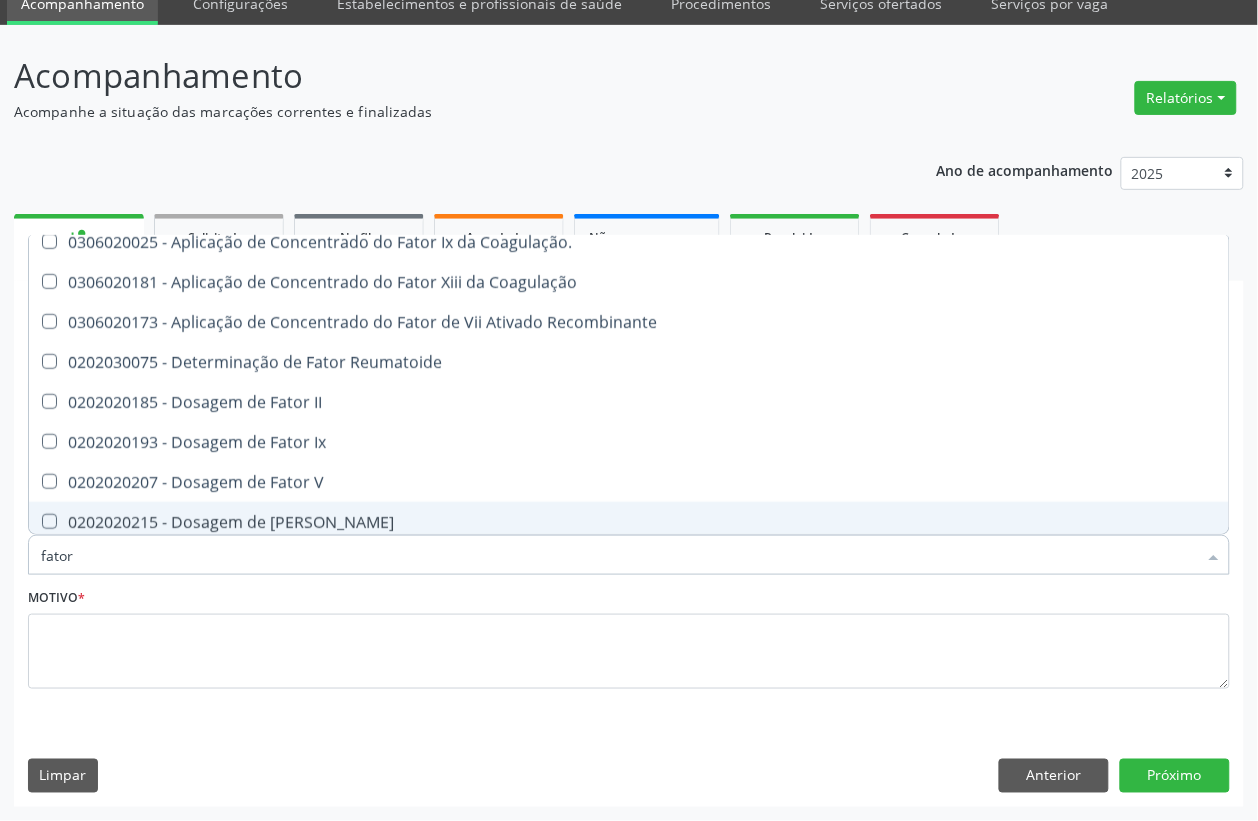 scroll, scrollTop: 0, scrollLeft: 0, axis: both 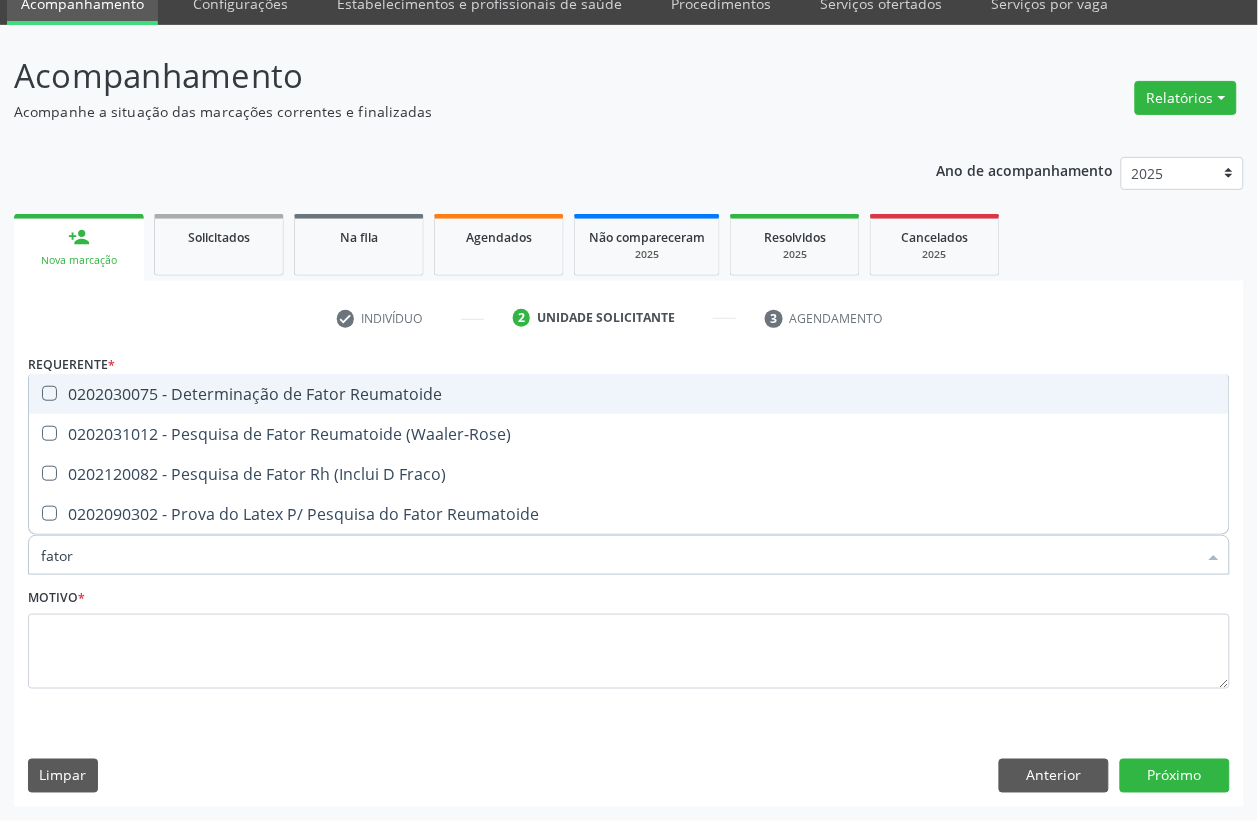 type on "fator r" 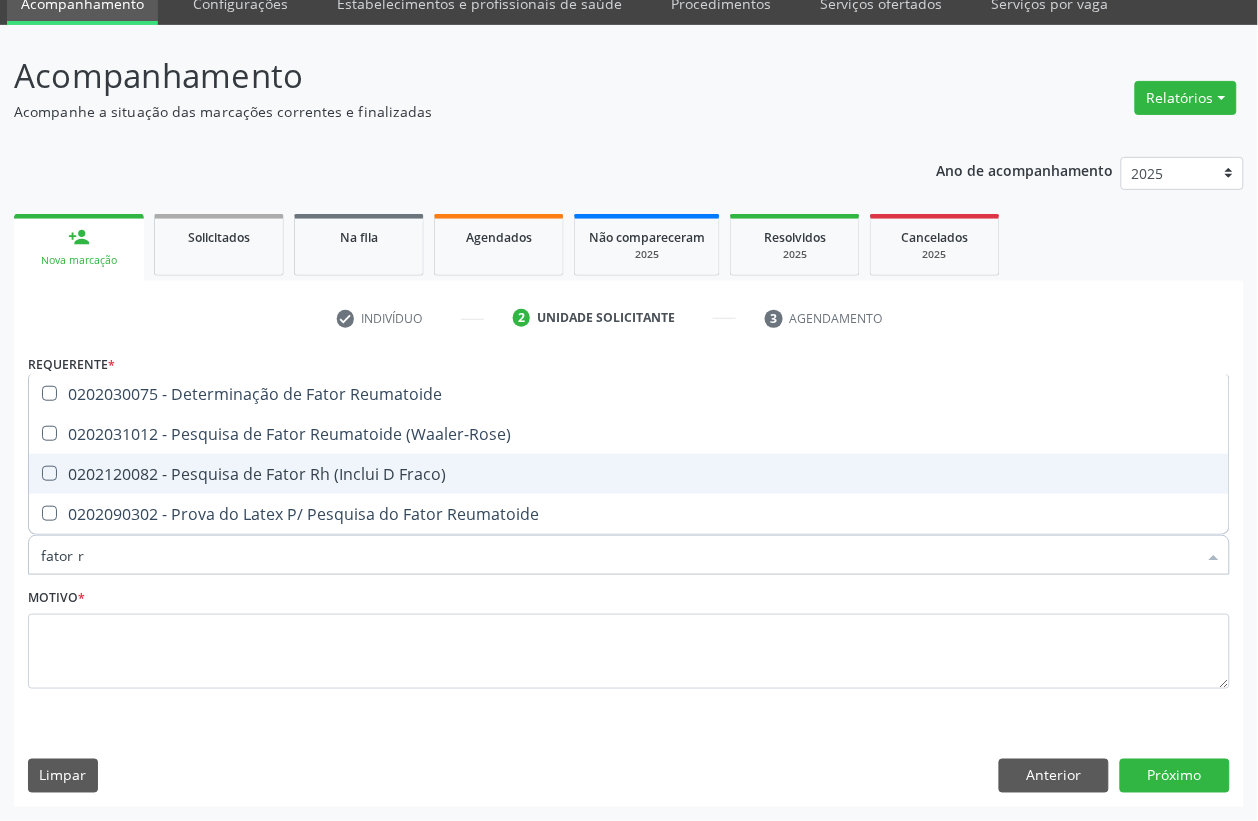 click on "0202120082 - Pesquisa de Fator Rh (Inclui D Fraco)" at bounding box center (629, 474) 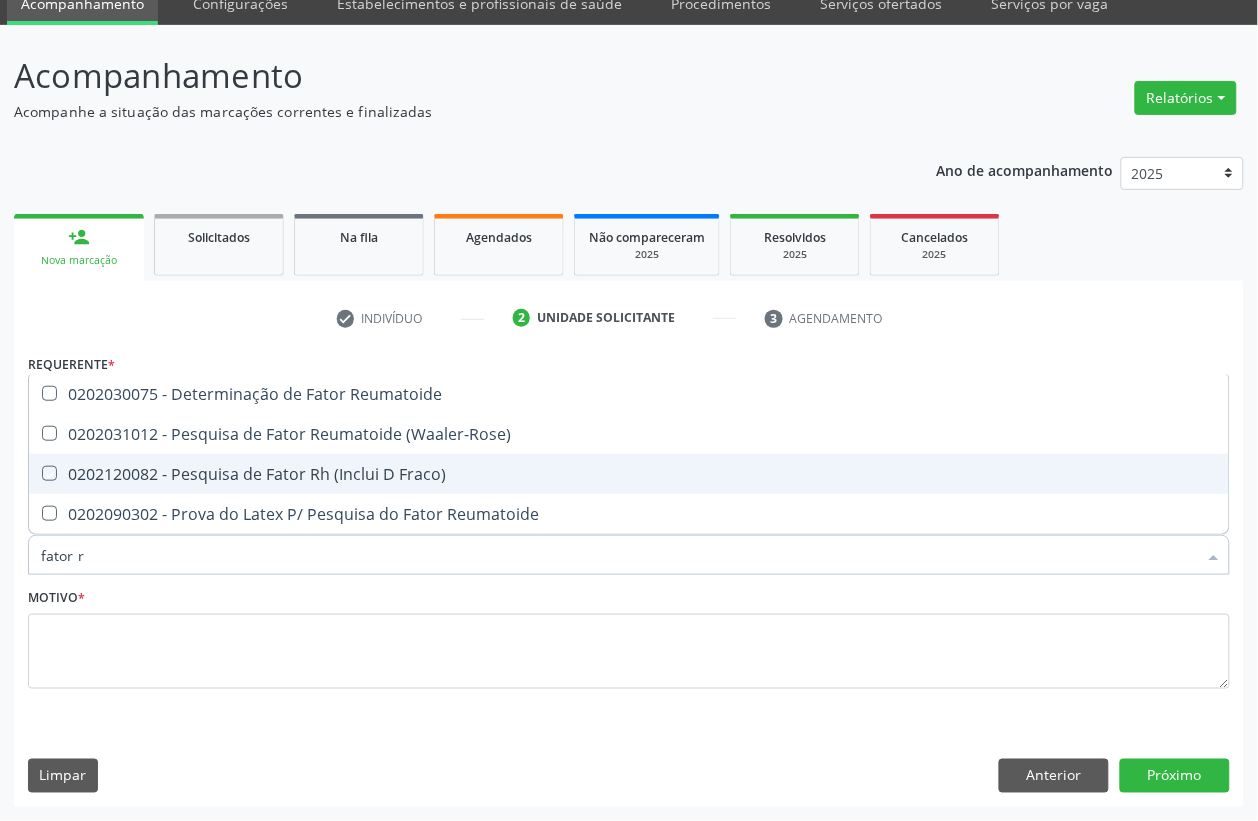 checkbox on "true" 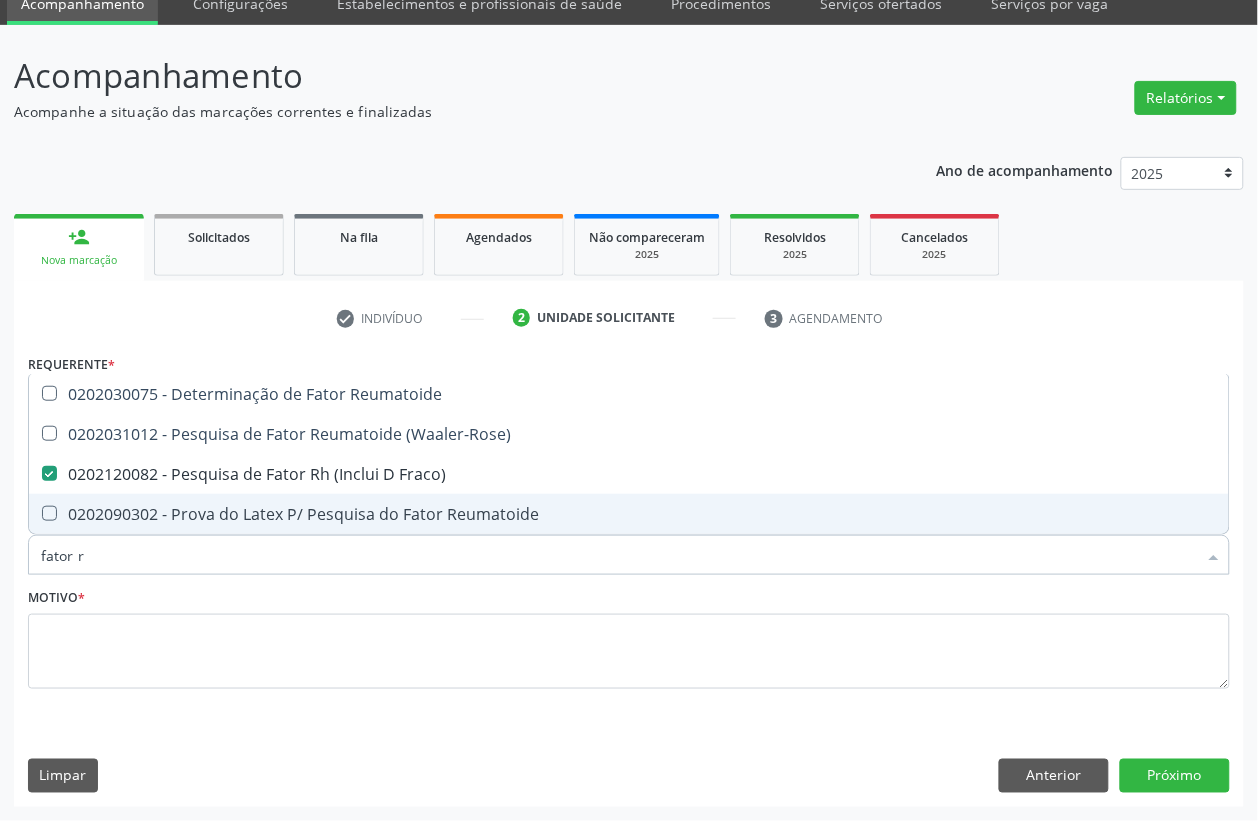 drag, startPoint x: 196, startPoint y: 565, endPoint x: 0, endPoint y: 548, distance: 196.73587 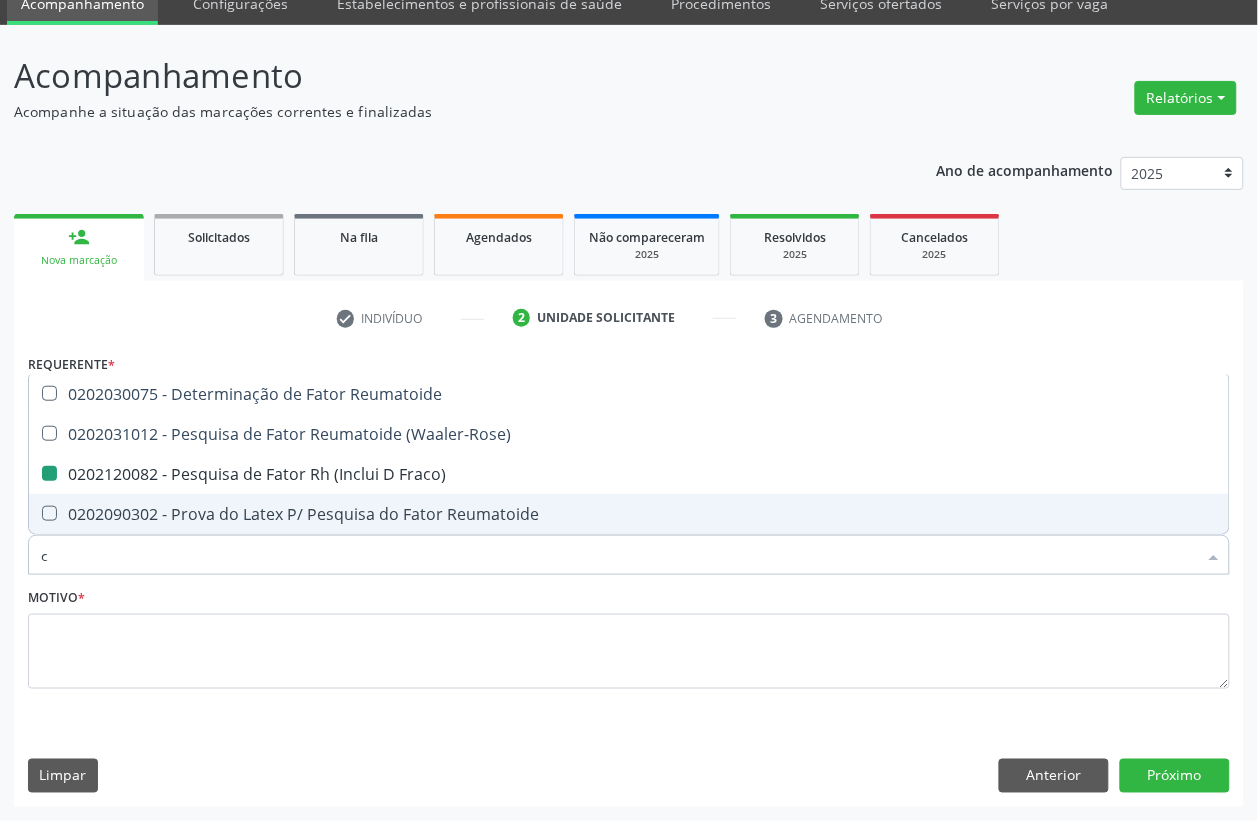 type on "cr" 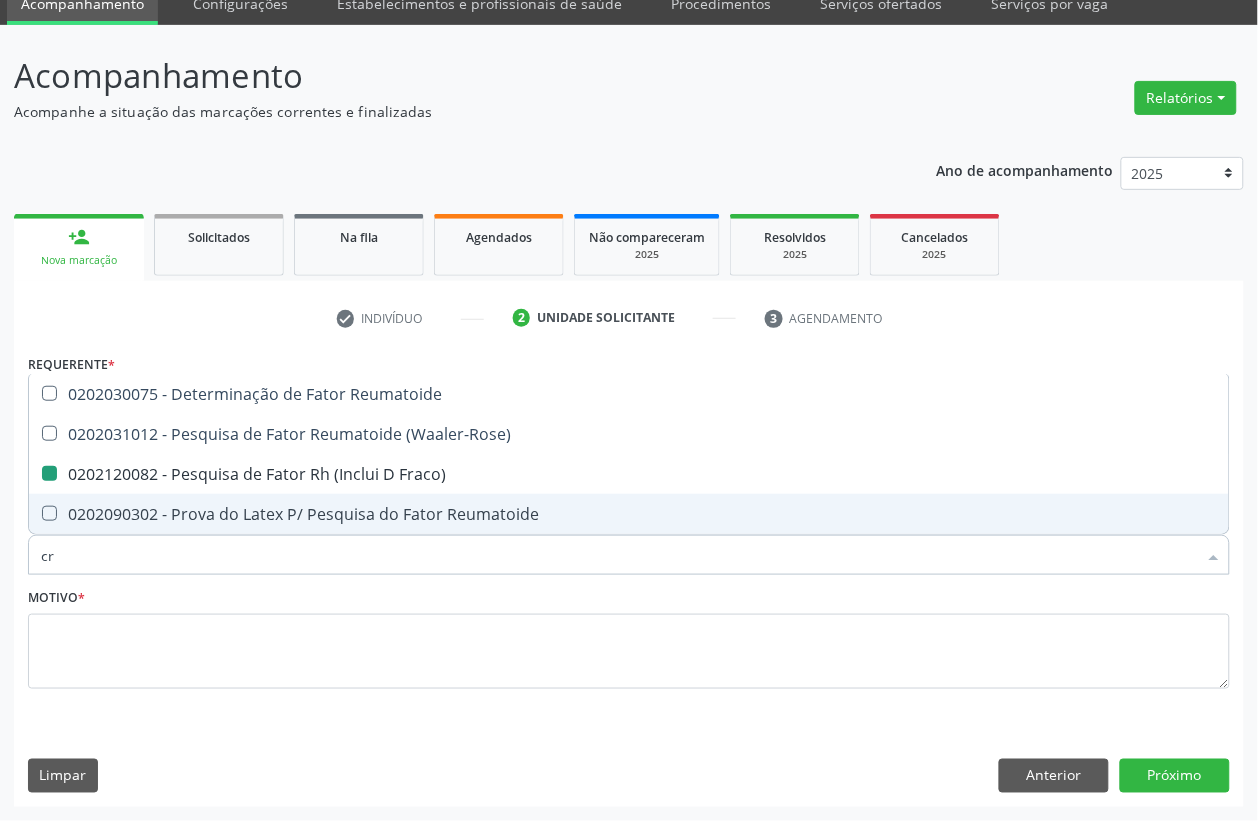 checkbox on "false" 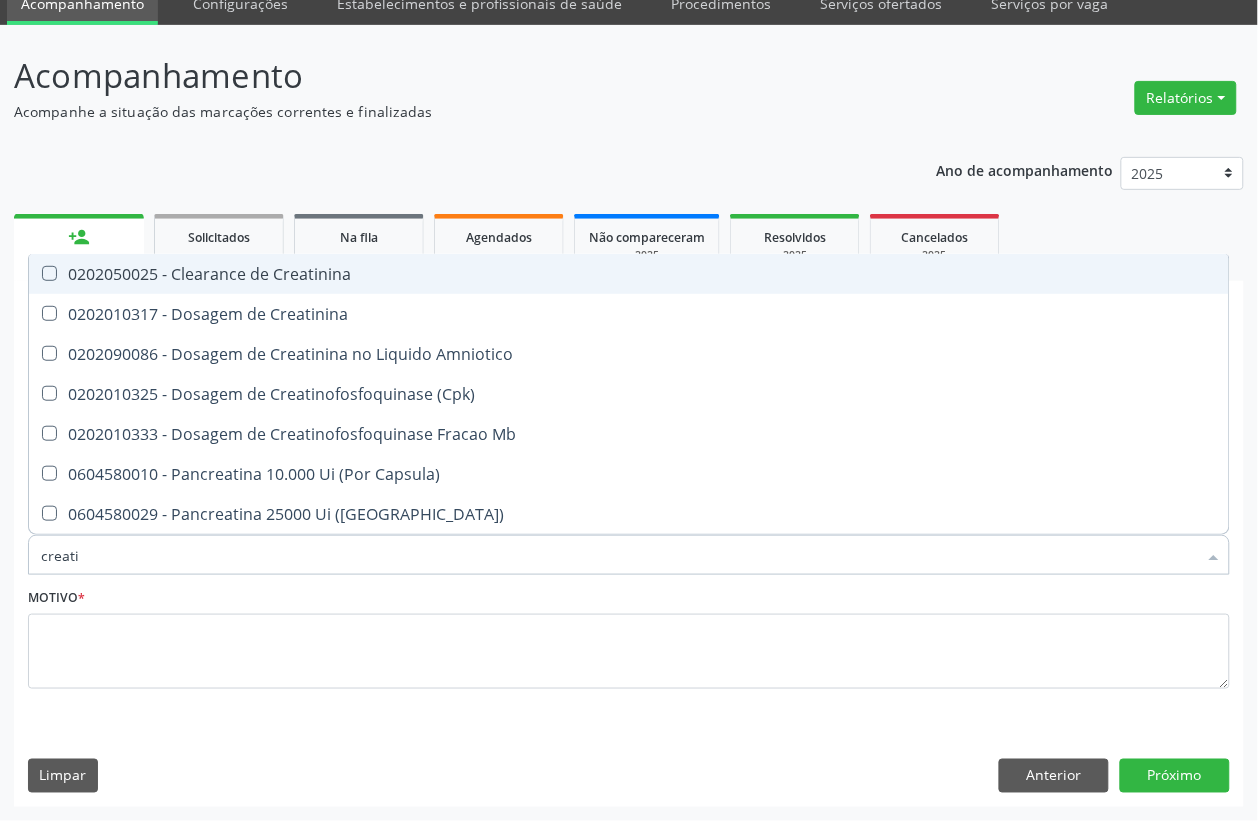 type on "creatin" 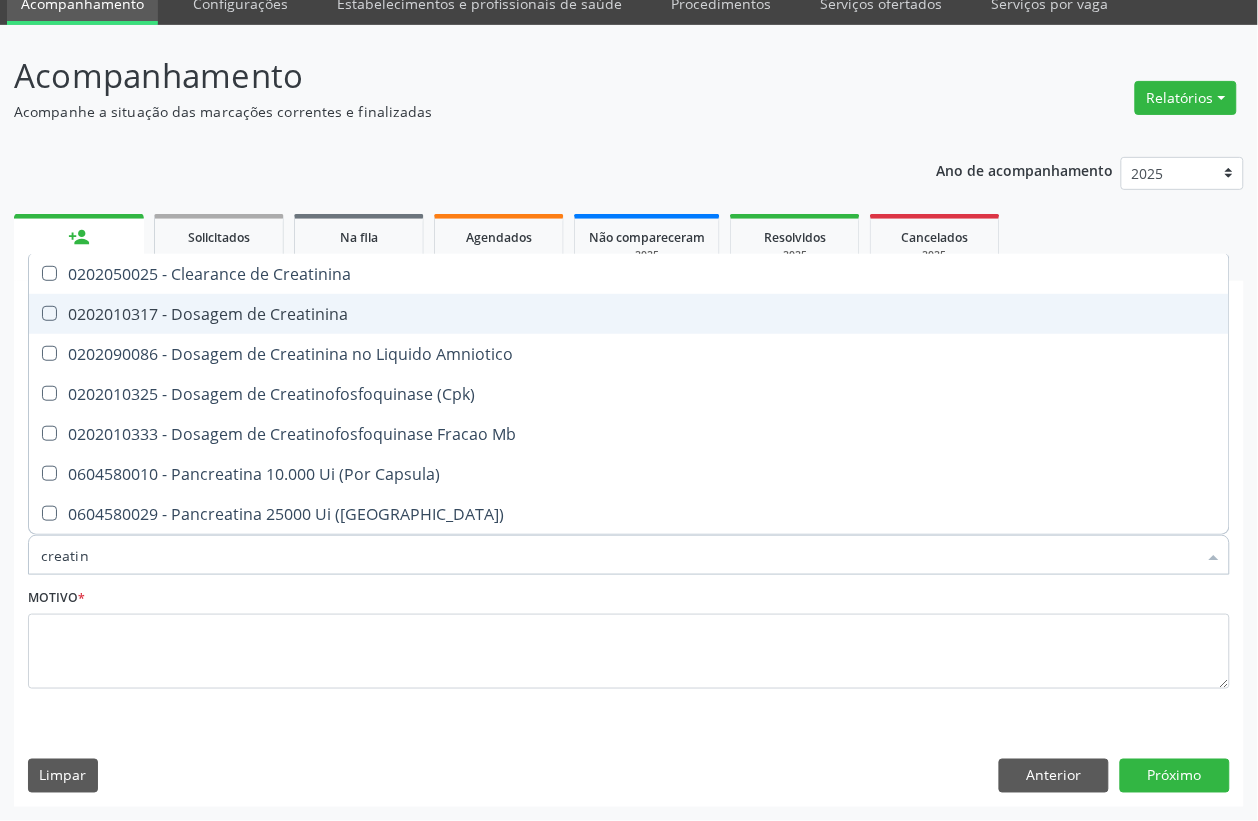 click on "0202010317 - Dosagem de Creatinina" at bounding box center [629, 314] 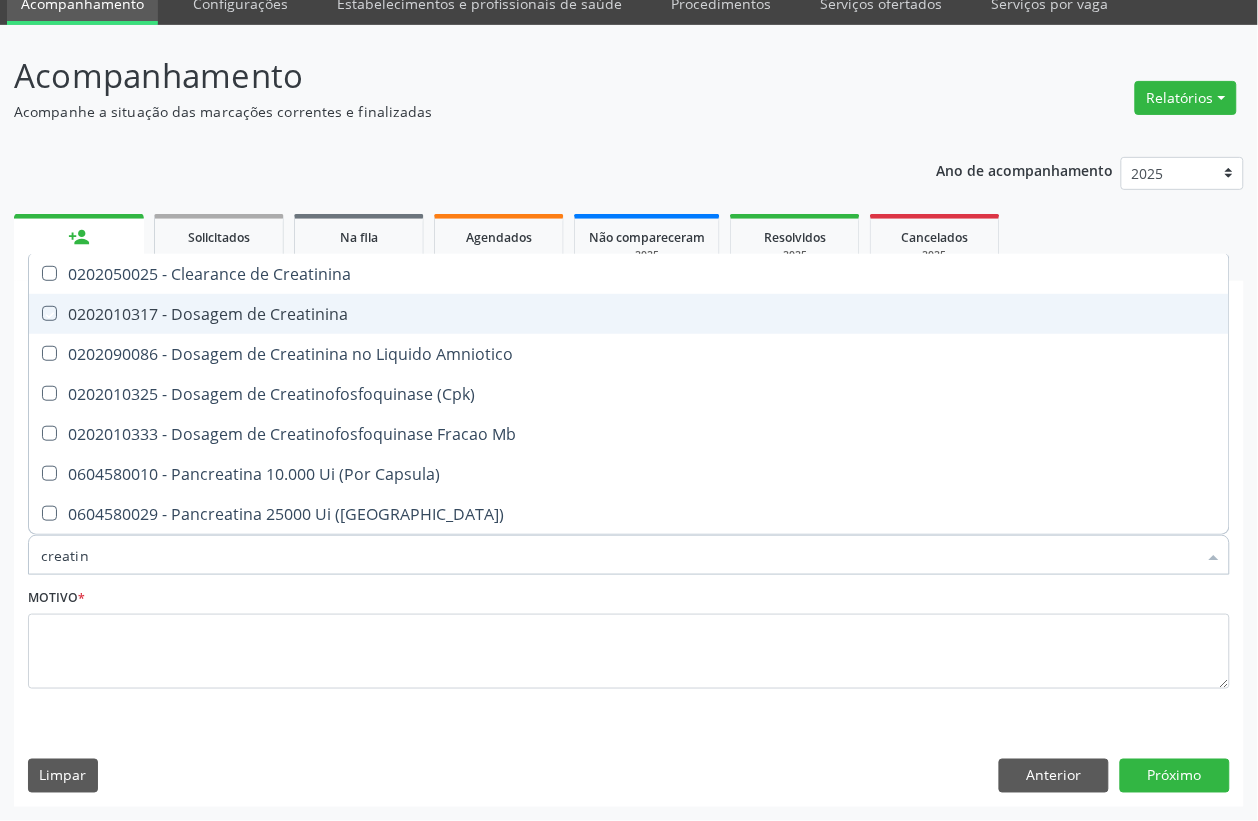 checkbox on "true" 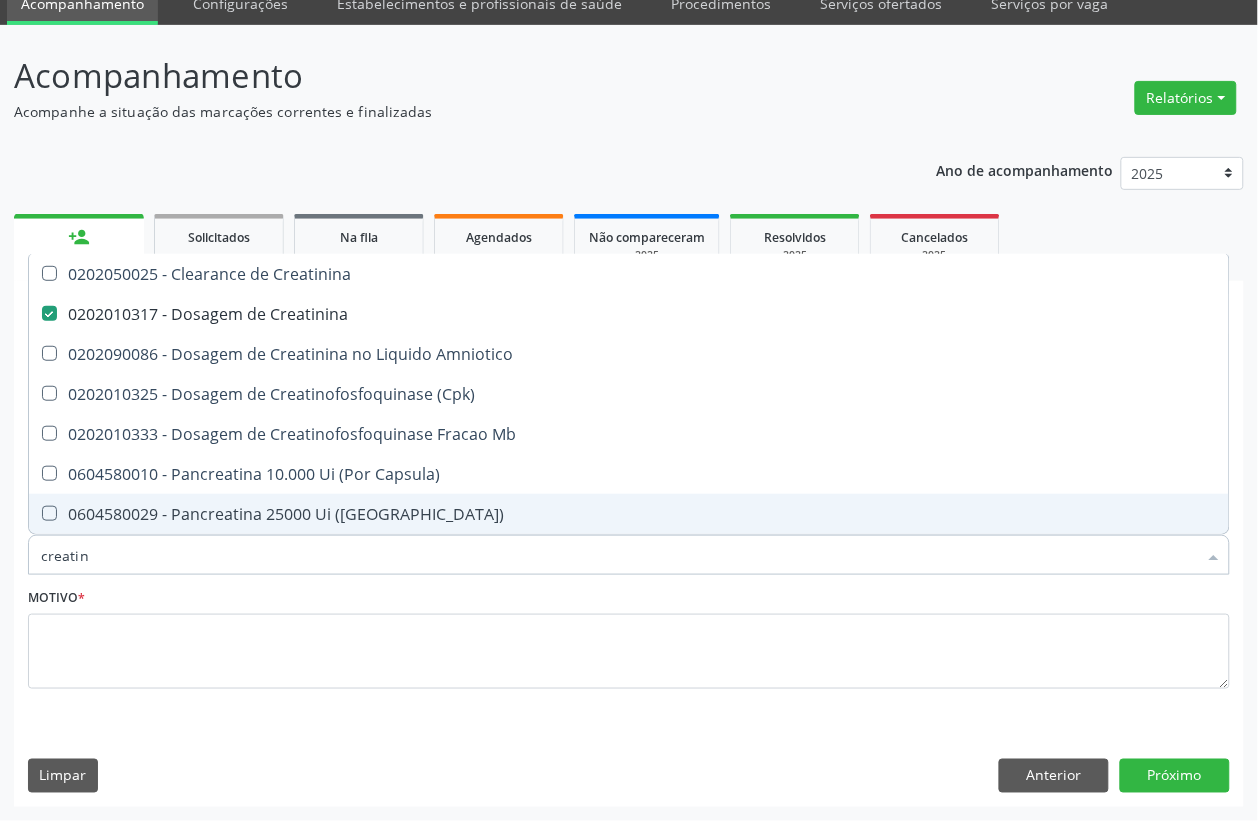 drag, startPoint x: 101, startPoint y: 557, endPoint x: 0, endPoint y: 541, distance: 102.259476 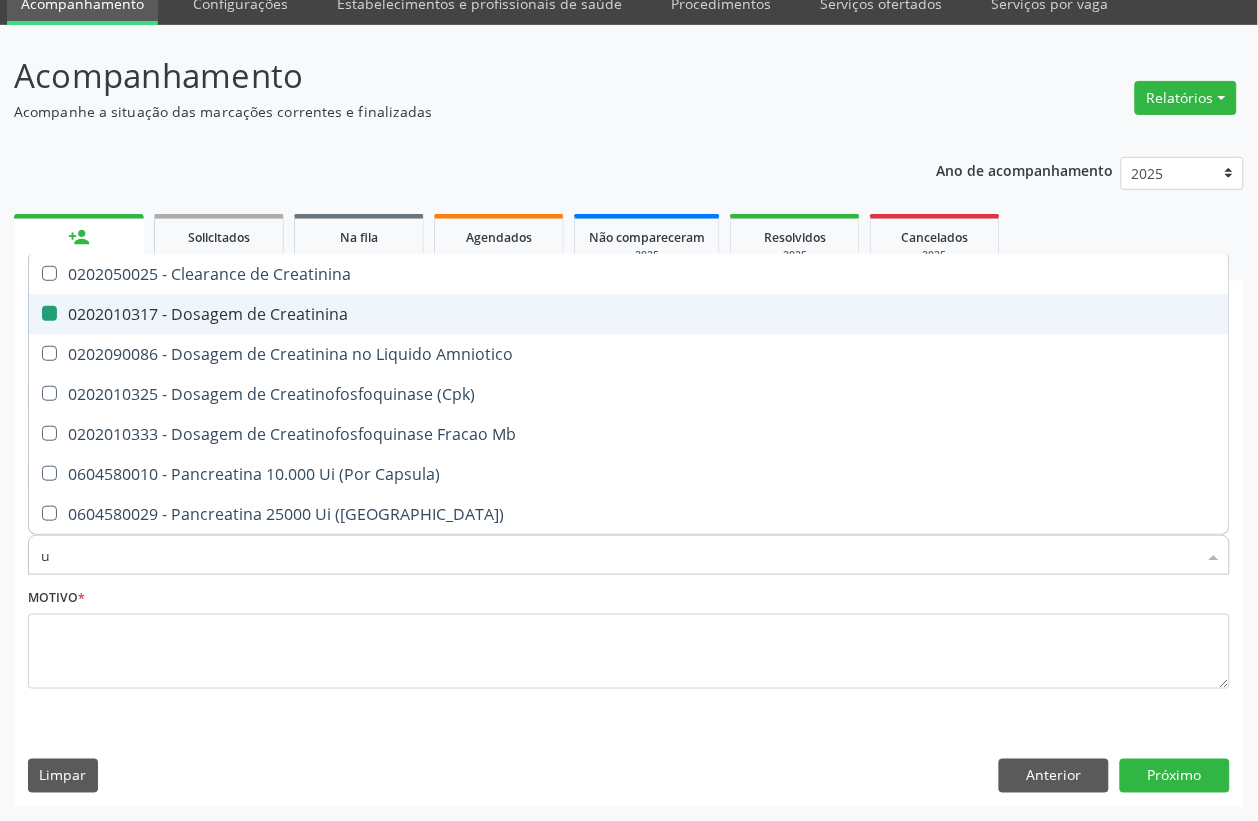 type on "ur" 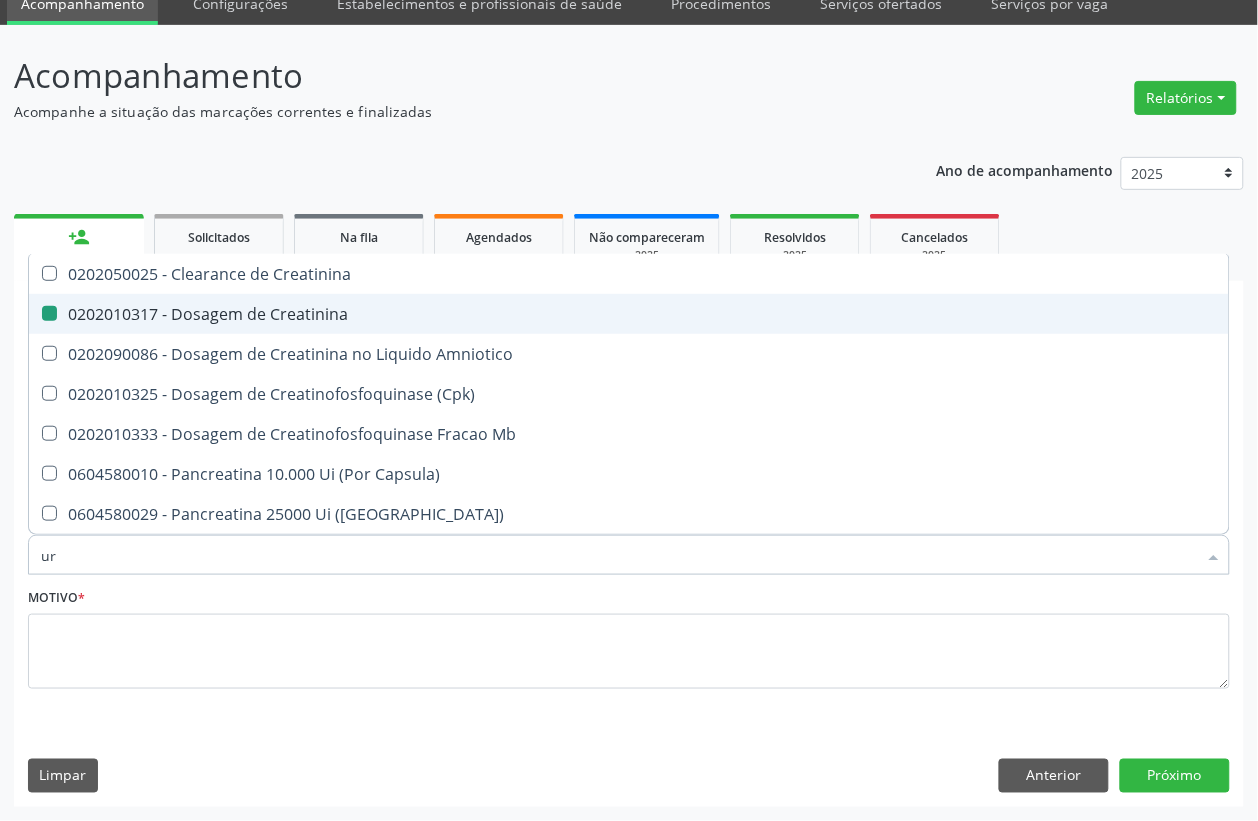 checkbox on "false" 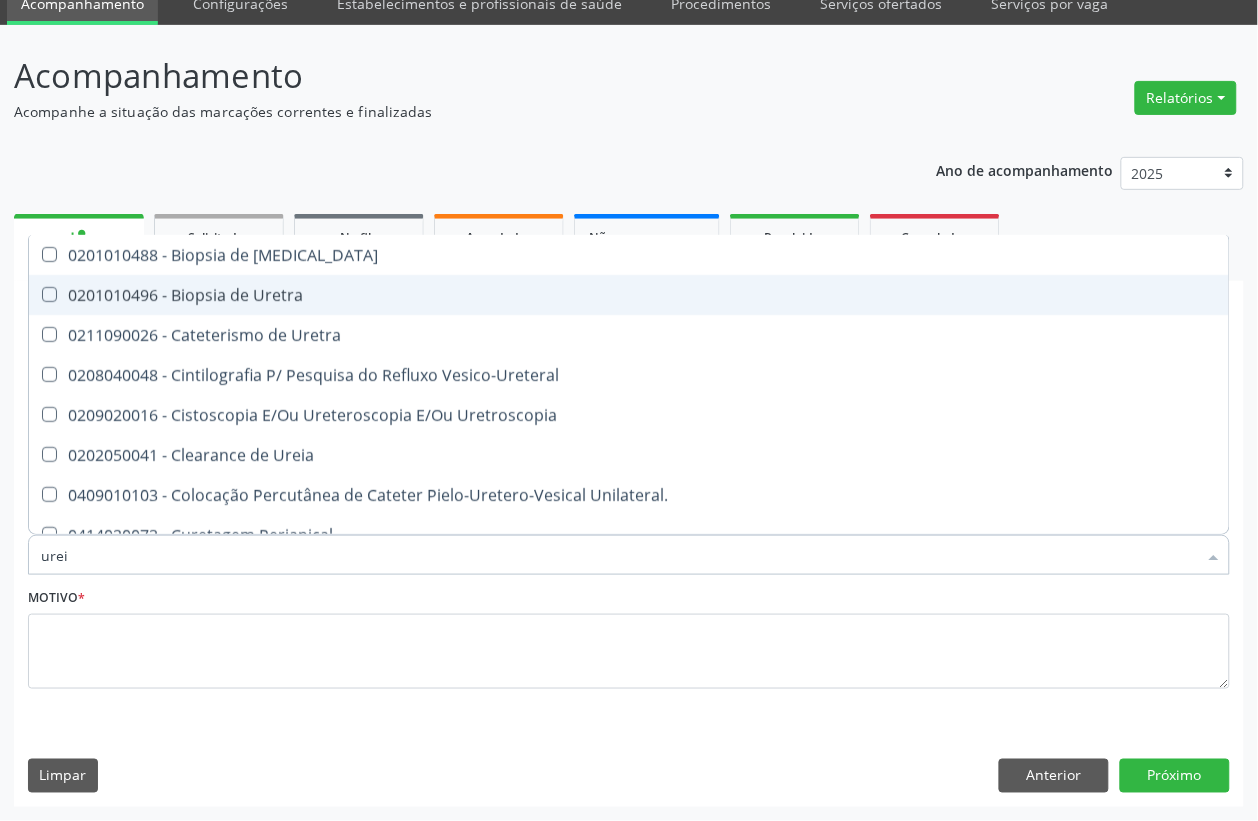 type on "ureia" 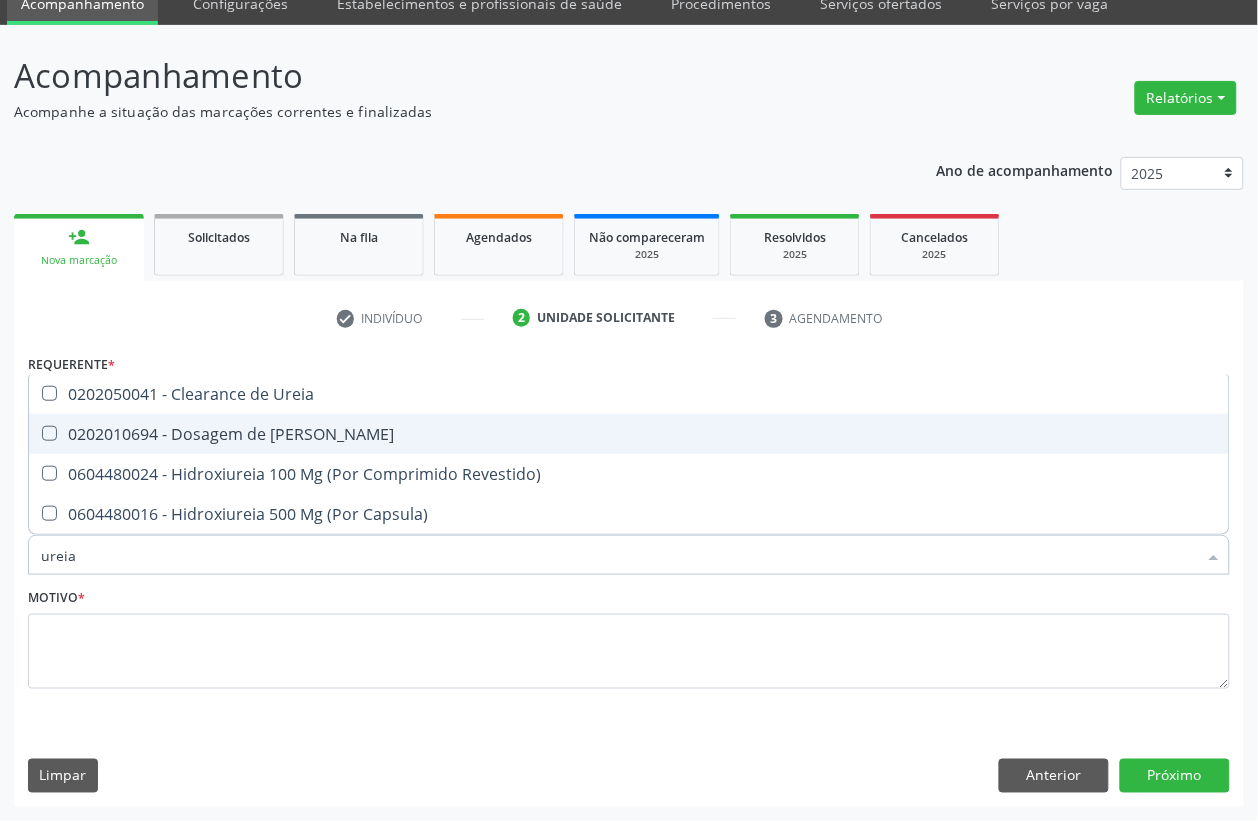 click on "0202010694 - Dosagem de Ureia" at bounding box center (629, 434) 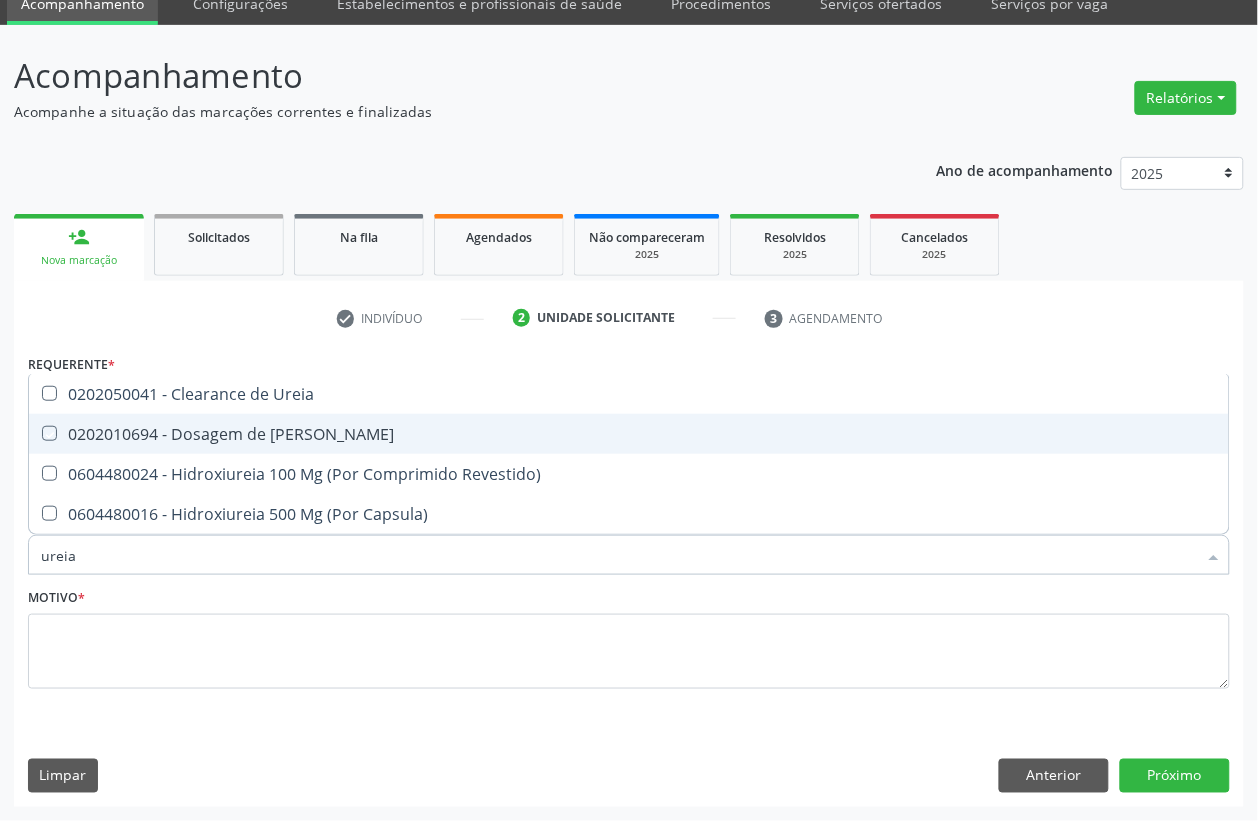 checkbox on "true" 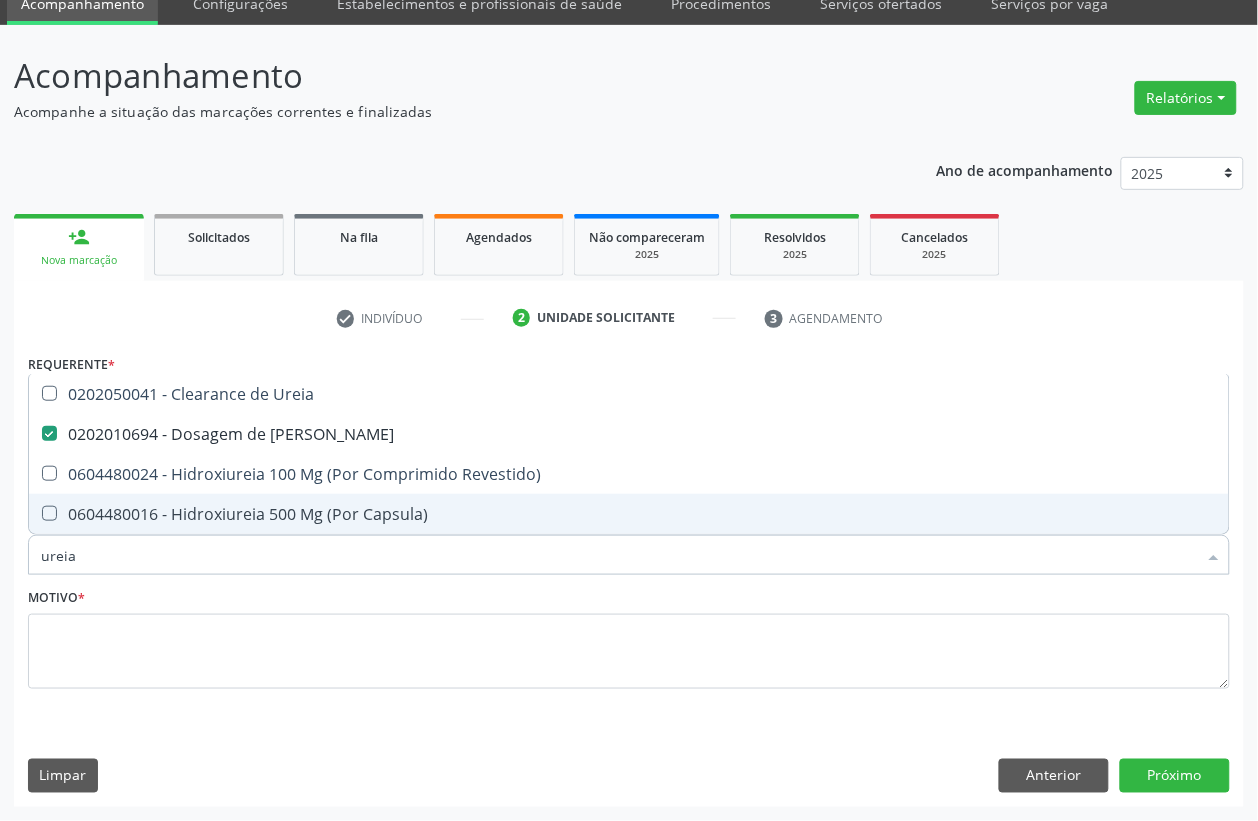 type on "ureia" 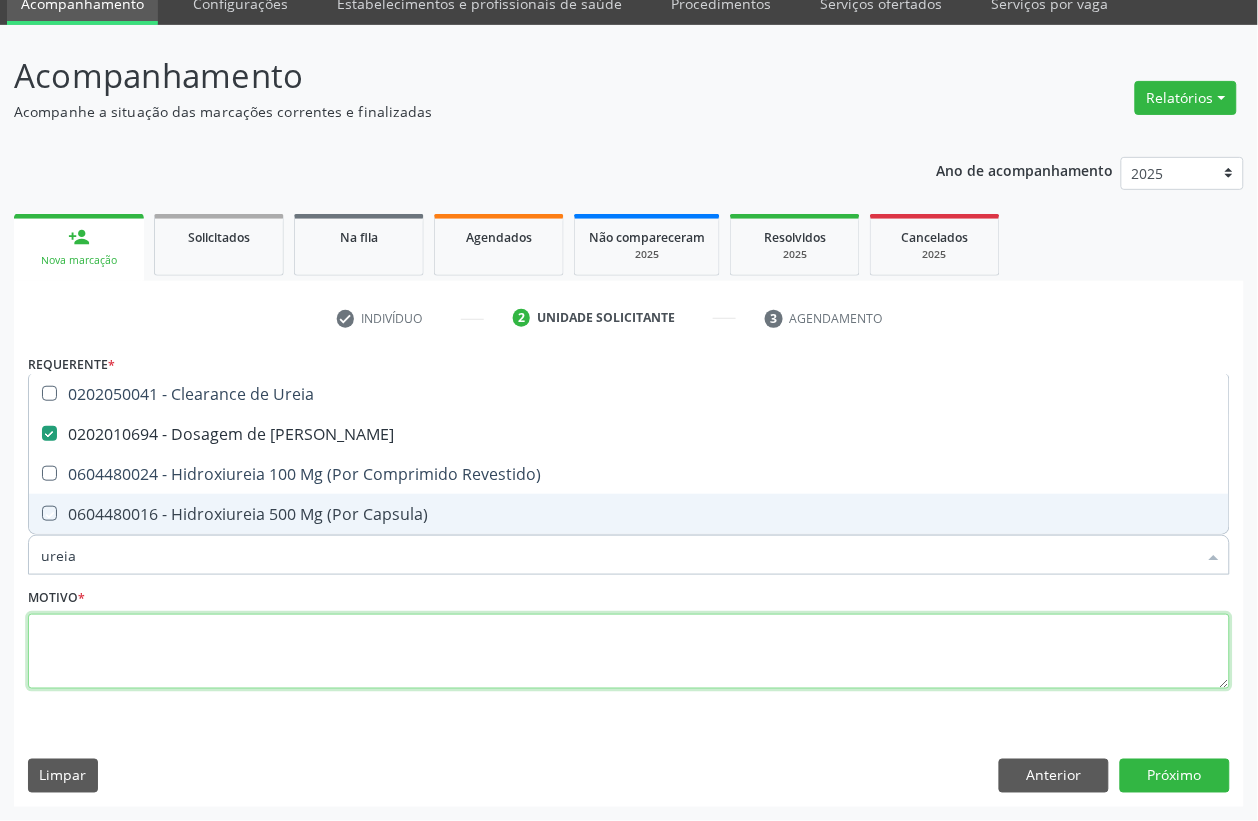 click at bounding box center [629, 652] 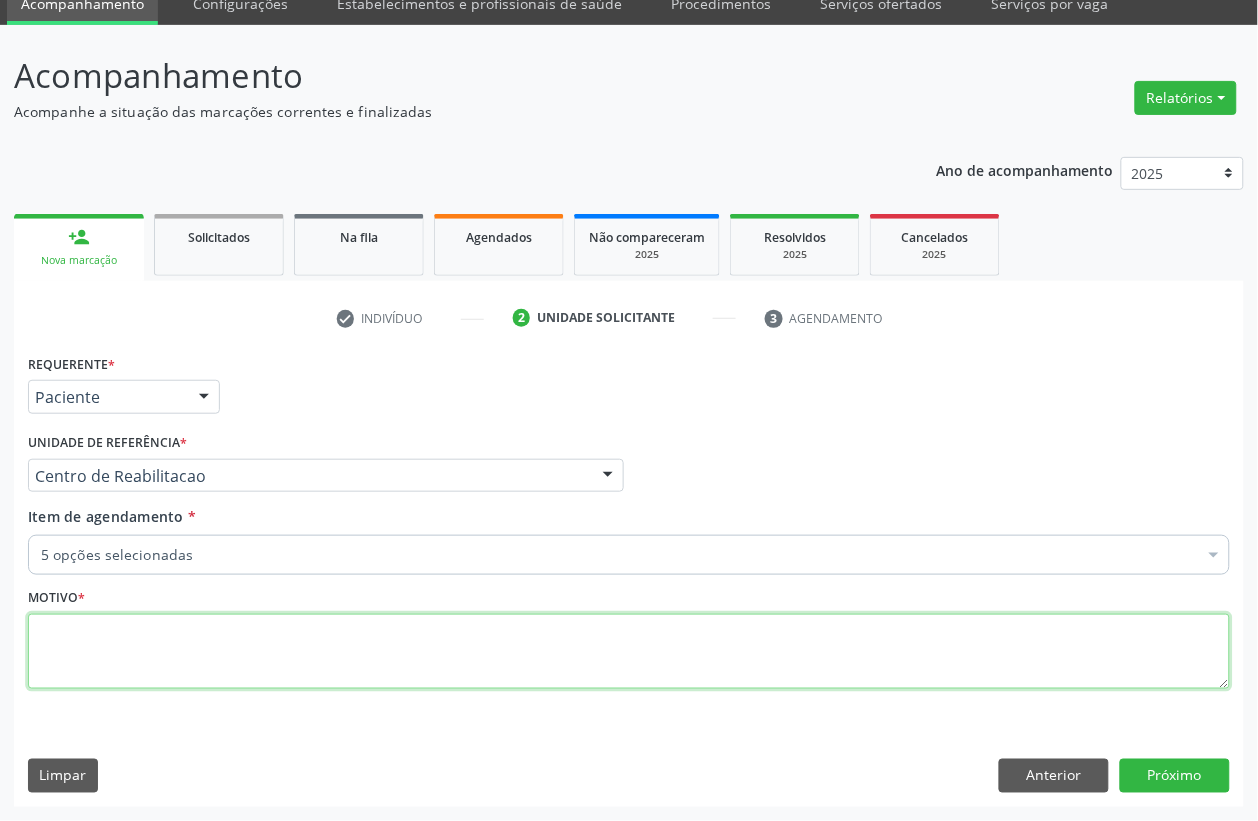 type 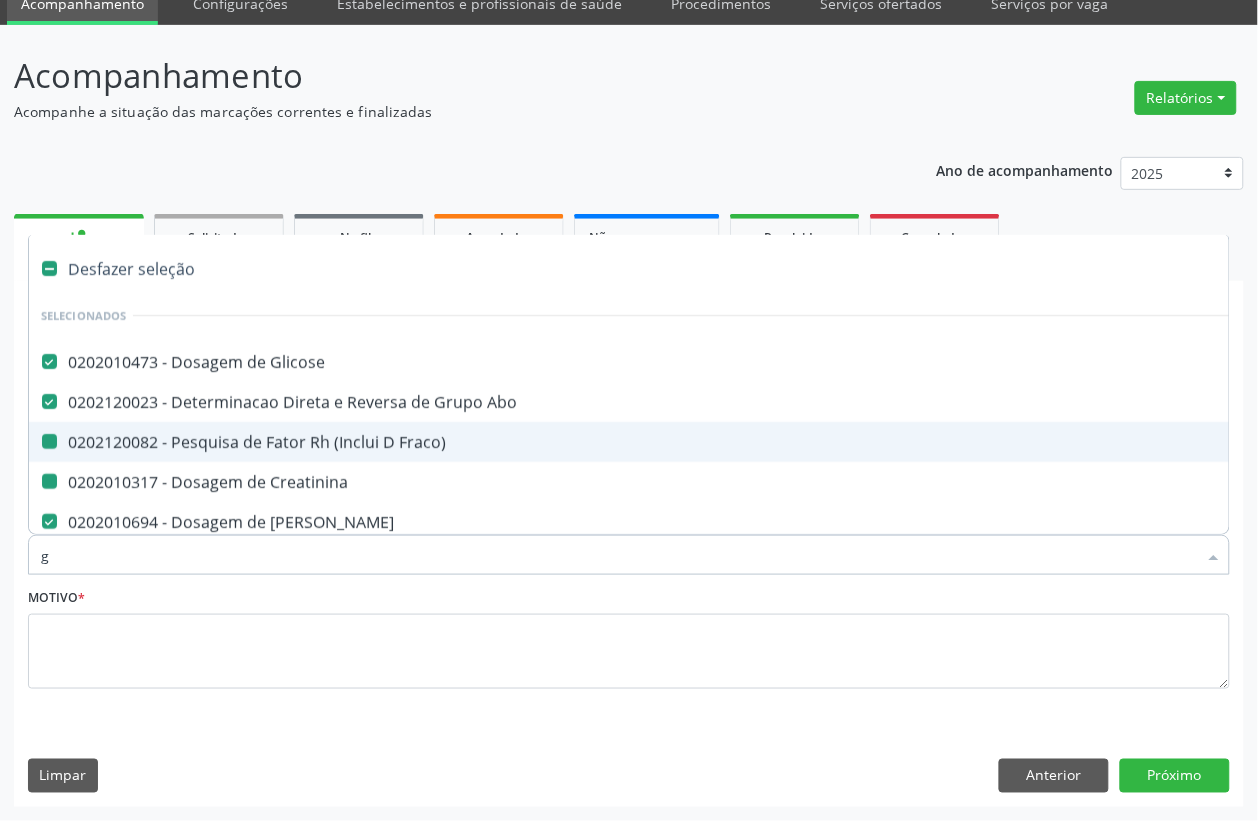 type on "gl" 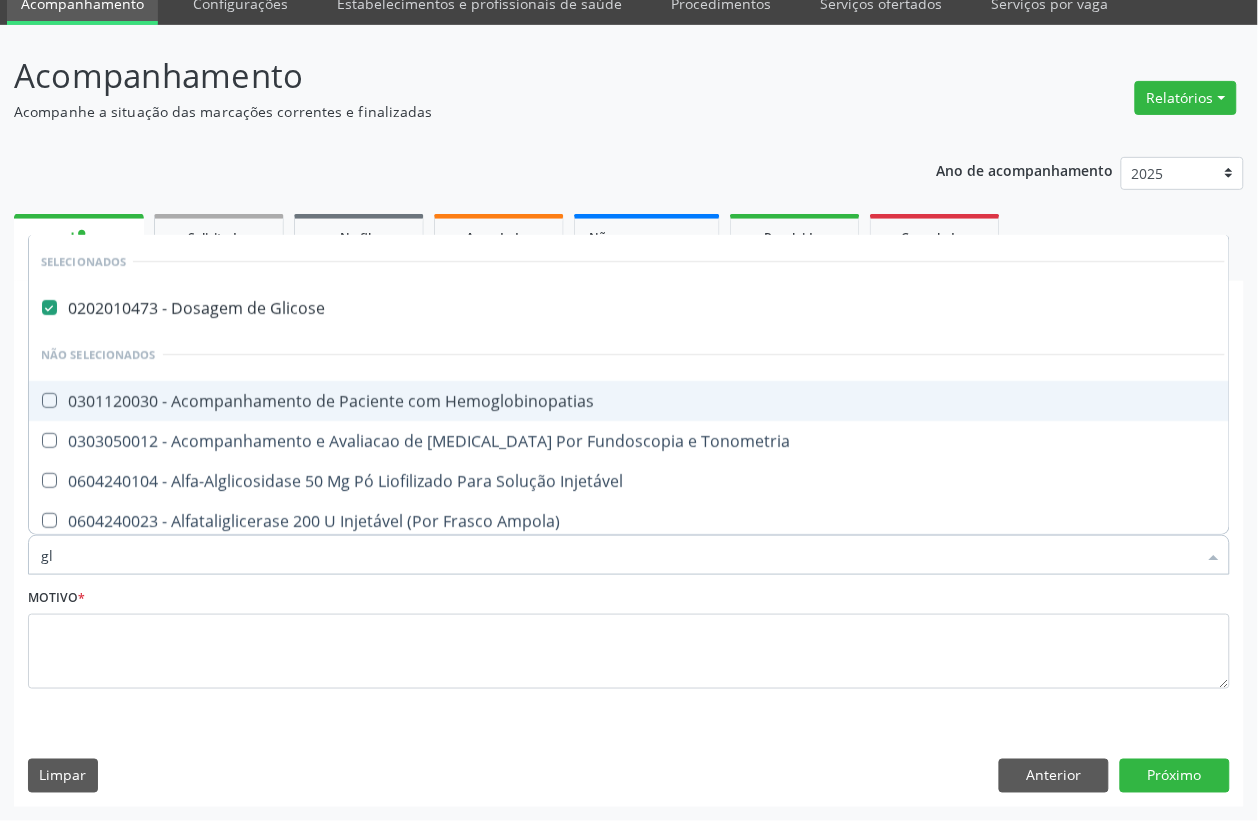 checkbox on "false" 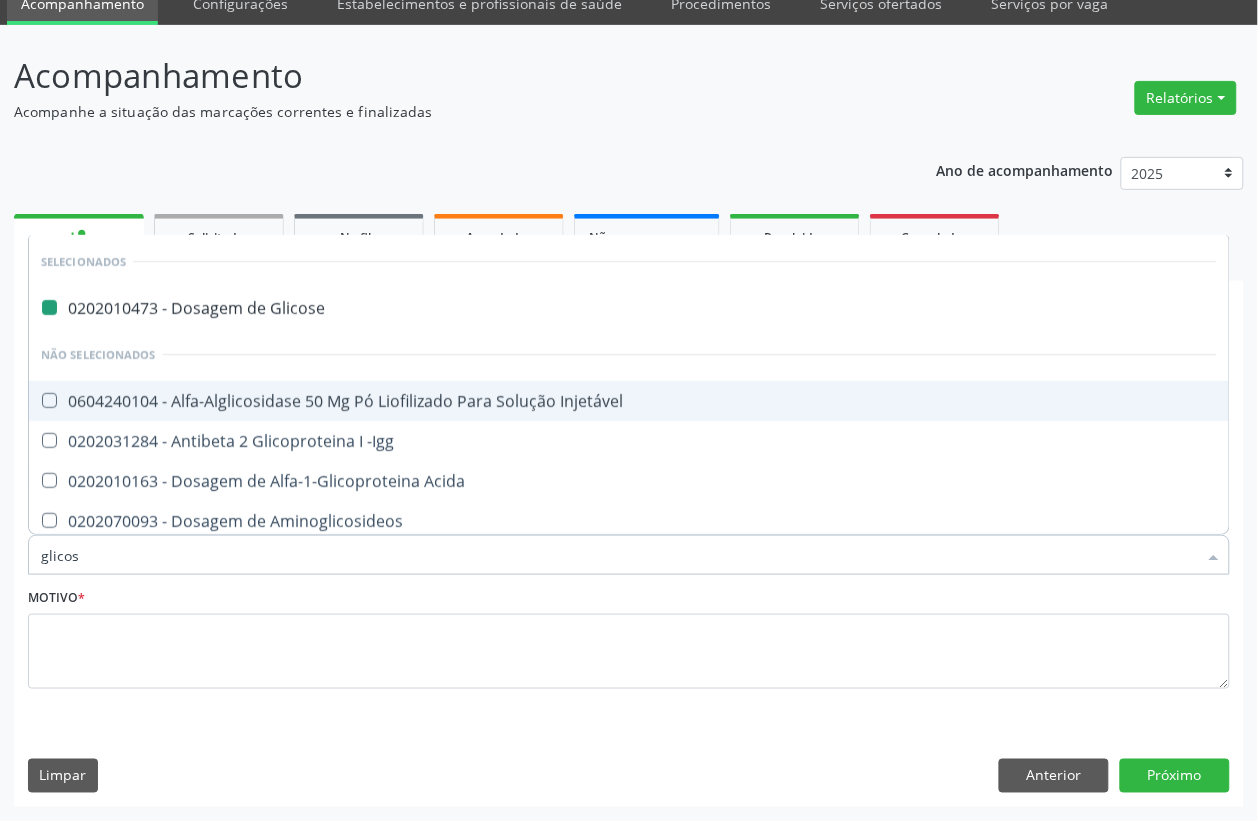 type on "glicosi" 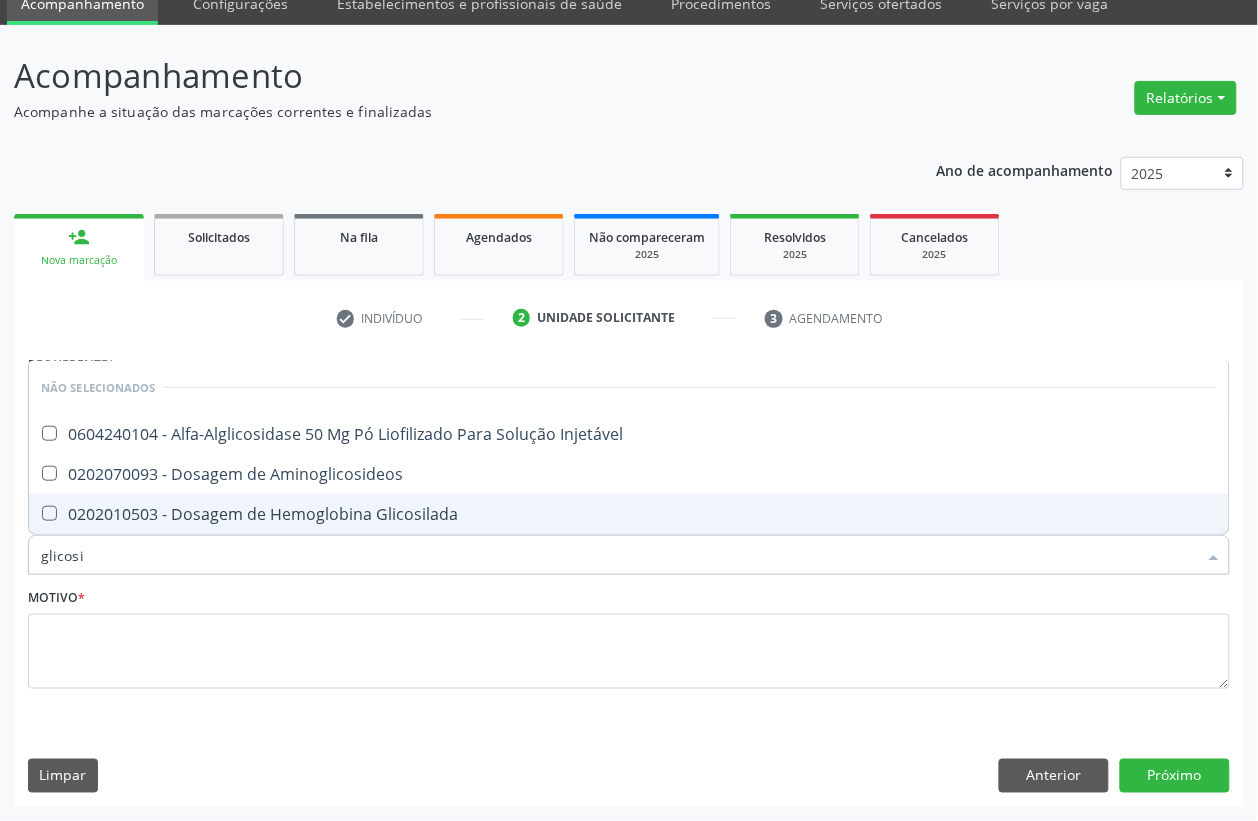 click on "0202010503 - Dosagem de Hemoglobina Glicosilada" at bounding box center [629, 514] 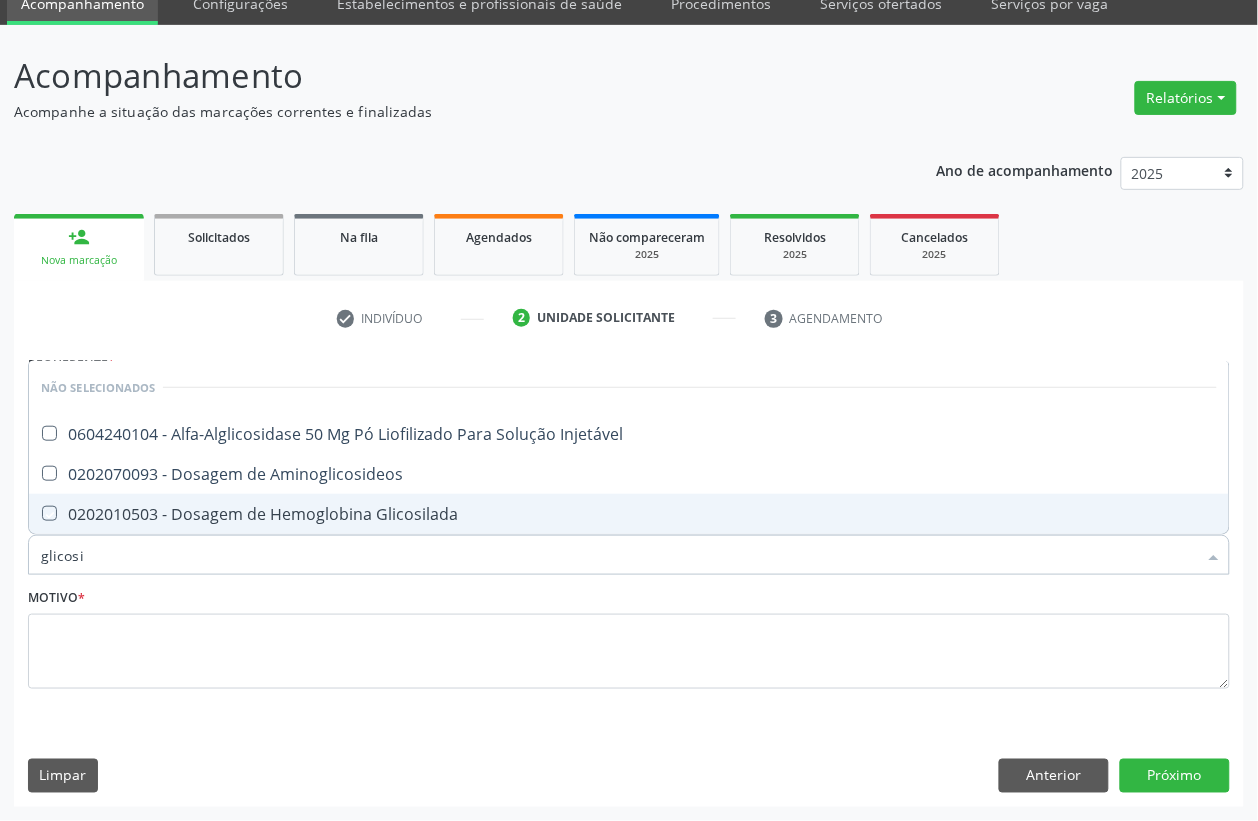 checkbox on "true" 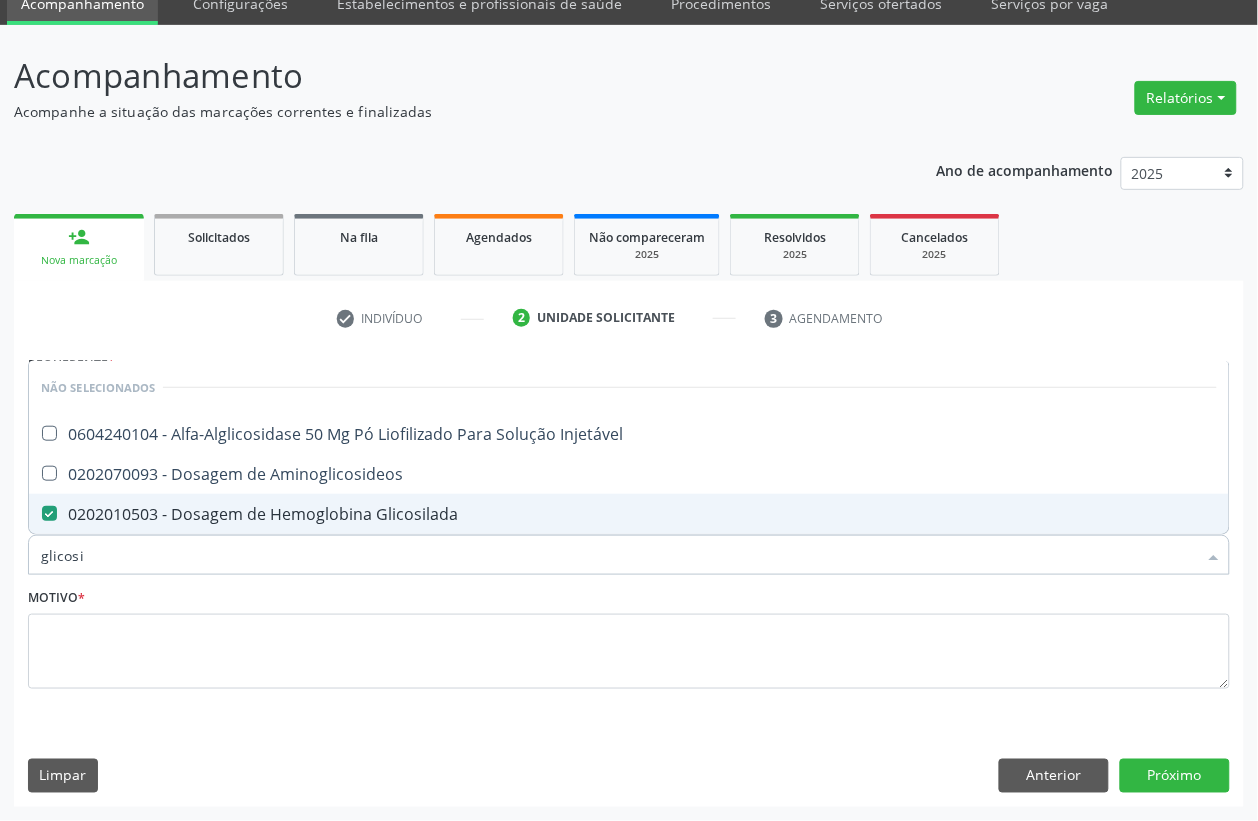 drag, startPoint x: 175, startPoint y: 556, endPoint x: 0, endPoint y: 556, distance: 175 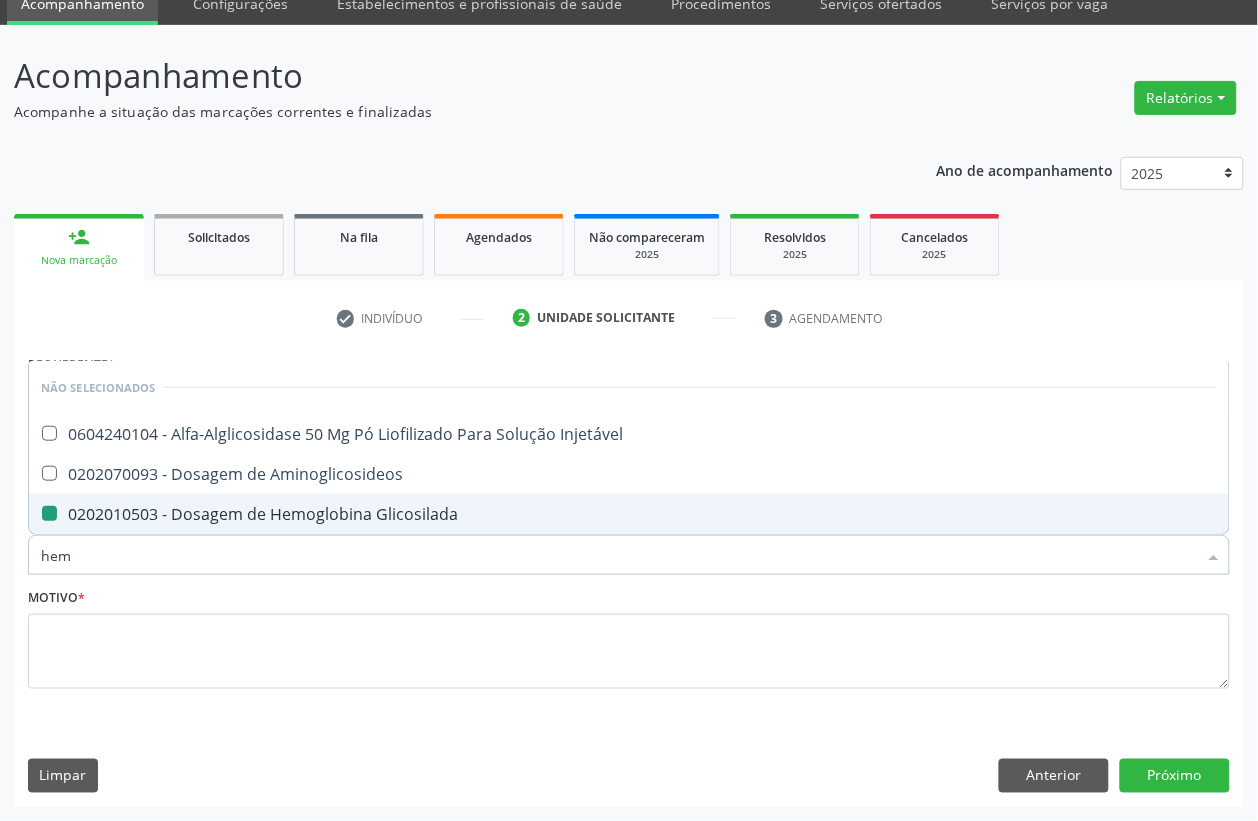 type on "hemo" 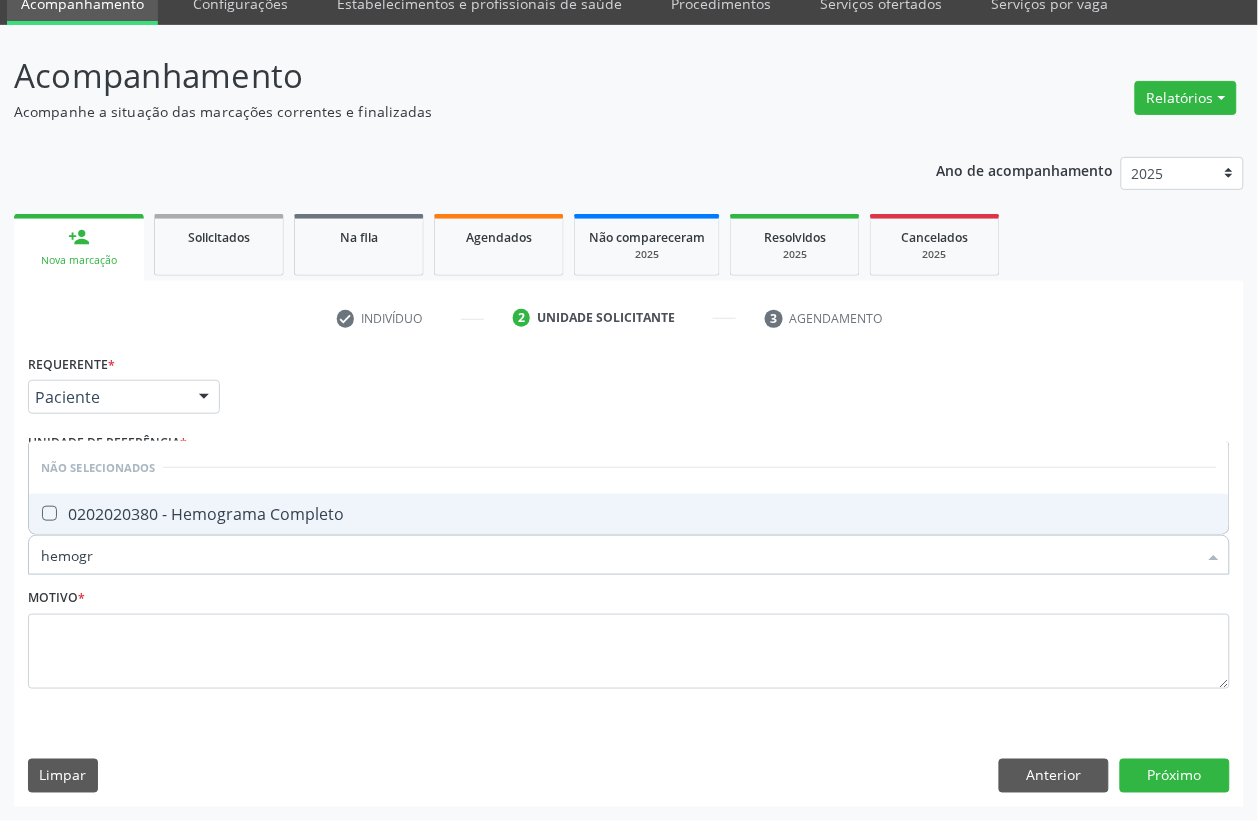 type on "hemogra" 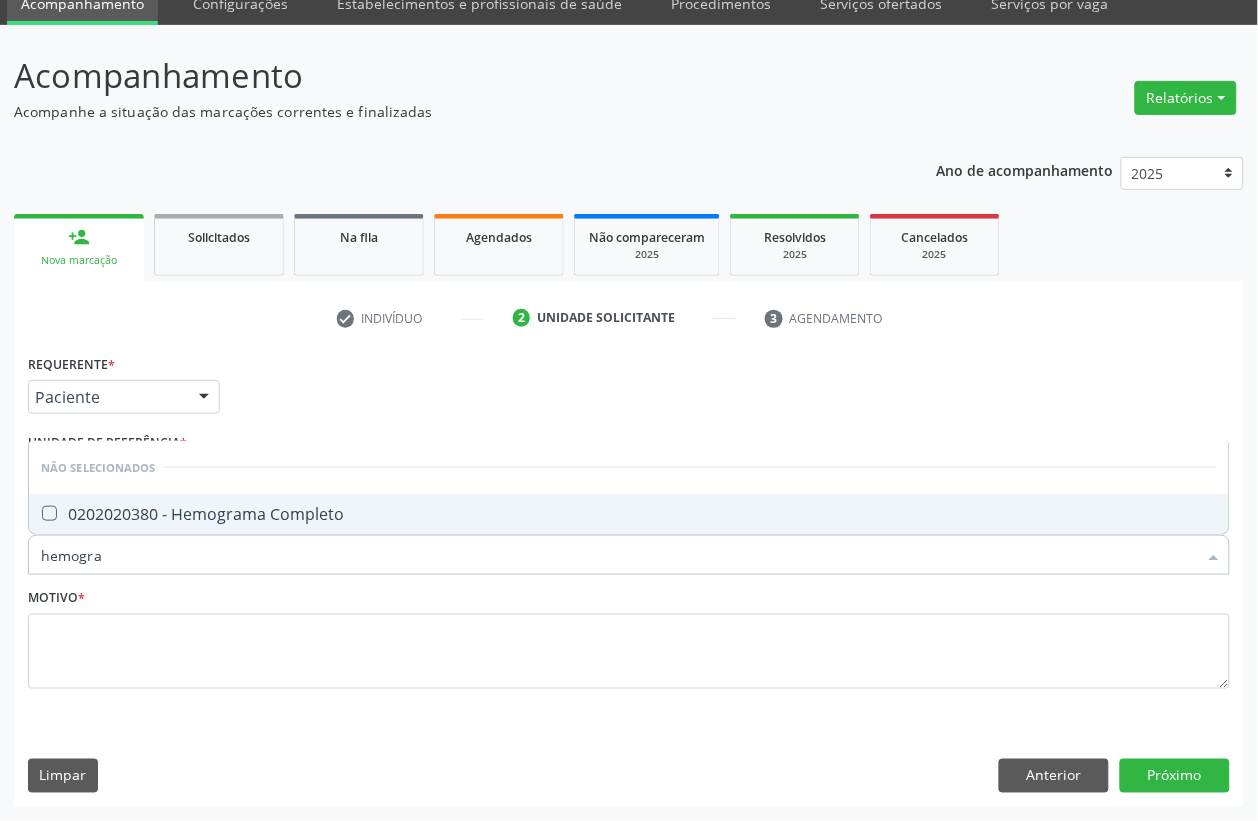 click on "0202020380 - Hemograma Completo" at bounding box center [629, 514] 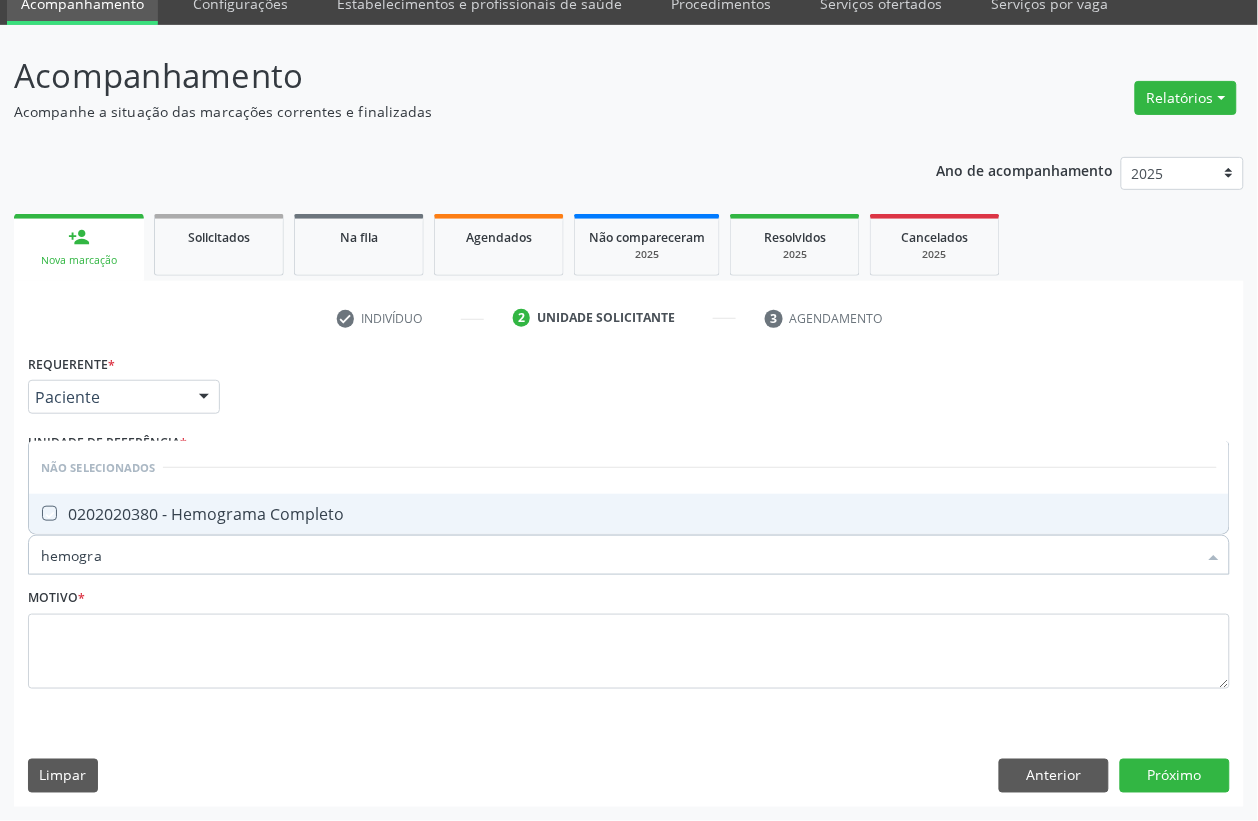 checkbox on "true" 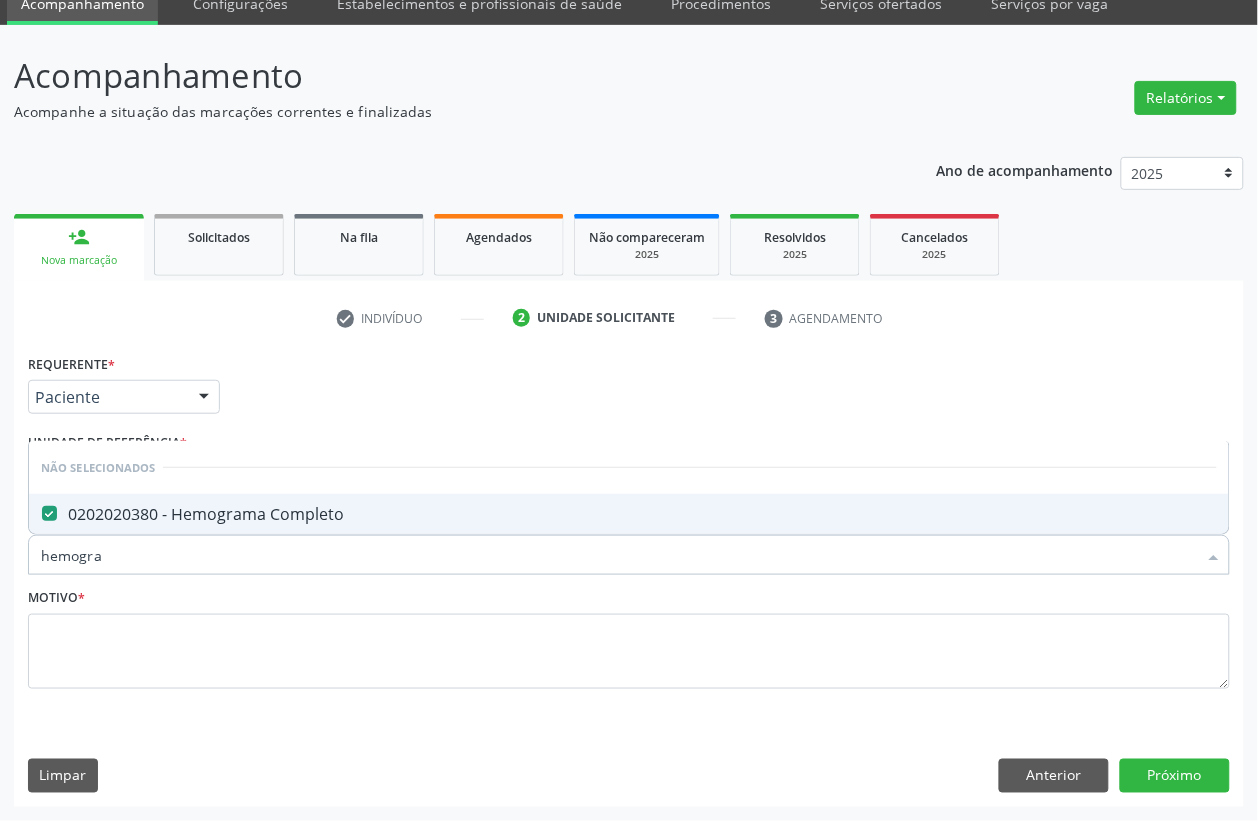drag, startPoint x: 155, startPoint y: 555, endPoint x: 0, endPoint y: 551, distance: 155.0516 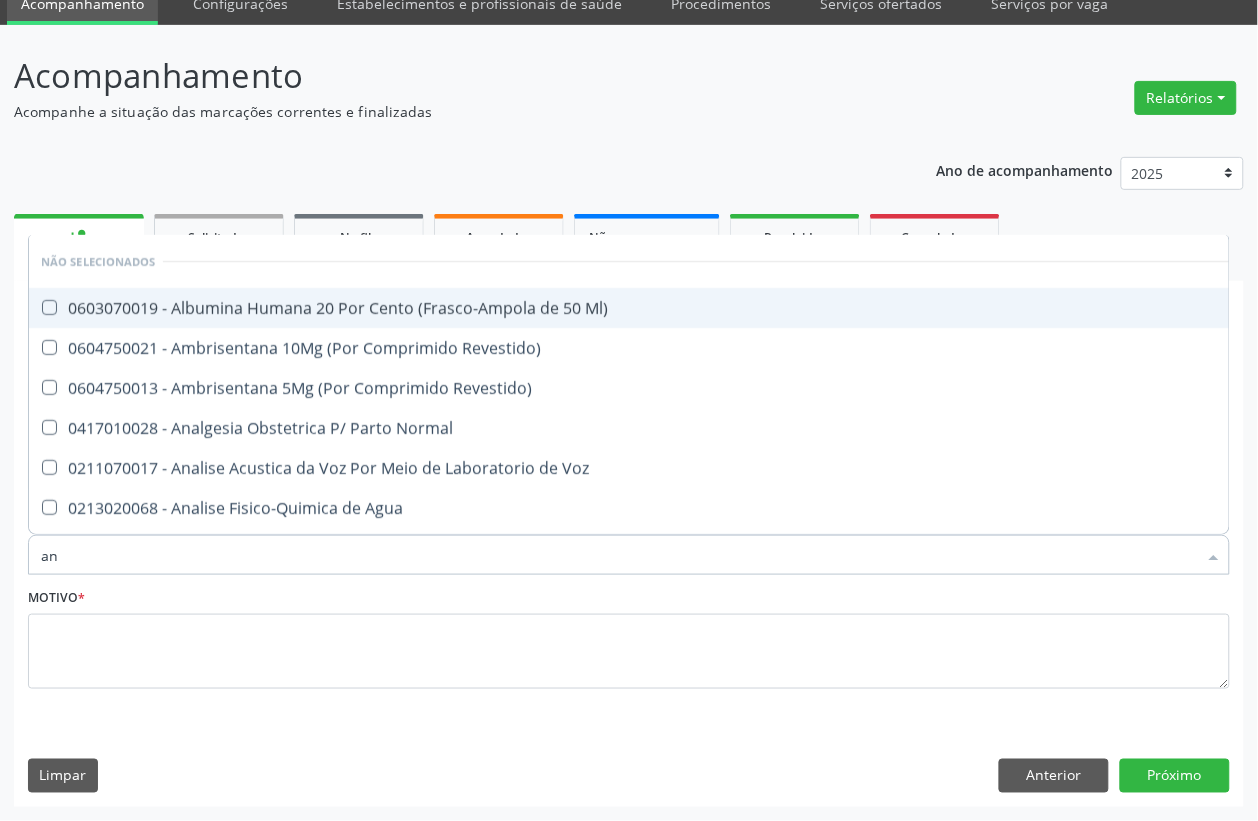 type on "ana" 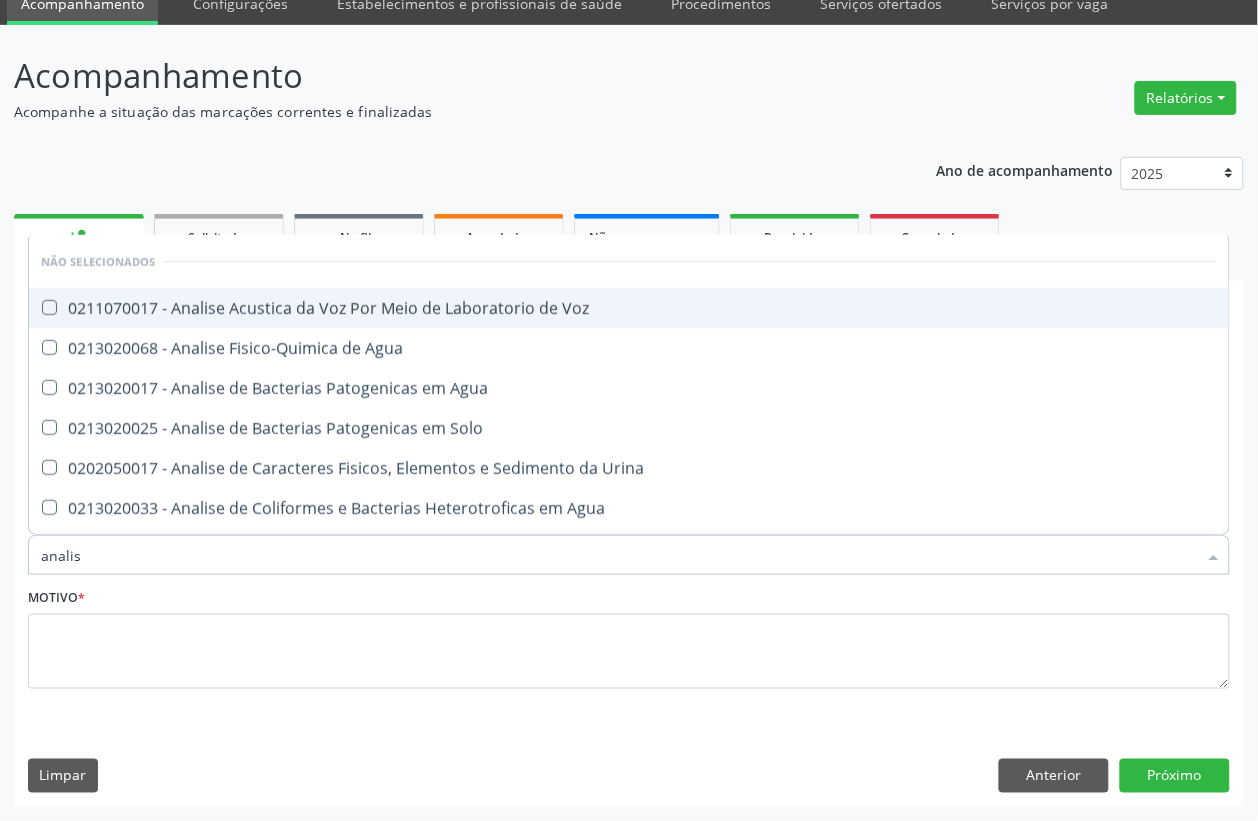 type on "analise" 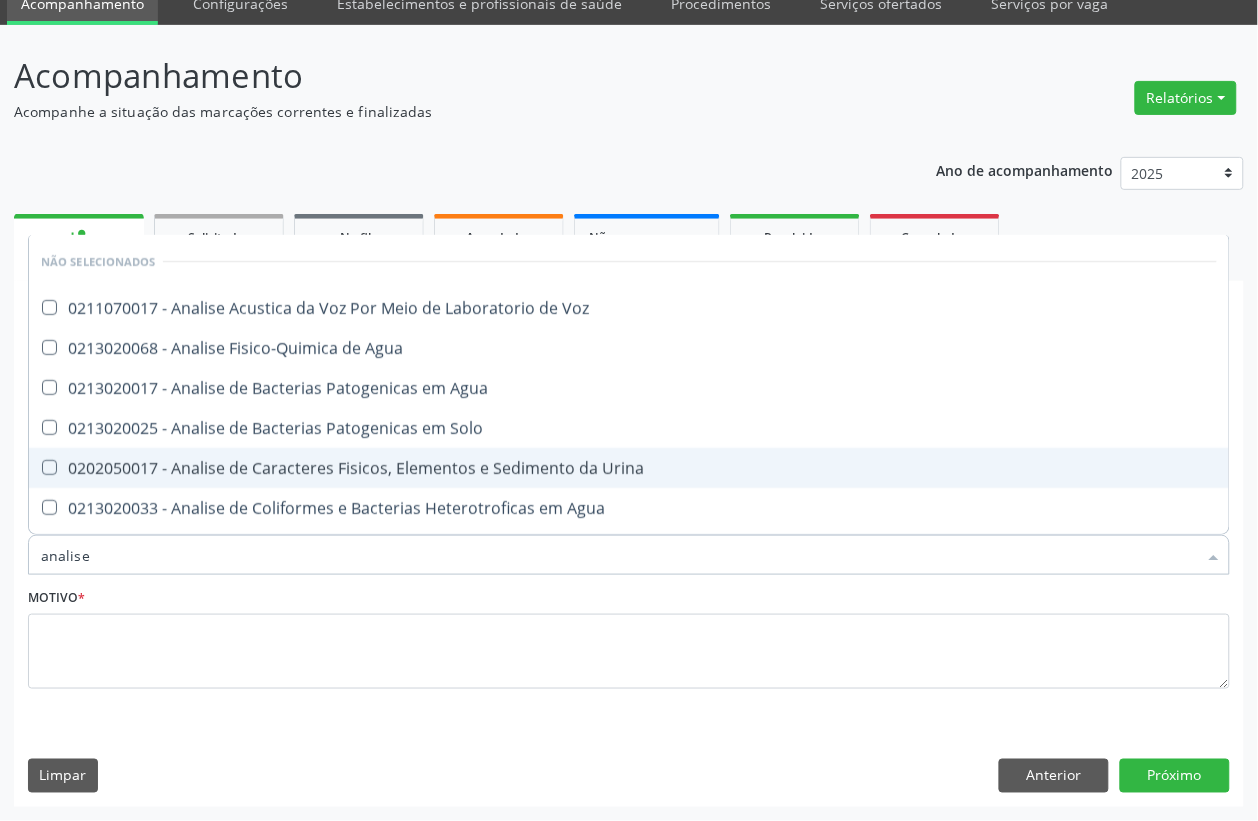 click on "0202050017 - Analise de Caracteres Fisicos, Elementos e Sedimento da Urina" at bounding box center (629, 468) 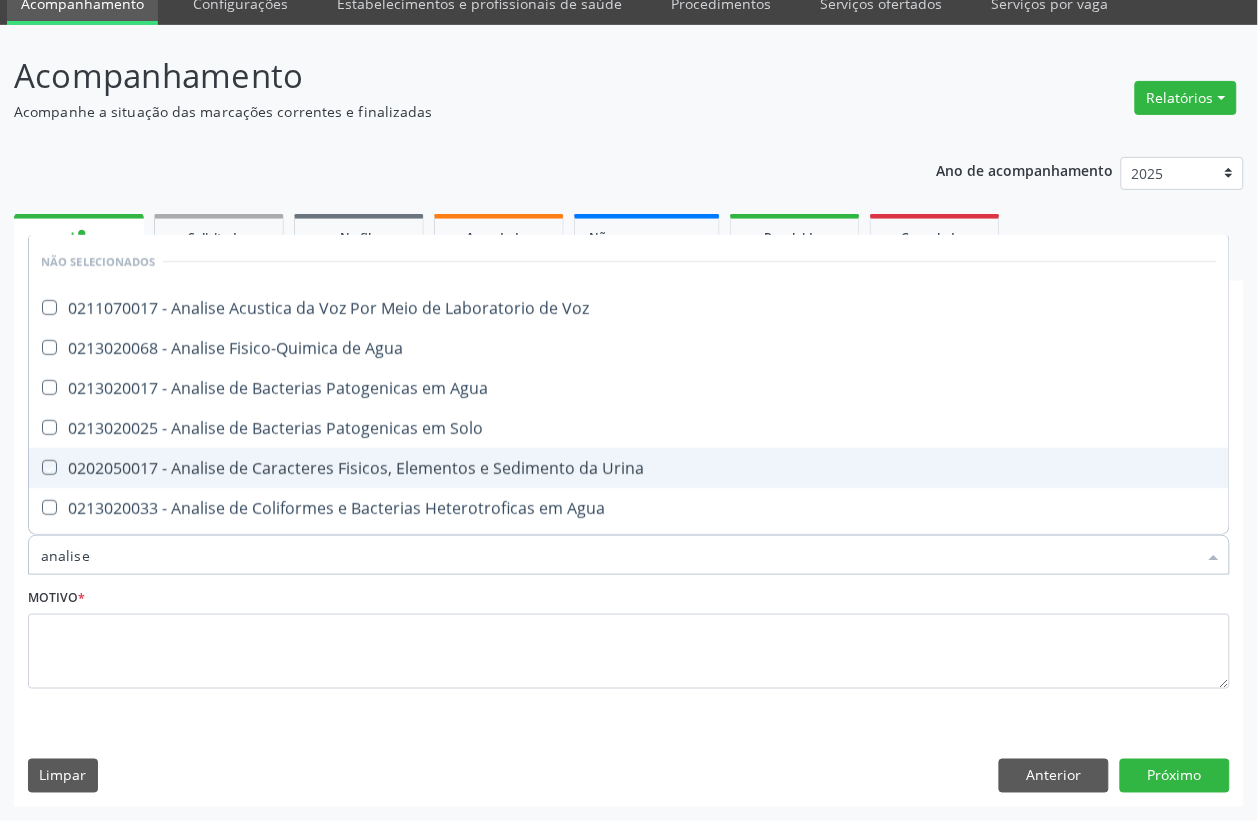 checkbox on "true" 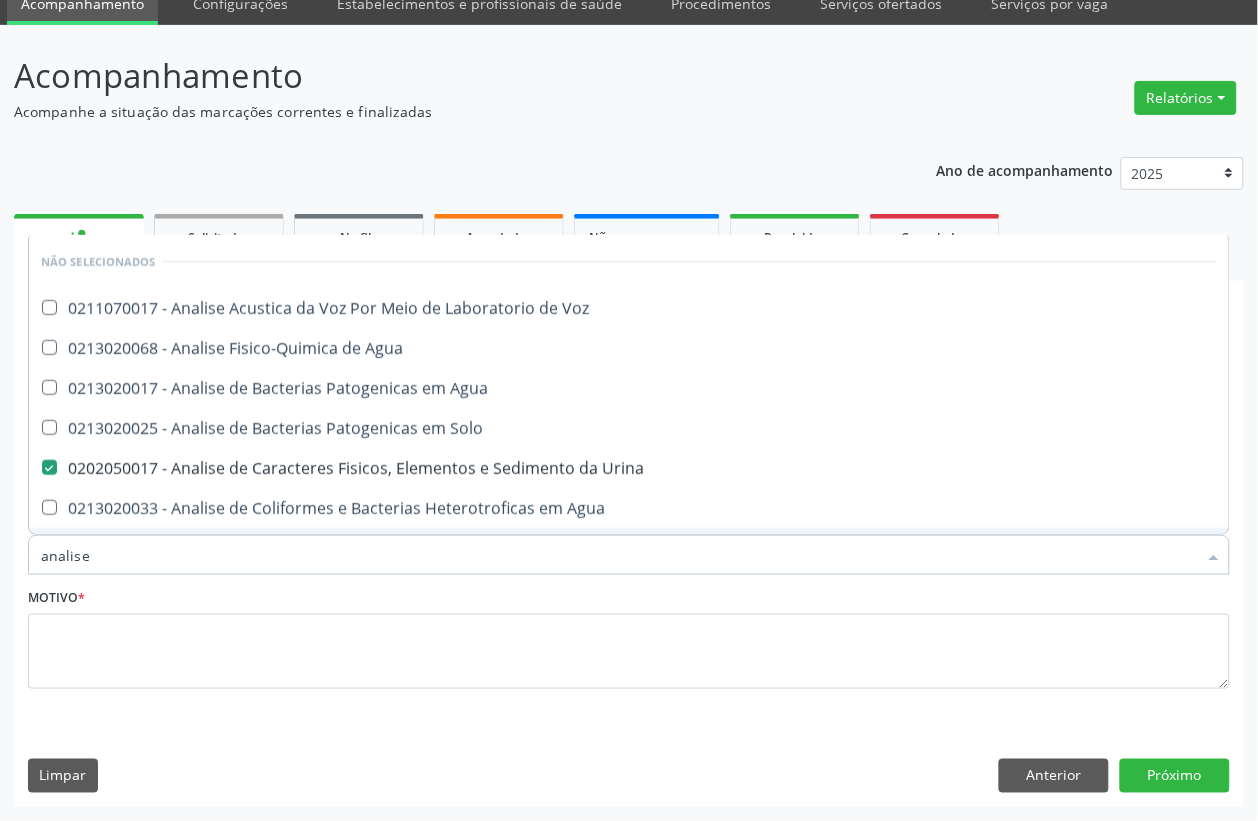drag, startPoint x: 55, startPoint y: 555, endPoint x: 0, endPoint y: 556, distance: 55.00909 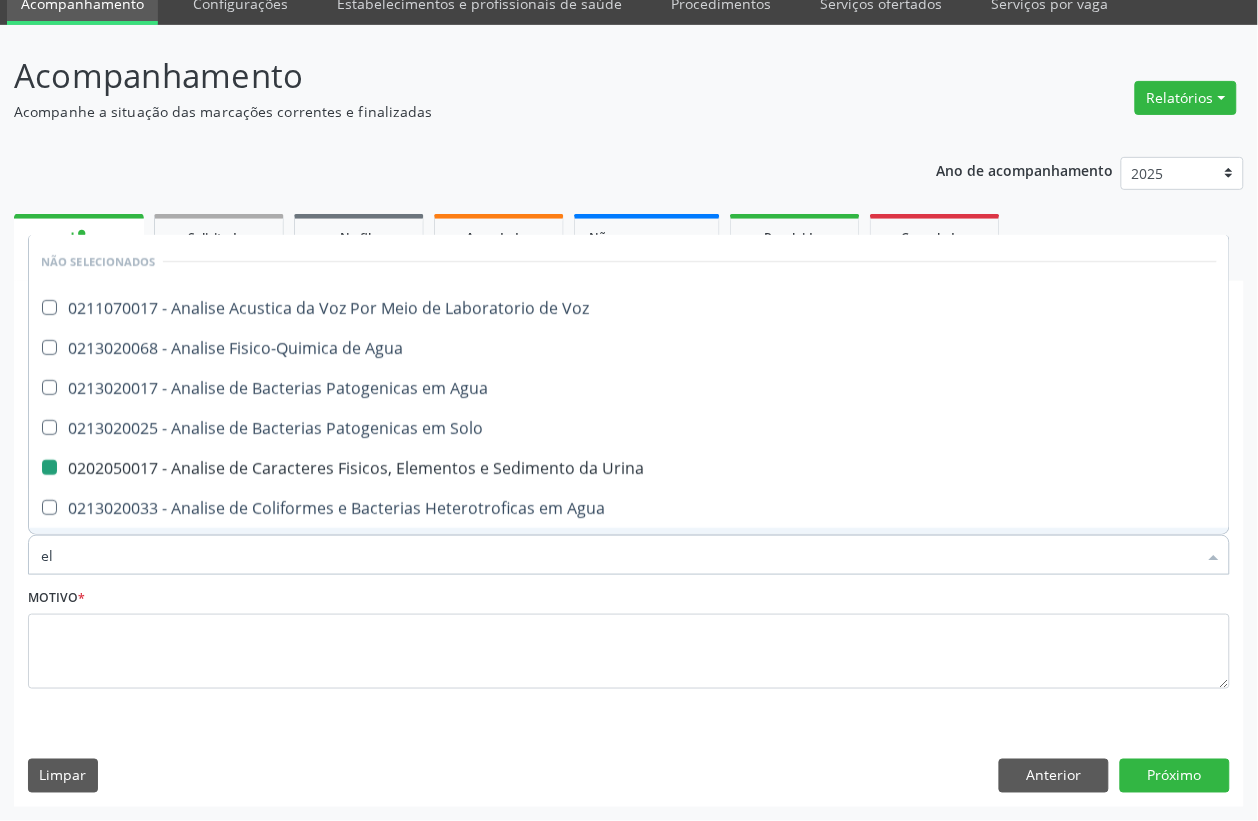 type on "ele" 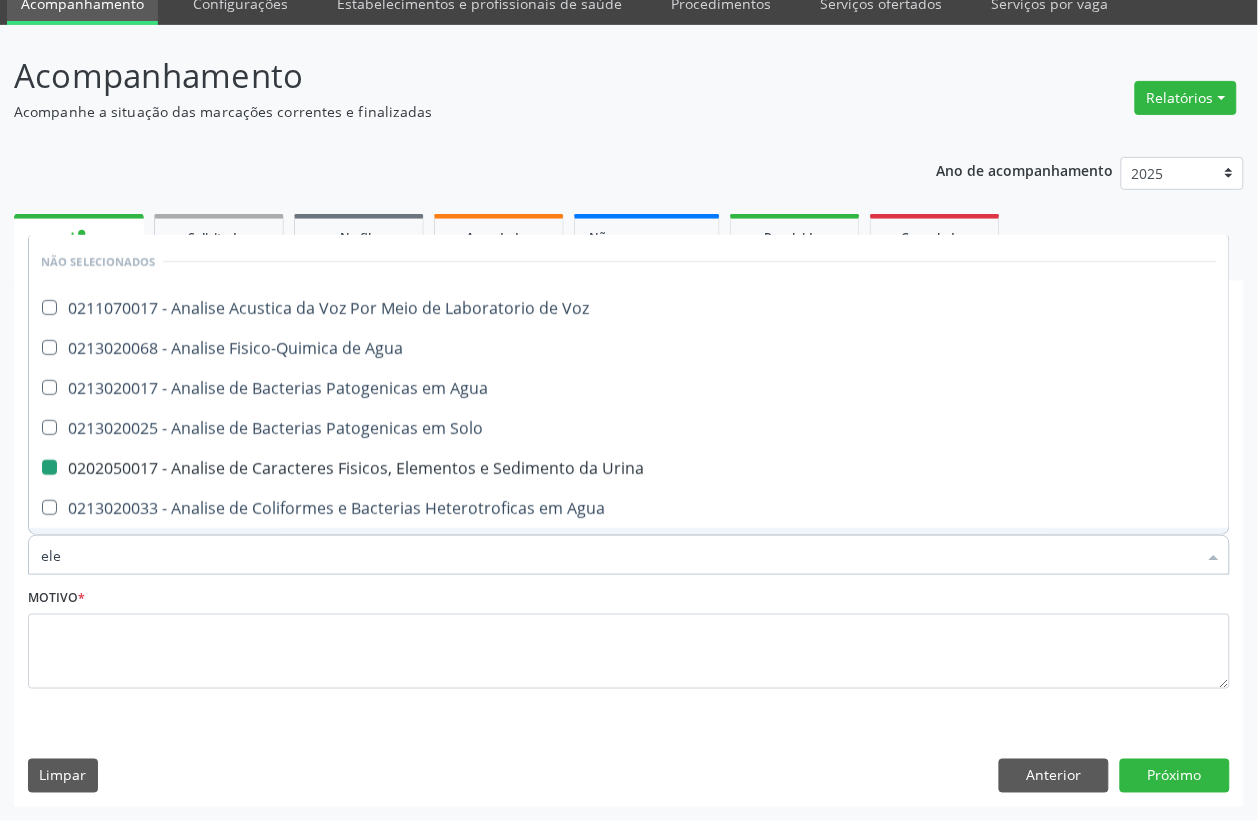 checkbox on "true" 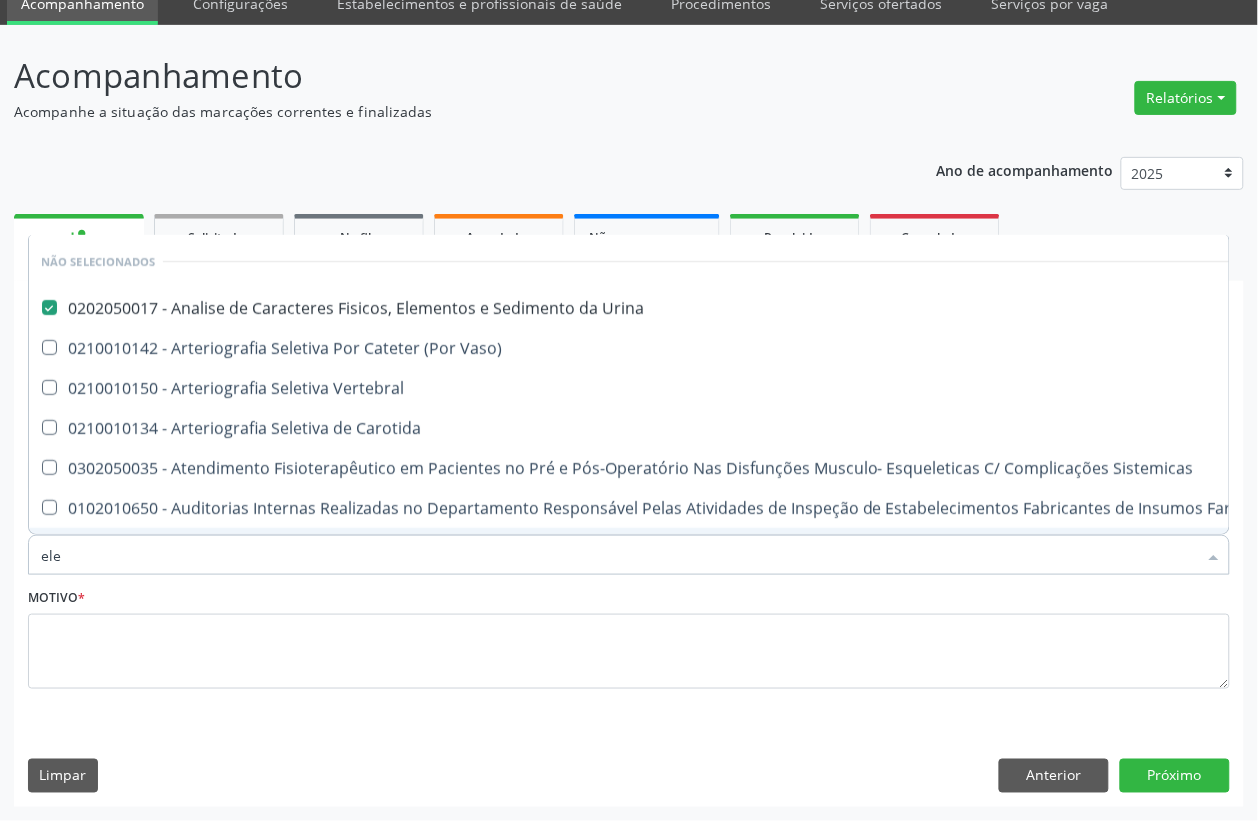 type on "elet" 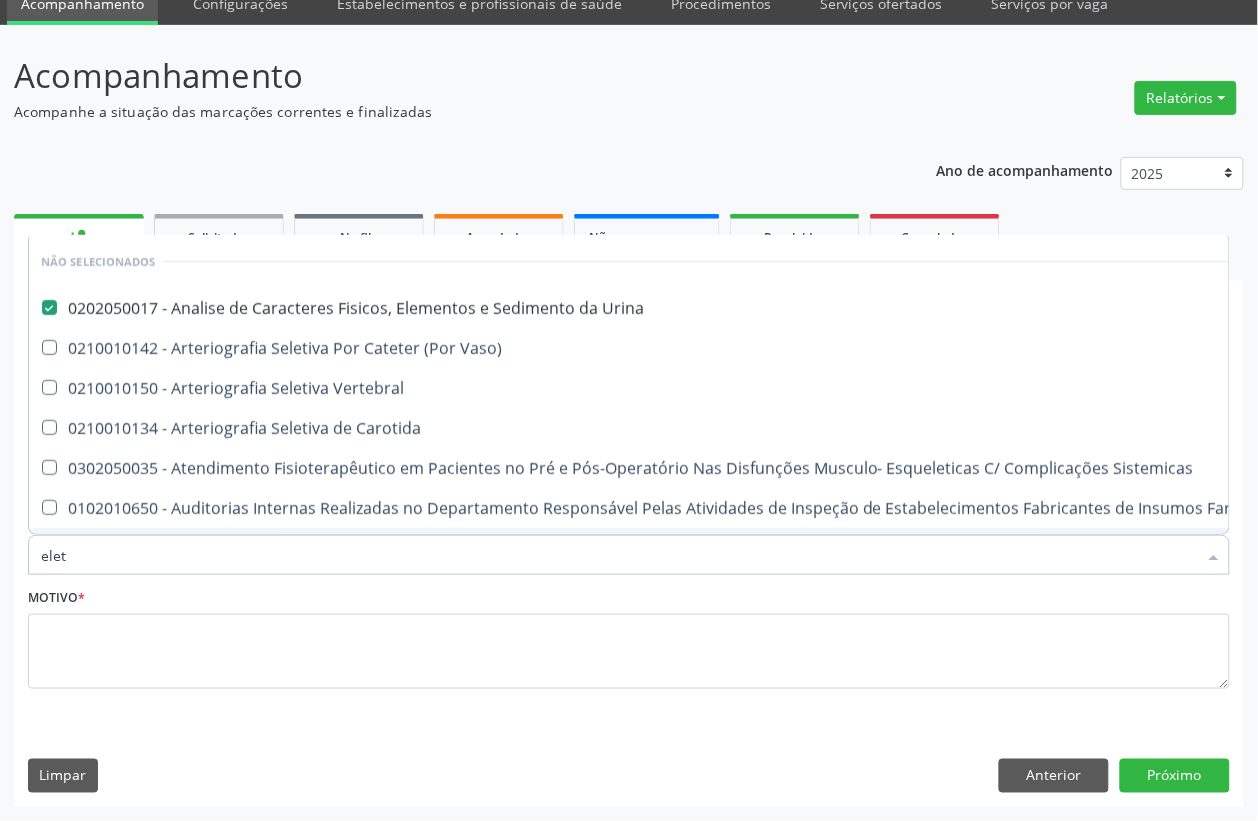 checkbox on "false" 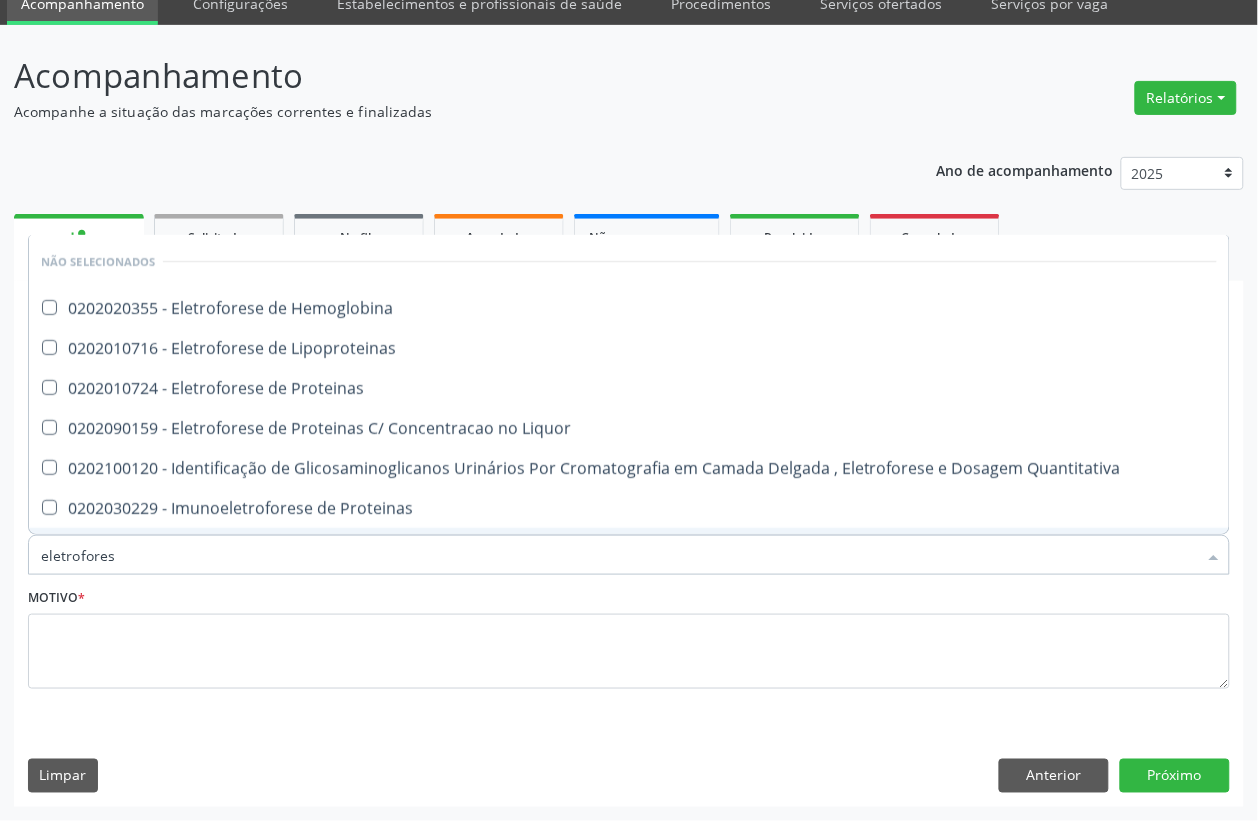 type on "eletroforese" 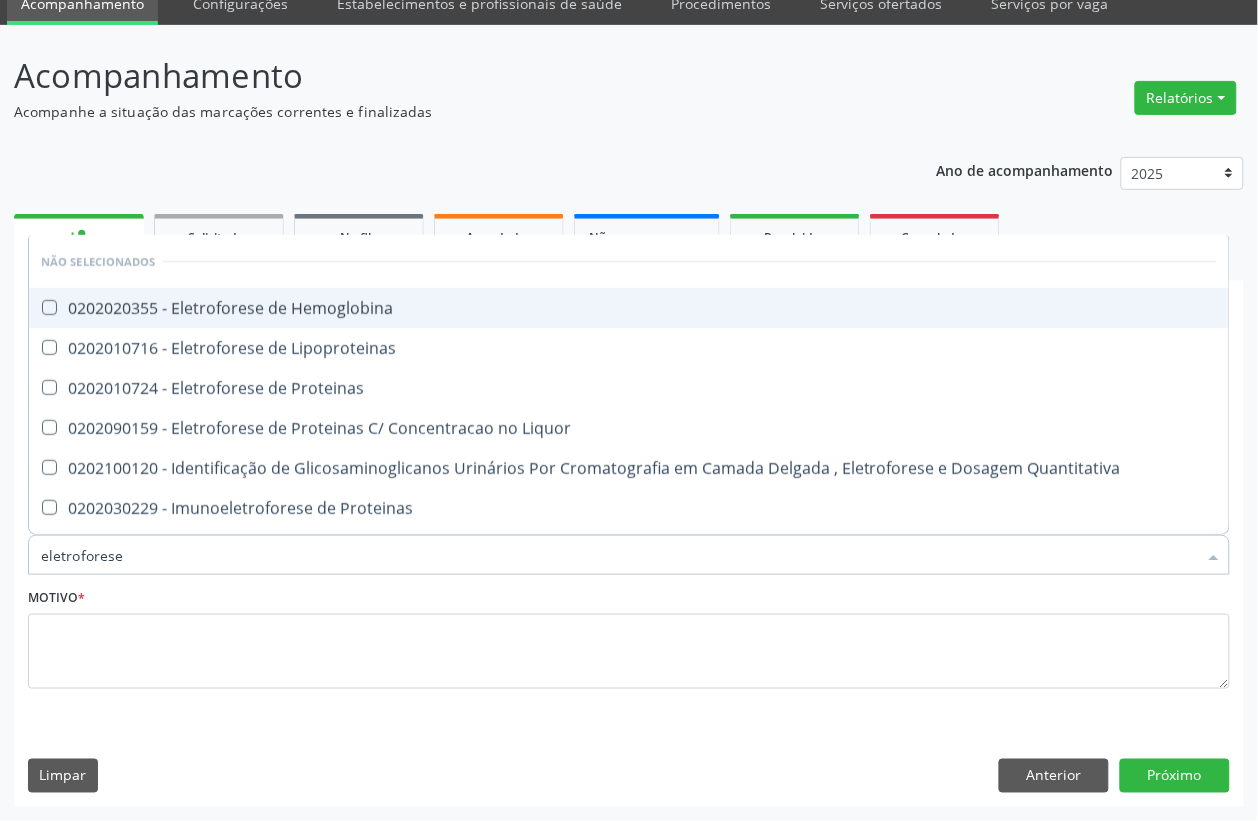 click on "0202020355 - Eletroforese de Hemoglobina" at bounding box center [629, 308] 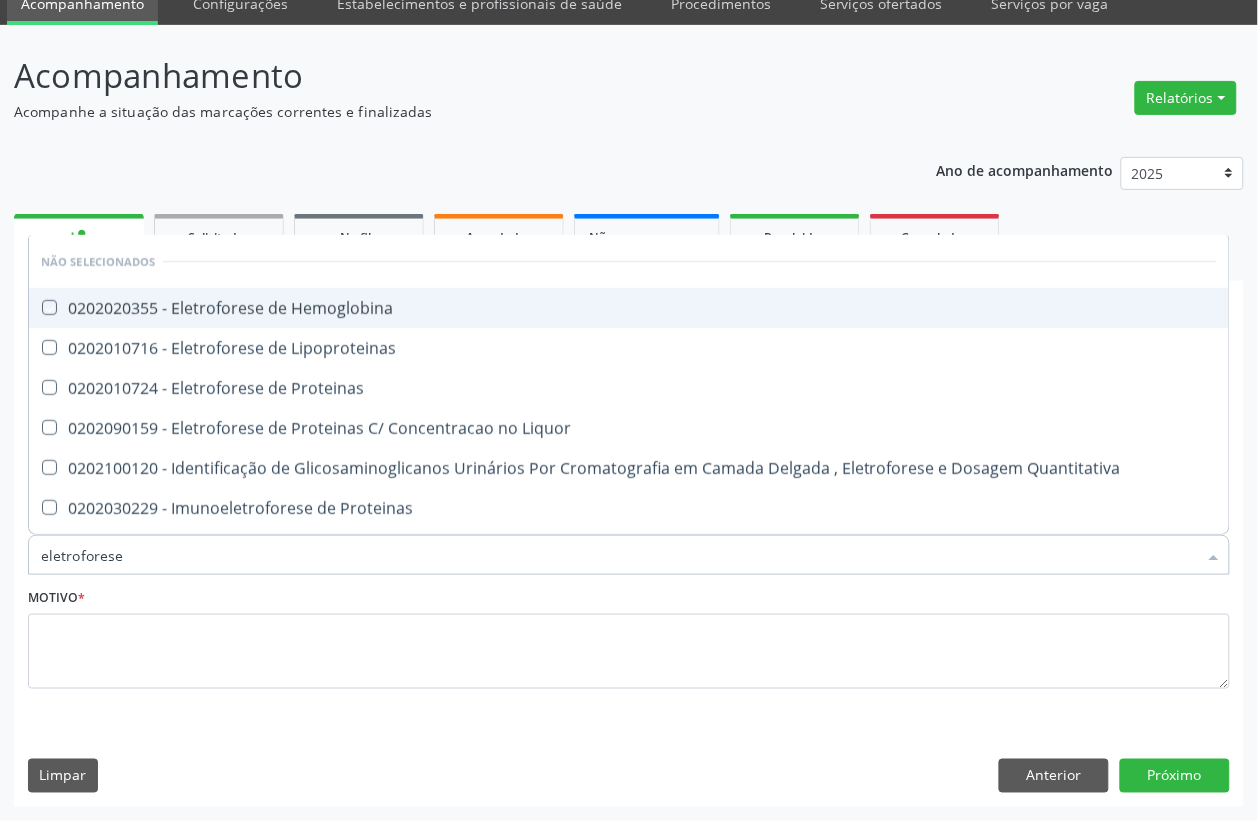 checkbox on "true" 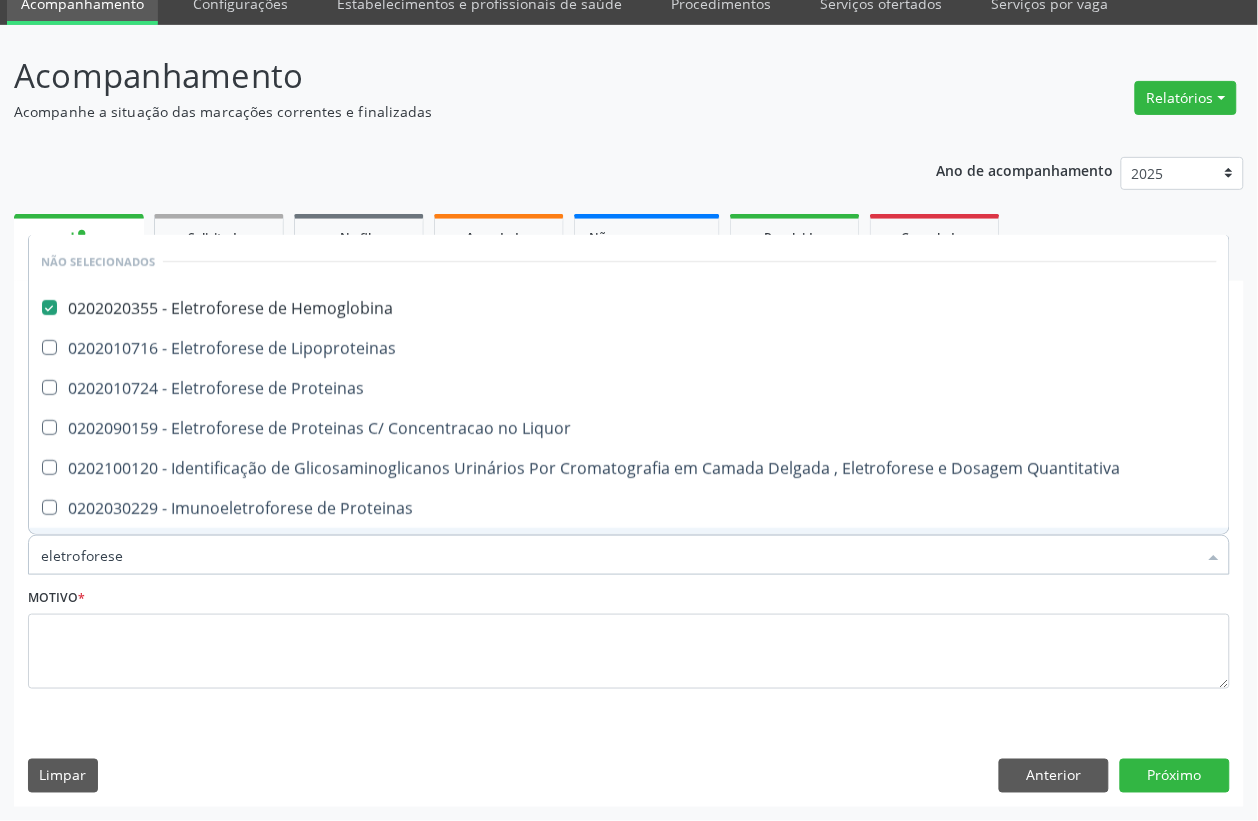 drag, startPoint x: 145, startPoint y: 551, endPoint x: 0, endPoint y: 551, distance: 145 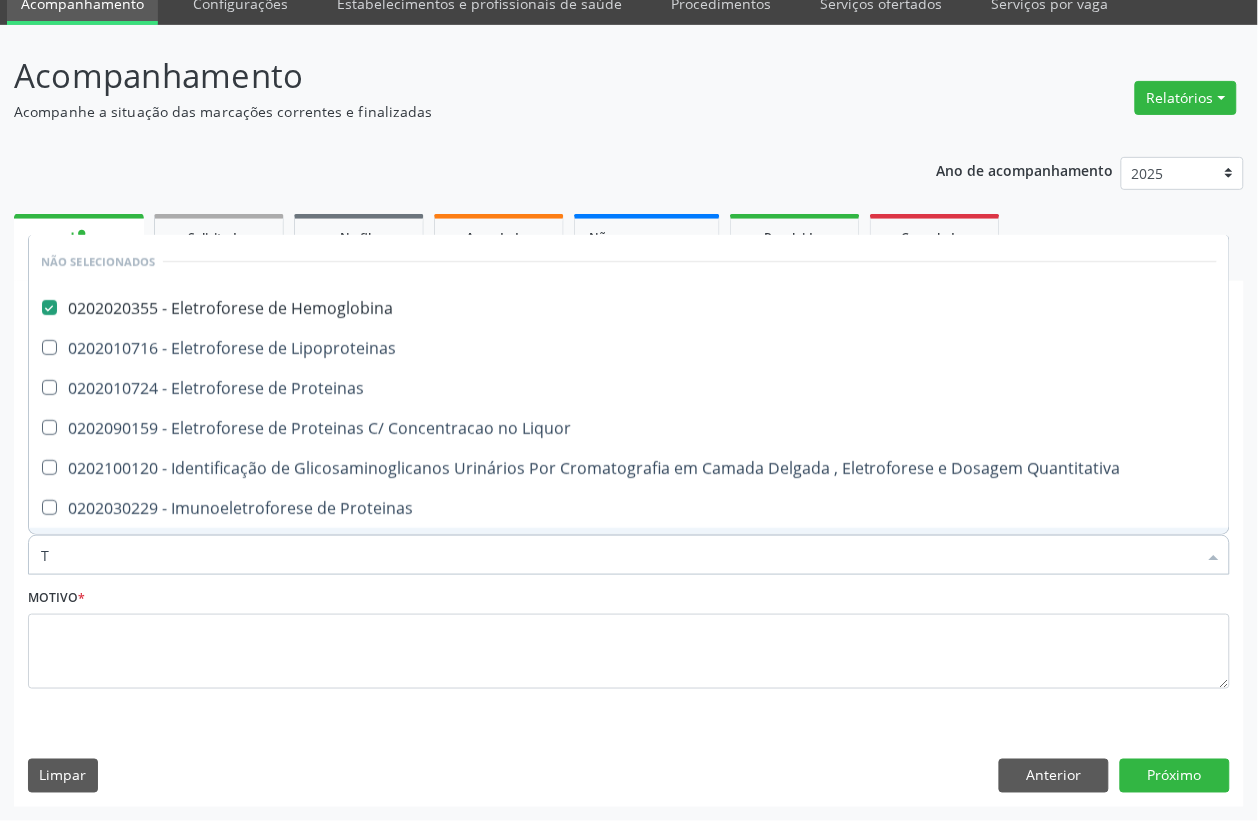 checkbox on "true" 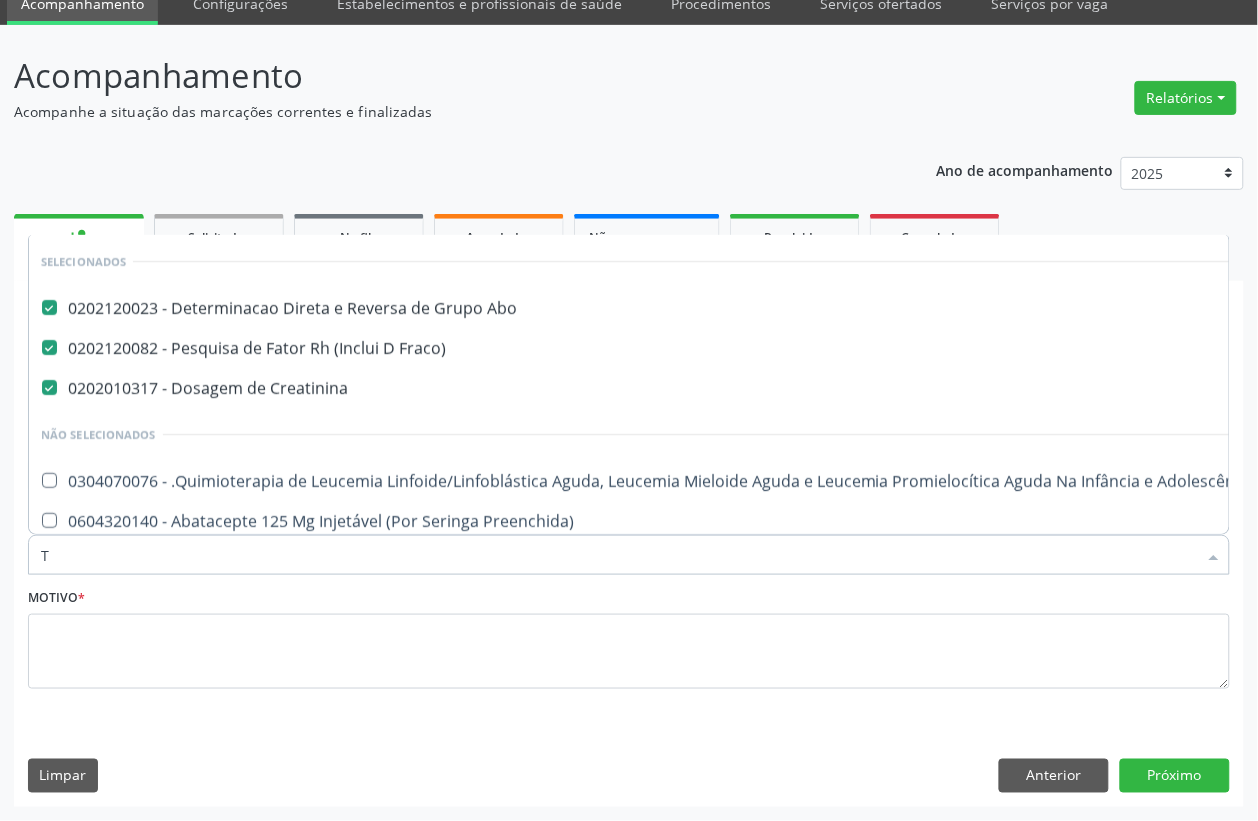 type on "To" 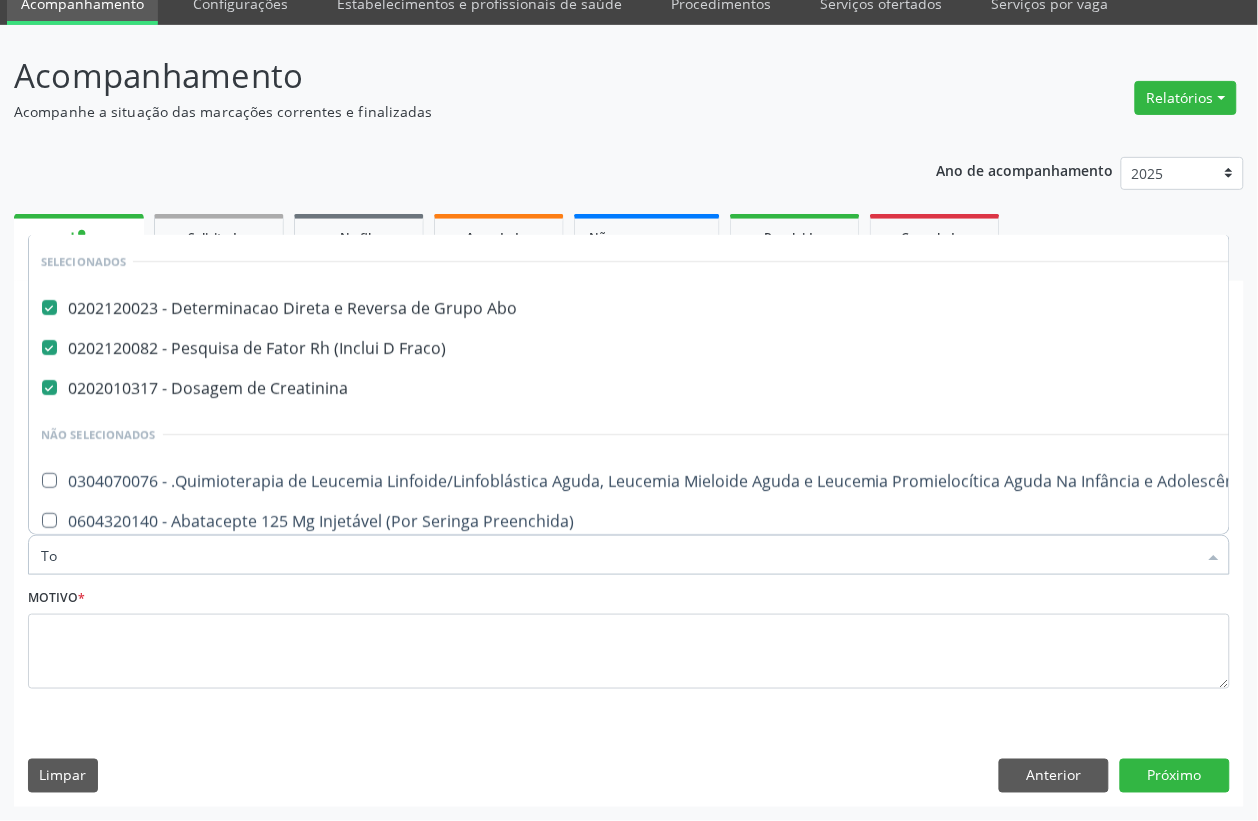 checkbox on "false" 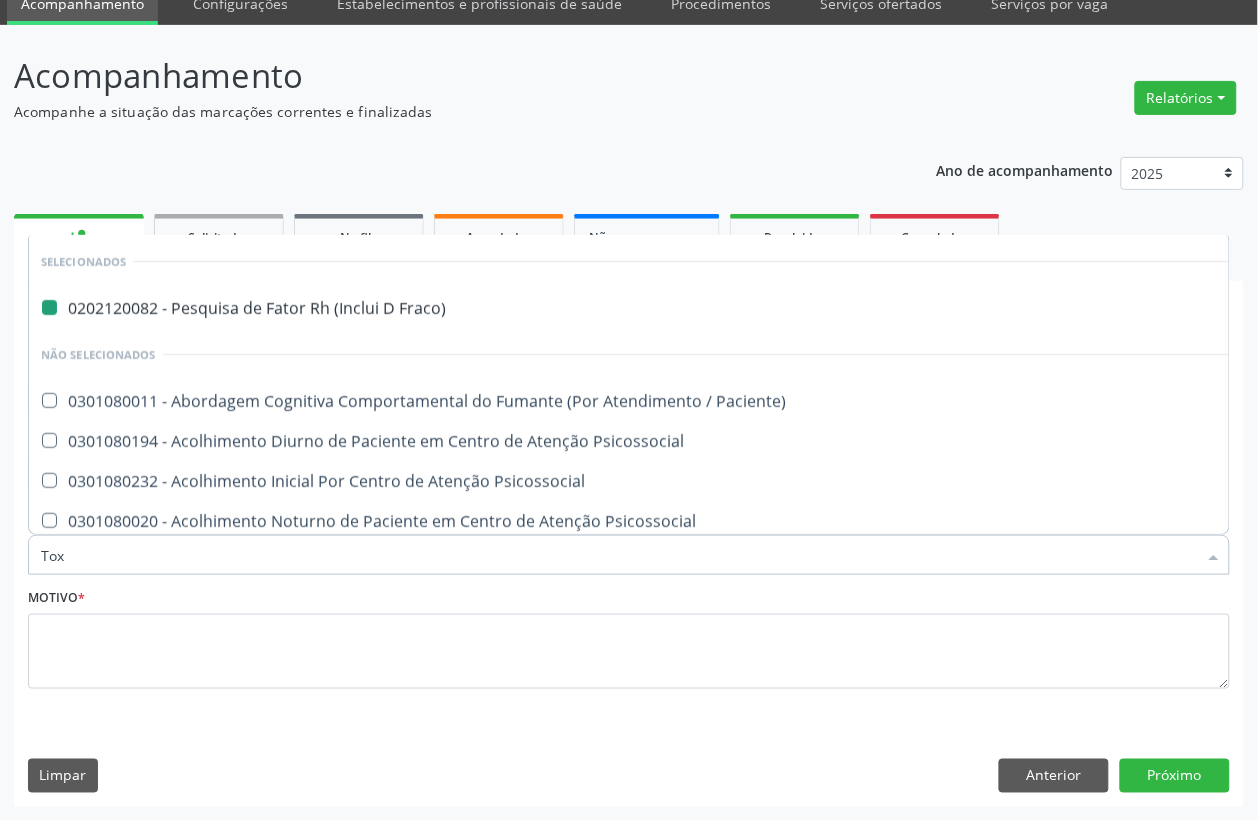 type on "Toxo" 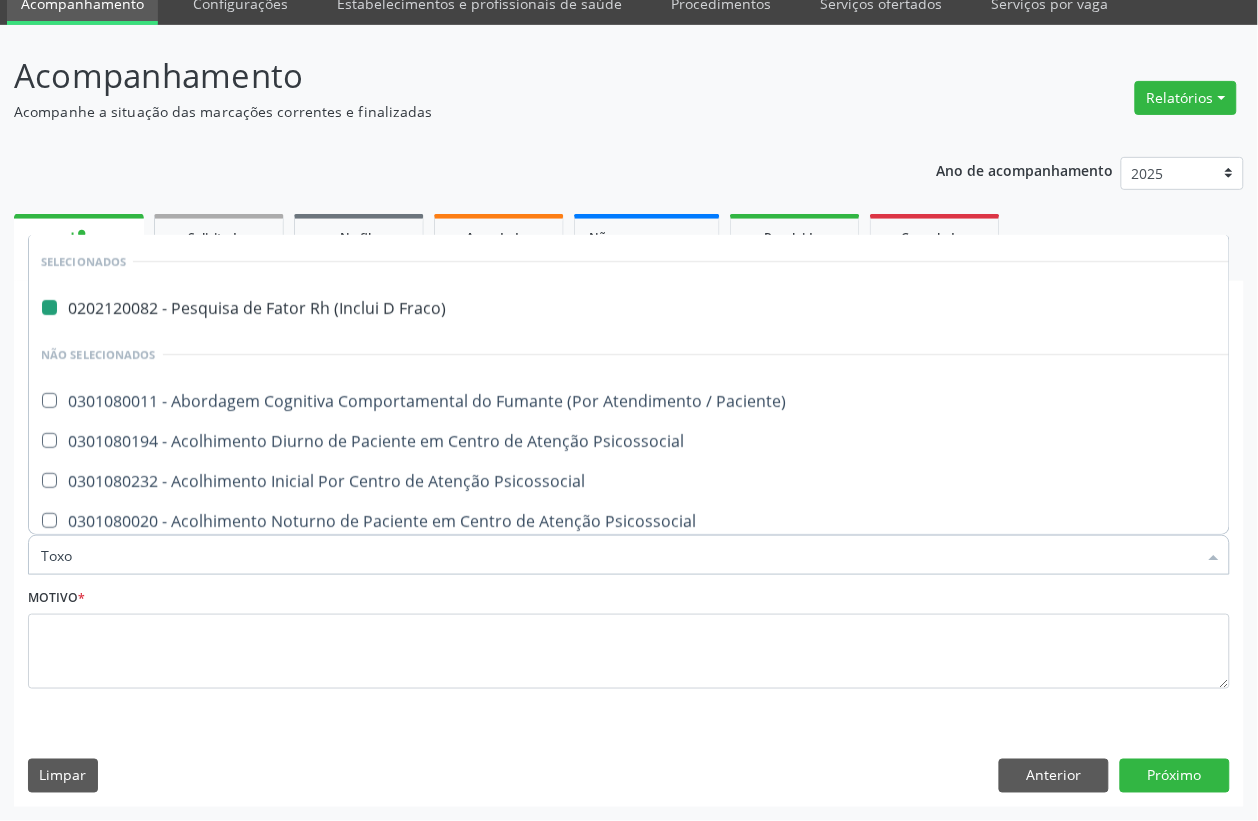 checkbox on "false" 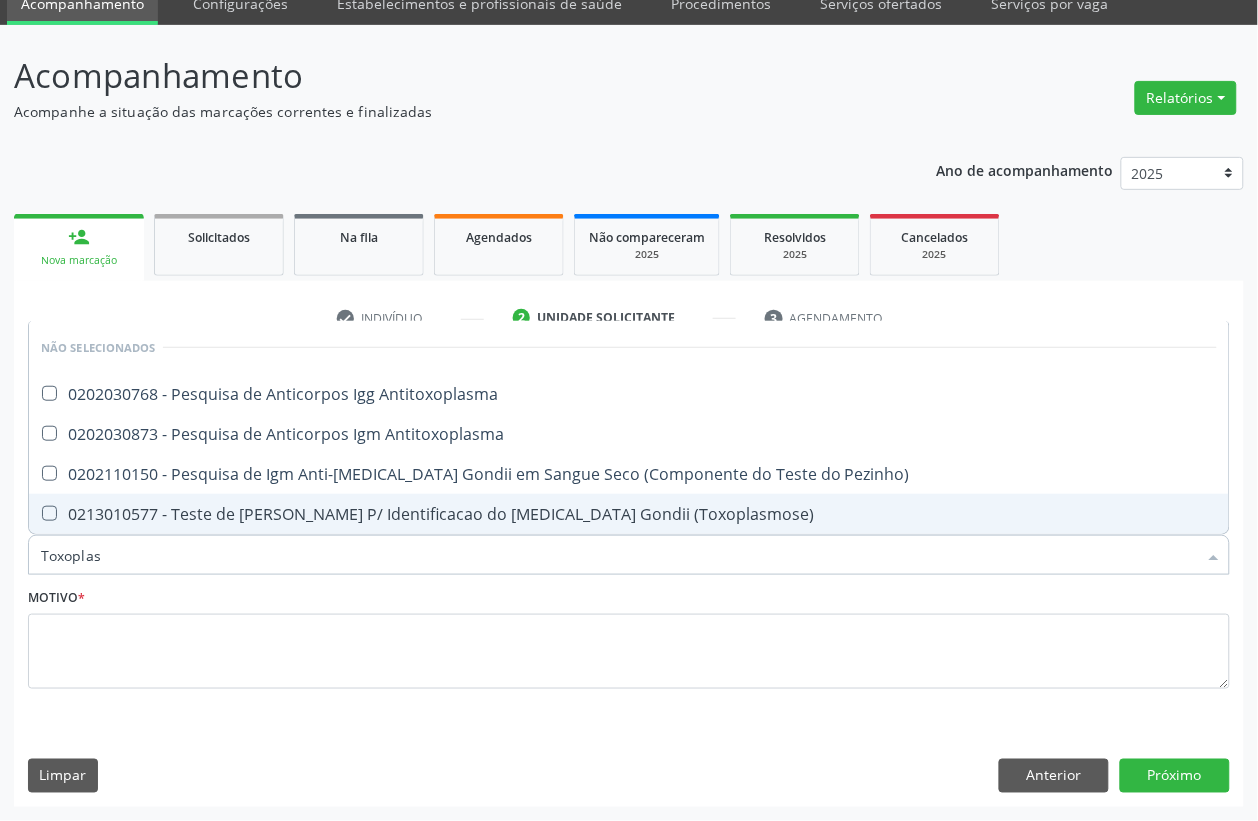 type on "Toxoplasm" 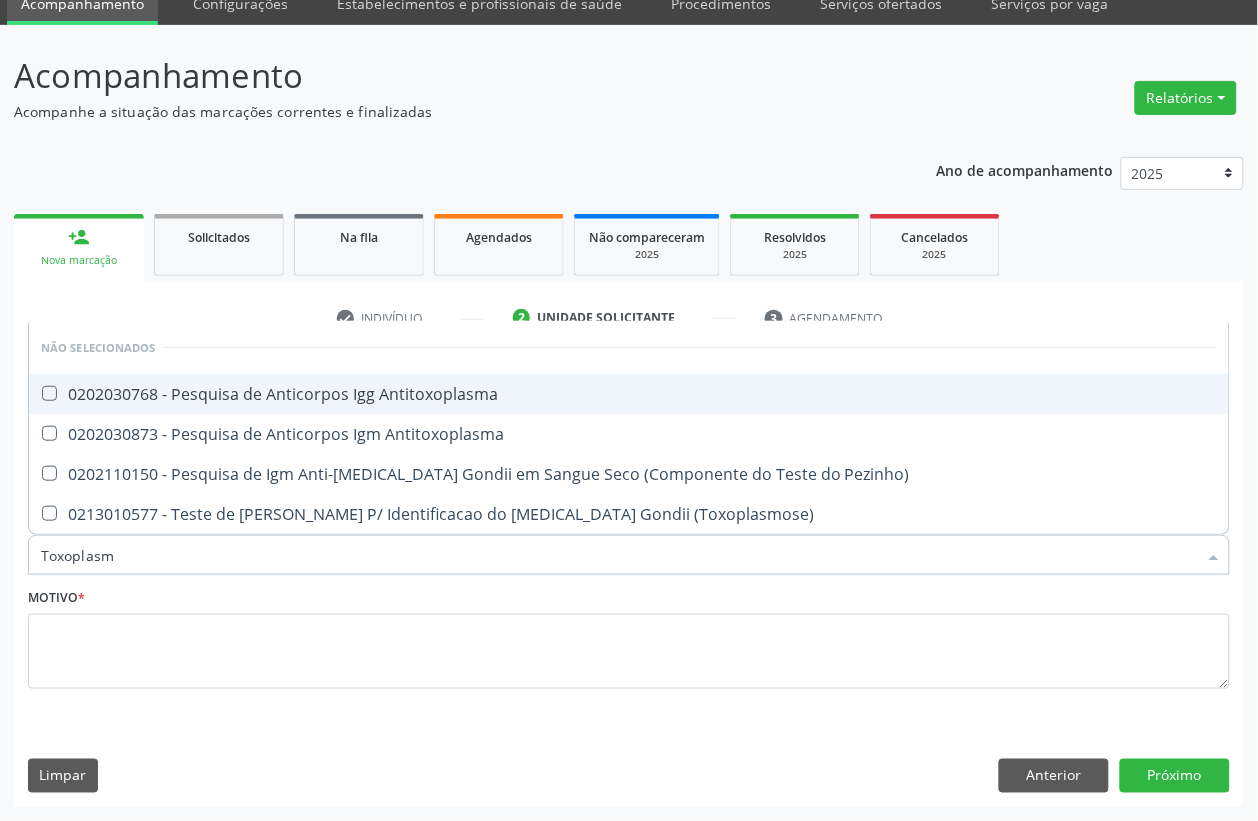 click on "0202030768 - Pesquisa de Anticorpos Igg Antitoxoplasma" at bounding box center (629, 394) 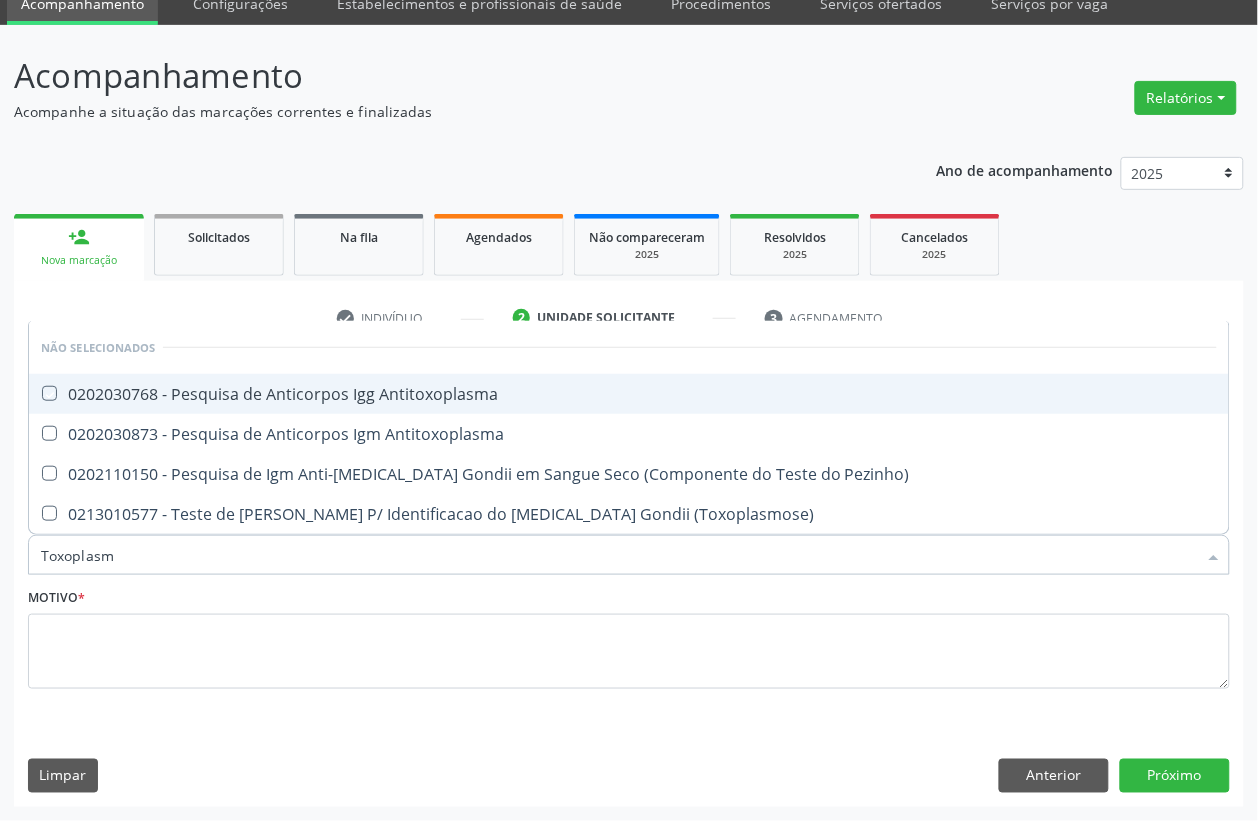 checkbox on "true" 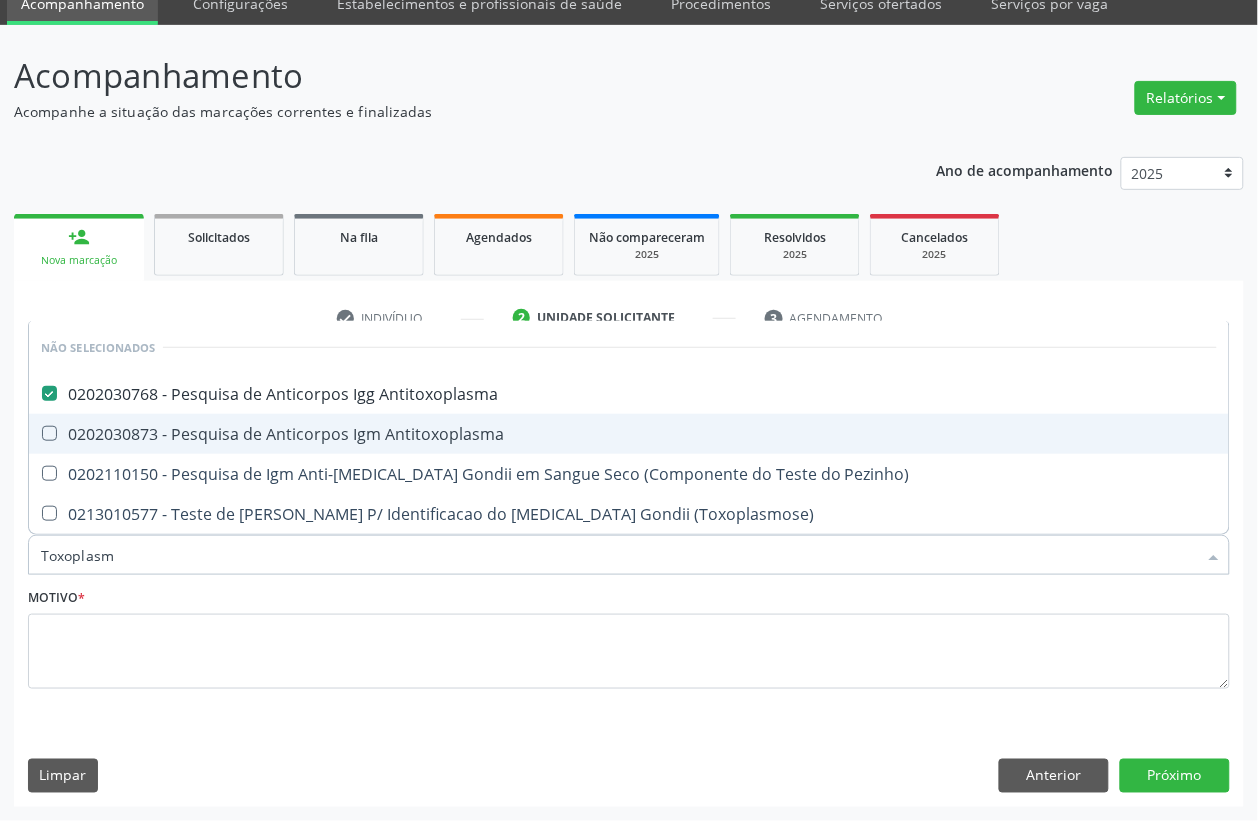click on "0202030873 - Pesquisa de Anticorpos Igm Antitoxoplasma" at bounding box center (629, 434) 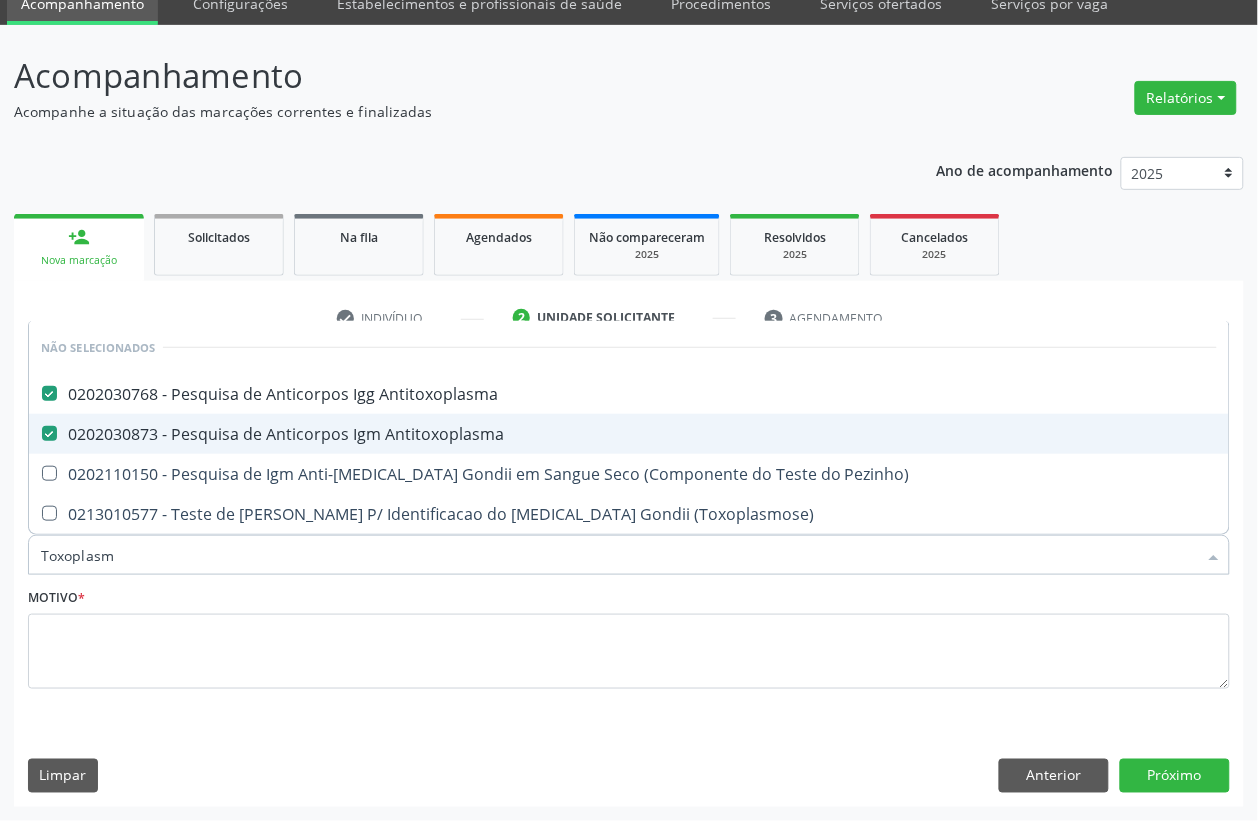 checkbox on "true" 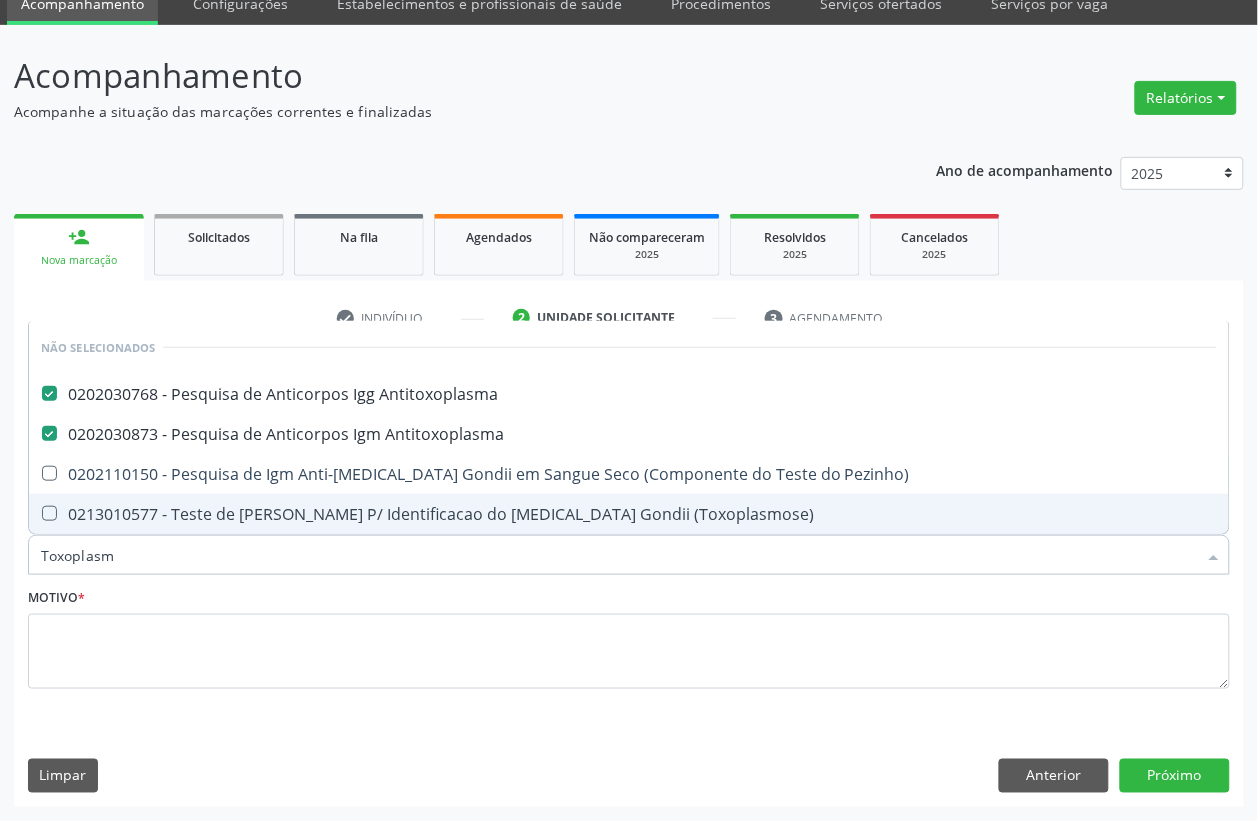 drag, startPoint x: 128, startPoint y: 553, endPoint x: 0, endPoint y: 547, distance: 128.14055 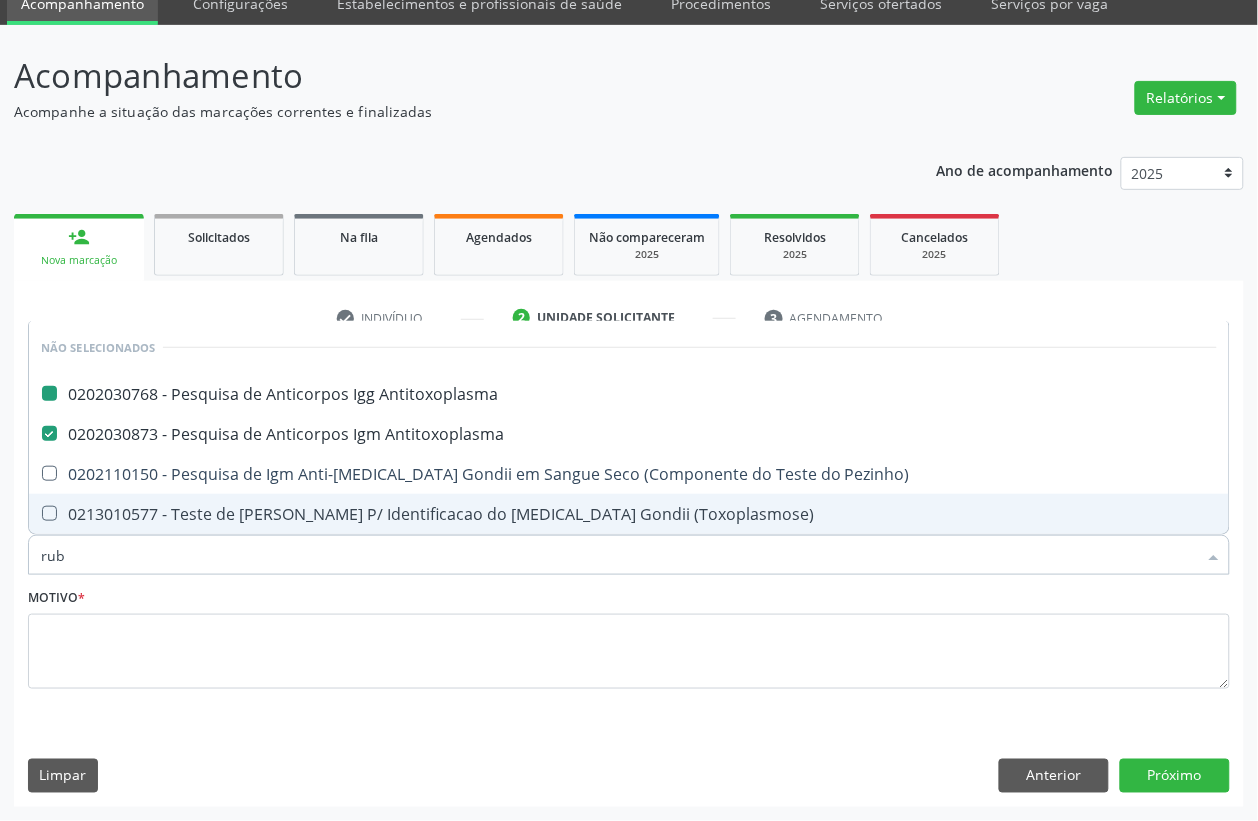 type on "rube" 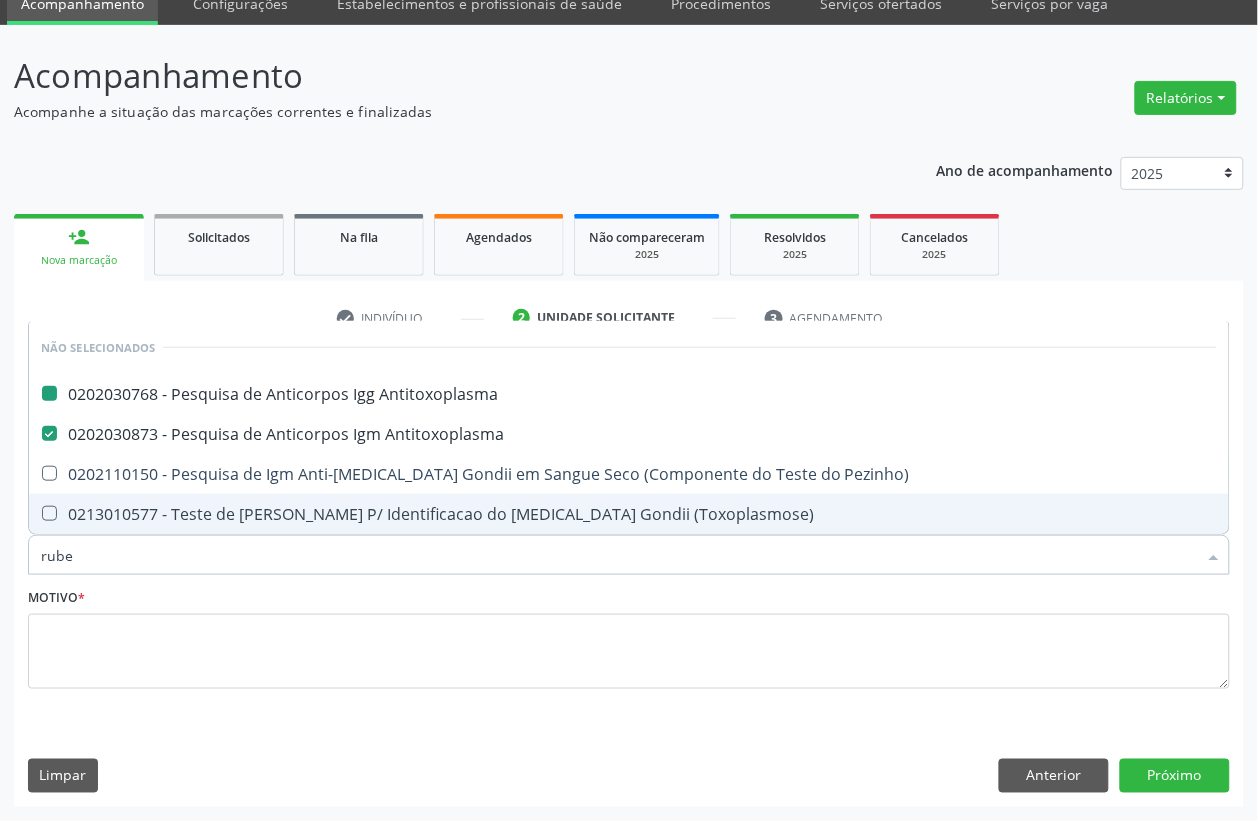 checkbox on "false" 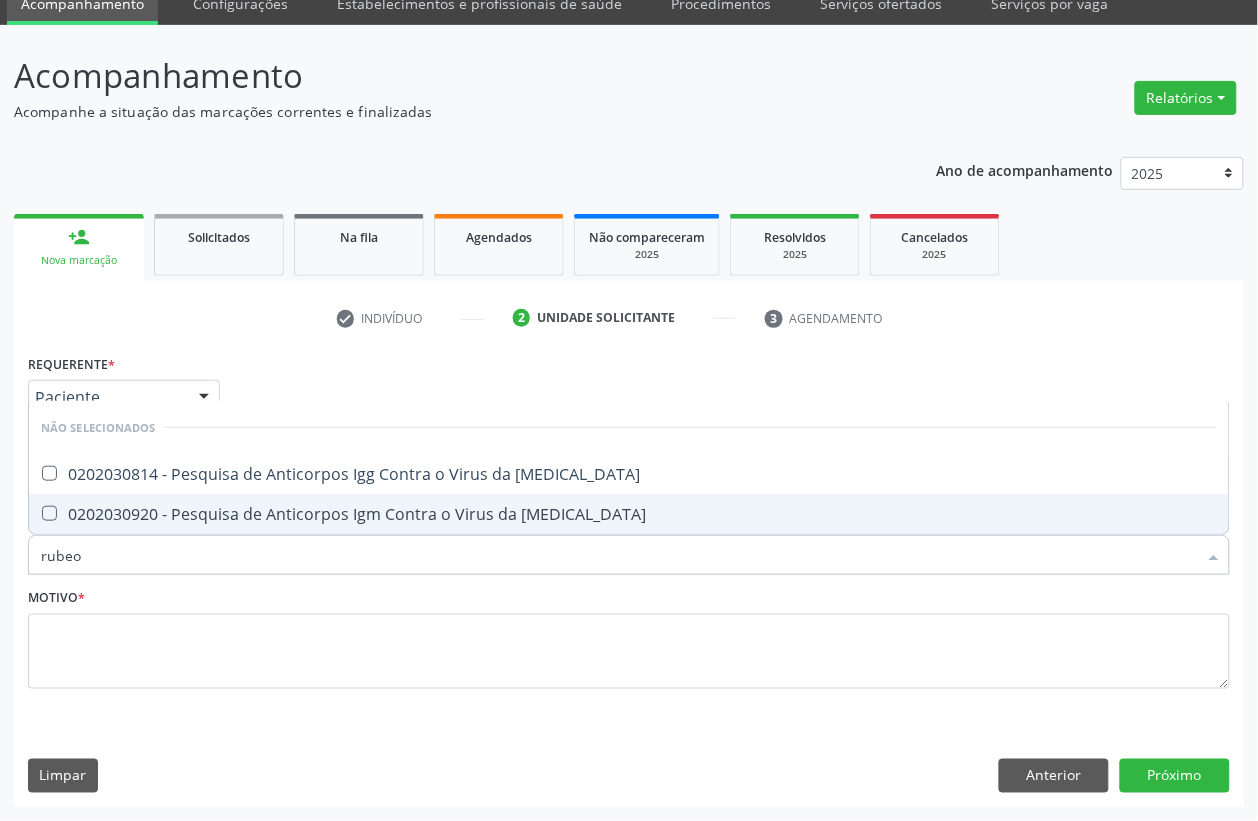 type on "rubeol" 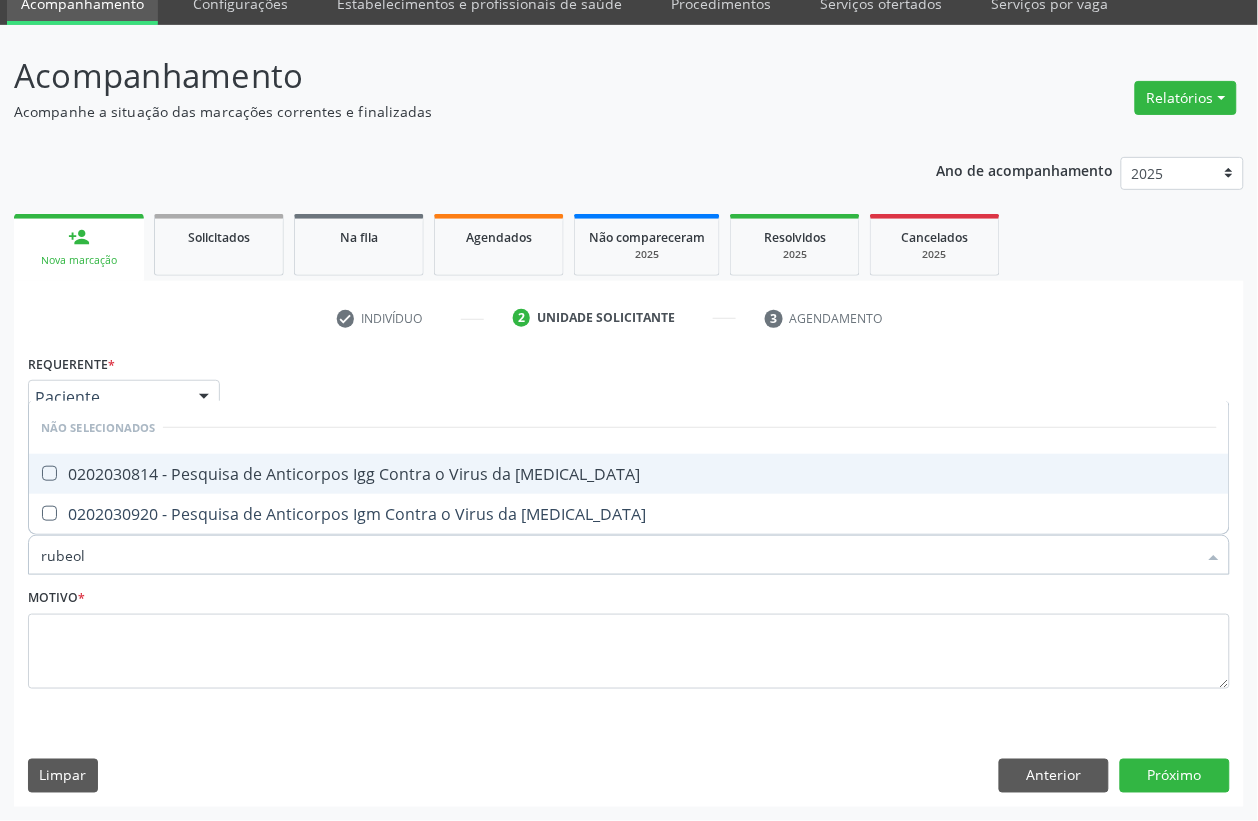 click on "0202030814 - Pesquisa de Anticorpos Igg Contra o Virus da Rubeola" at bounding box center [629, 474] 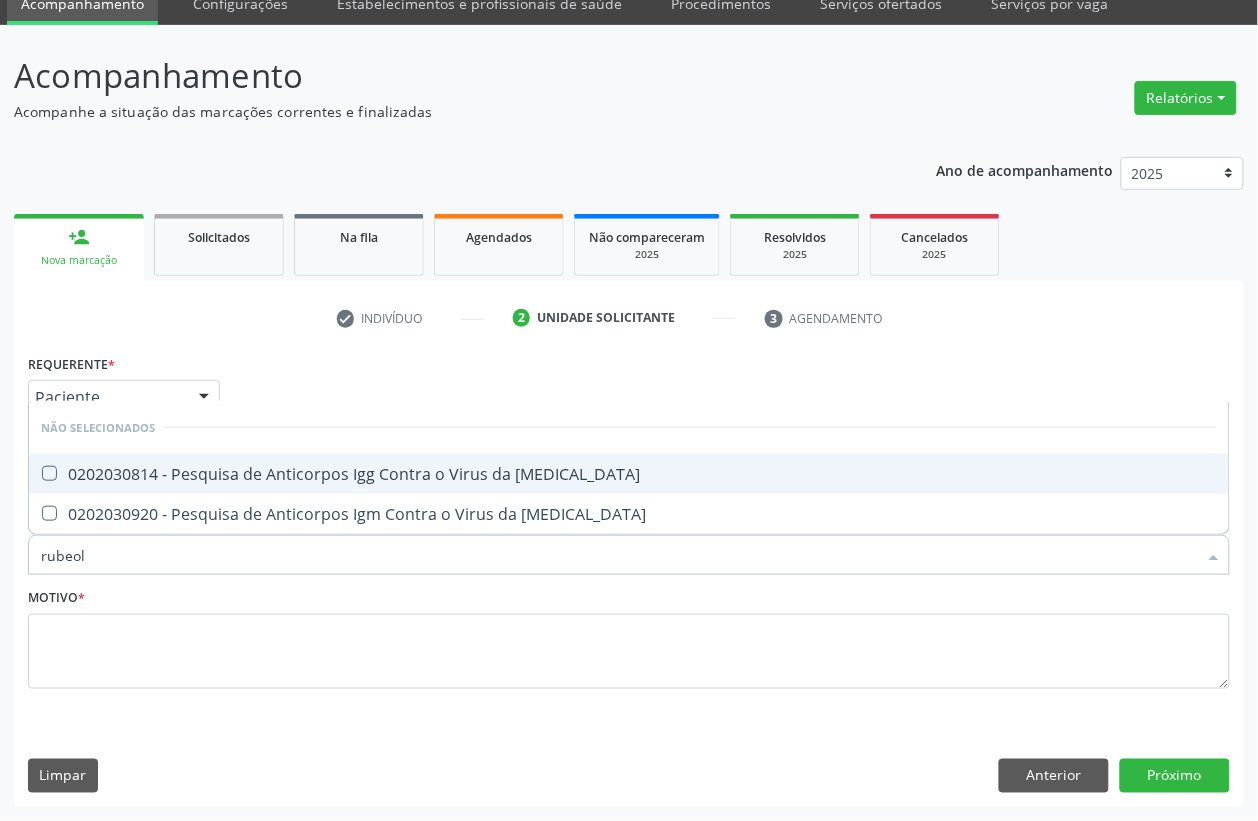 checkbox on "true" 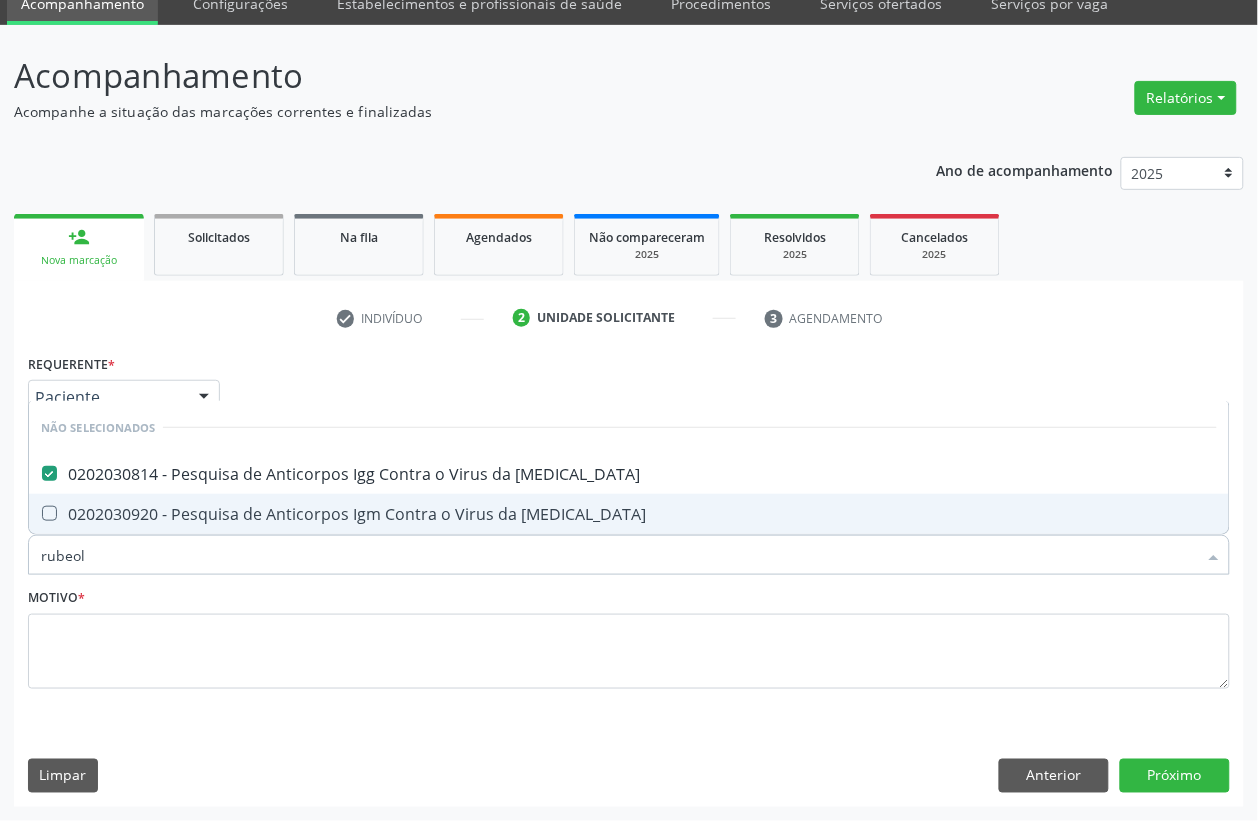 click on "0202030920 - Pesquisa de Anticorpos Igm Contra o Virus da Rubeola" at bounding box center [629, 514] 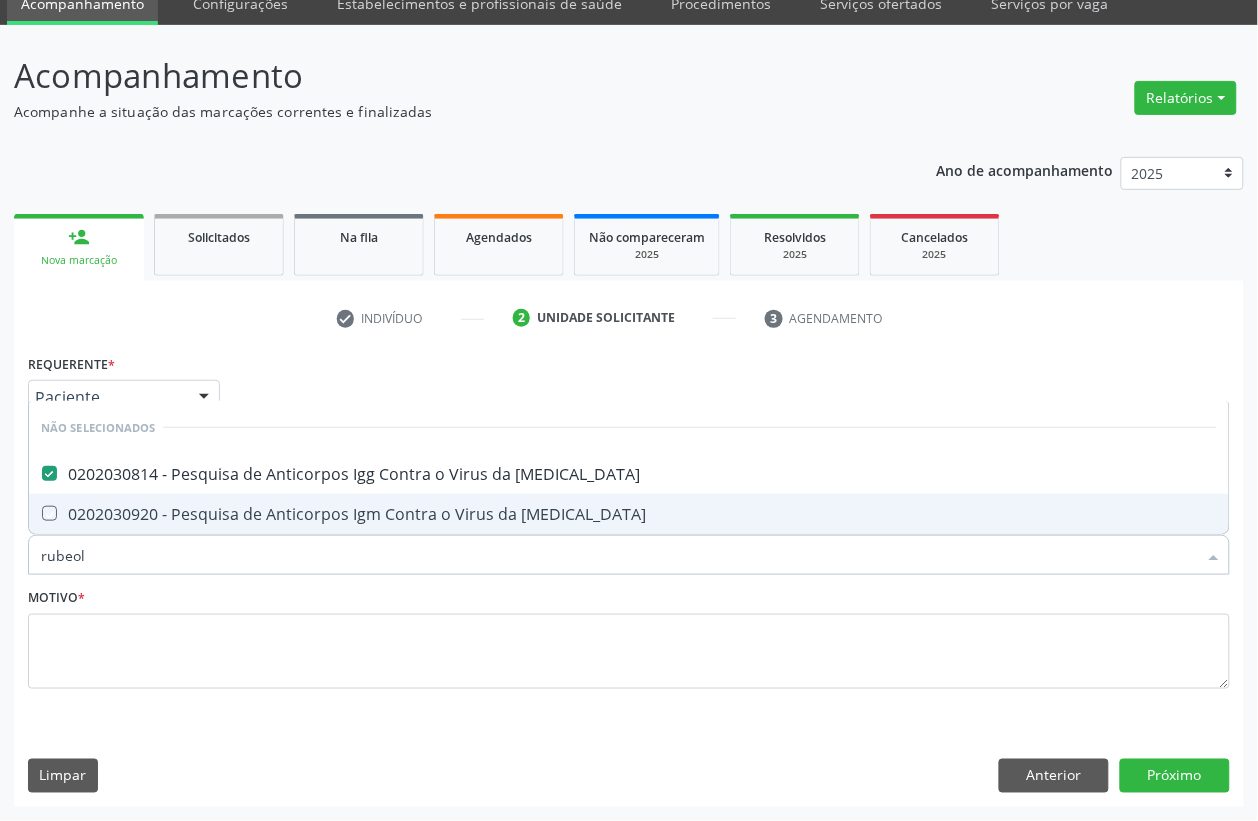 checkbox on "true" 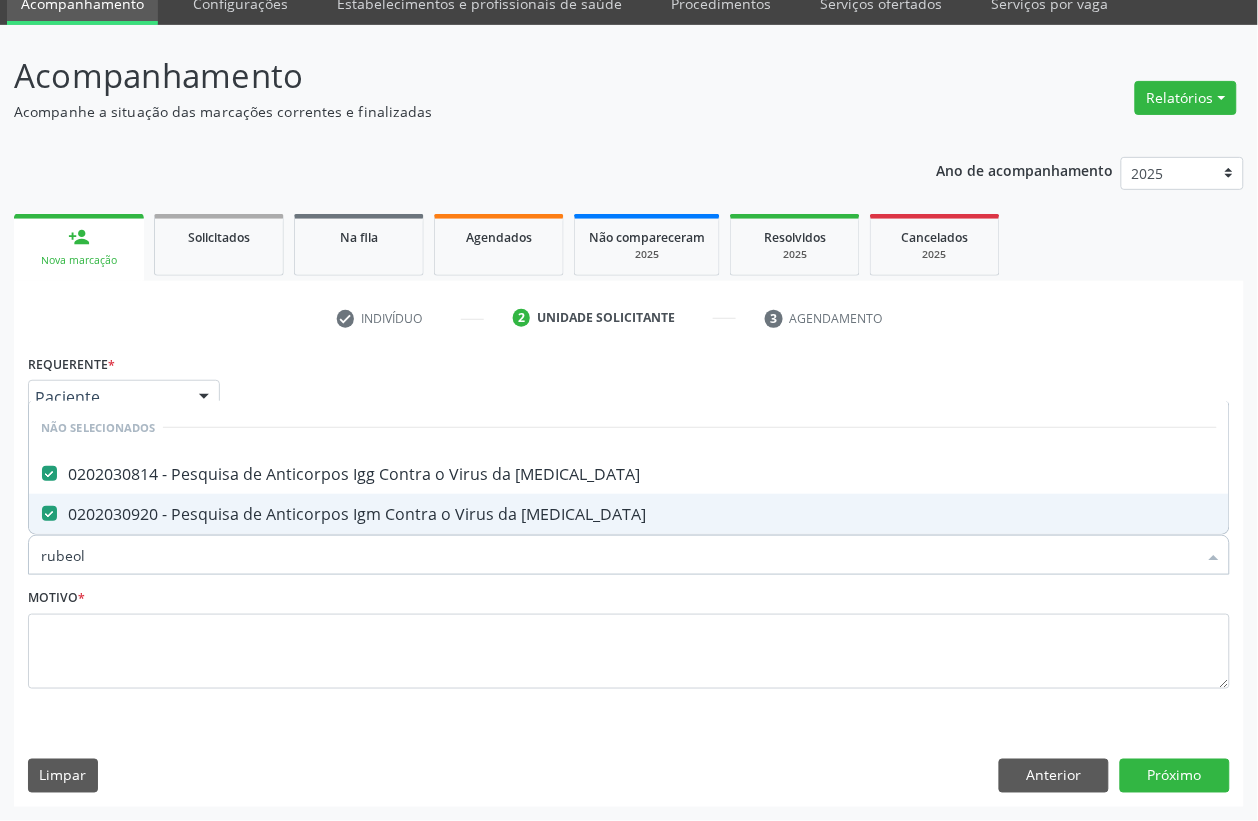 drag, startPoint x: 266, startPoint y: 556, endPoint x: 0, endPoint y: 563, distance: 266.0921 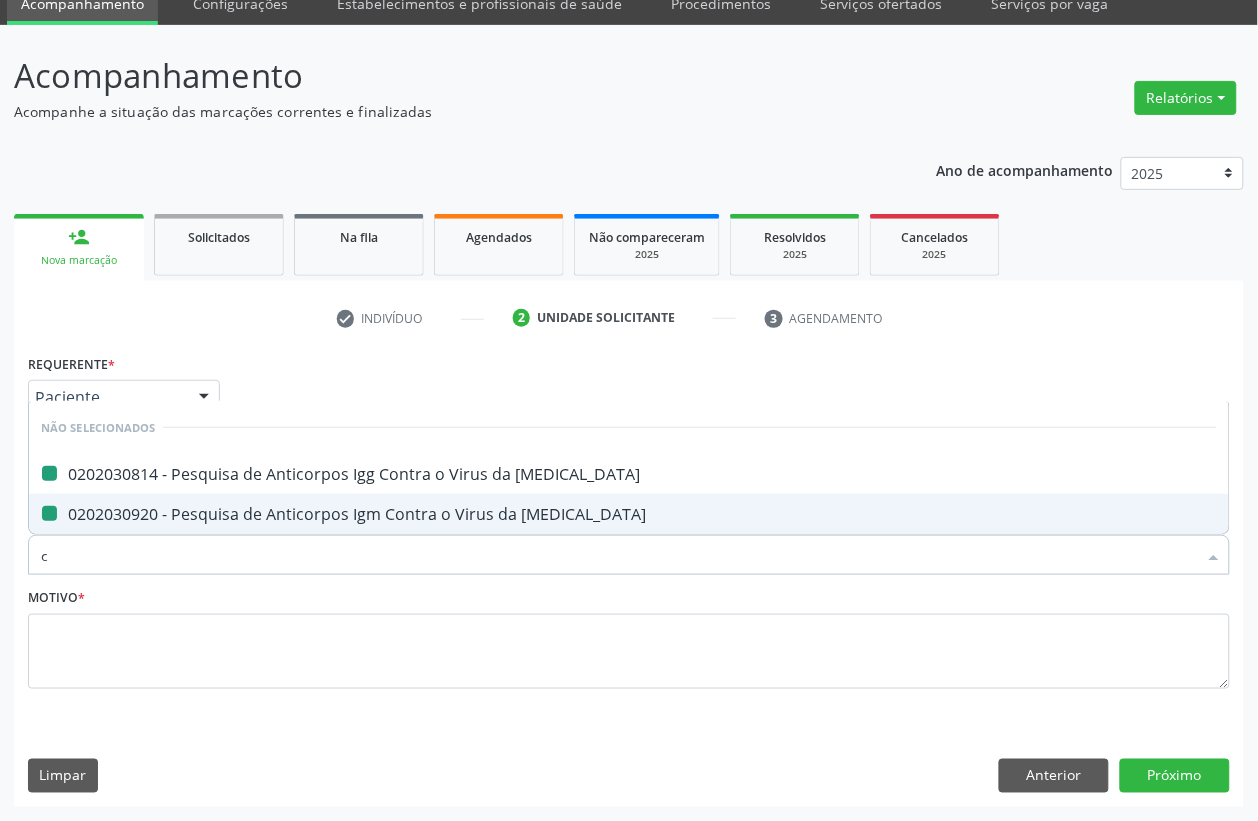 type on "ci" 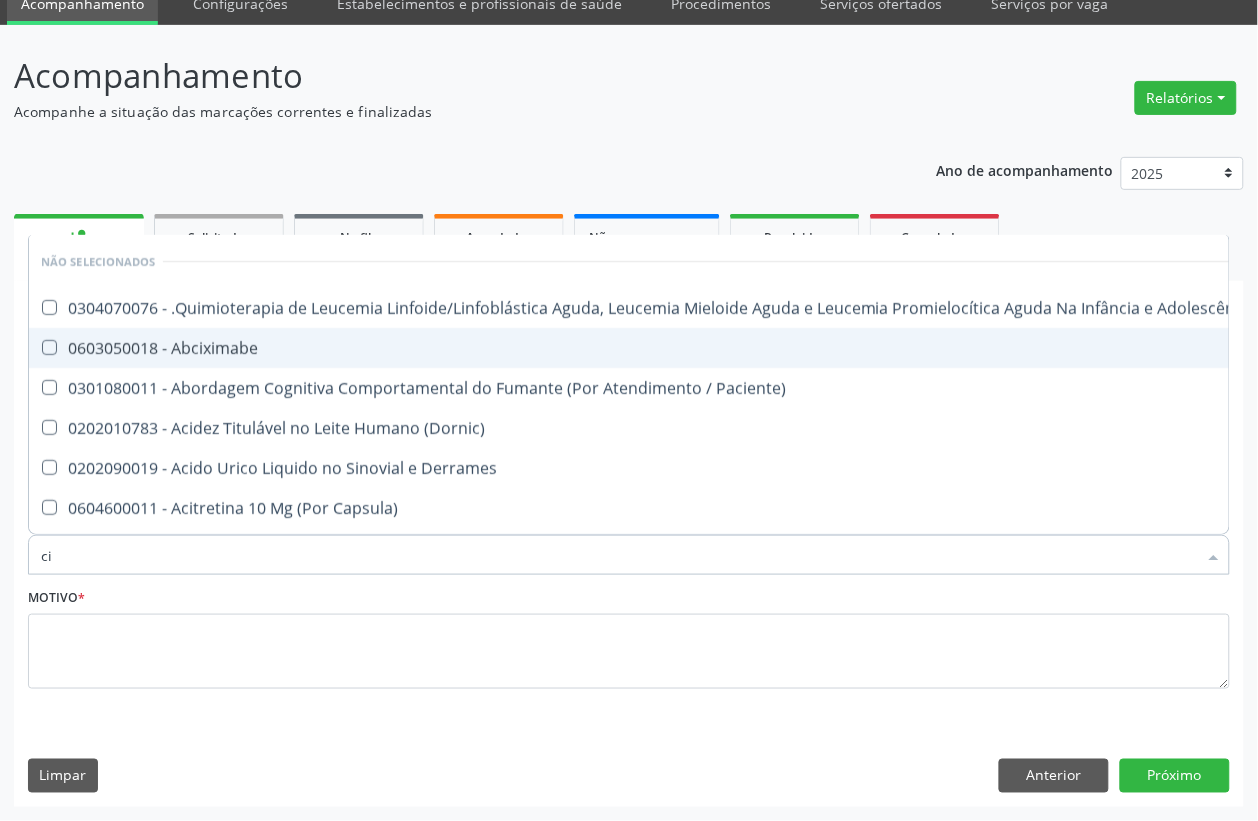 checkbox on "false" 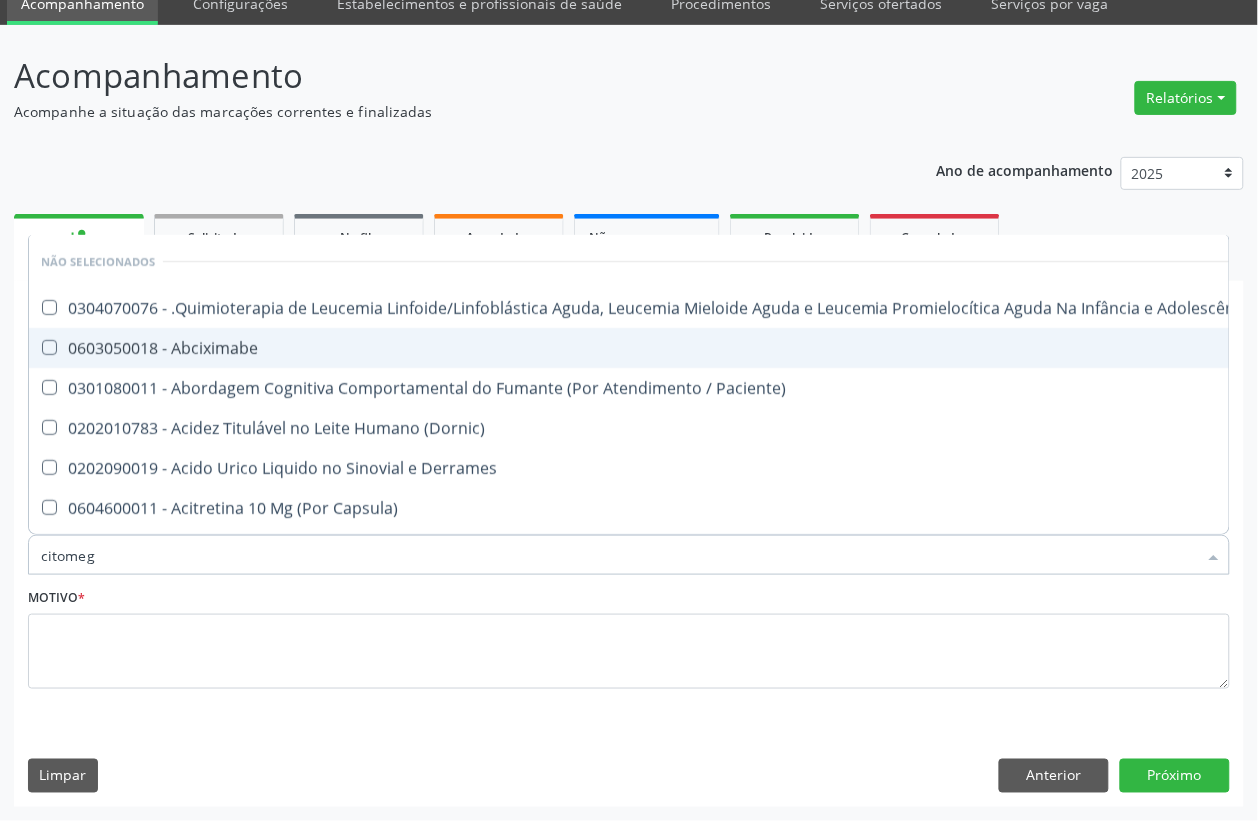 type on "citomega" 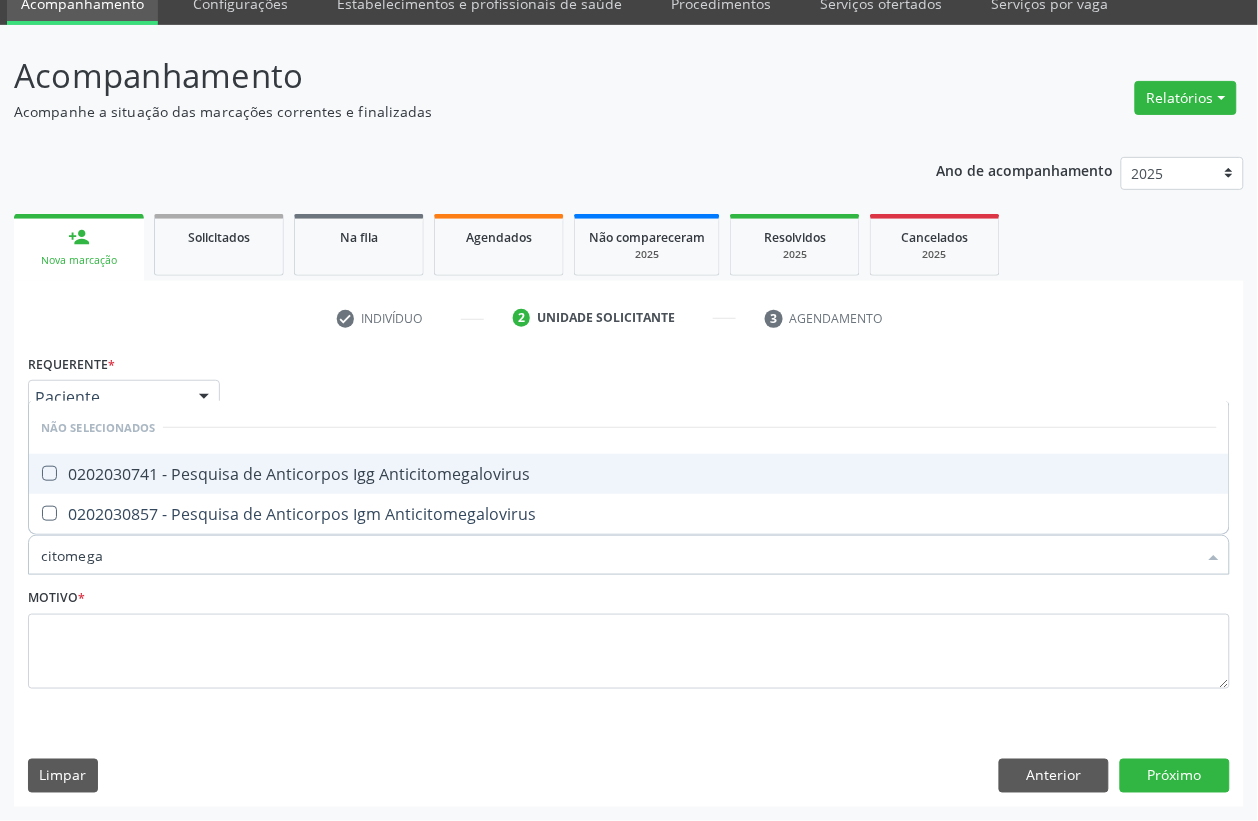 click on "0202030741 - Pesquisa de Anticorpos Igg Anticitomegalovirus" at bounding box center [629, 474] 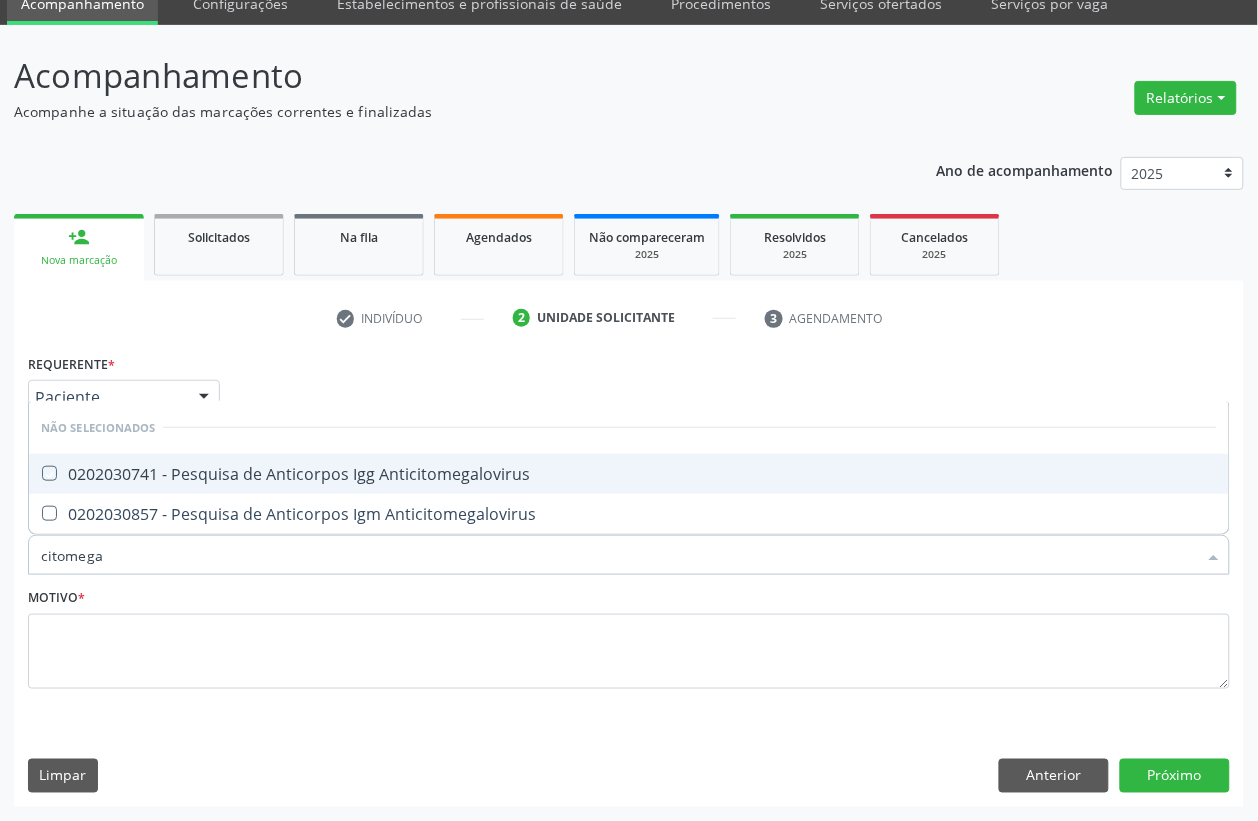 checkbox on "true" 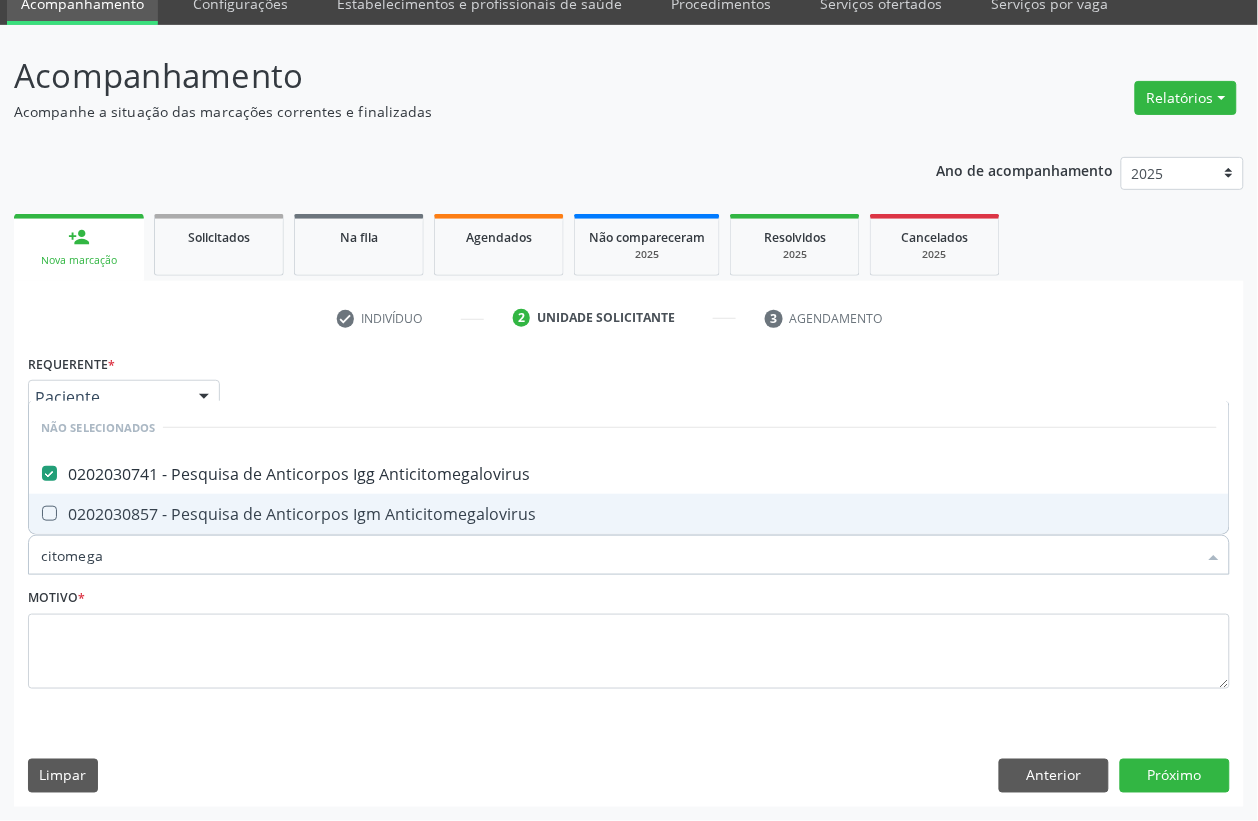 click on "0202030857 - Pesquisa de Anticorpos Igm Anticitomegalovirus" at bounding box center (629, 514) 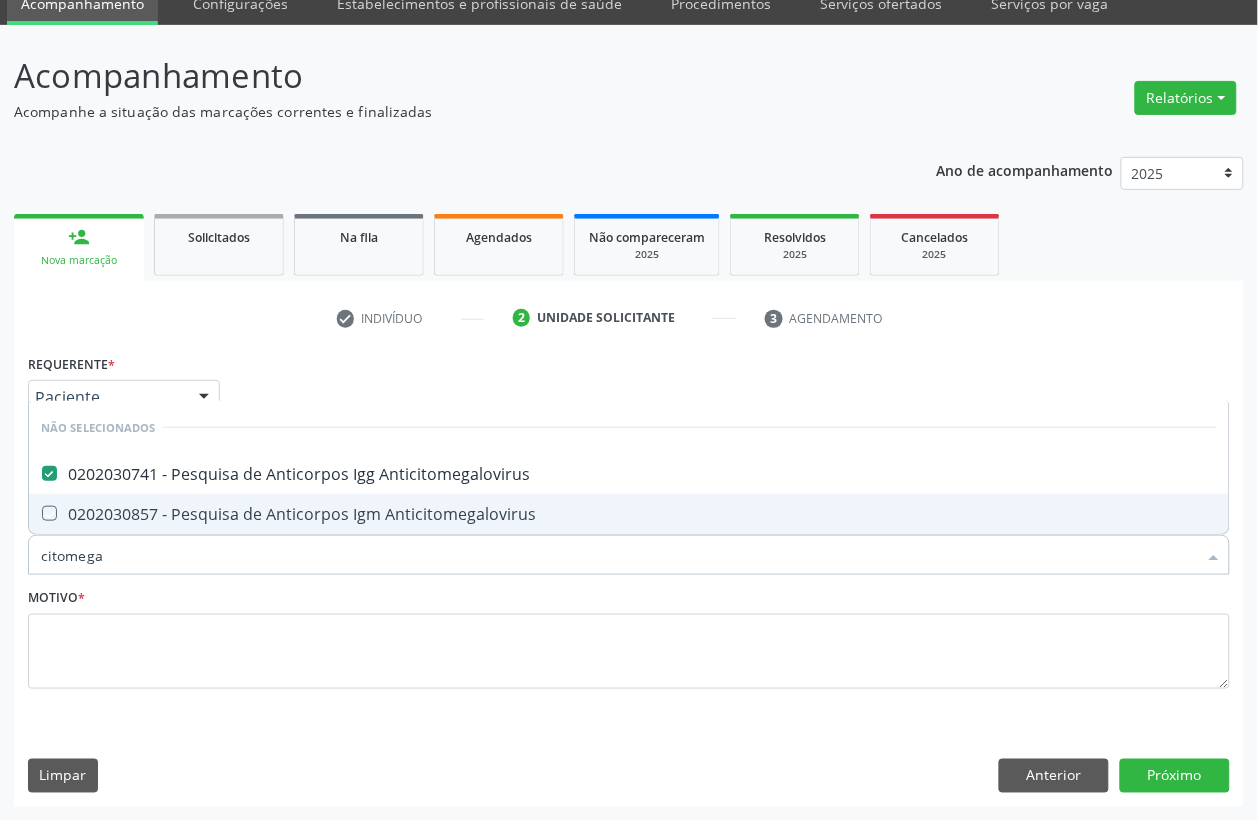 checkbox on "true" 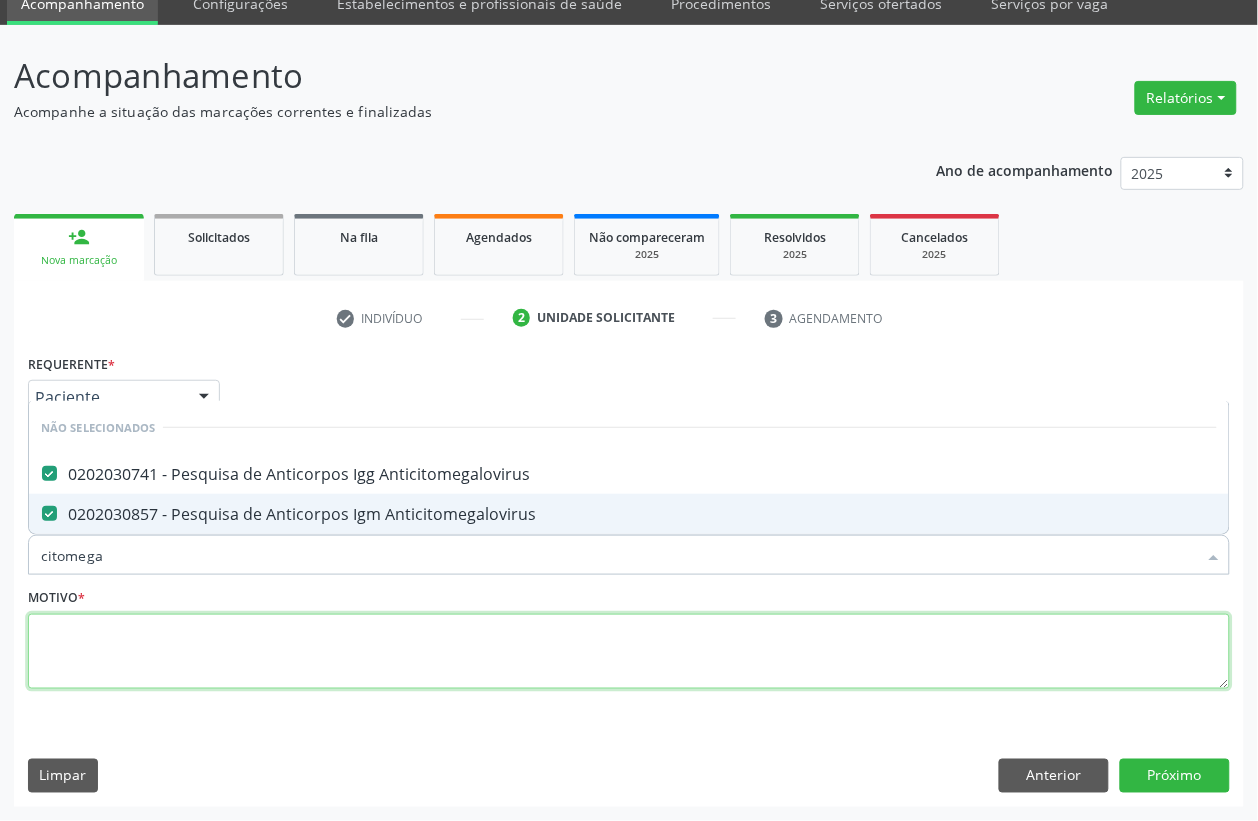 click at bounding box center (629, 652) 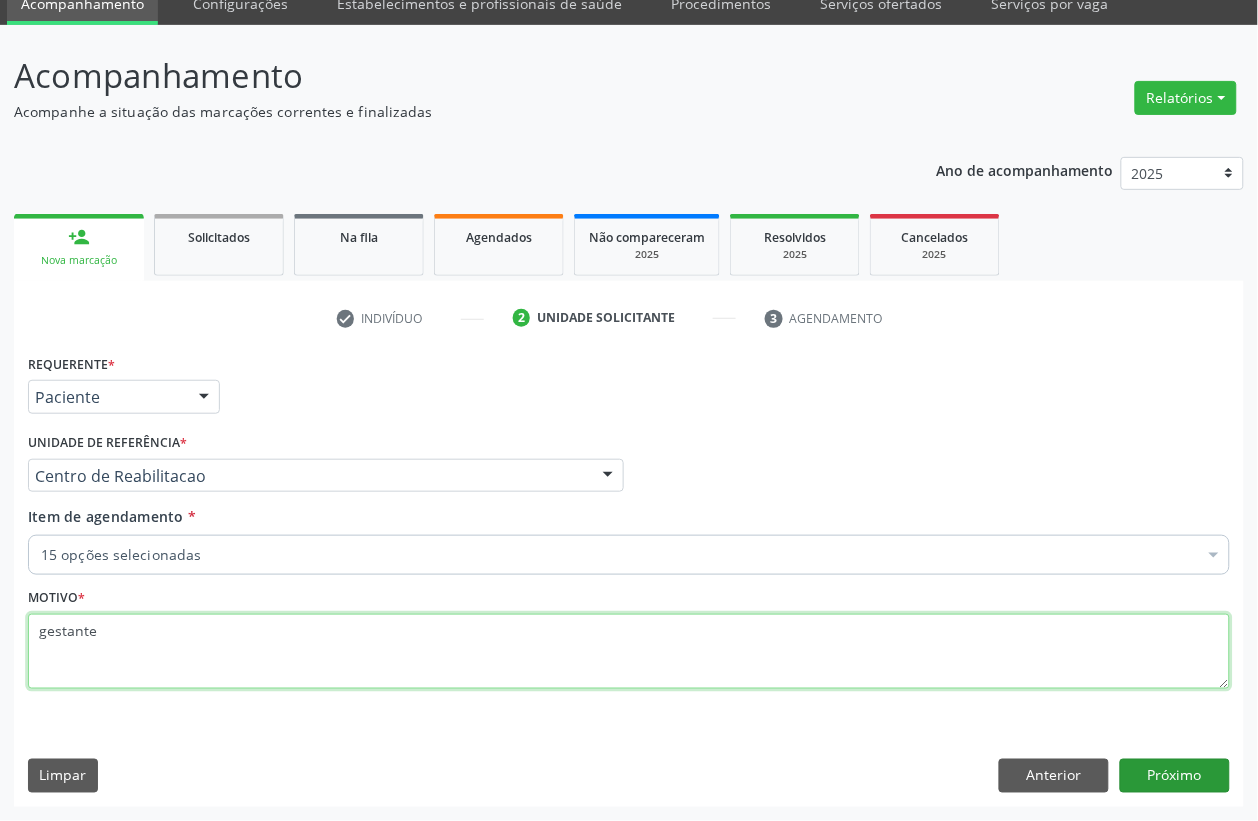 type on "gestante" 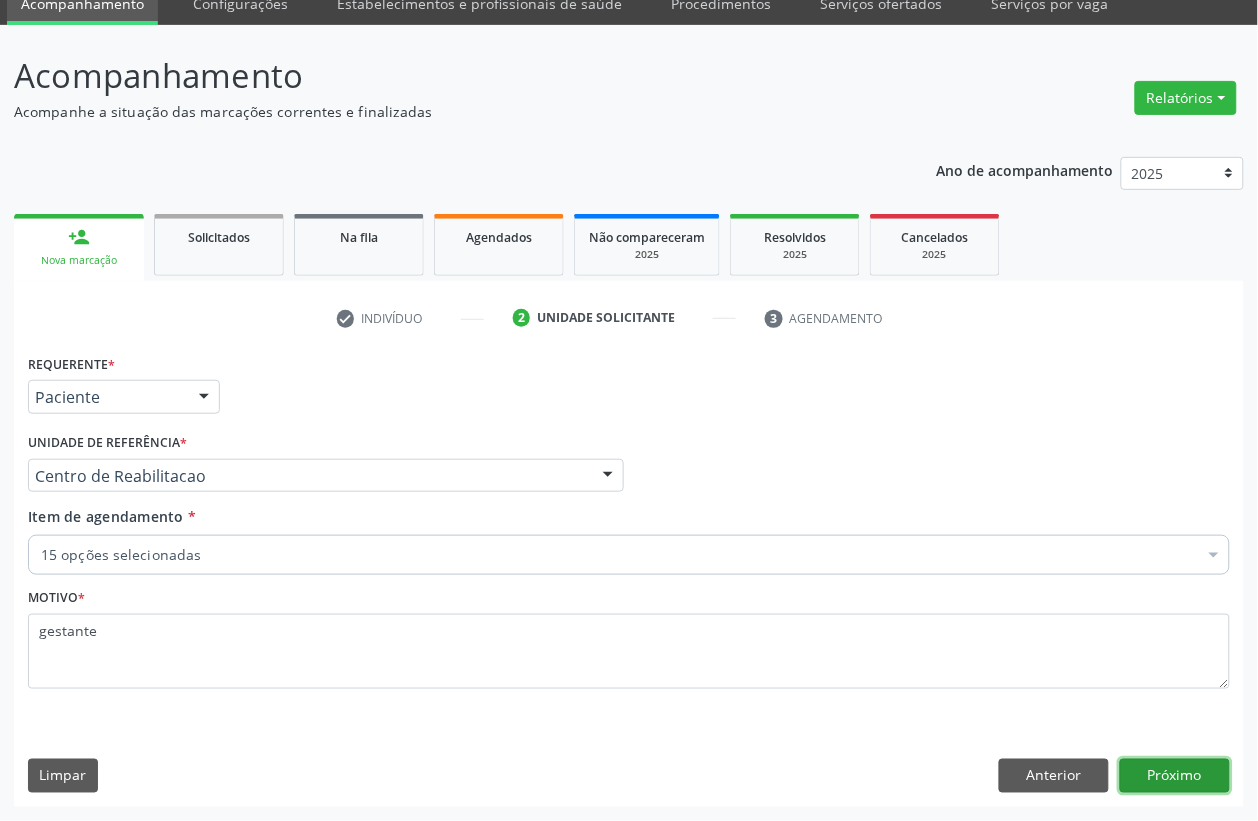 click on "Próximo" at bounding box center [1175, 776] 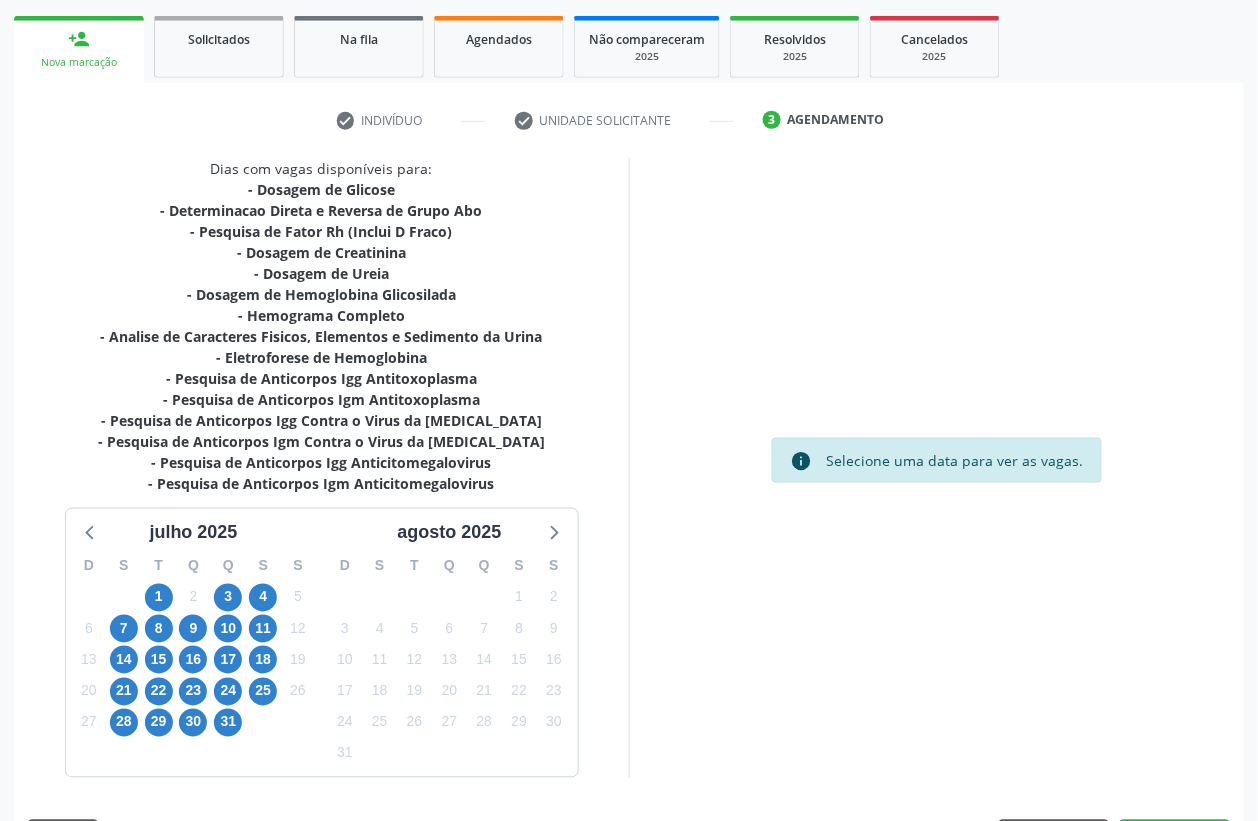 scroll, scrollTop: 335, scrollLeft: 0, axis: vertical 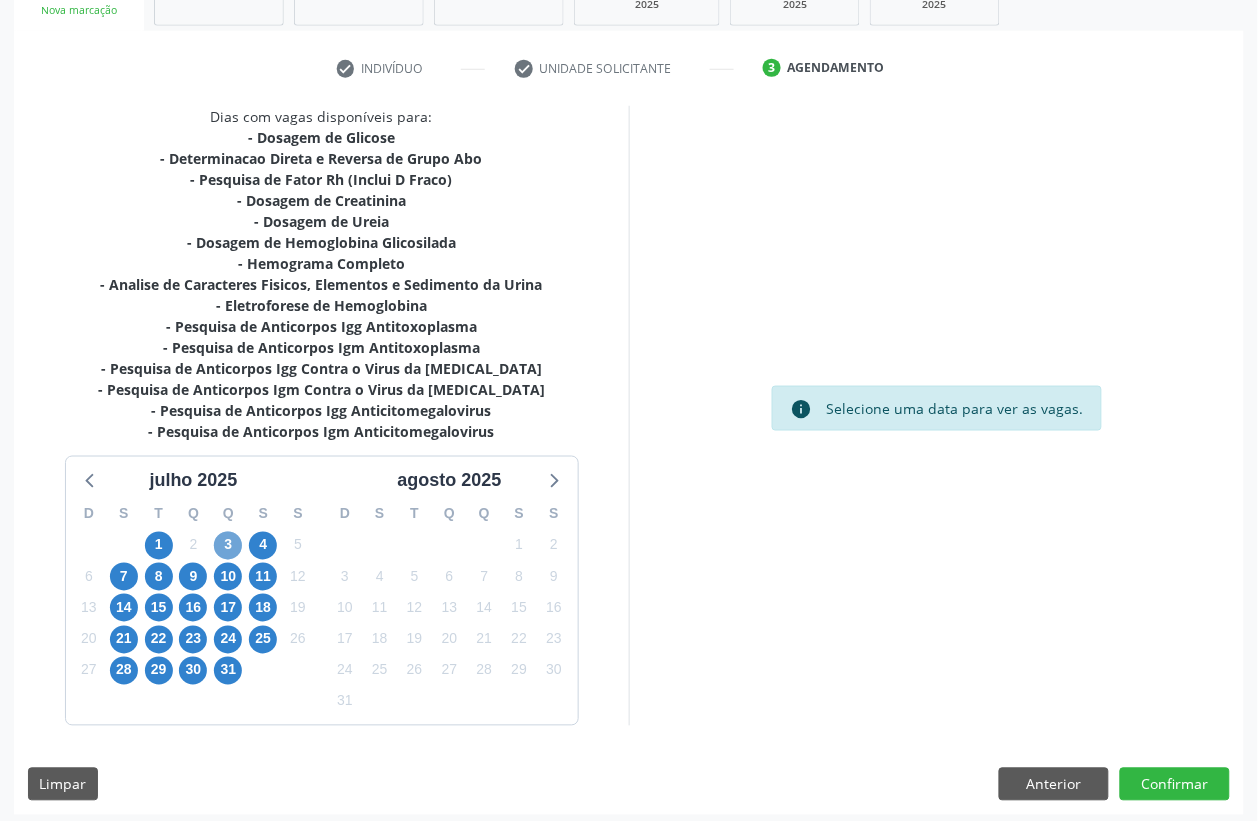 click on "3" at bounding box center [228, 546] 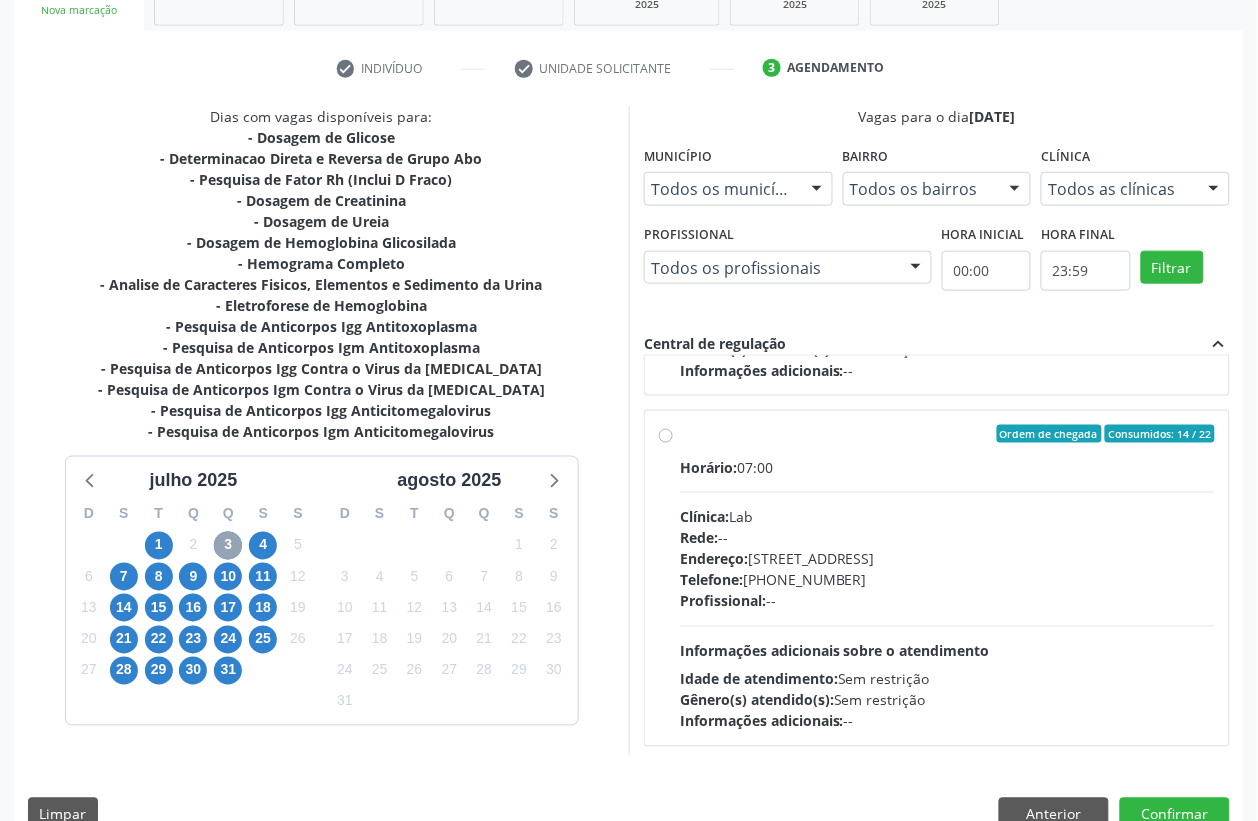 scroll, scrollTop: 667, scrollLeft: 0, axis: vertical 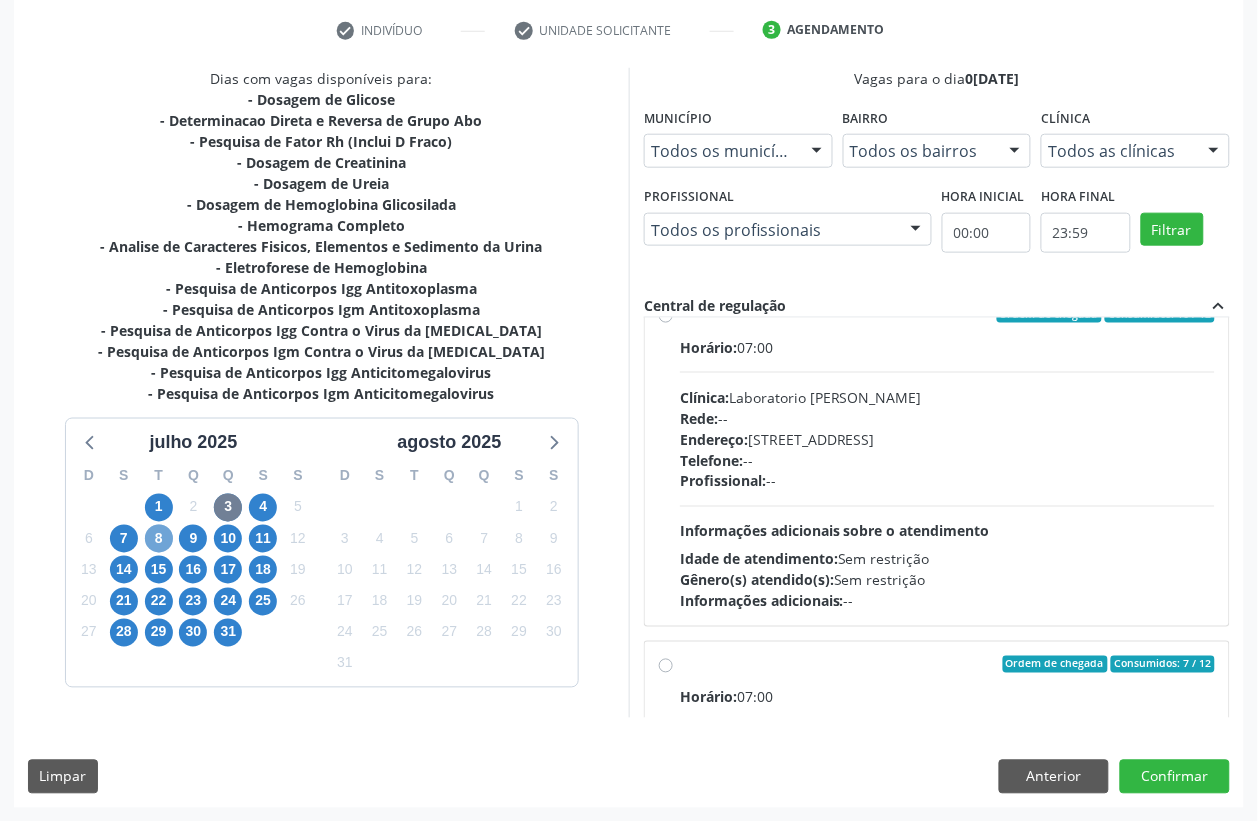 click on "8" at bounding box center (159, 539) 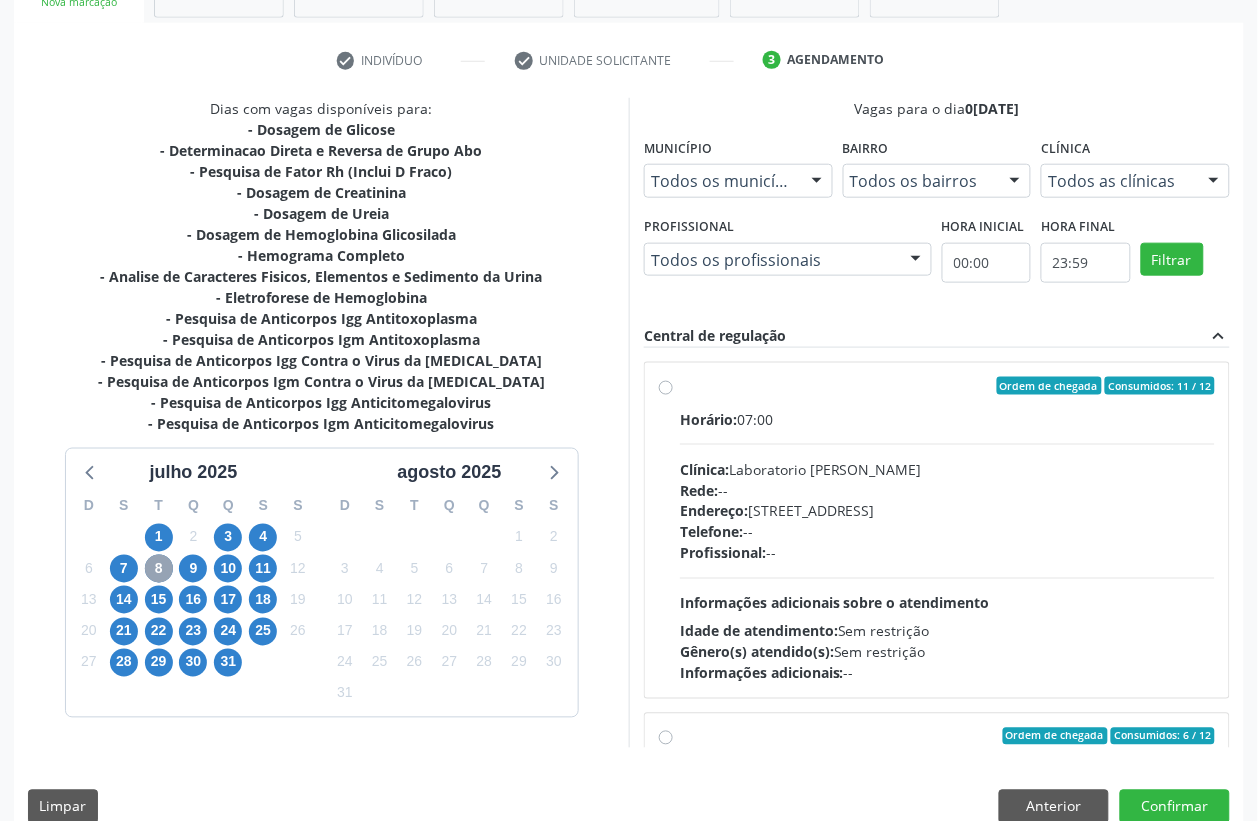 scroll, scrollTop: 373, scrollLeft: 0, axis: vertical 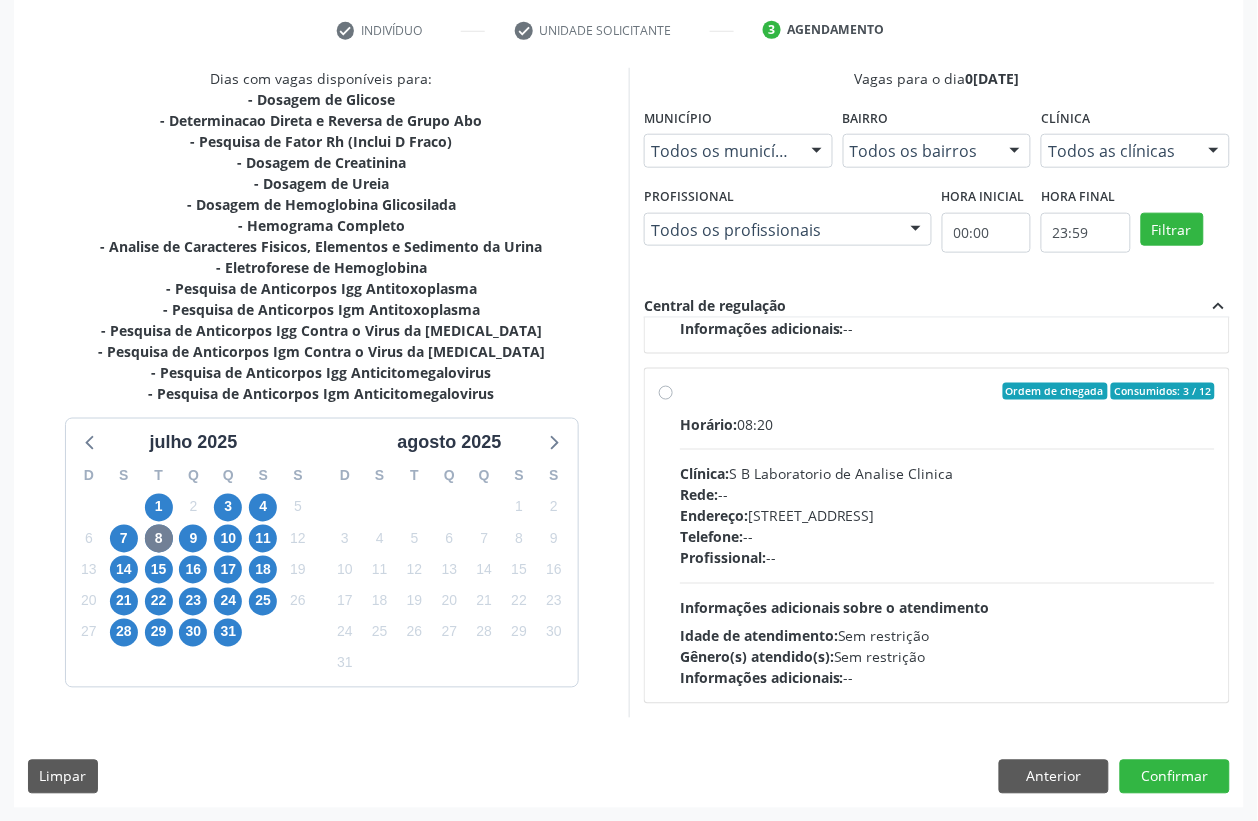 click on "Telefone:   --" at bounding box center [947, 537] 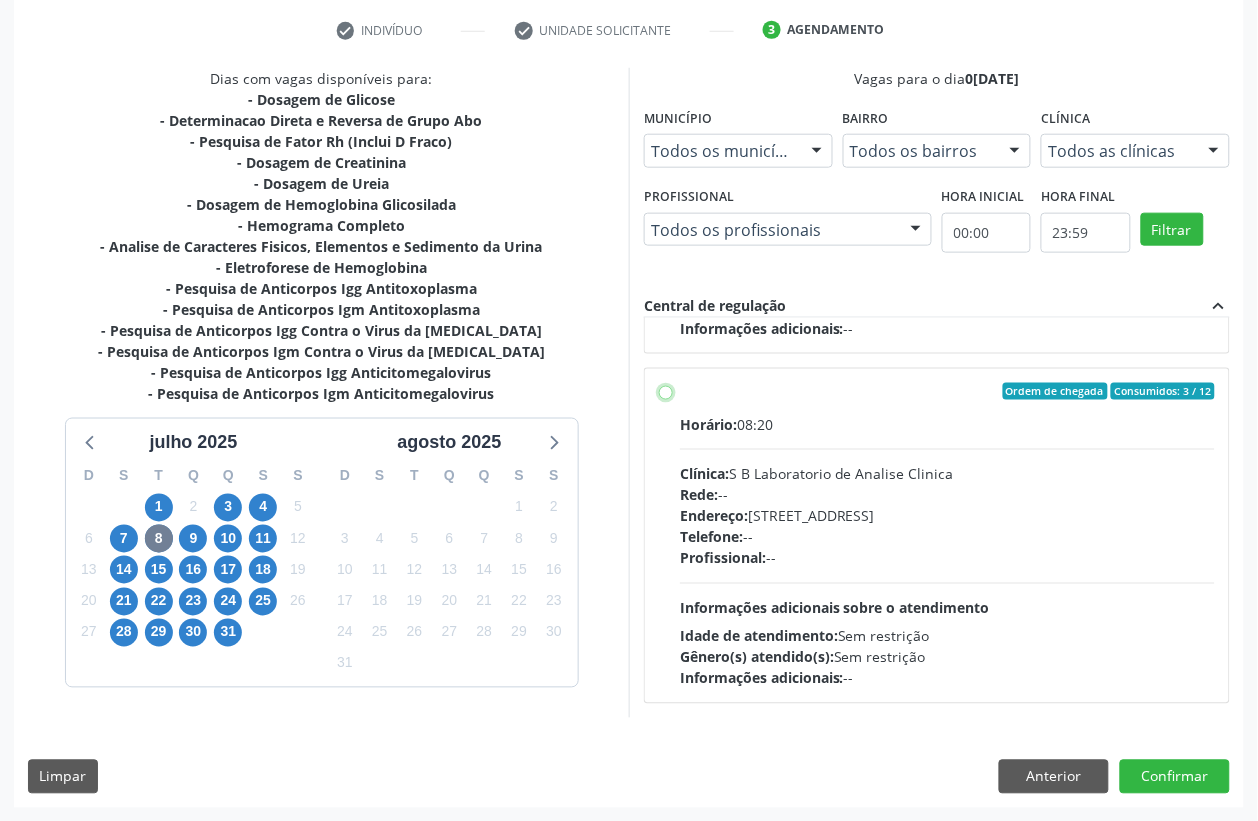 radio on "true" 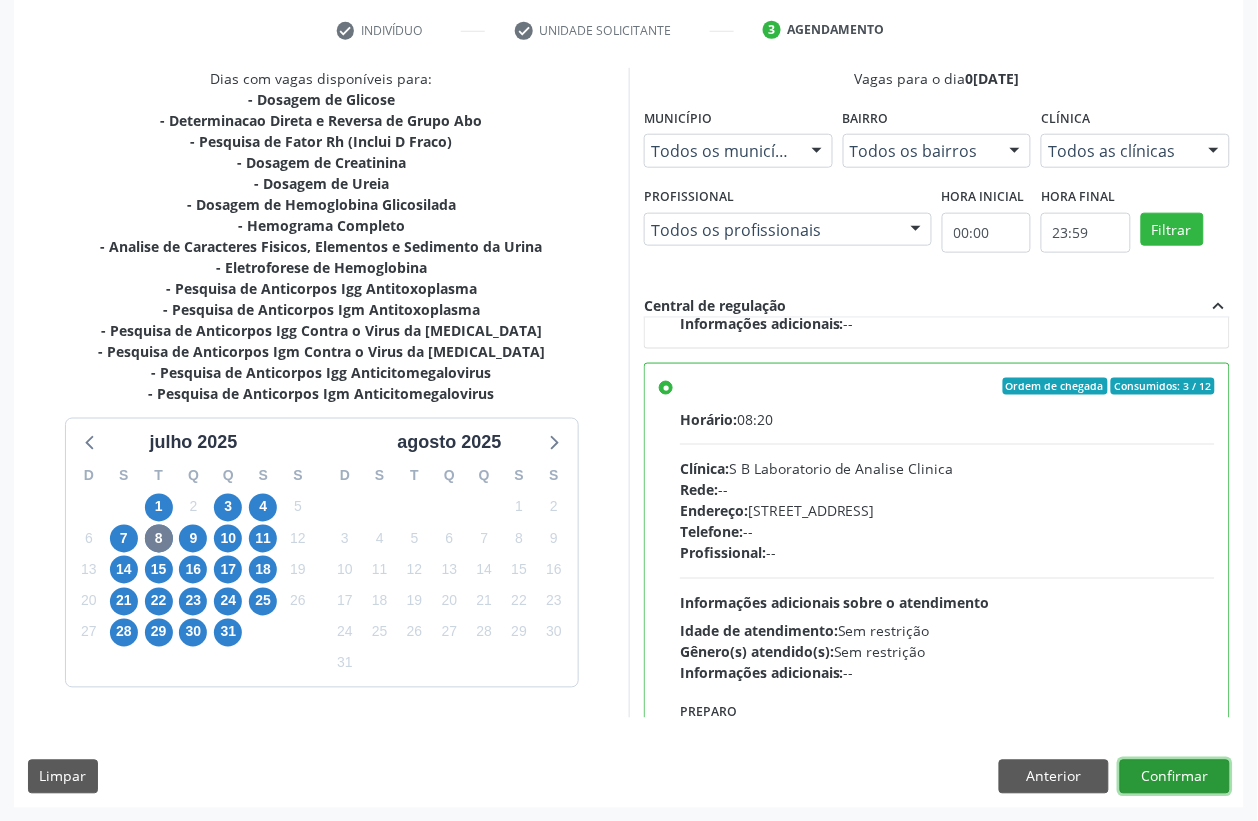 click on "Confirmar" at bounding box center (1175, 777) 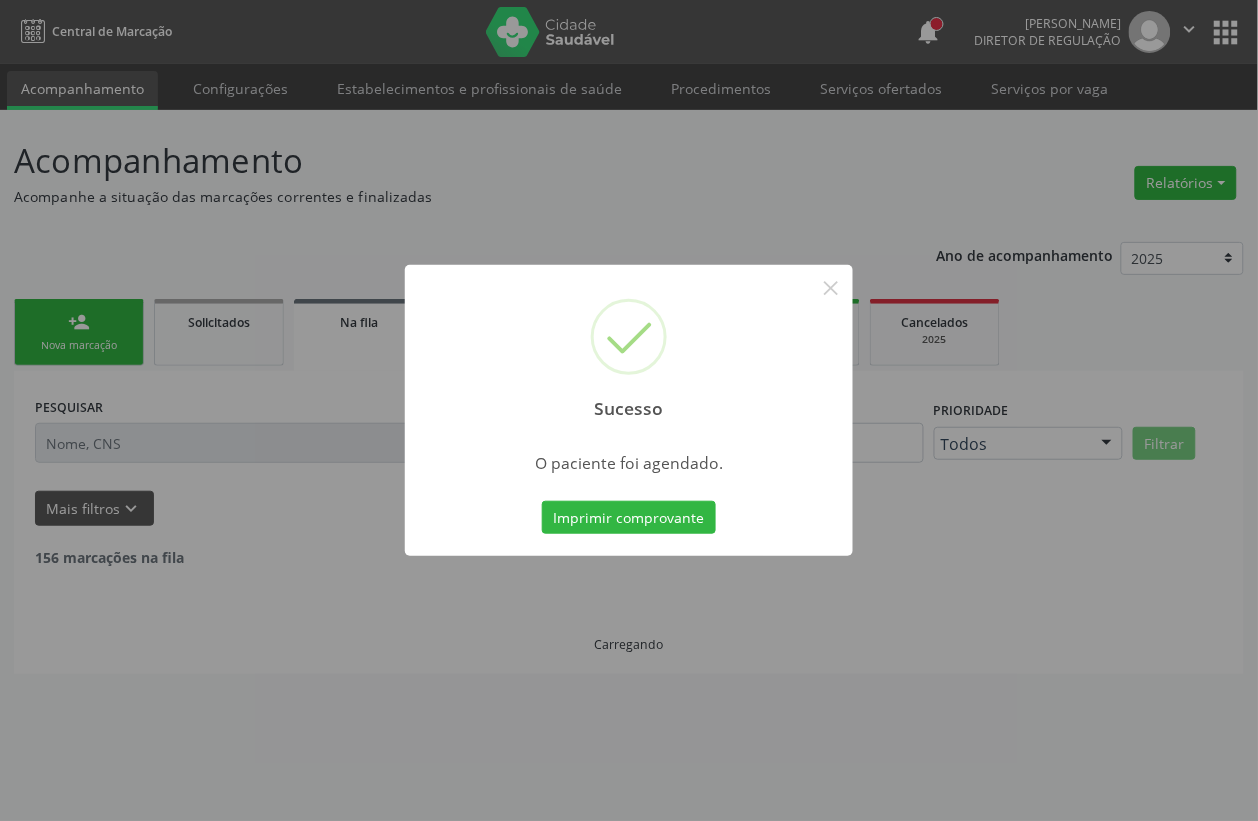 scroll, scrollTop: 0, scrollLeft: 0, axis: both 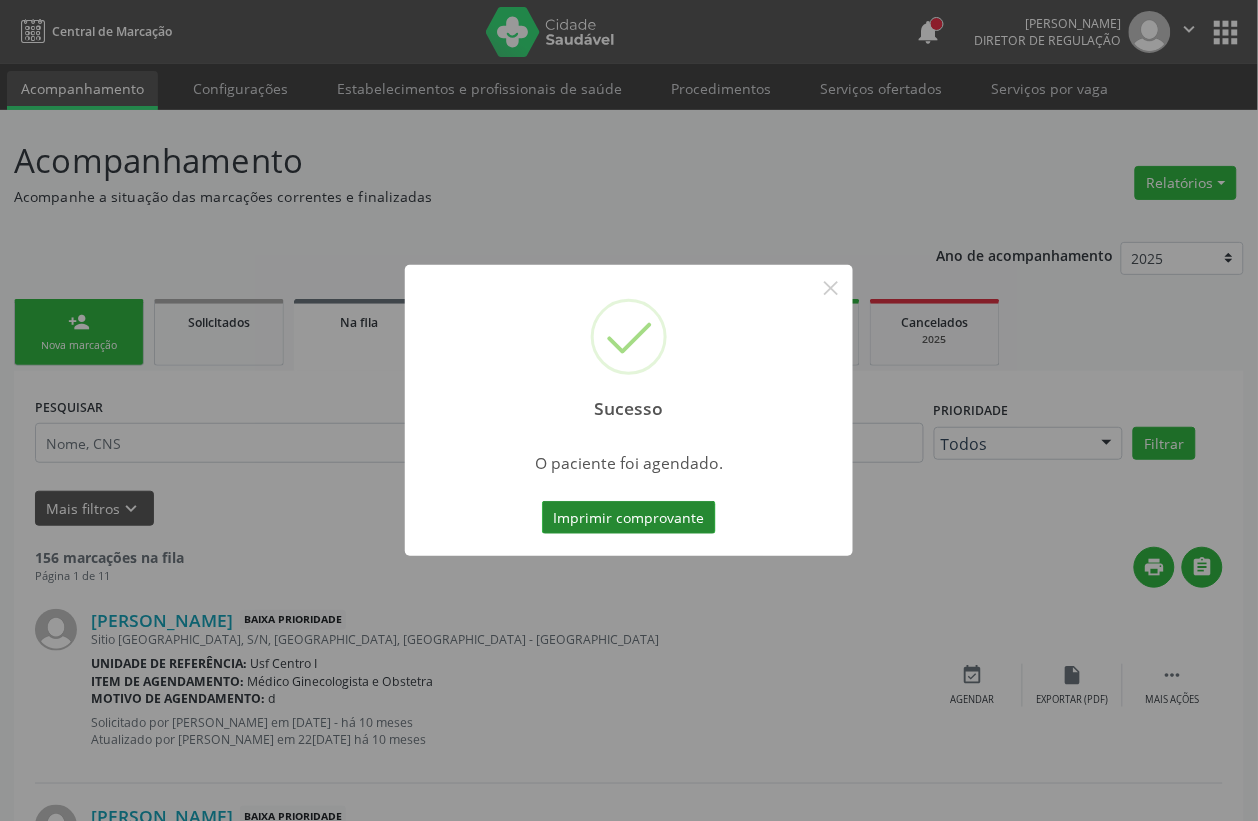 click on "Imprimir comprovante" at bounding box center [629, 518] 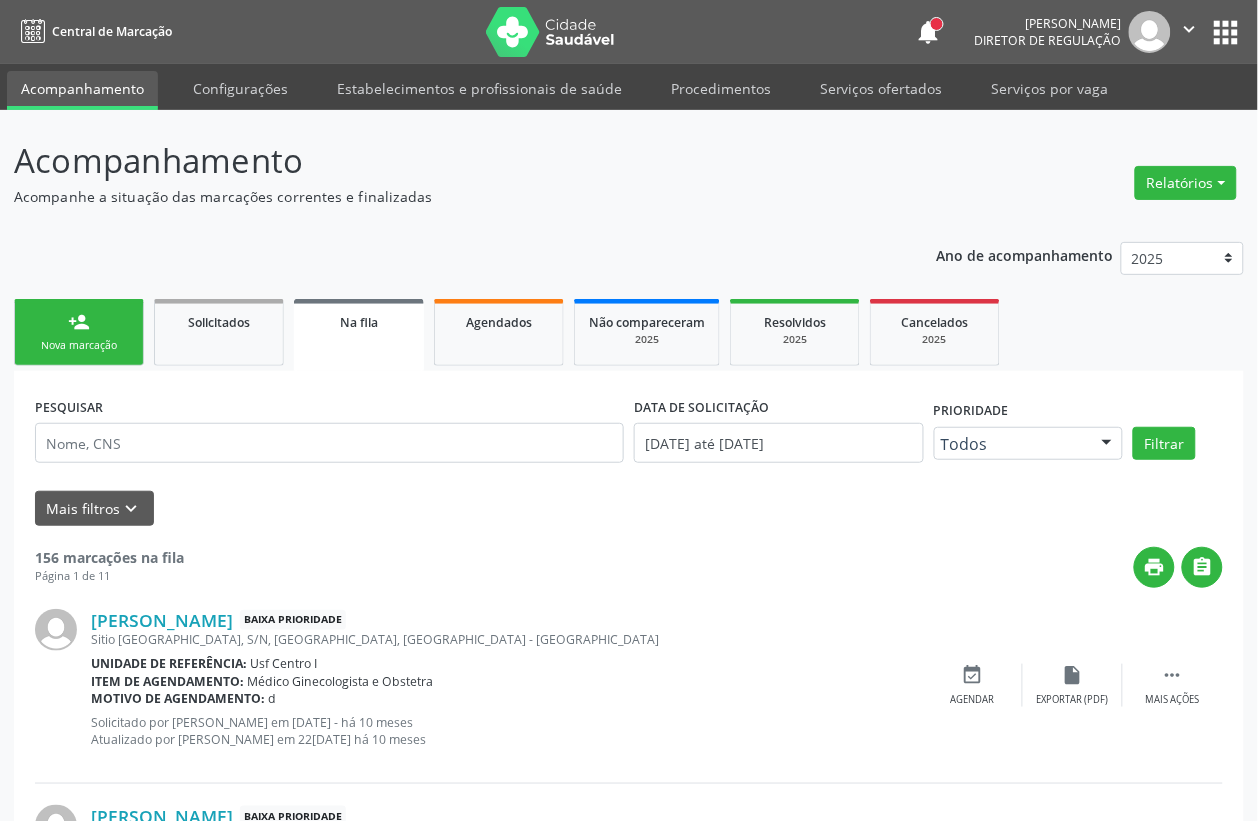 click on "person_add
Nova marcação" at bounding box center (79, 332) 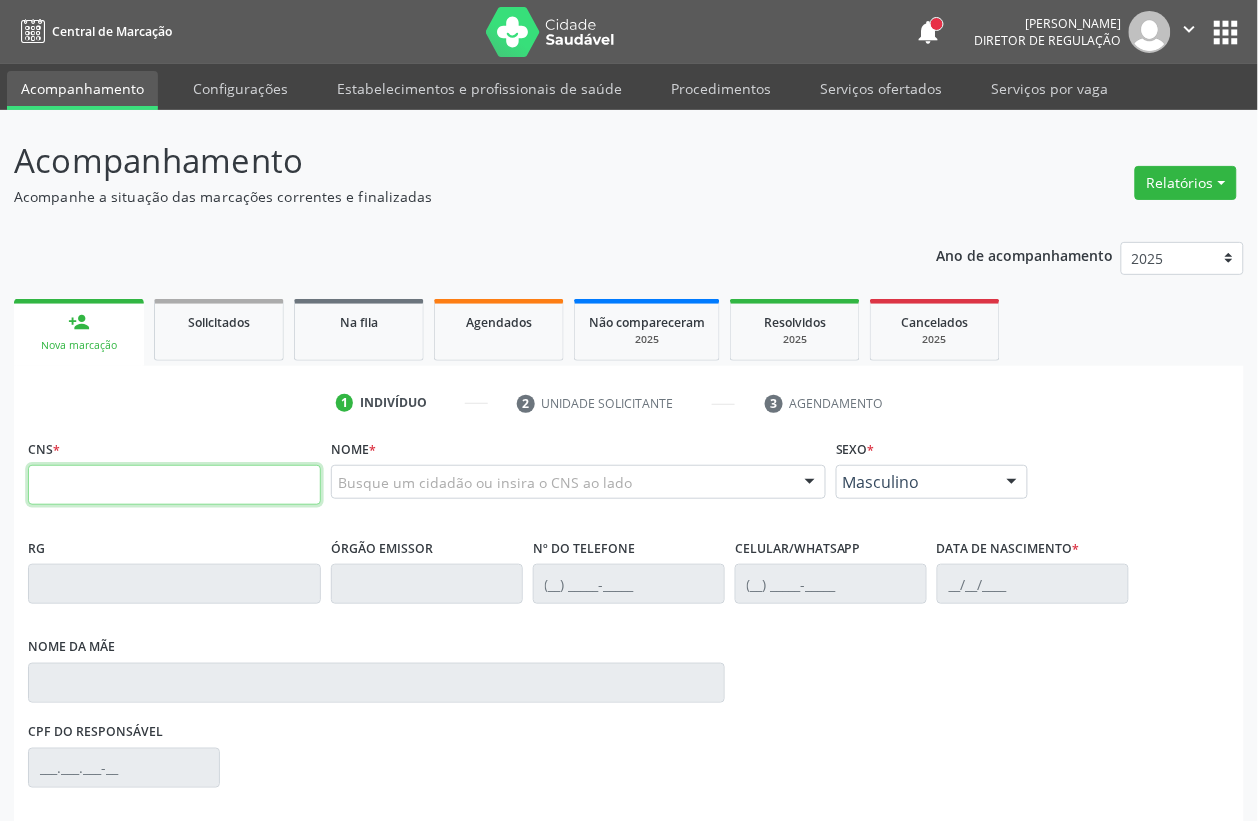 click at bounding box center (174, 485) 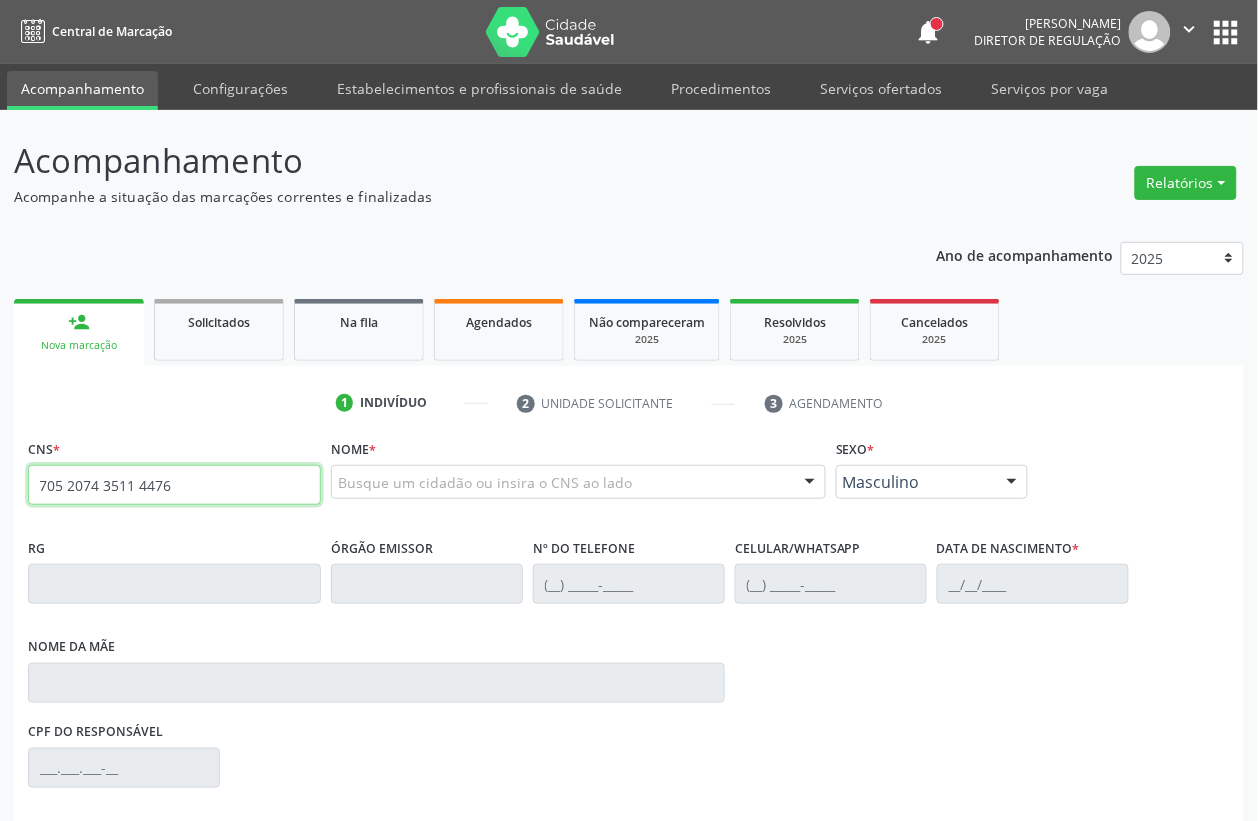 type on "705 2074 3511 4476" 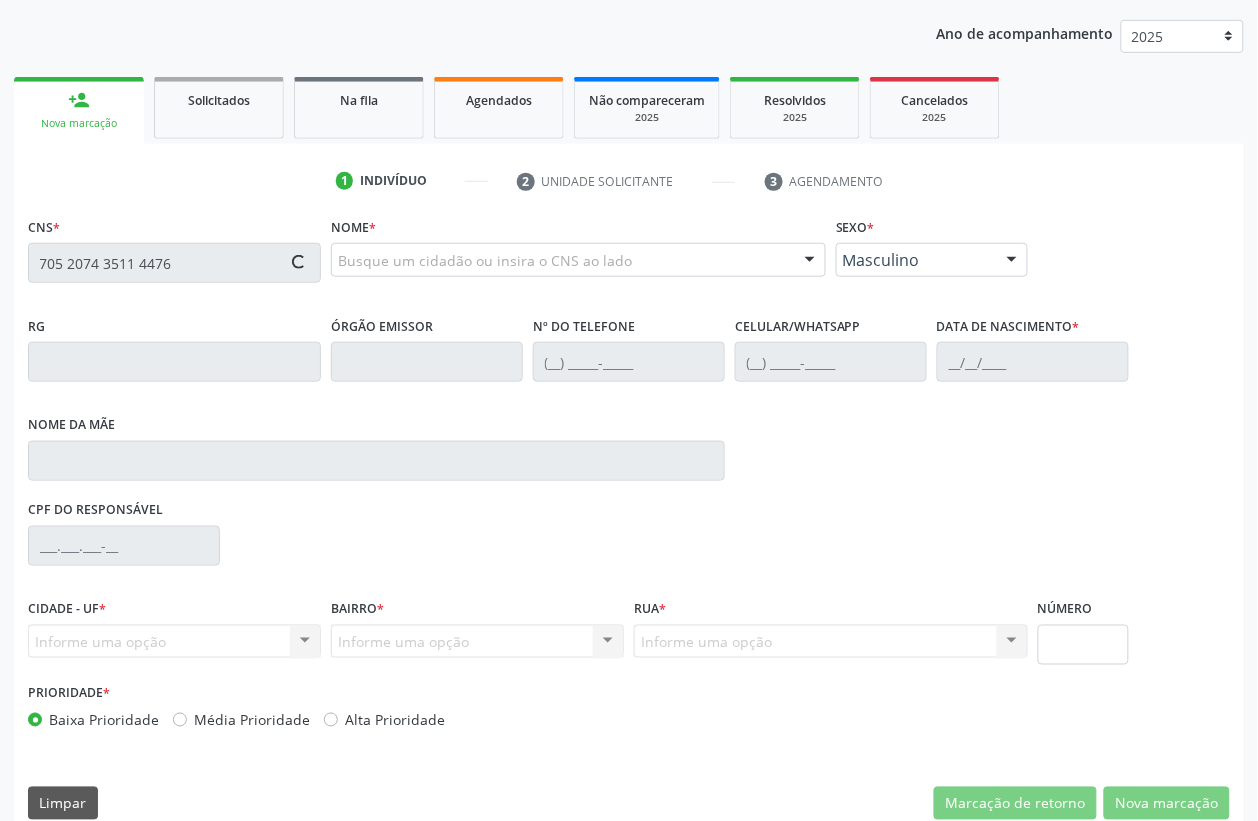 scroll, scrollTop: 248, scrollLeft: 0, axis: vertical 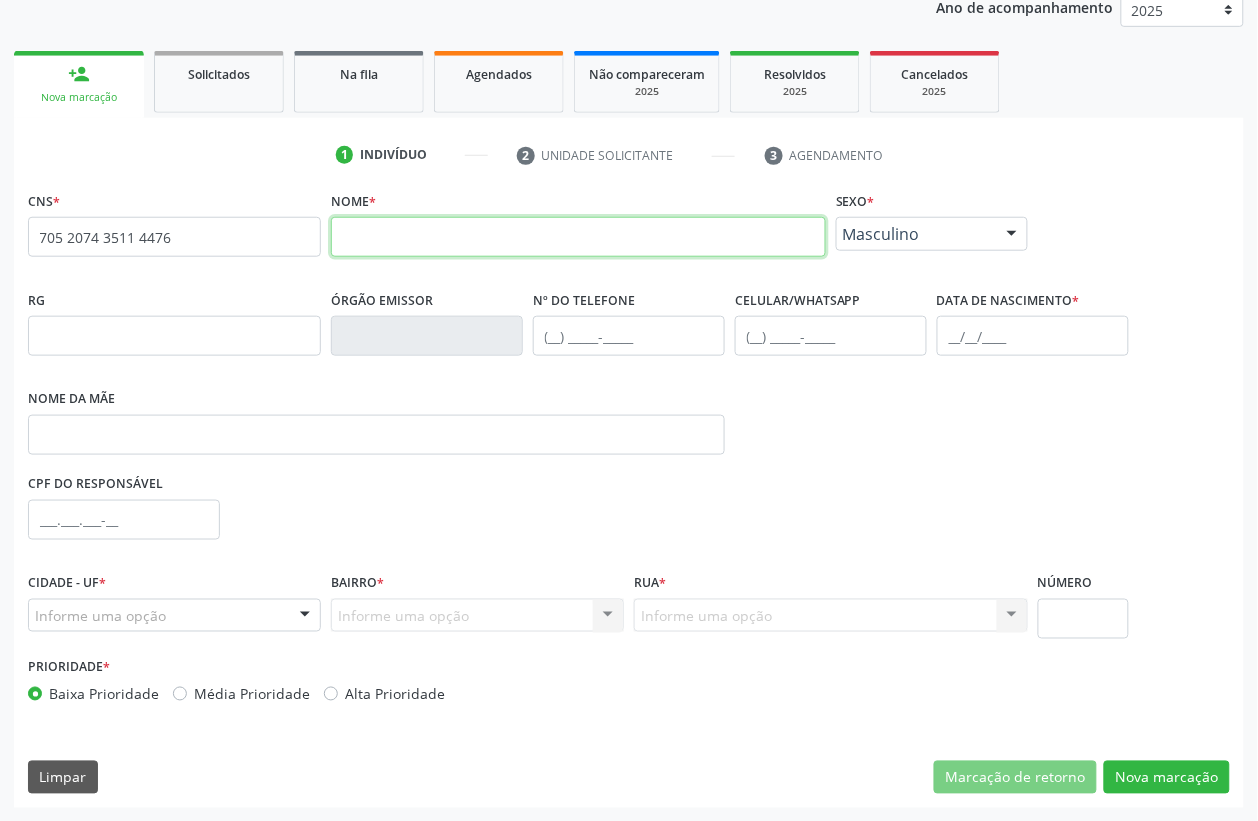 click at bounding box center (578, 237) 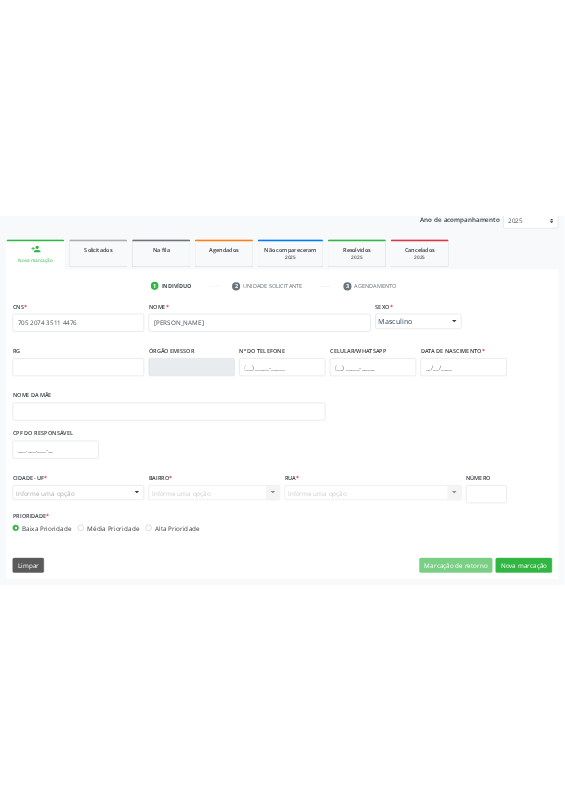 scroll, scrollTop: 395, scrollLeft: 0, axis: vertical 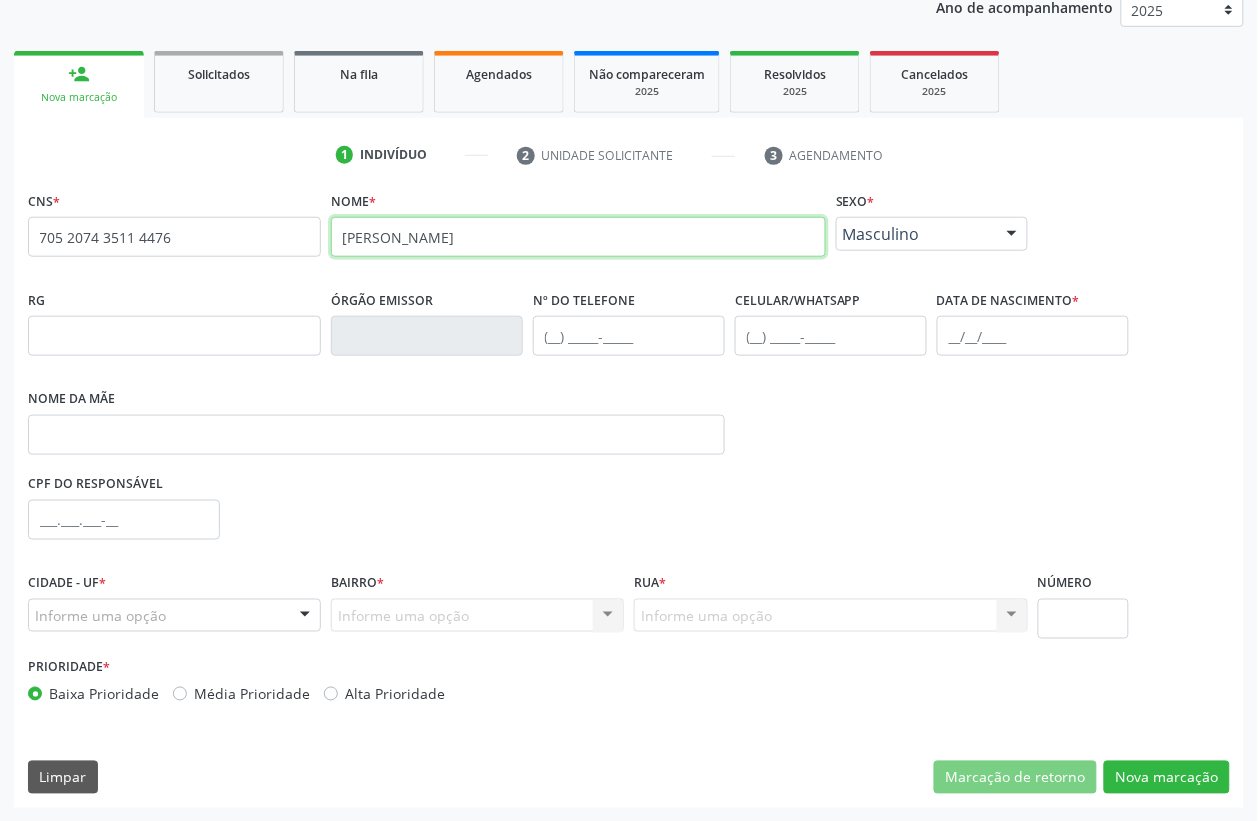 drag, startPoint x: 503, startPoint y: 235, endPoint x: 93, endPoint y: 237, distance: 410.00488 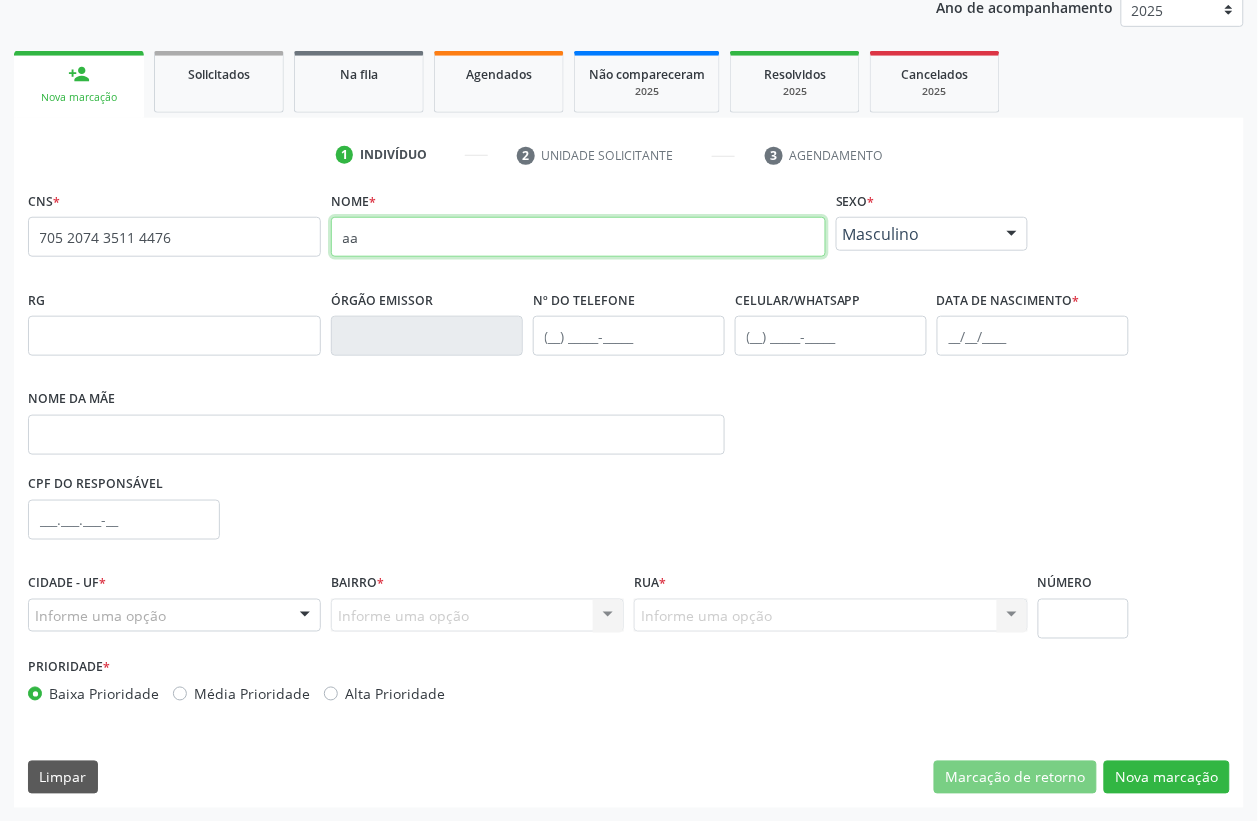 type on "a" 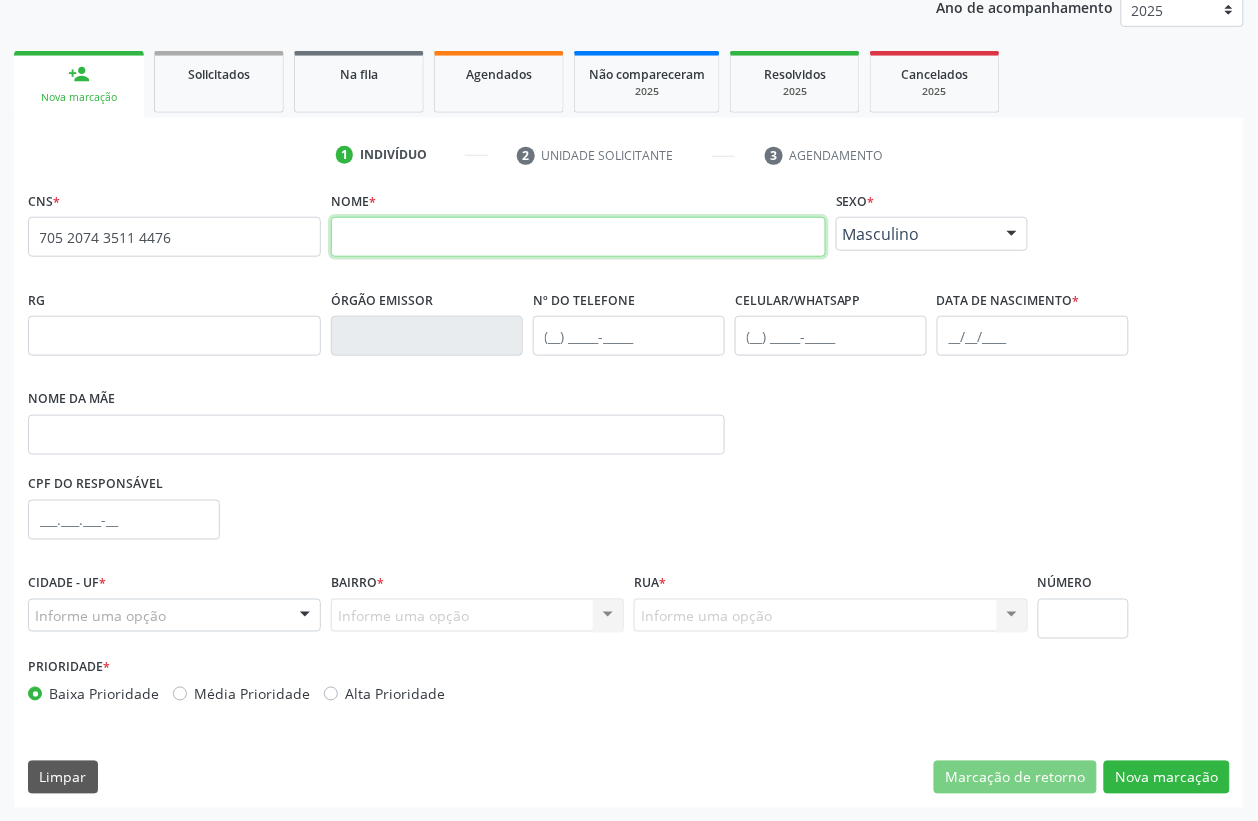 type on "a" 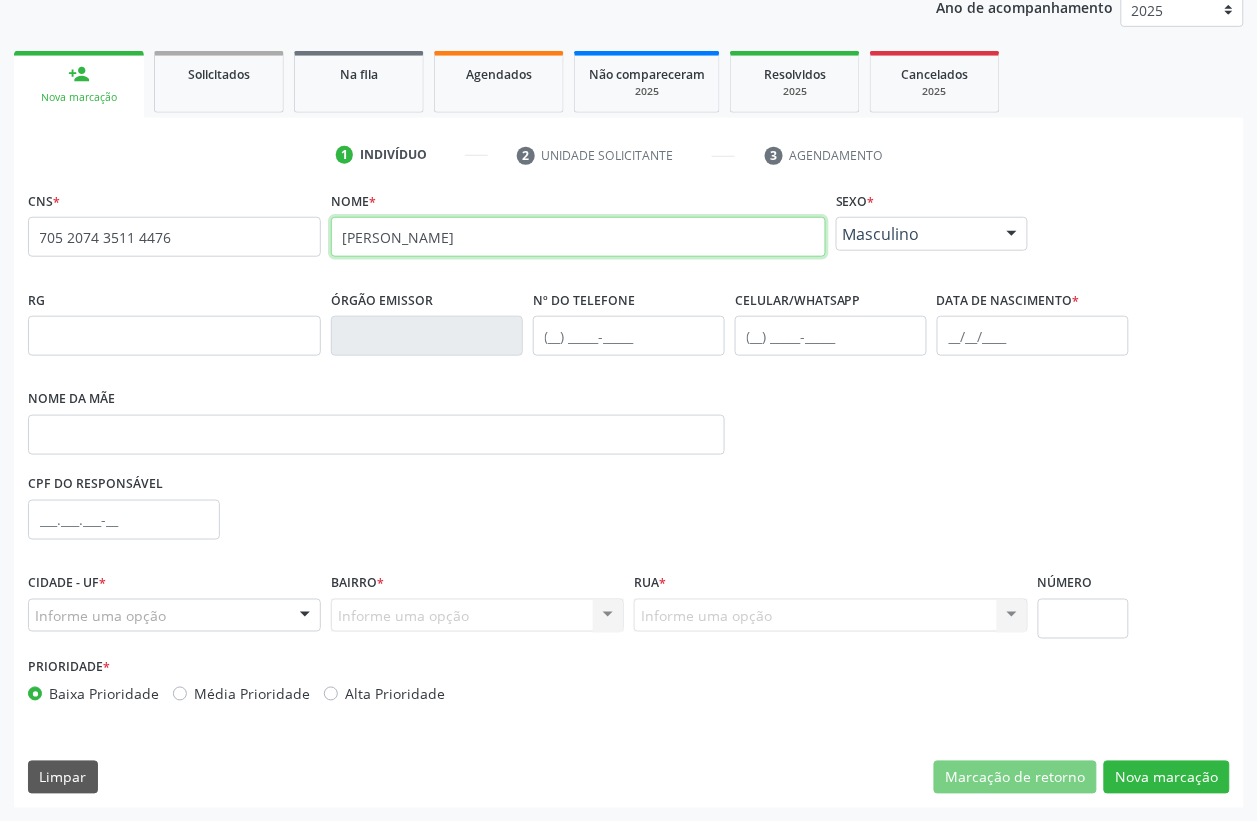 type on "ALINE DANIELE RIBEIRO" 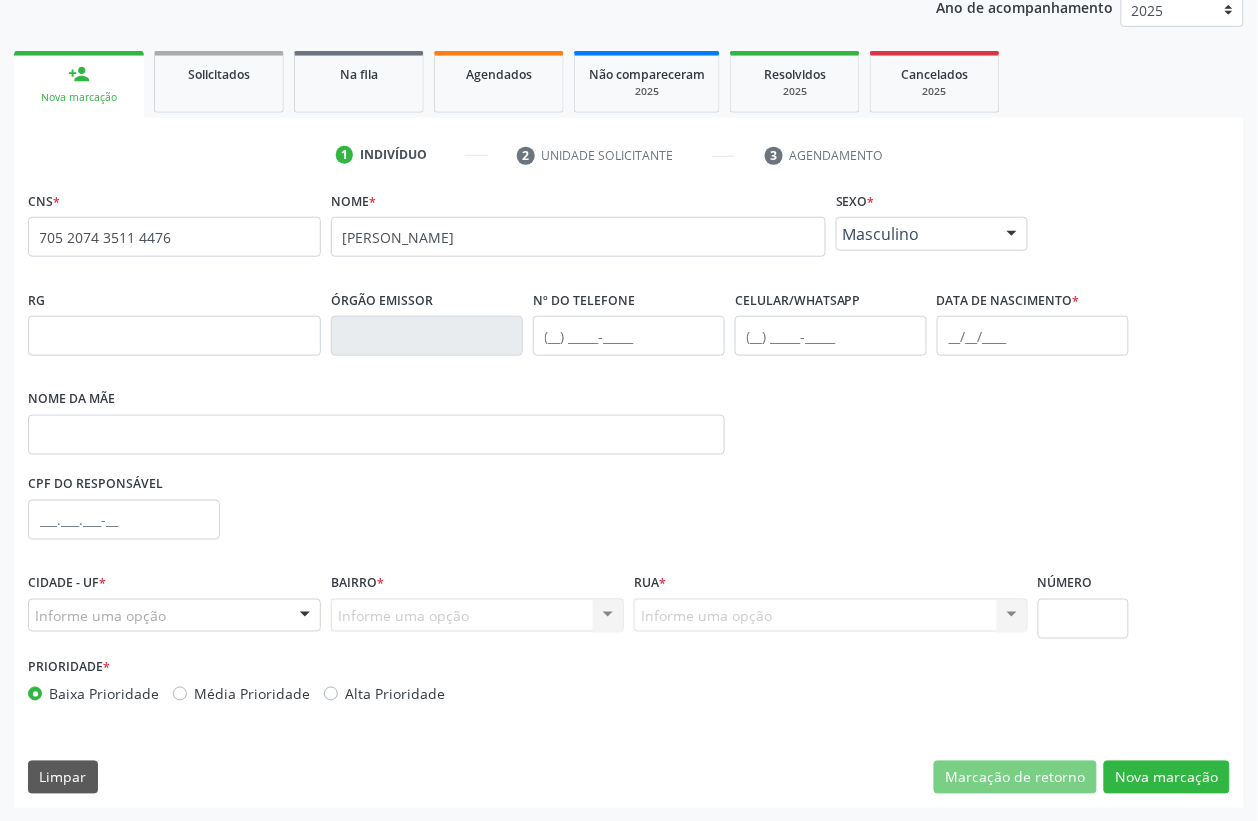 click on "Masculino" at bounding box center [915, 234] 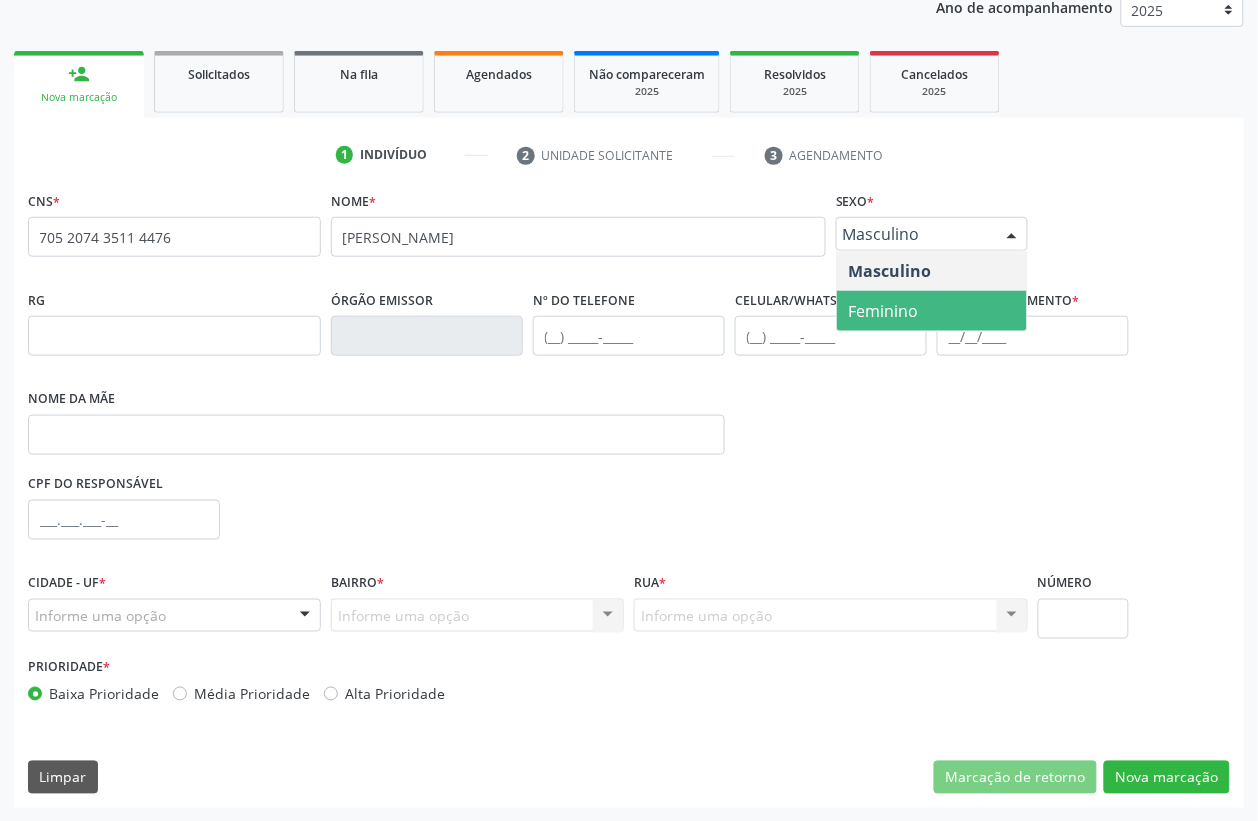 click on "Feminino" at bounding box center [884, 311] 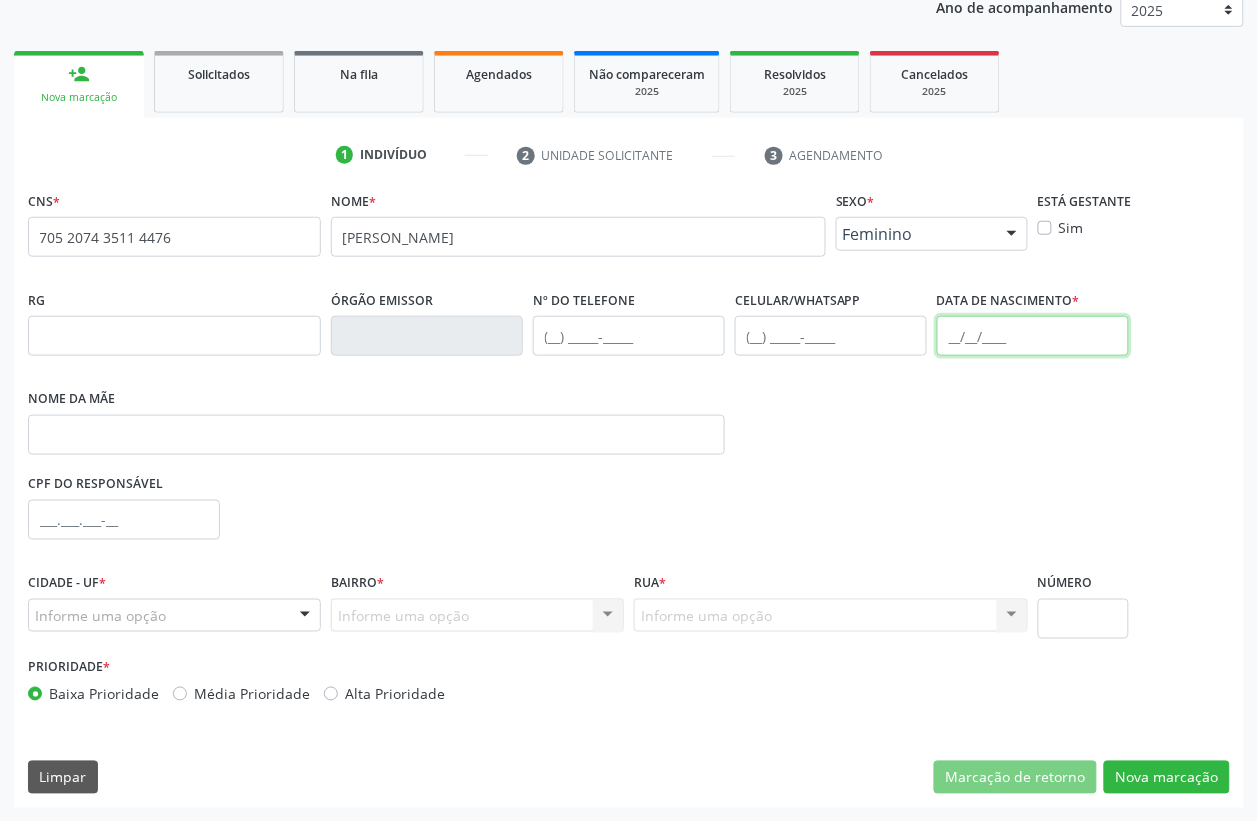 click at bounding box center [1033, 336] 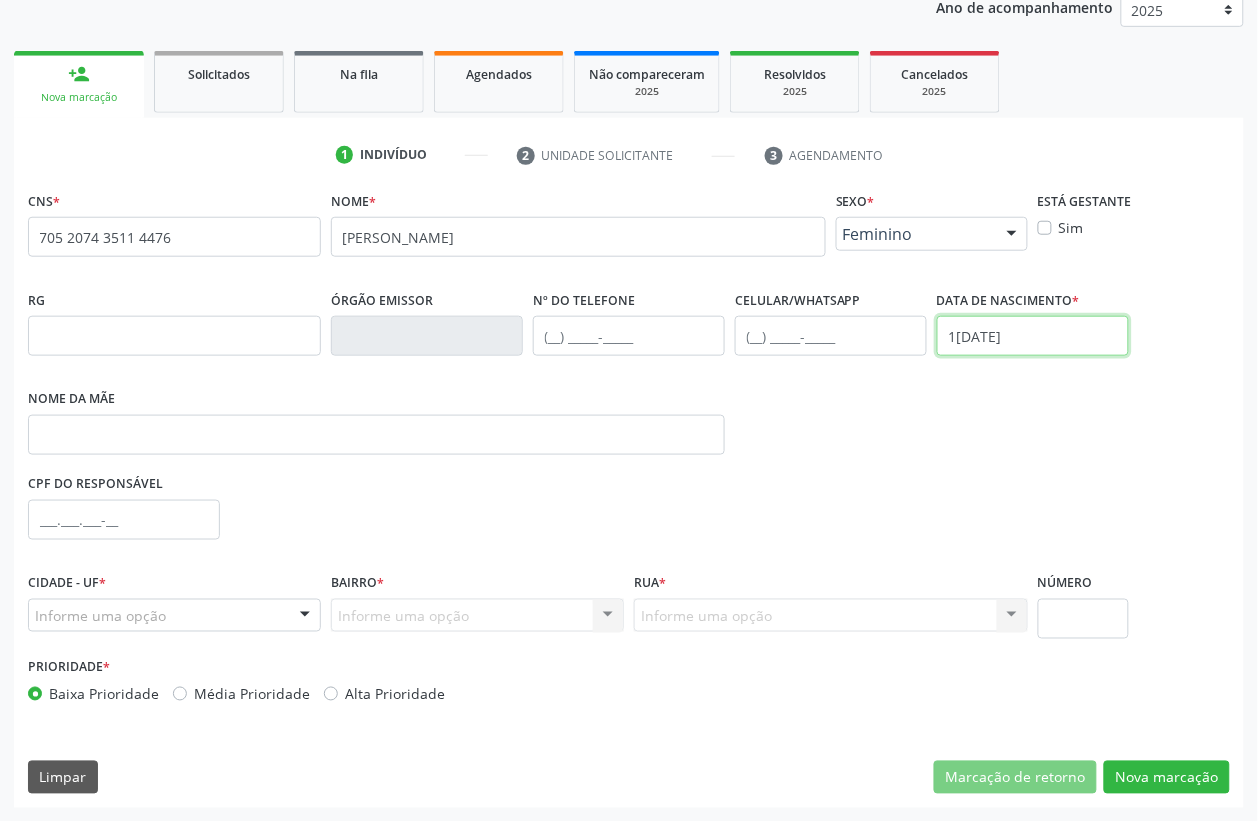 type on "11/05/1992" 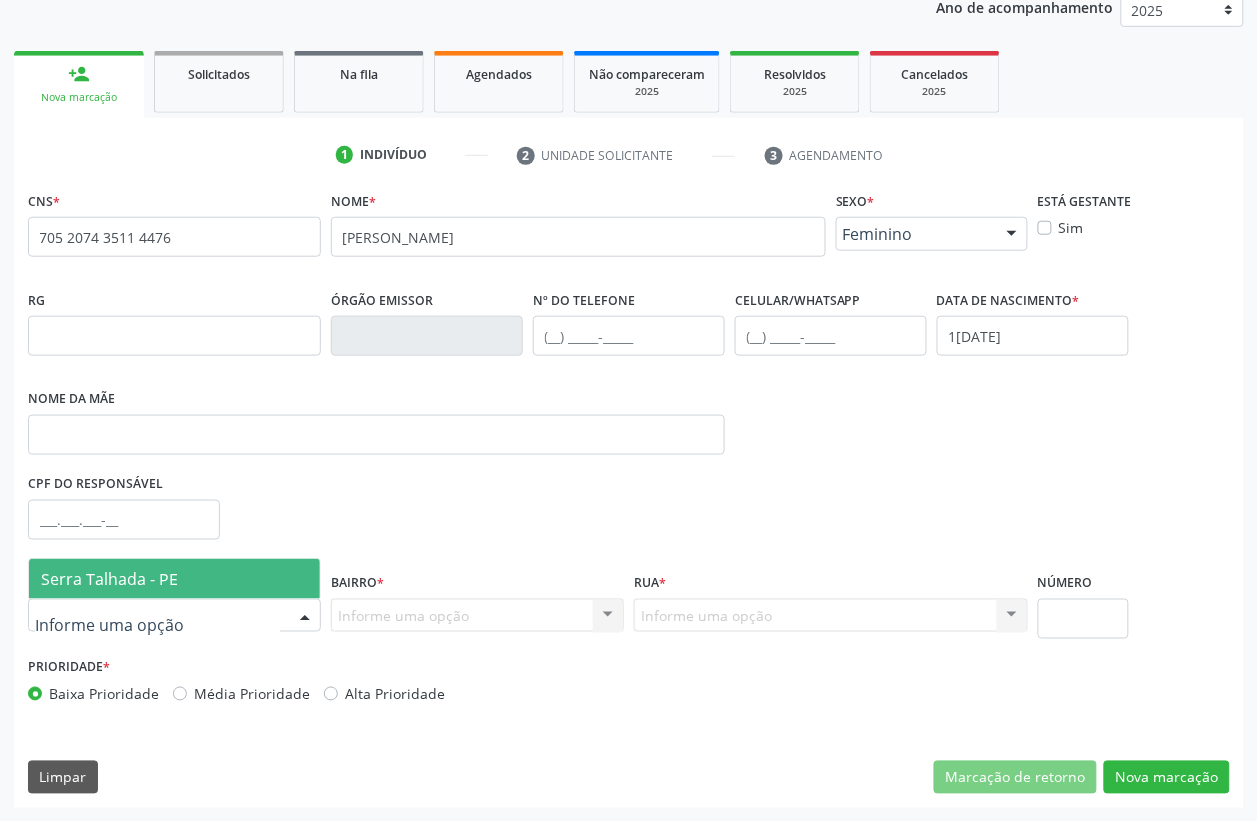 click on "Serra Talhada - PE" at bounding box center (109, 579) 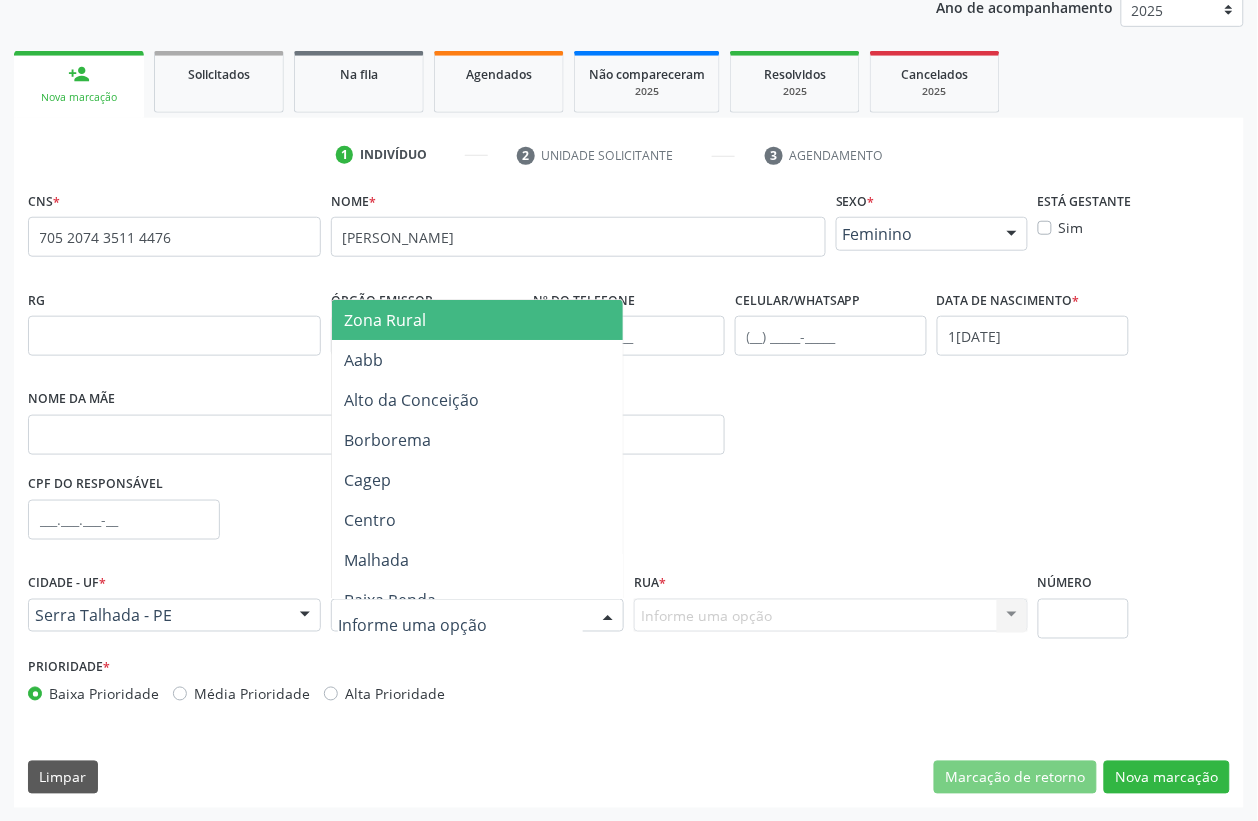click on "Zona Rural" at bounding box center (492, 320) 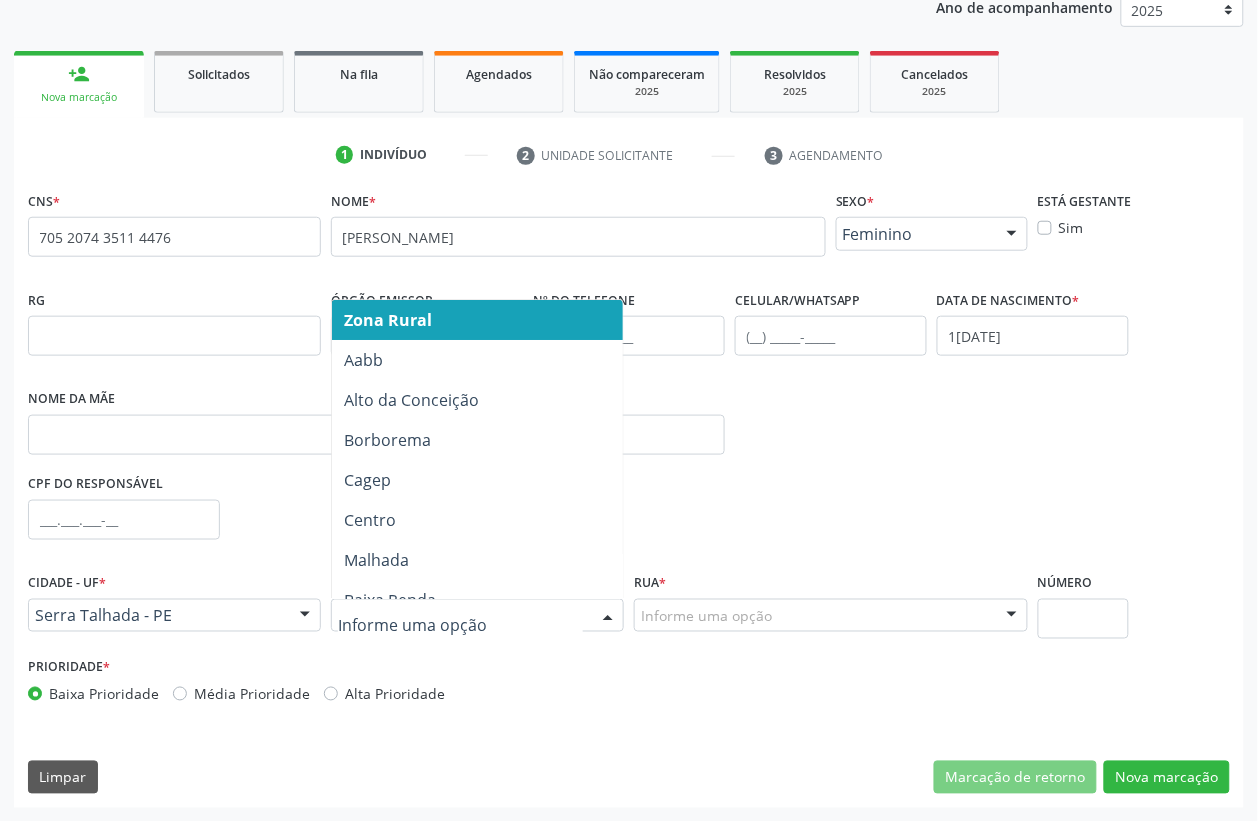 click at bounding box center (460, 626) 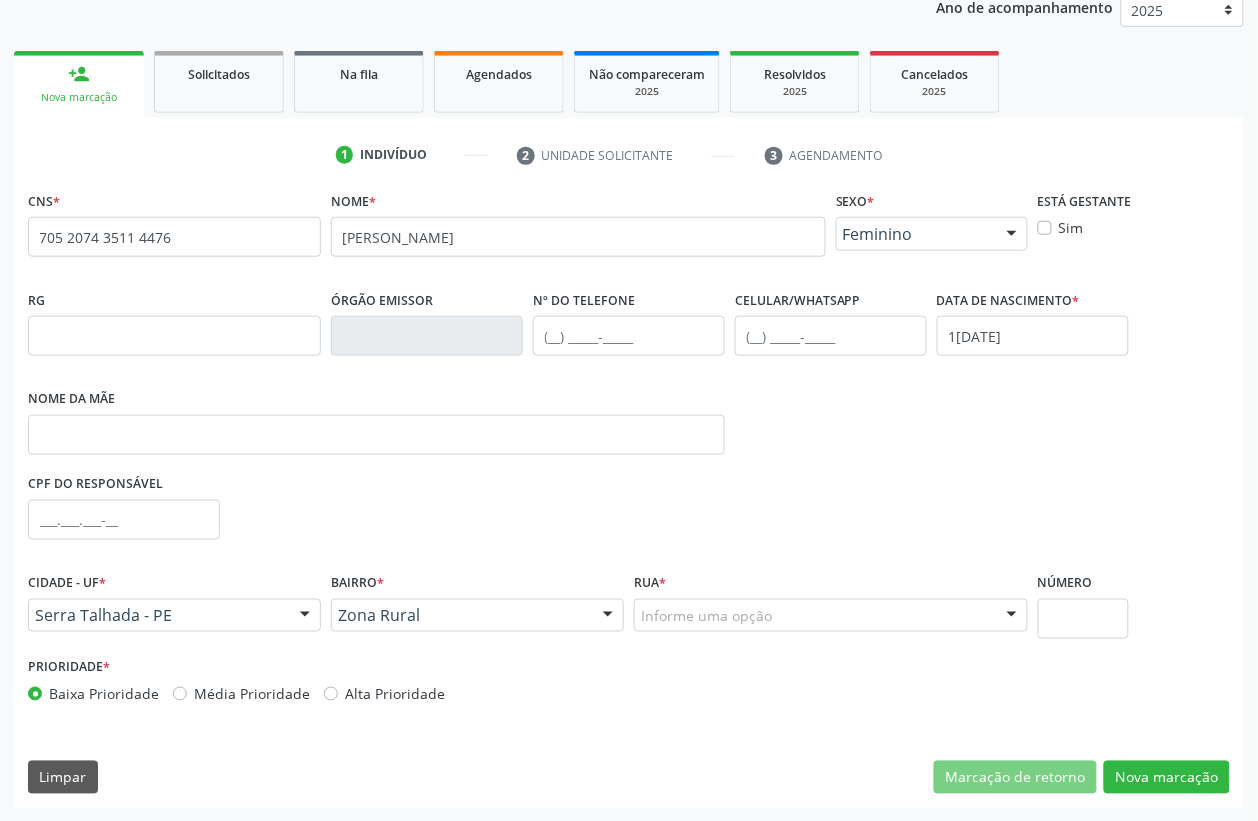click on "CPF do responsável" at bounding box center [629, 518] 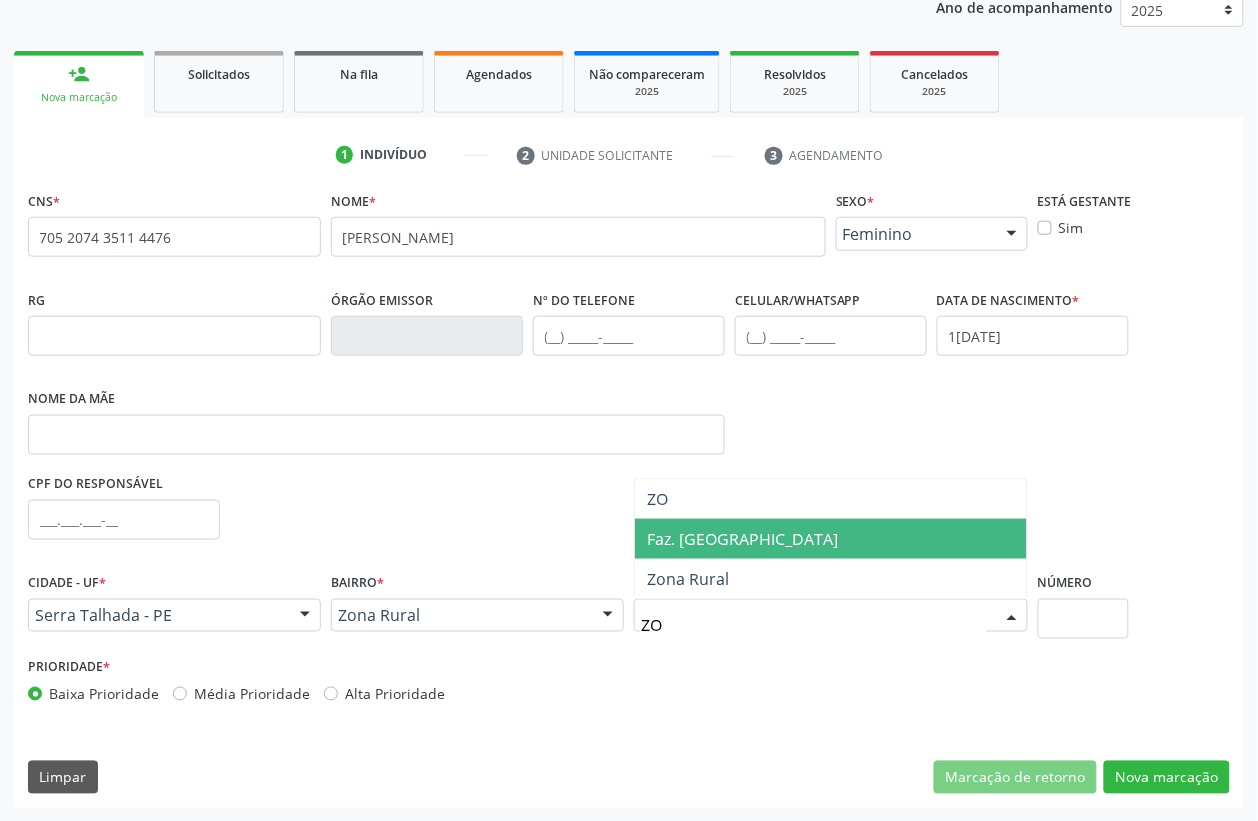 type on "Z" 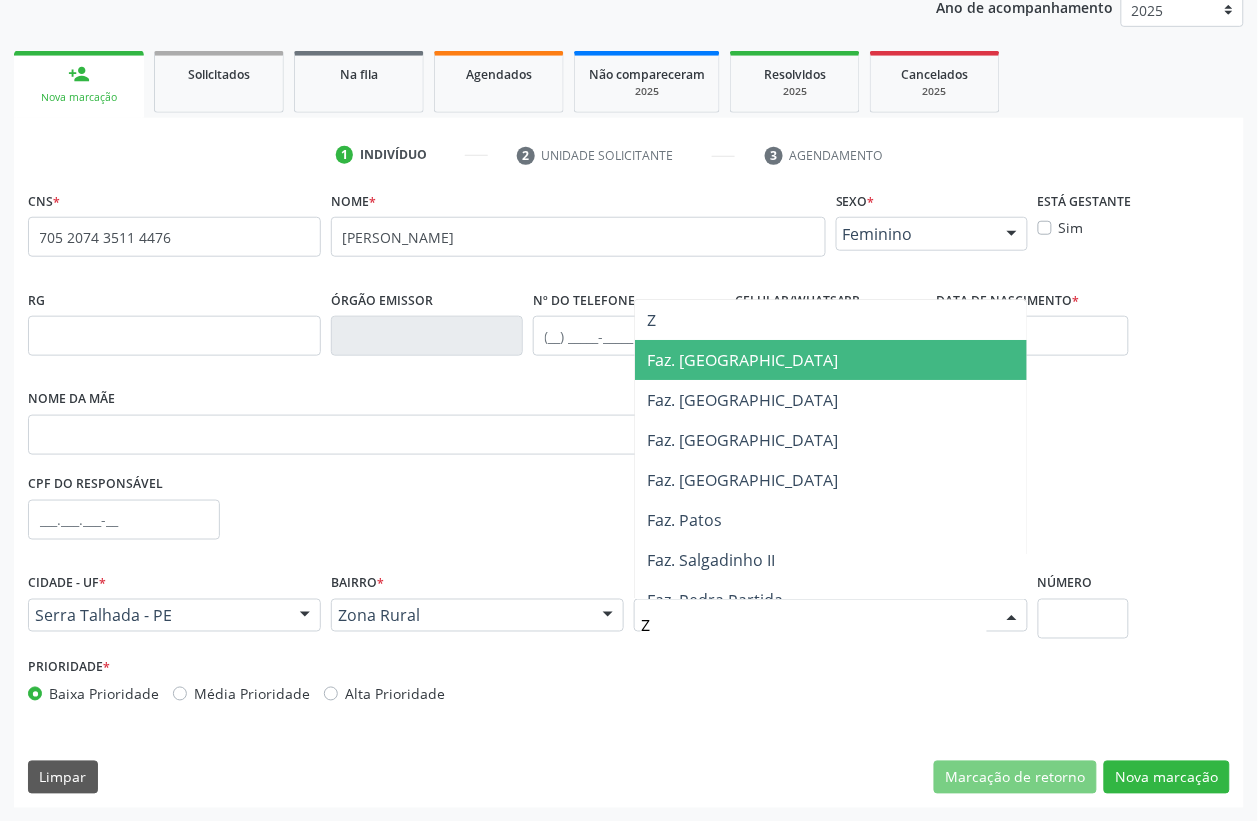 type 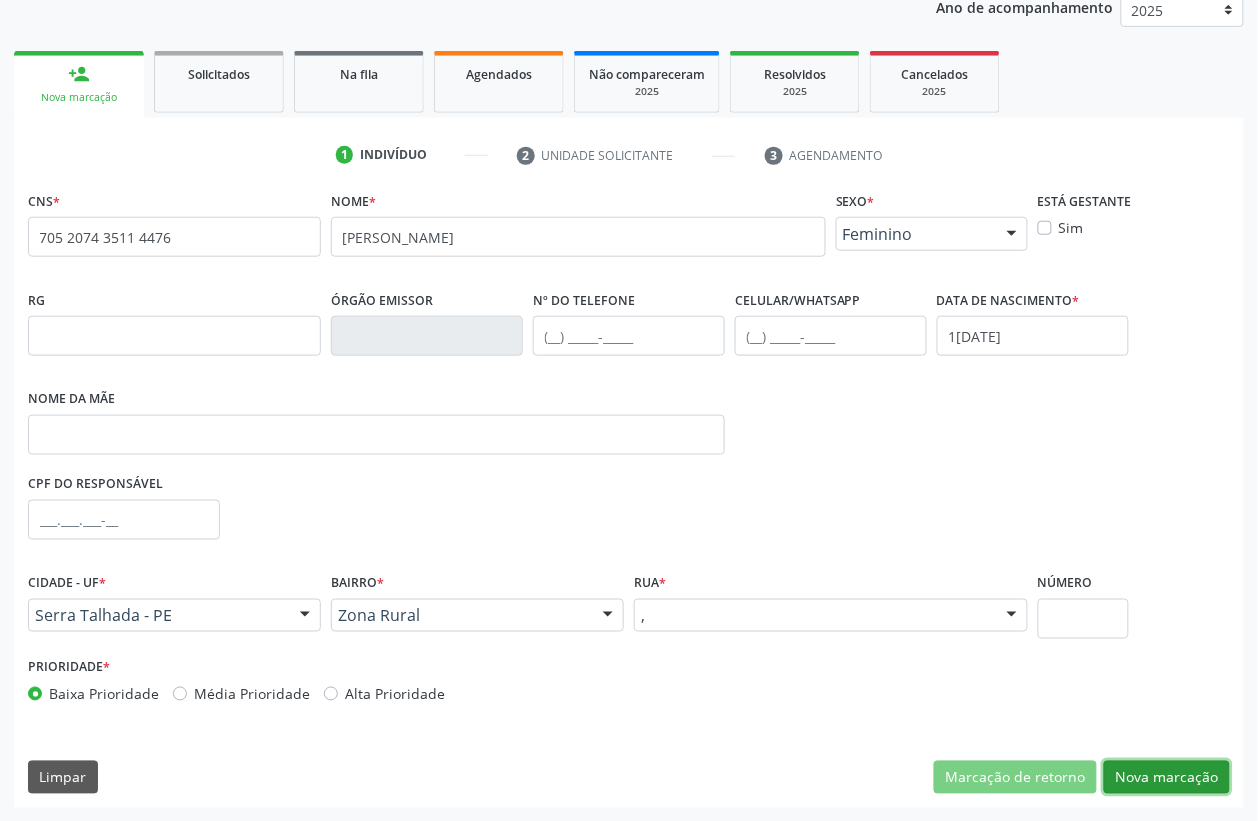 click on "Nova marcação" at bounding box center (1167, 778) 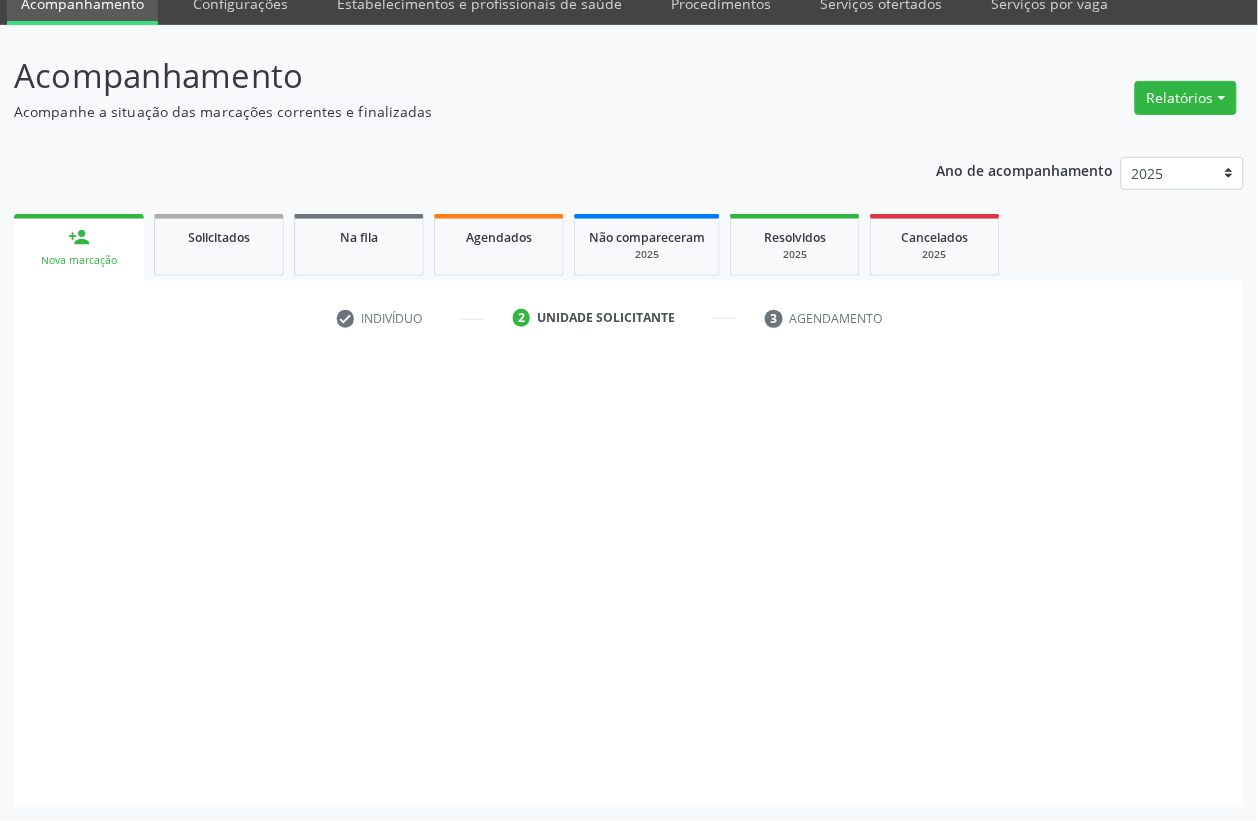 scroll, scrollTop: 85, scrollLeft: 0, axis: vertical 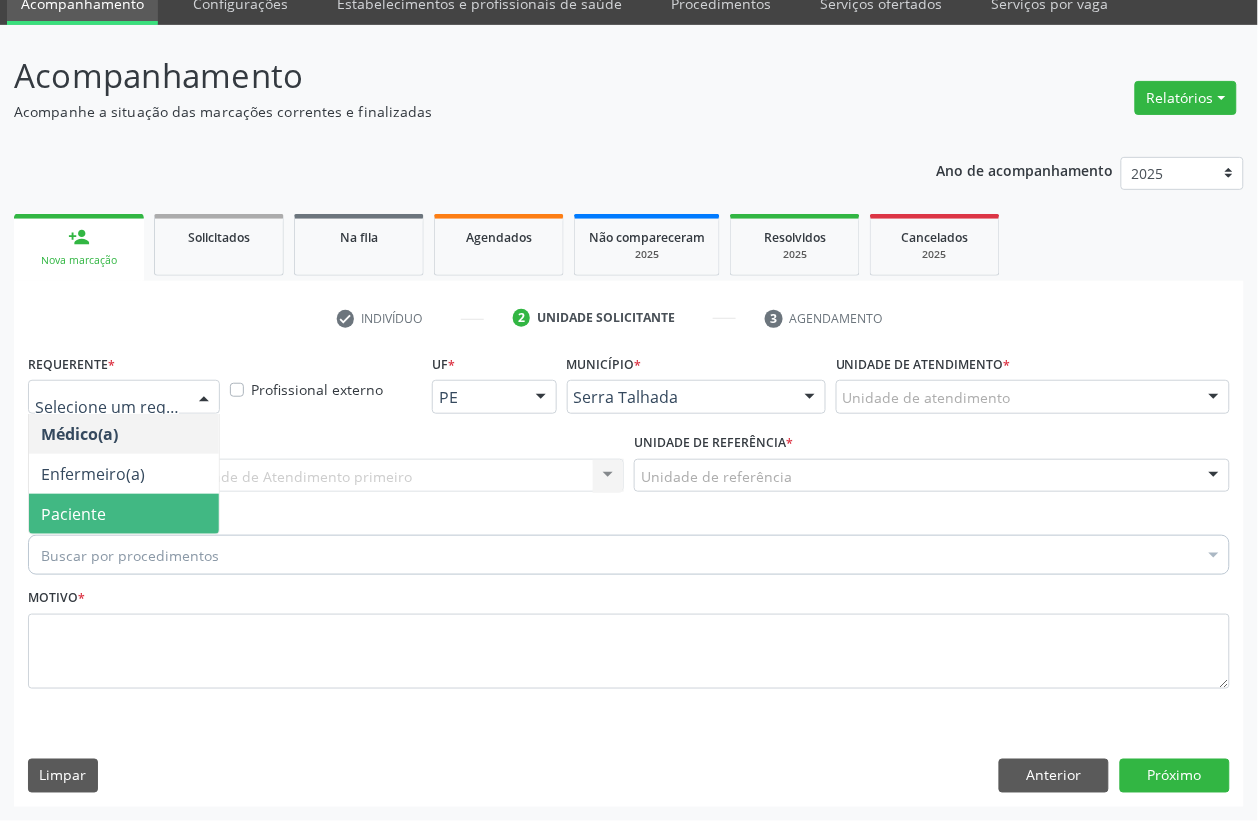 click on "Paciente" at bounding box center (124, 514) 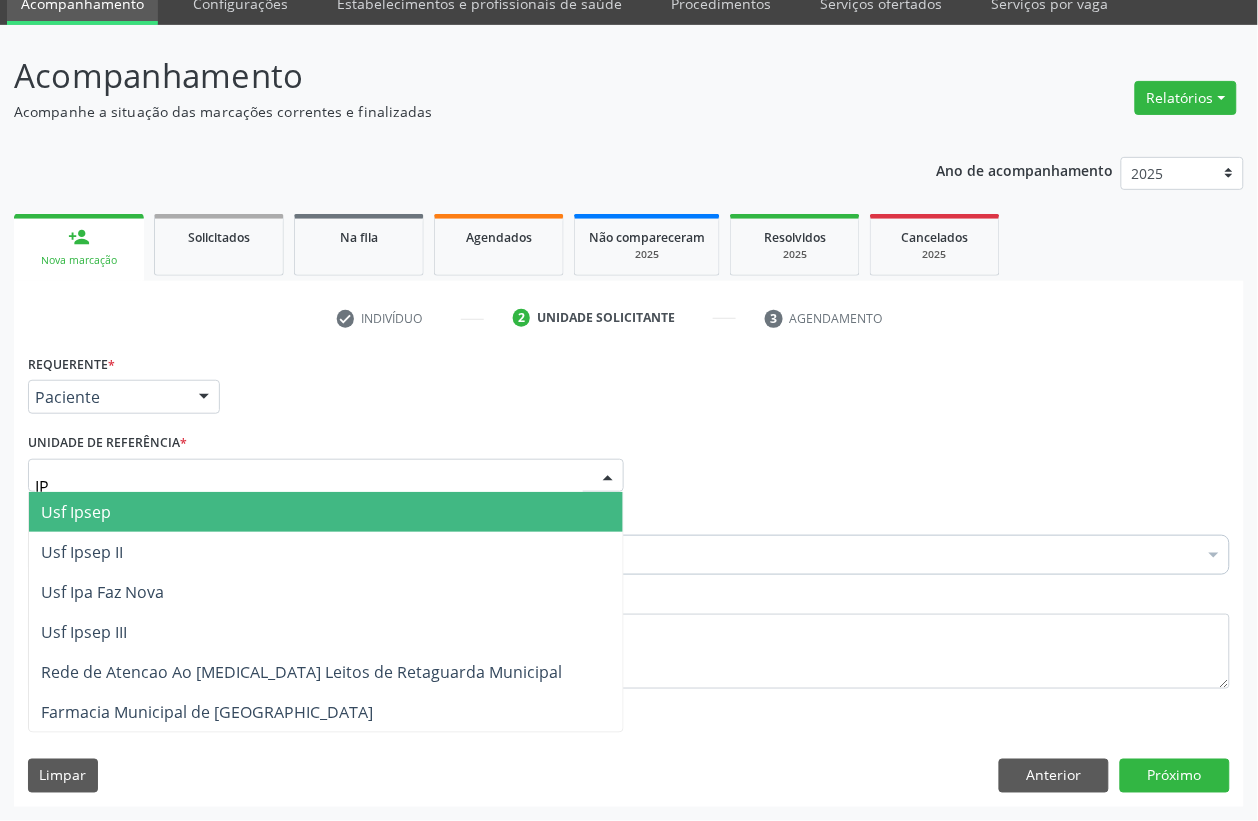 type on "IPA" 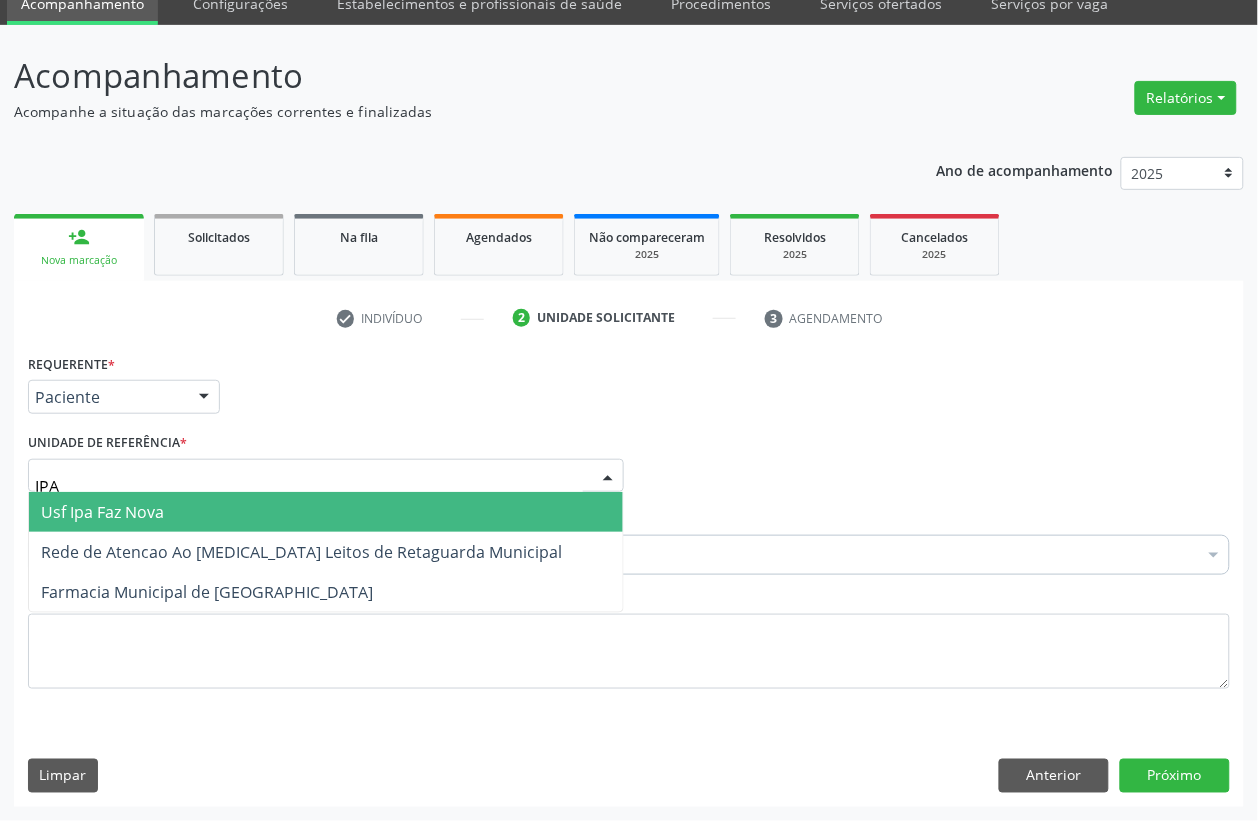 click on "Usf Ipa Faz Nova" at bounding box center [102, 512] 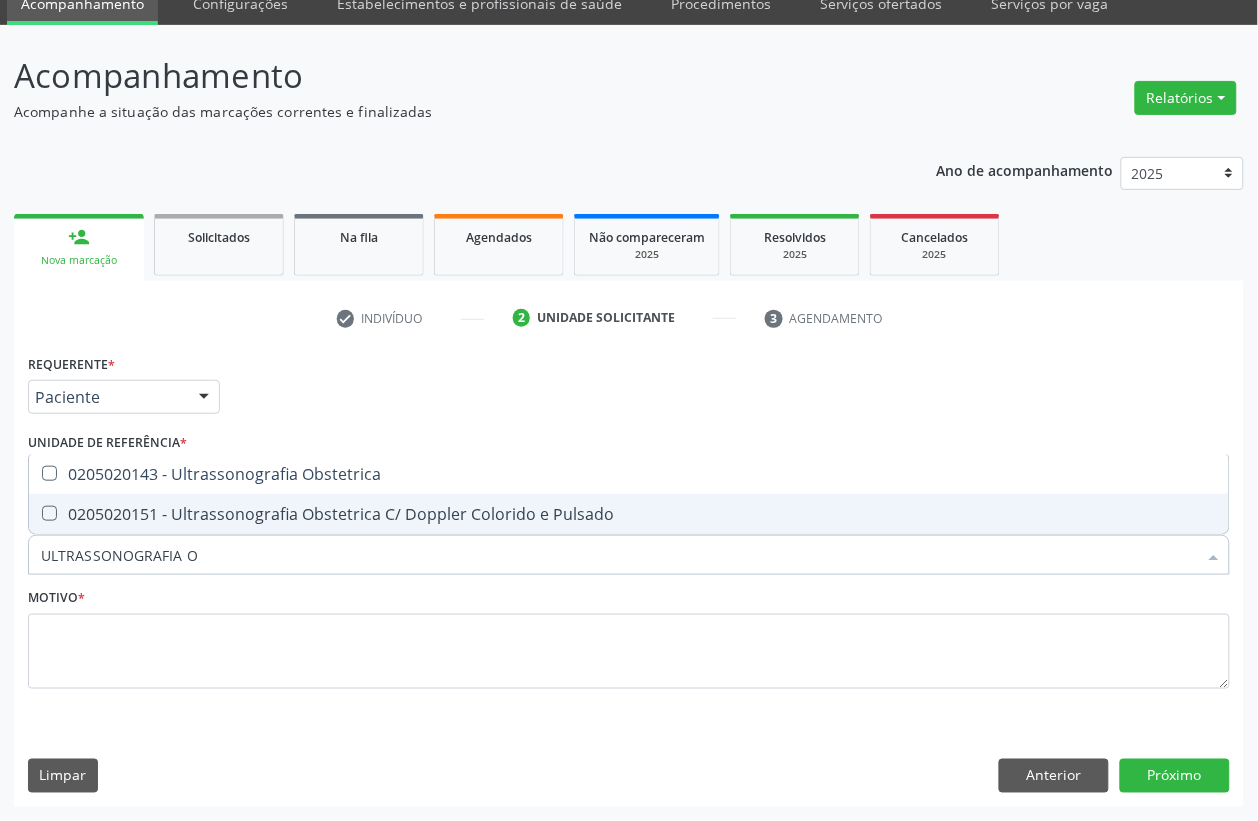 type on "ULTRASSONOGRAFIA OB" 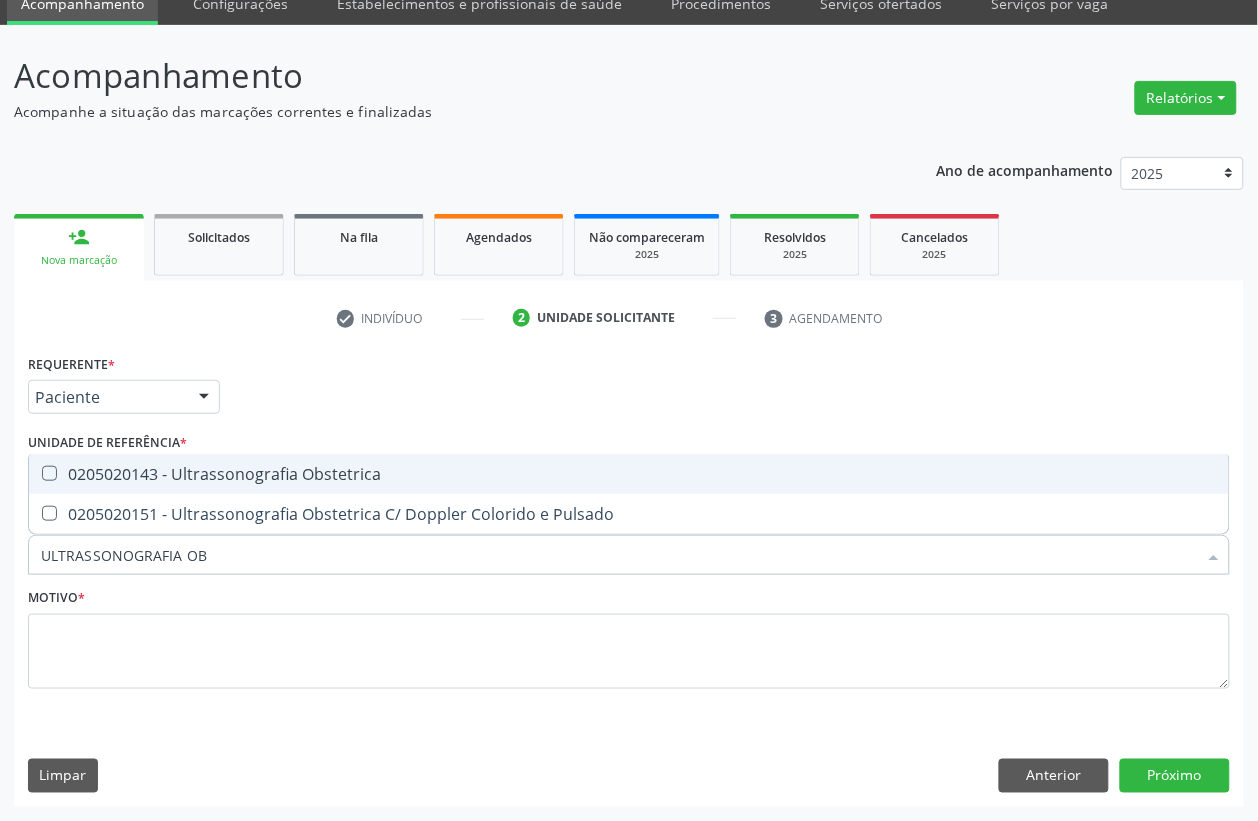 click on "0205020143 - Ultrassonografia Obstetrica" at bounding box center [629, 474] 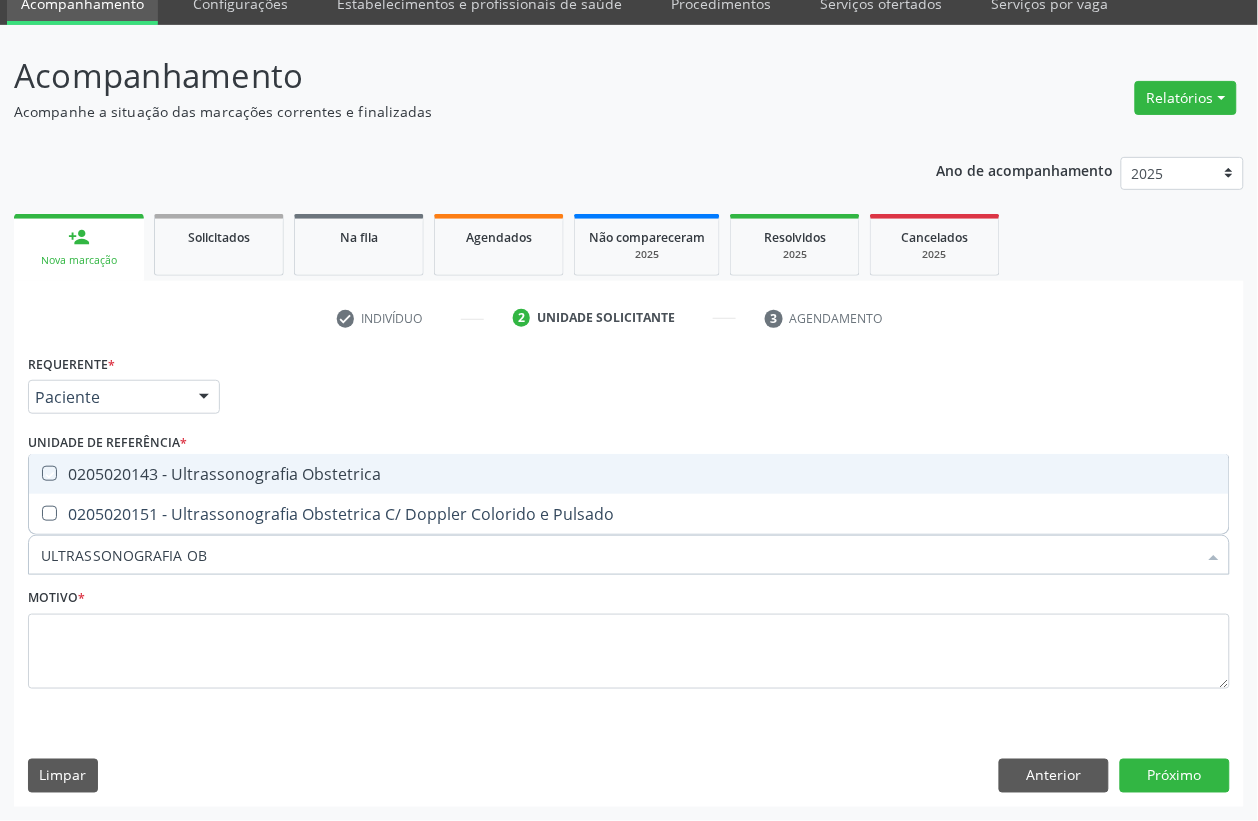 checkbox on "true" 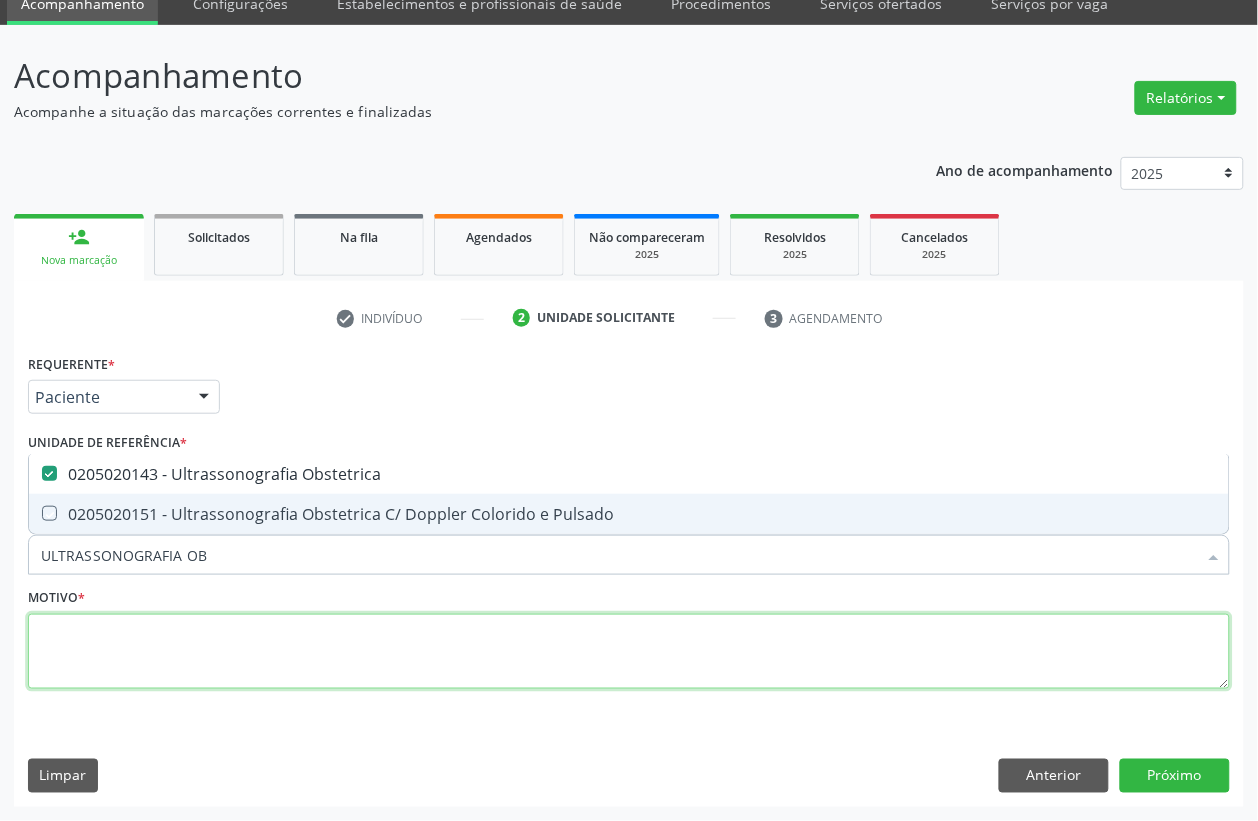 click at bounding box center (629, 652) 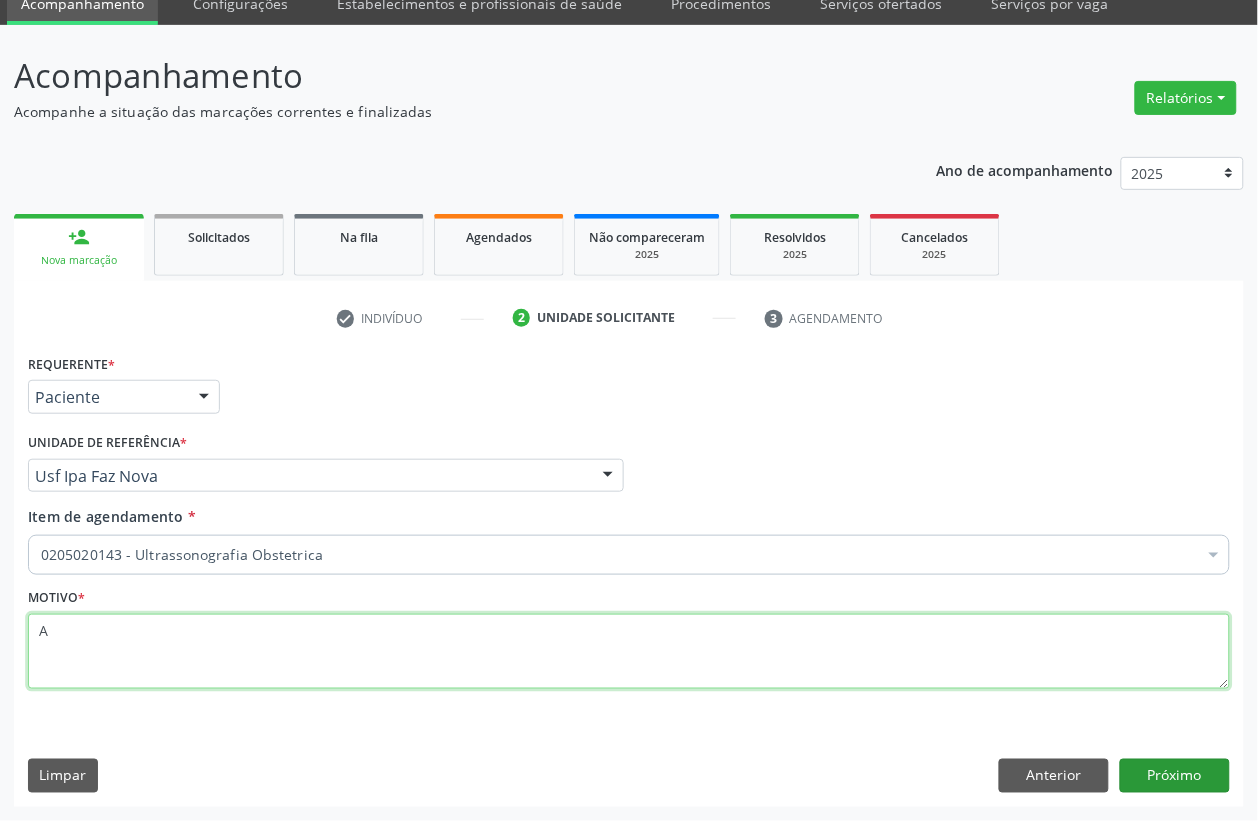 type on "A" 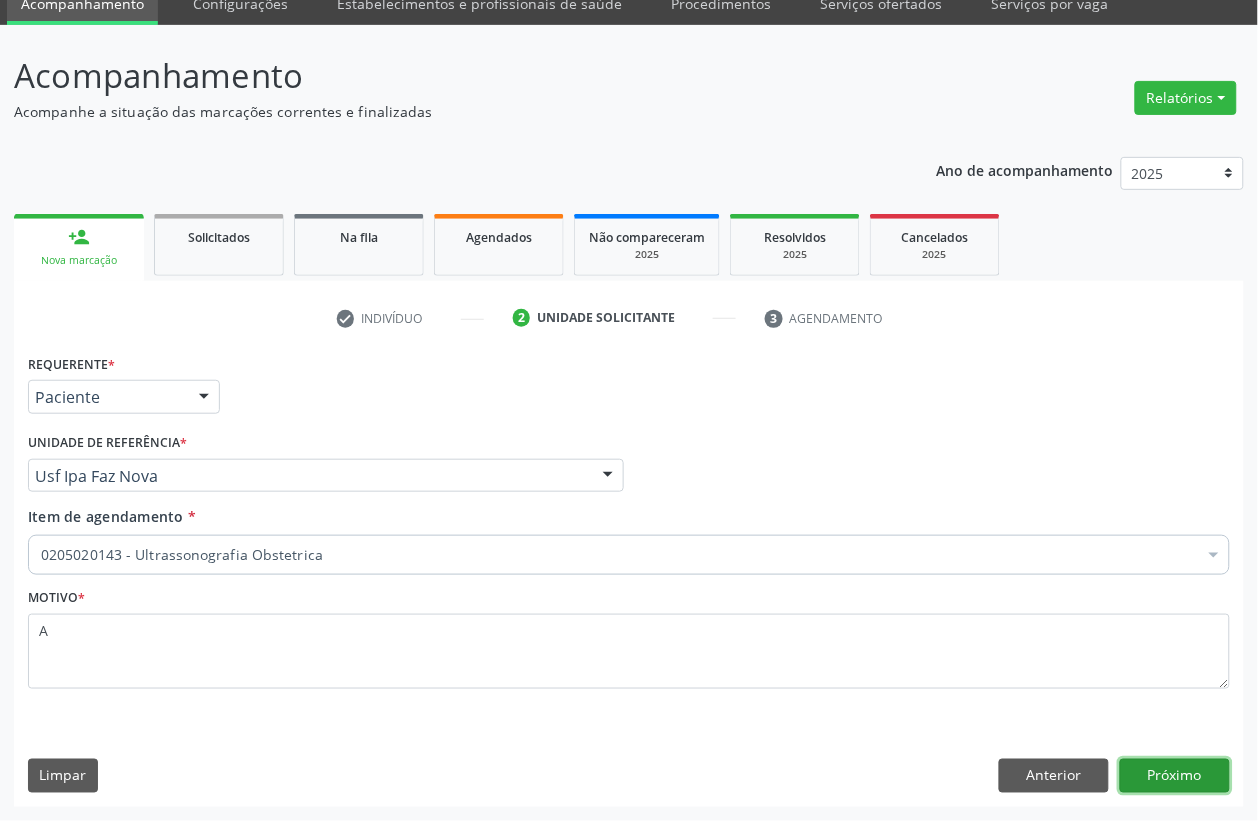 click on "Próximo" at bounding box center [1175, 776] 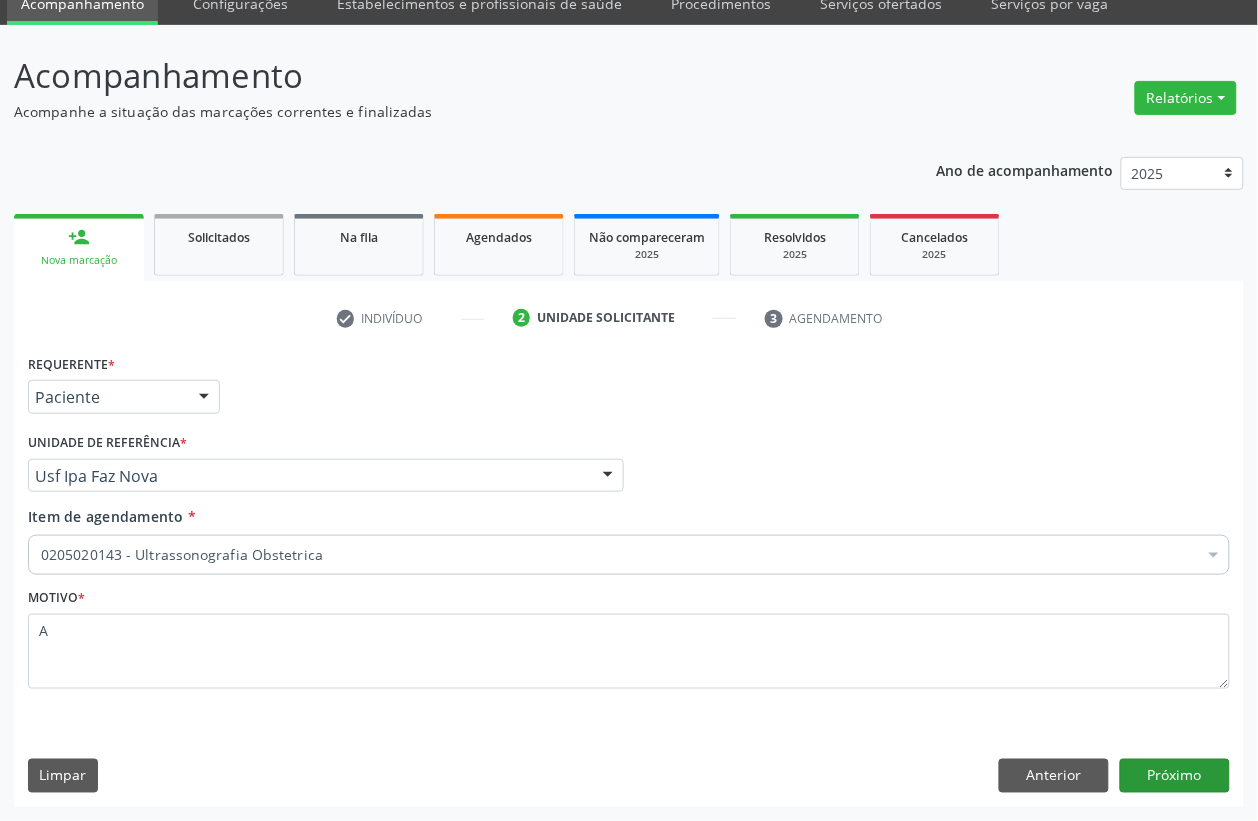 scroll, scrollTop: 50, scrollLeft: 0, axis: vertical 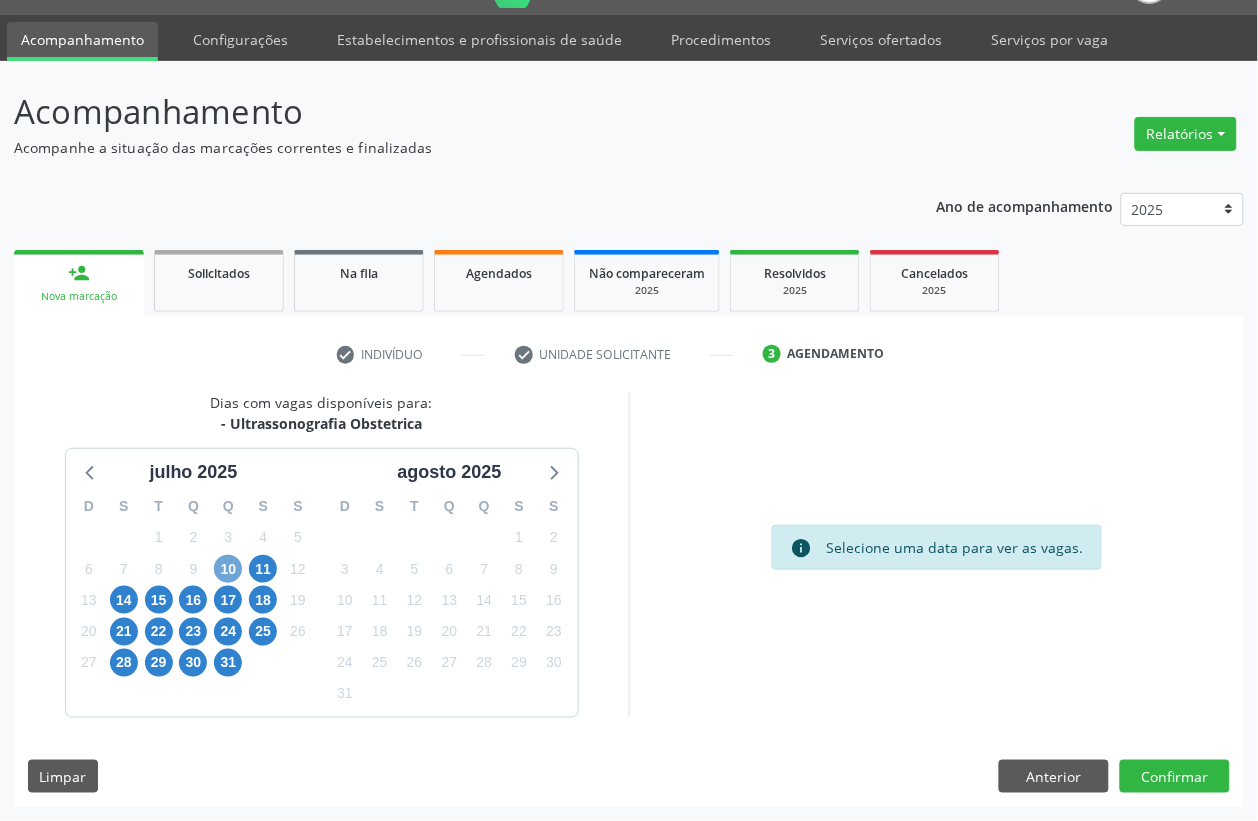 click on "10" at bounding box center [228, 569] 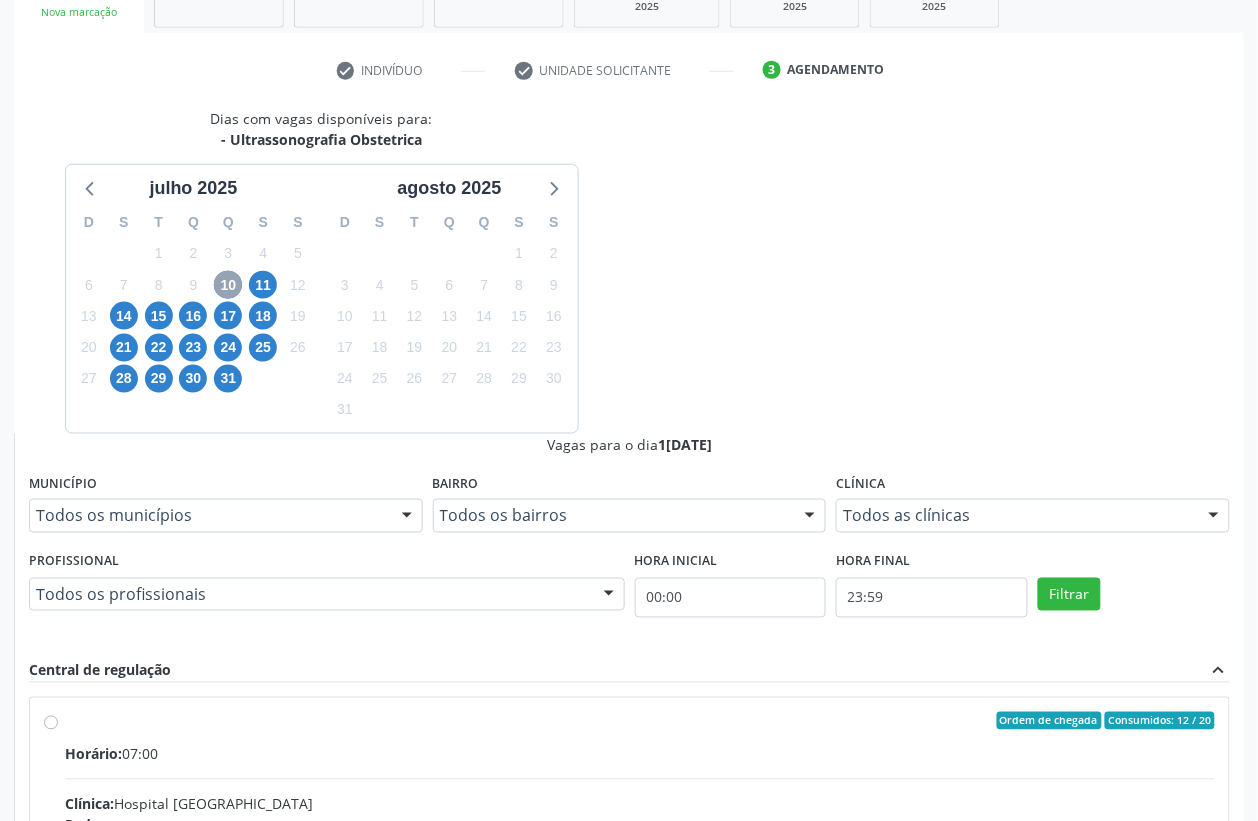 scroll, scrollTop: 338, scrollLeft: 0, axis: vertical 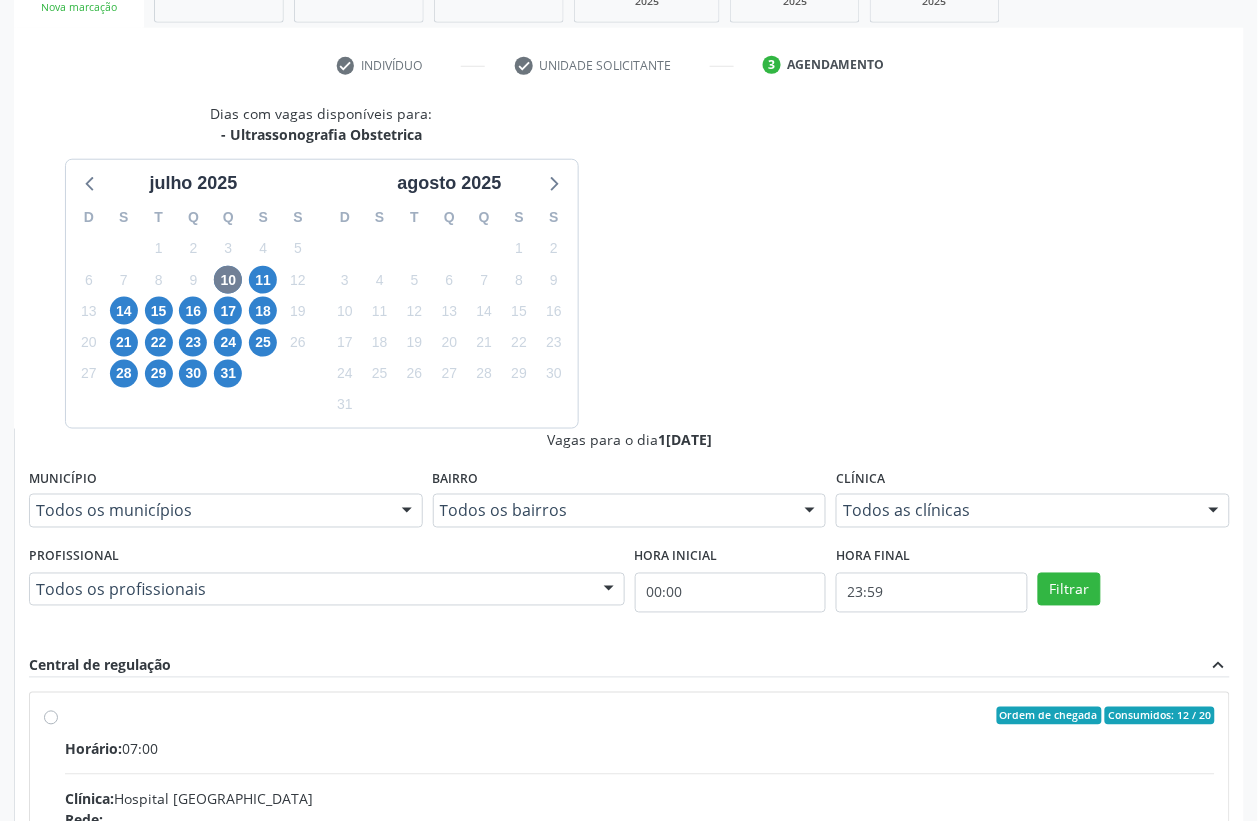 click on "Confirmar" at bounding box center [1175, 1102] 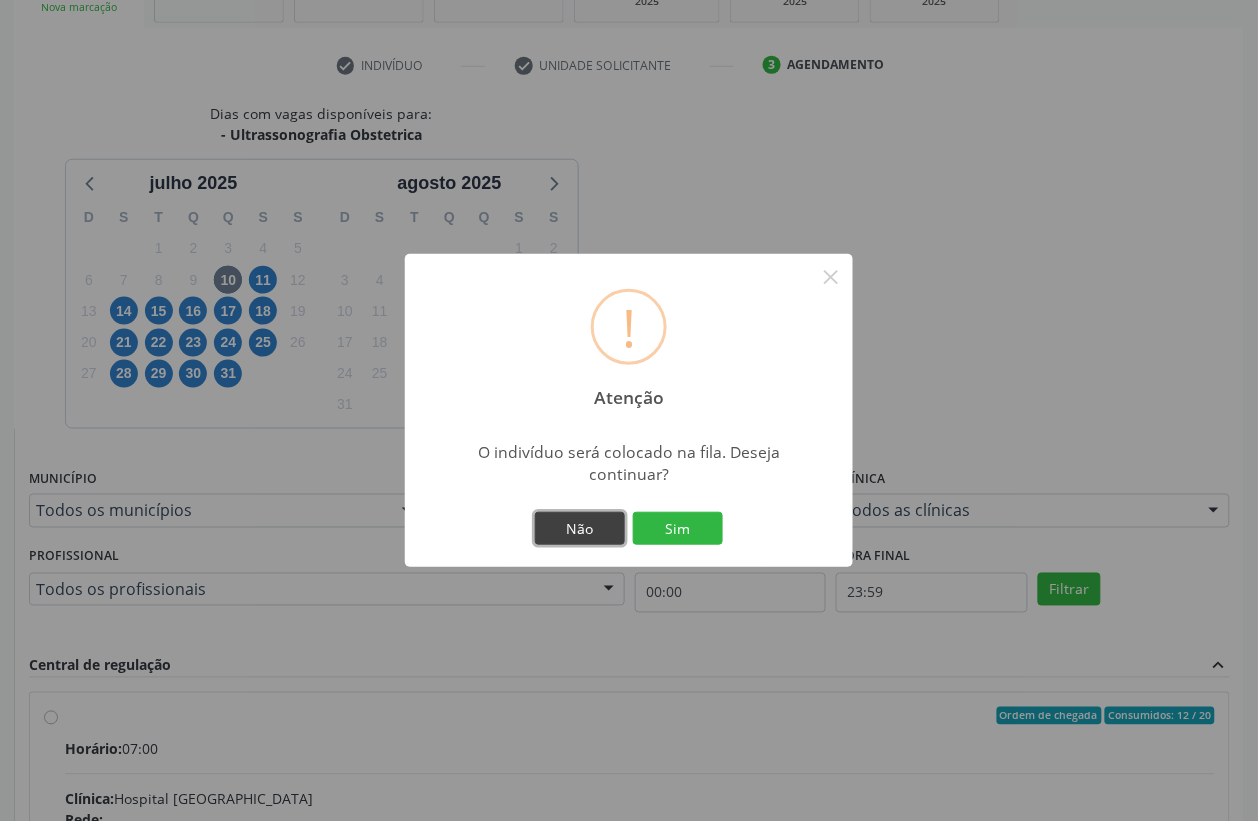 click on "Não" at bounding box center (580, 529) 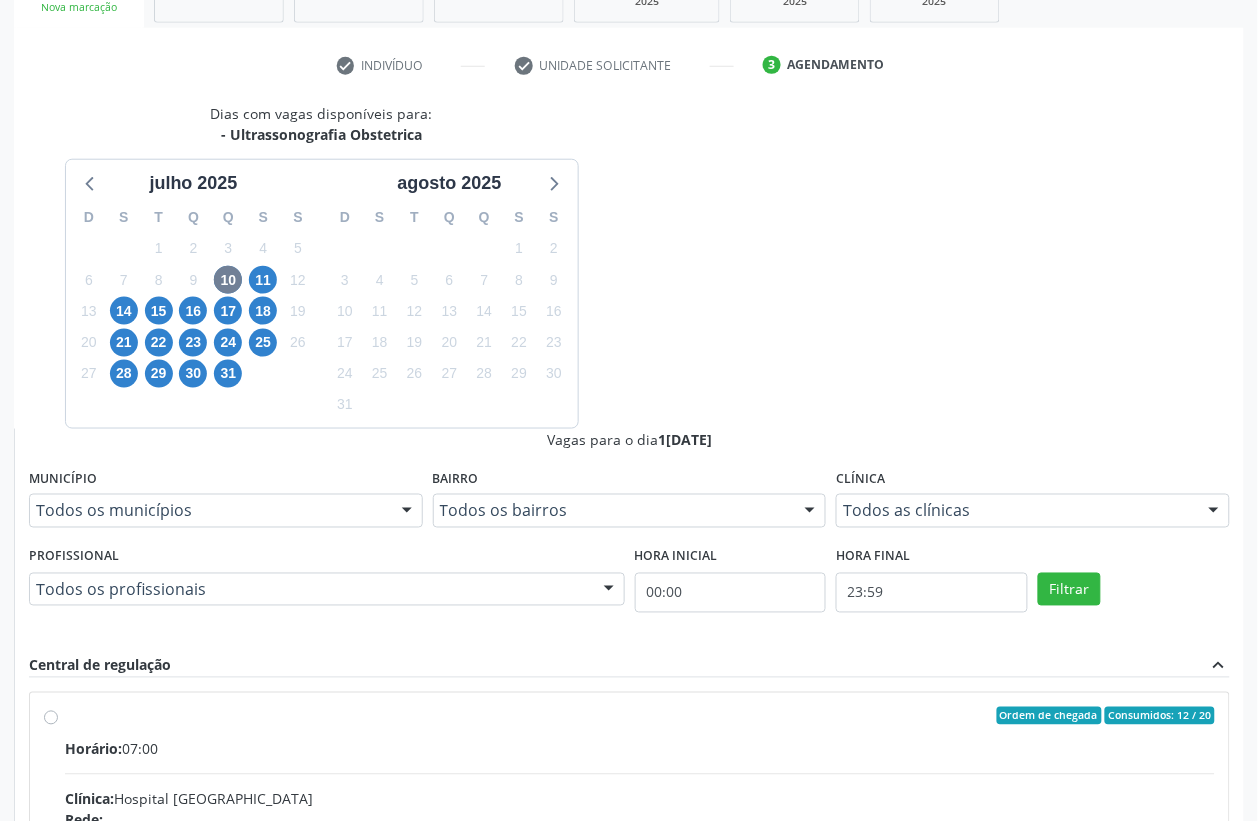 click on "Horário:   07:00
Clínica:  Hospital Sao Francisco
Rede:
--
Endereço:   nº 384, Varzea, Serra Talhada - PE
Telefone:   (81) 38312142
Profissional:
Yuri Araujo Magalhaes
Informações adicionais sobre o atendimento
Idade de atendimento:
de 0 a 120 anos
Gênero(s) atendido(s):
Masculino e Feminino
Informações adicionais:
--" at bounding box center (640, 876) 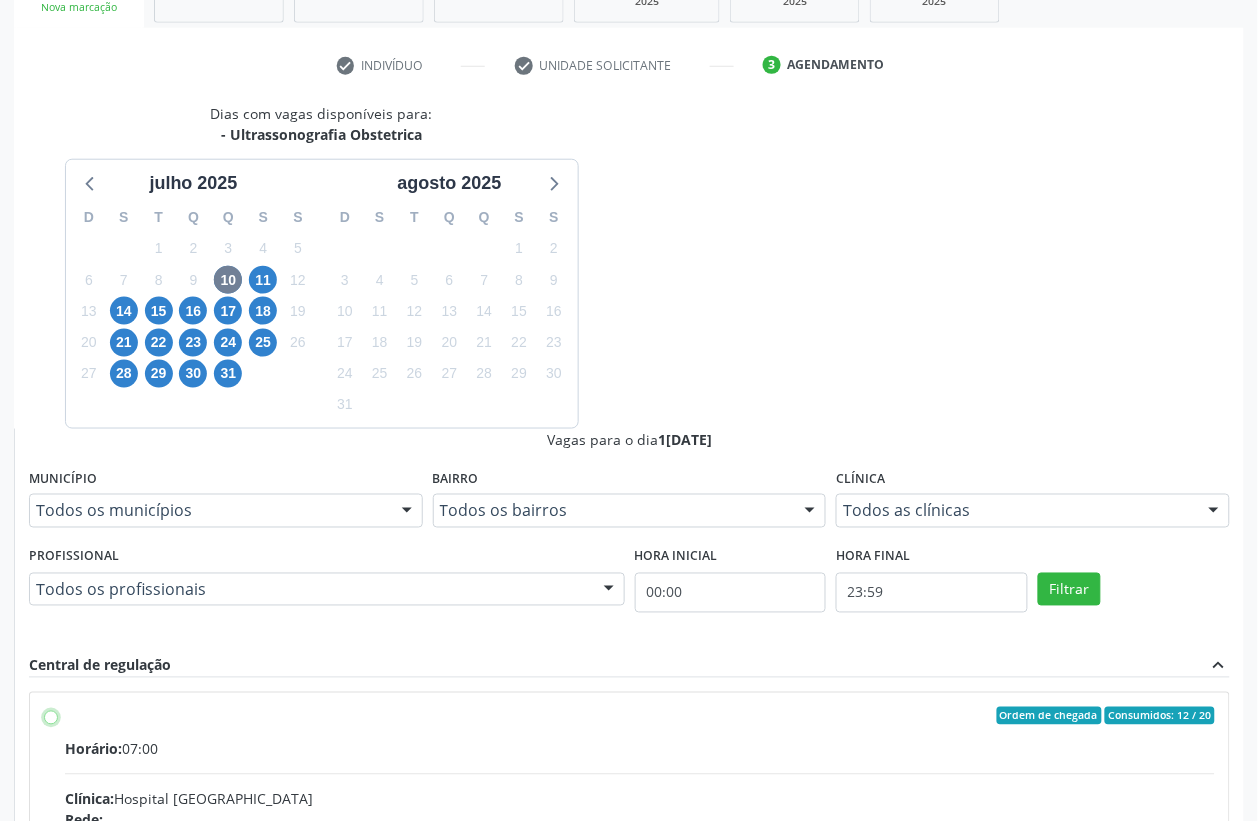 radio on "true" 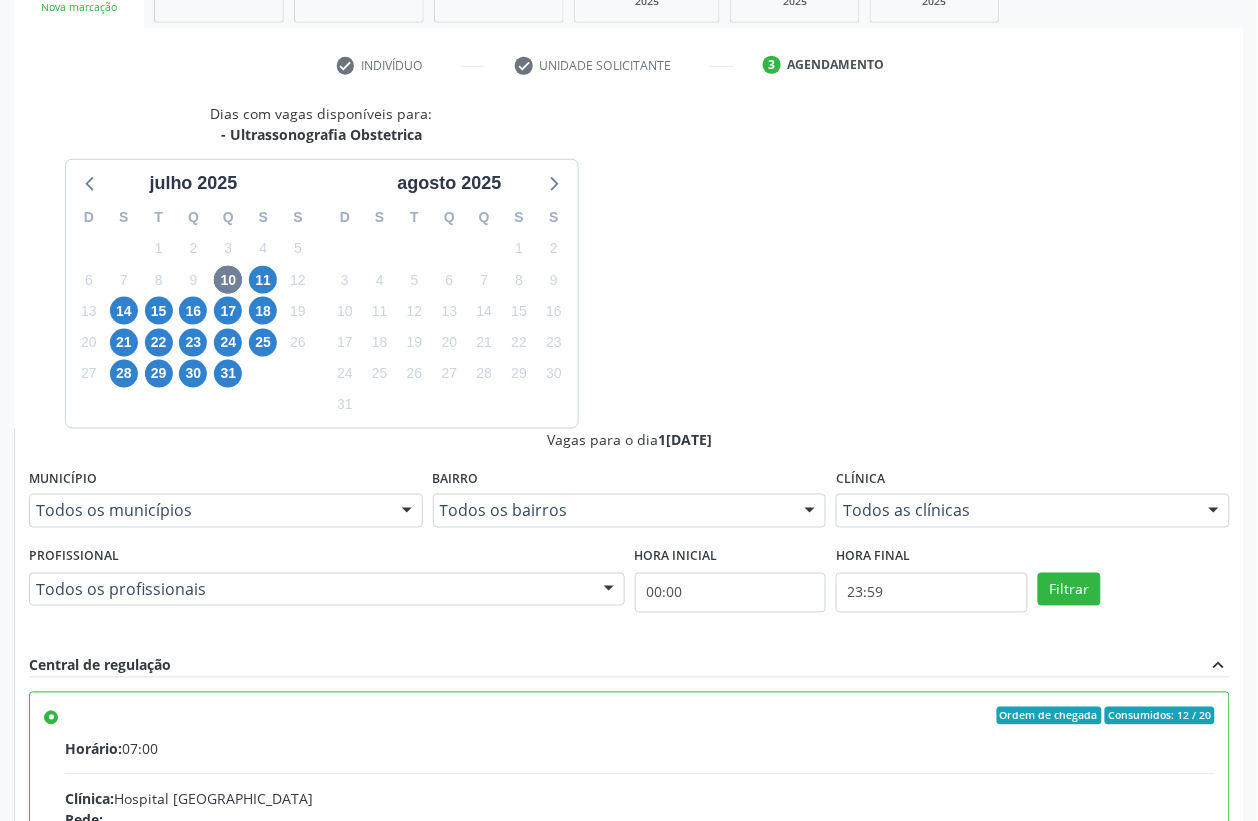 click on "Confirmar" at bounding box center [1175, 1137] 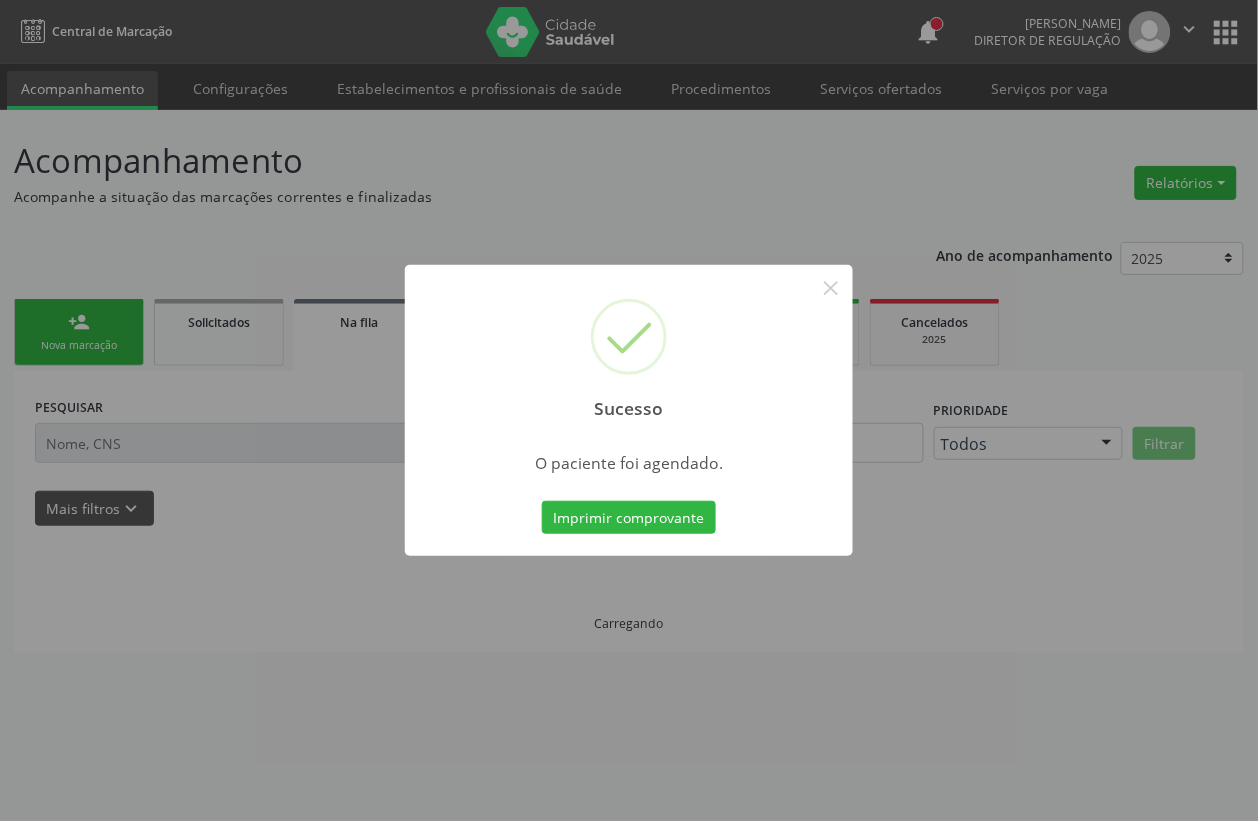 scroll, scrollTop: 0, scrollLeft: 0, axis: both 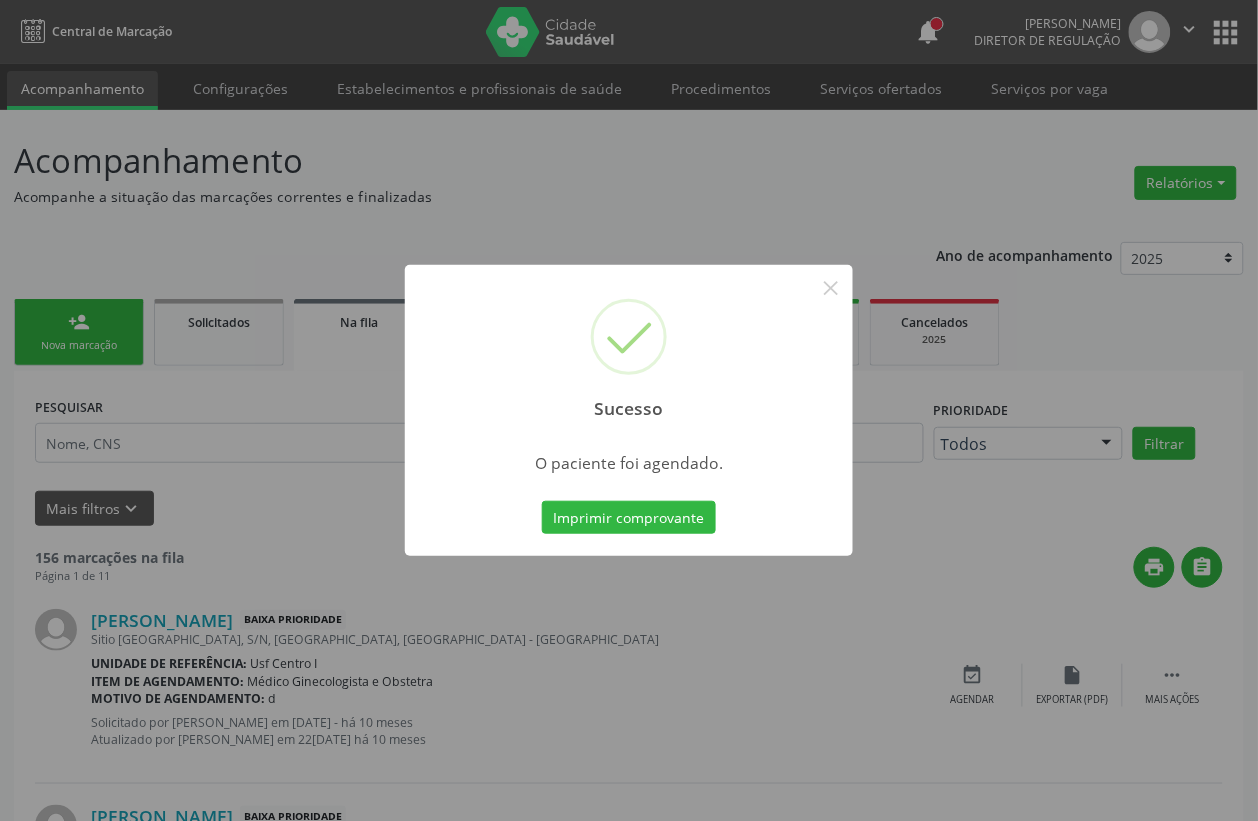 drag, startPoint x: 636, startPoint y: 513, endPoint x: 636, endPoint y: 457, distance: 56 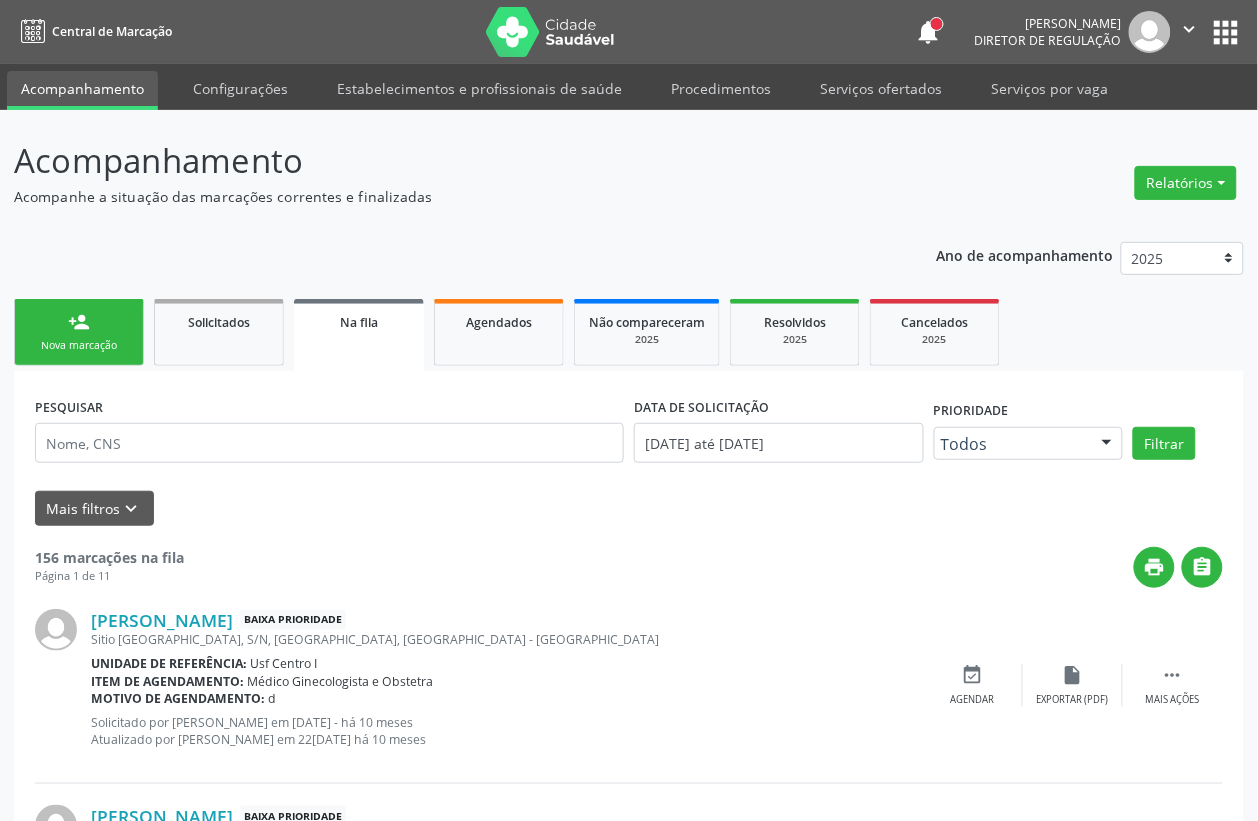 click on "person_add
Nova marcação" at bounding box center [79, 332] 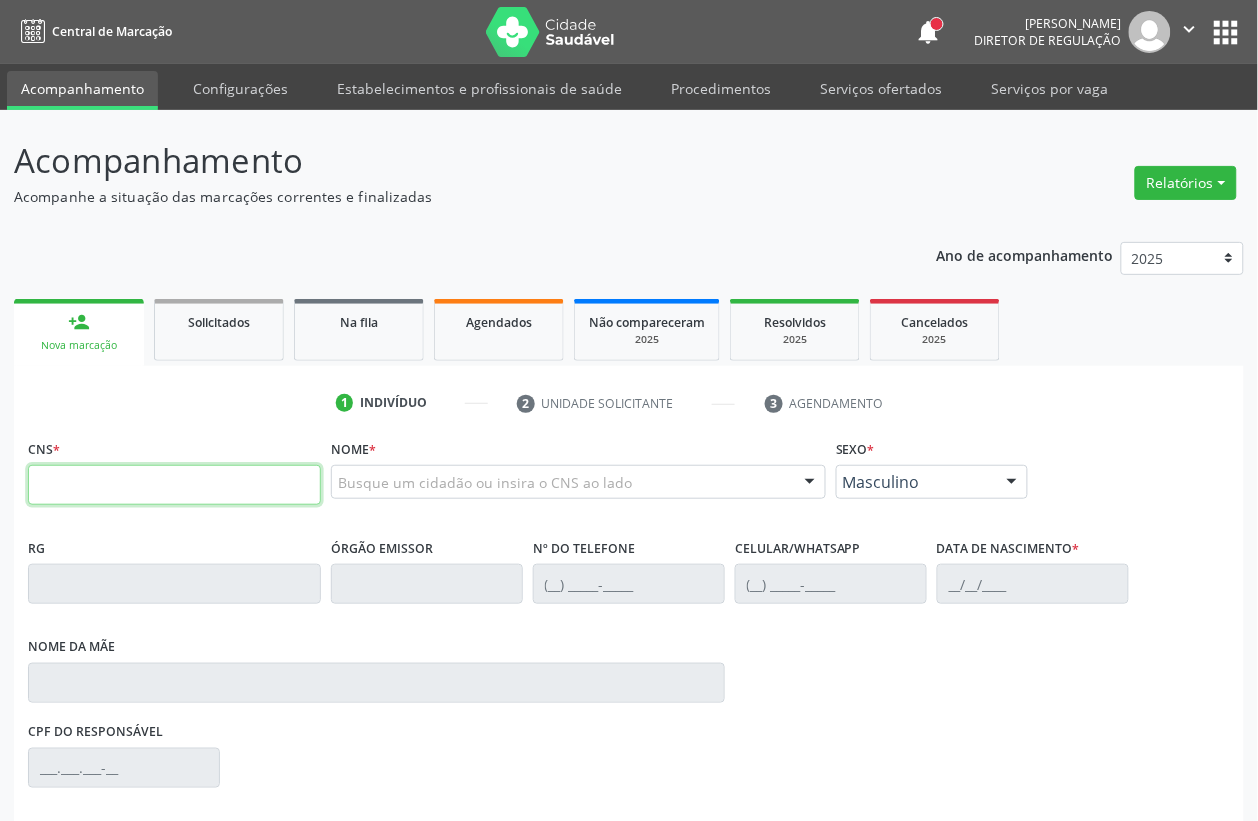 click at bounding box center (174, 485) 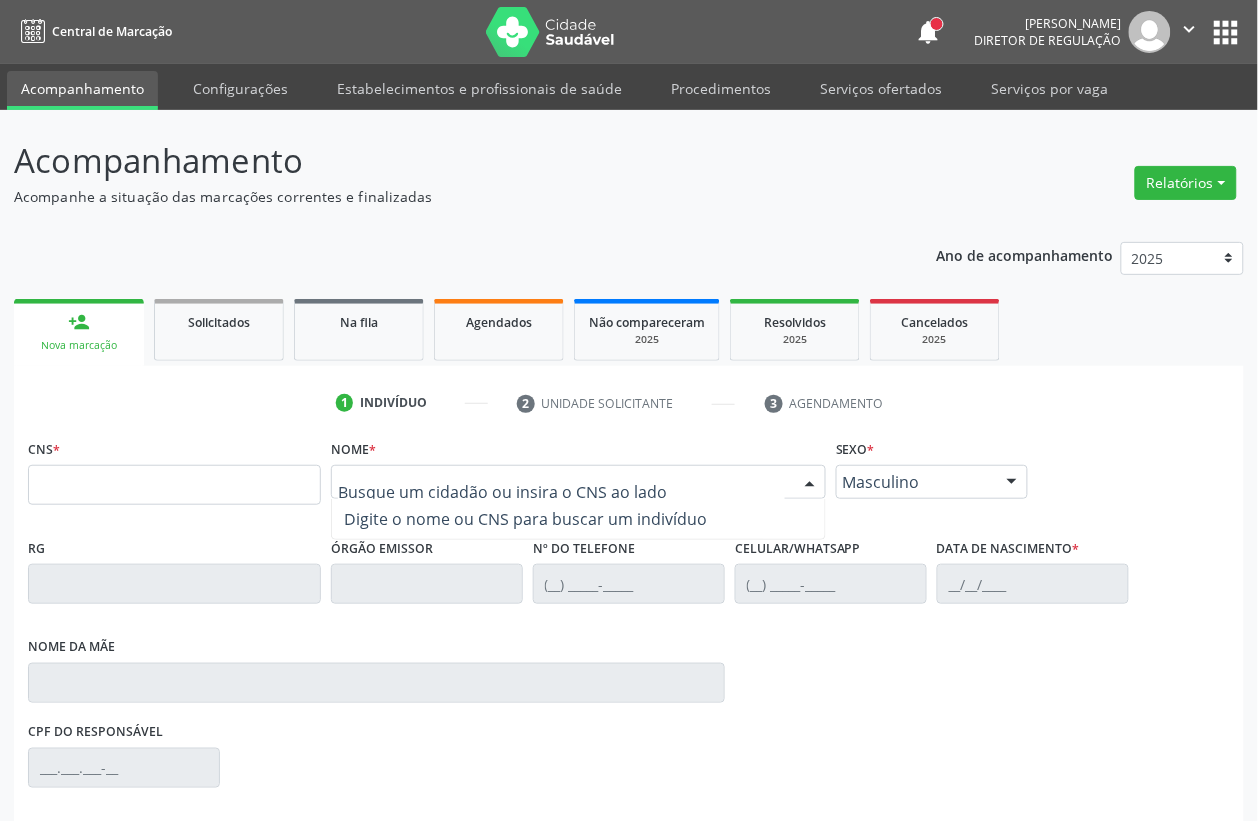 type on "T" 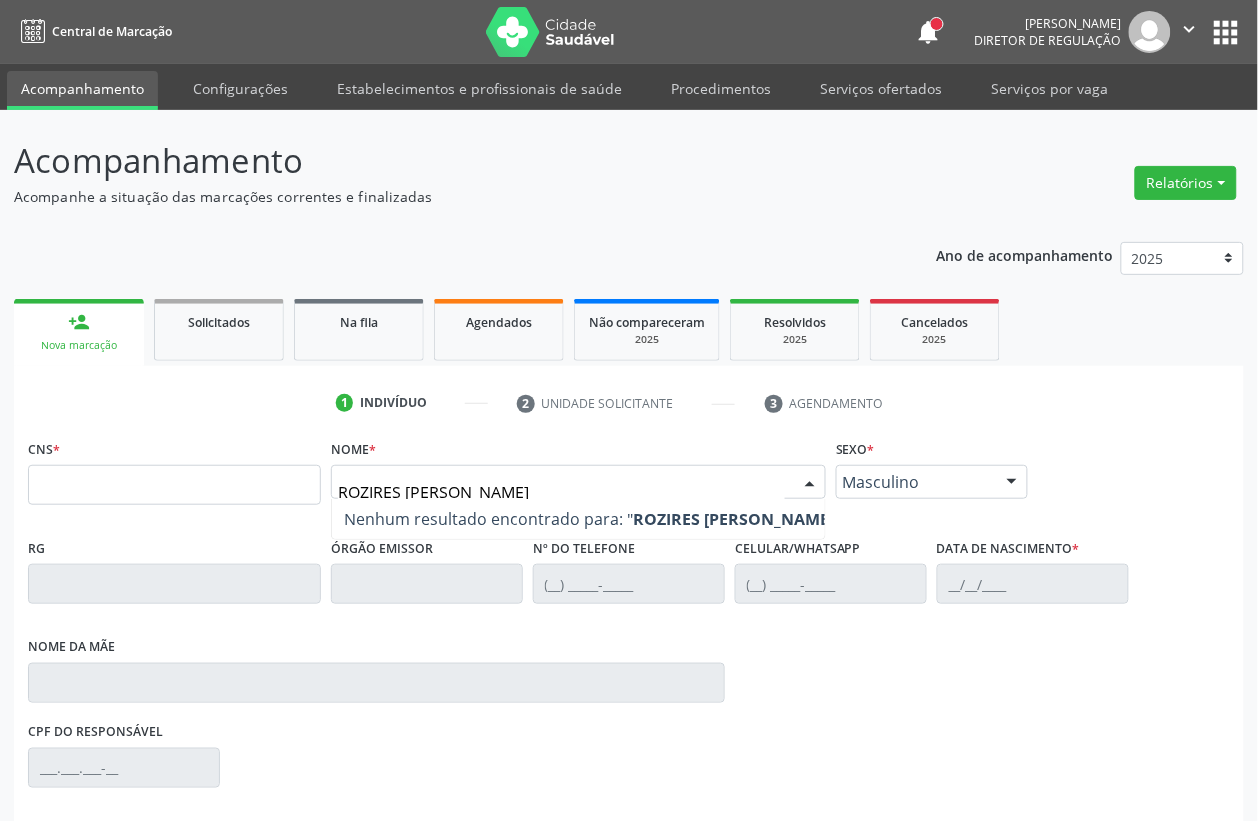 type on "ROZIRES JOS" 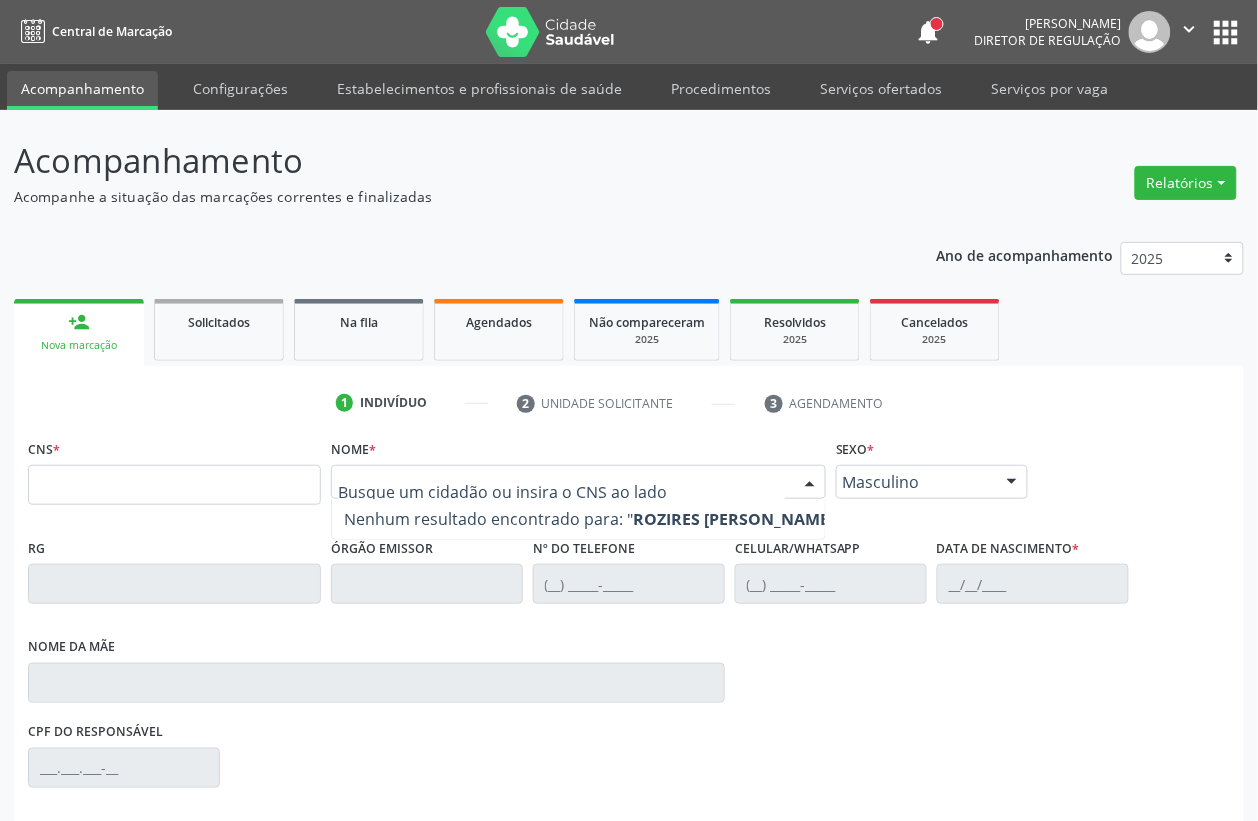 click on "1
Indivíduo
2
Unidade solicitante
3
Agendamento
CNS
*
Nome
*
Nenhum resultado encontrado para: " ROZIRES JOS  "
Não há nenhuma opção para ser exibida.
Sexo
*
Masculino         Masculino   Feminino
Nenhum resultado encontrado para: "   "
Não há nenhuma opção para ser exibida.
RG
Órgão emissor
Nº do Telefone
Celular/WhatsApp
Data de nascimento
*
Nome da mãe
CPF do responsável
Cidade - UF
*
Informe uma opção
Serra Talhada - PE
Nenhum resultado encontrado para: "   "
Nenhuma opção encontrada
Bairro
*" at bounding box center [629, 721] 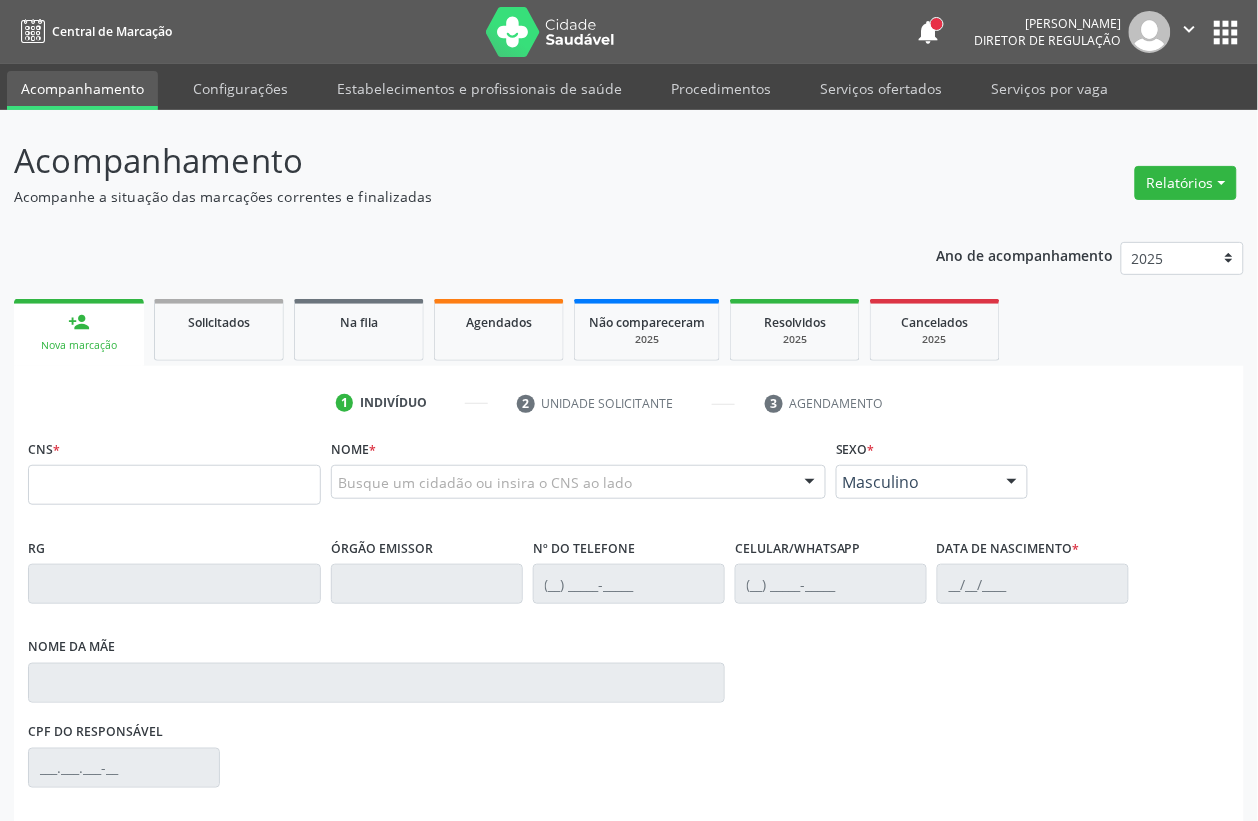 click on "Busque um cidadão ou insira o CNS ao lado" at bounding box center [578, 482] 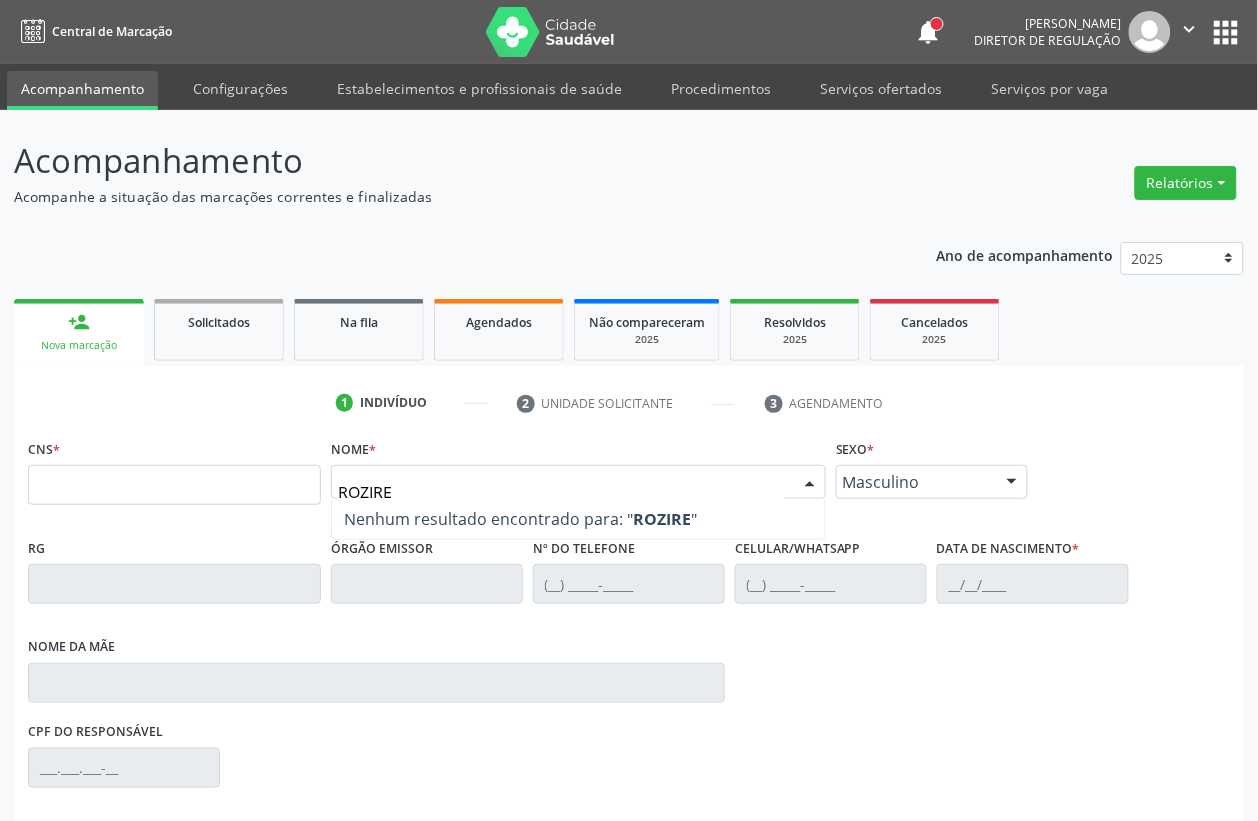 type on "ROZIRES" 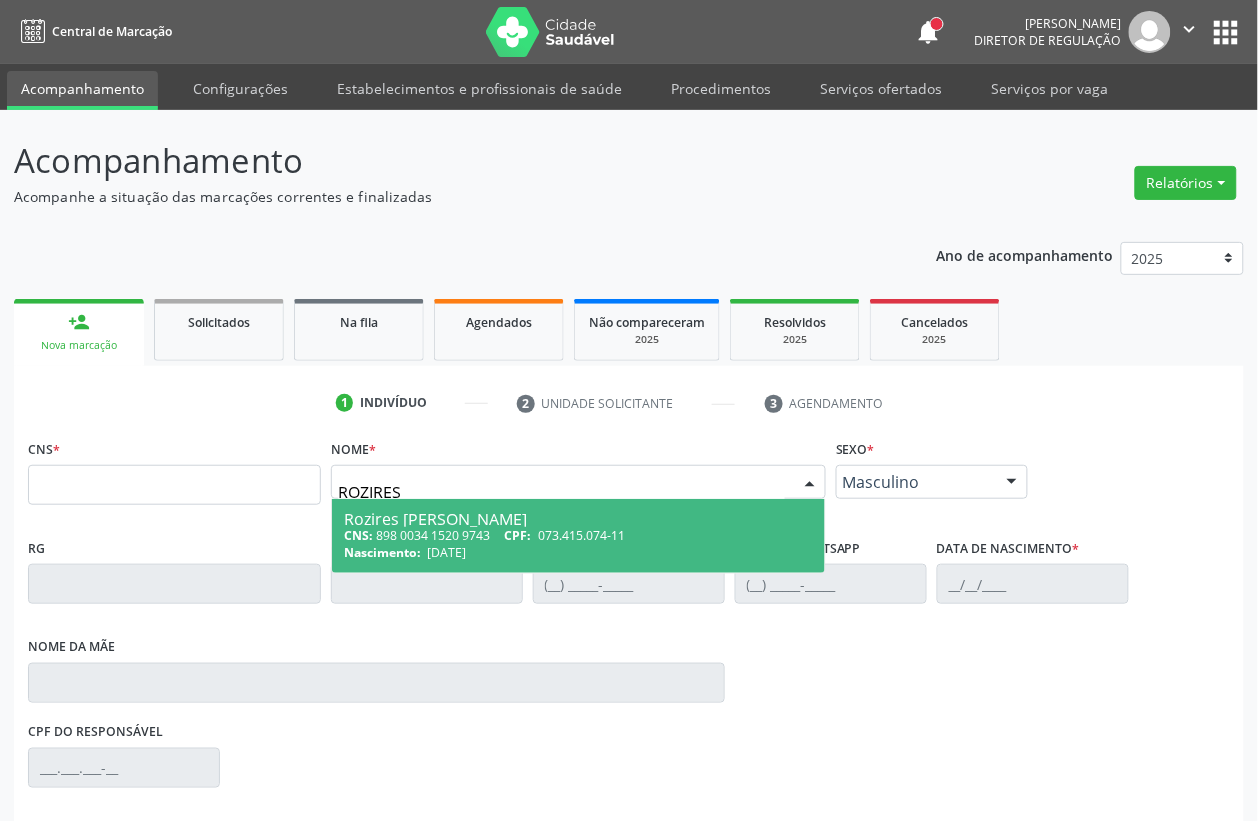 click on "CPF:" at bounding box center [518, 535] 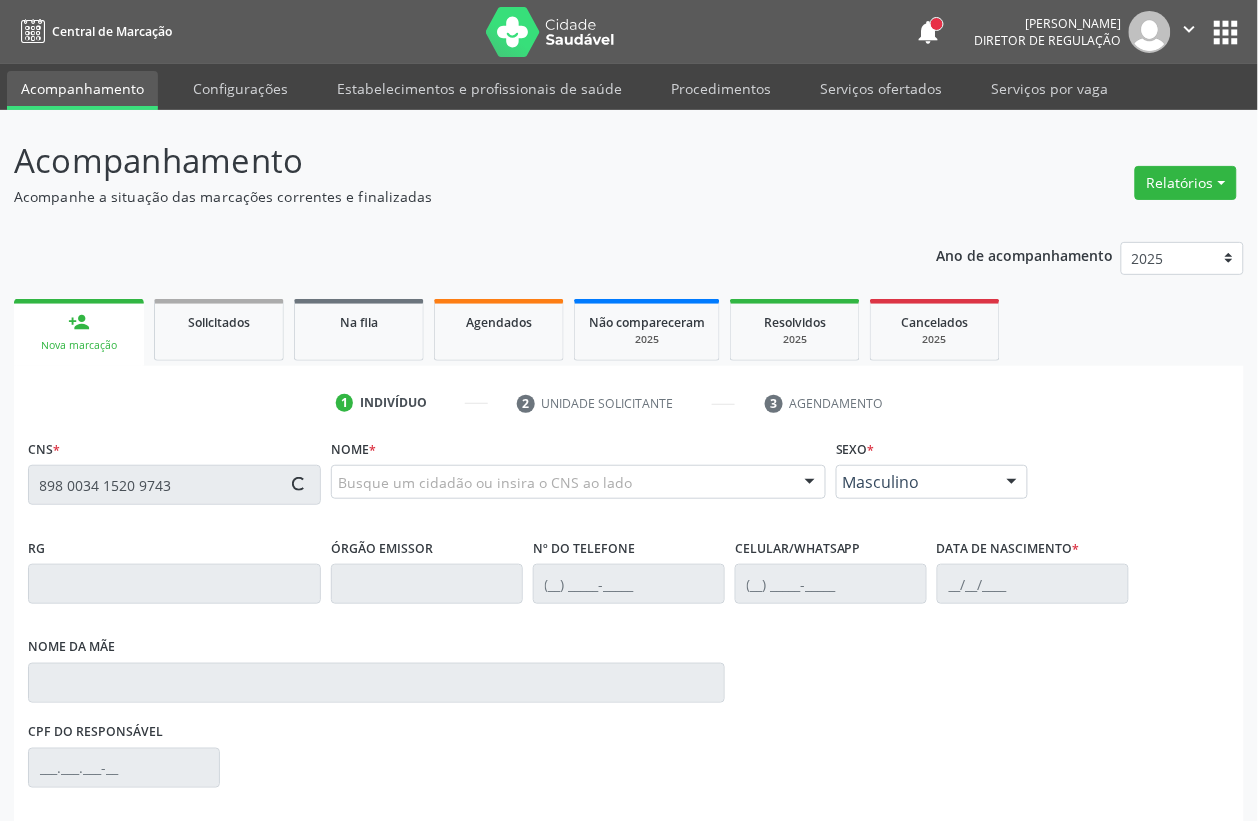 type on "898 0034 1520 9743" 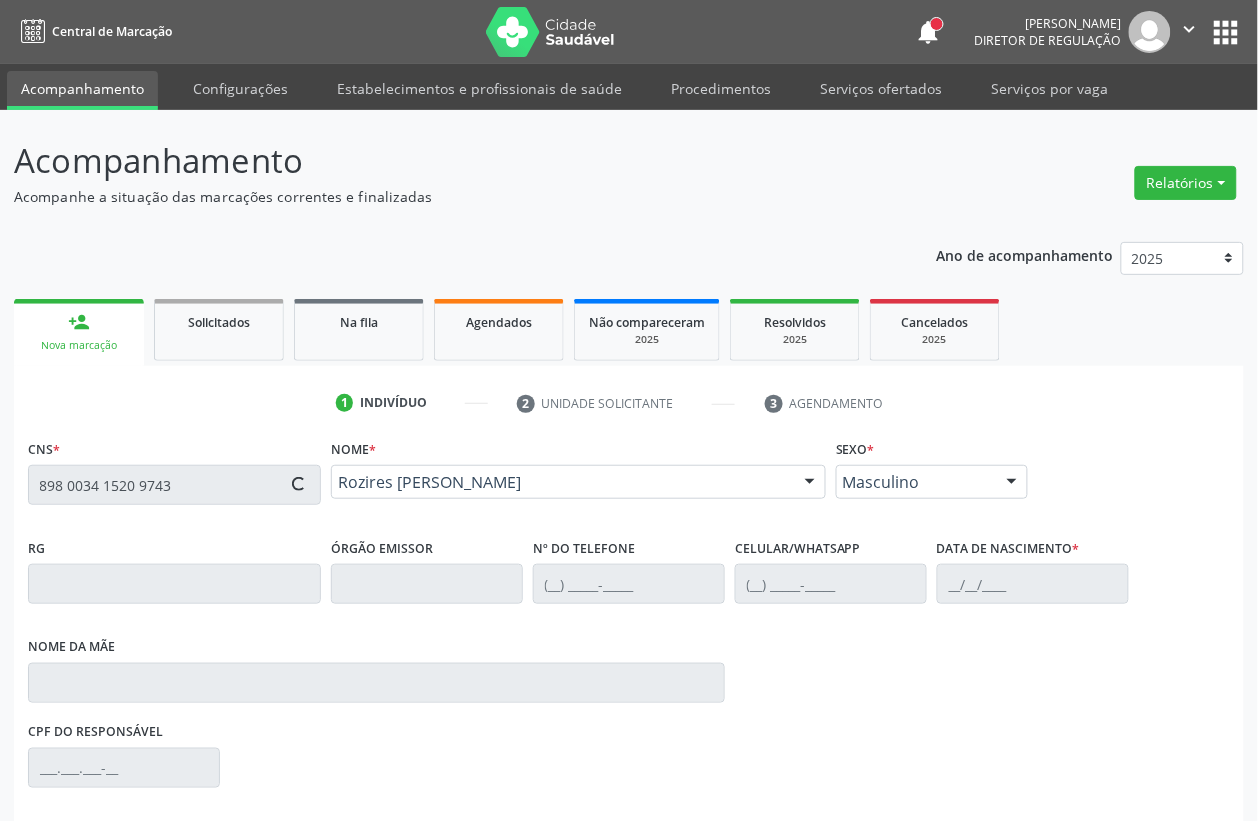 type on "[PHONE_NUMBER]" 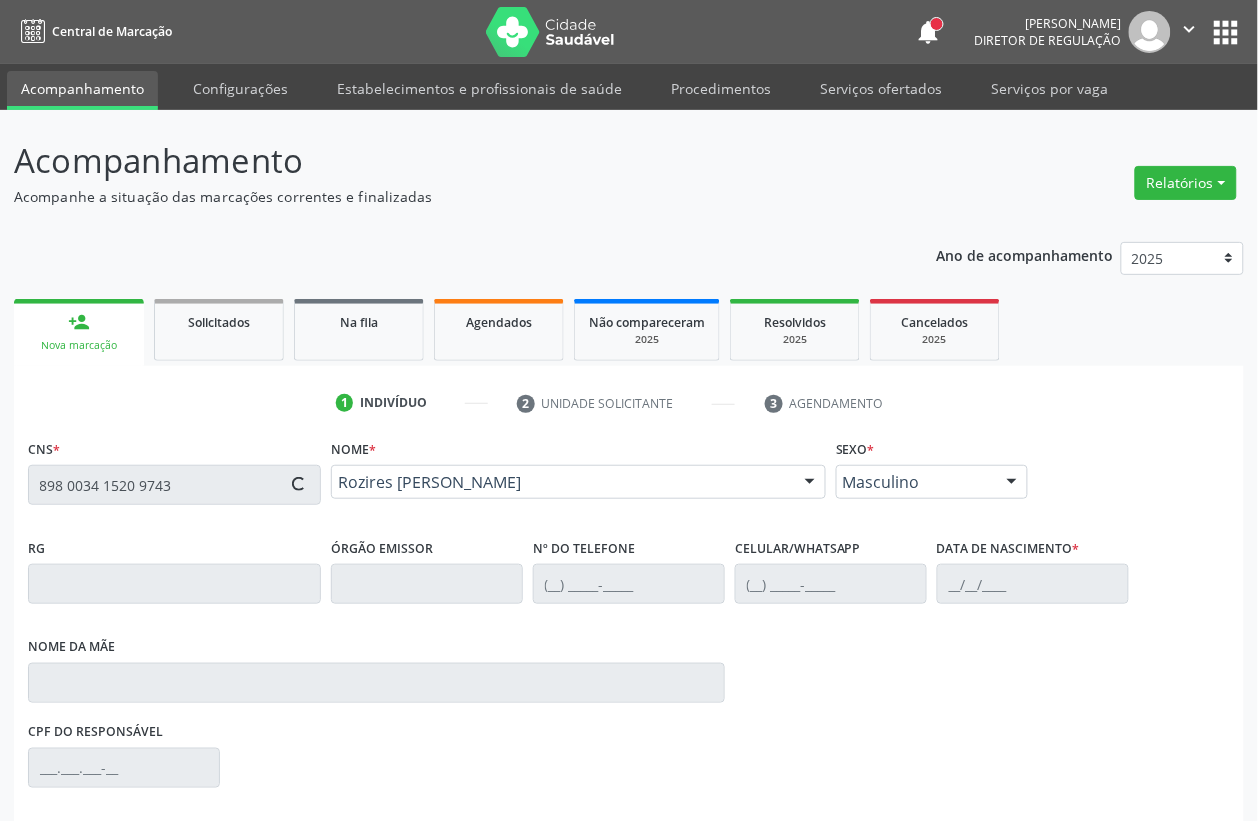 type on "15/[DATE]" 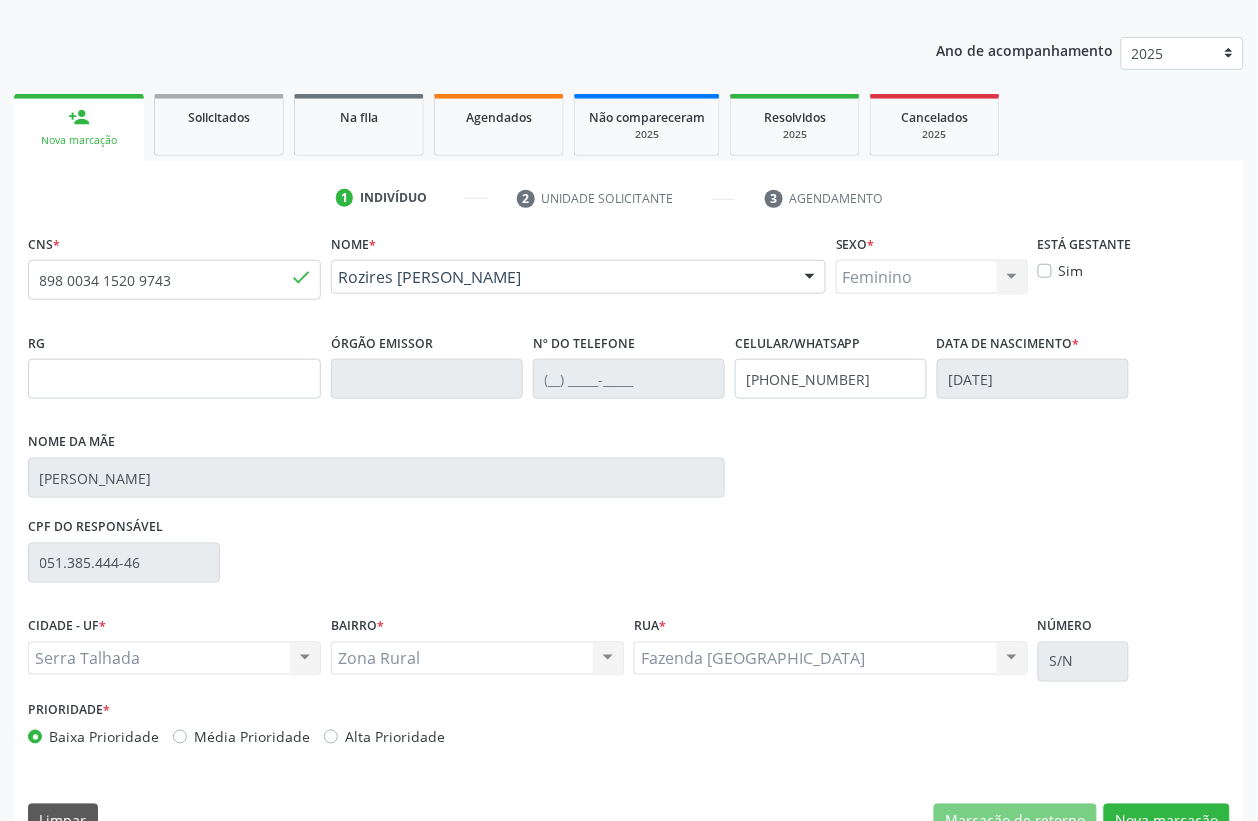 scroll, scrollTop: 248, scrollLeft: 0, axis: vertical 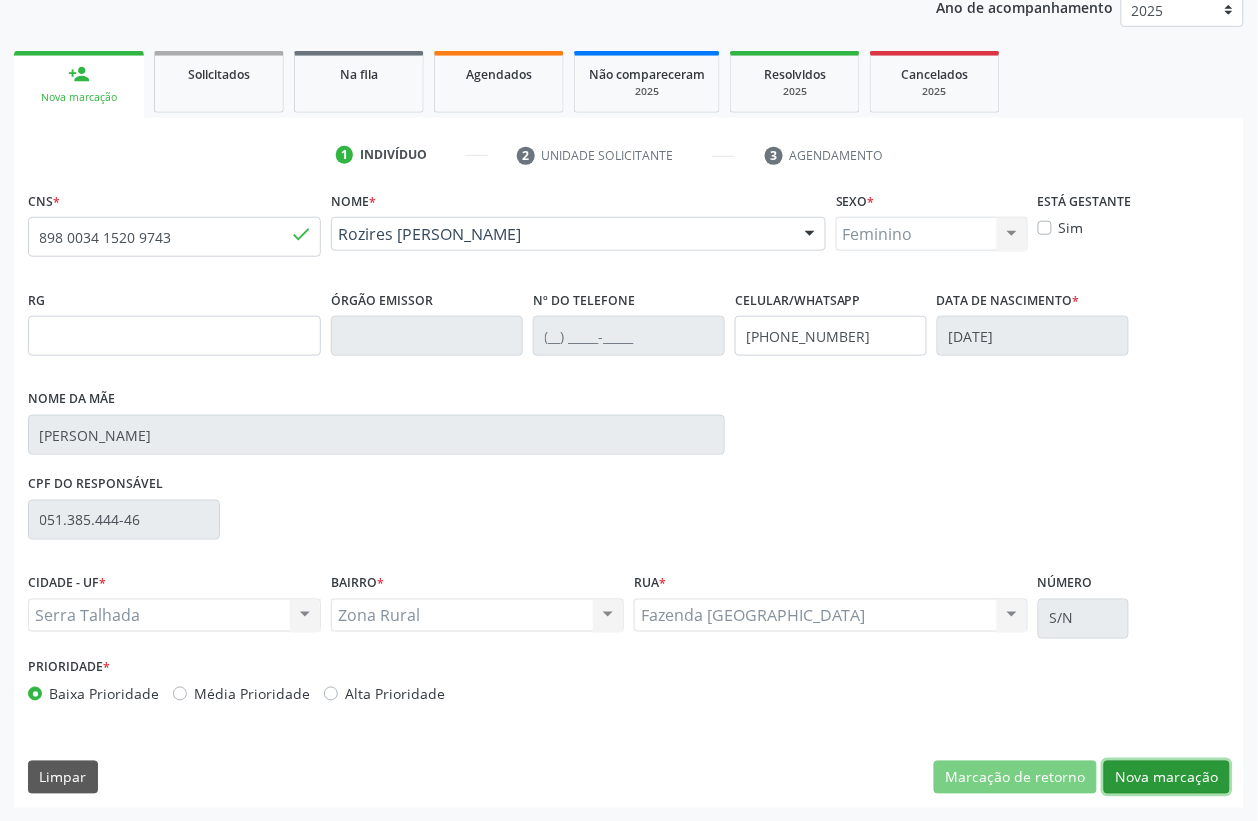 click on "Nova marcação" at bounding box center (1167, 778) 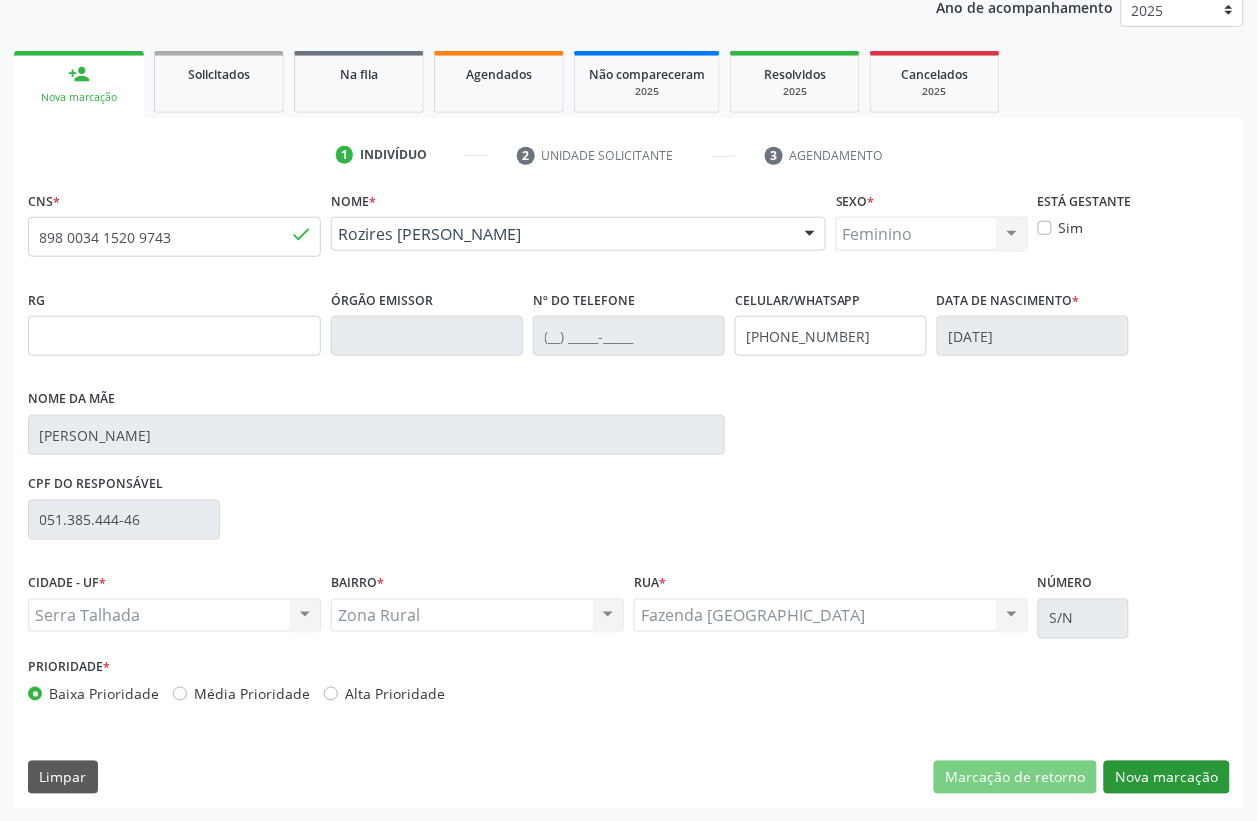 scroll, scrollTop: 85, scrollLeft: 0, axis: vertical 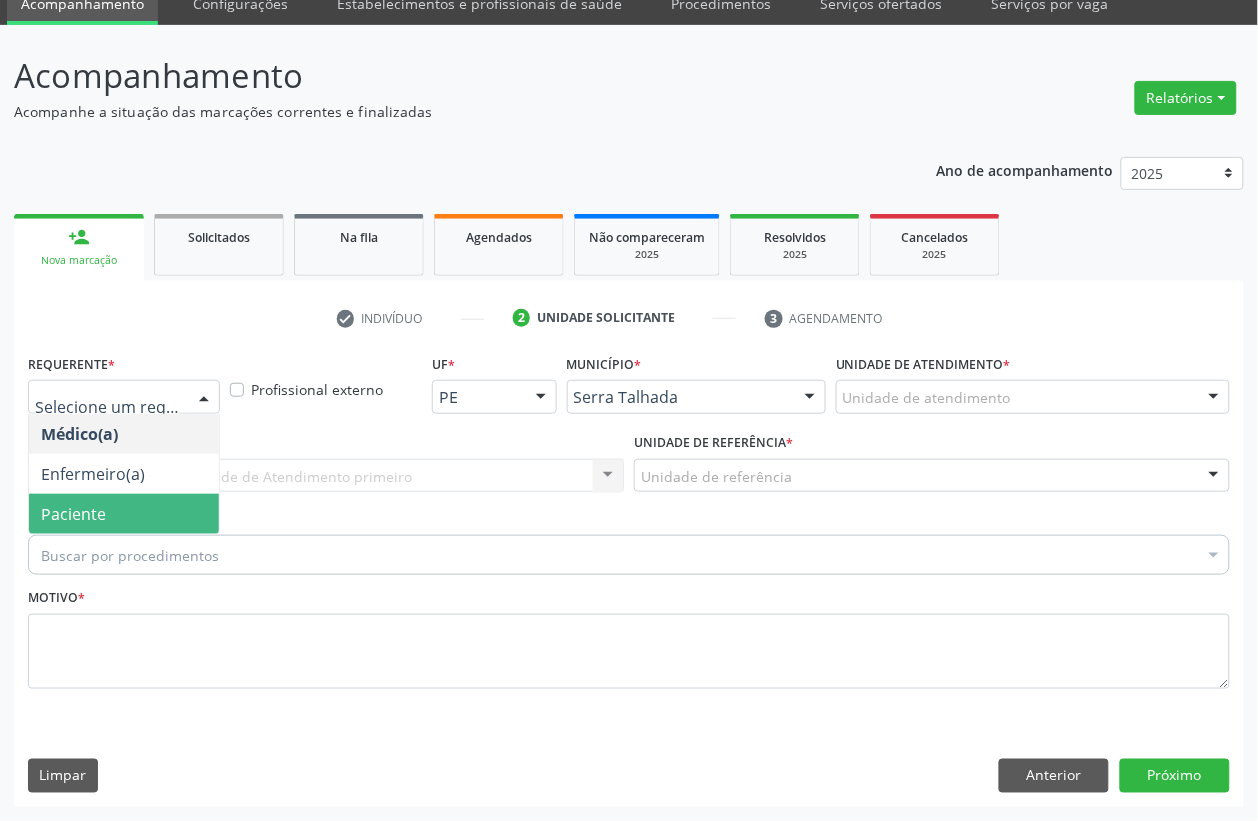 click on "Paciente" at bounding box center [124, 514] 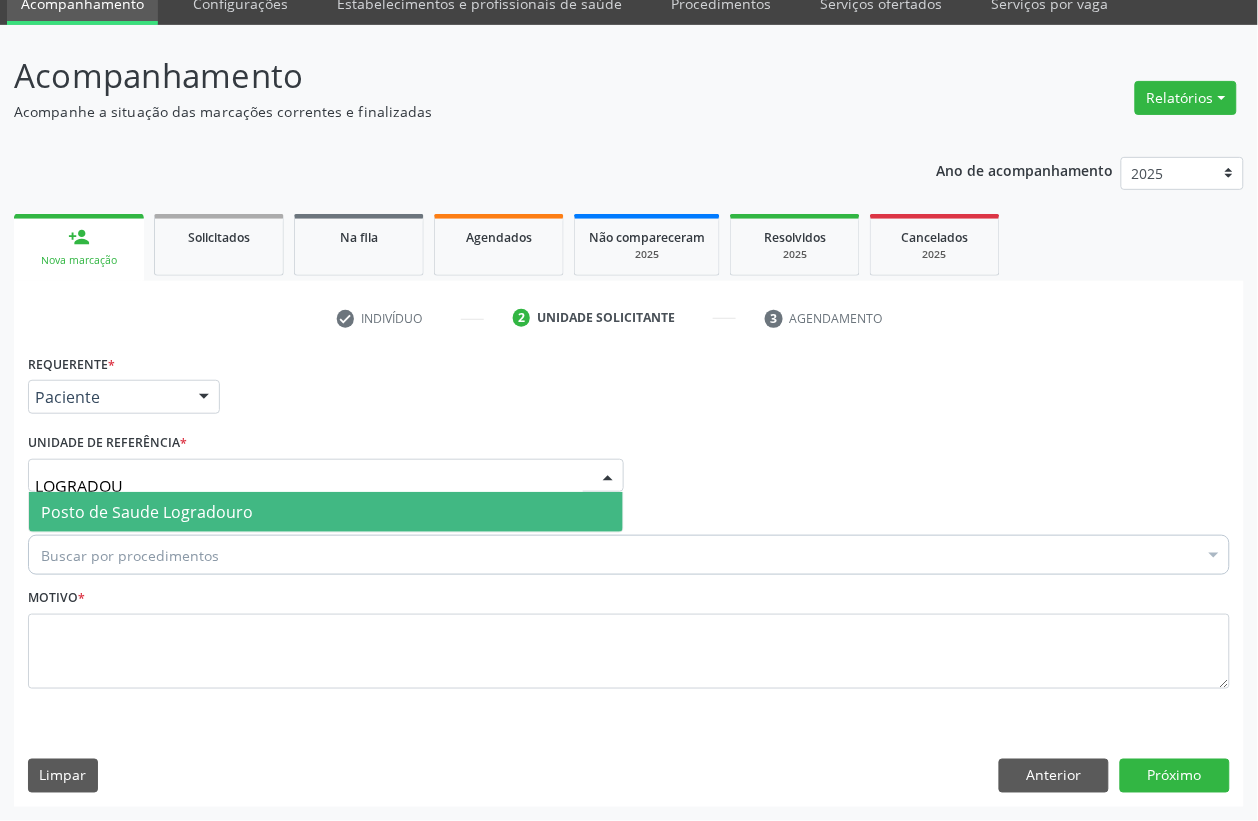type on "LOGRADOUR" 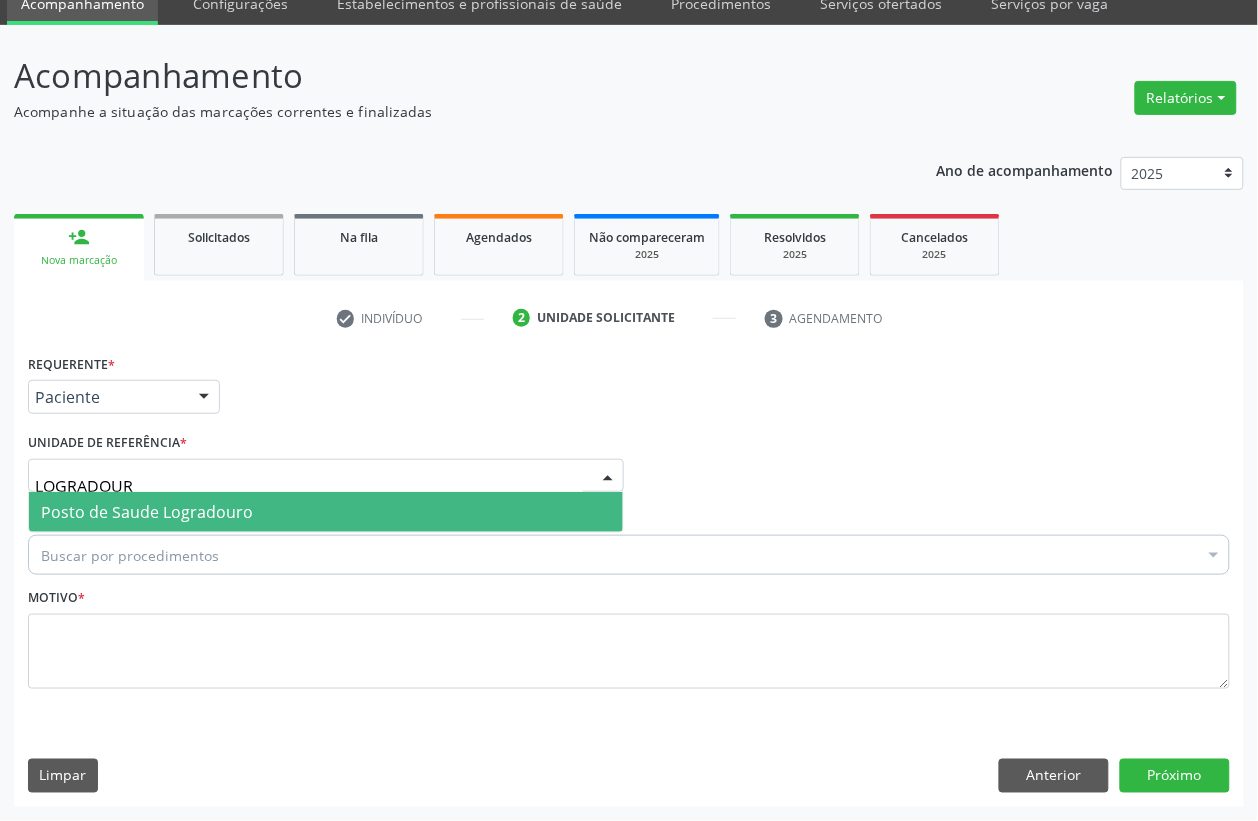 click on "Posto de Saude Logradouro" at bounding box center [326, 512] 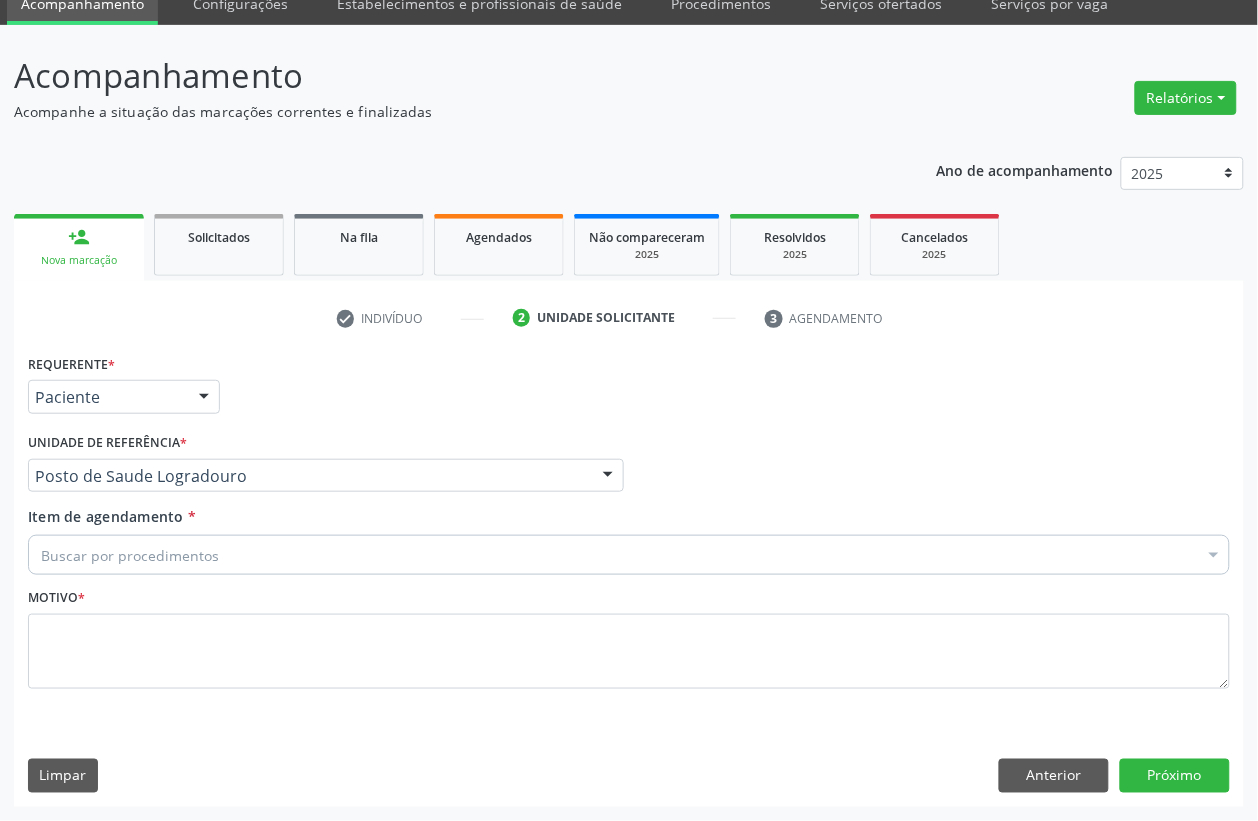 click on "Buscar por procedimentos" at bounding box center (629, 555) 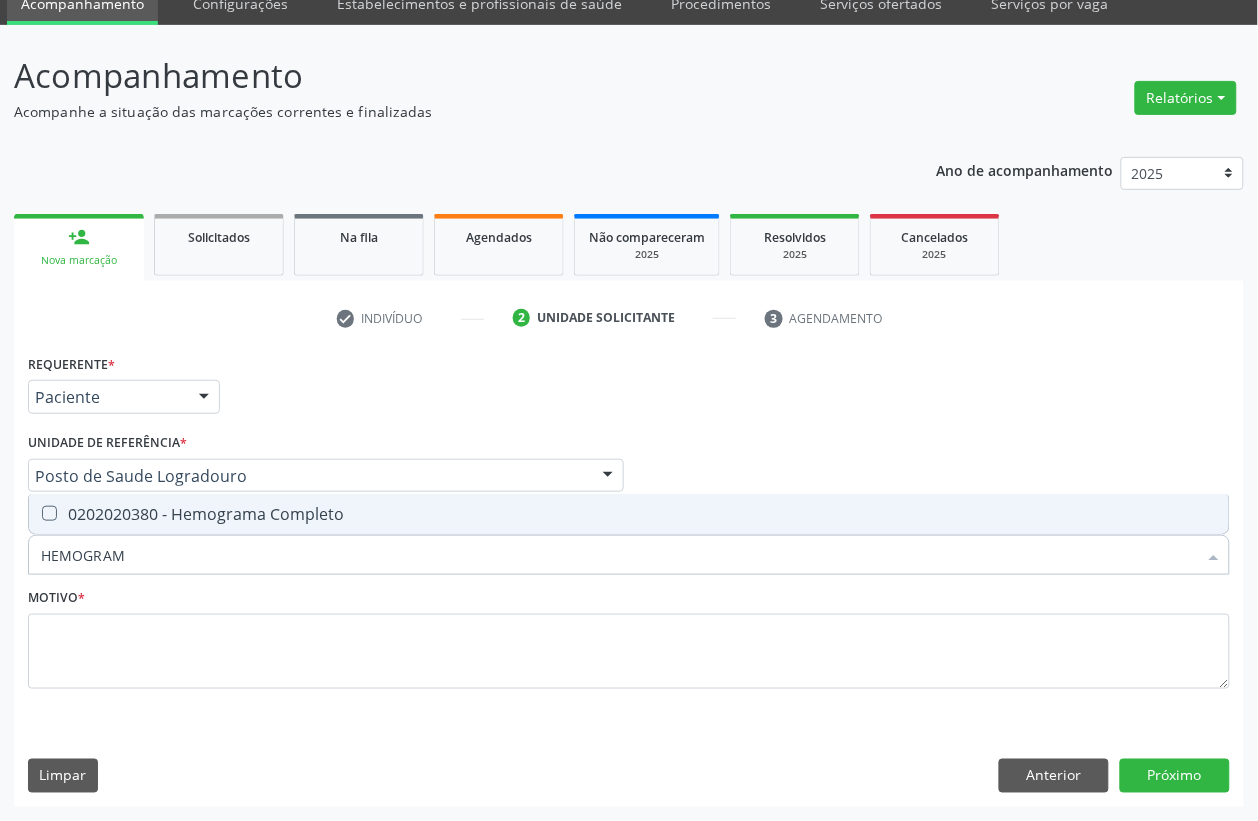 type on "HEMOGRAMA" 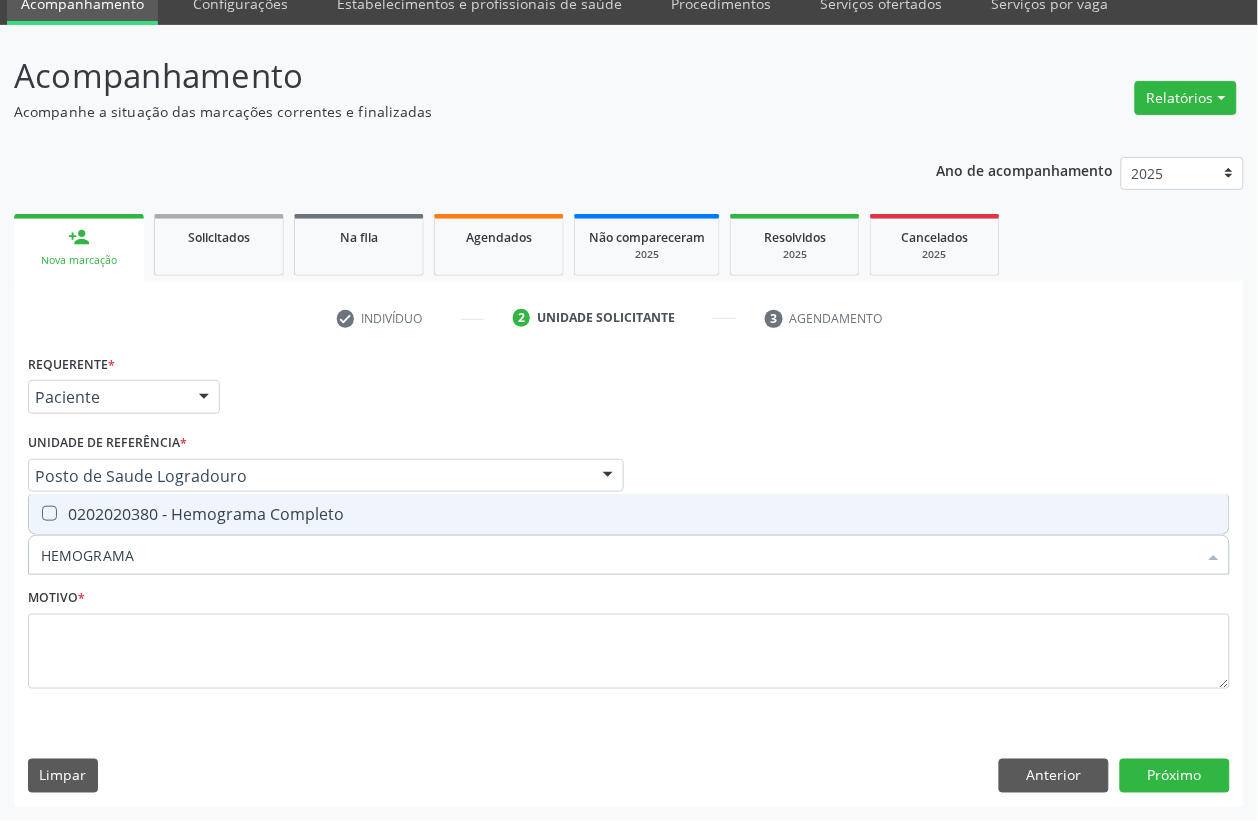click on "0202020380 - Hemograma Completo" at bounding box center [629, 514] 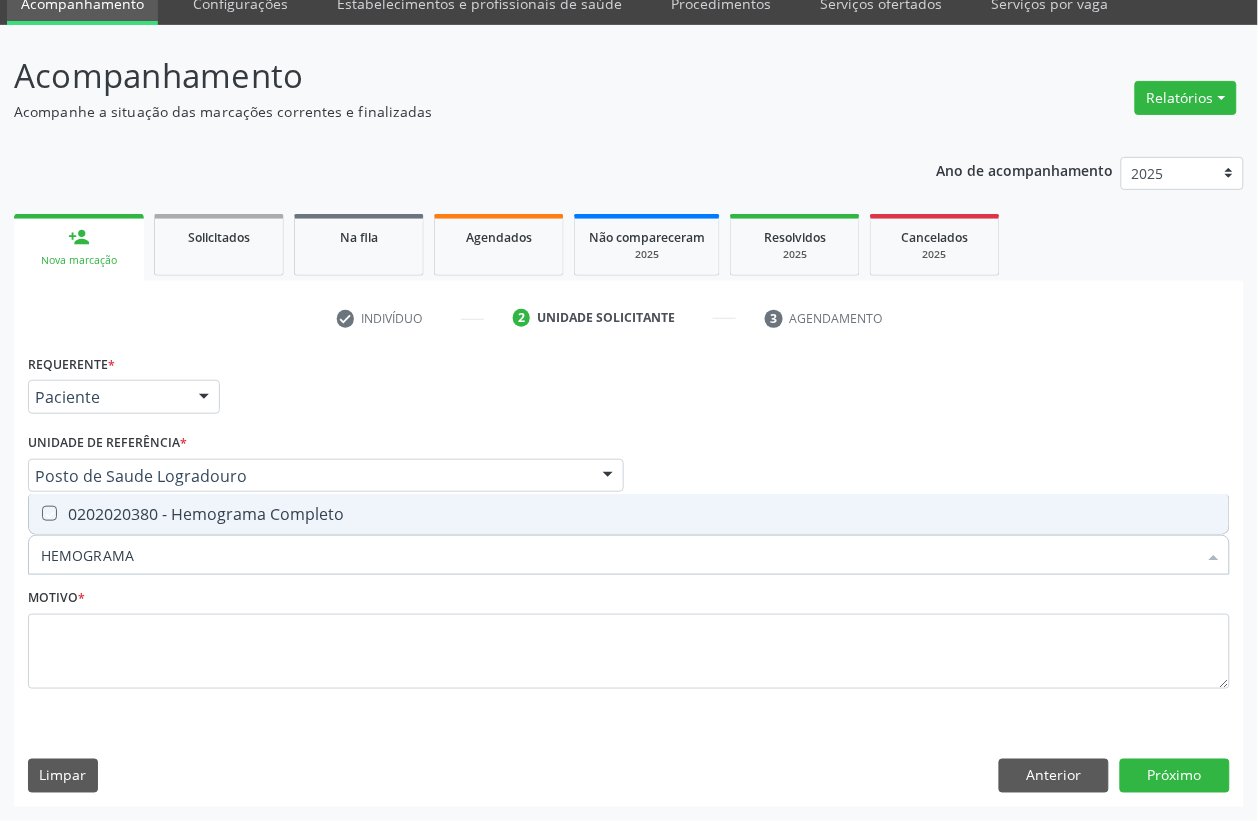 checkbox on "true" 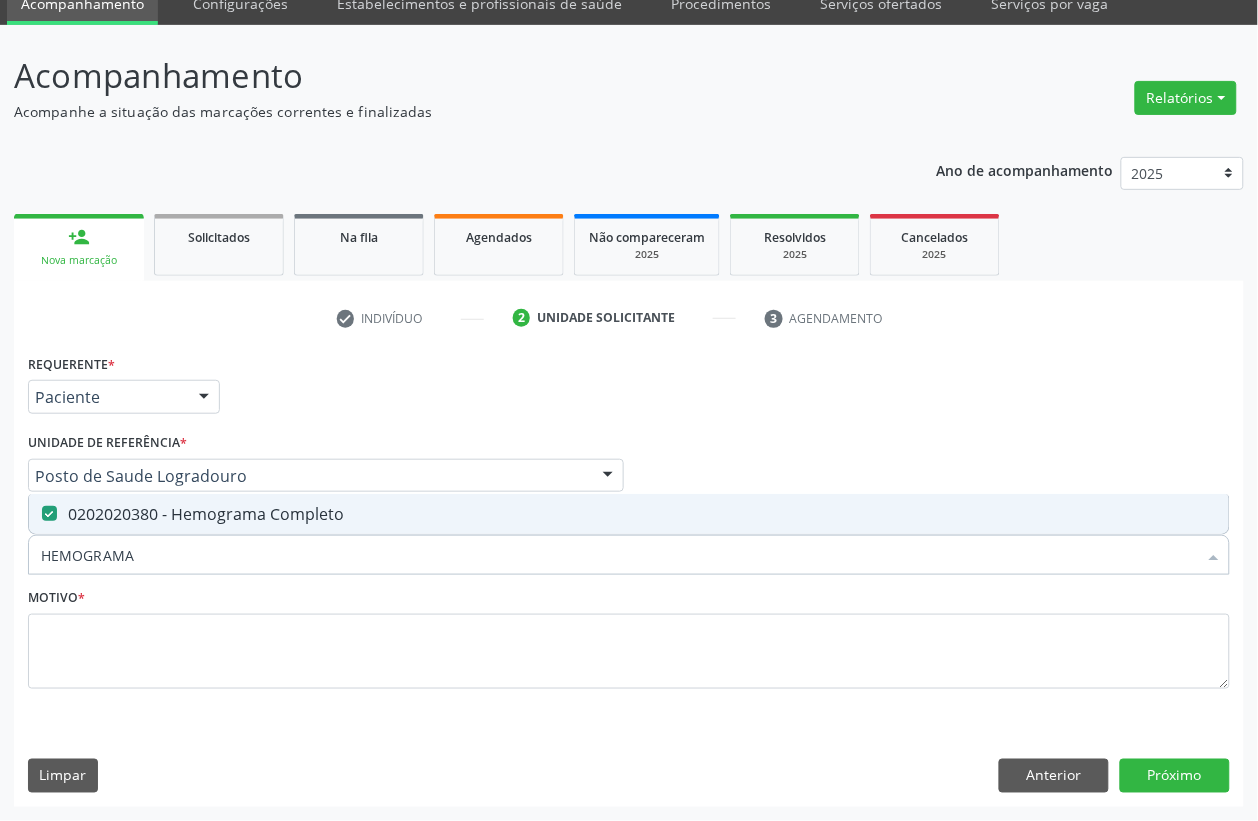 drag, startPoint x: 227, startPoint y: 546, endPoint x: 0, endPoint y: 552, distance: 227.07928 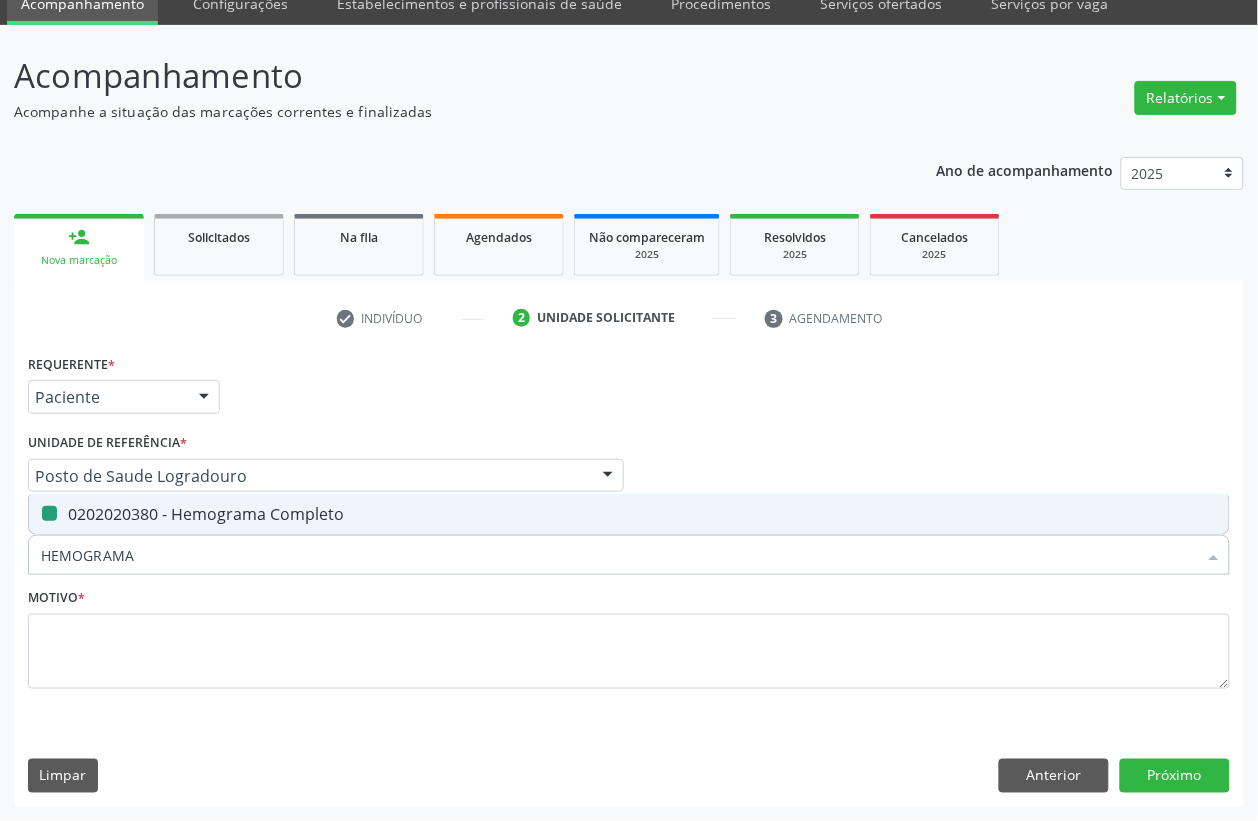type 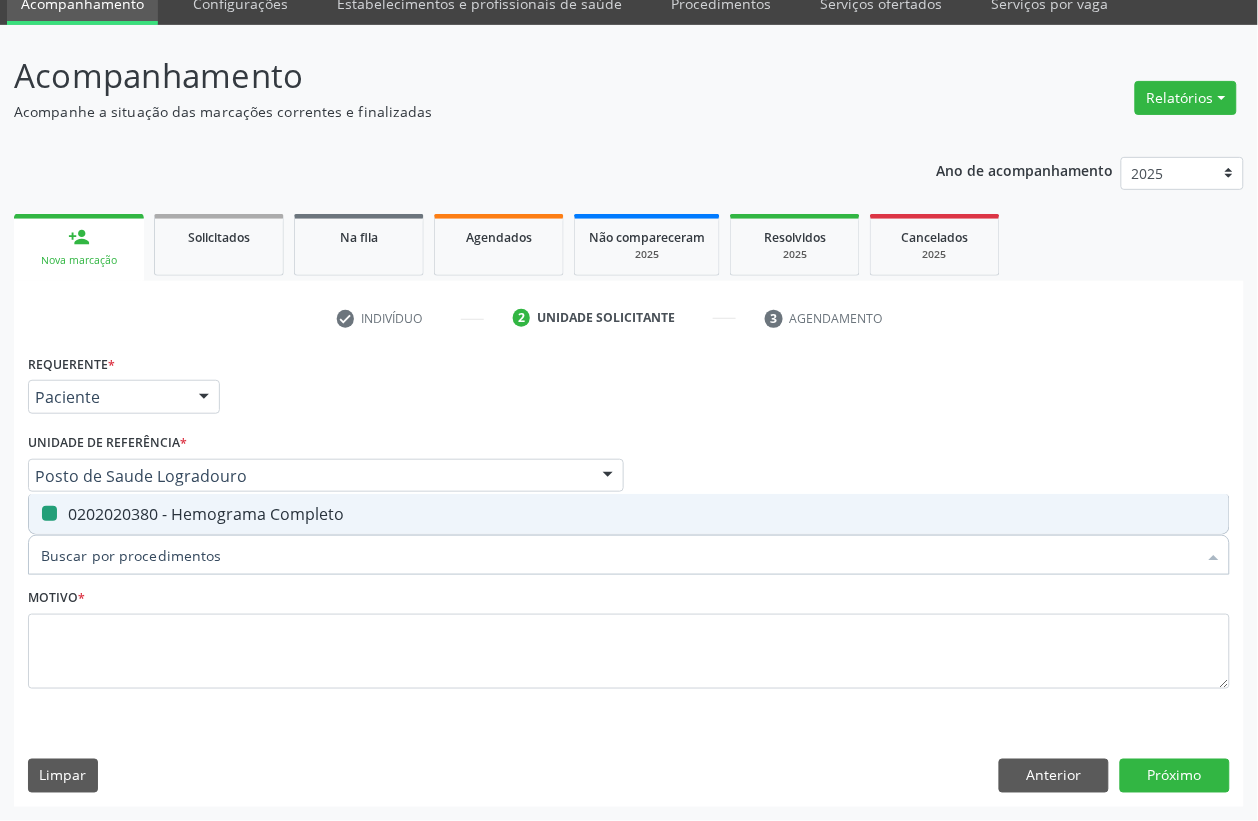 checkbox on "false" 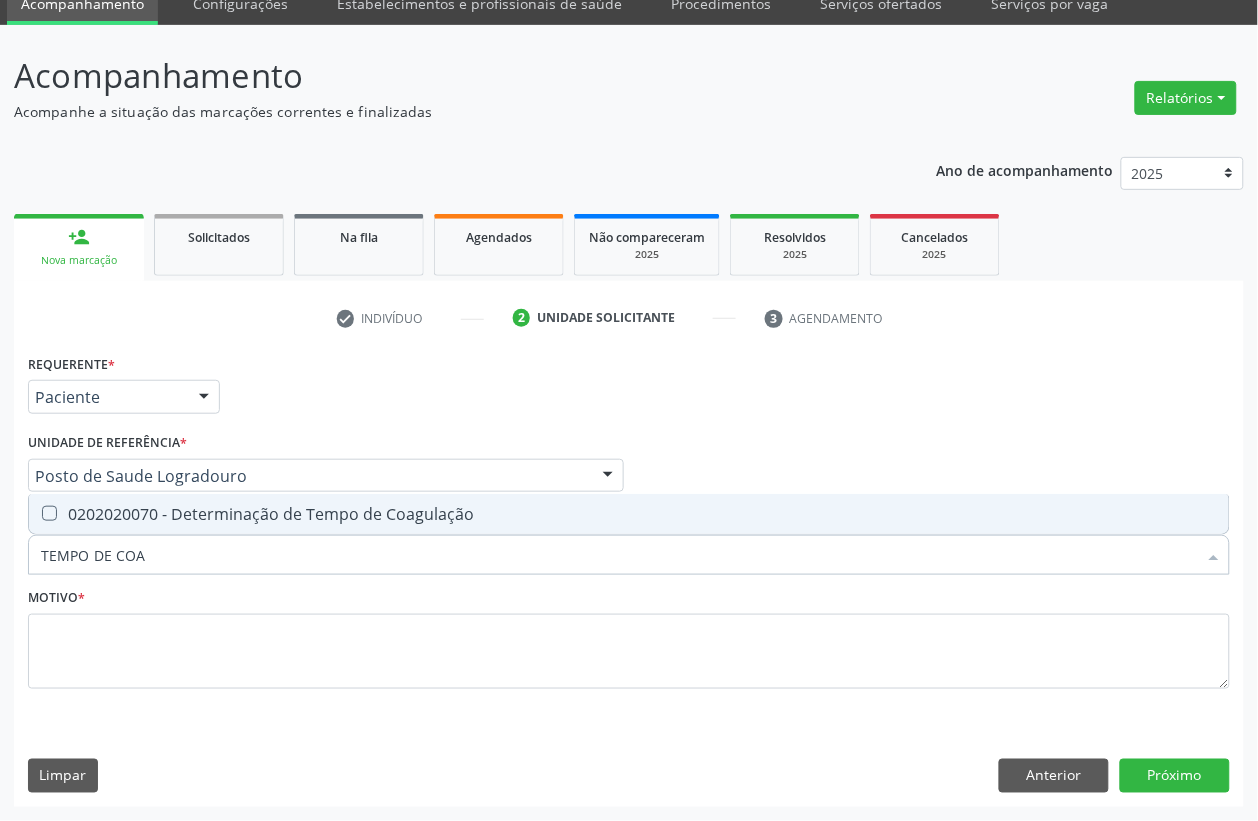 type on "TEMPO DE COAG" 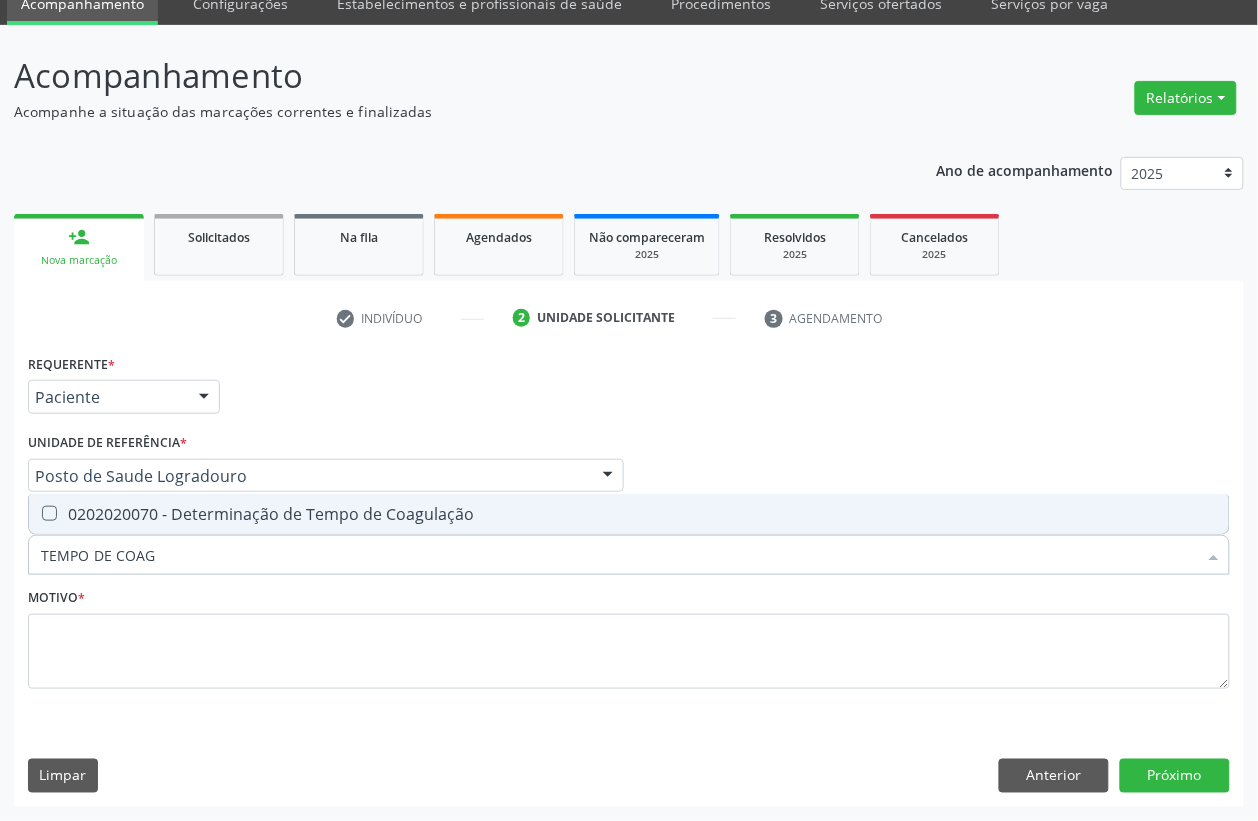 click on "0202020070 - Determinação de Tempo de Coagulação" at bounding box center (629, 514) 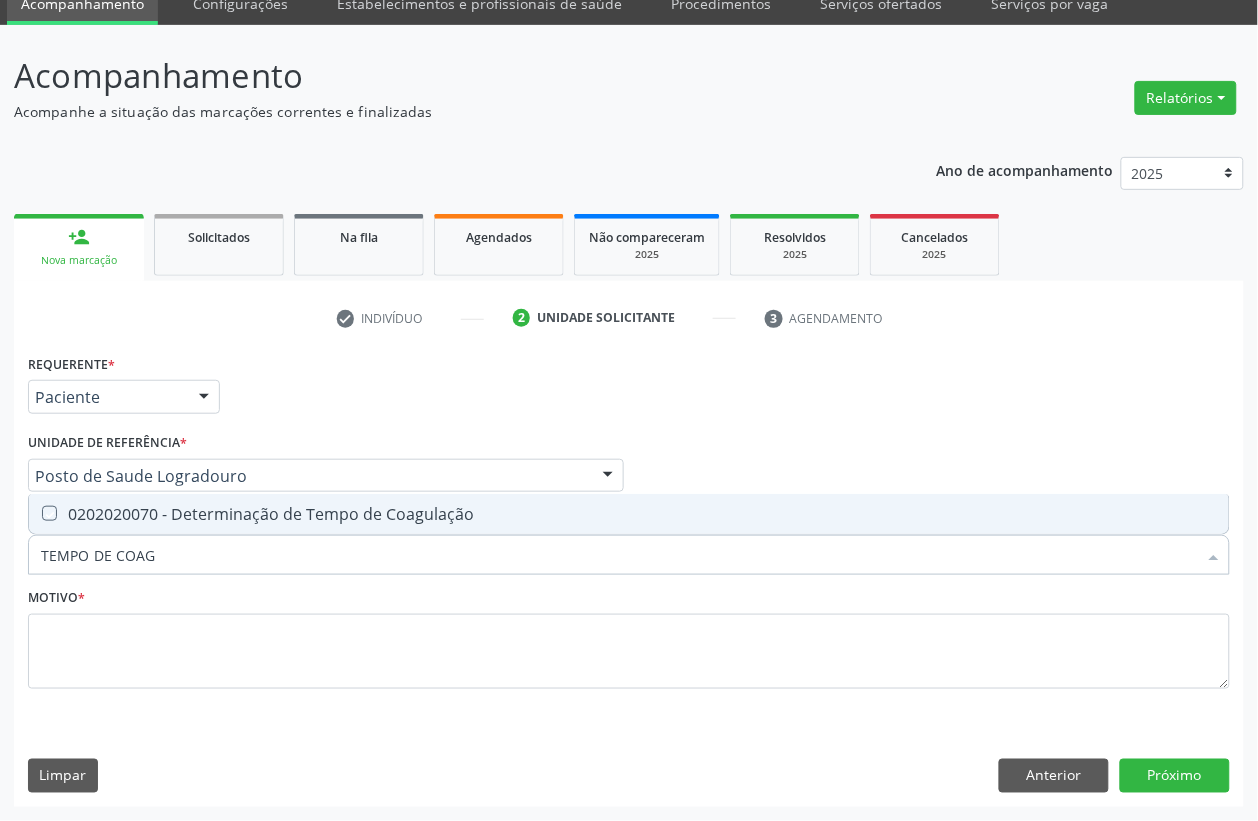 checkbox on "true" 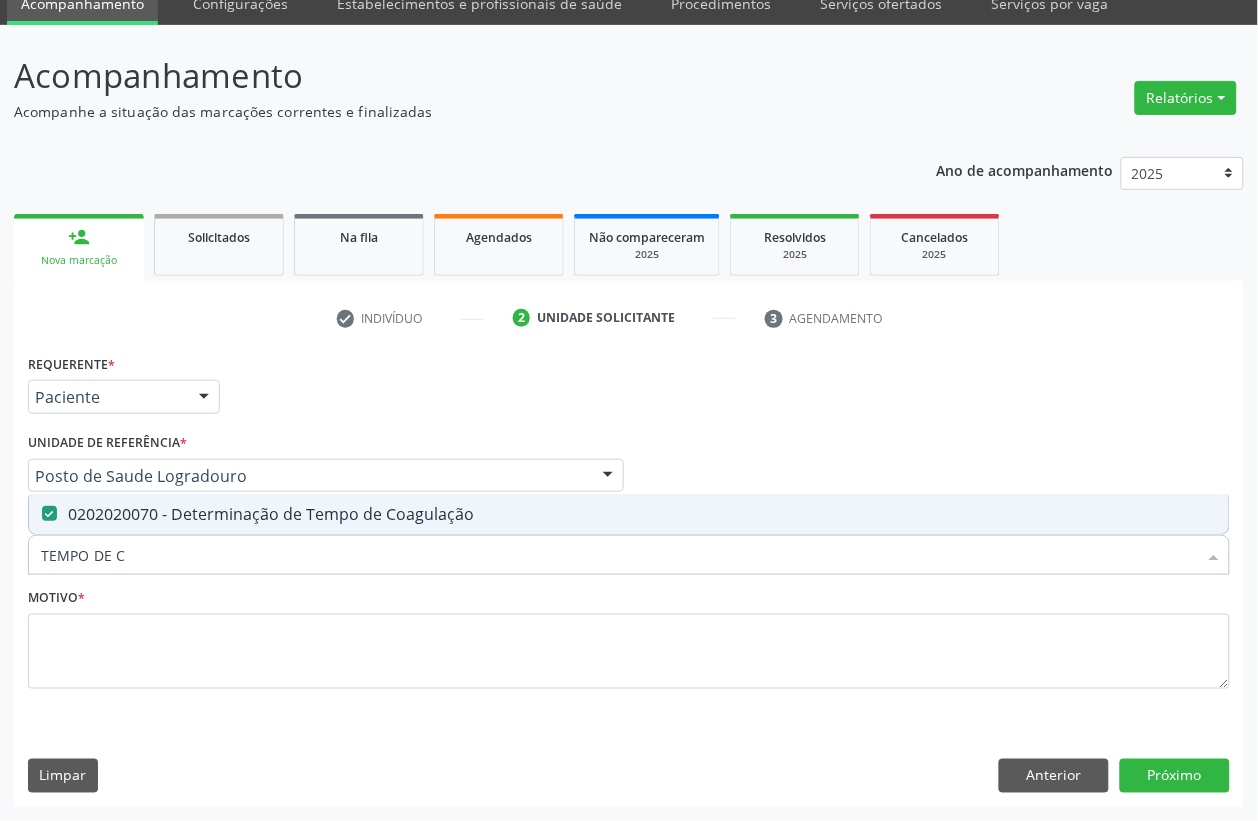 type on "TEMPO DE" 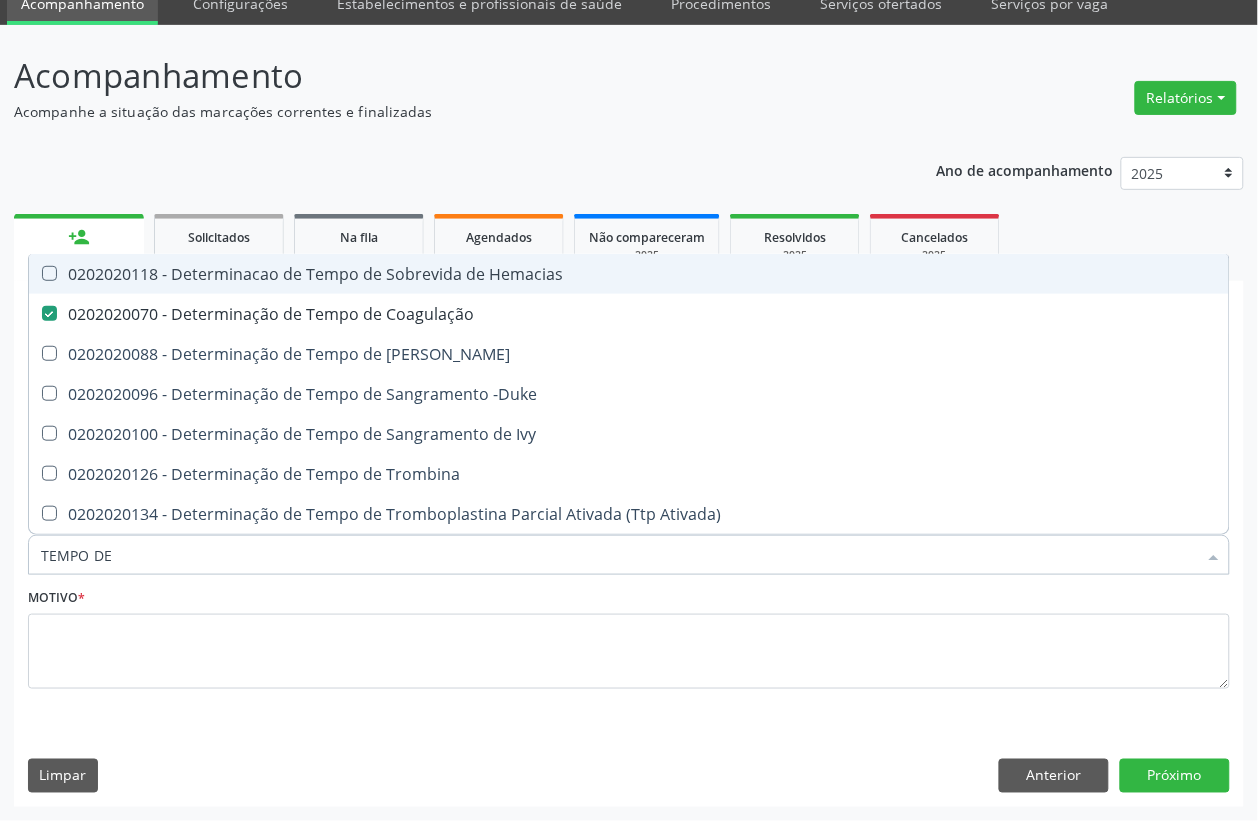 type on "TEMPO DE S" 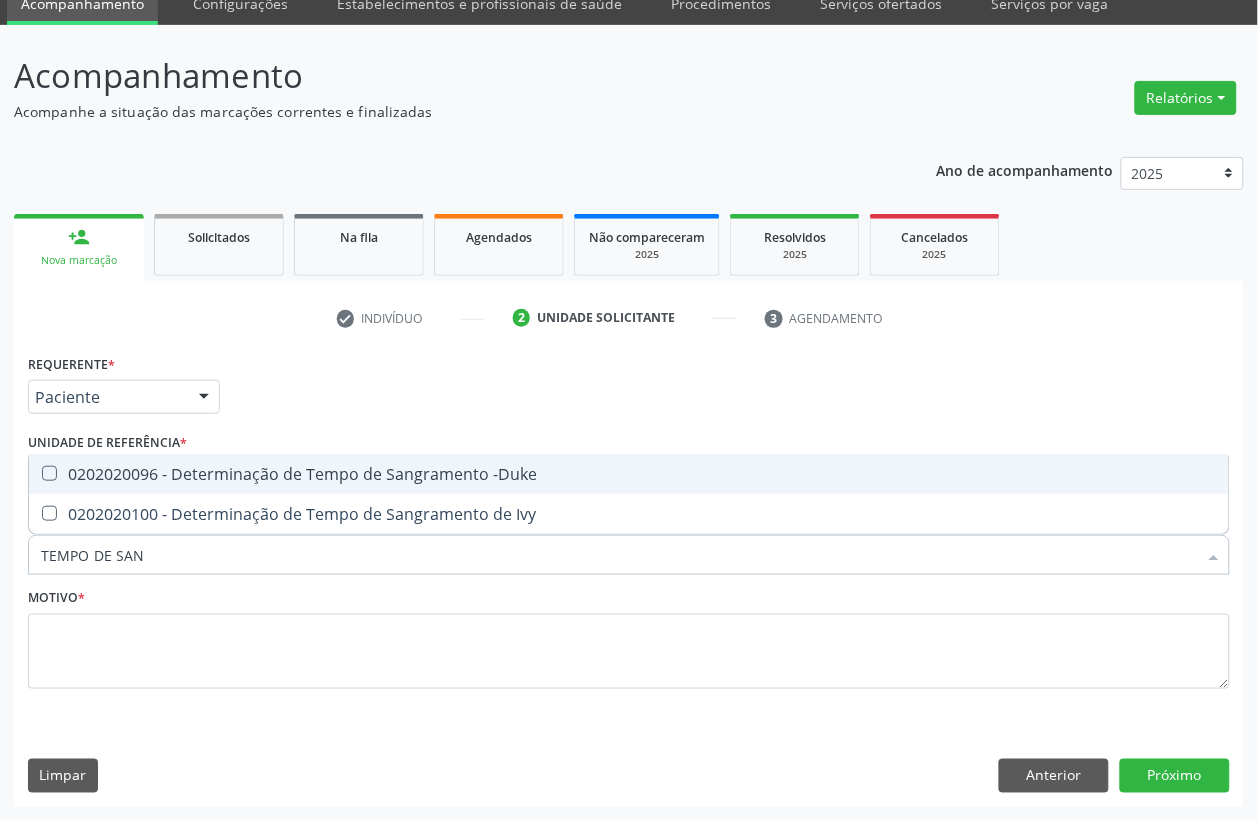 type on "TEMPO DE SANG" 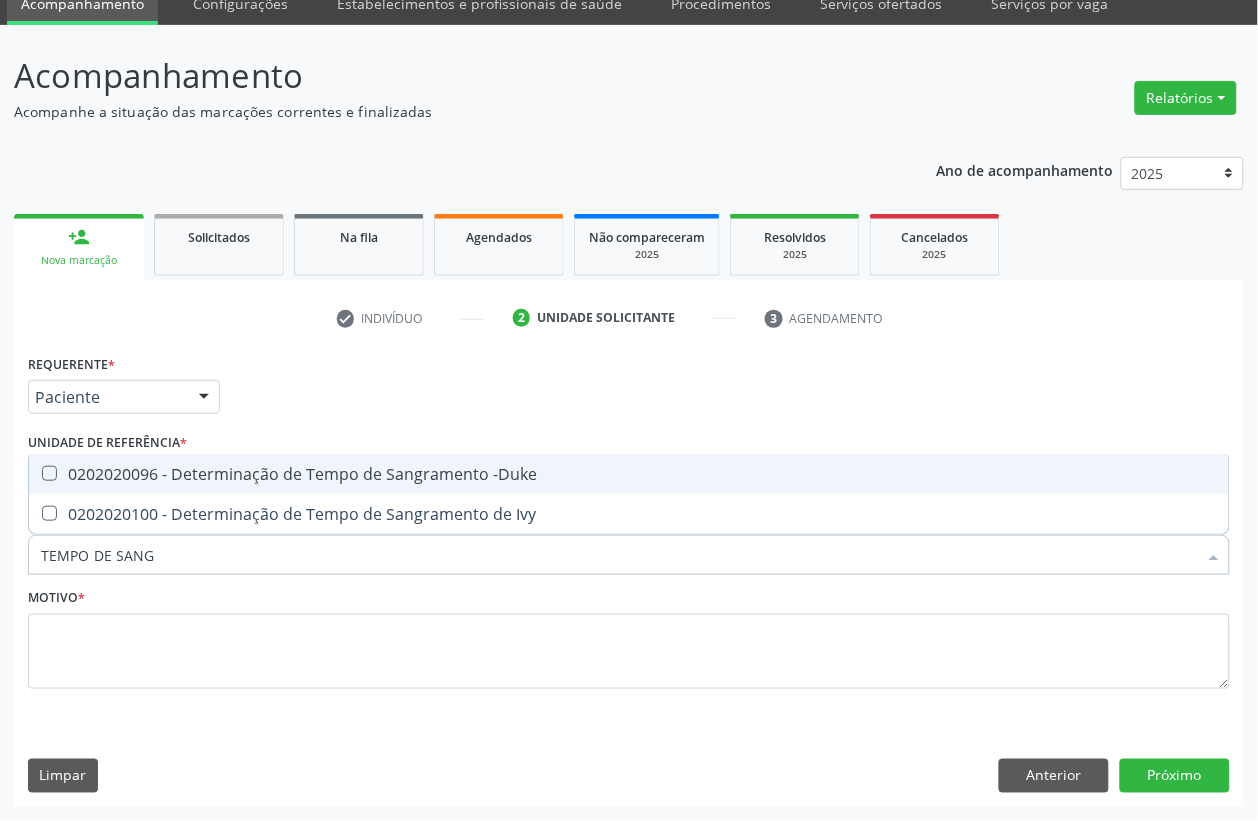click on "0202020096 - Determinação de Tempo de Sangramento -Duke" at bounding box center (629, 474) 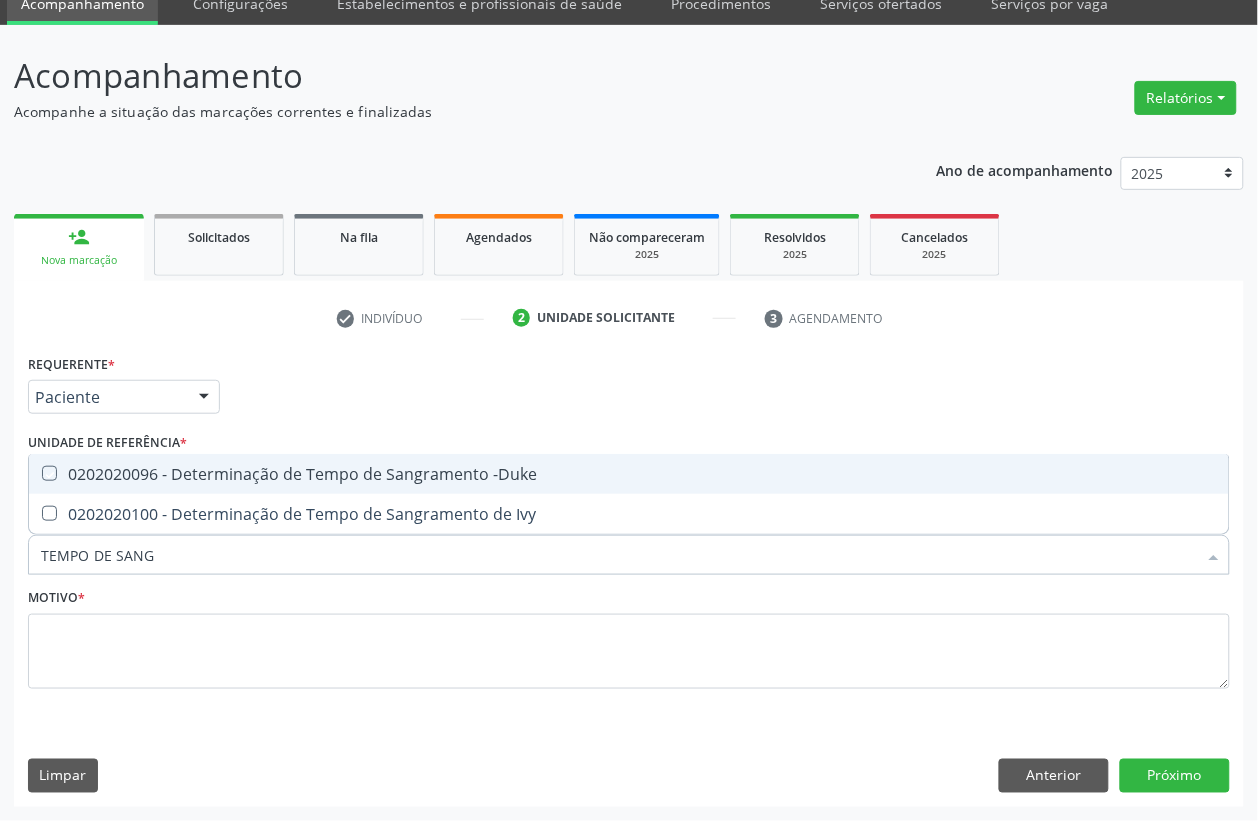 checkbox on "true" 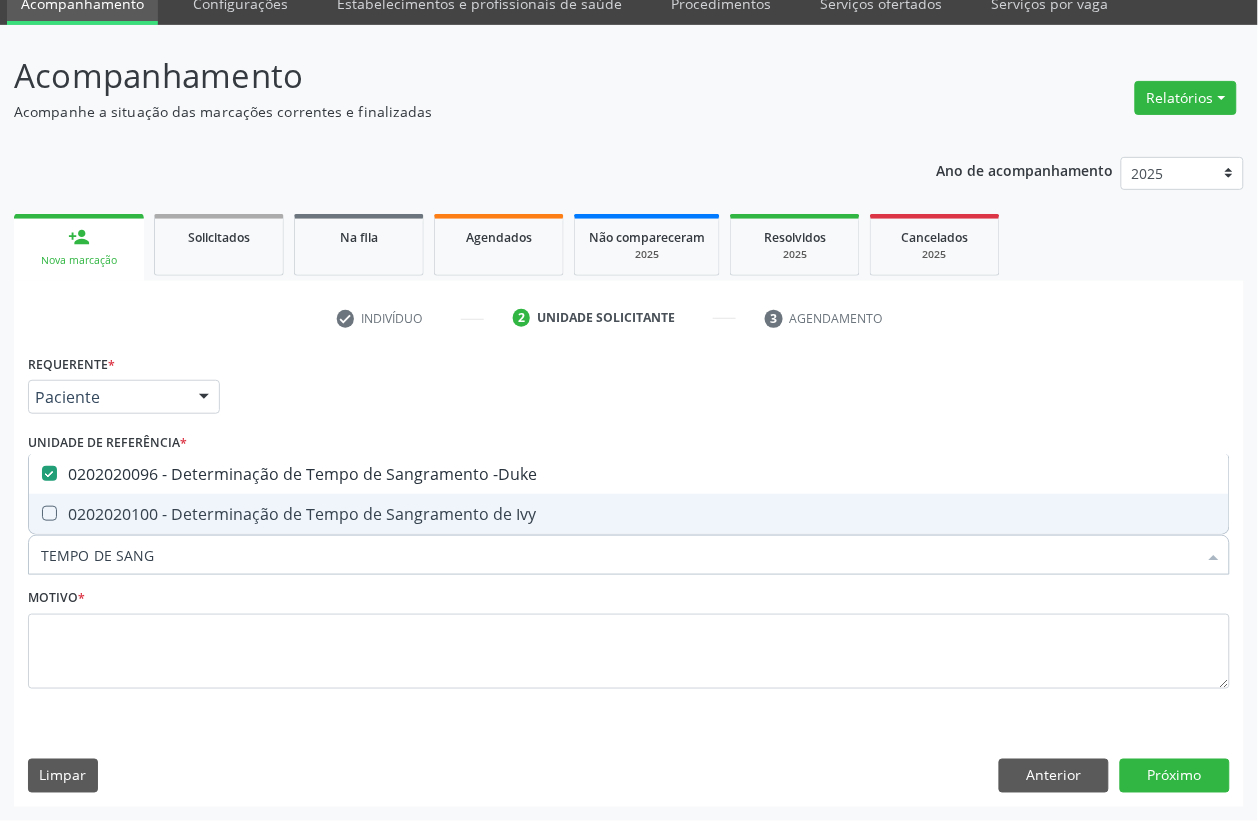 click on "TEMPO DE SANG" at bounding box center (619, 555) 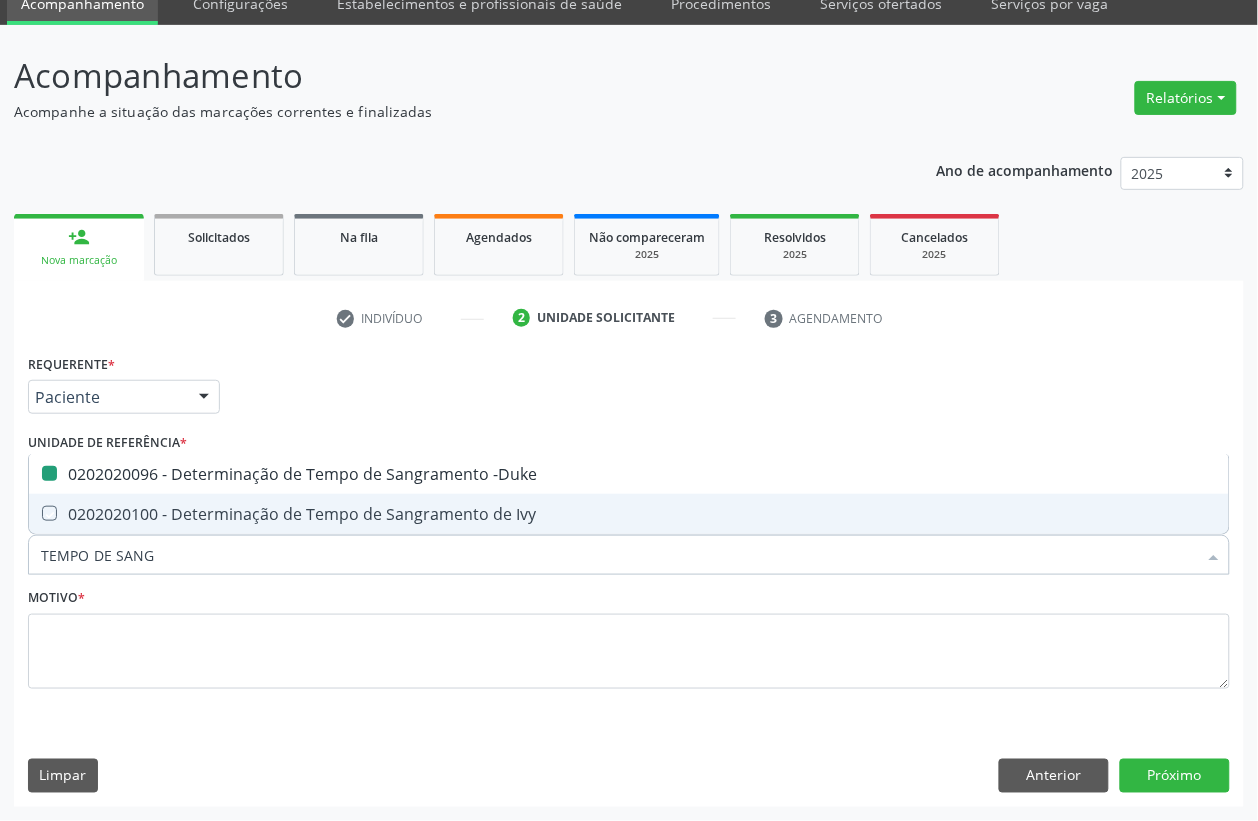 type on "TEMPO DE" 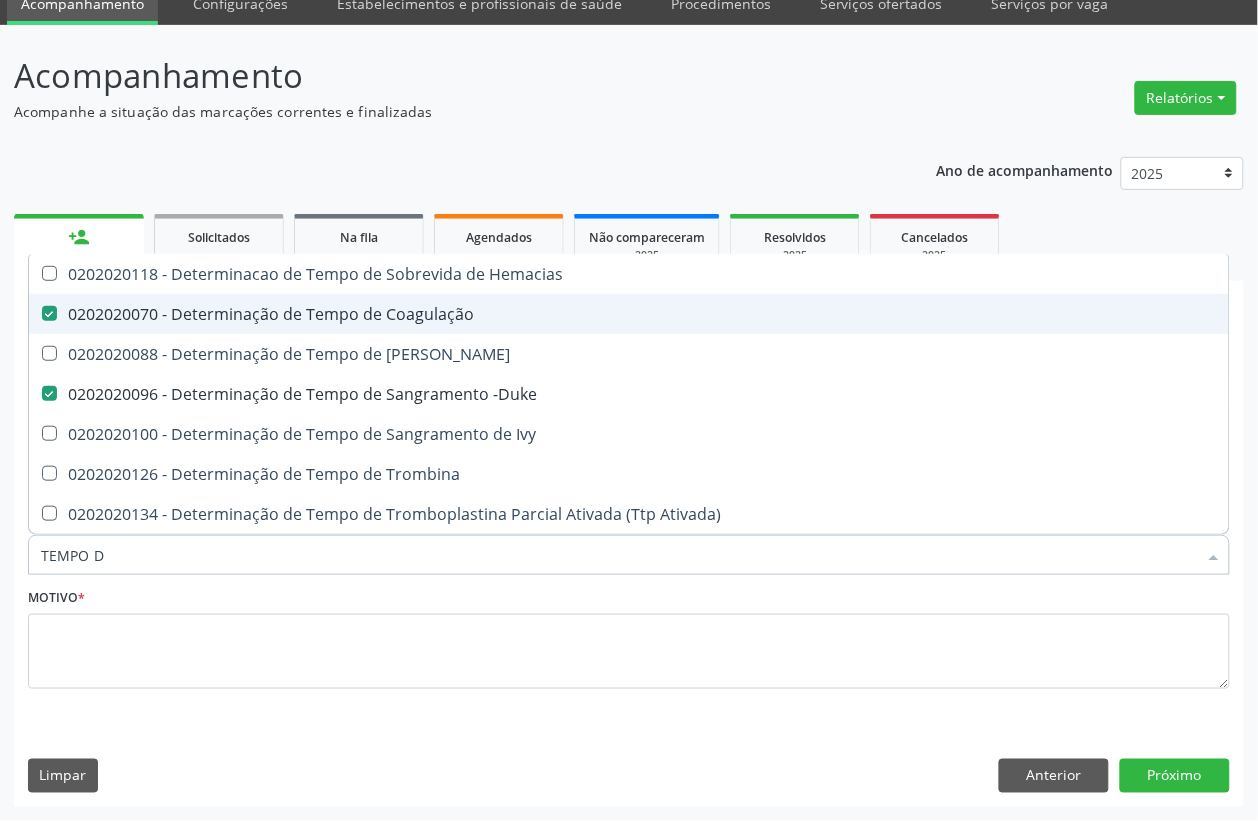 type on "TEMPO" 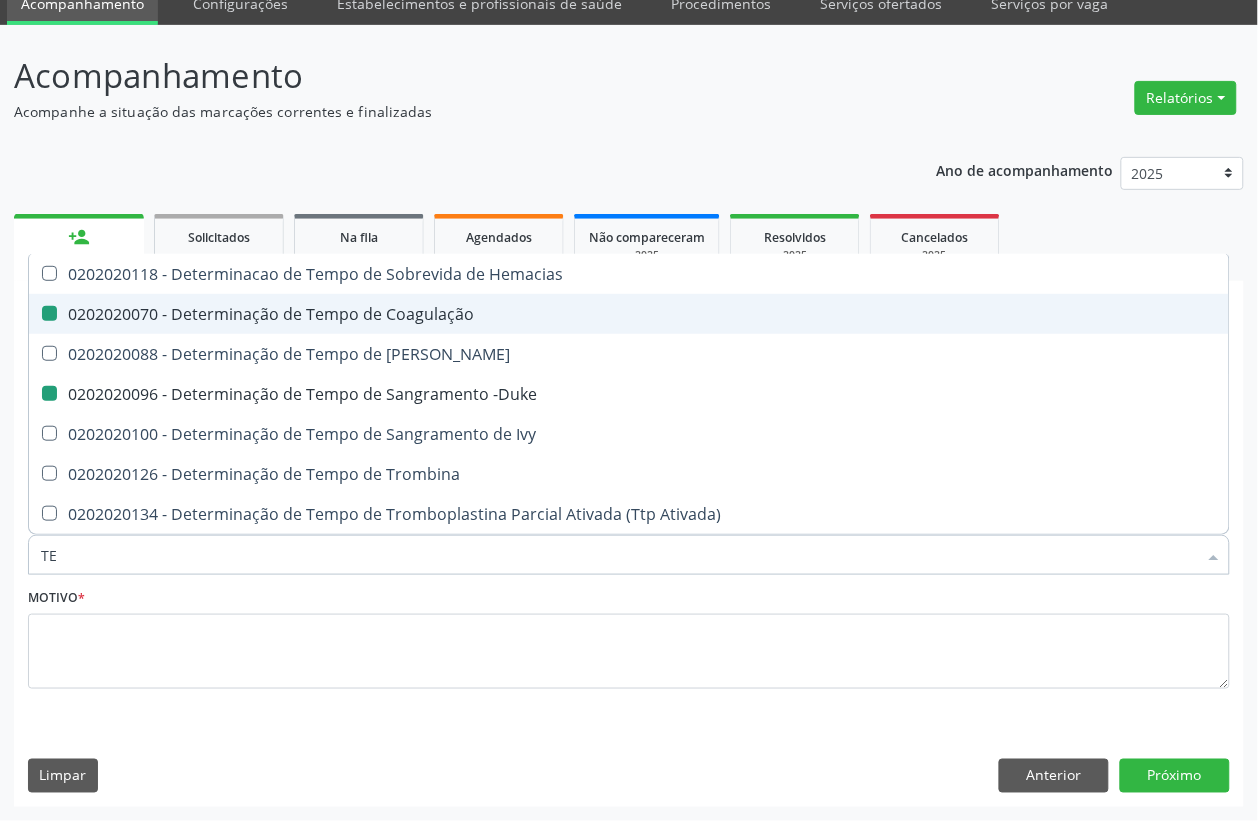 type on "T" 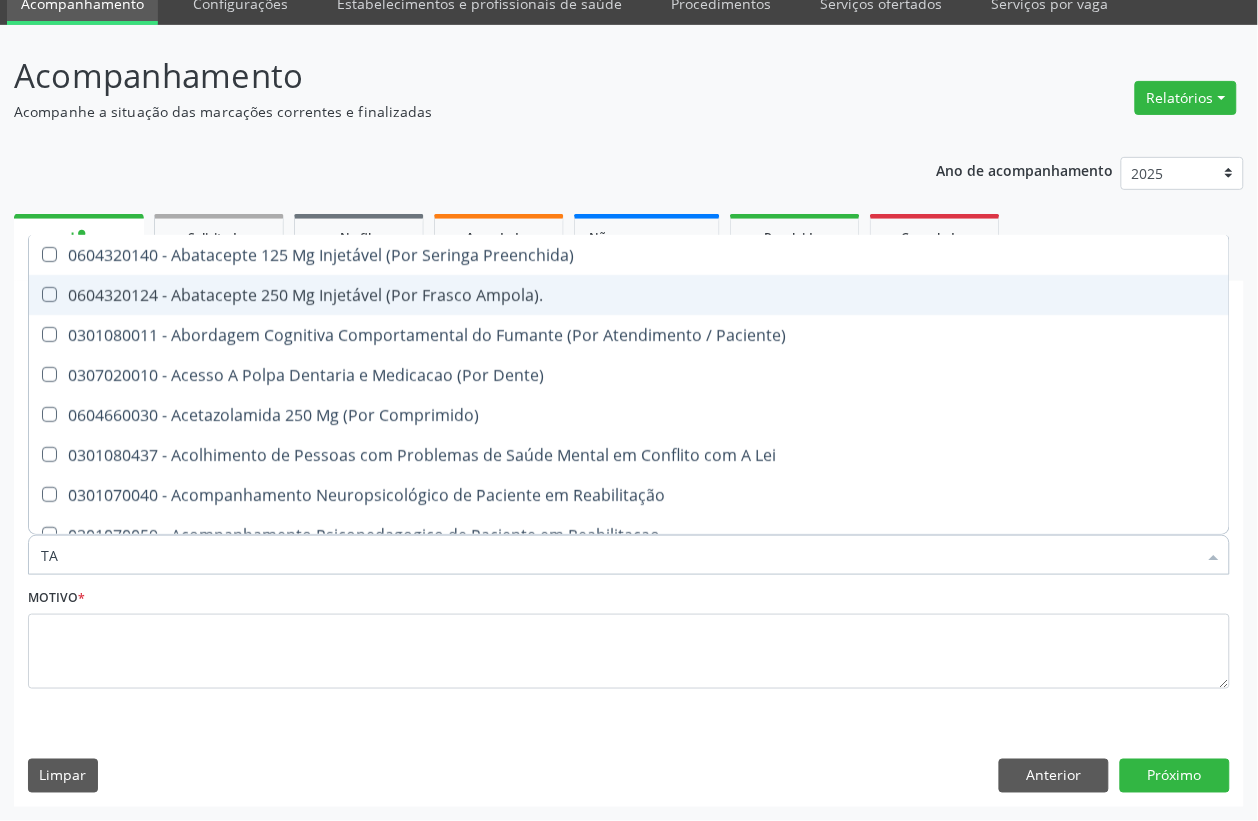 type on "TAP" 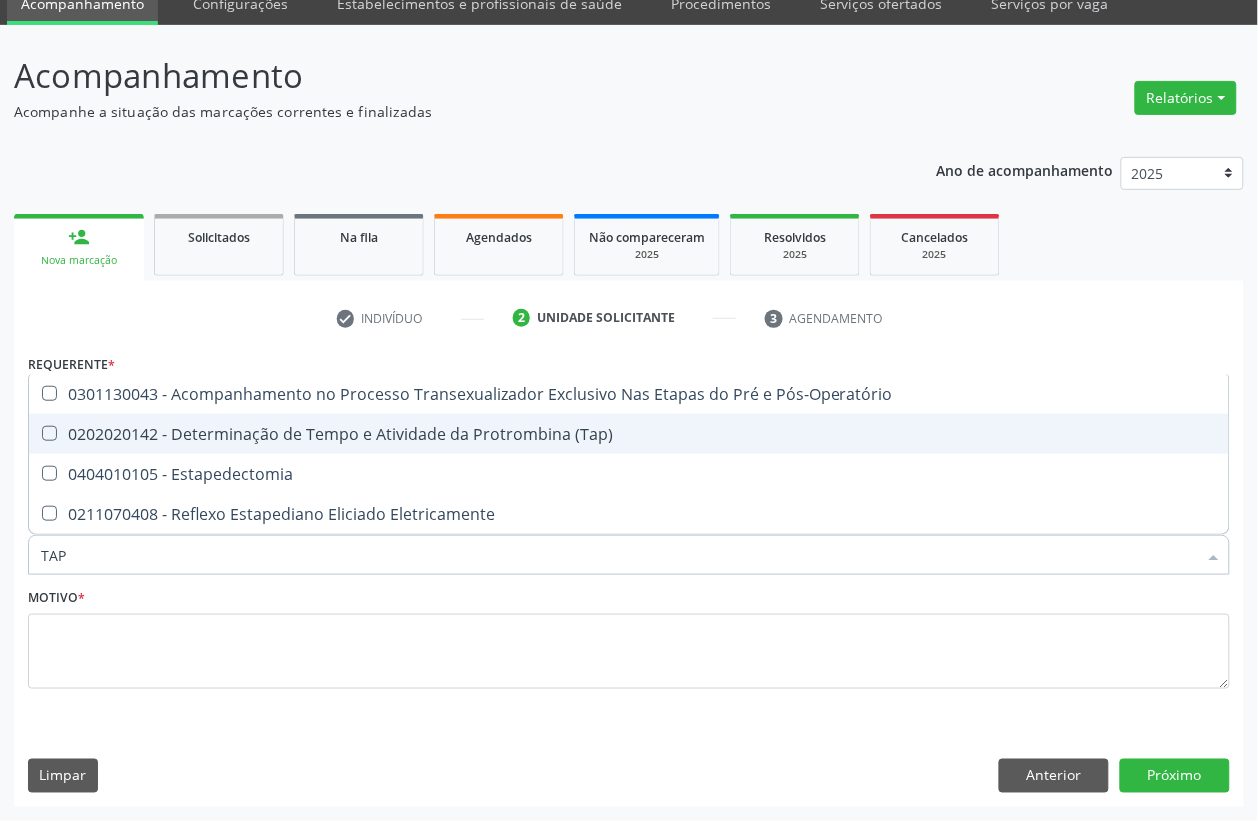 click on "0202020142 - Determinação de Tempo e Atividade da Protrombina (Tap)" at bounding box center (629, 434) 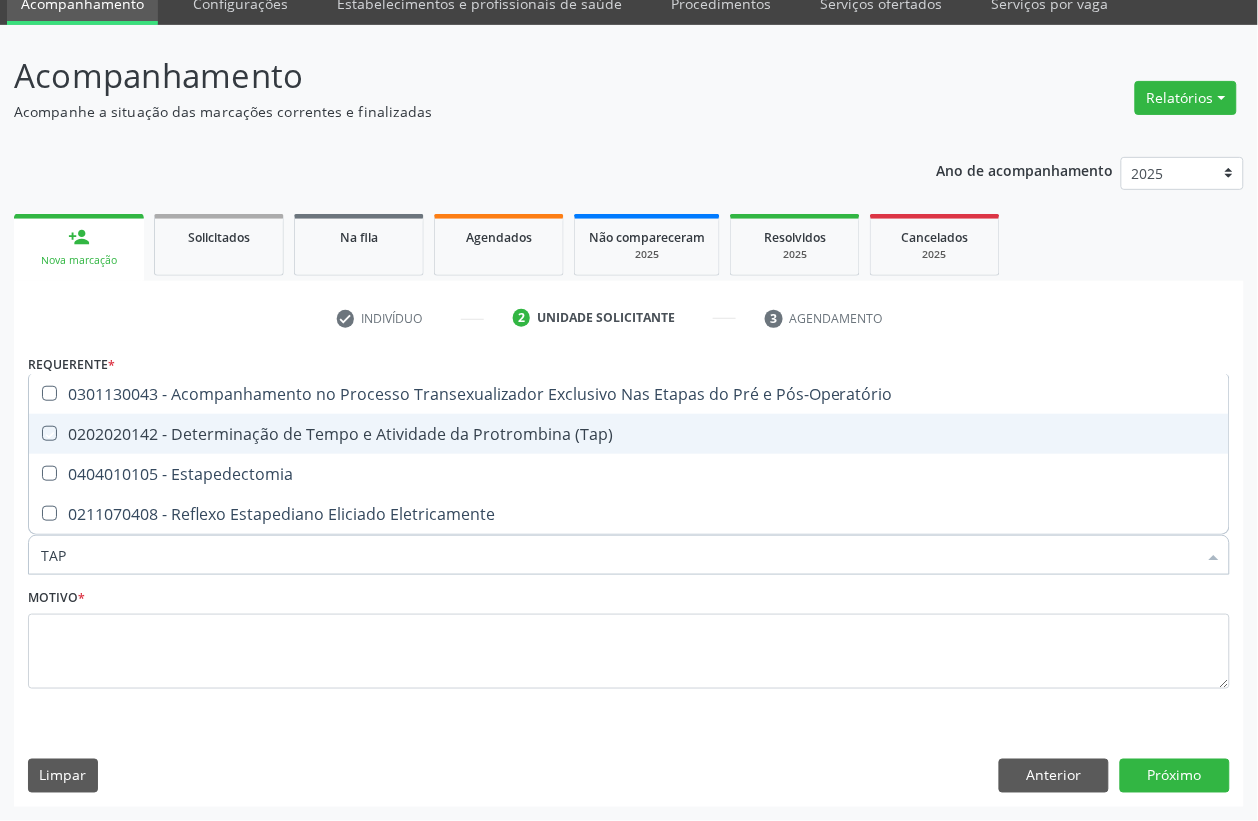 checkbox on "true" 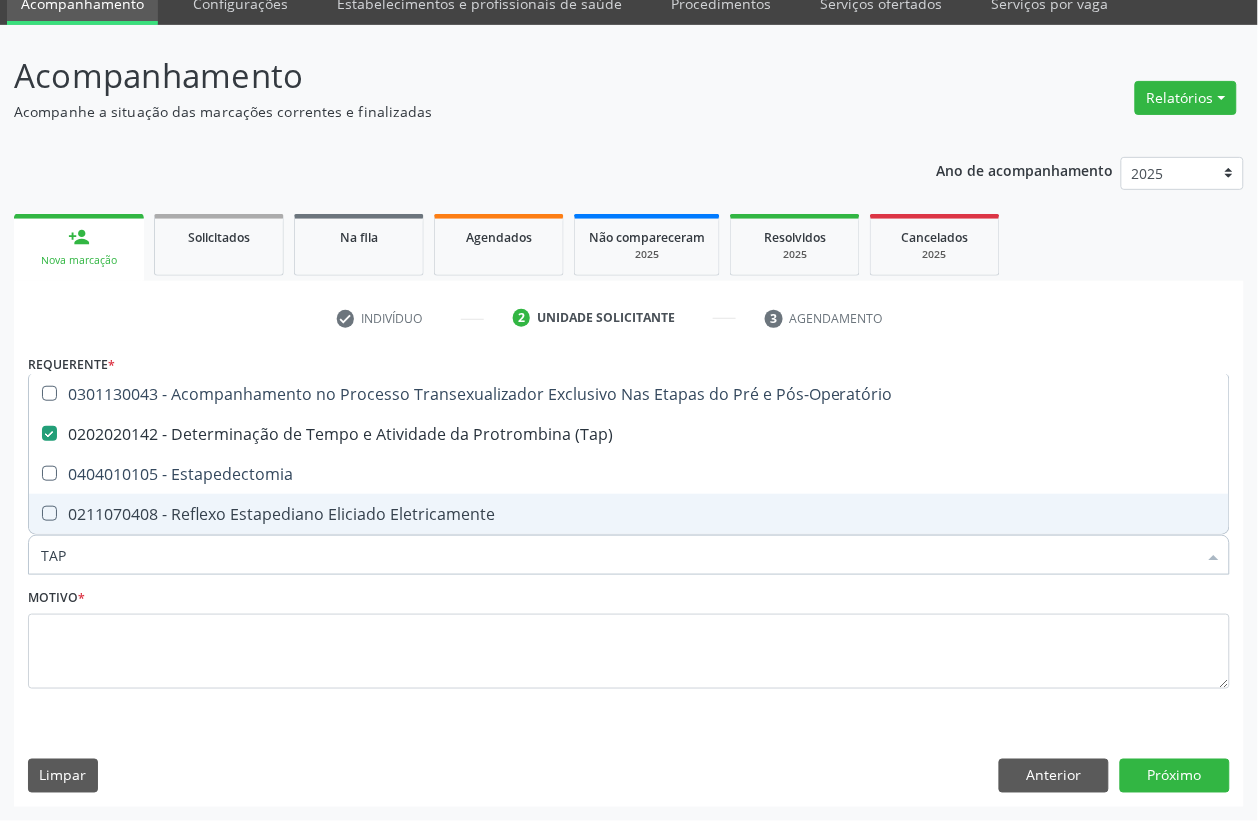 click on "TAP" at bounding box center [619, 555] 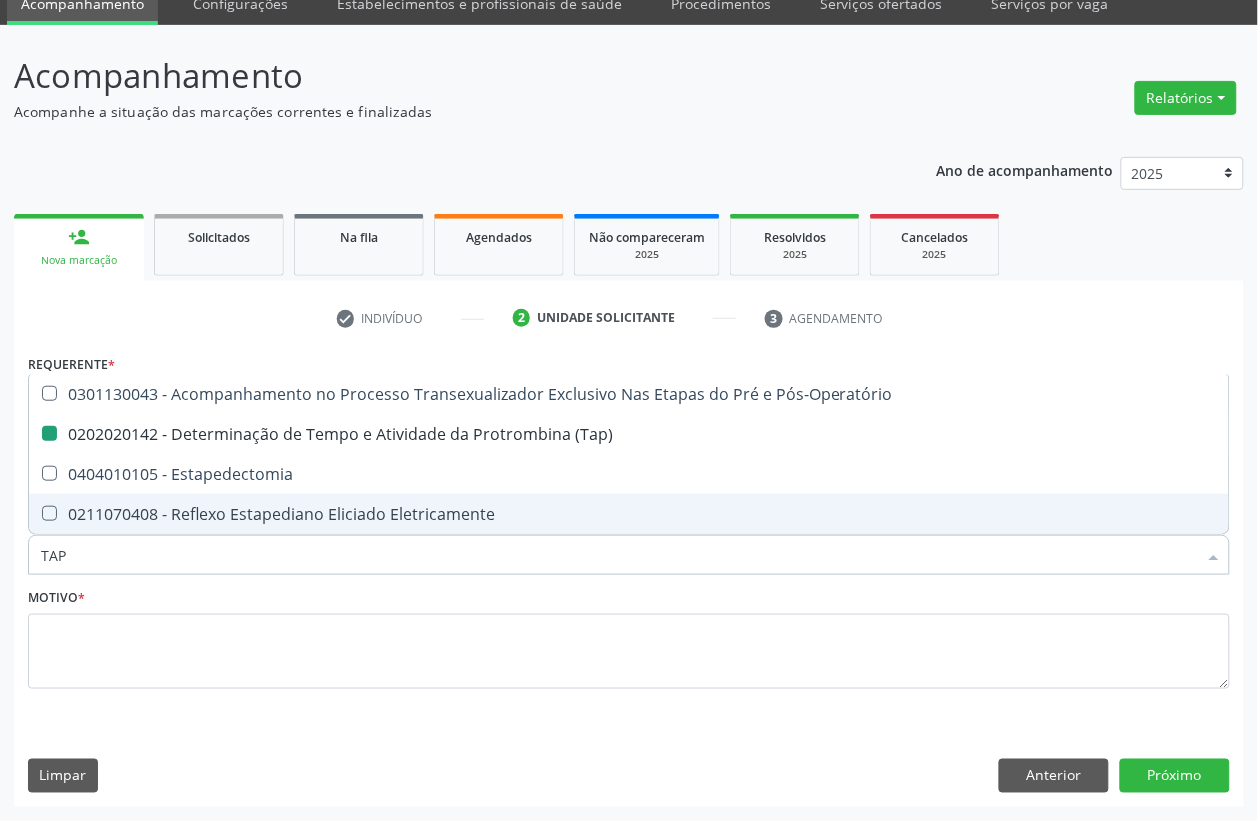 type 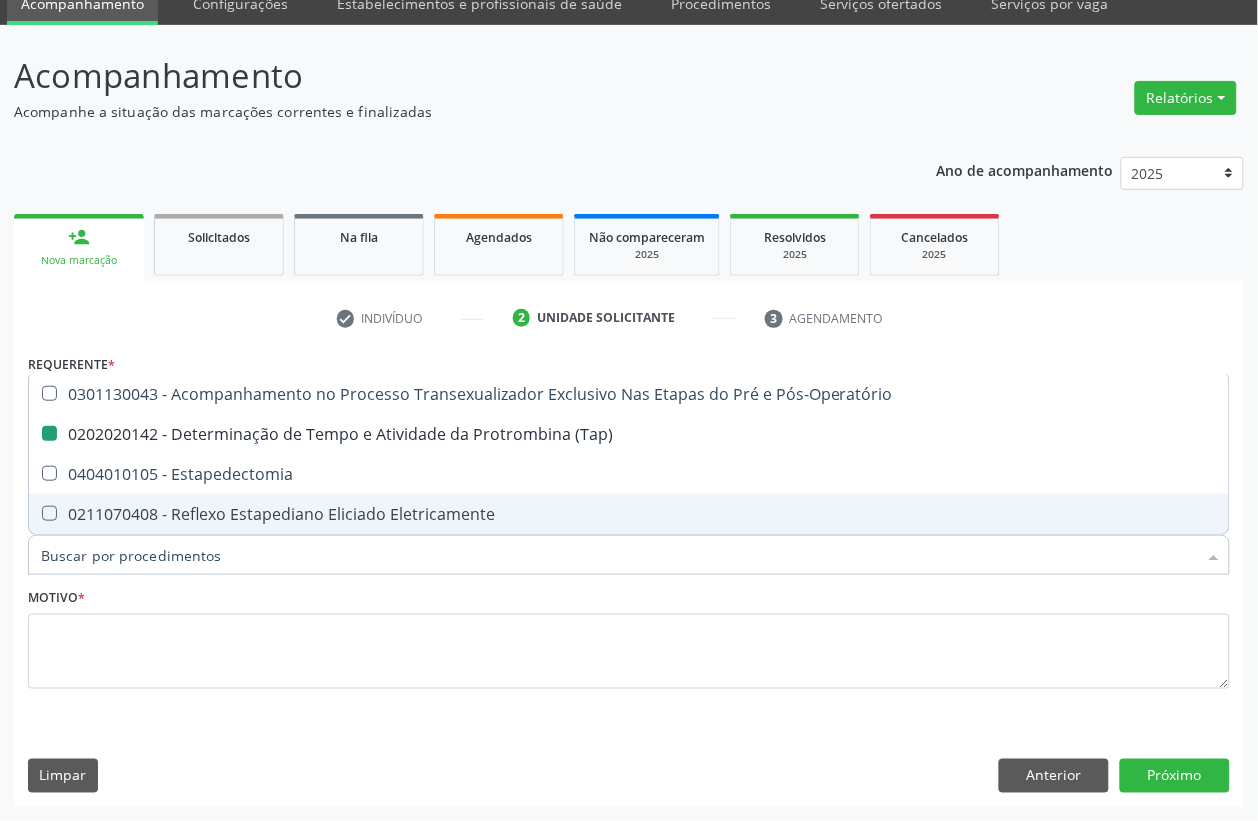 checkbox on "false" 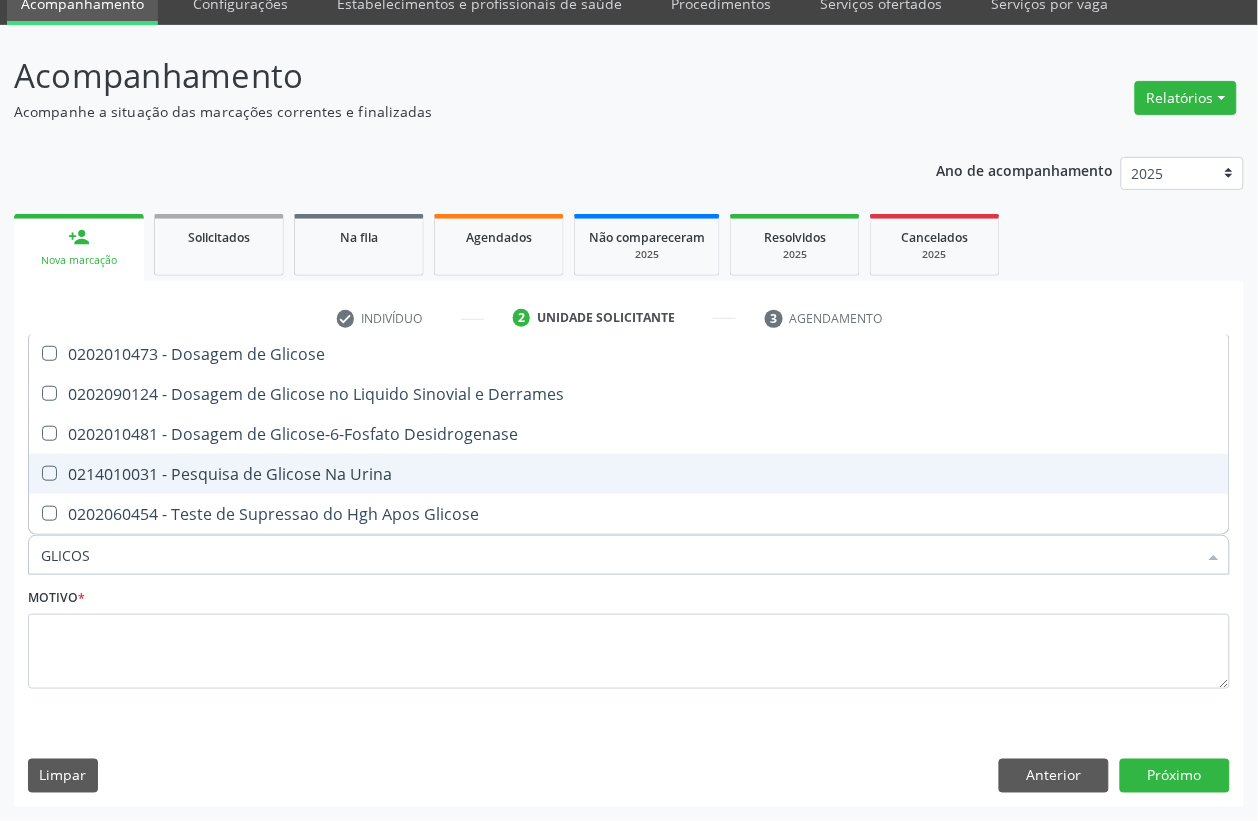 type on "GLICOSE" 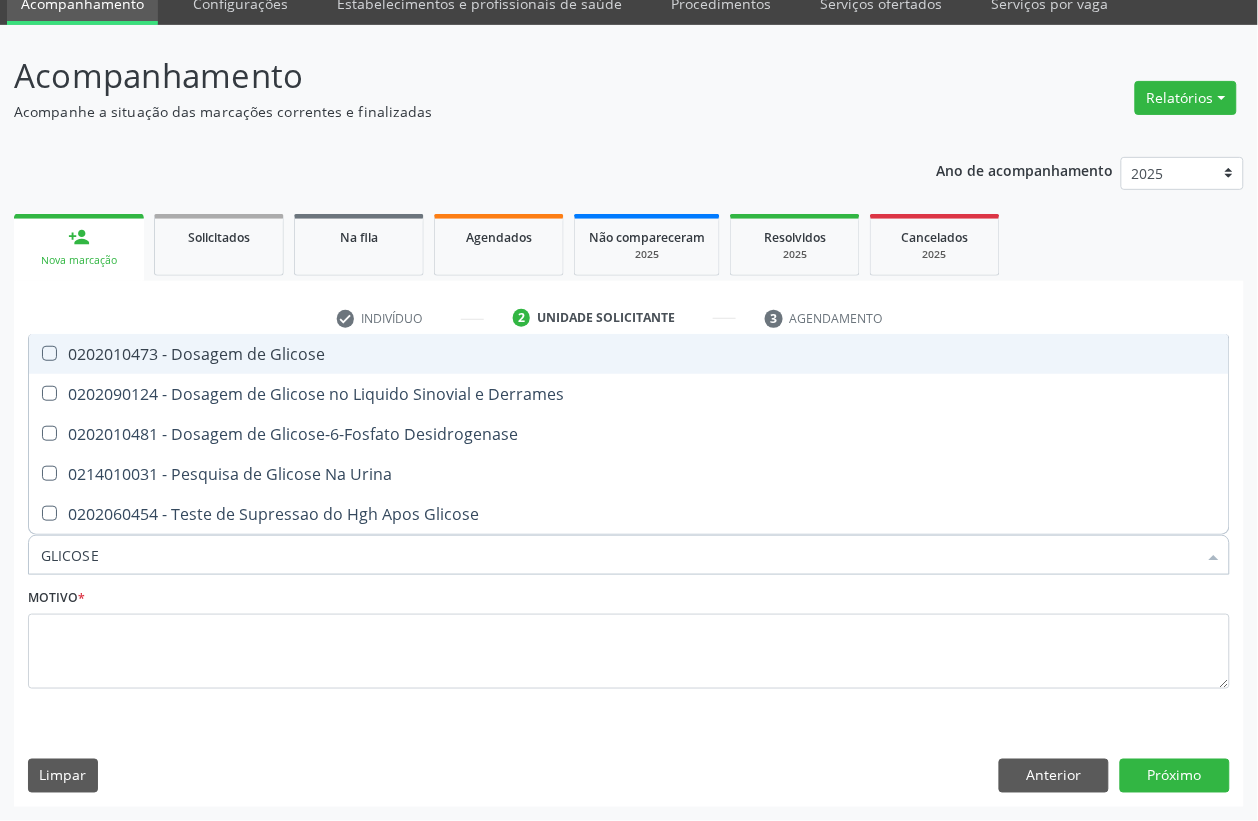 click on "0202010473 - Dosagem de Glicose" at bounding box center (629, 354) 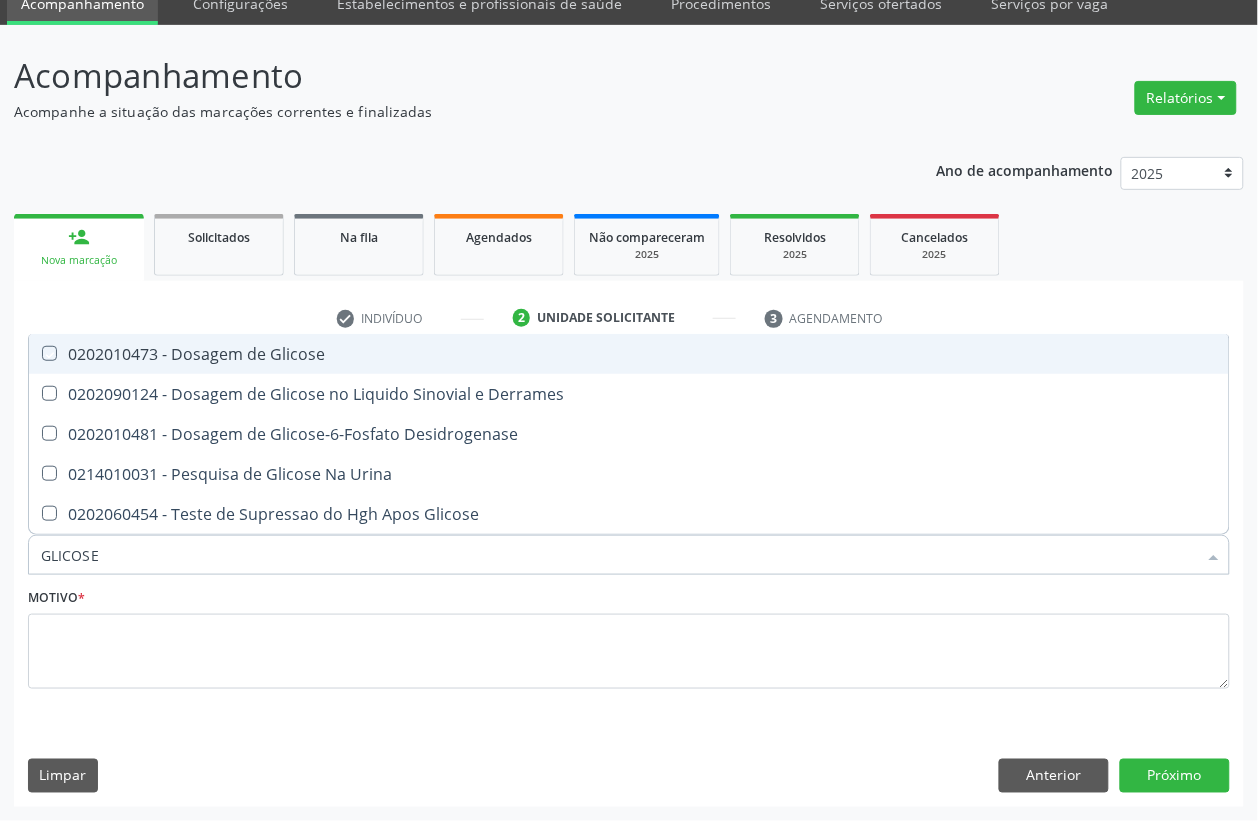 checkbox on "true" 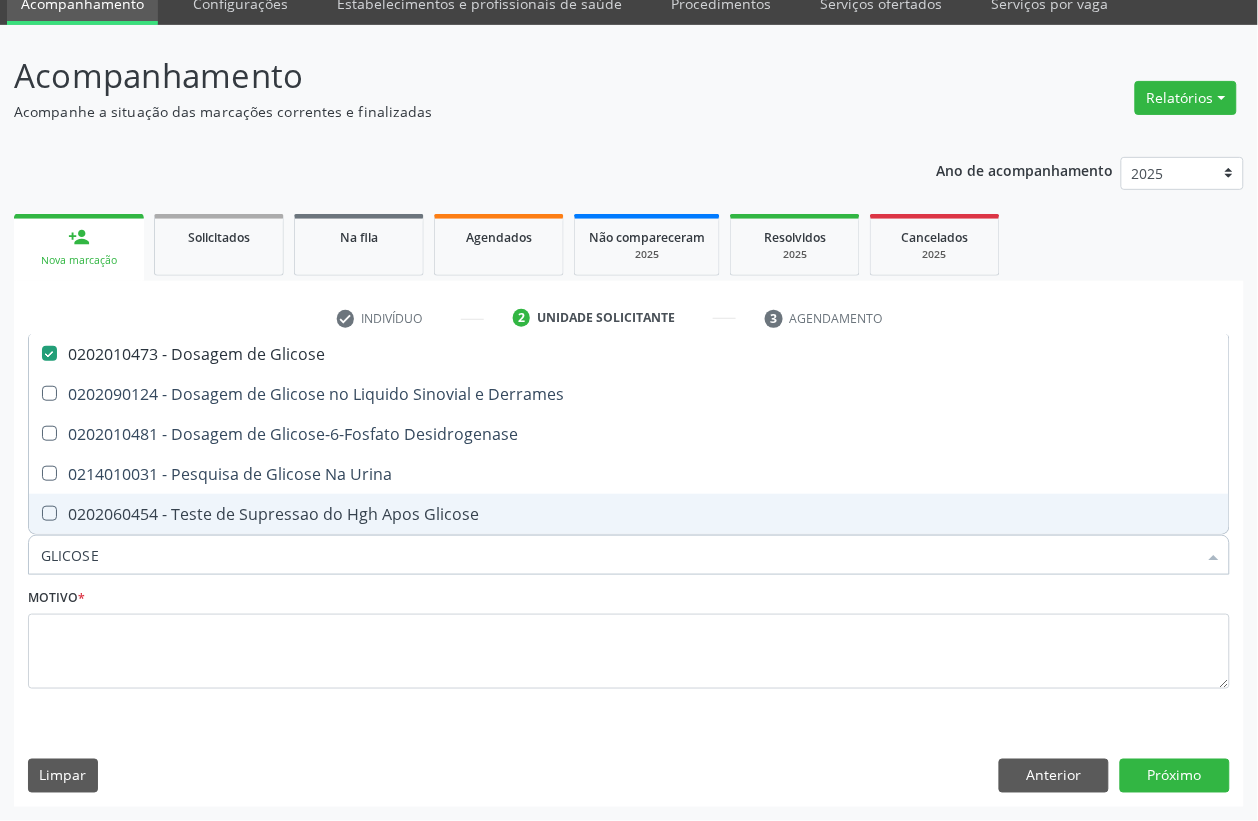 drag, startPoint x: 157, startPoint y: 553, endPoint x: 0, endPoint y: 562, distance: 157.25775 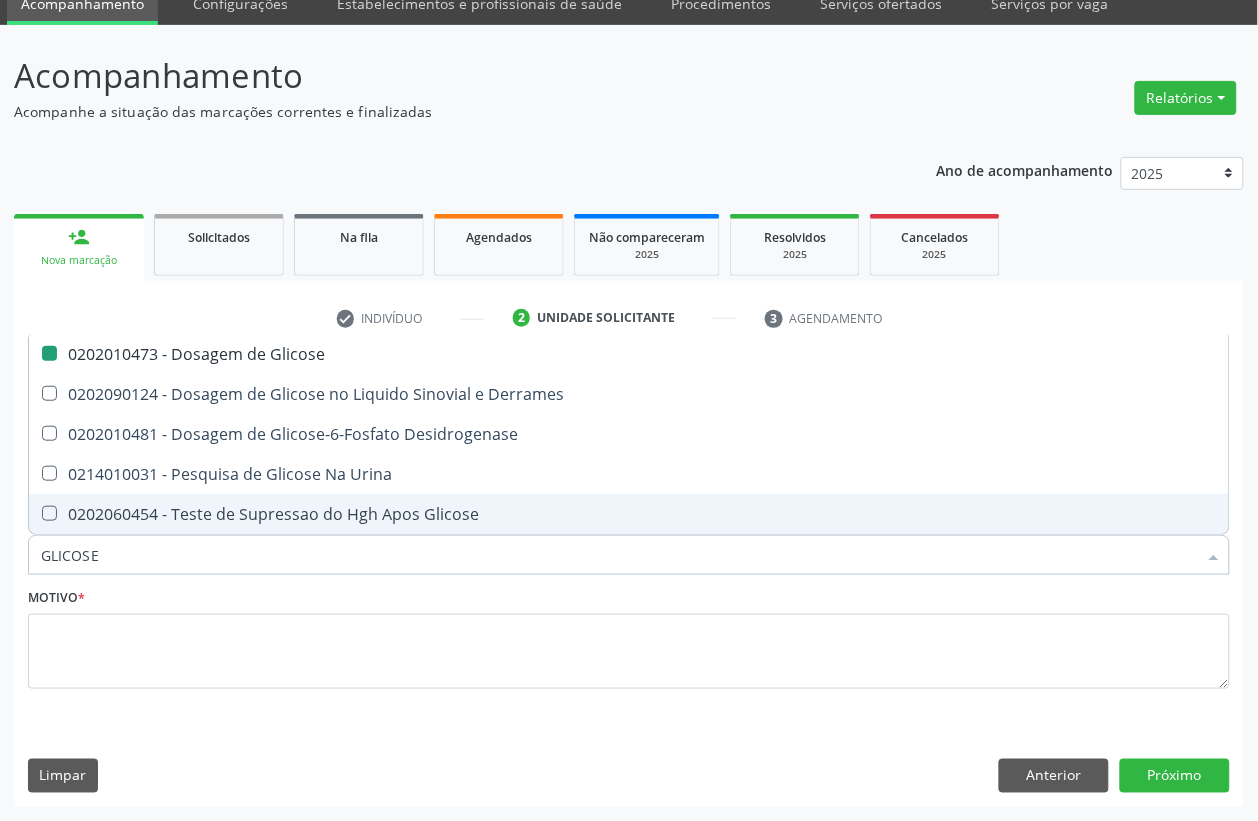 type 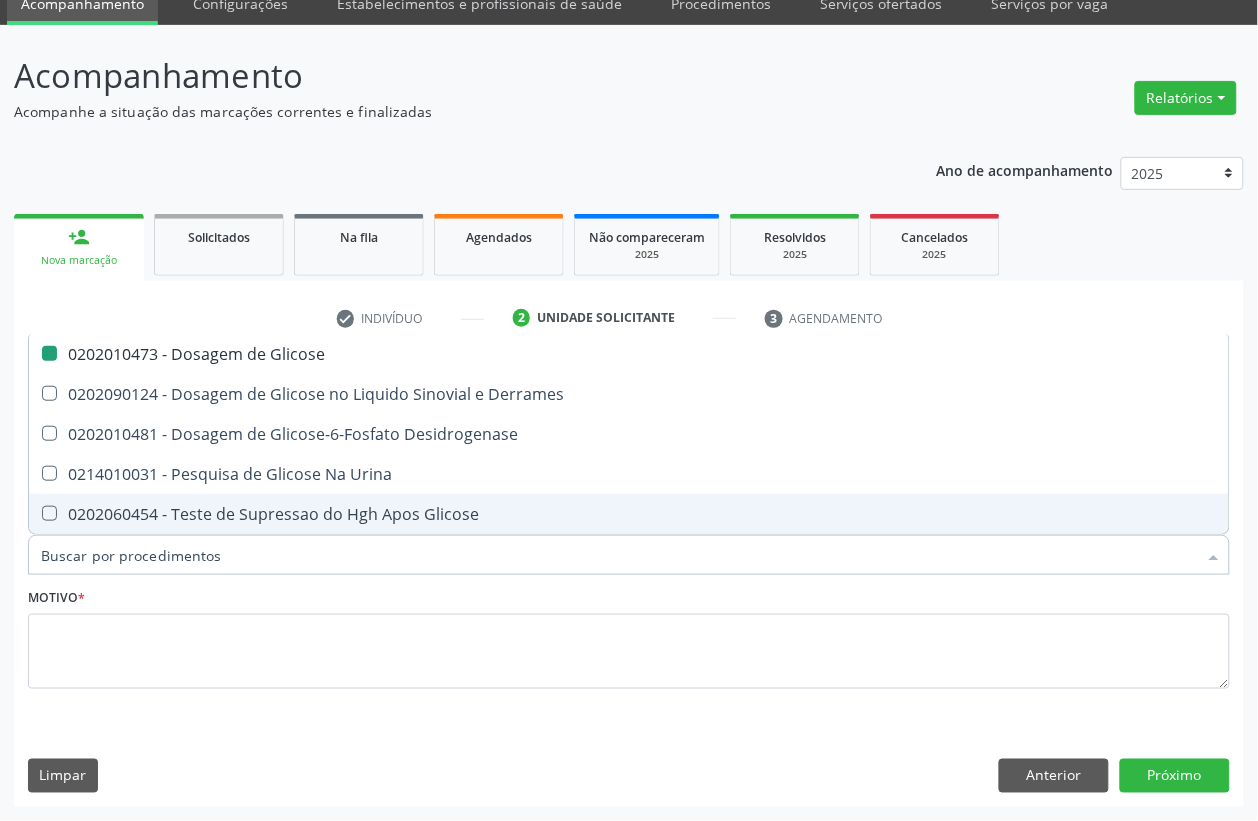 checkbox on "false" 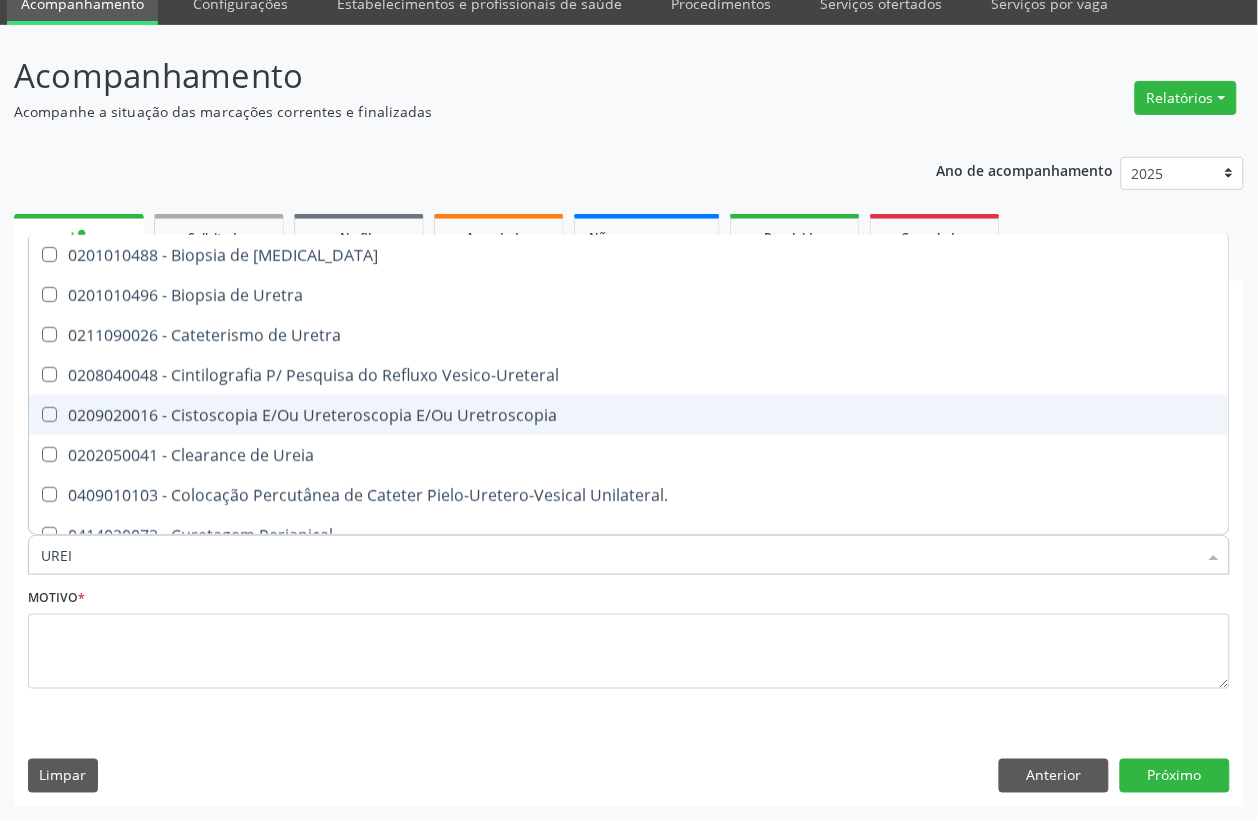 type on "UREIA" 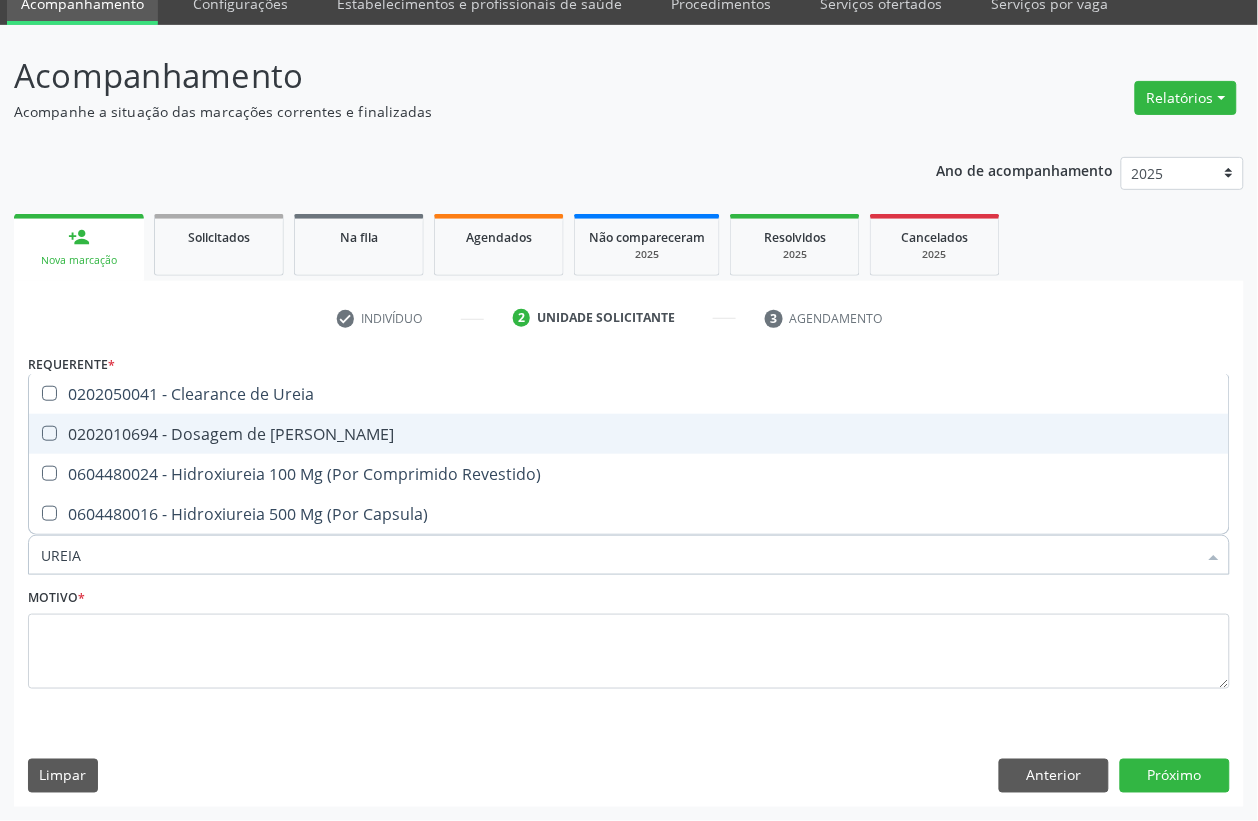click on "0202010694 - Dosagem de Ureia" at bounding box center [629, 434] 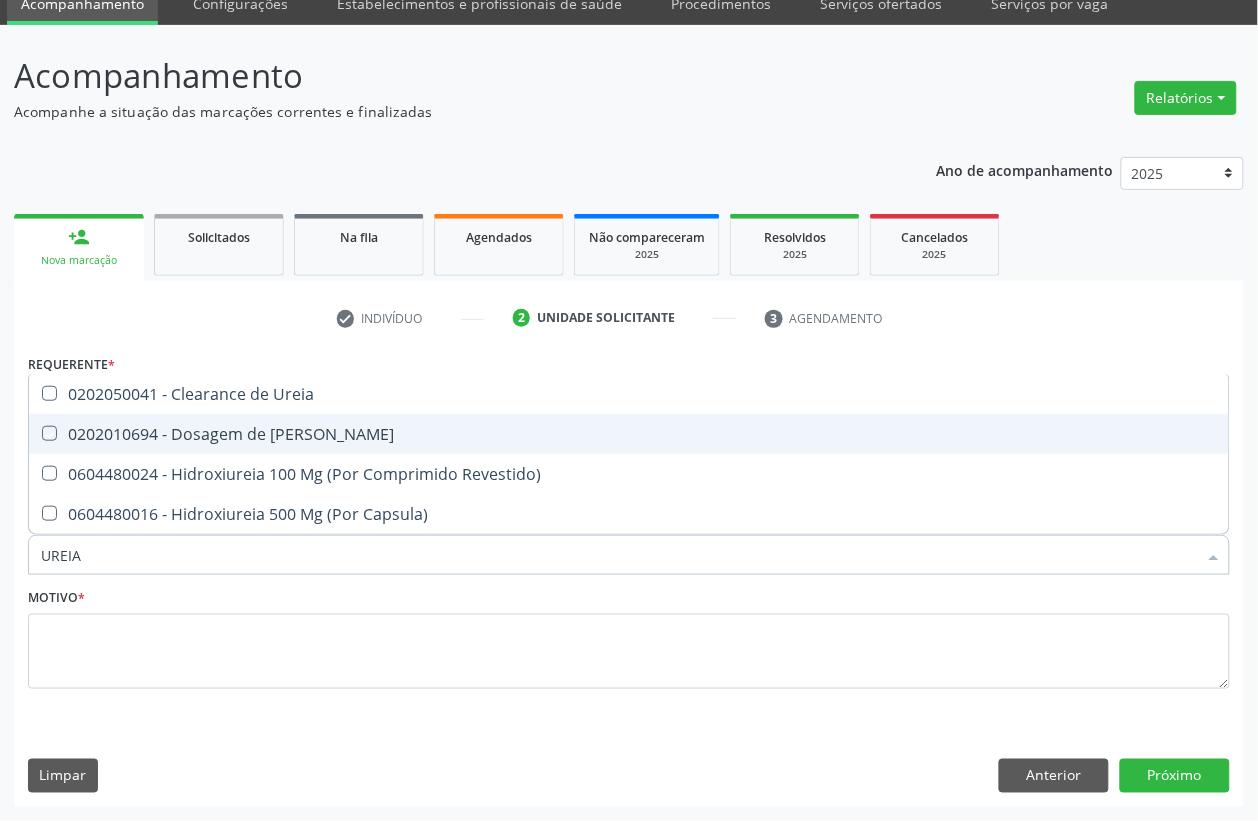 checkbox on "true" 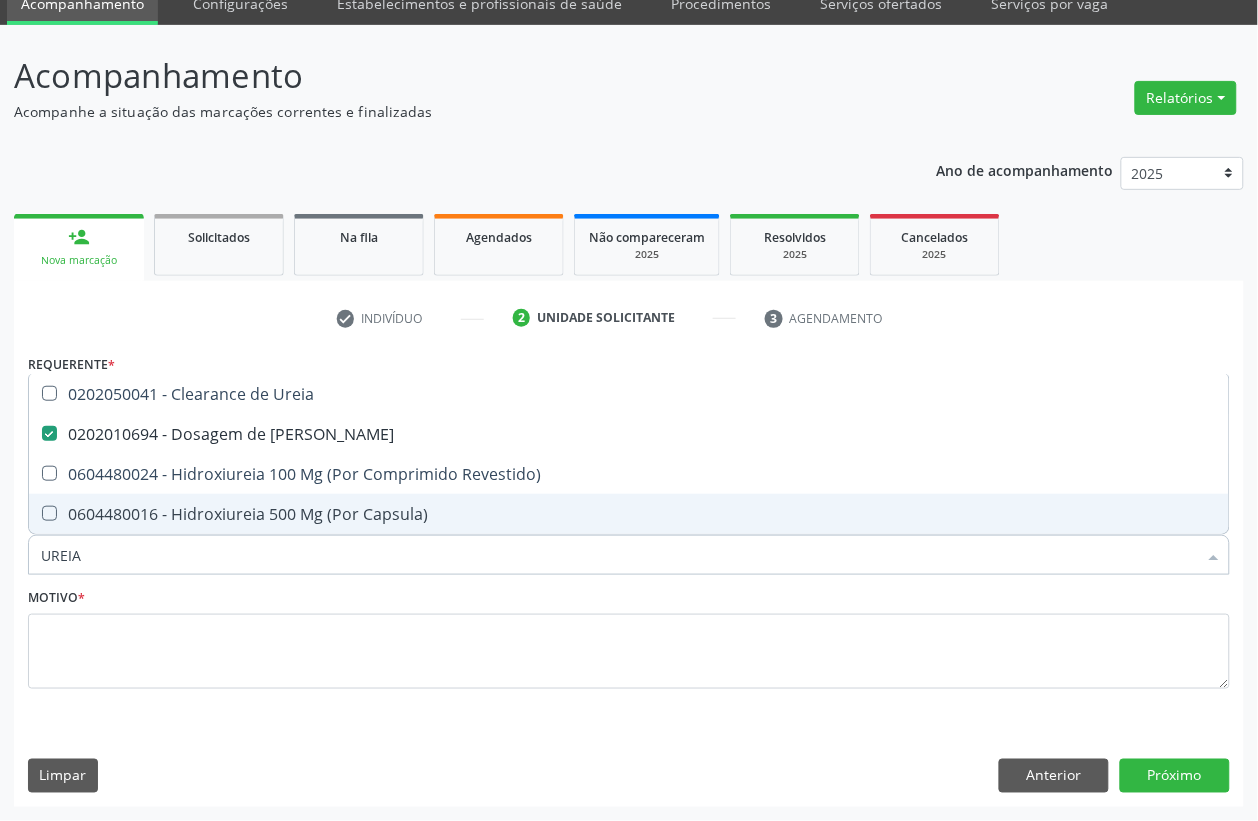 drag, startPoint x: 147, startPoint y: 550, endPoint x: 0, endPoint y: 550, distance: 147 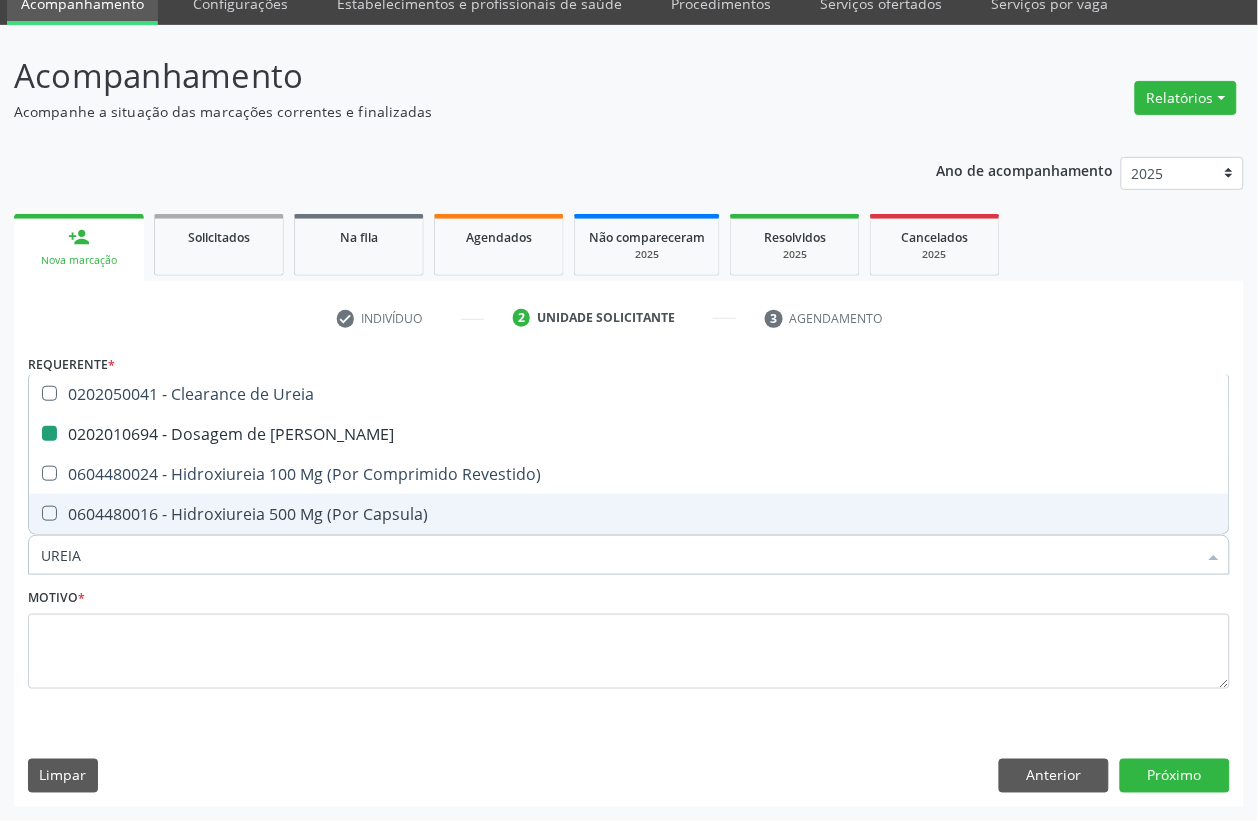 type 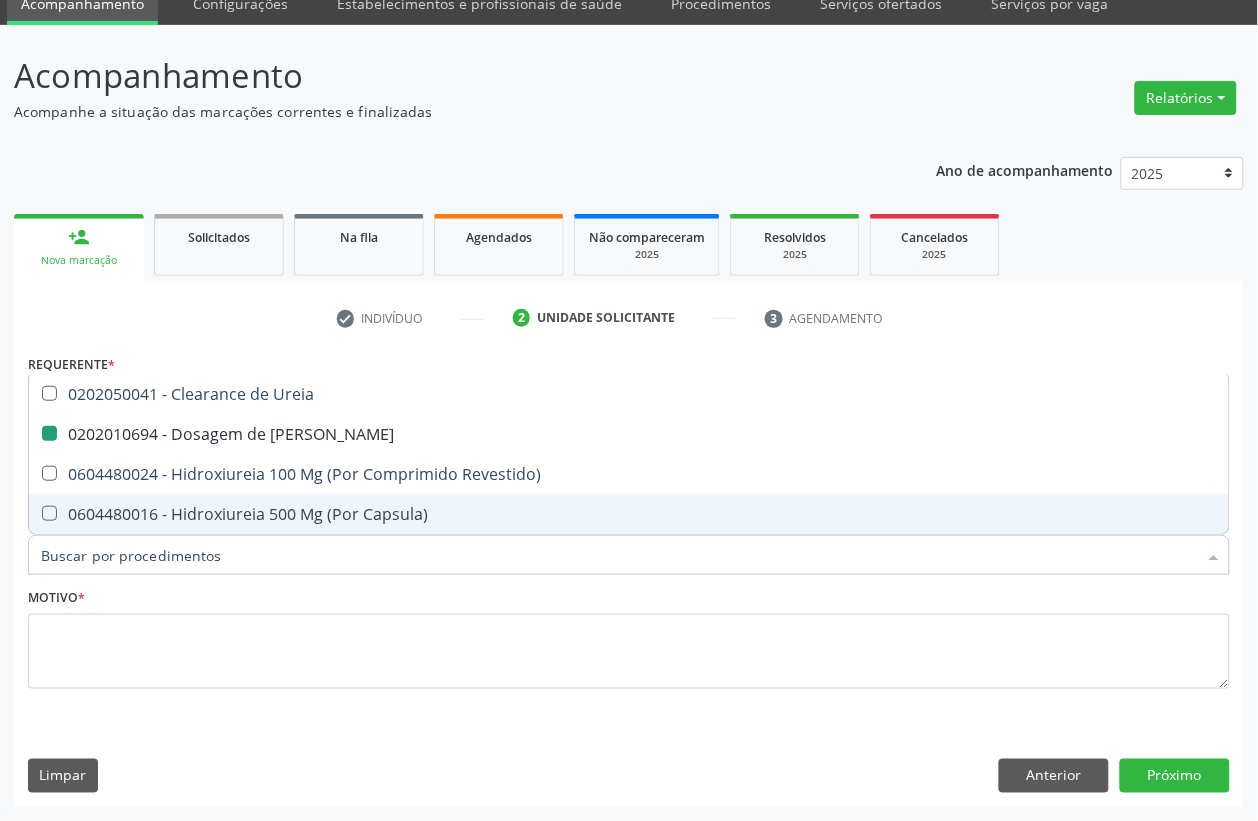 checkbox on "false" 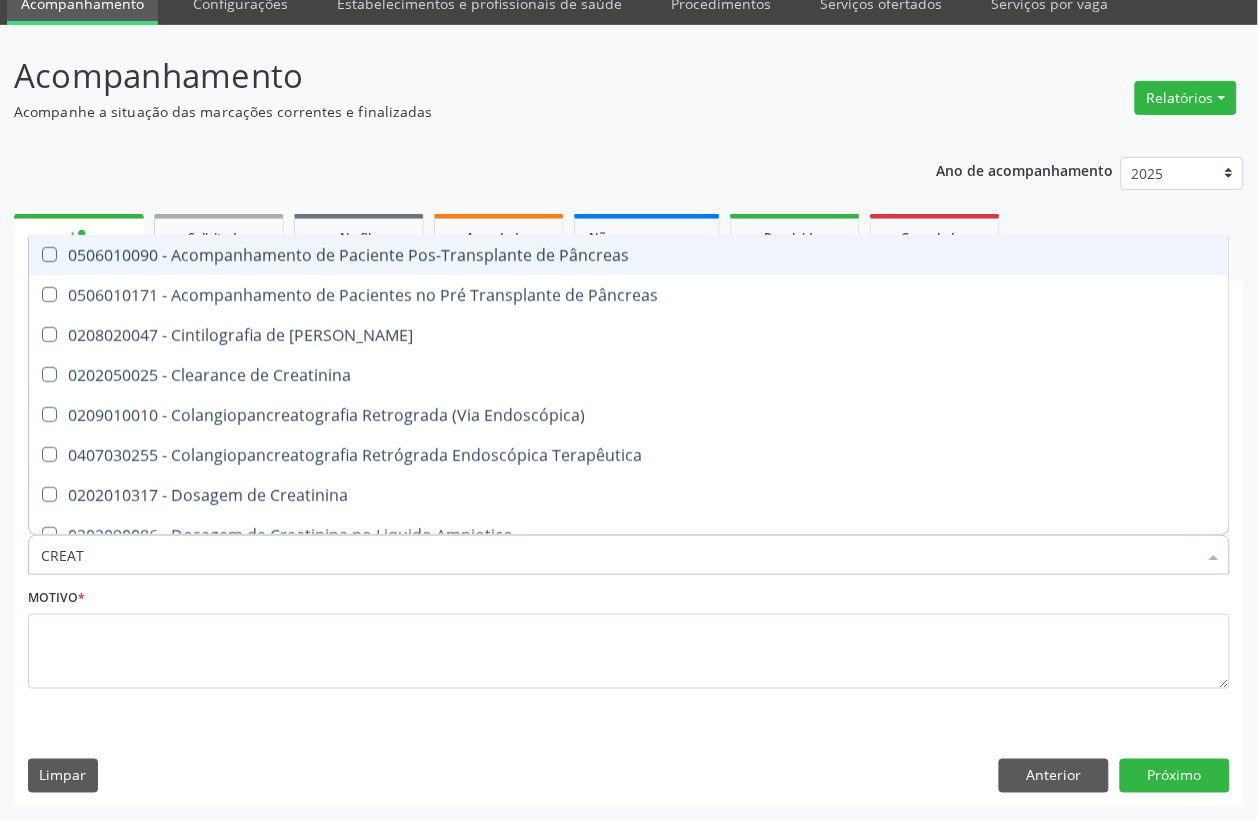 type on "CREATI" 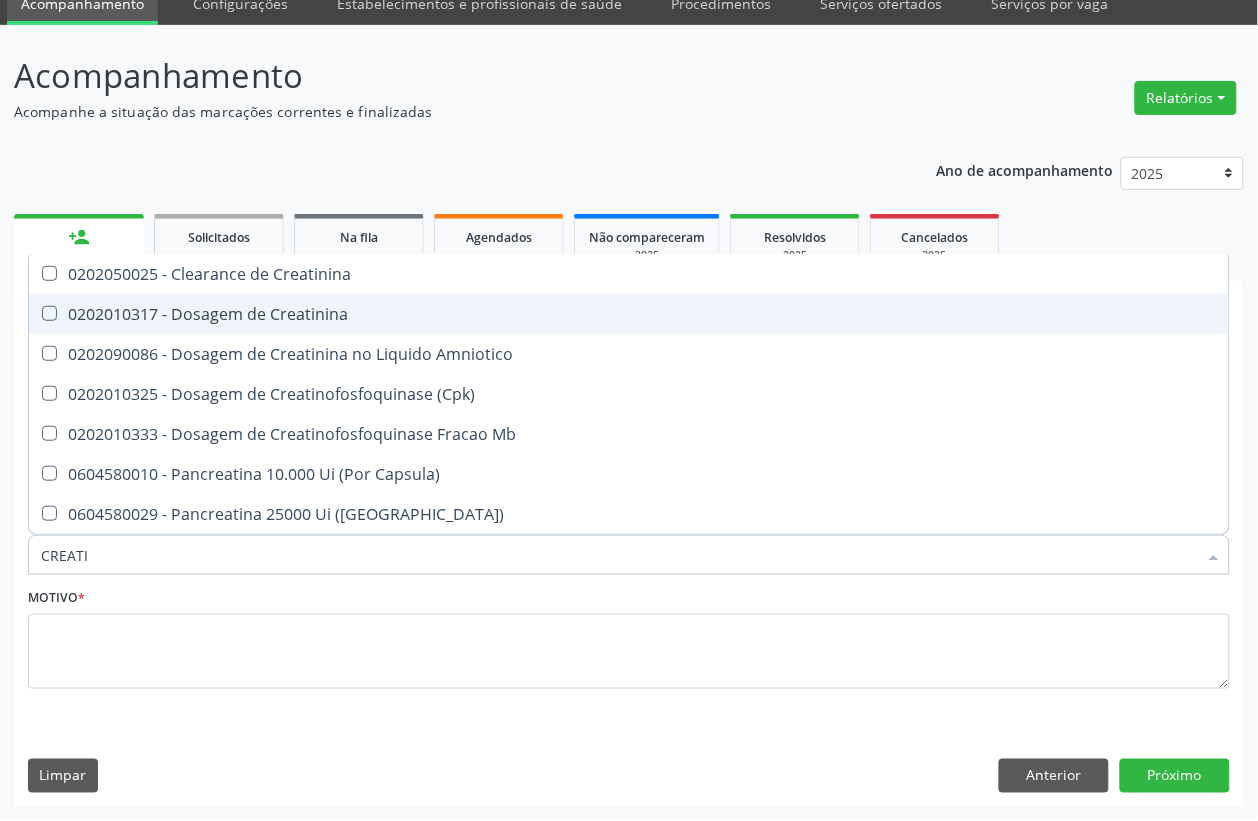 click on "0202010317 - Dosagem de Creatinina" at bounding box center (629, 314) 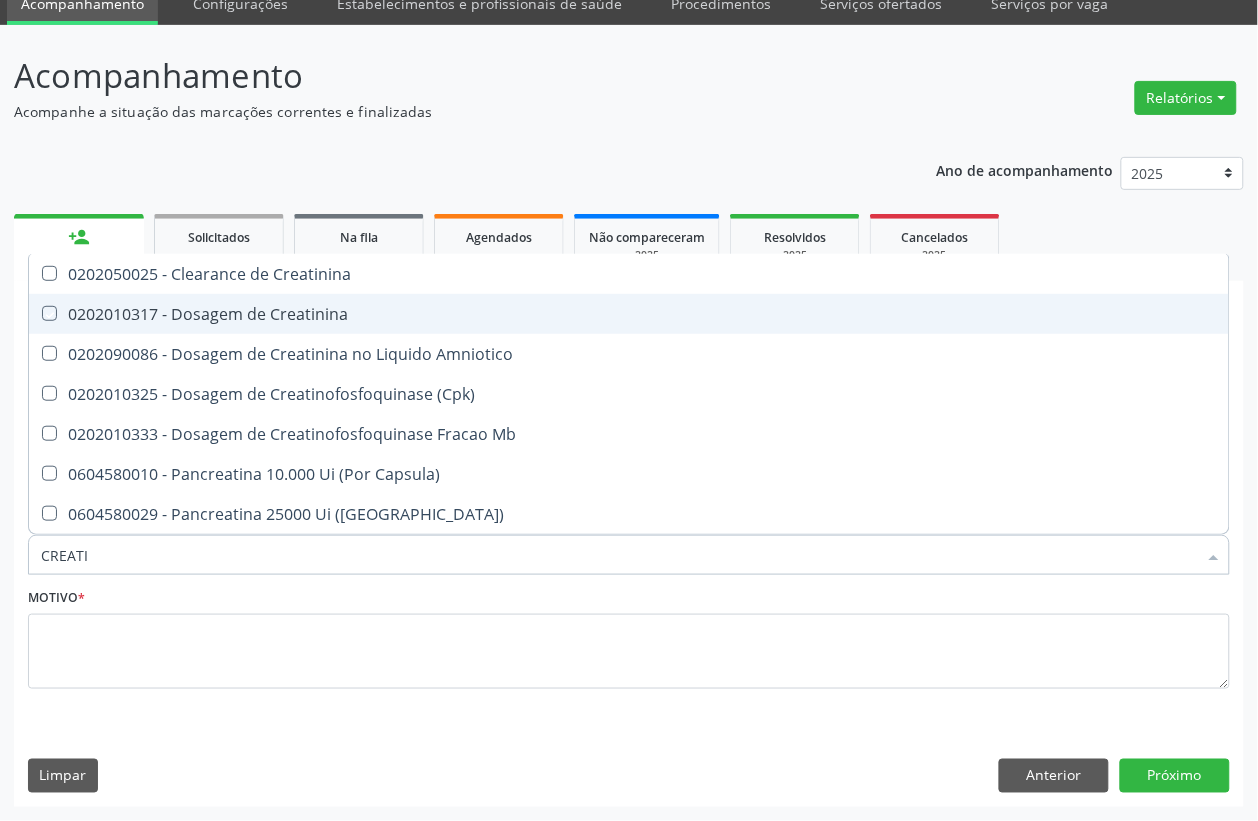 checkbox on "true" 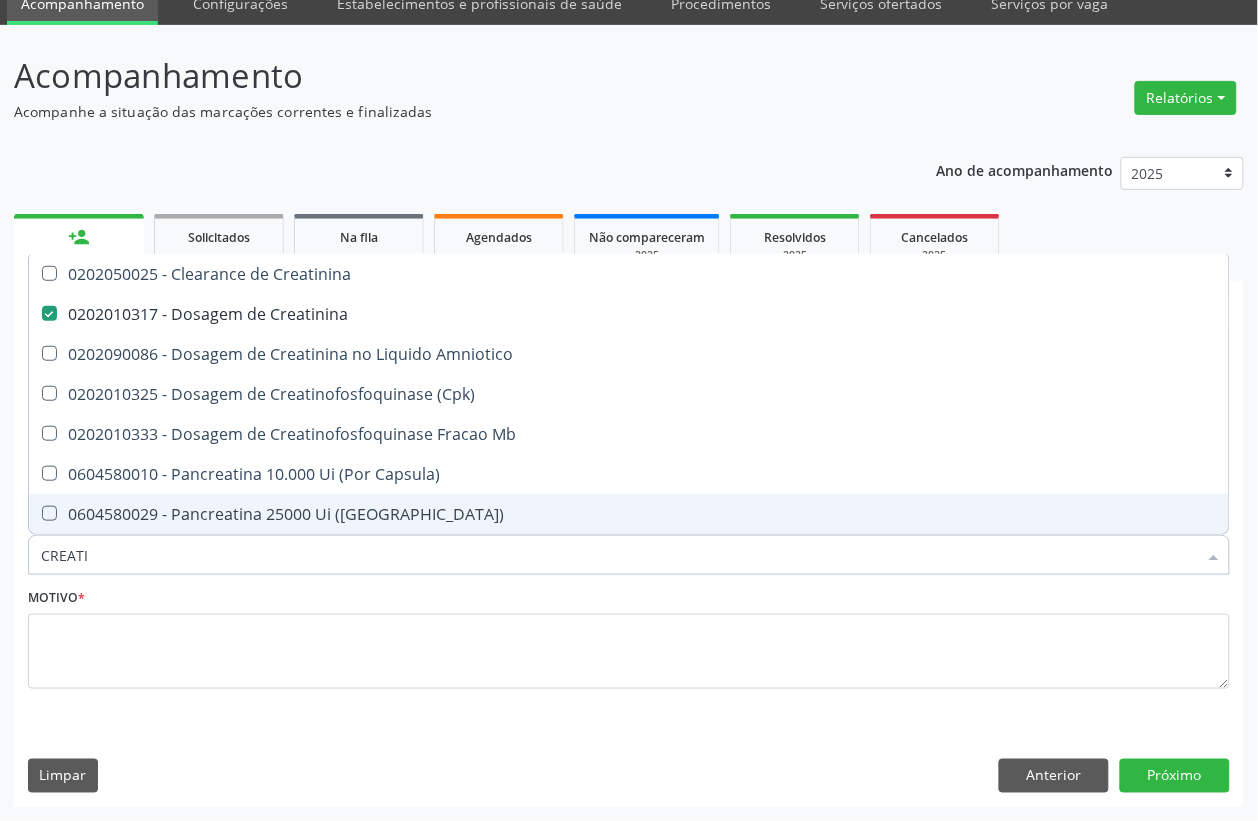 drag, startPoint x: 107, startPoint y: 546, endPoint x: 0, endPoint y: 561, distance: 108.04629 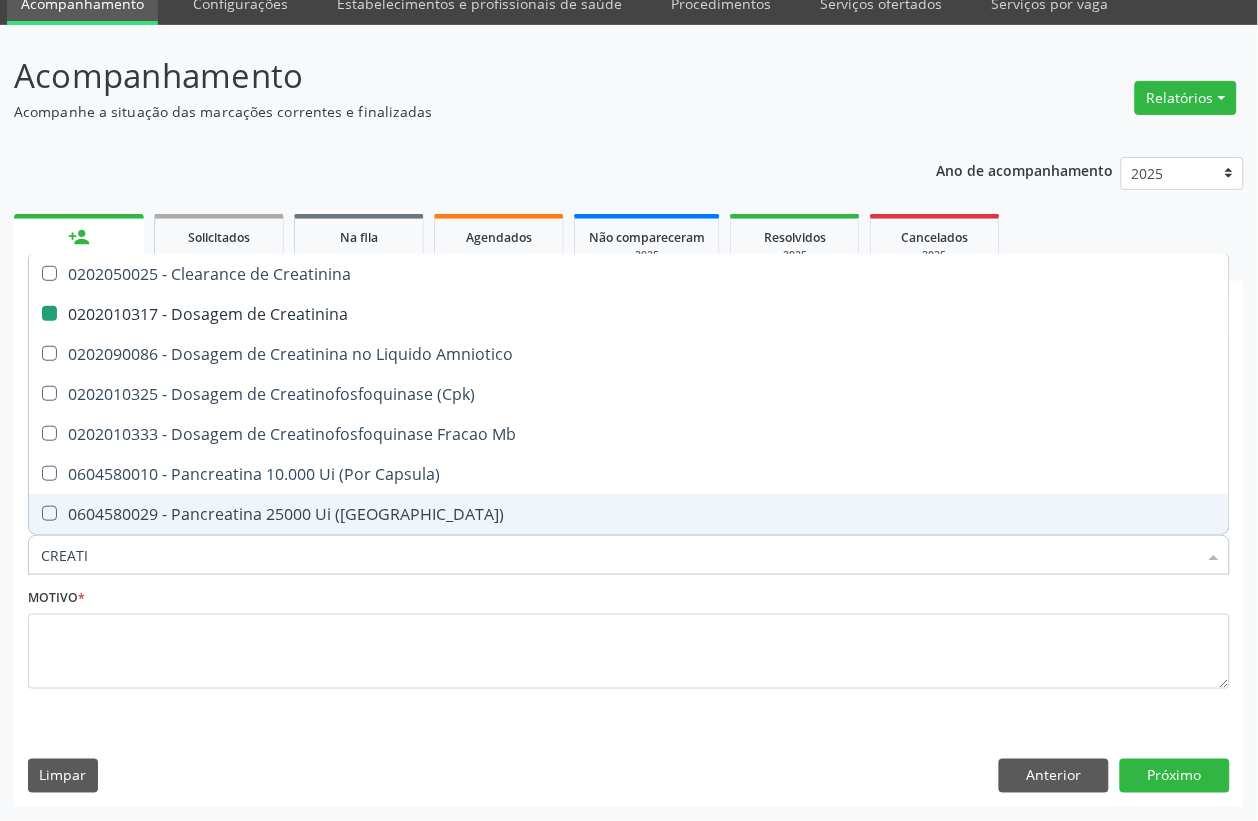 type 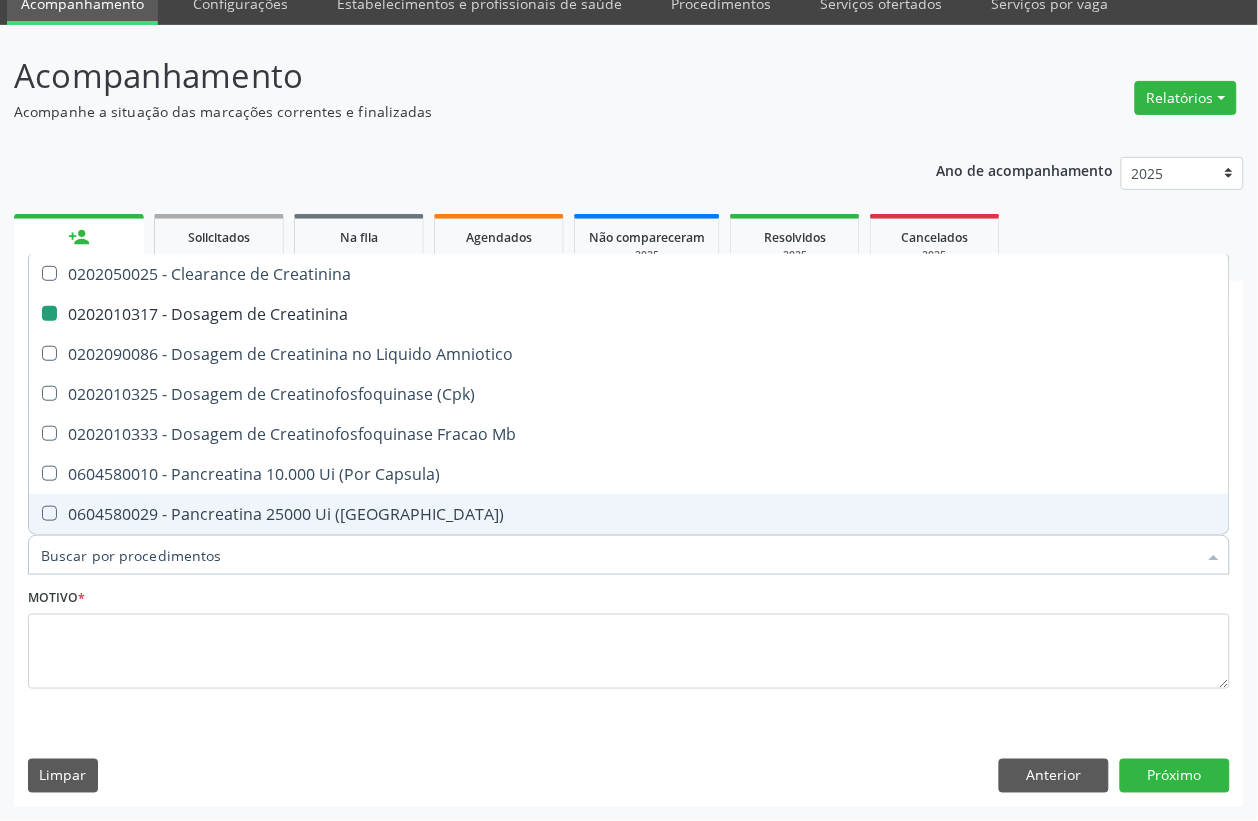 checkbox on "false" 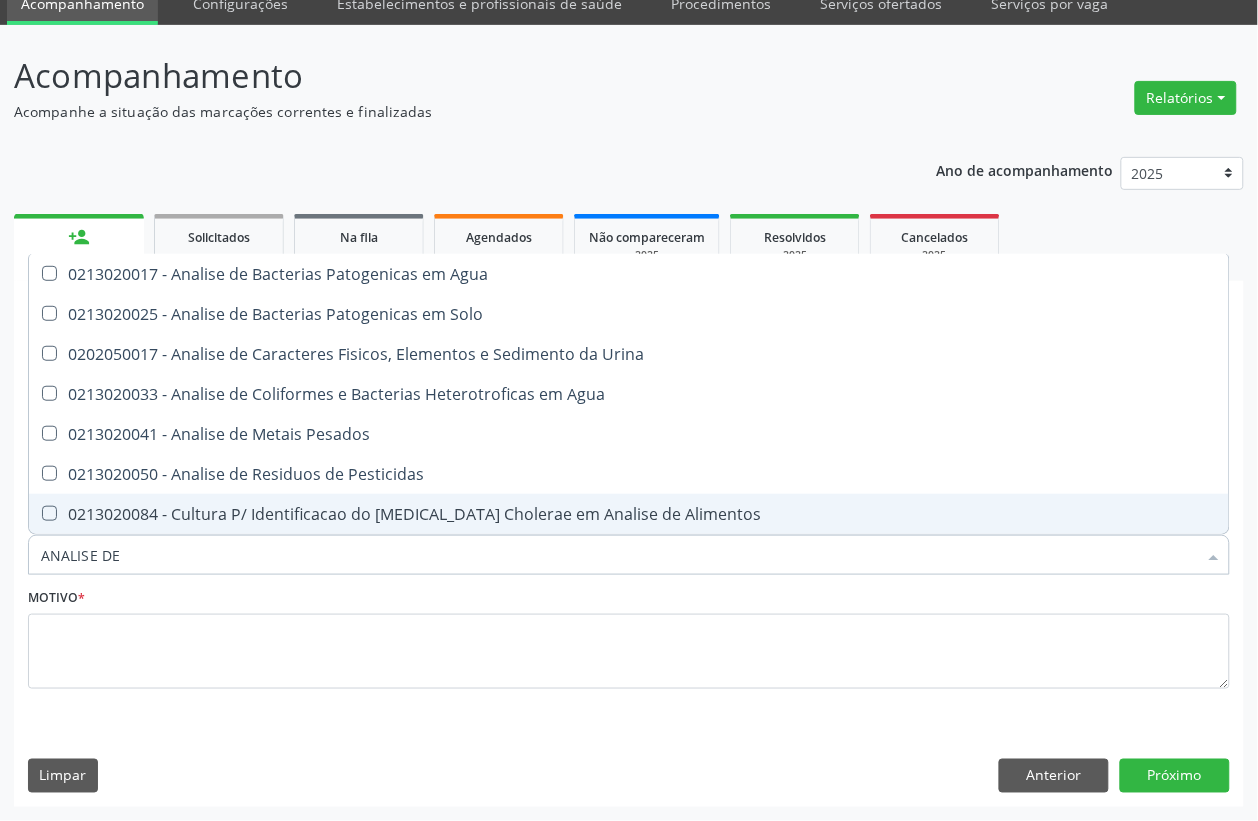 type on "ANALISE DE C" 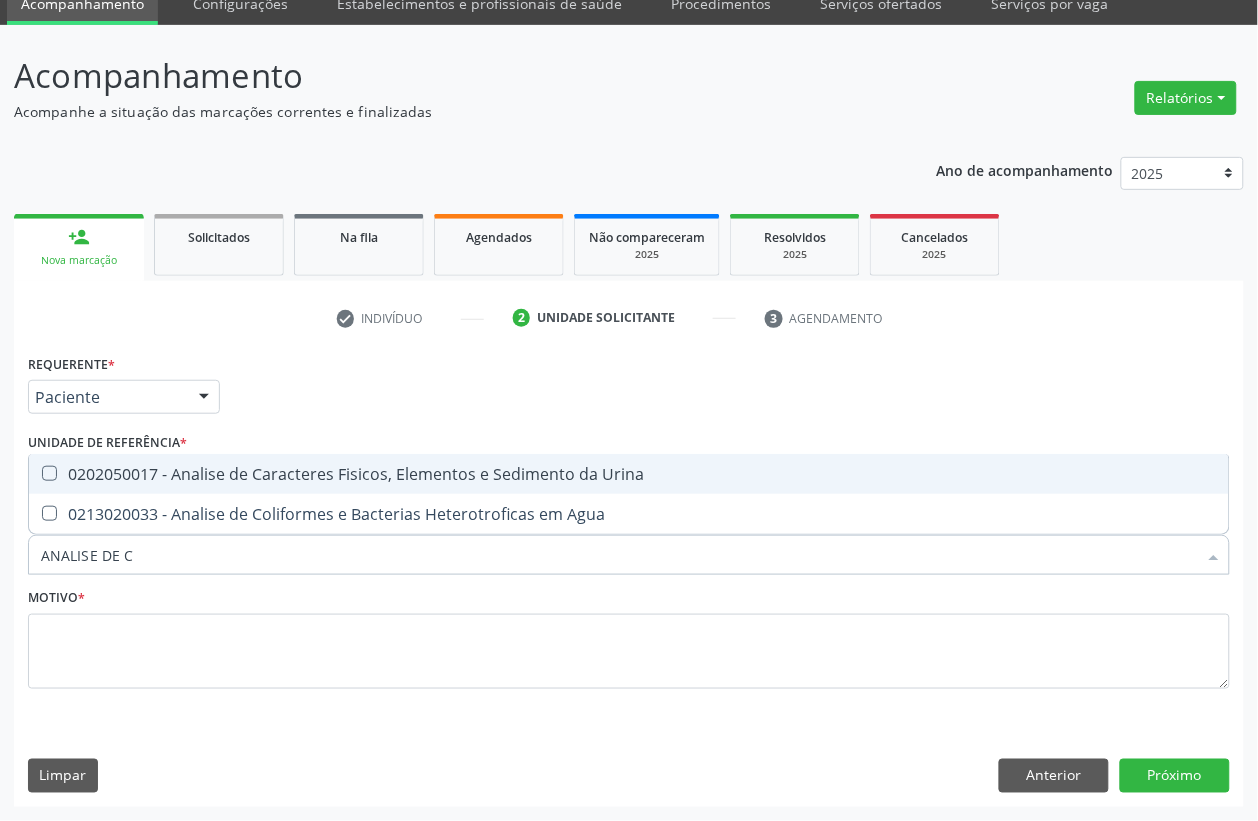 click on "0202050017 - Analise de Caracteres Fisicos, Elementos e Sedimento da Urina" at bounding box center (629, 474) 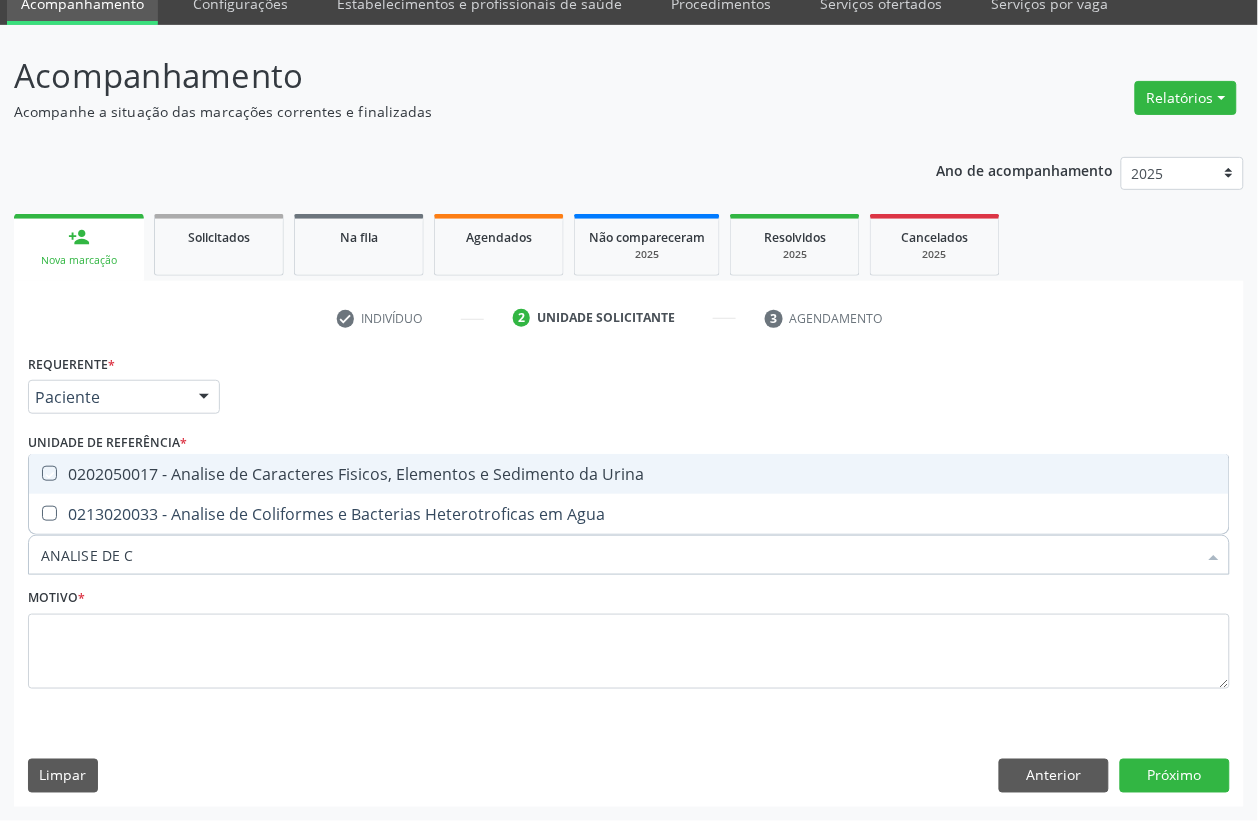checkbox on "true" 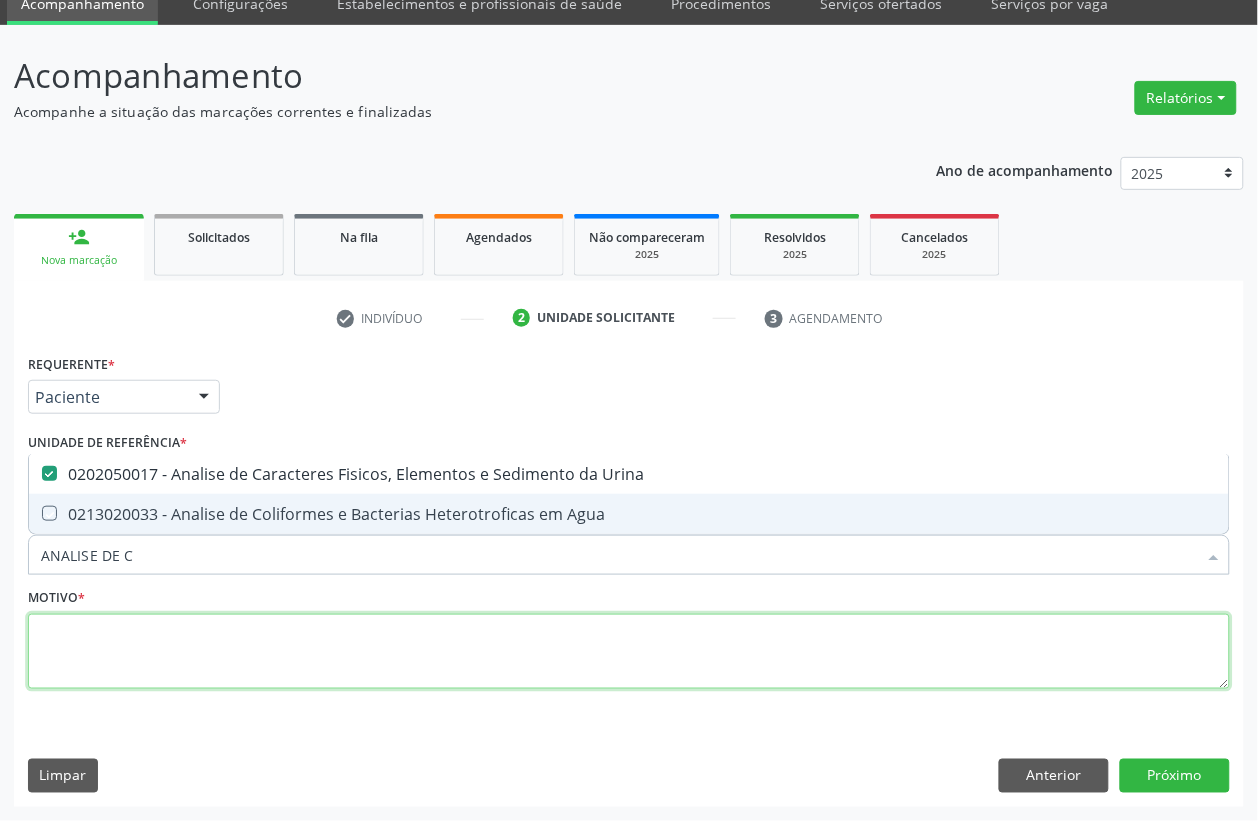 click at bounding box center [629, 652] 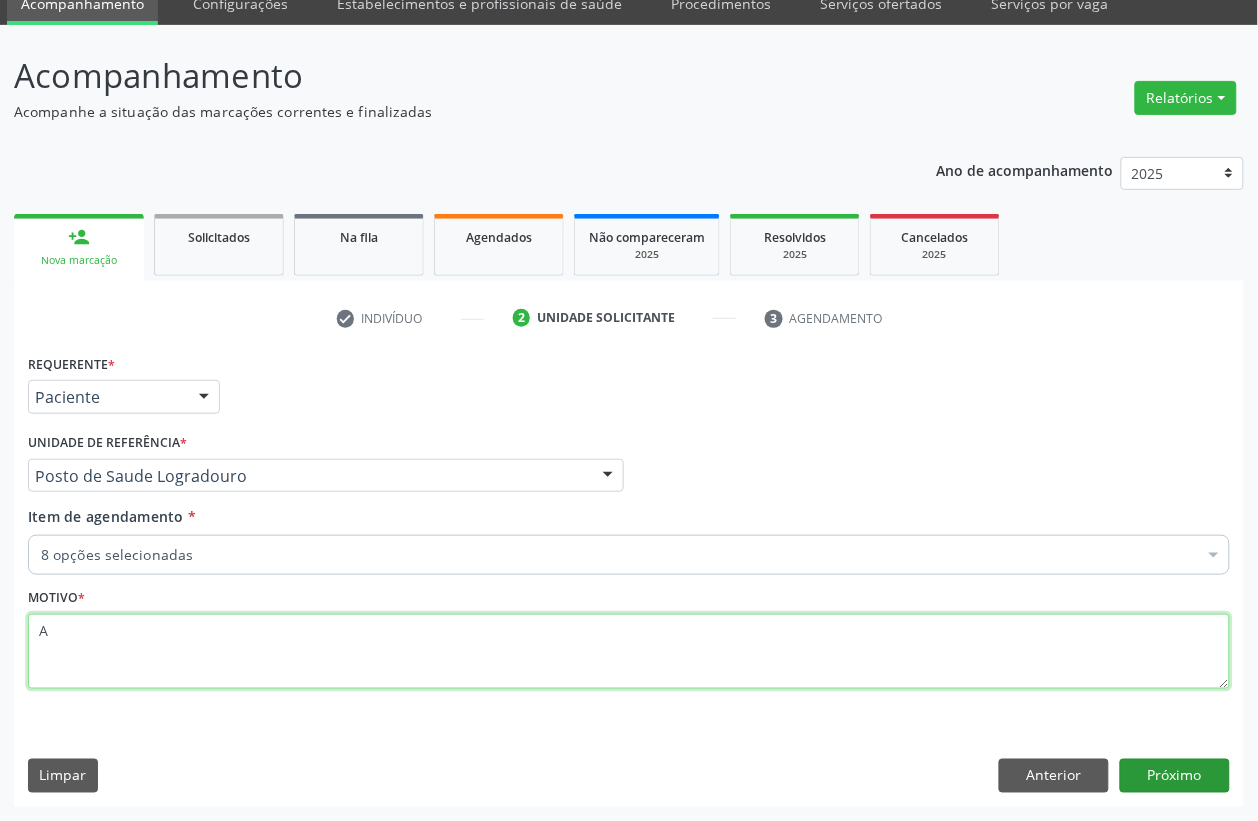 type on "A" 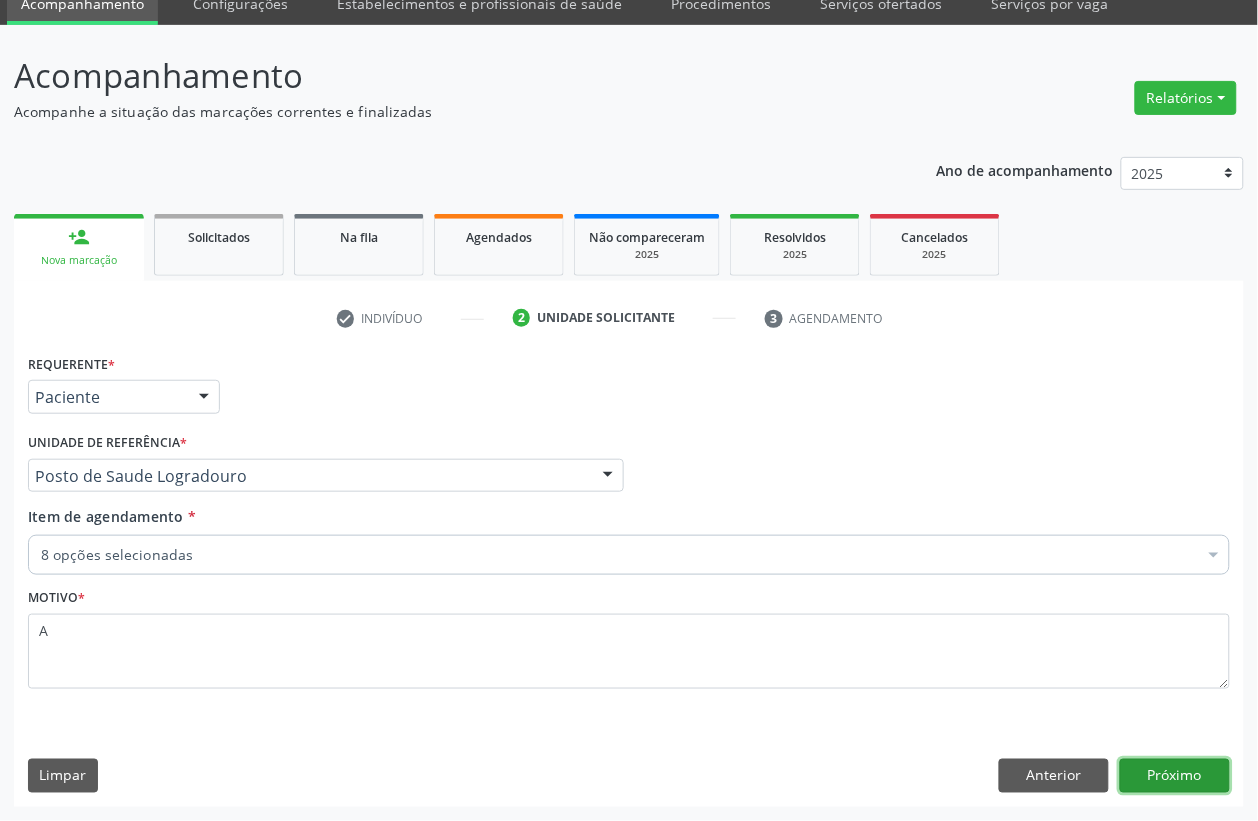 click on "Próximo" at bounding box center (1175, 776) 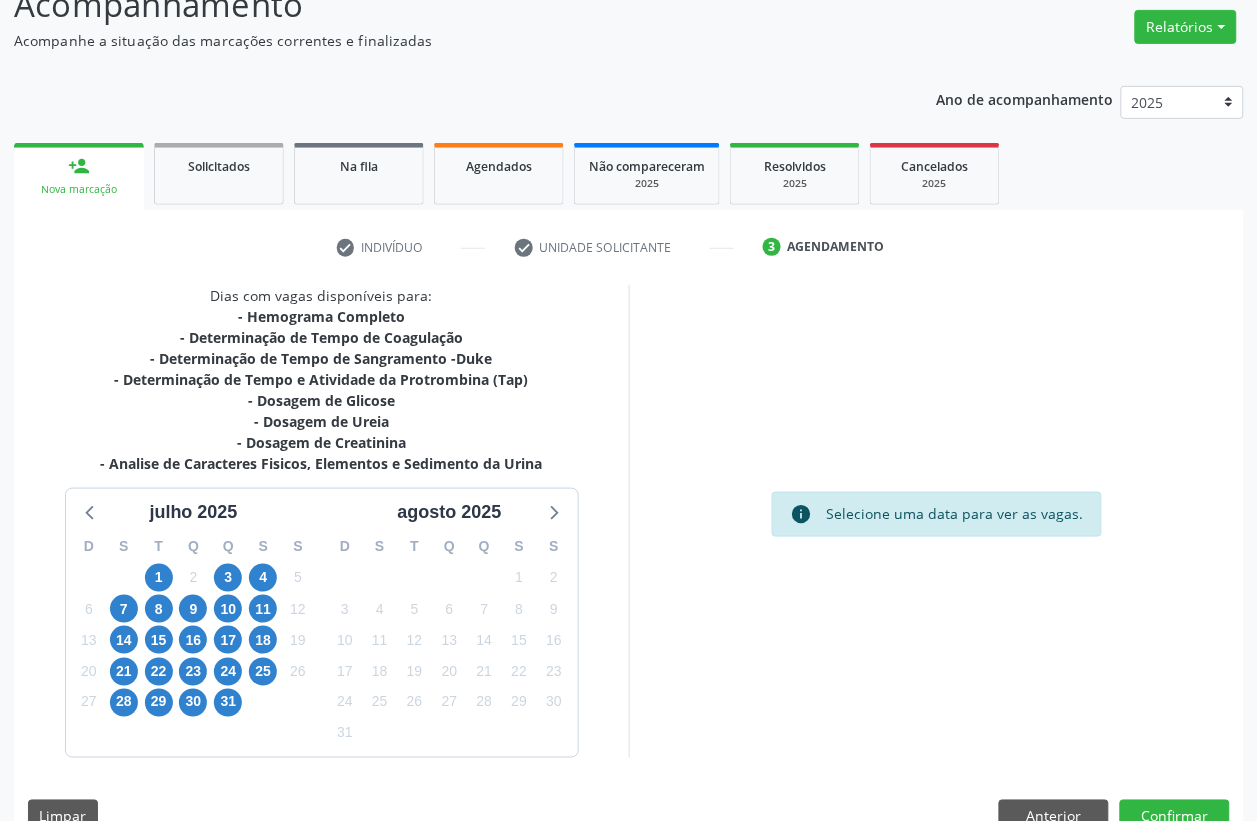scroll, scrollTop: 196, scrollLeft: 0, axis: vertical 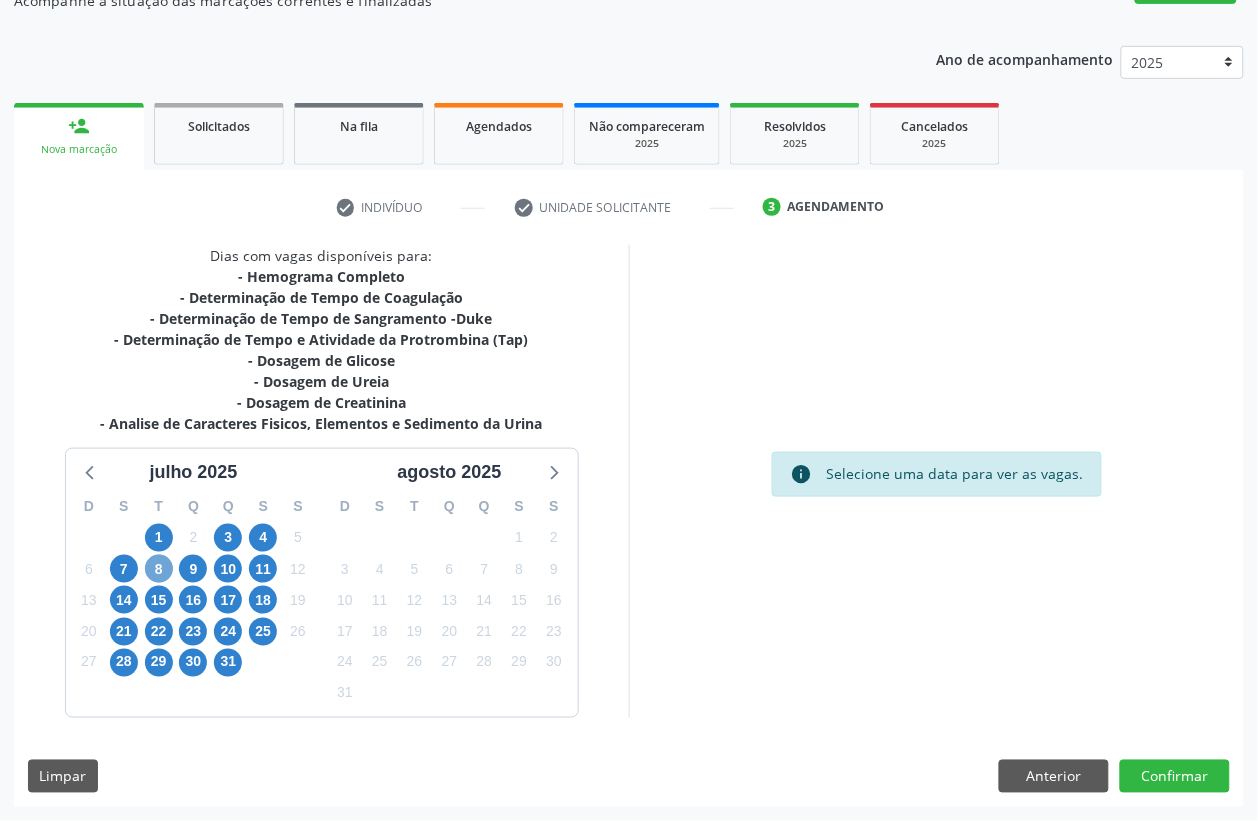 click on "8" at bounding box center (159, 569) 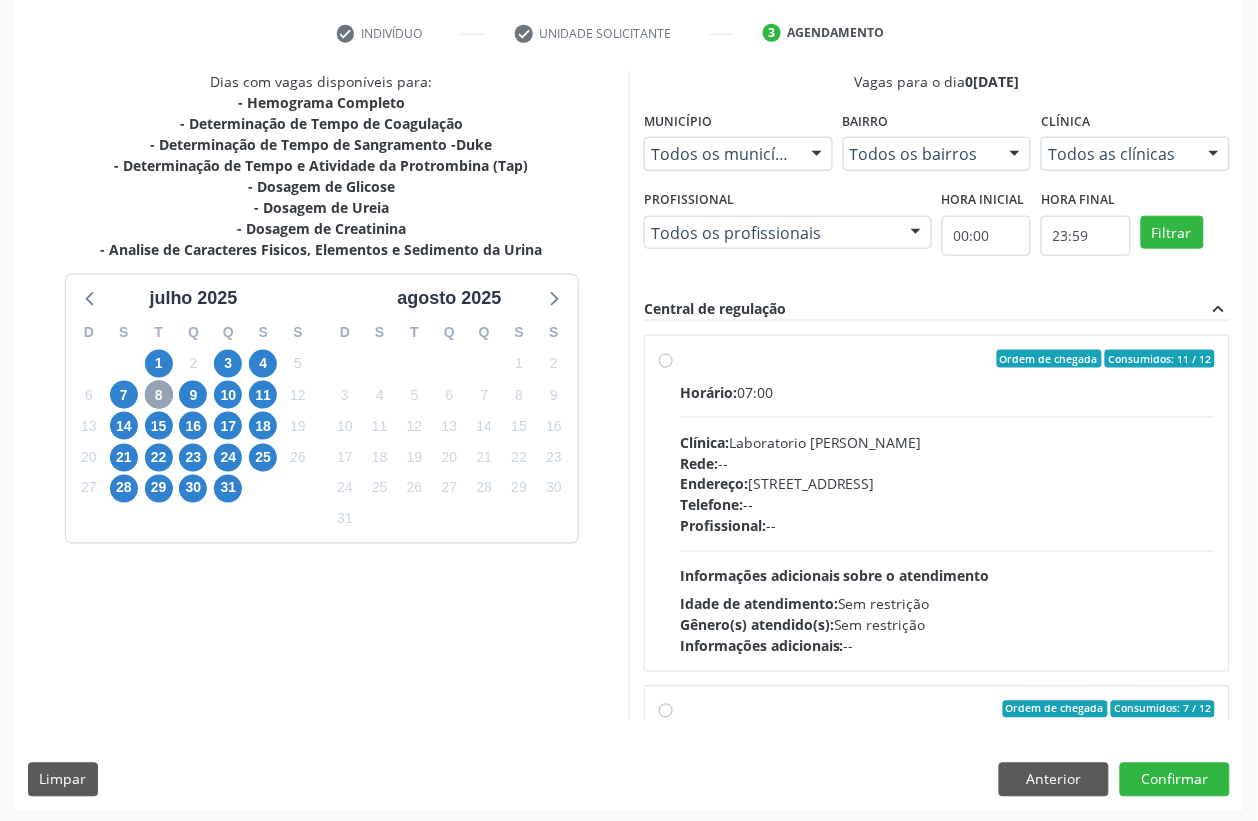 scroll, scrollTop: 373, scrollLeft: 0, axis: vertical 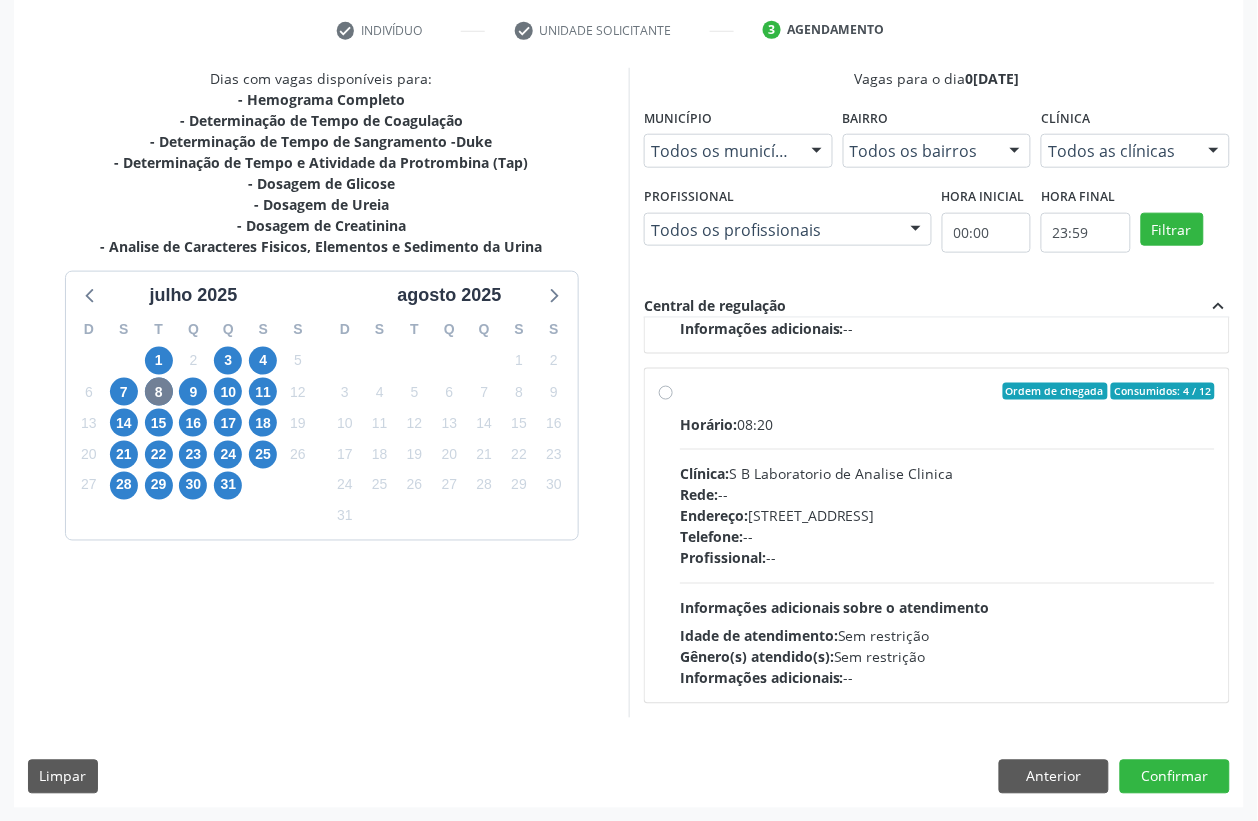 click on "Rede:
--" at bounding box center (947, 495) 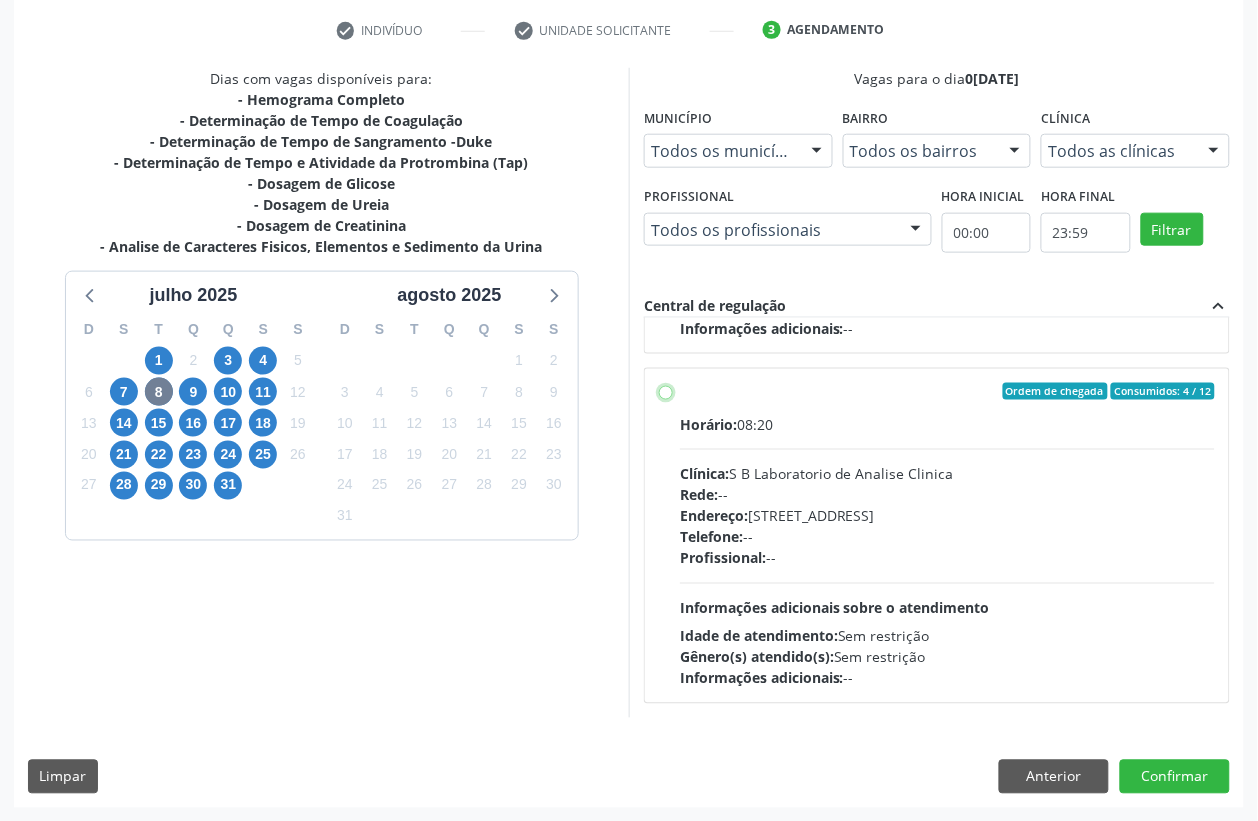 radio on "true" 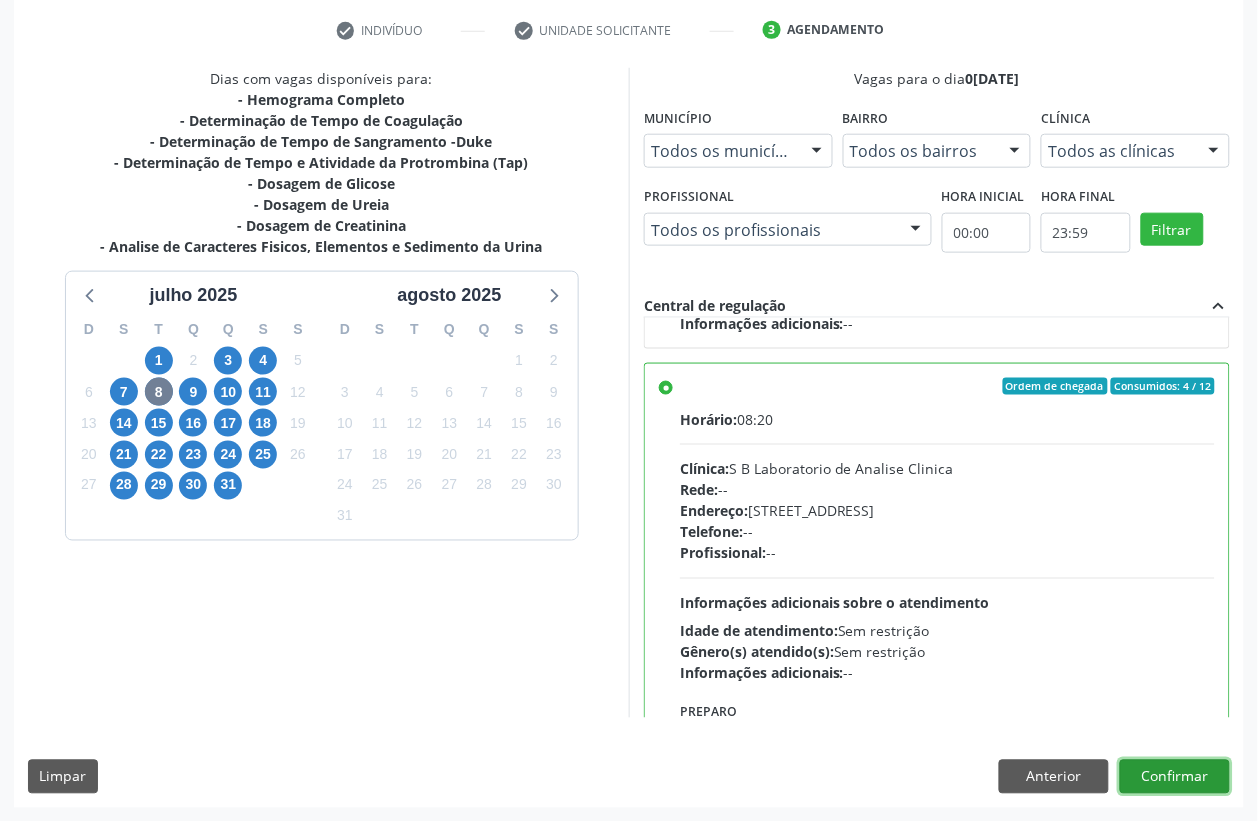 click on "Confirmar" at bounding box center [1175, 777] 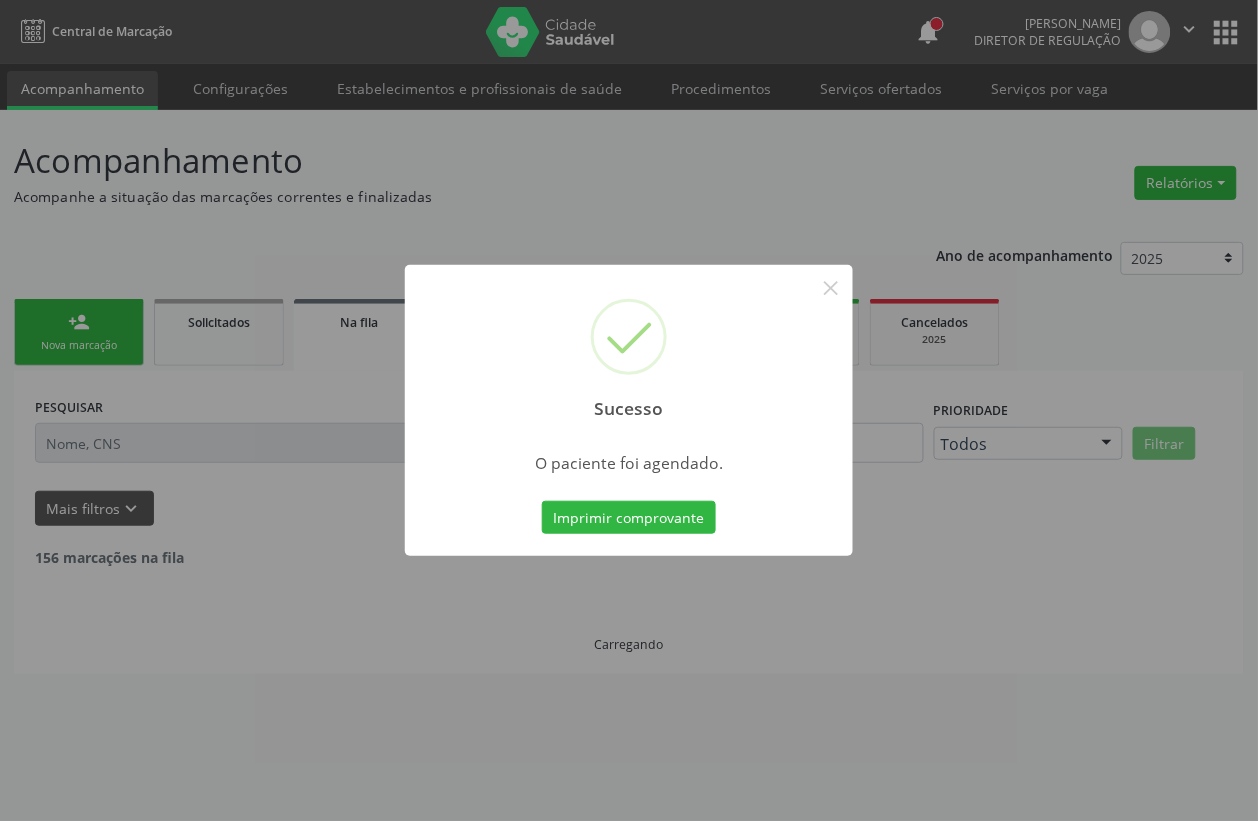 scroll, scrollTop: 0, scrollLeft: 0, axis: both 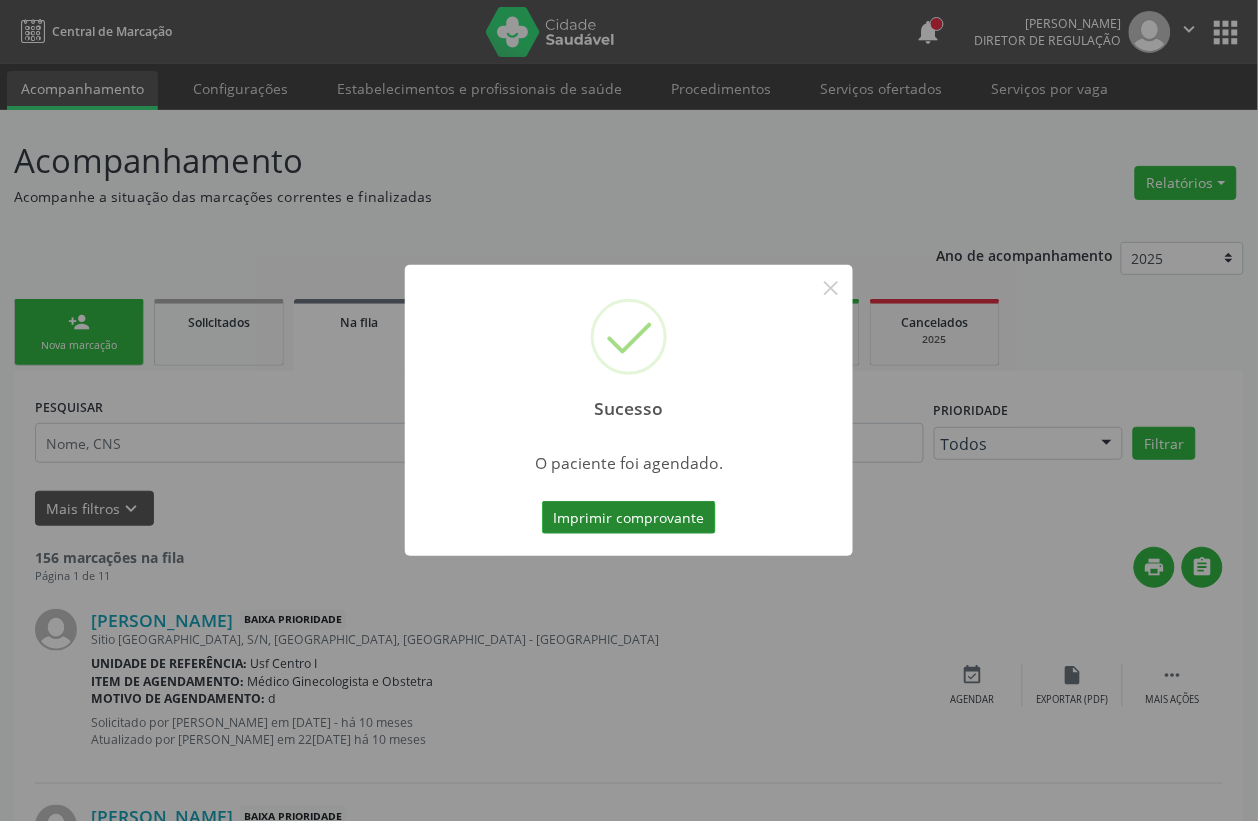 click on "Imprimir comprovante" at bounding box center [629, 518] 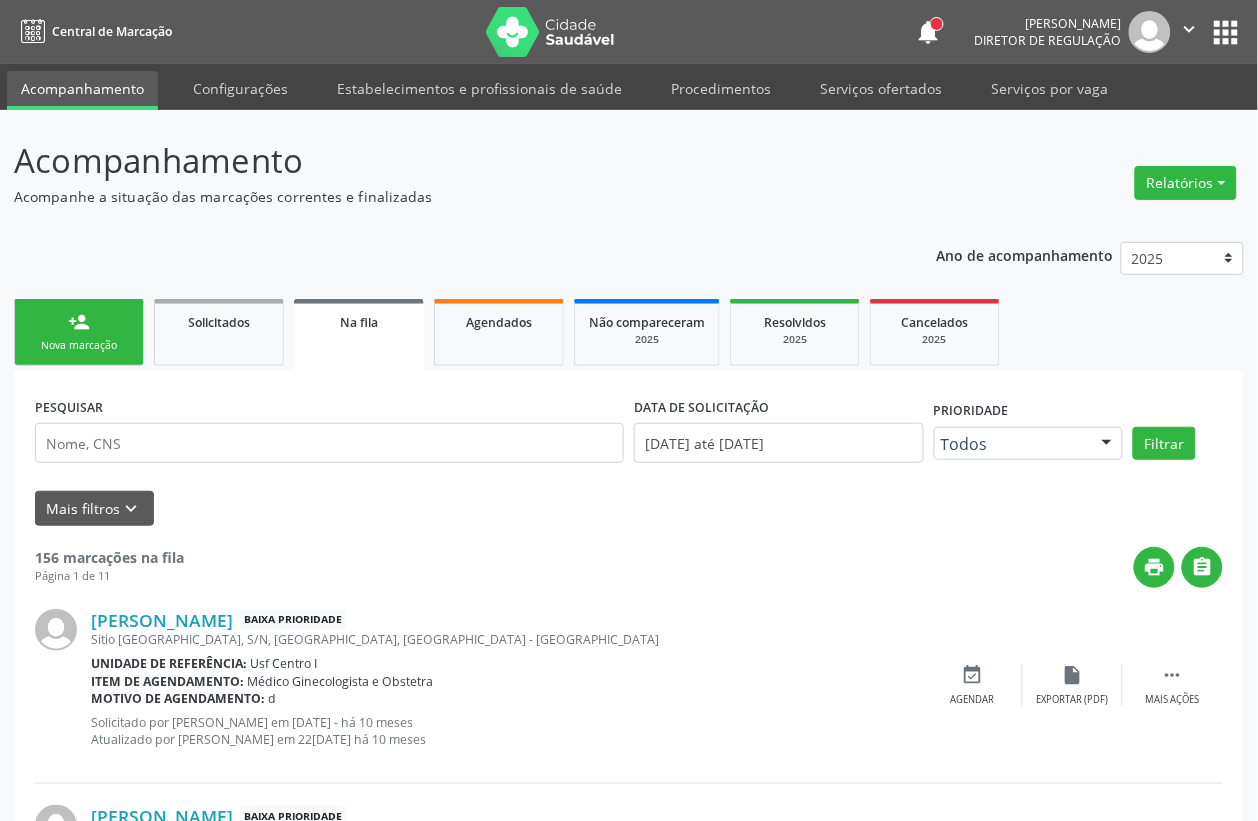 click on "person_add
Nova marcação" at bounding box center [79, 332] 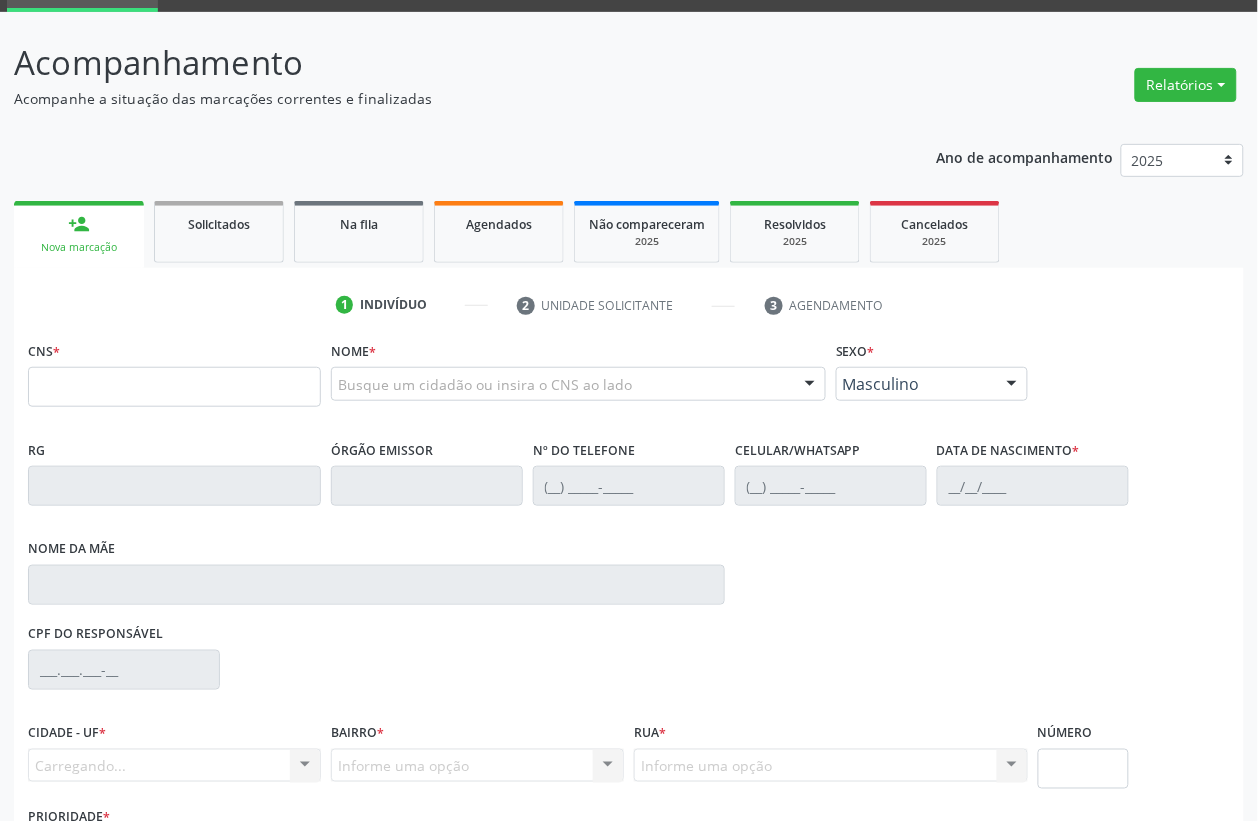 scroll, scrollTop: 248, scrollLeft: 0, axis: vertical 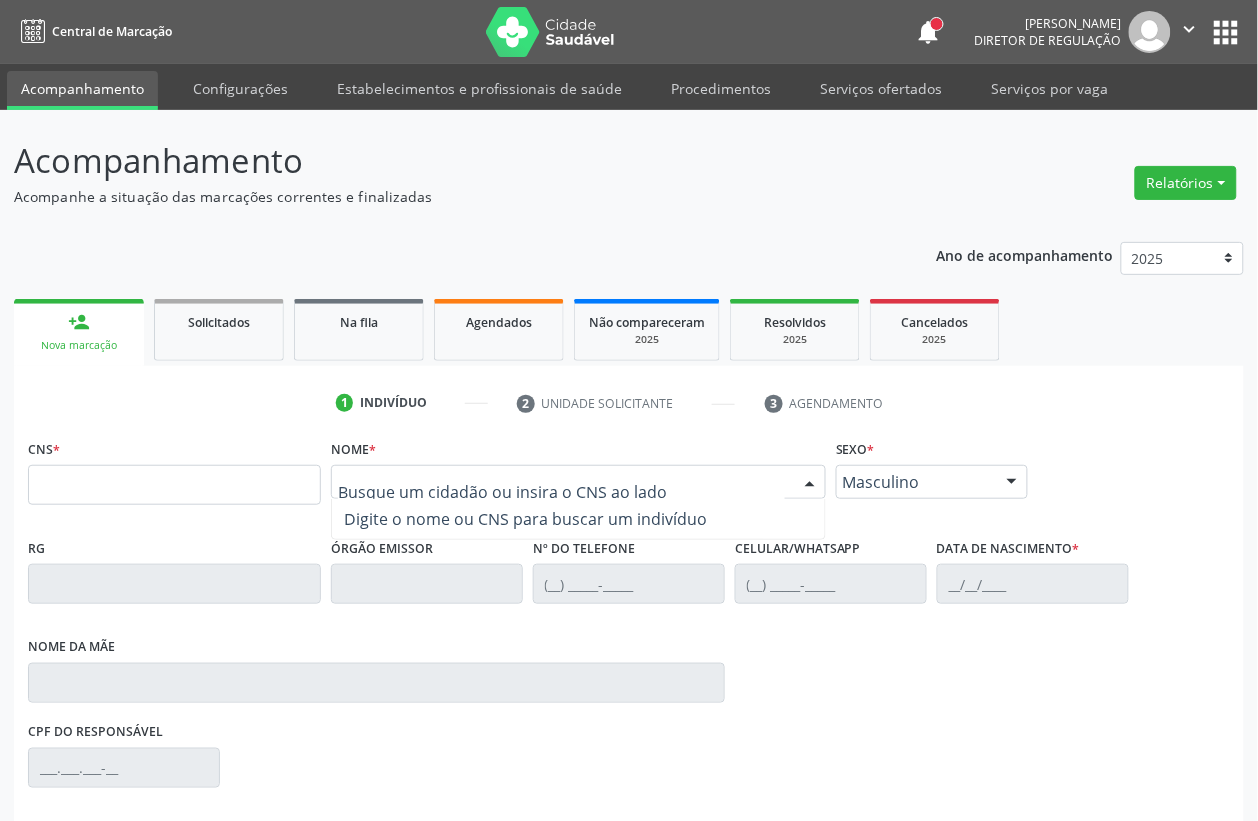 click at bounding box center [578, 482] 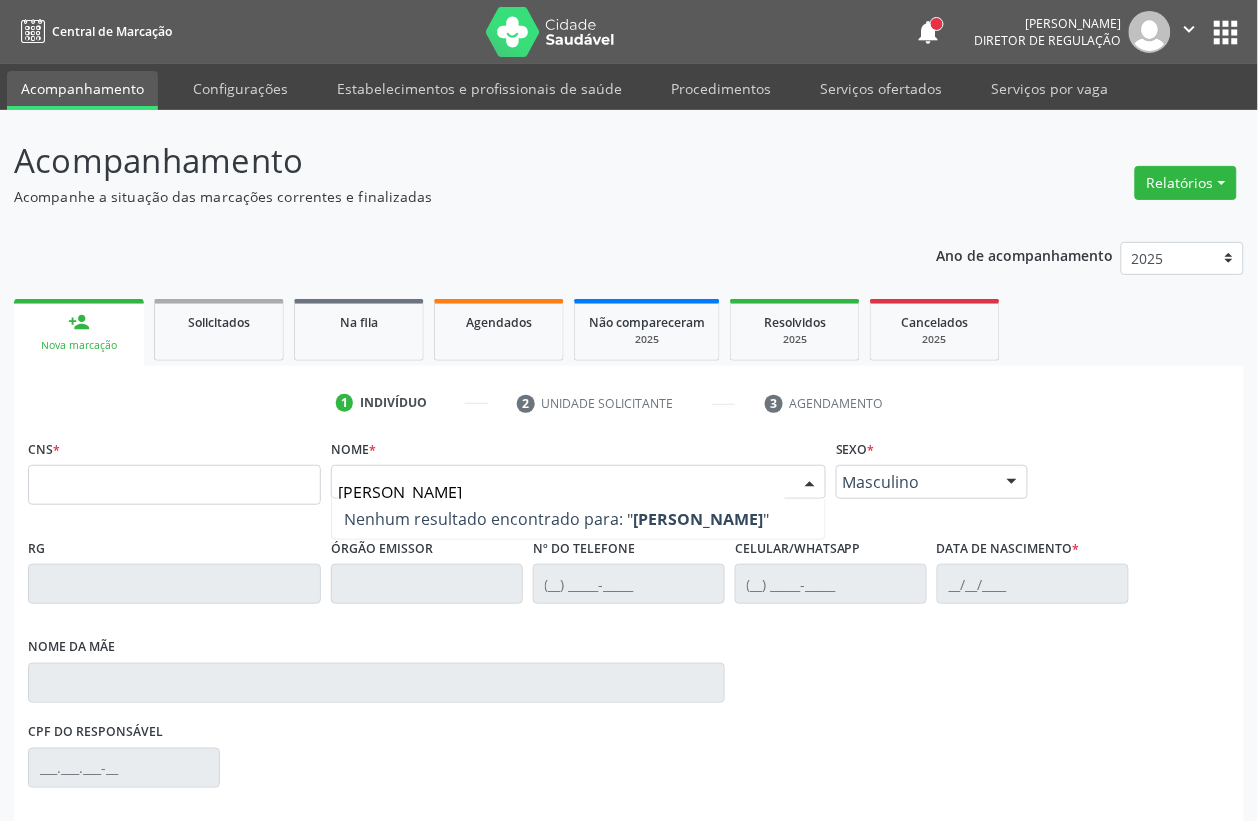 type on "J" 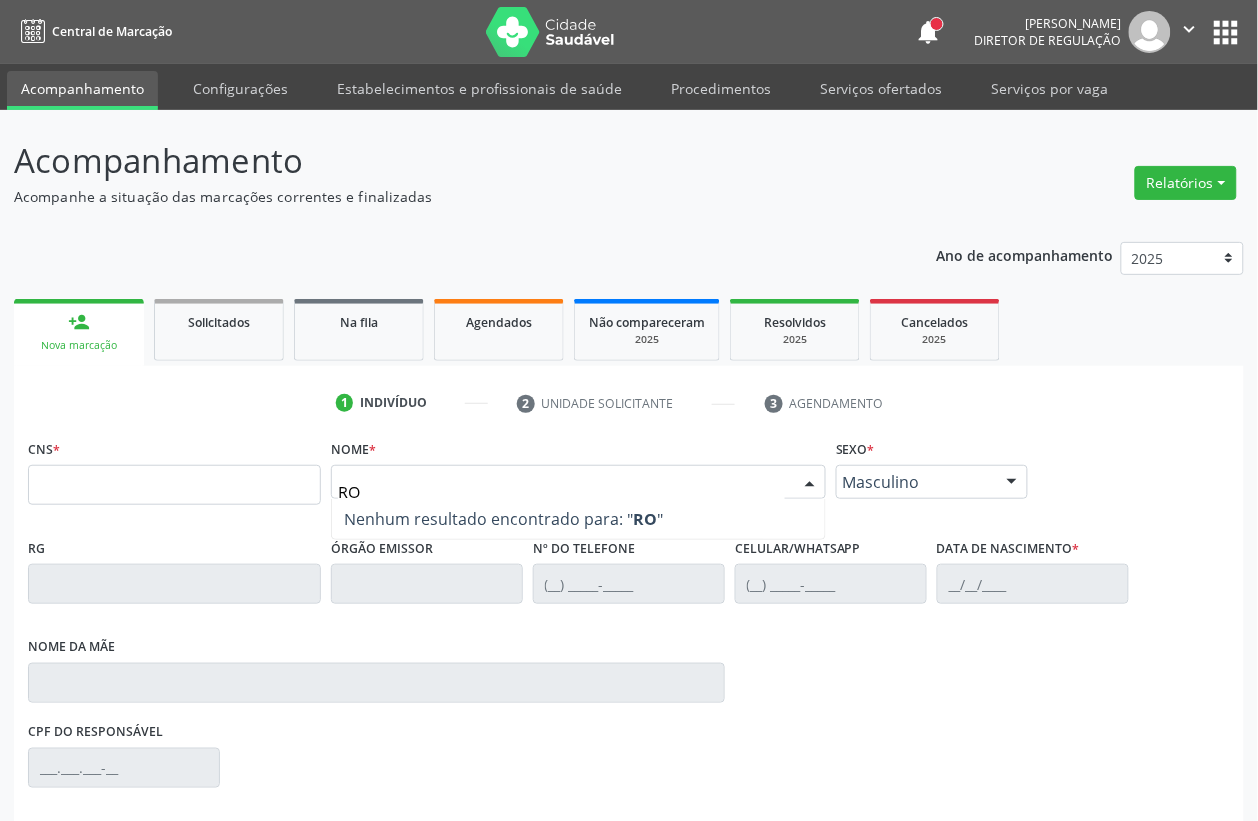 type on "R" 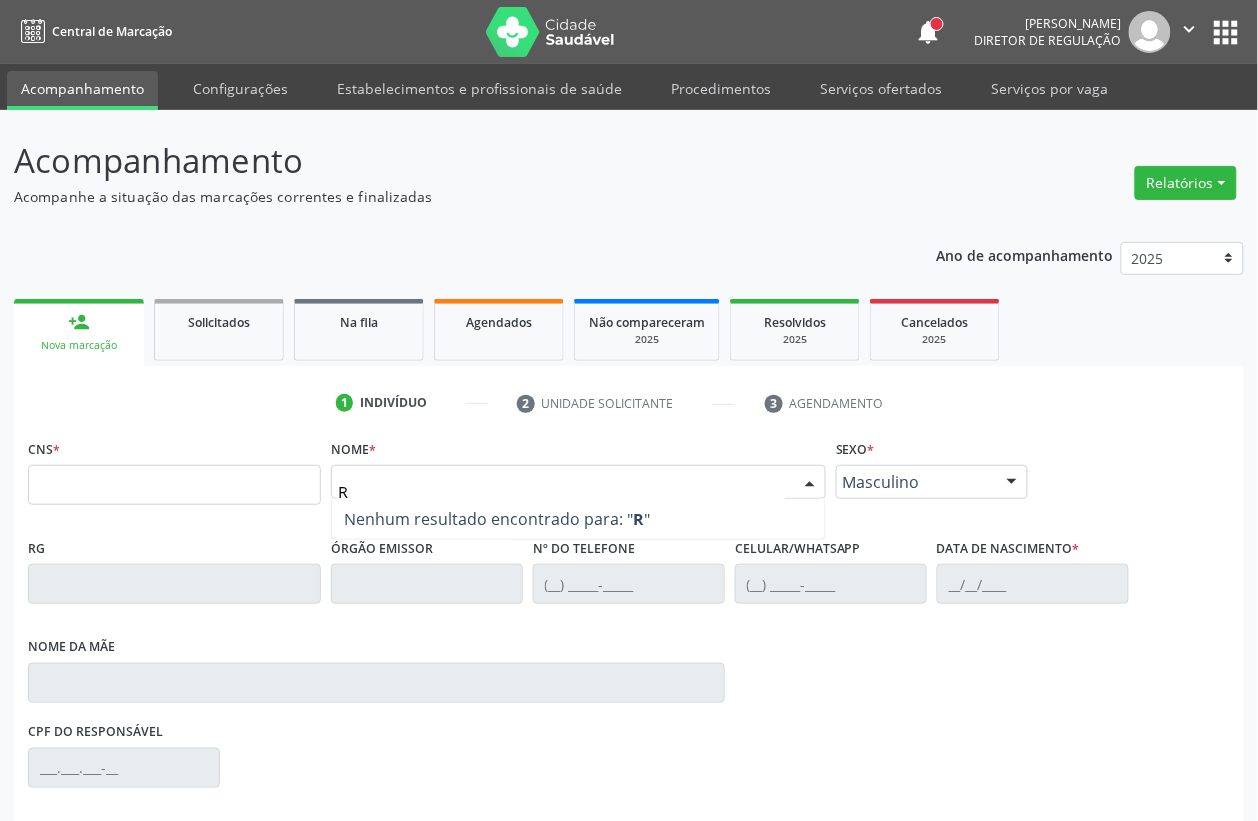 type 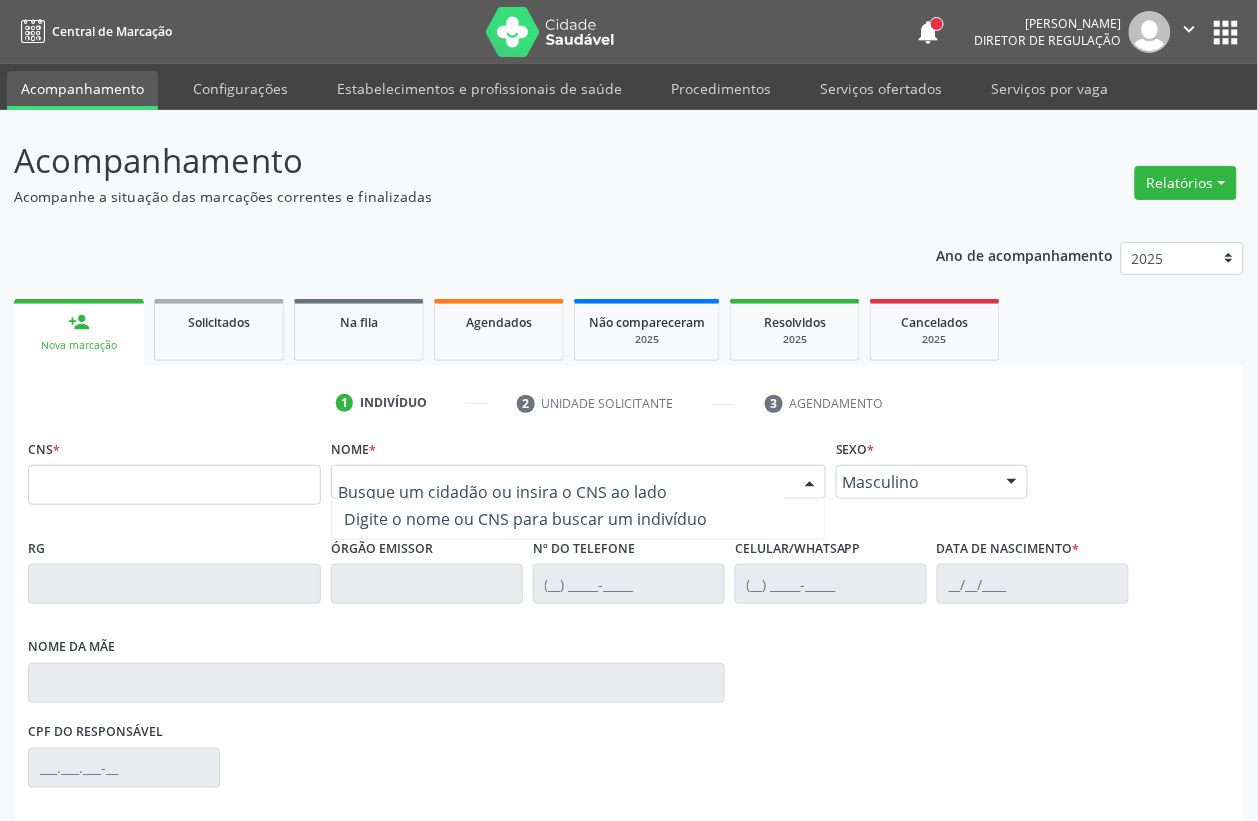 click on "CNS
*" at bounding box center (174, 469) 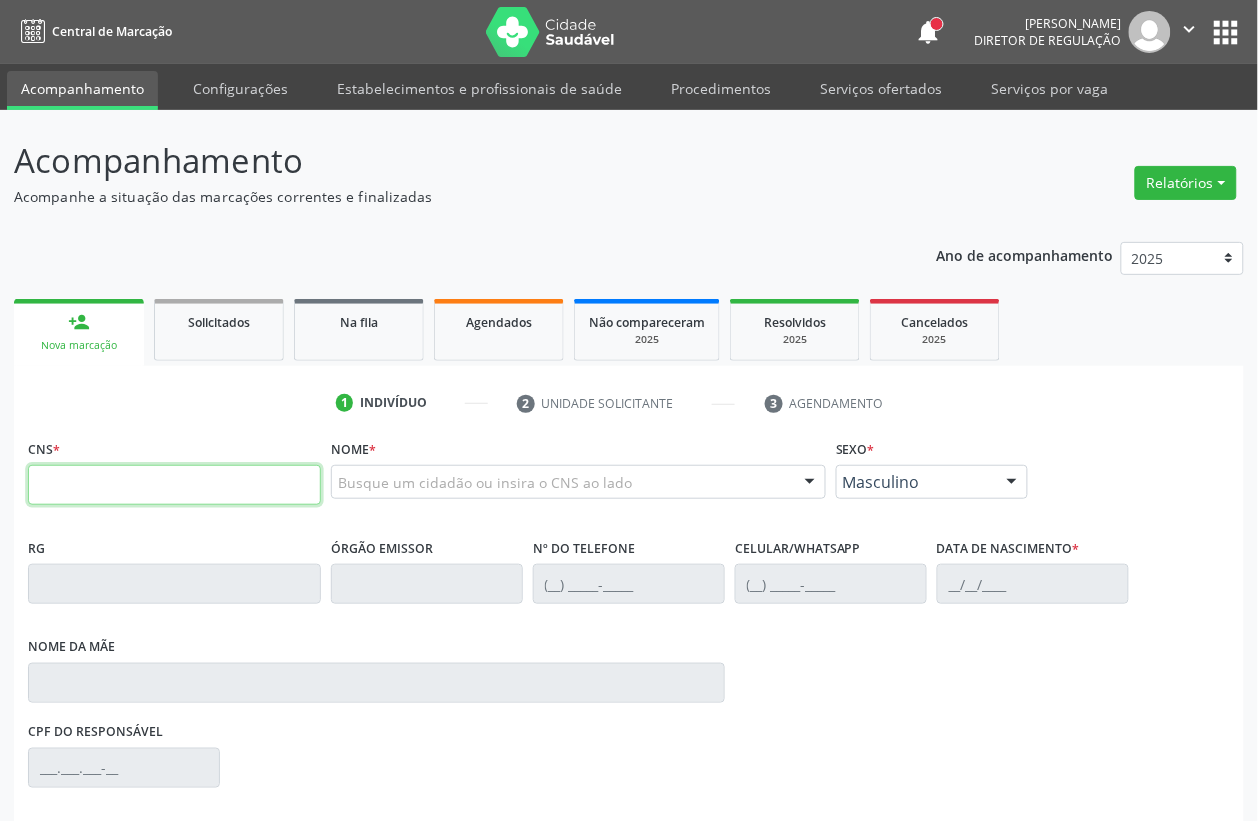 click at bounding box center [174, 485] 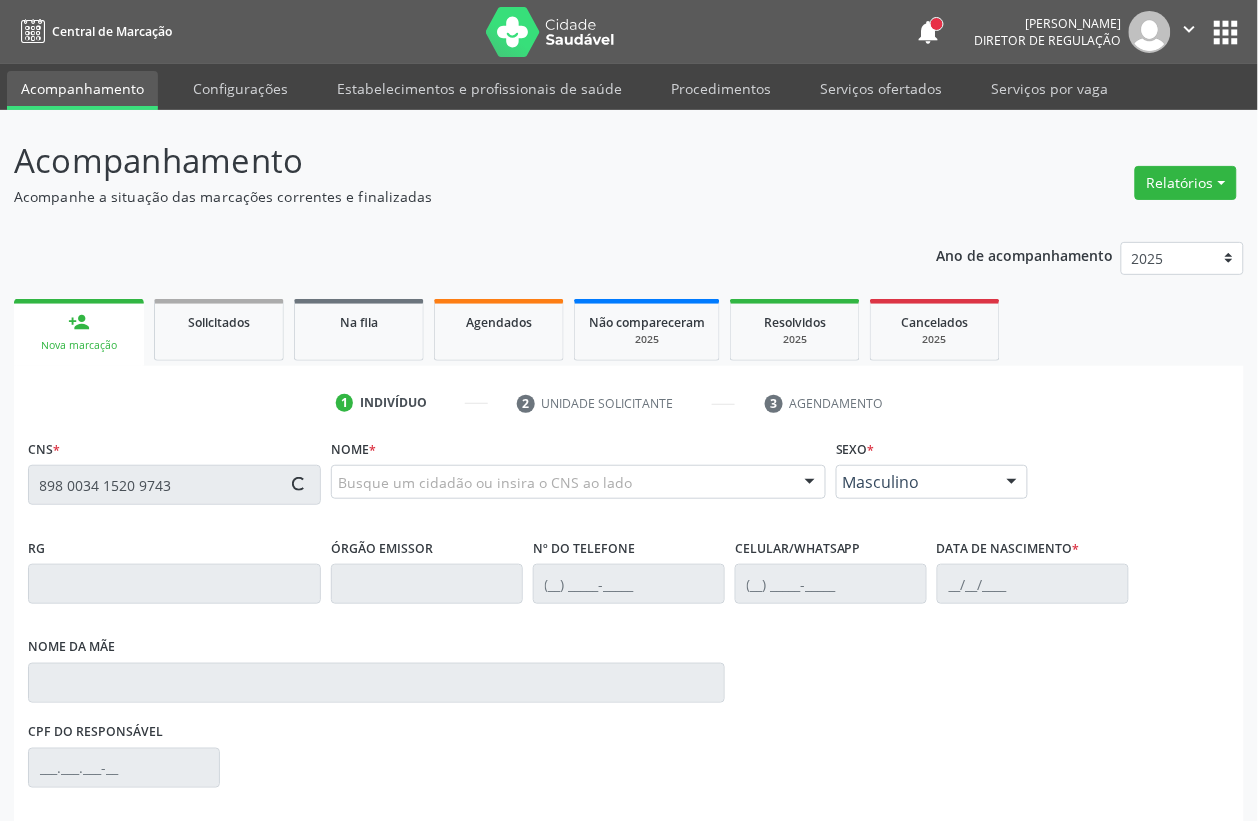 type on "898 0034 1520 9743" 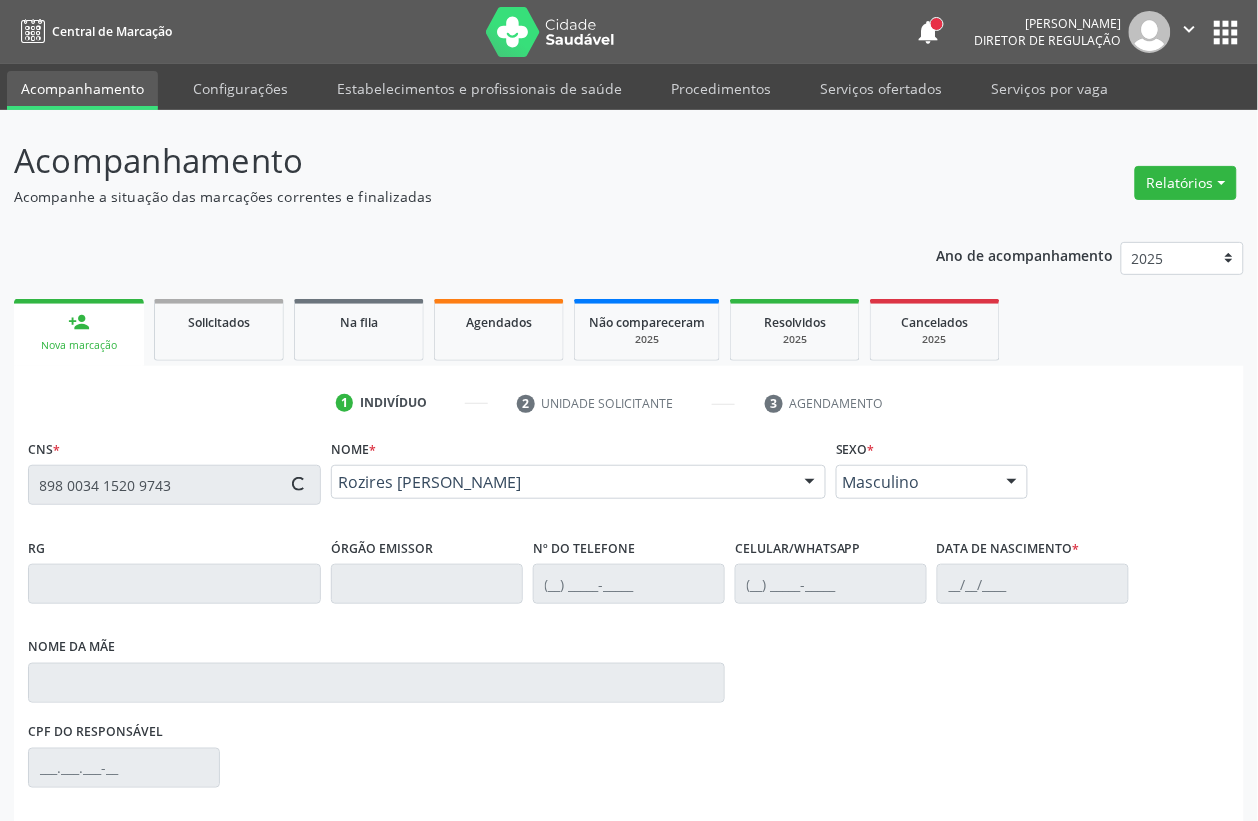 type on "[PHONE_NUMBER]" 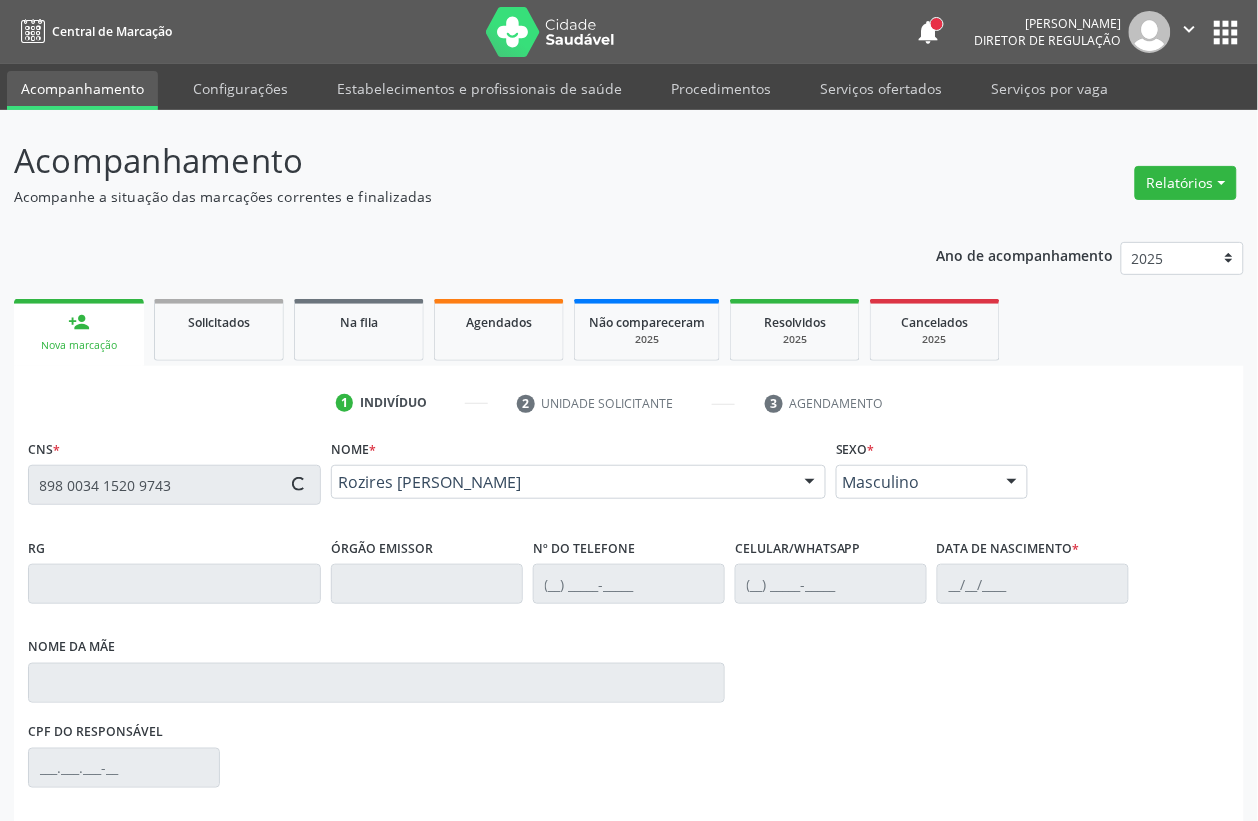 type on "[PHONE_NUMBER]" 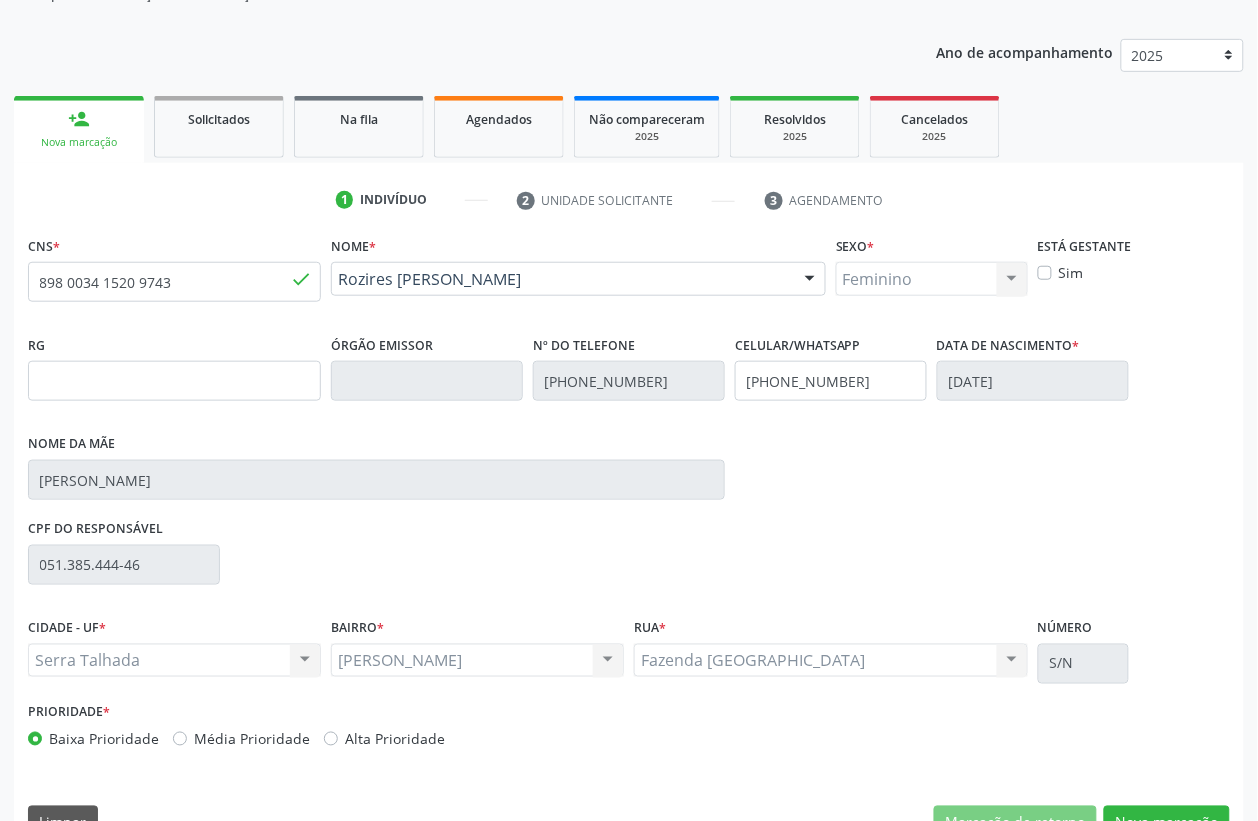 scroll, scrollTop: 248, scrollLeft: 0, axis: vertical 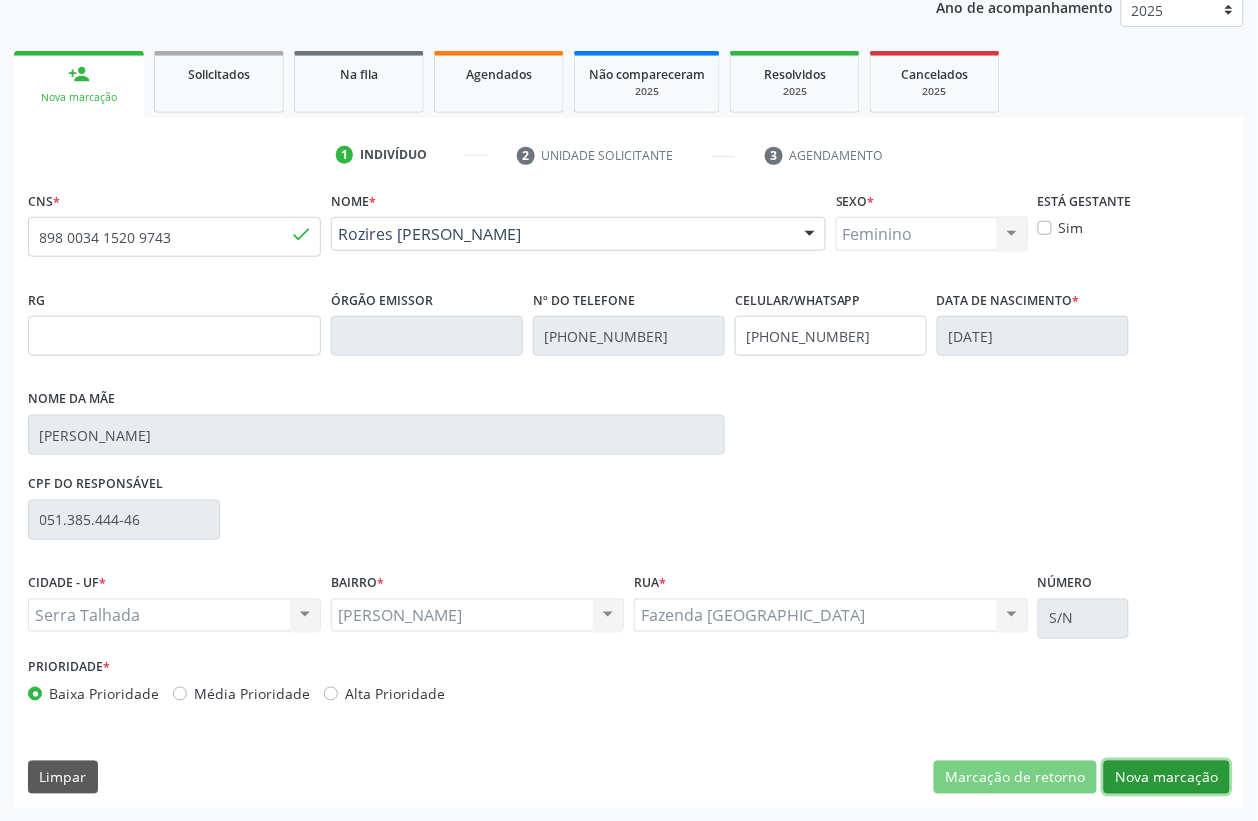 click on "Nova marcação" at bounding box center [1167, 778] 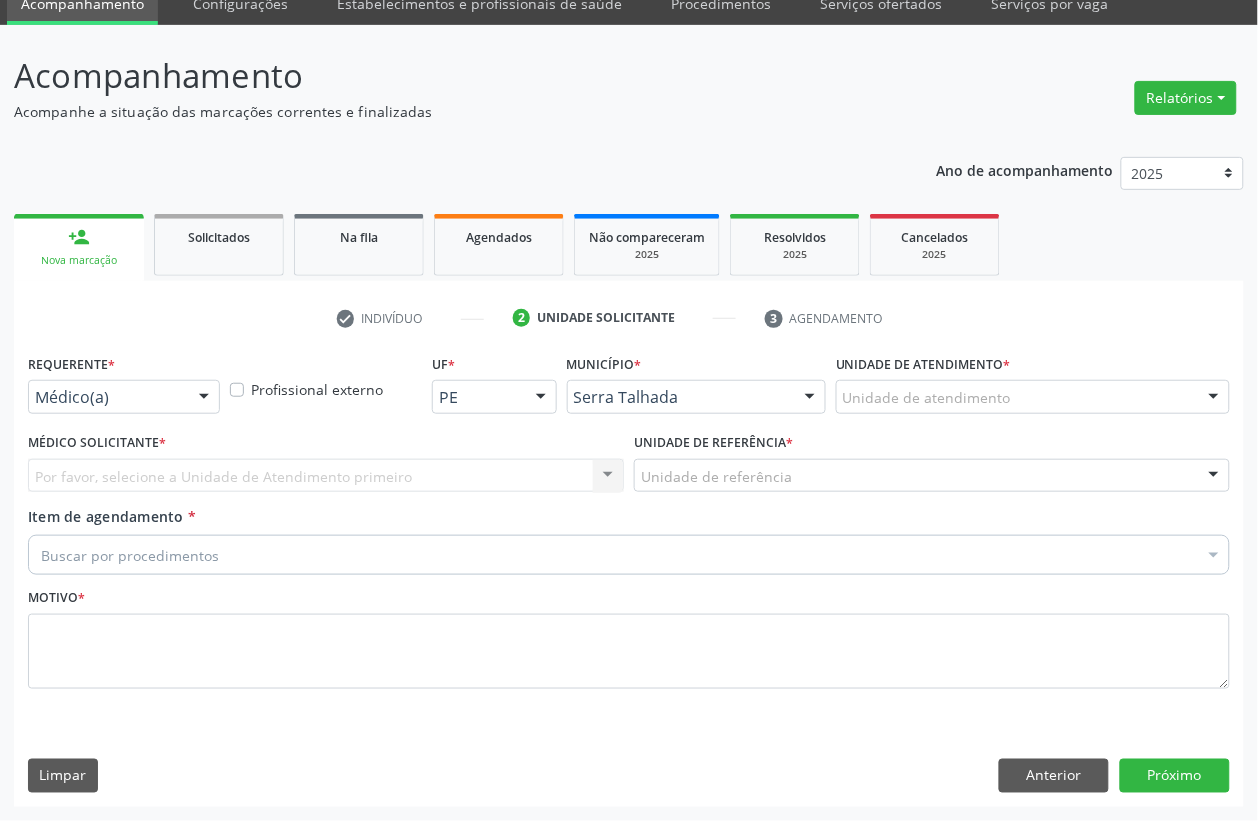 scroll, scrollTop: 85, scrollLeft: 0, axis: vertical 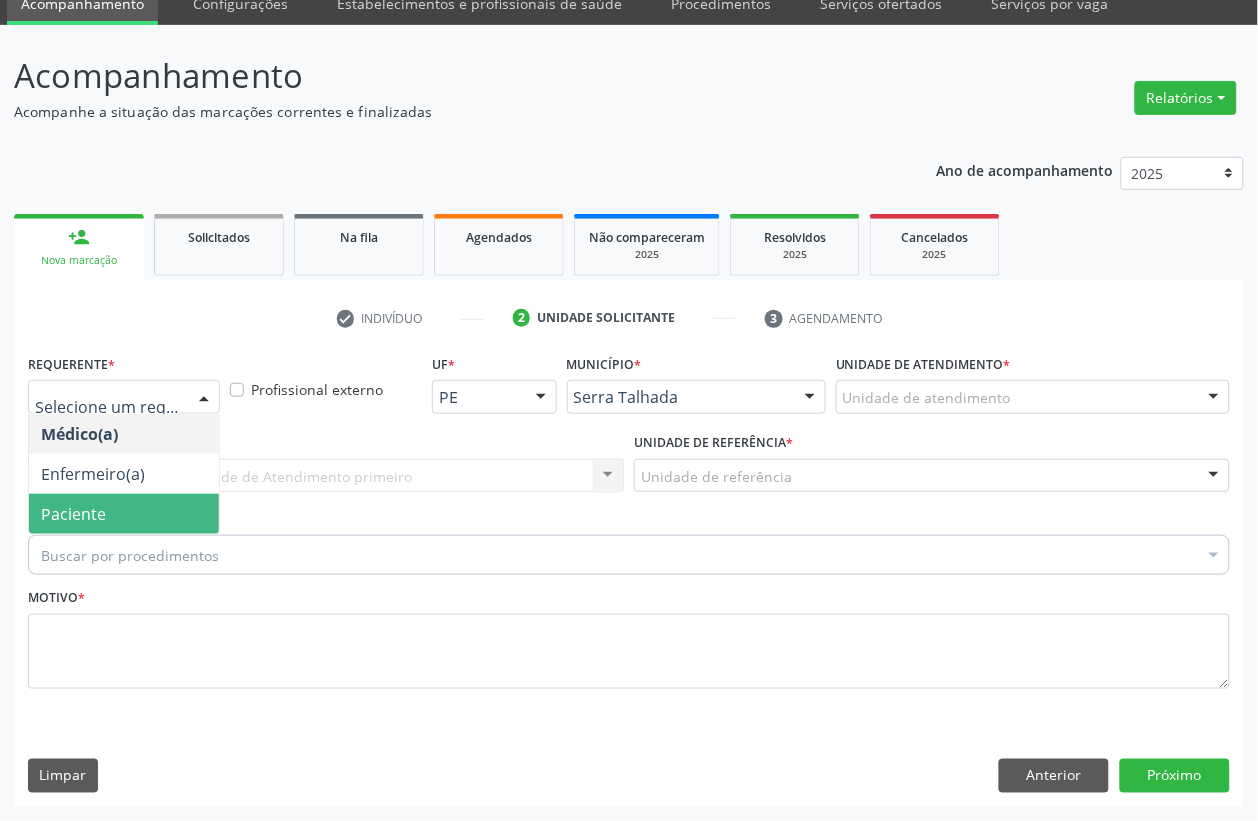 click on "Paciente" at bounding box center (124, 514) 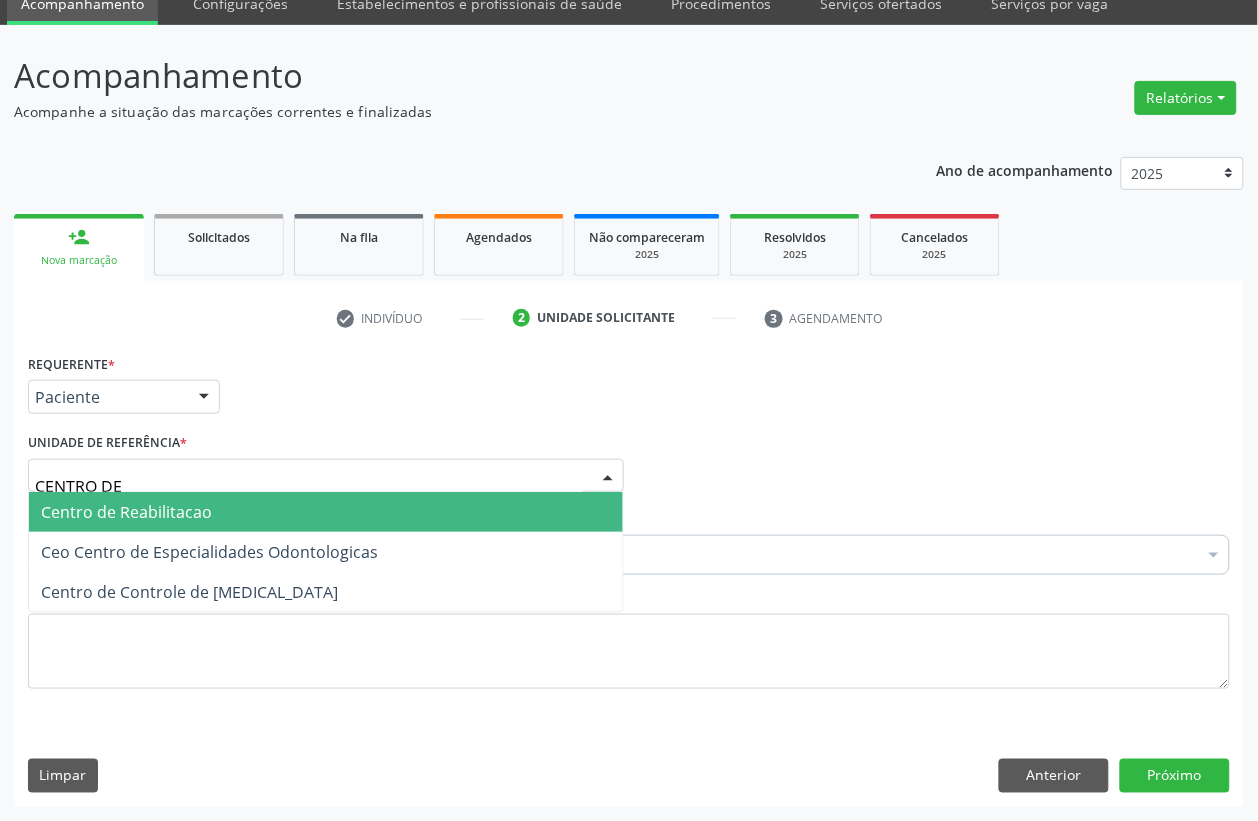 type on "CENTRO DE R" 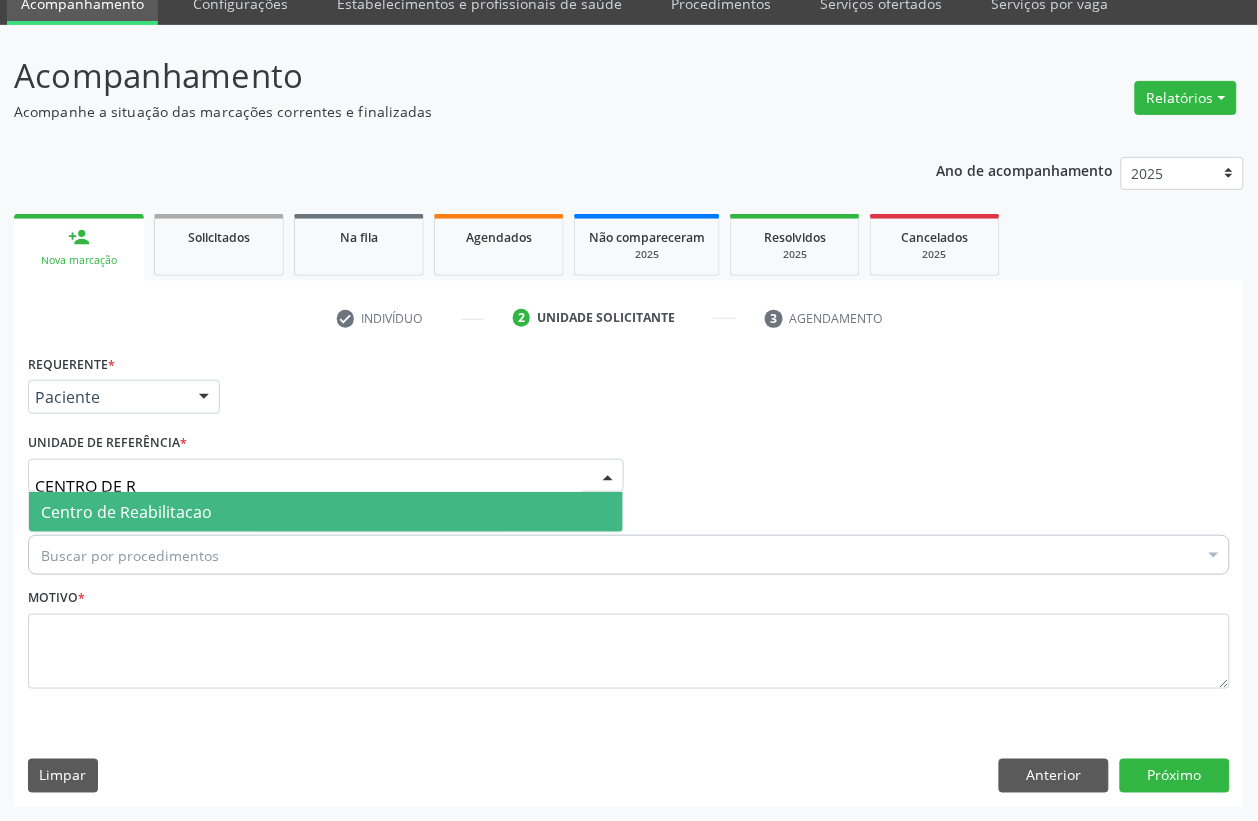 click on "Centro de Reabilitacao" at bounding box center [126, 512] 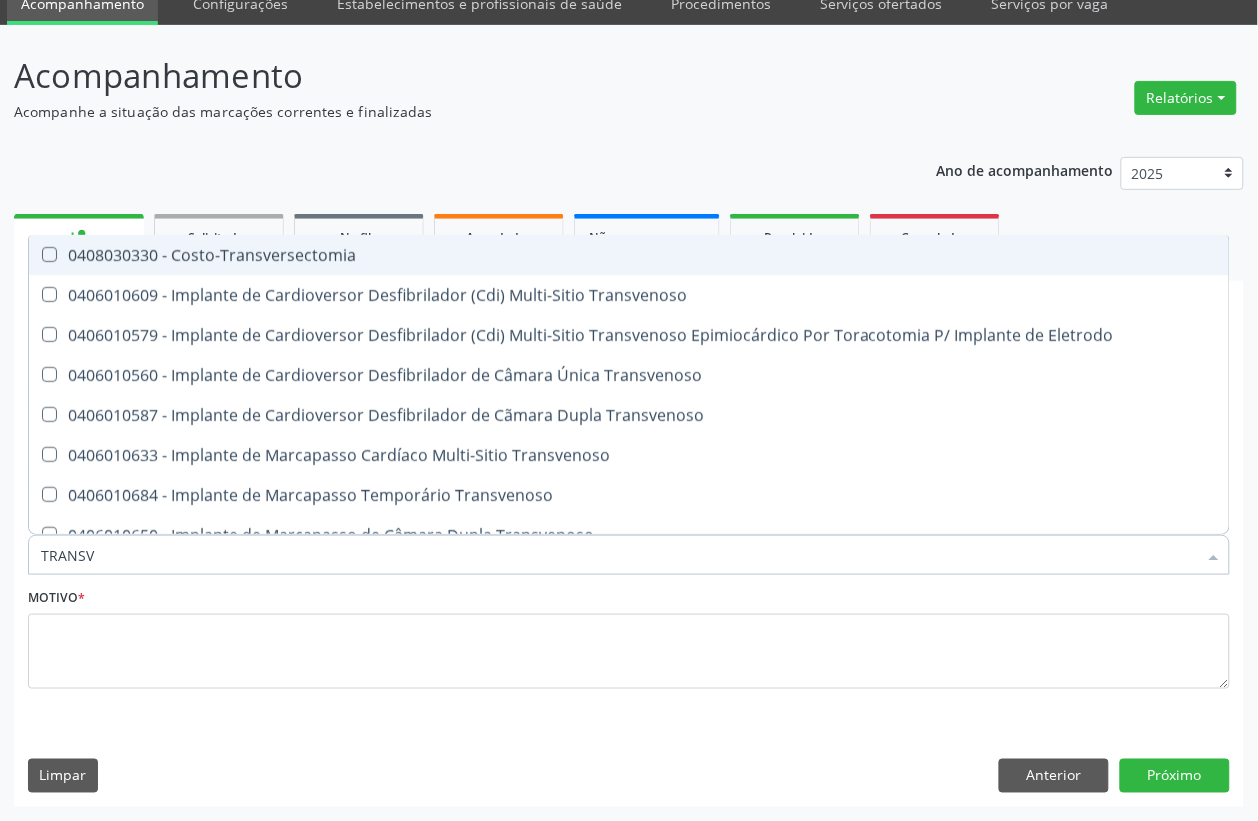 type on "TRANSVA" 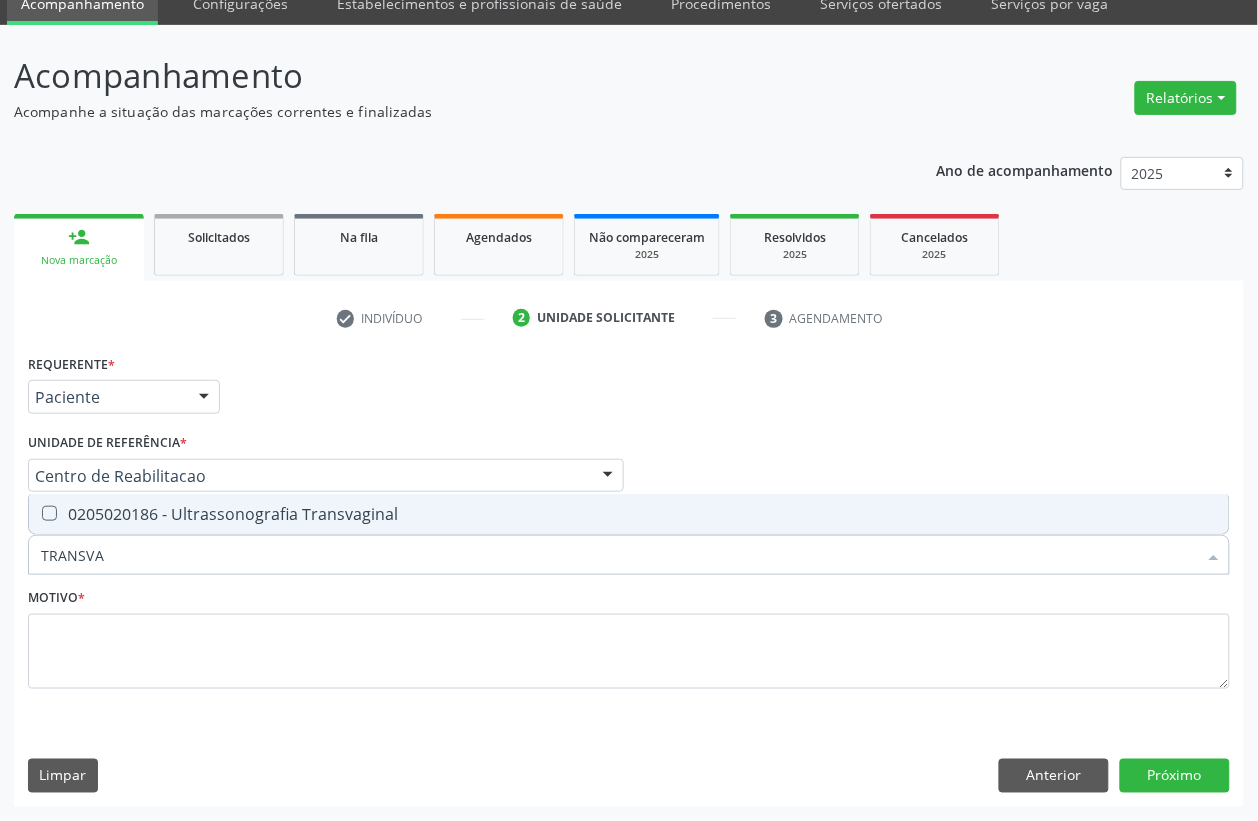 click on "0205020186 - Ultrassonografia Transvaginal" at bounding box center [629, 514] 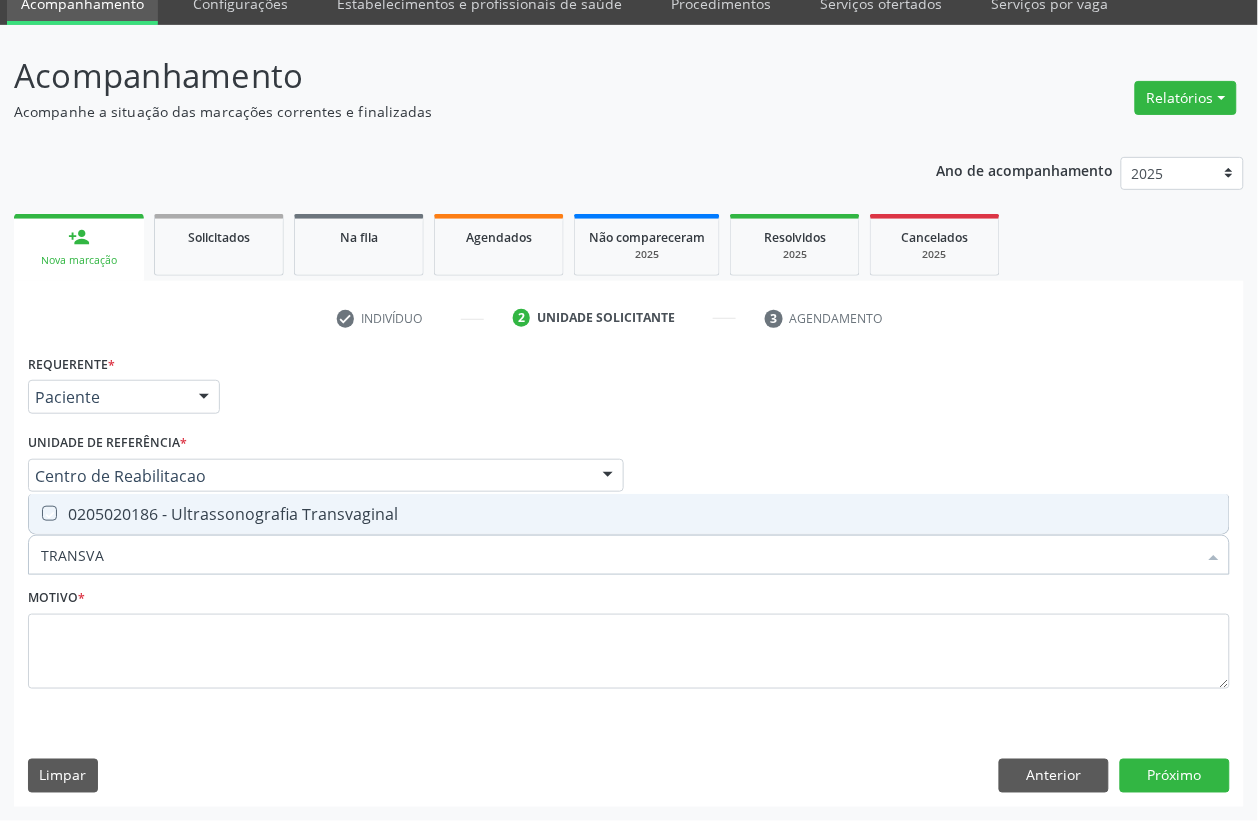 checkbox on "true" 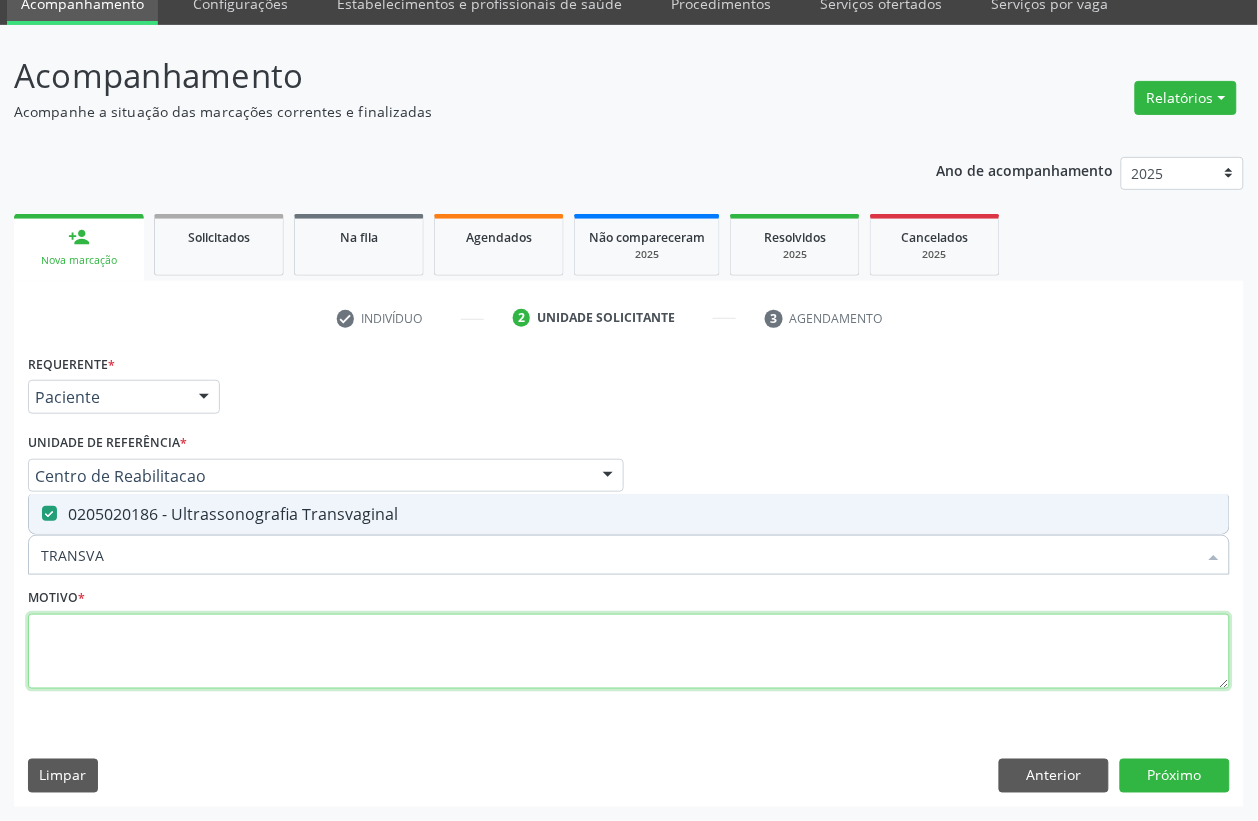 click at bounding box center [629, 652] 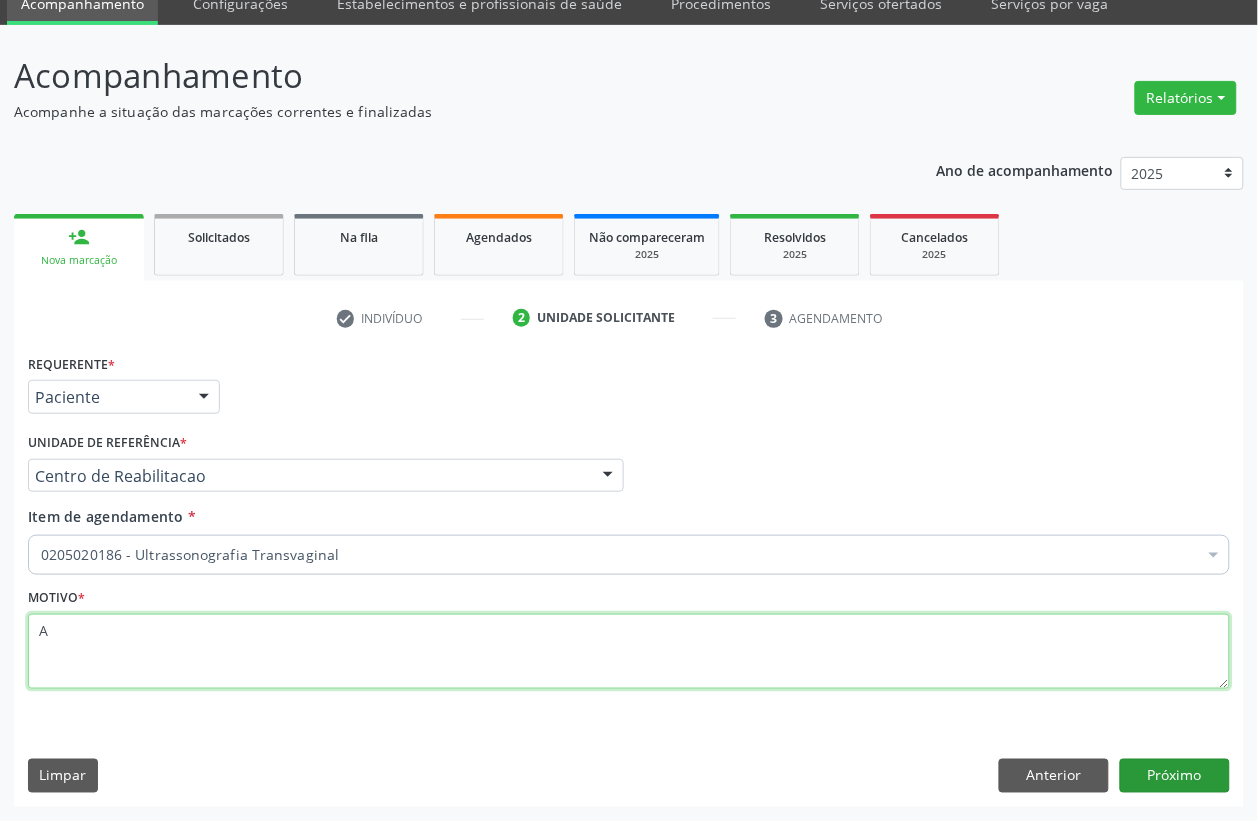 type on "A" 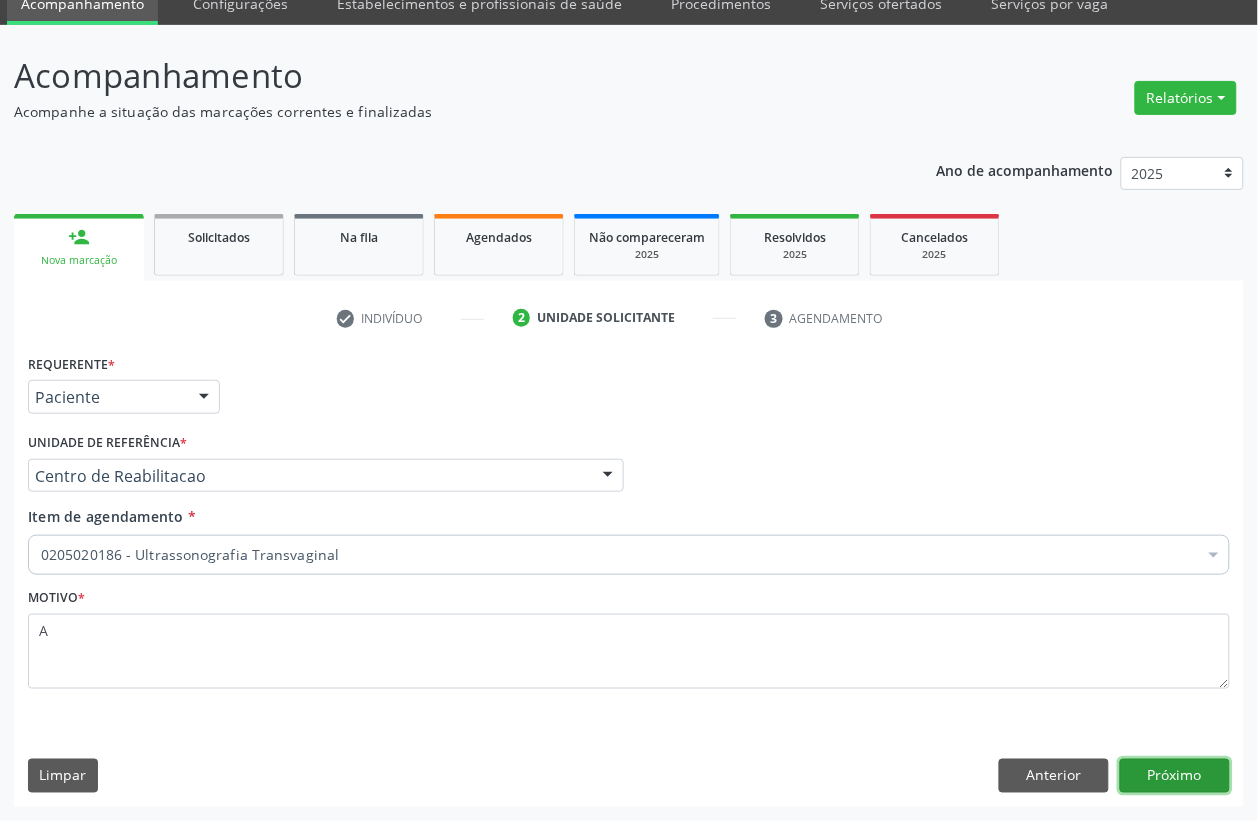 click on "Próximo" at bounding box center (1175, 776) 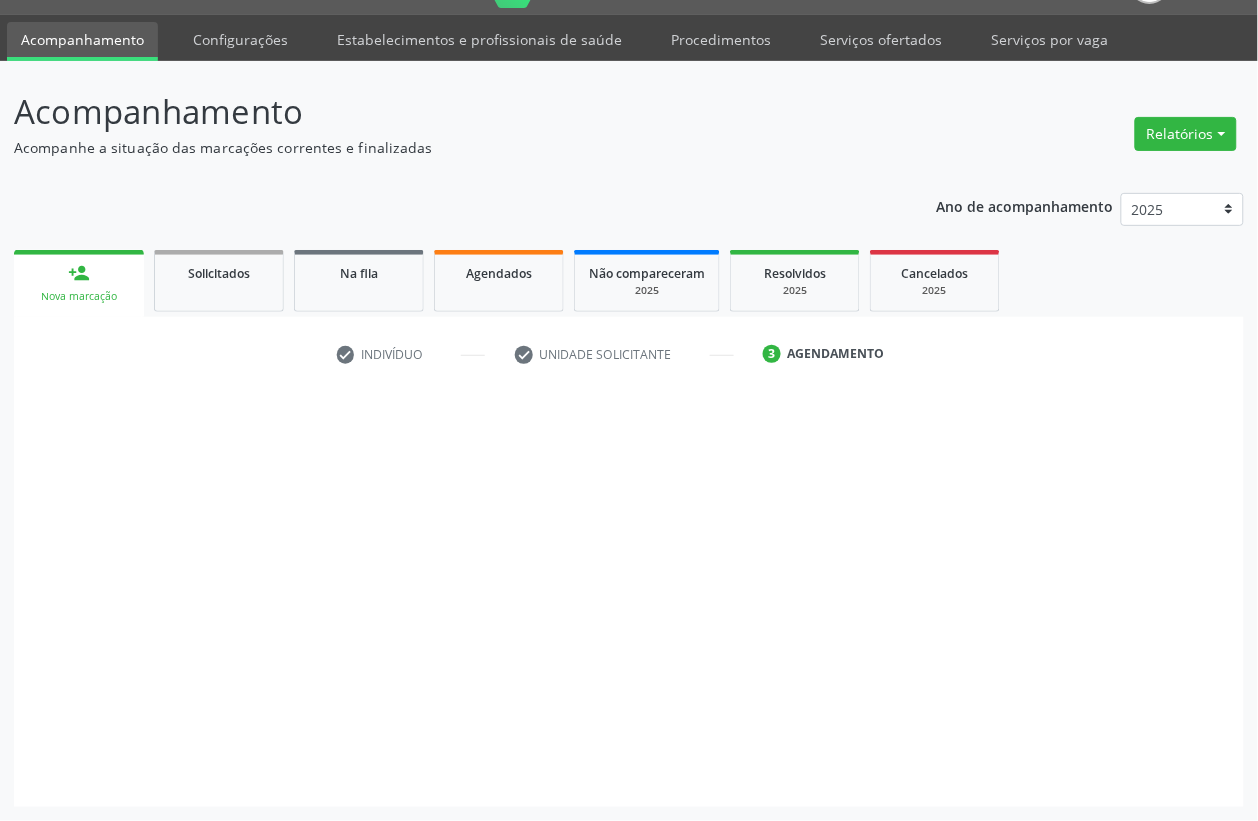 scroll, scrollTop: 50, scrollLeft: 0, axis: vertical 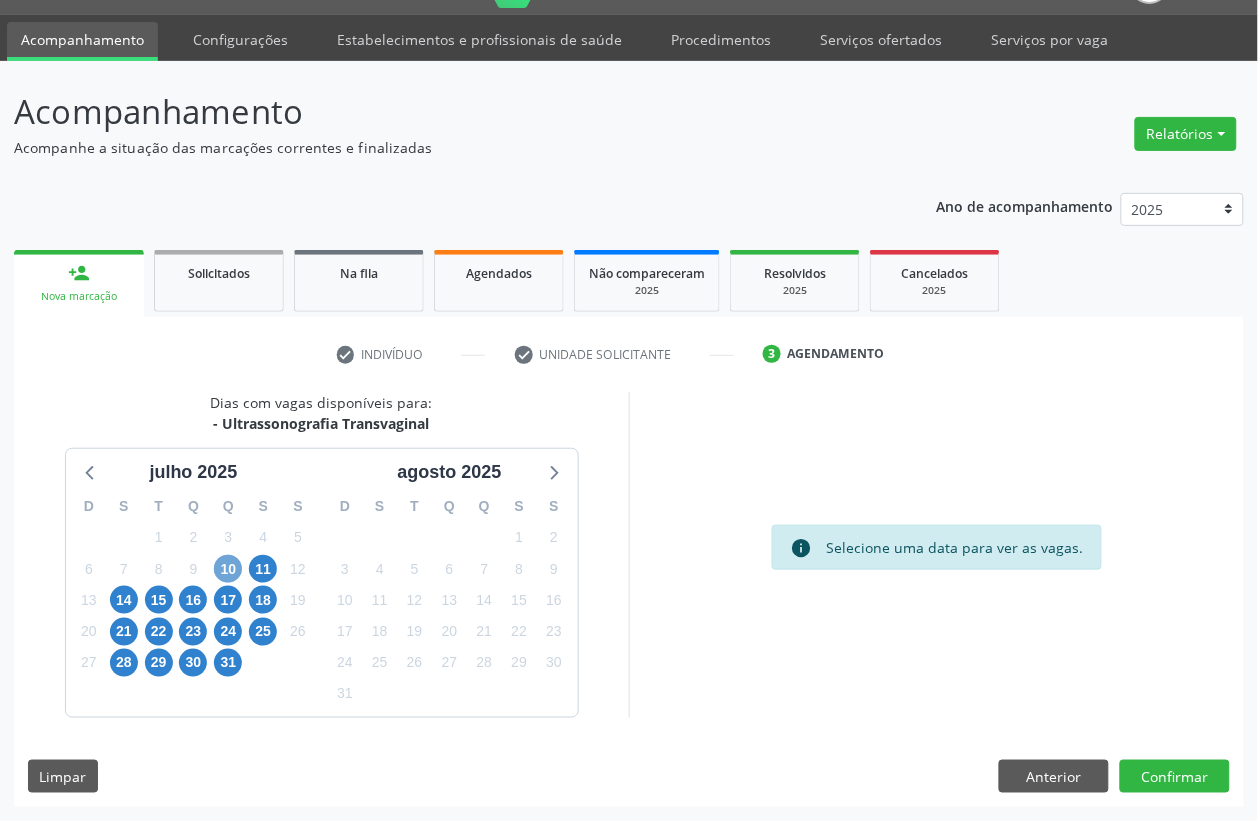 click on "10" at bounding box center (228, 569) 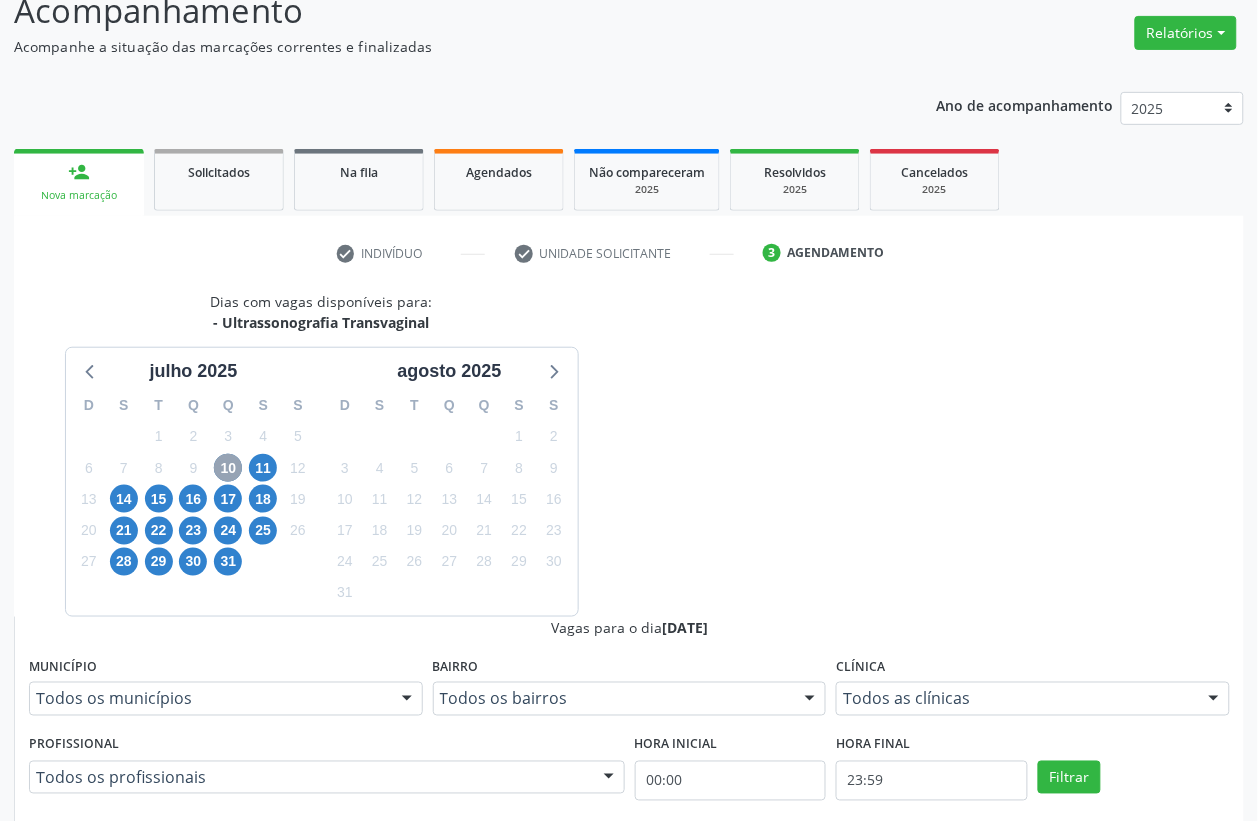 scroll, scrollTop: 300, scrollLeft: 0, axis: vertical 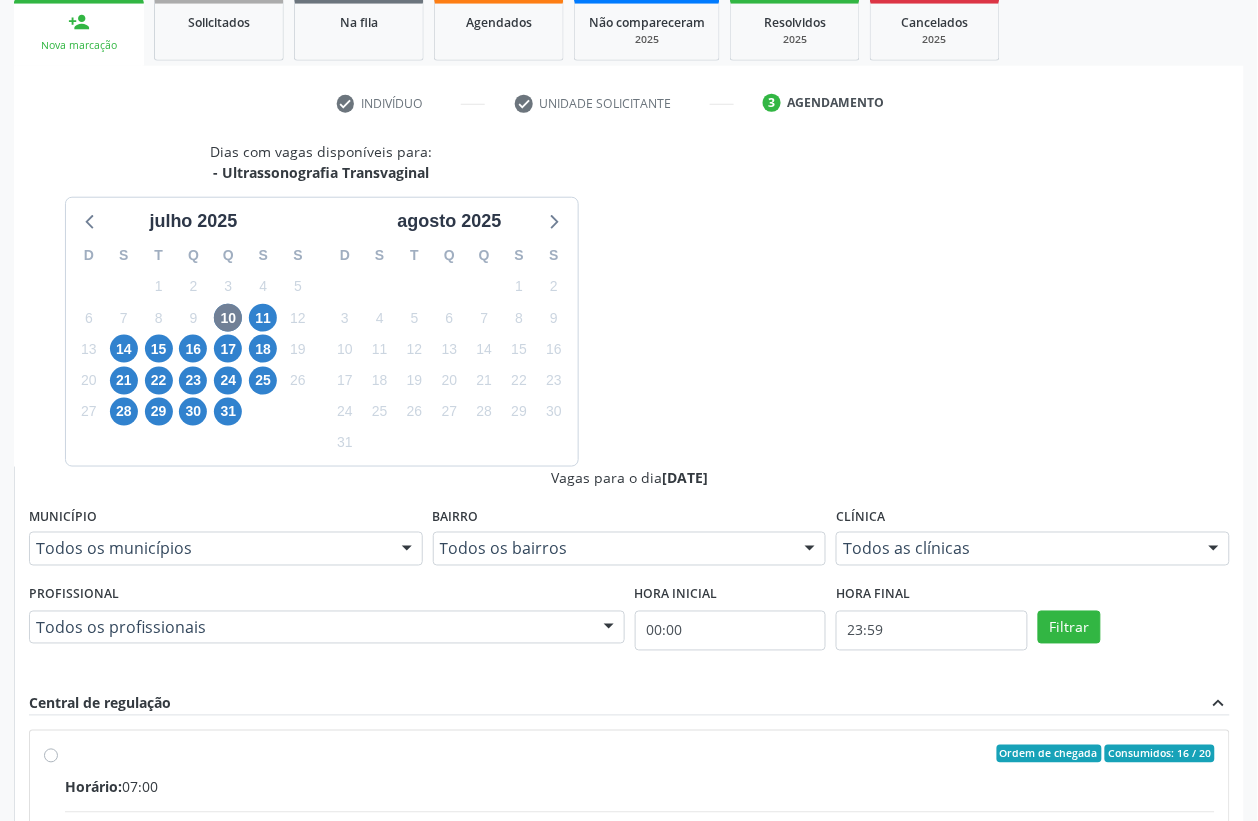click on "Clínica:  Hospital [GEOGRAPHIC_DATA]" at bounding box center (640, 837) 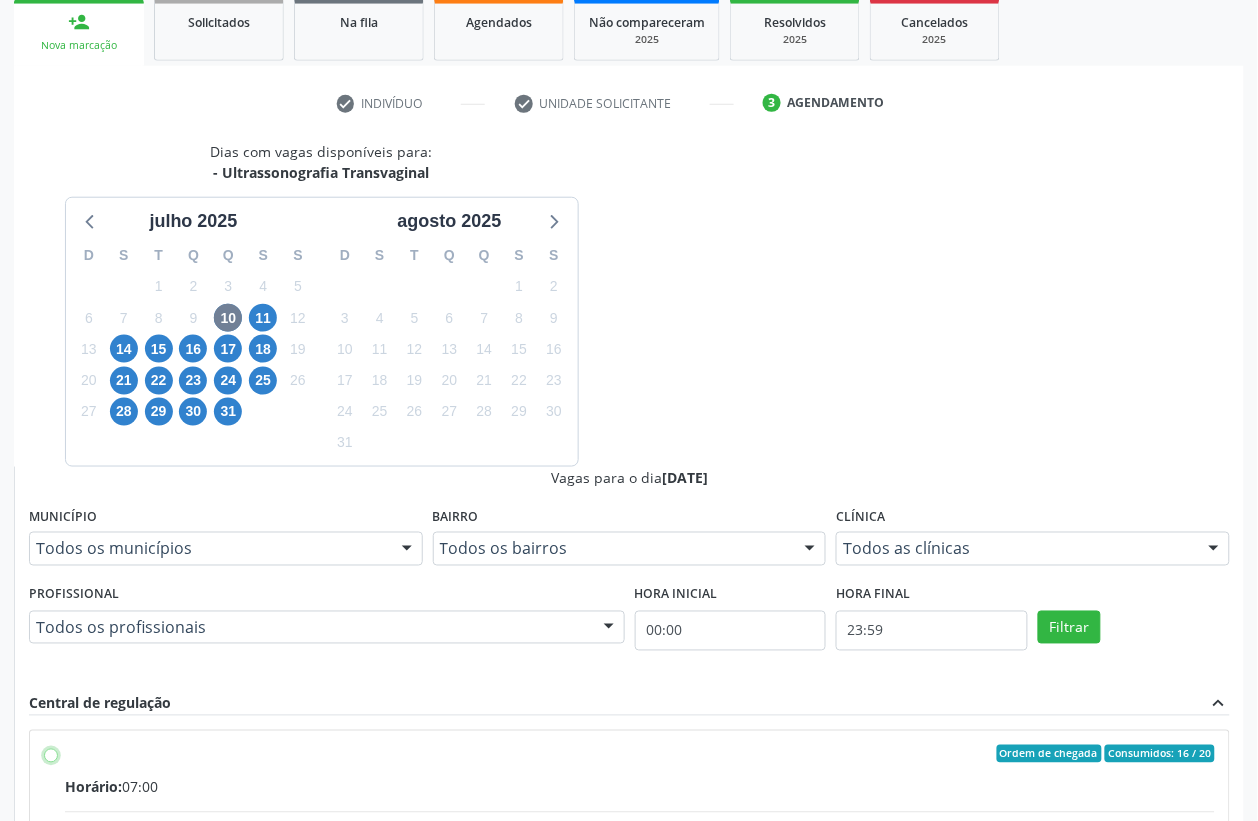 radio on "true" 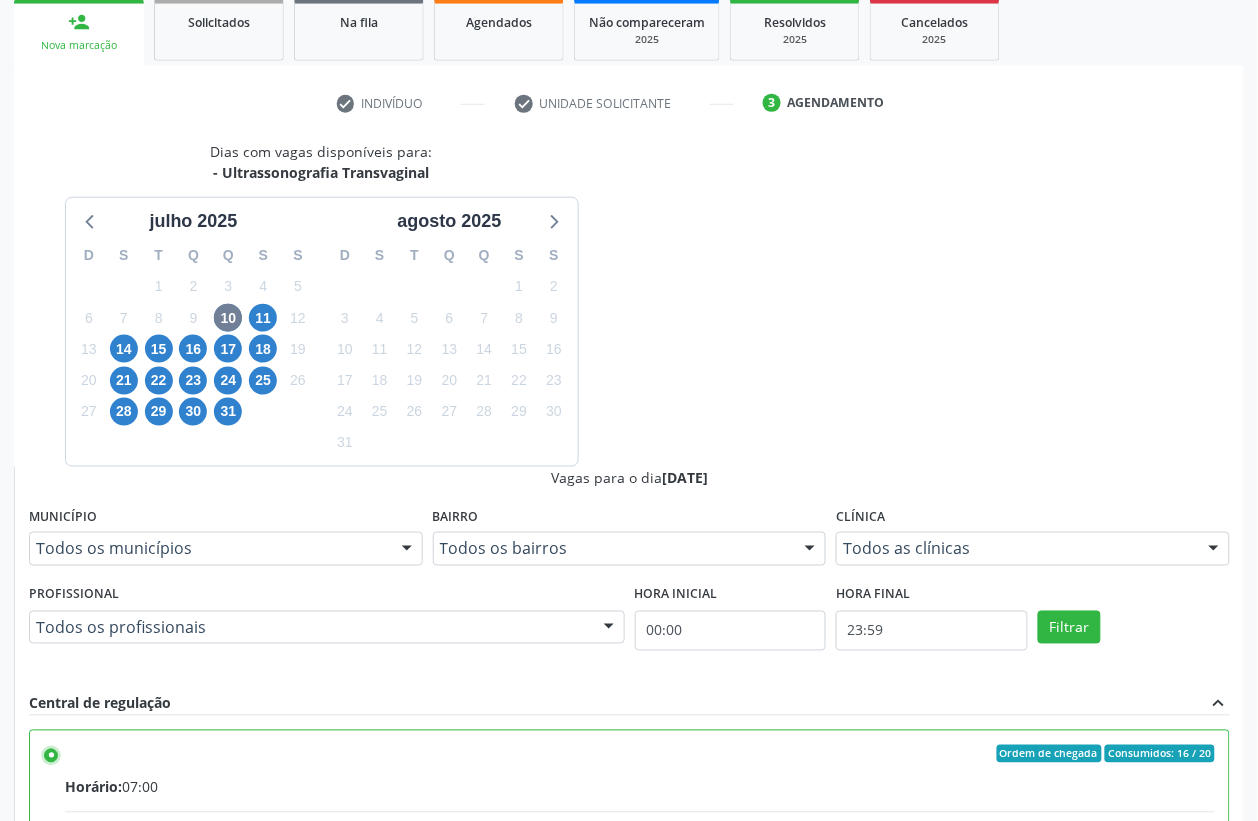 scroll, scrollTop: 373, scrollLeft: 0, axis: vertical 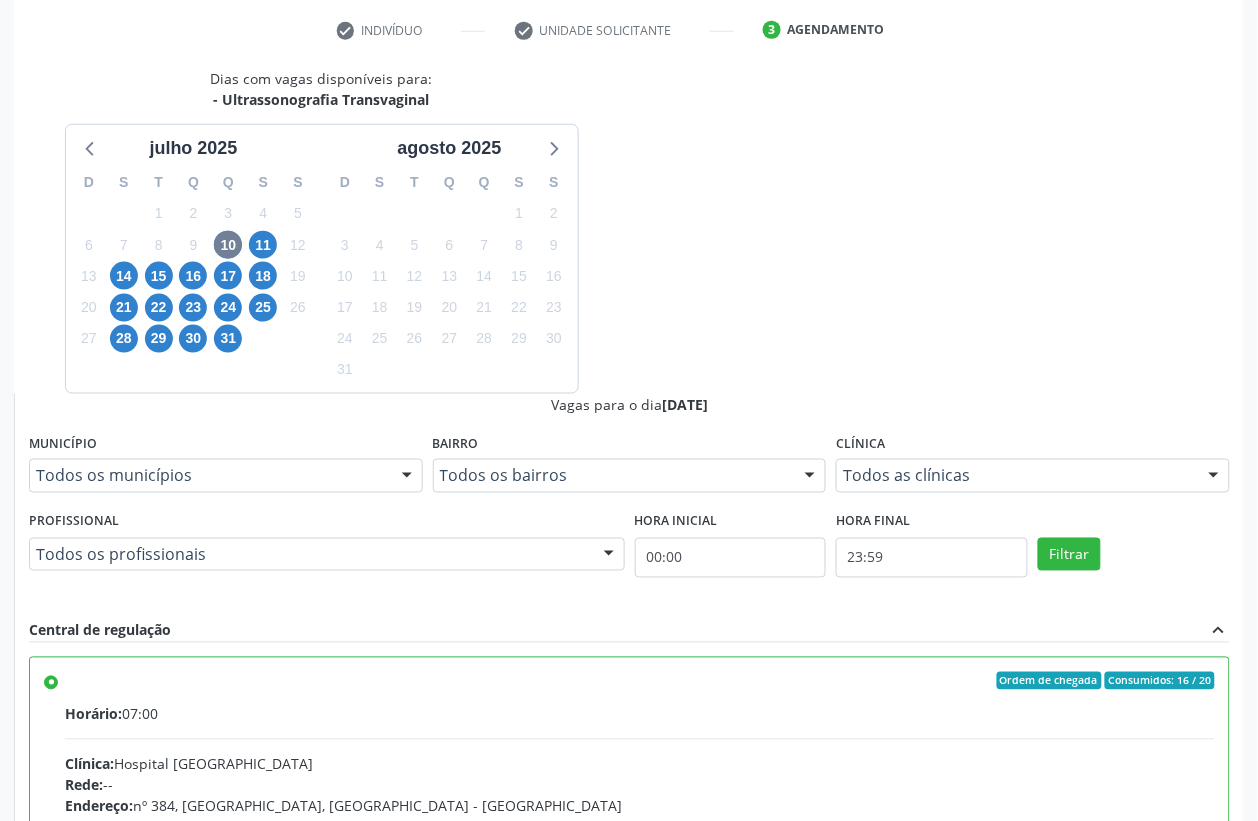 click on "Confirmar" at bounding box center [1175, 1102] 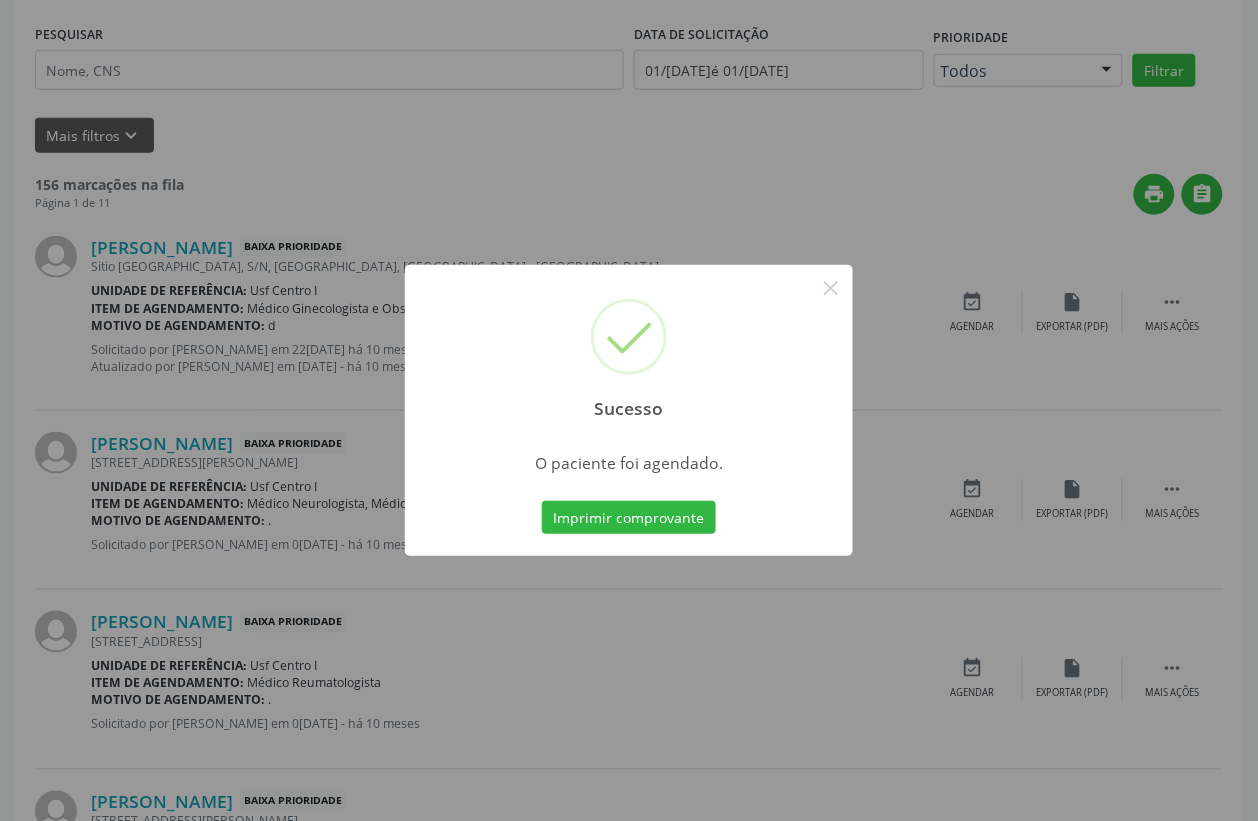 scroll, scrollTop: 0, scrollLeft: 0, axis: both 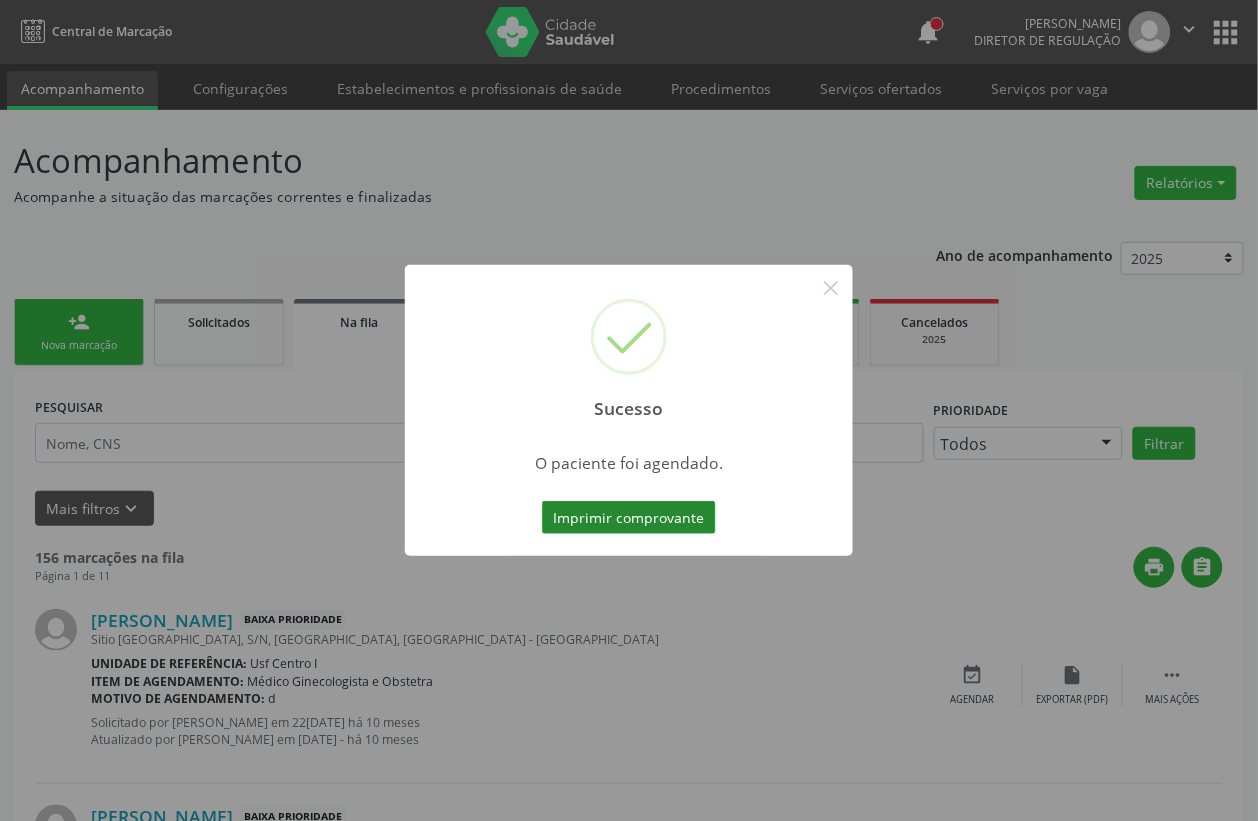 click on "Imprimir comprovante" at bounding box center (629, 518) 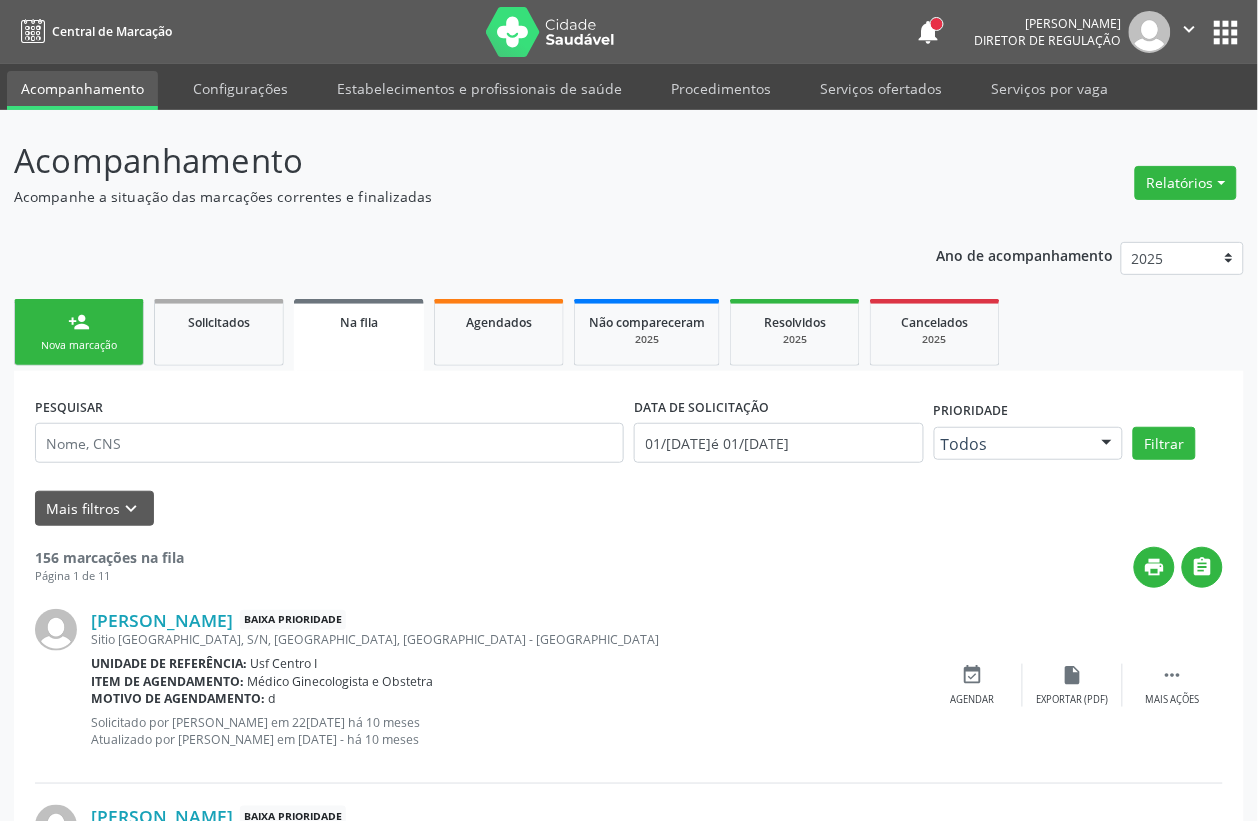 click on "Nova marcação" at bounding box center [79, 345] 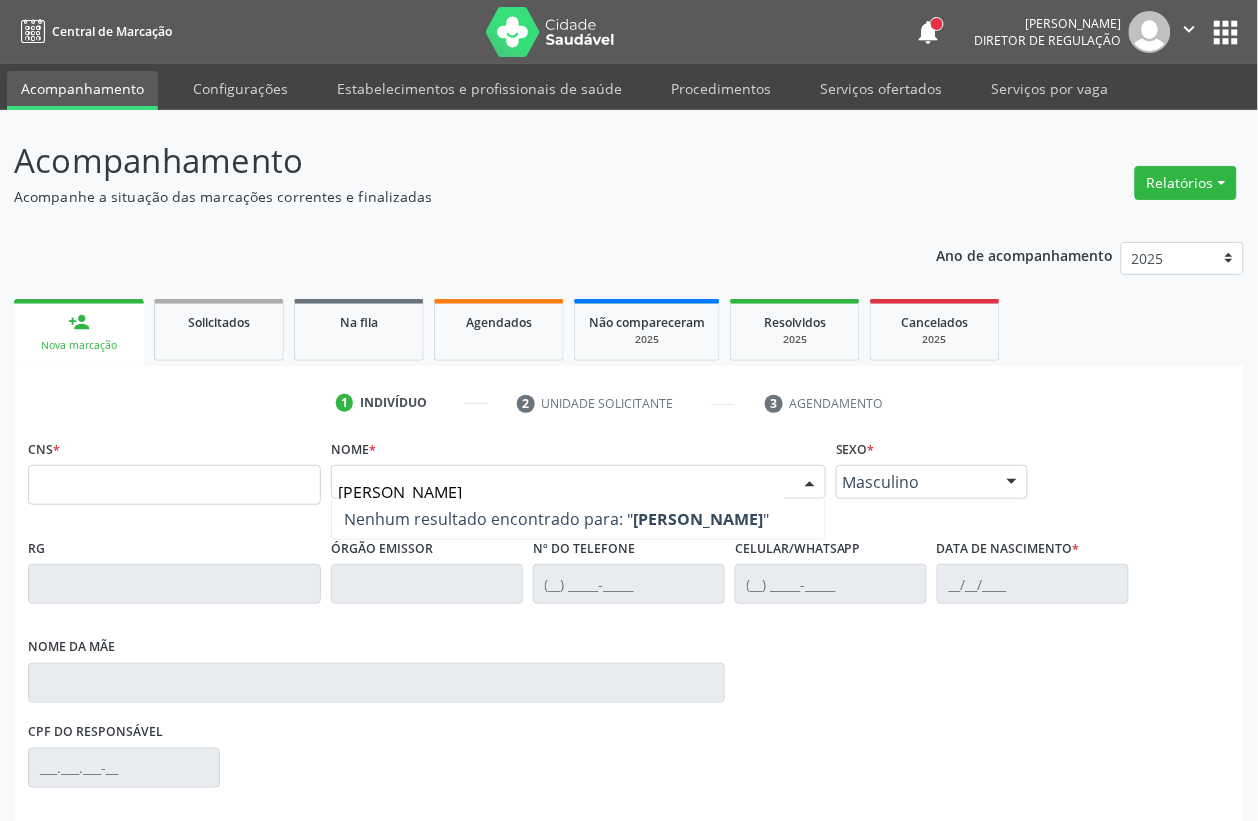 type on "[PERSON_NAME]" 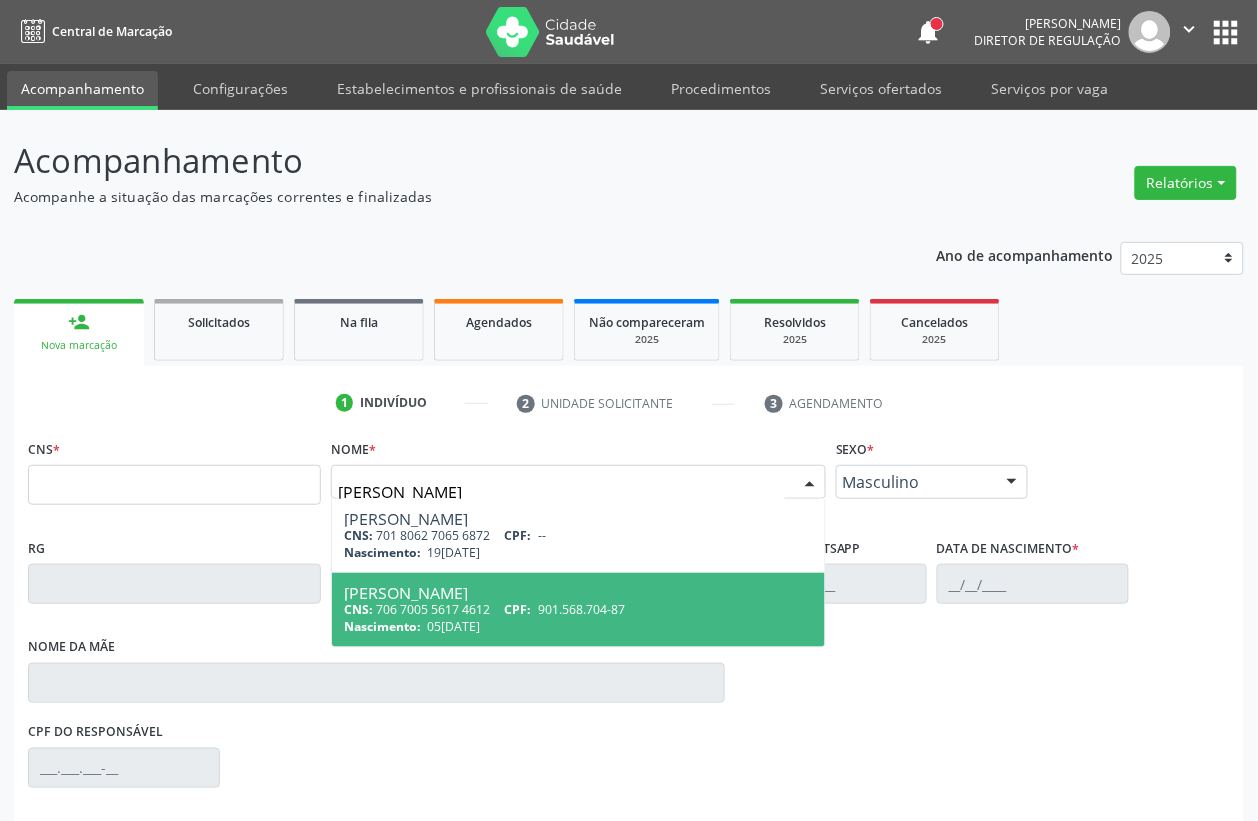 click on "Nascimento:
[DATE]" at bounding box center (578, 626) 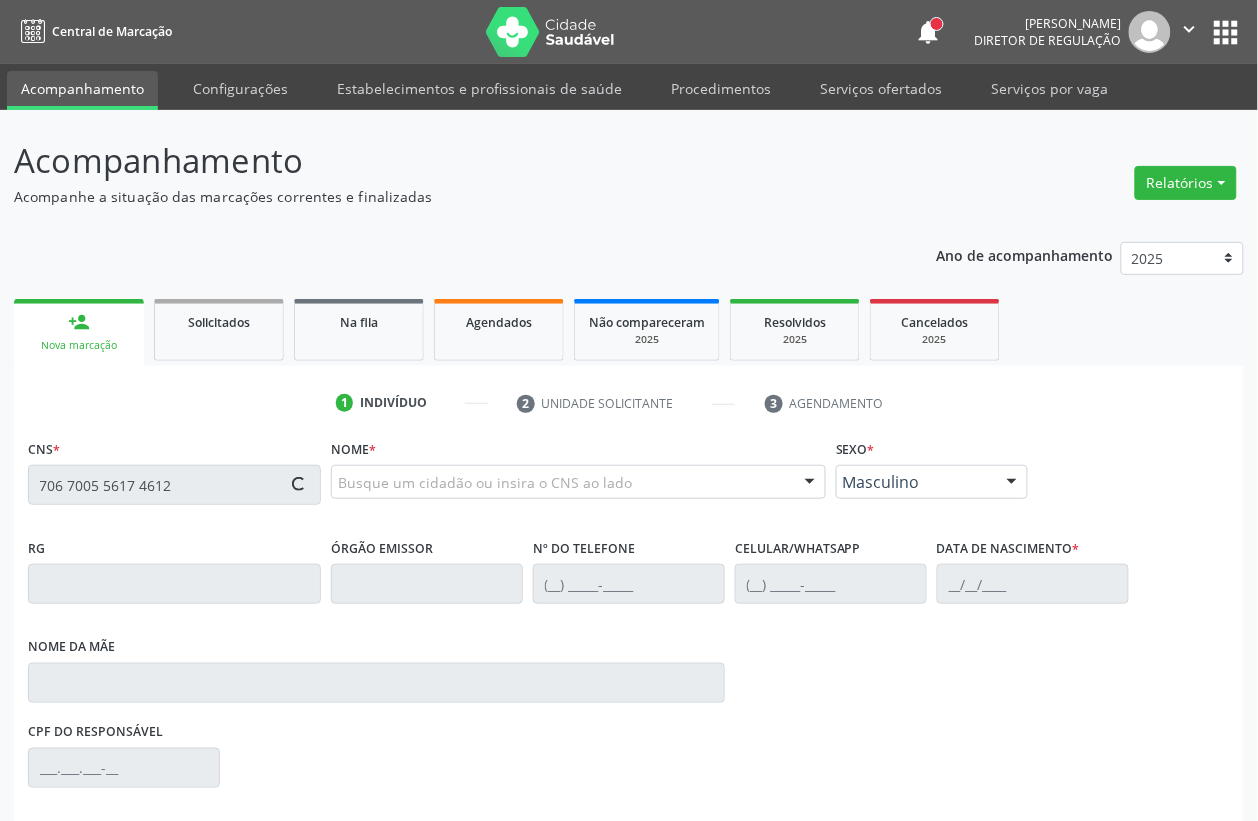 type on "706 7005 5617 4612" 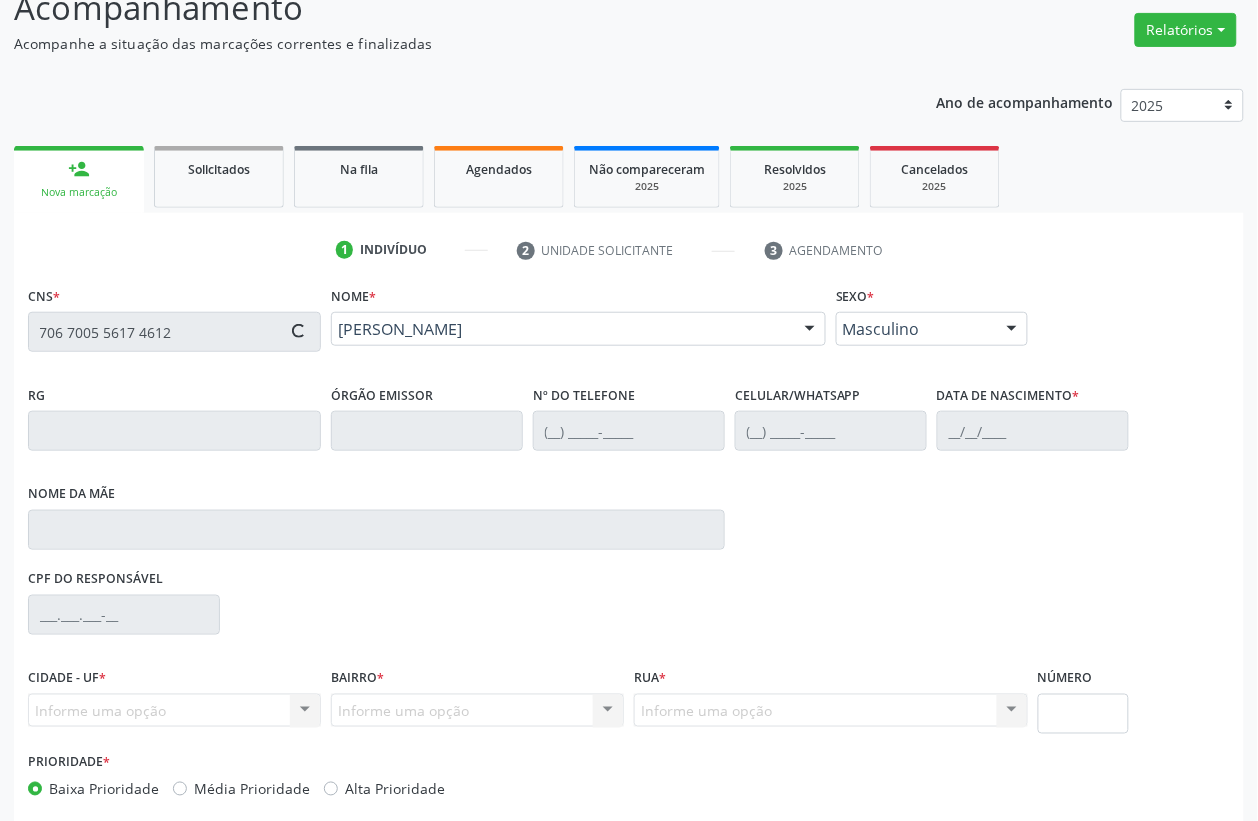 type on "[PHONE_NUMBER]" 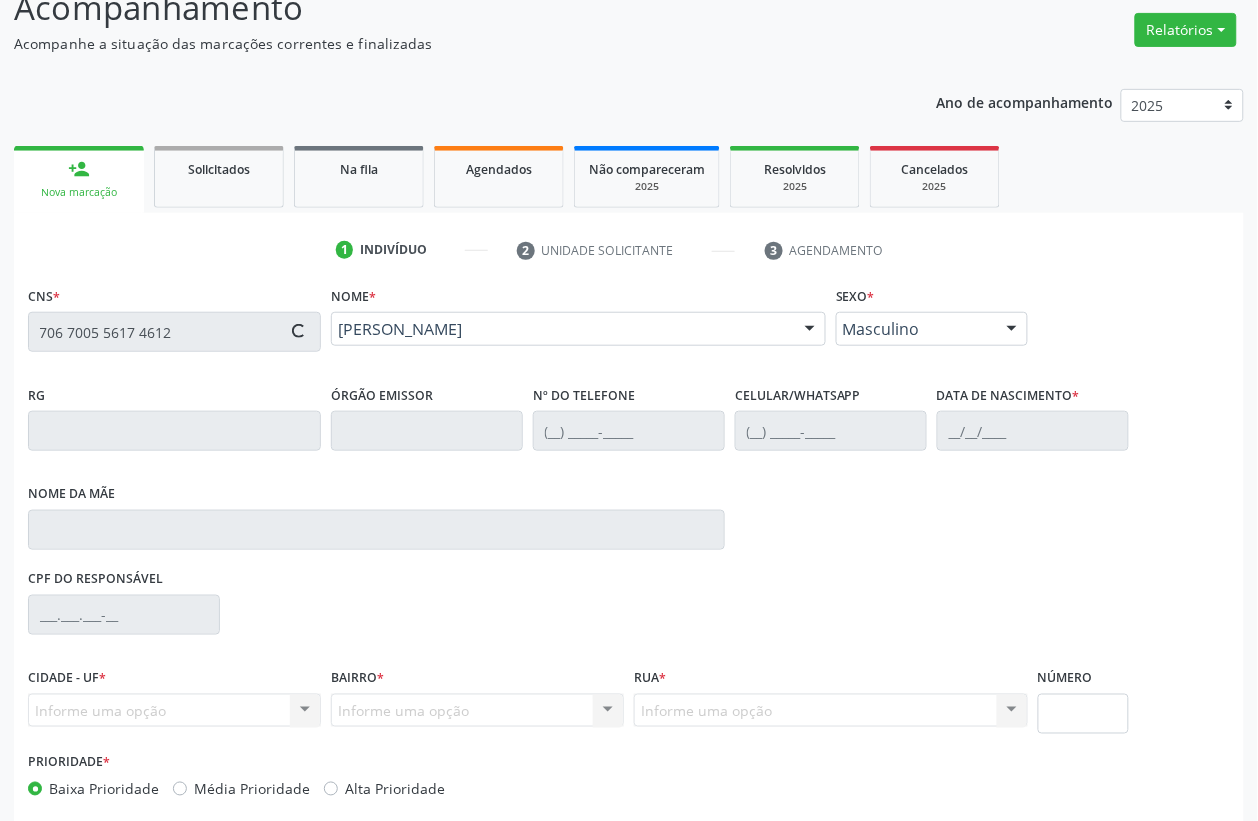 type on "05[DATE]" 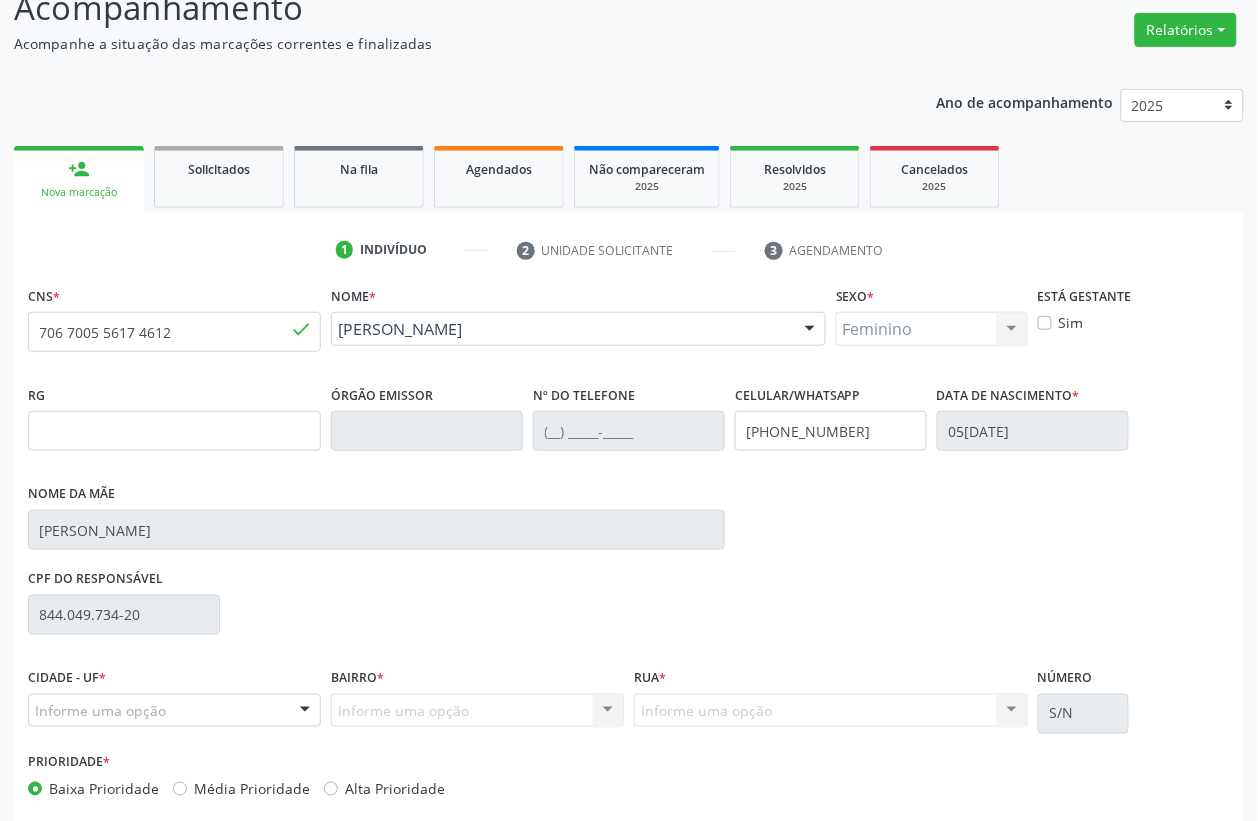 scroll, scrollTop: 248, scrollLeft: 0, axis: vertical 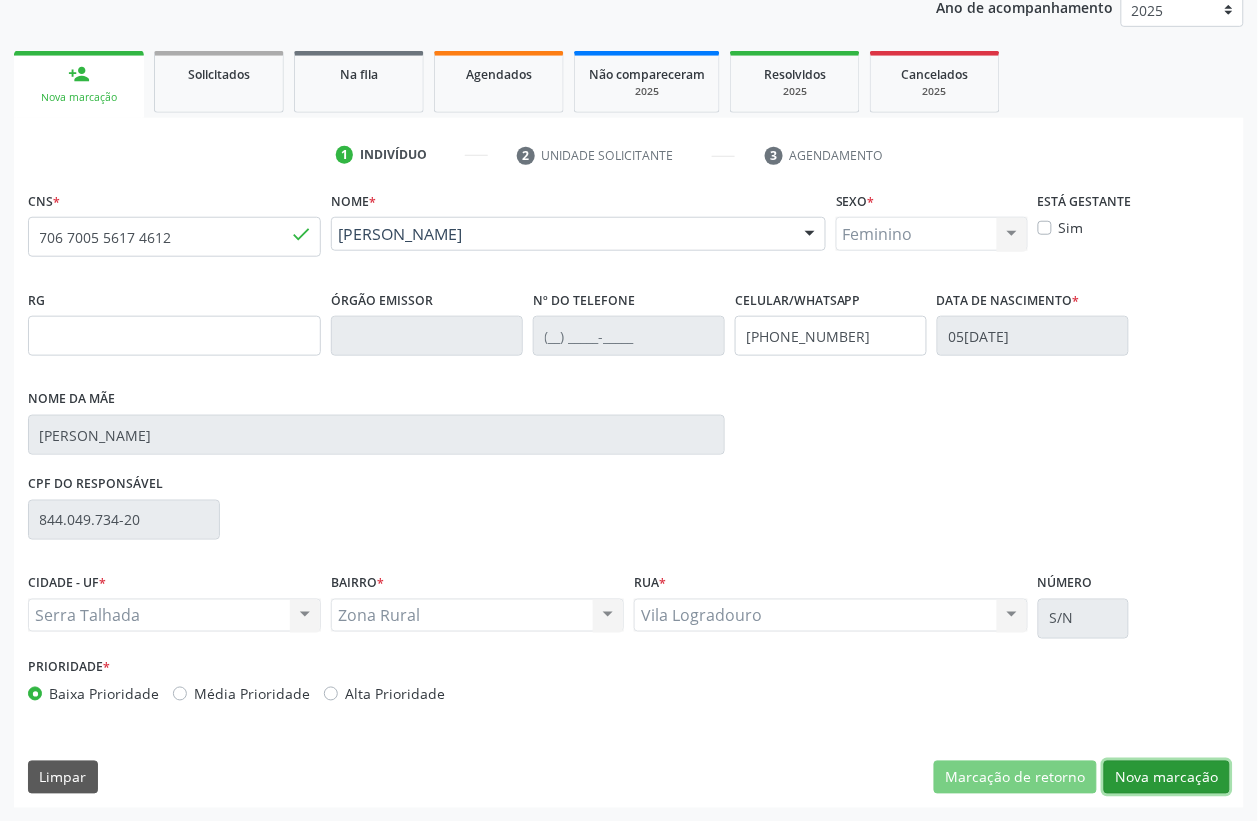 click on "Nova marcação" at bounding box center (1167, 778) 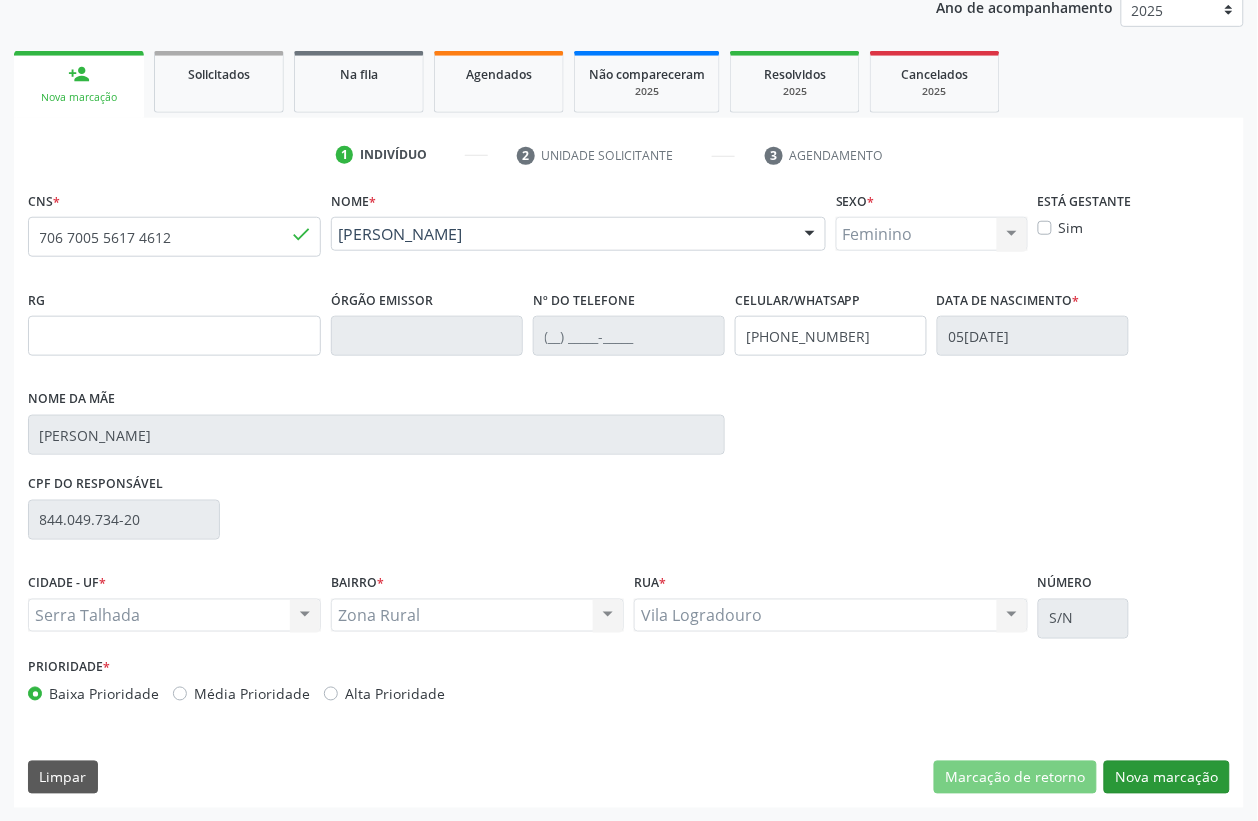 scroll, scrollTop: 85, scrollLeft: 0, axis: vertical 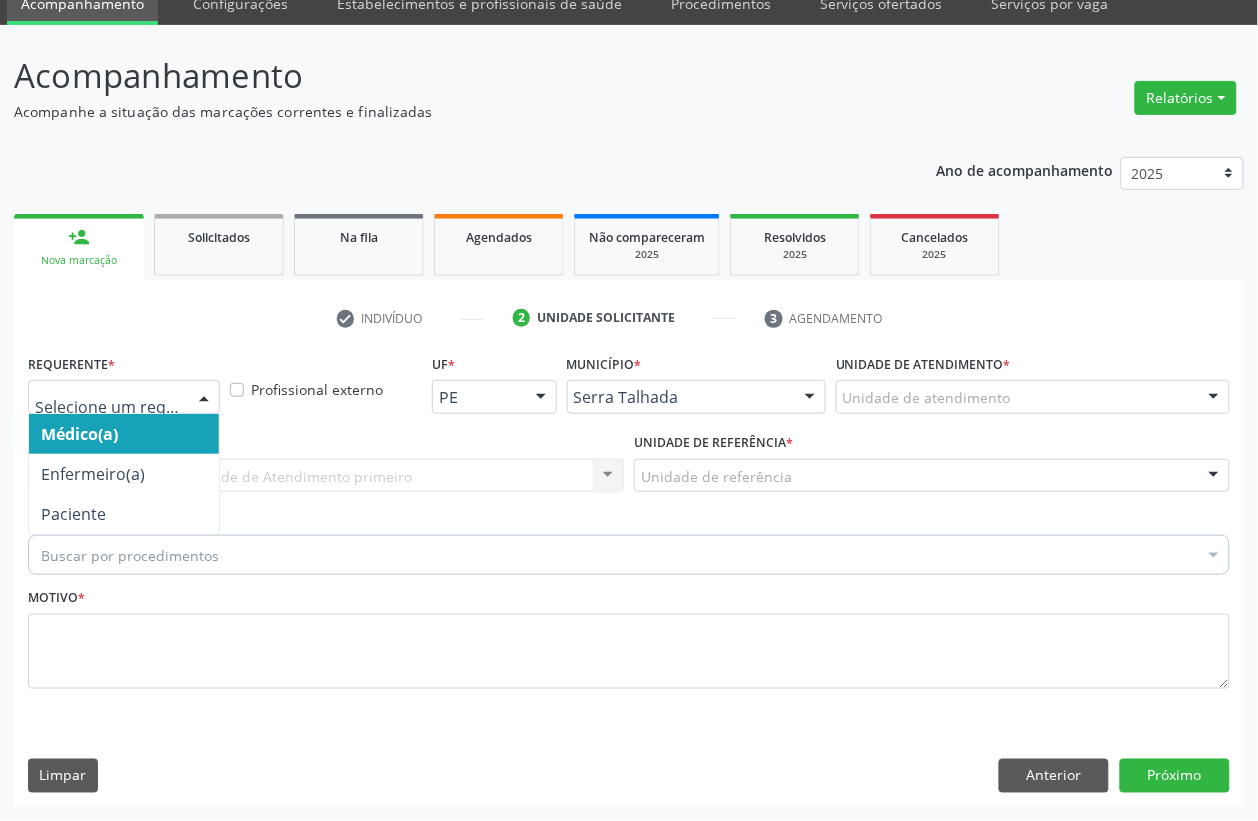 click at bounding box center (124, 397) 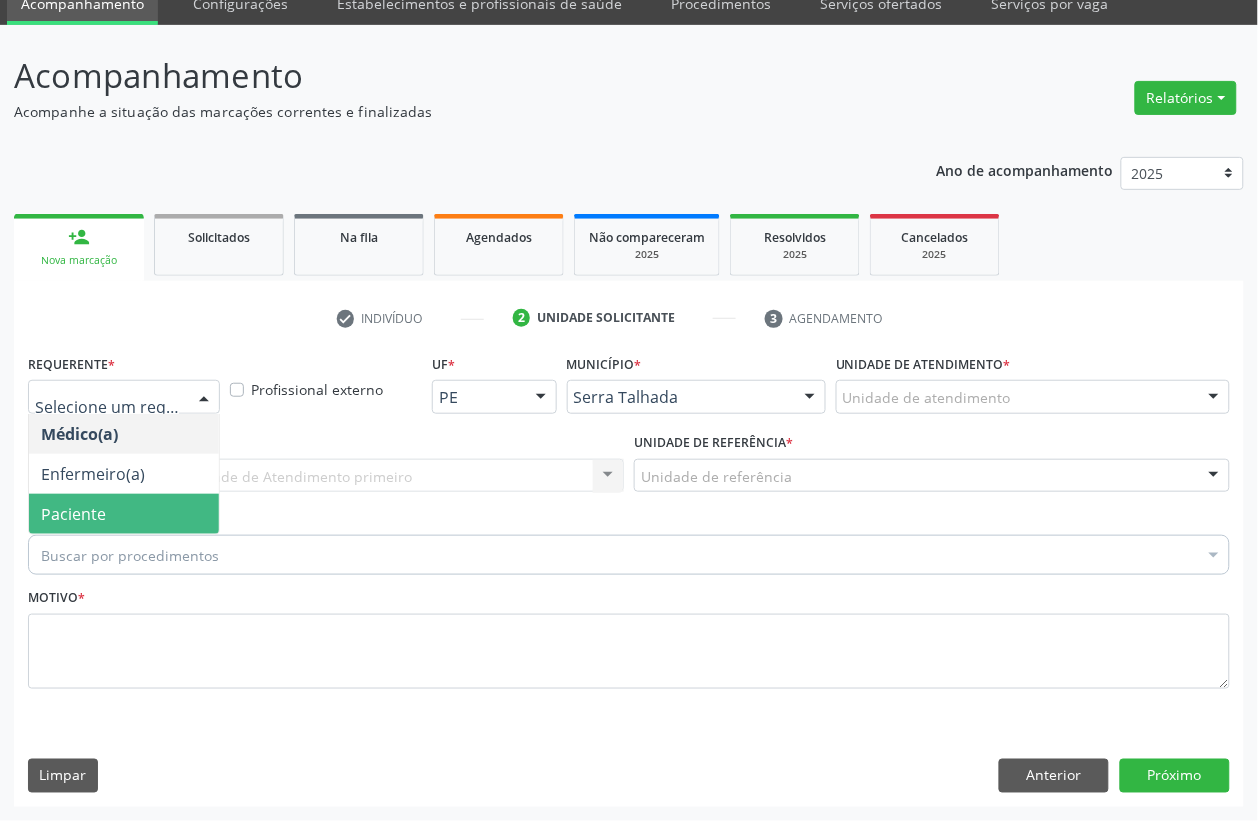 click on "Paciente" at bounding box center (124, 514) 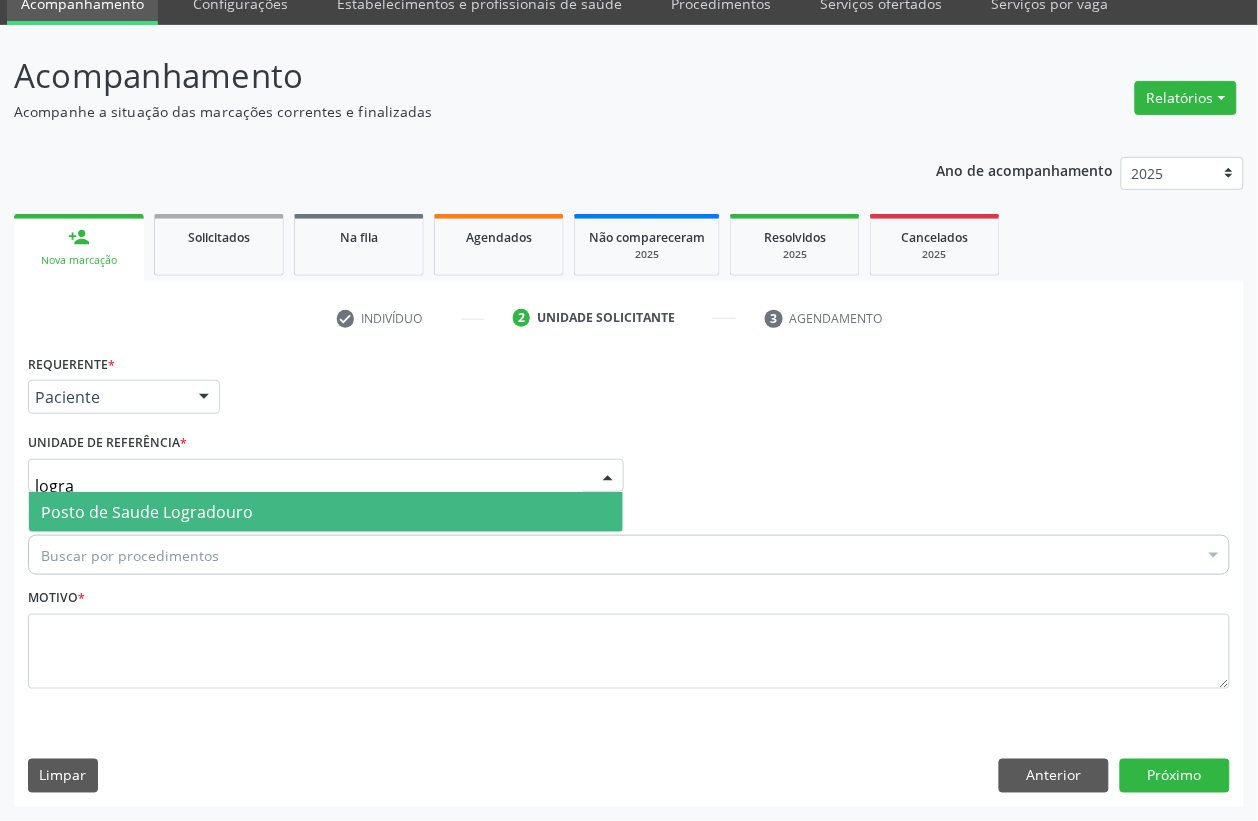 type on "lograd" 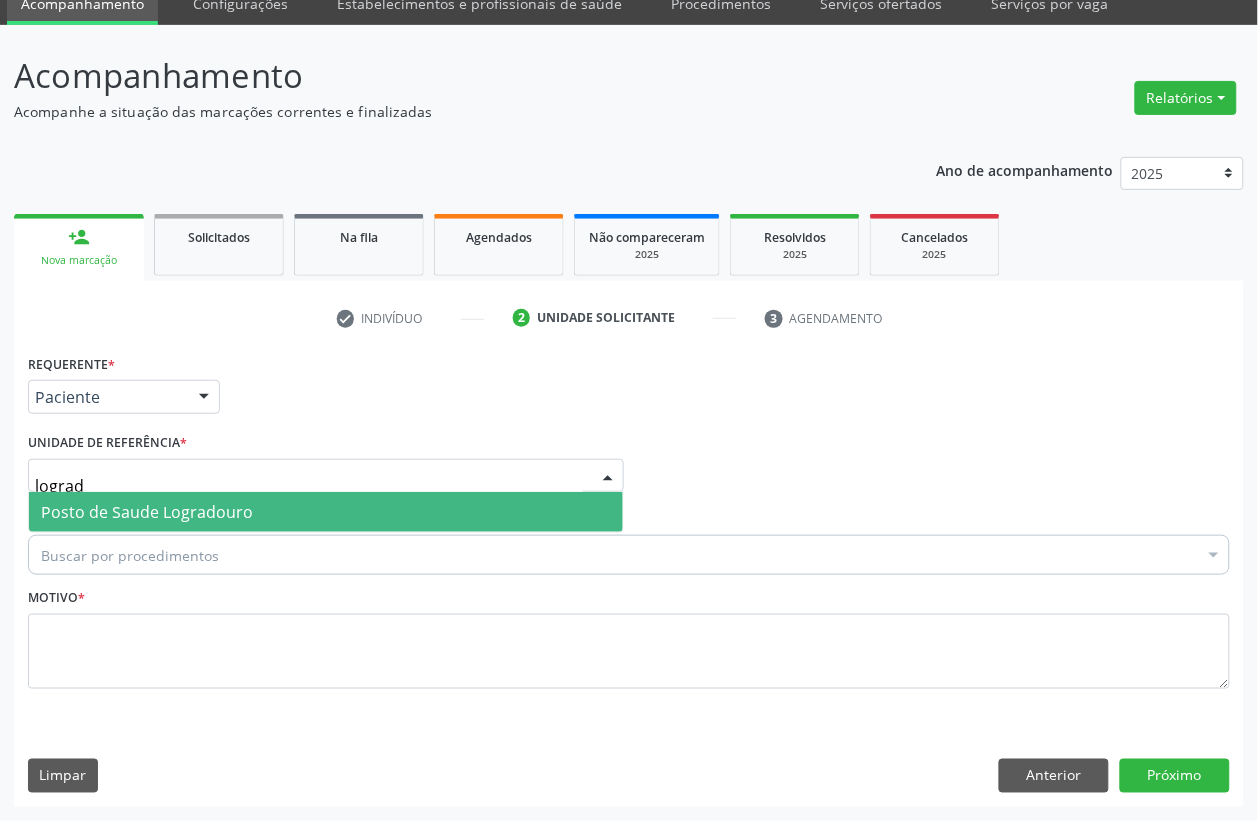 click on "Posto de Saude Logradouro" at bounding box center [326, 512] 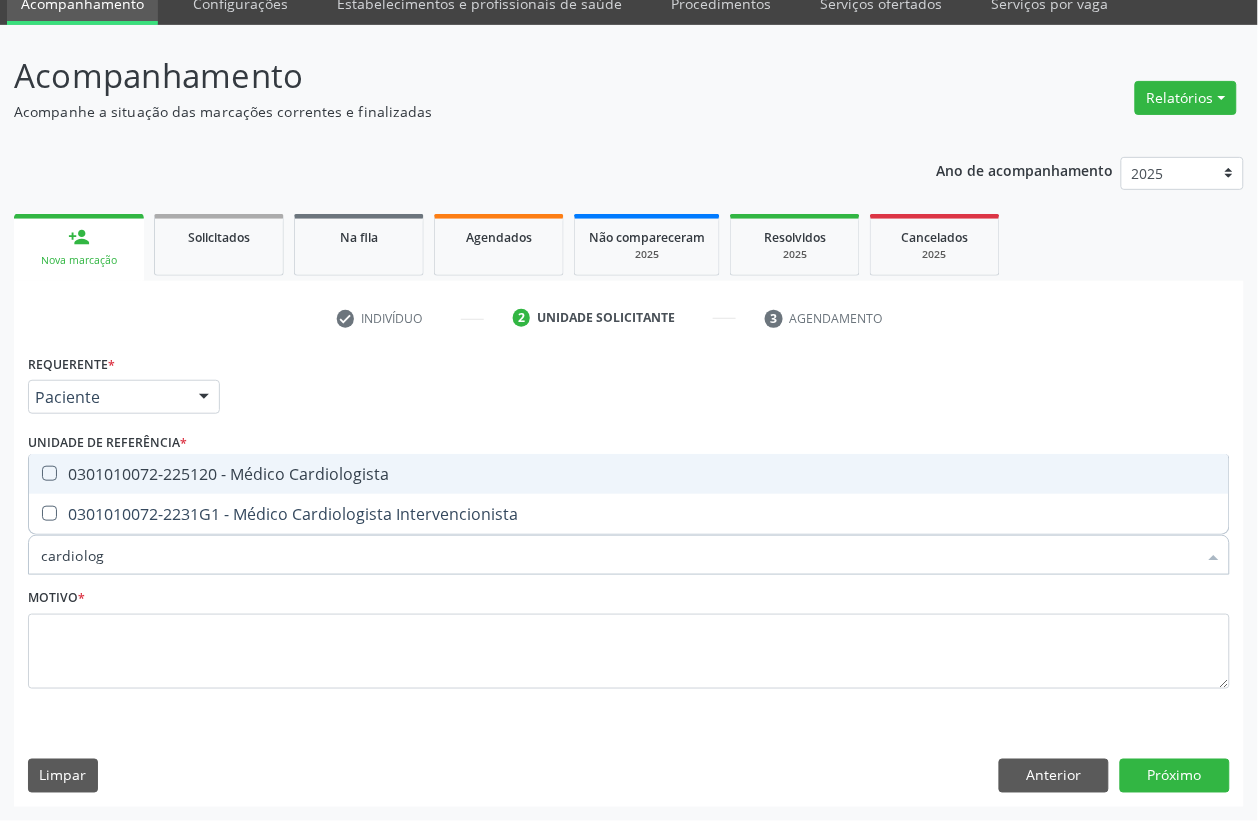 type on "cardiologi" 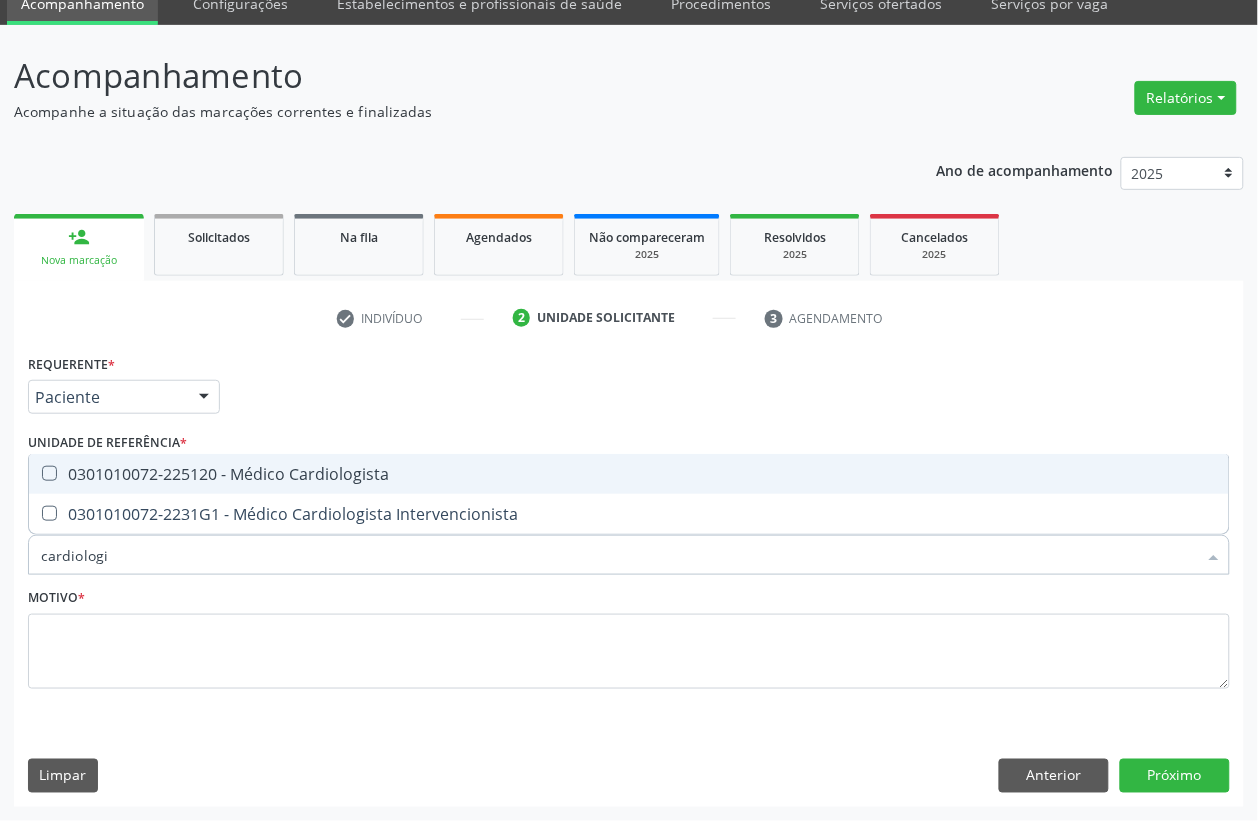 click on "0301010072-225120 - Médico Cardiologista" at bounding box center [629, 474] 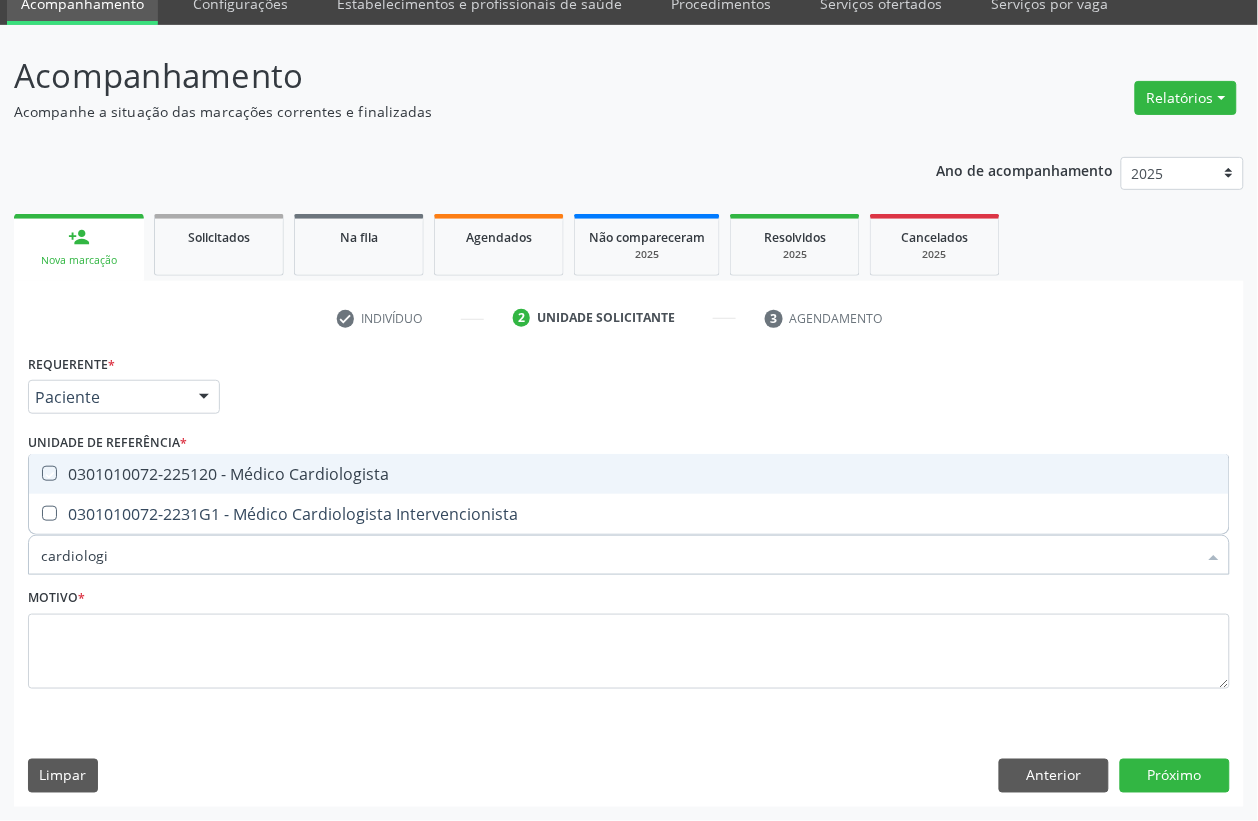 checkbox on "true" 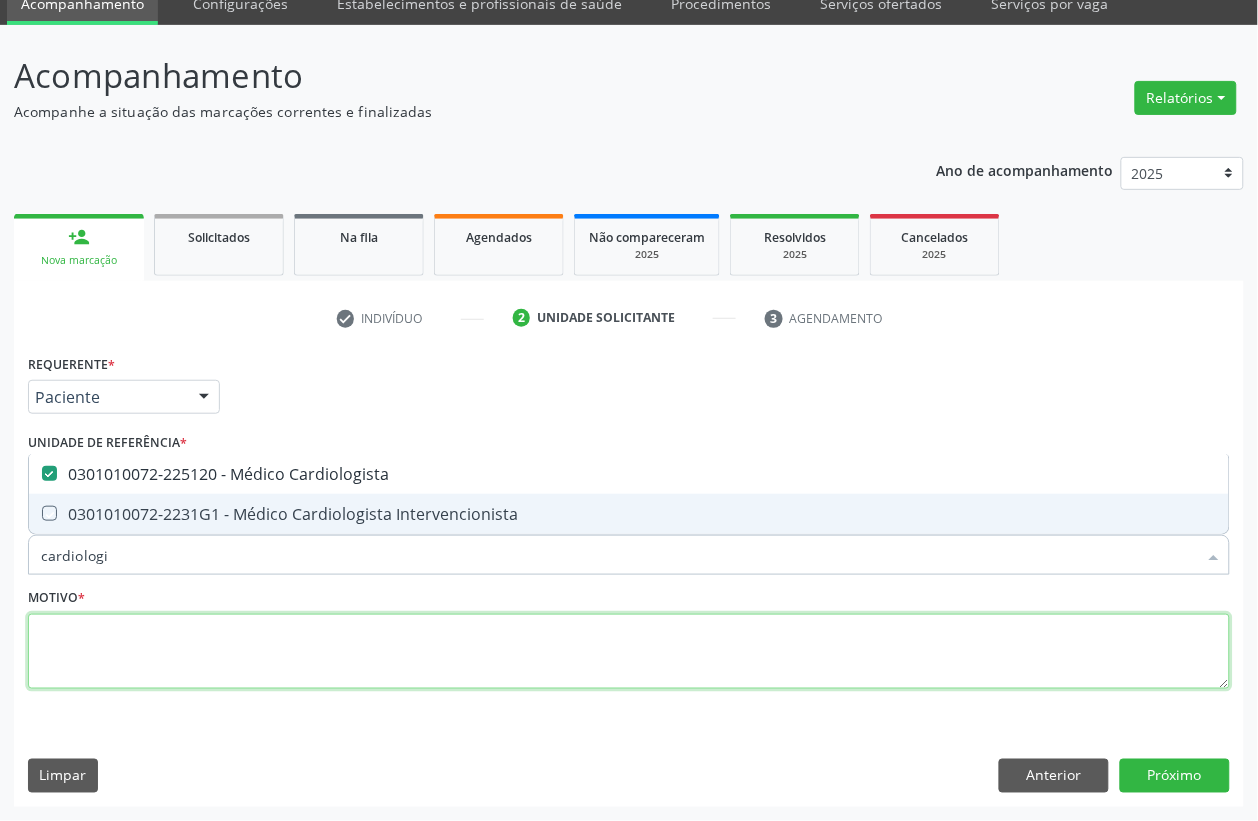 click at bounding box center [629, 652] 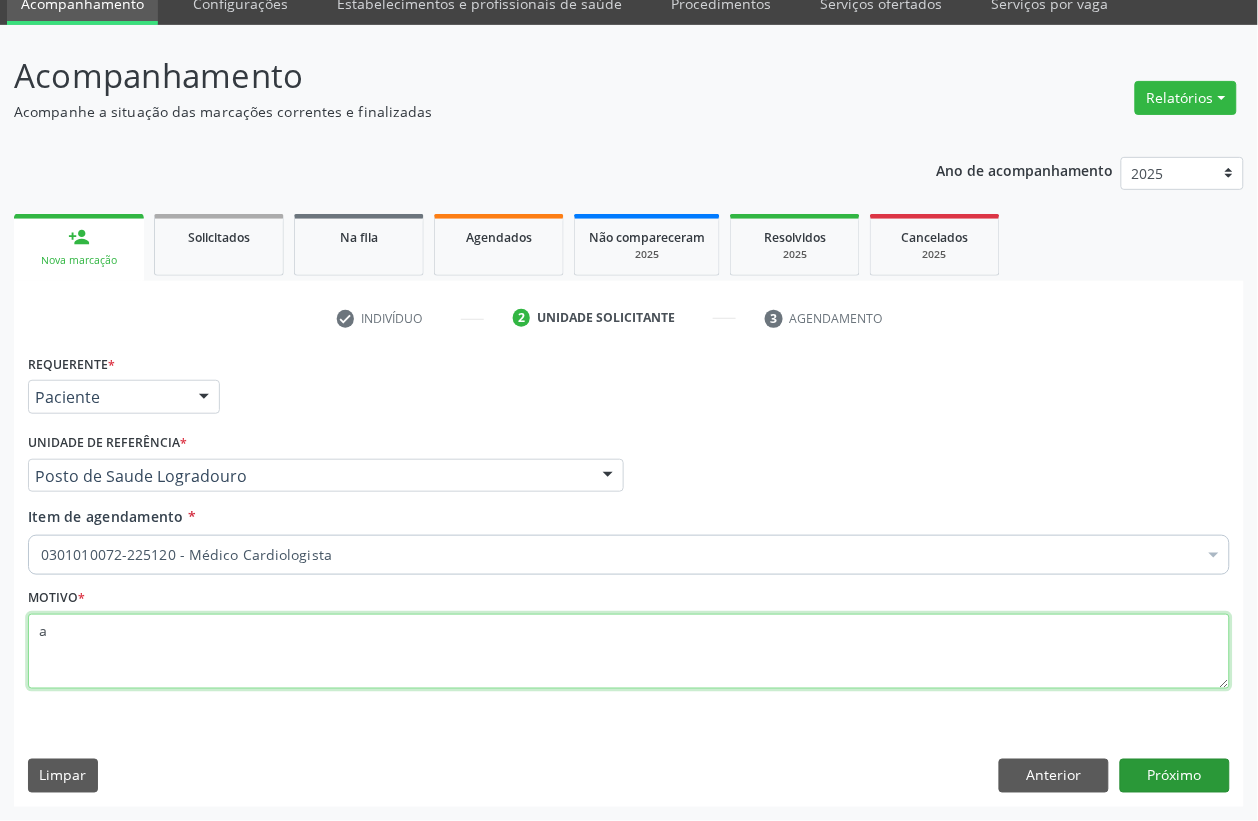 type on "a" 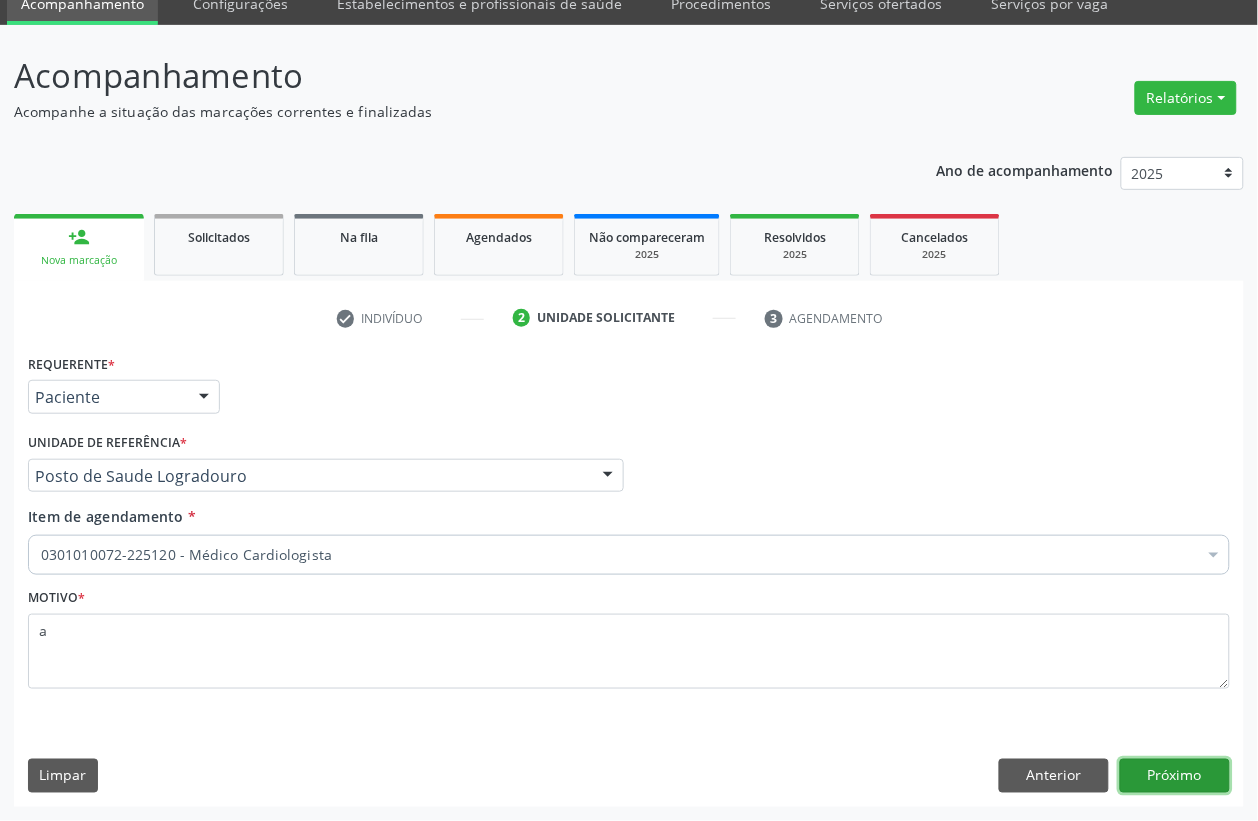click on "Próximo" at bounding box center (1175, 776) 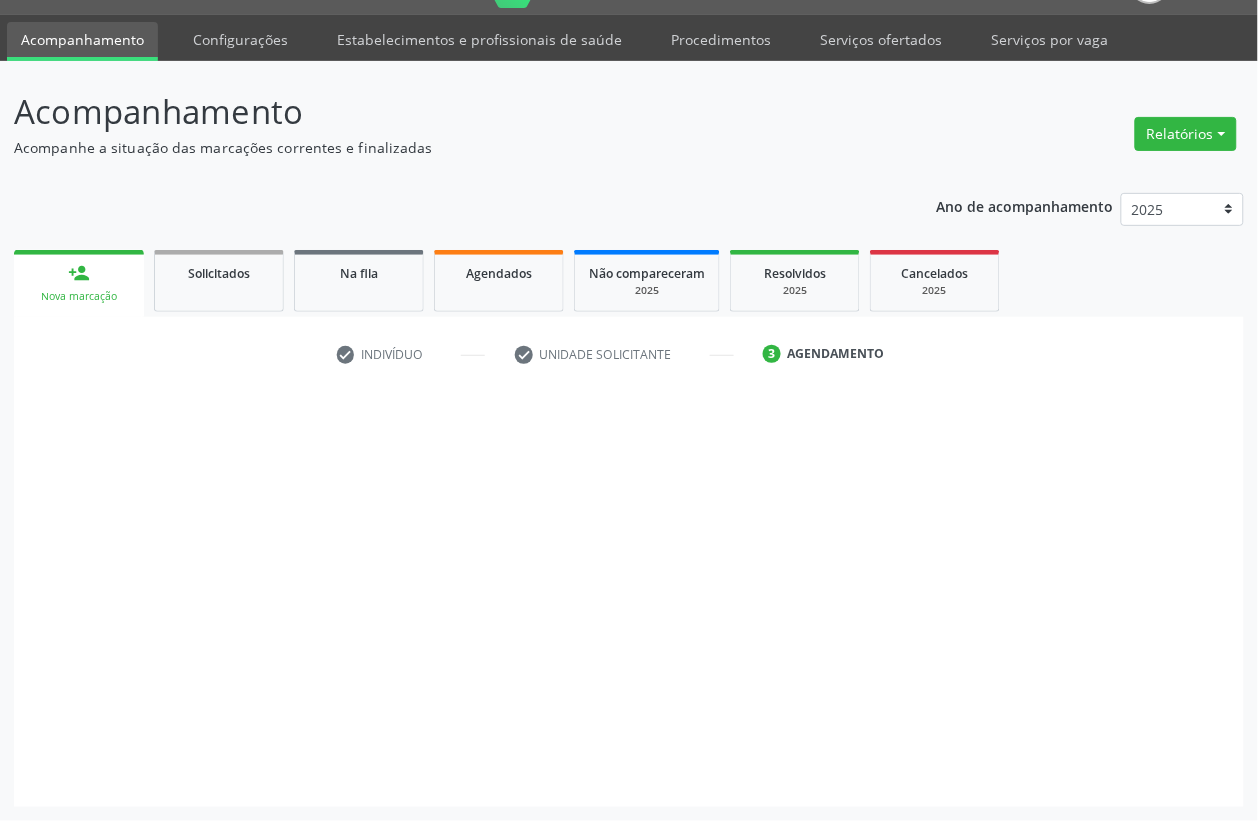 scroll, scrollTop: 50, scrollLeft: 0, axis: vertical 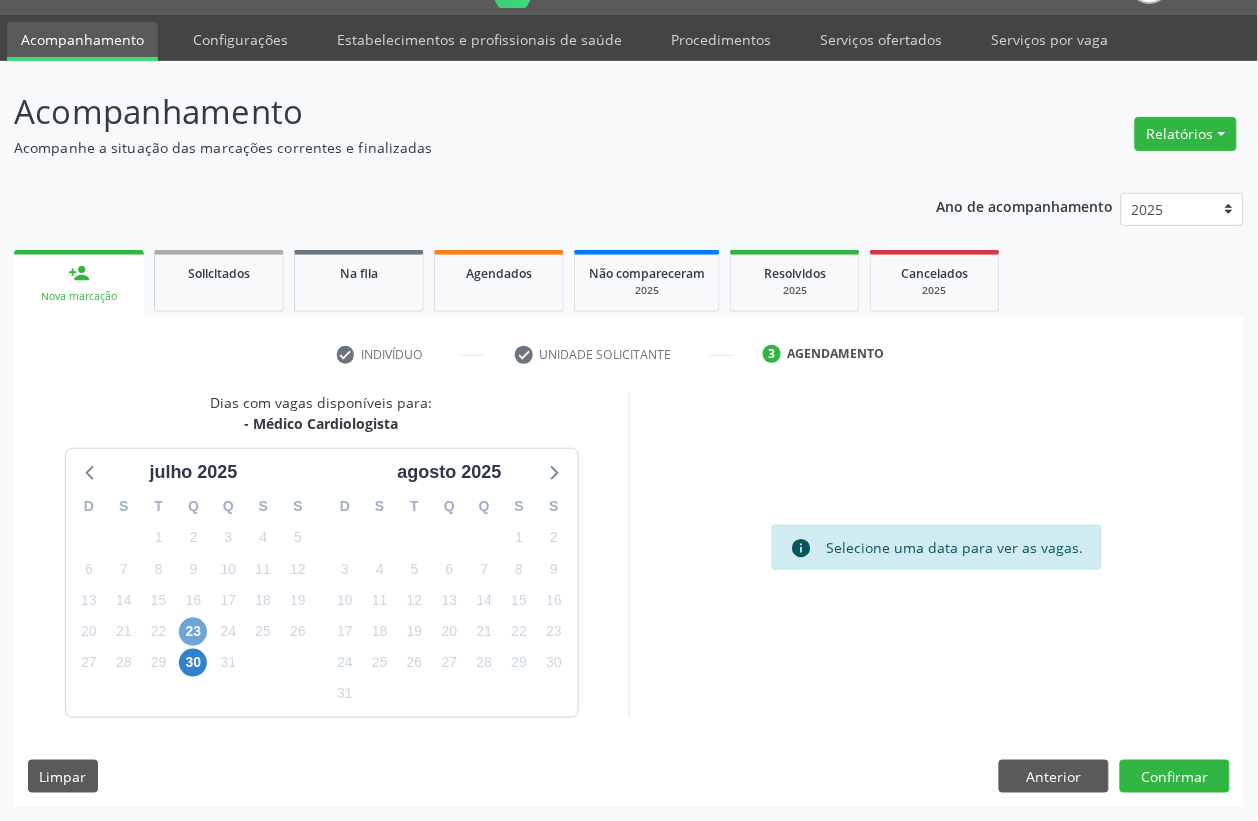 click on "23" at bounding box center [193, 632] 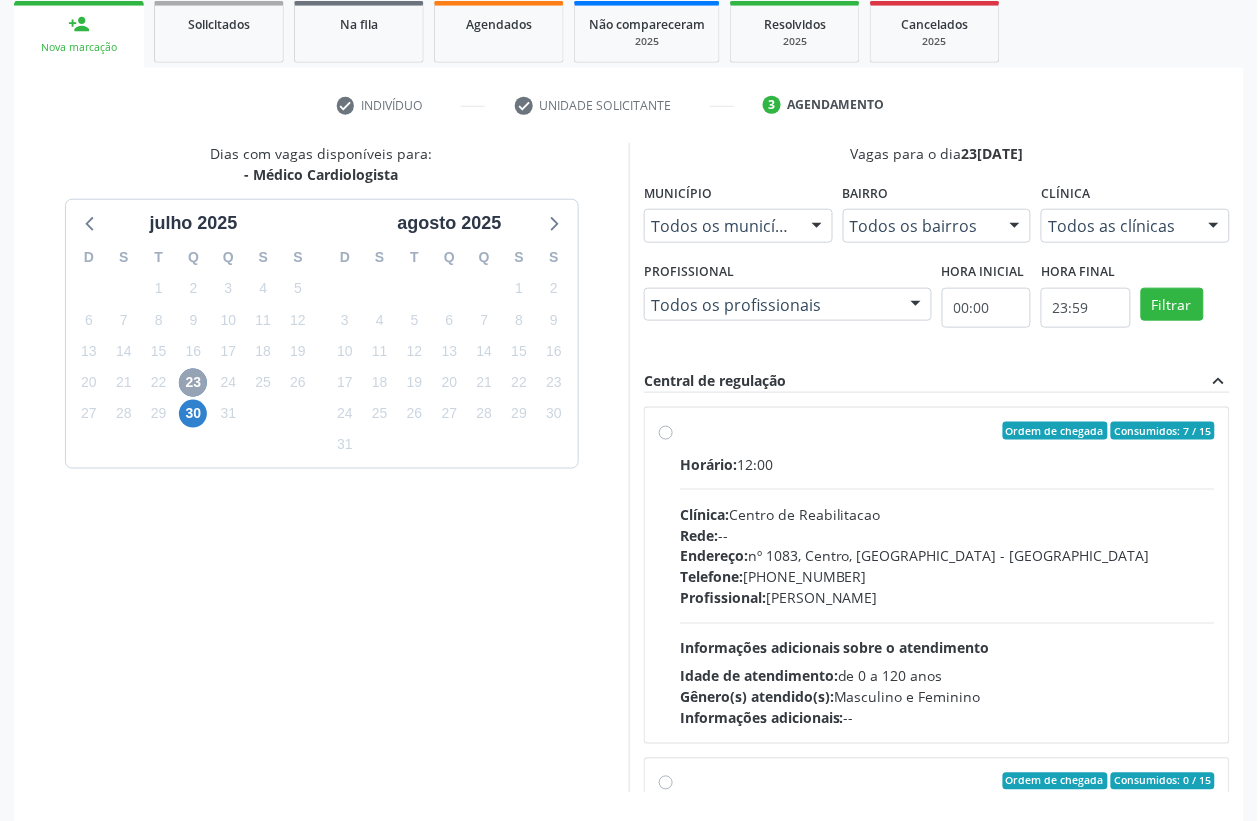 scroll, scrollTop: 300, scrollLeft: 0, axis: vertical 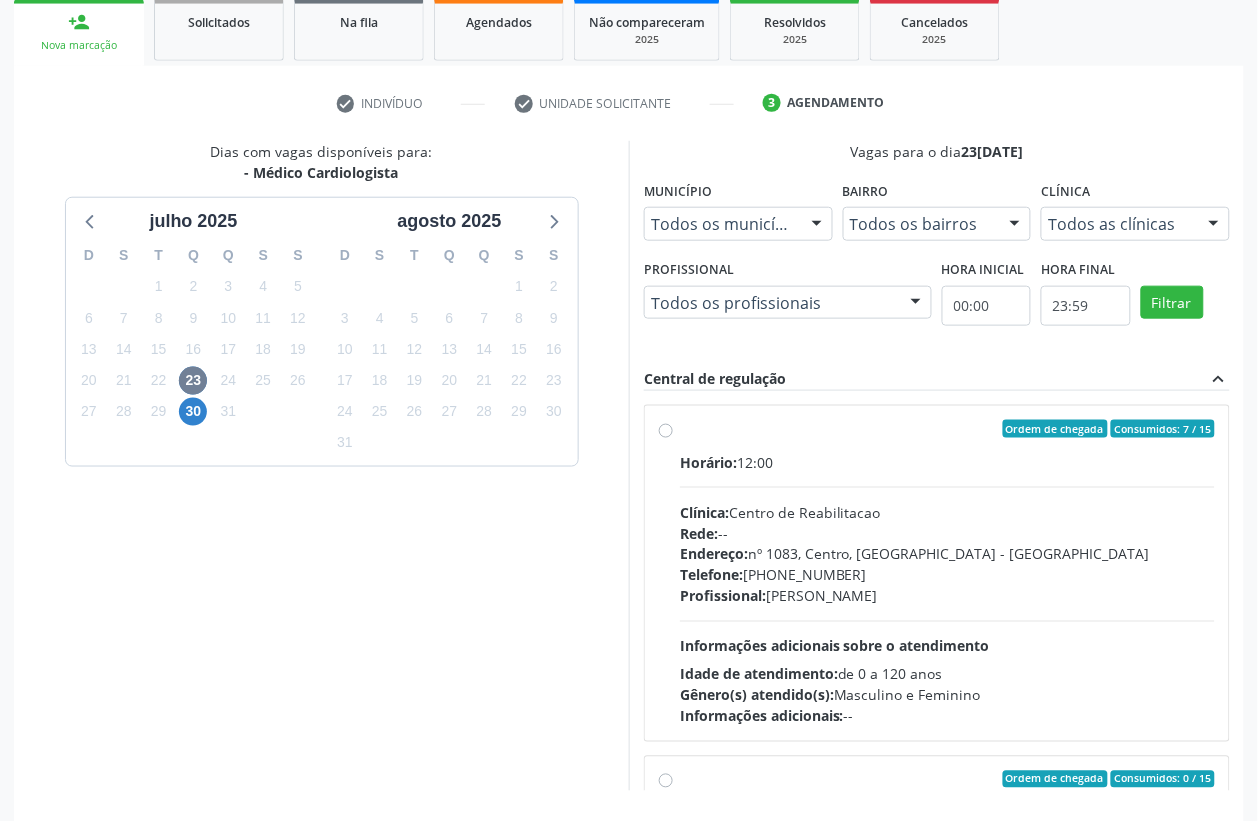 click on "Clínica:  Centro de Reabilitacao" at bounding box center [947, 512] 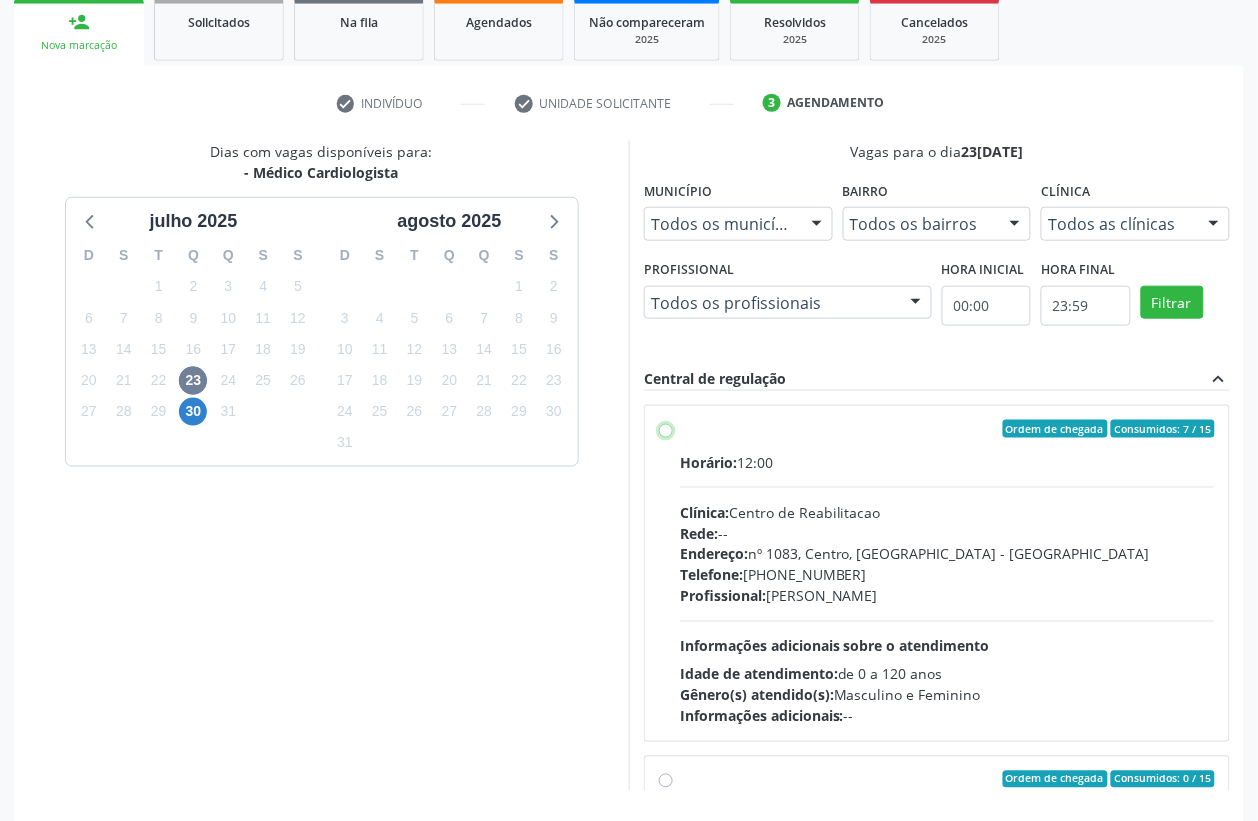 click on "Ordem de chegada
Consumidos: 7 / 15
Horário:   12:00
Clínica:  Centro de Reabilitacao
Rede:
--
Endereço:   [STREET_ADDRESS]
Telefone:   [PHONE_NUMBER]
Profissional:
[PERSON_NAME]
Informações adicionais sobre o atendimento
Idade de atendimento:
de 0 a 120 anos
Gênero(s) atendido(s):
Masculino e Feminino
Informações adicionais:
--" at bounding box center [666, 429] 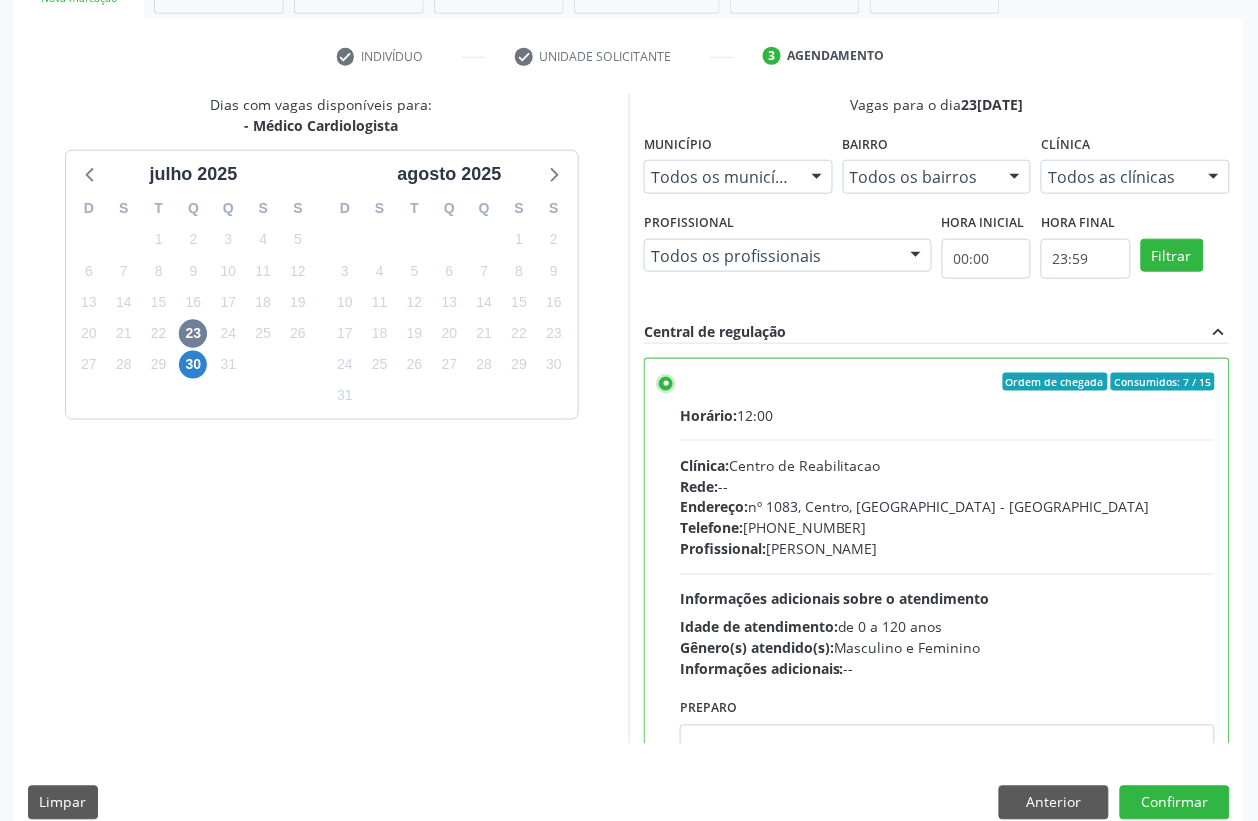 scroll, scrollTop: 373, scrollLeft: 0, axis: vertical 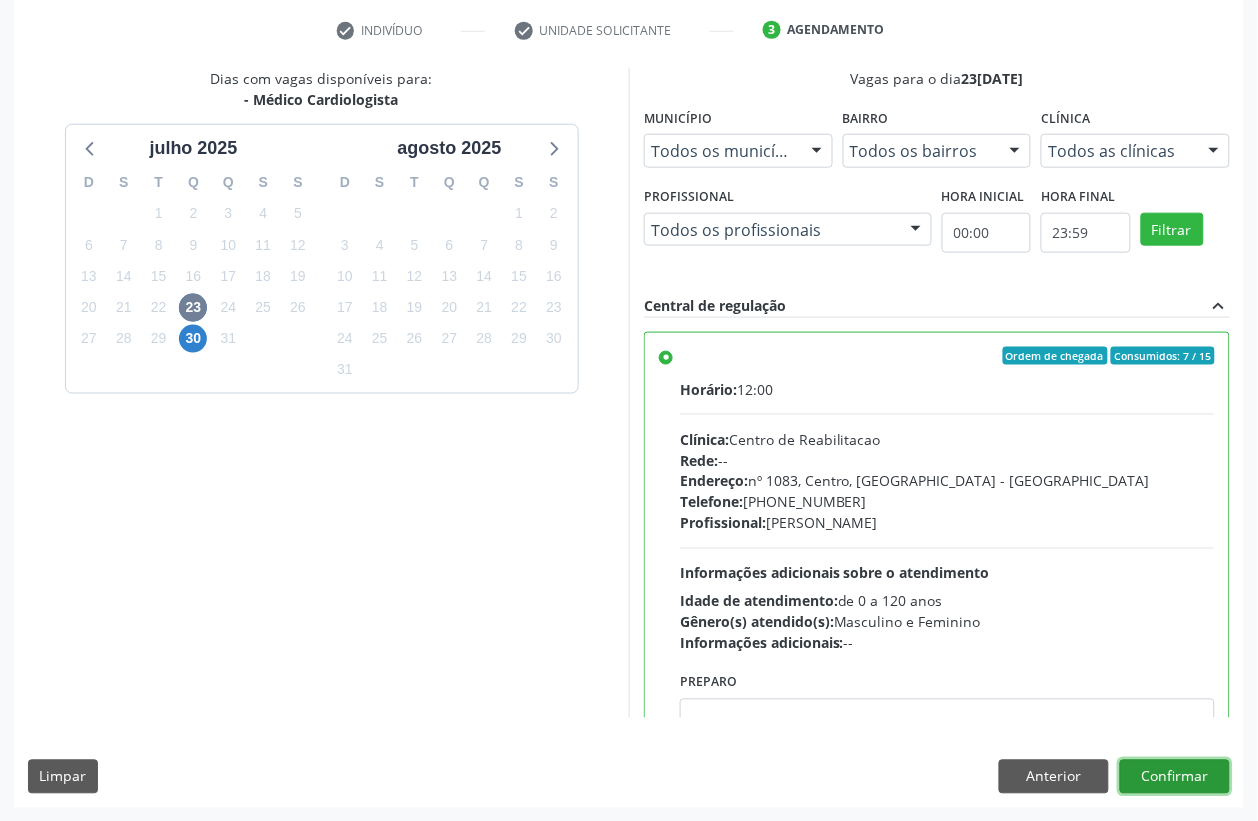click on "Confirmar" at bounding box center [1175, 777] 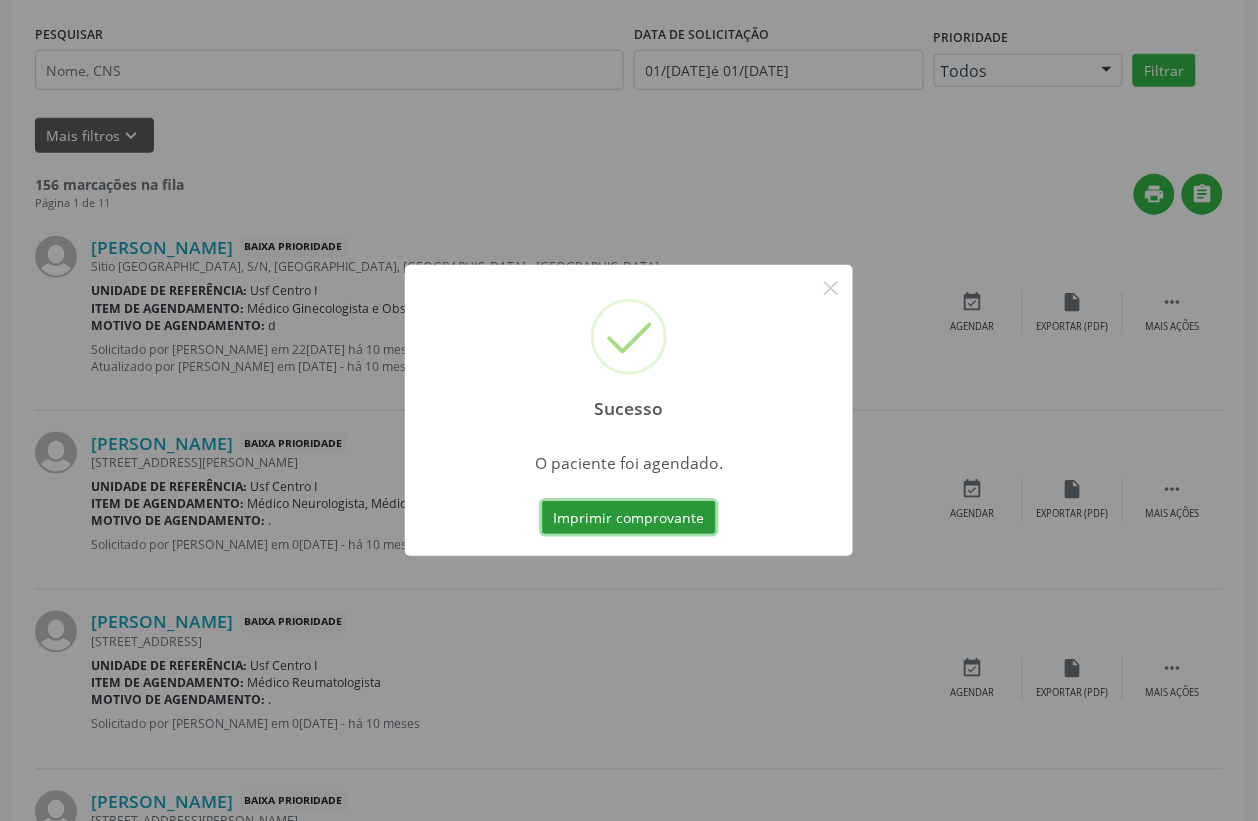 scroll, scrollTop: 0, scrollLeft: 0, axis: both 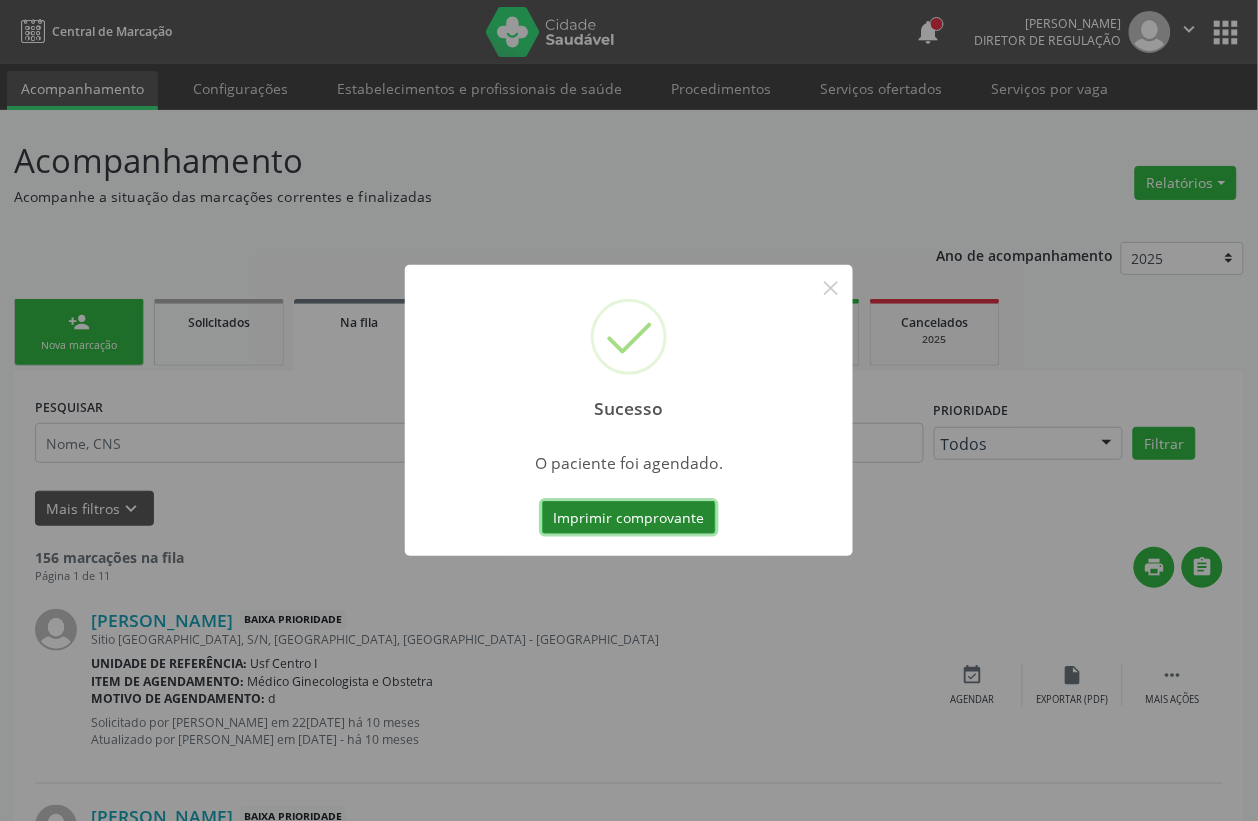 click on "Imprimir comprovante" at bounding box center (629, 518) 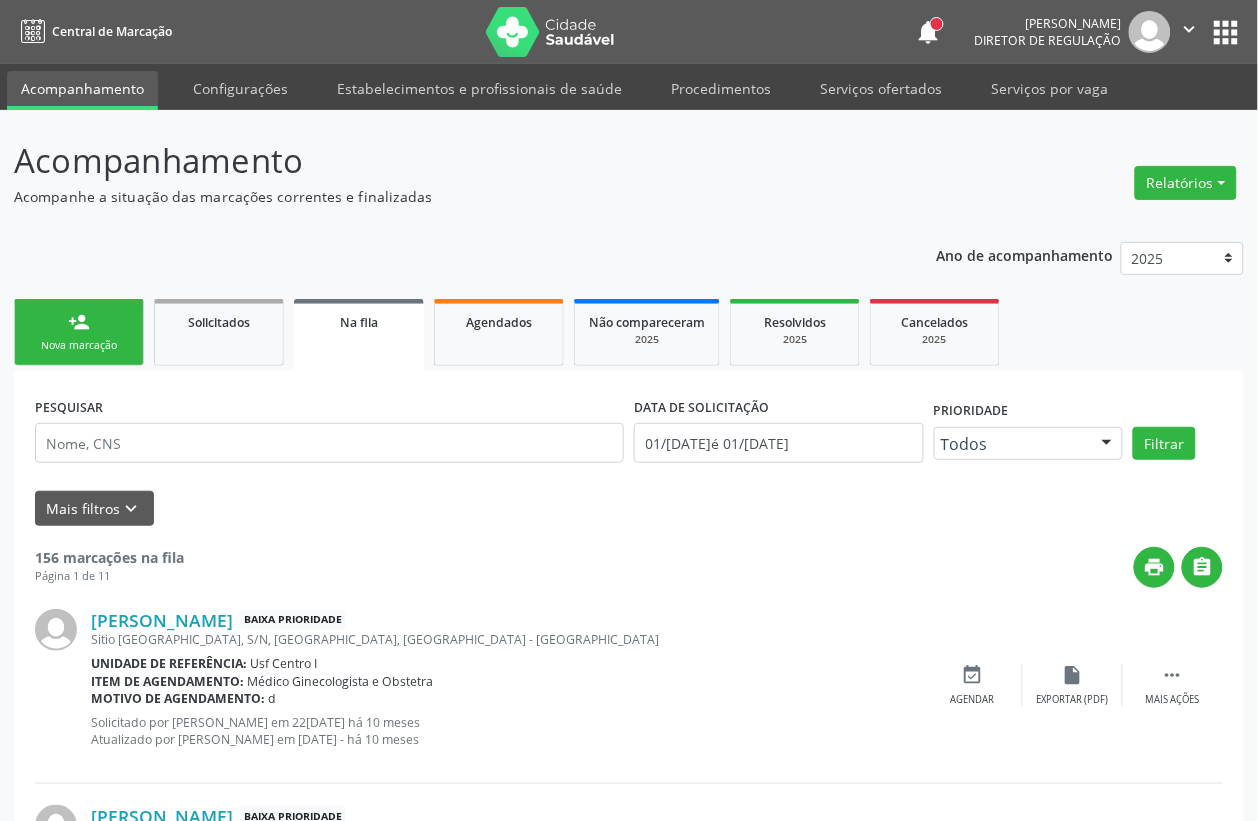 click on "Nova marcação" at bounding box center (79, 345) 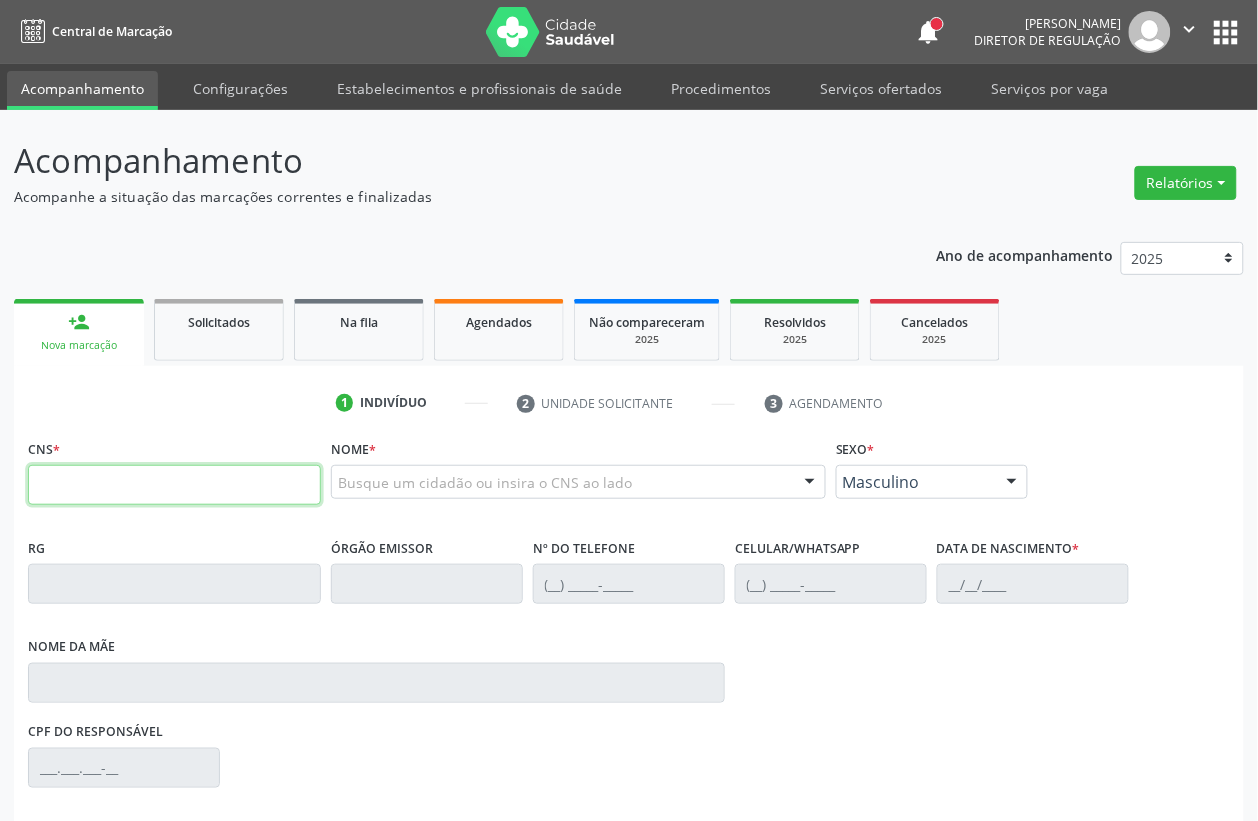 click at bounding box center [174, 485] 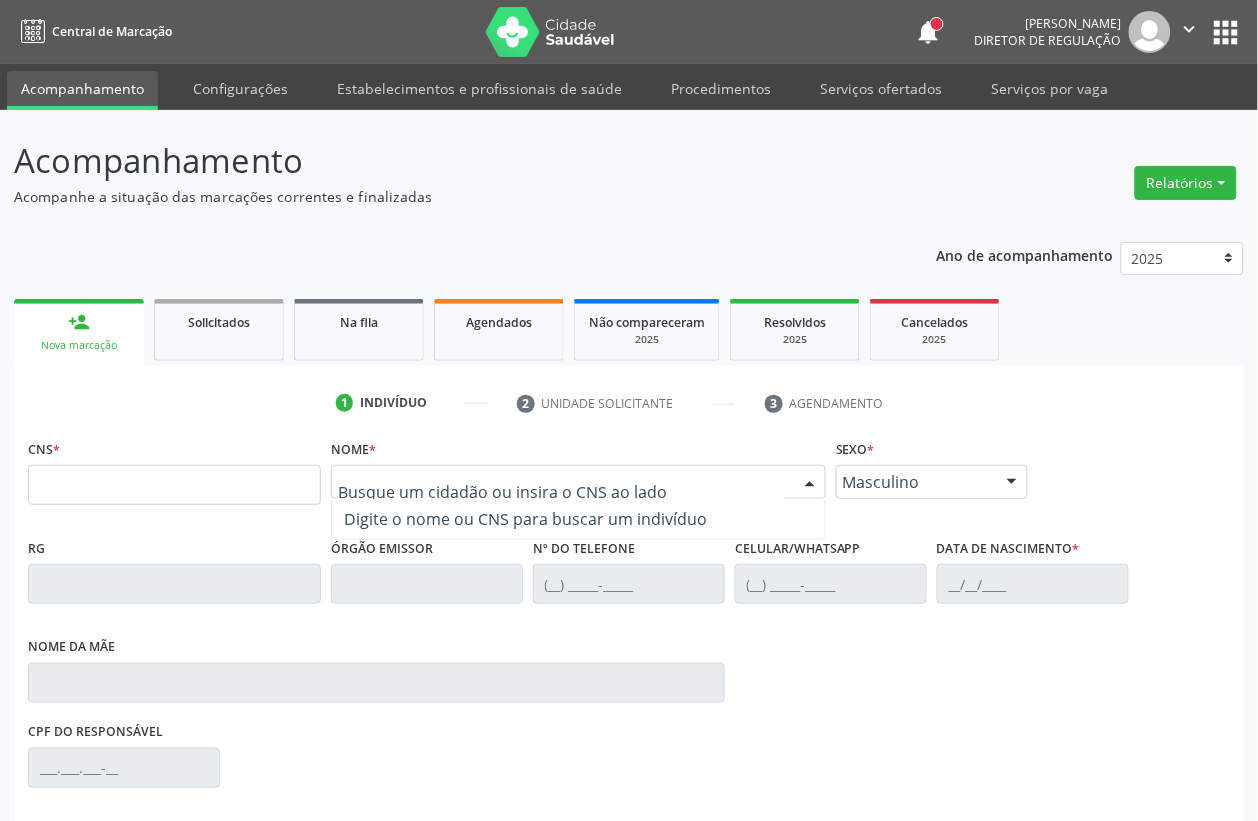 click at bounding box center [578, 482] 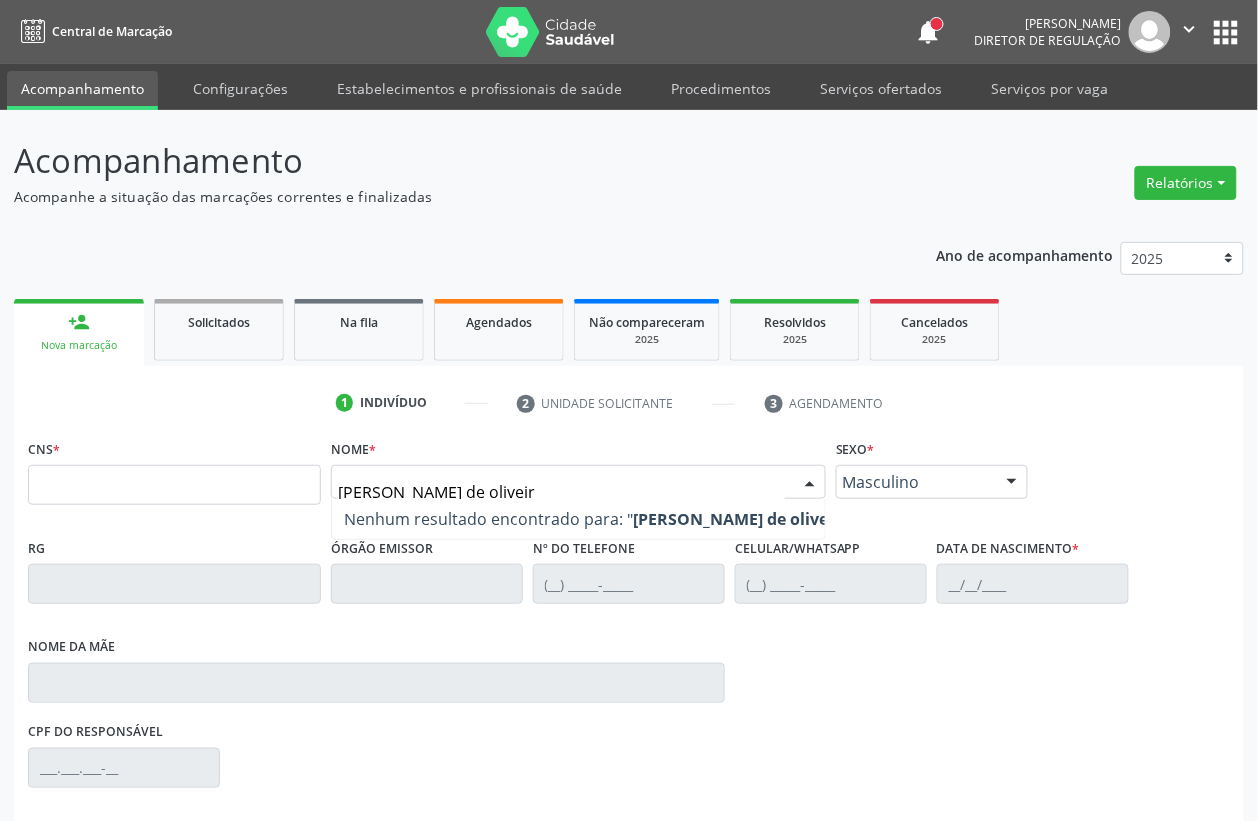 type on "[PERSON_NAME]" 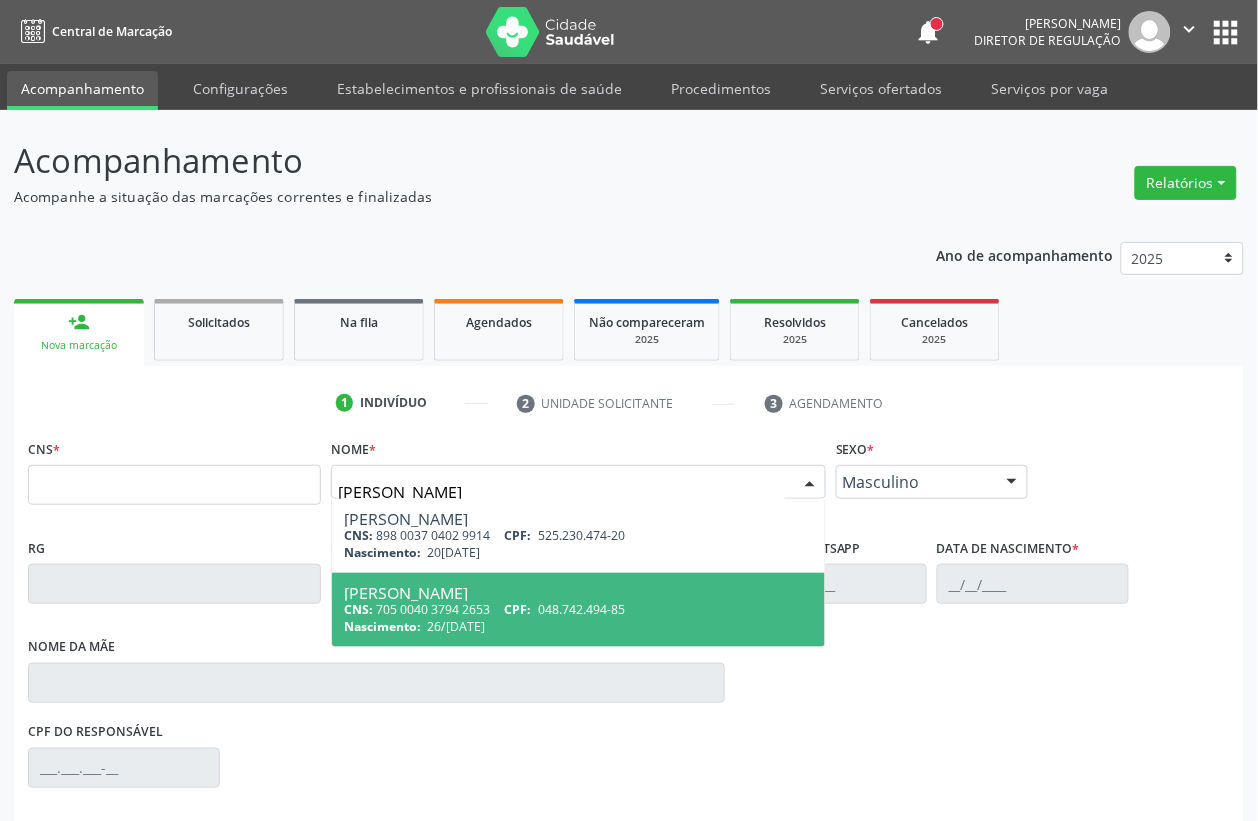 click on "[PERSON_NAME]" at bounding box center [578, 593] 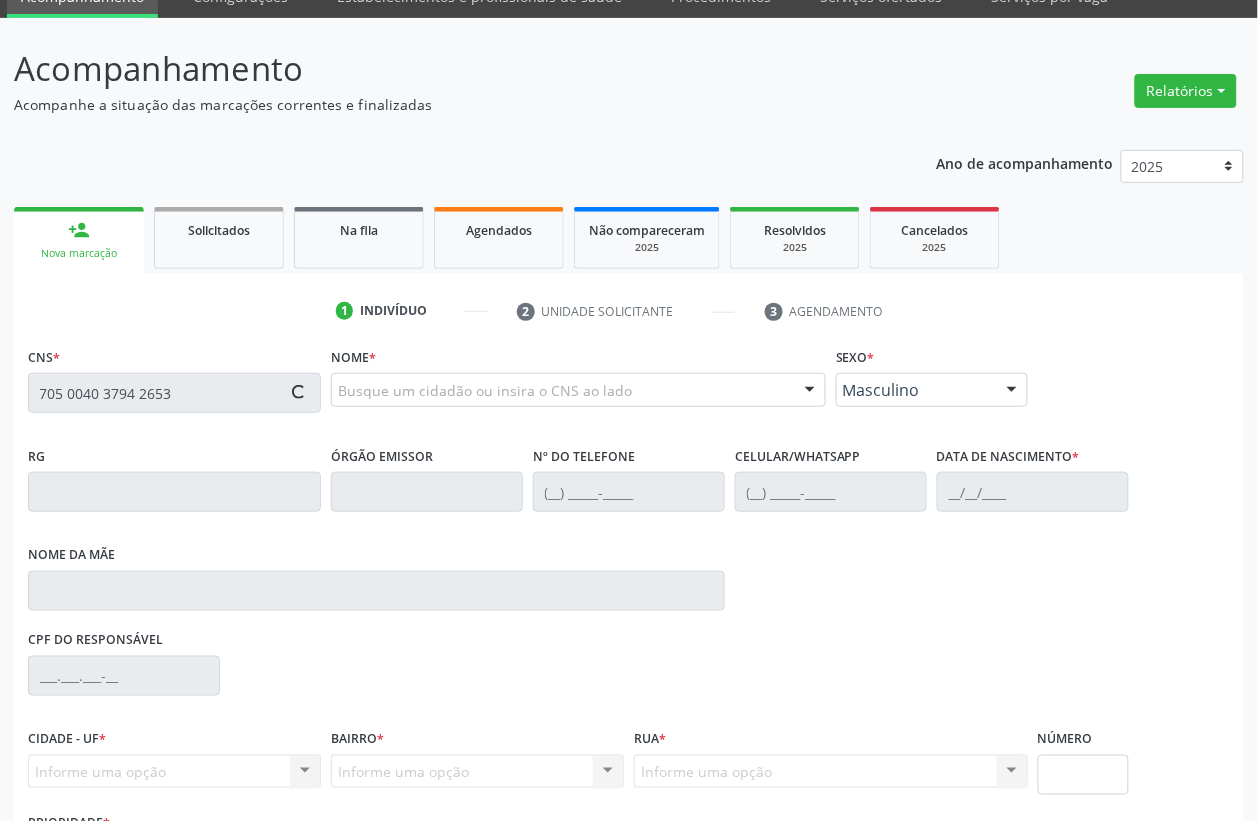 type on "705 0040 3794 2653" 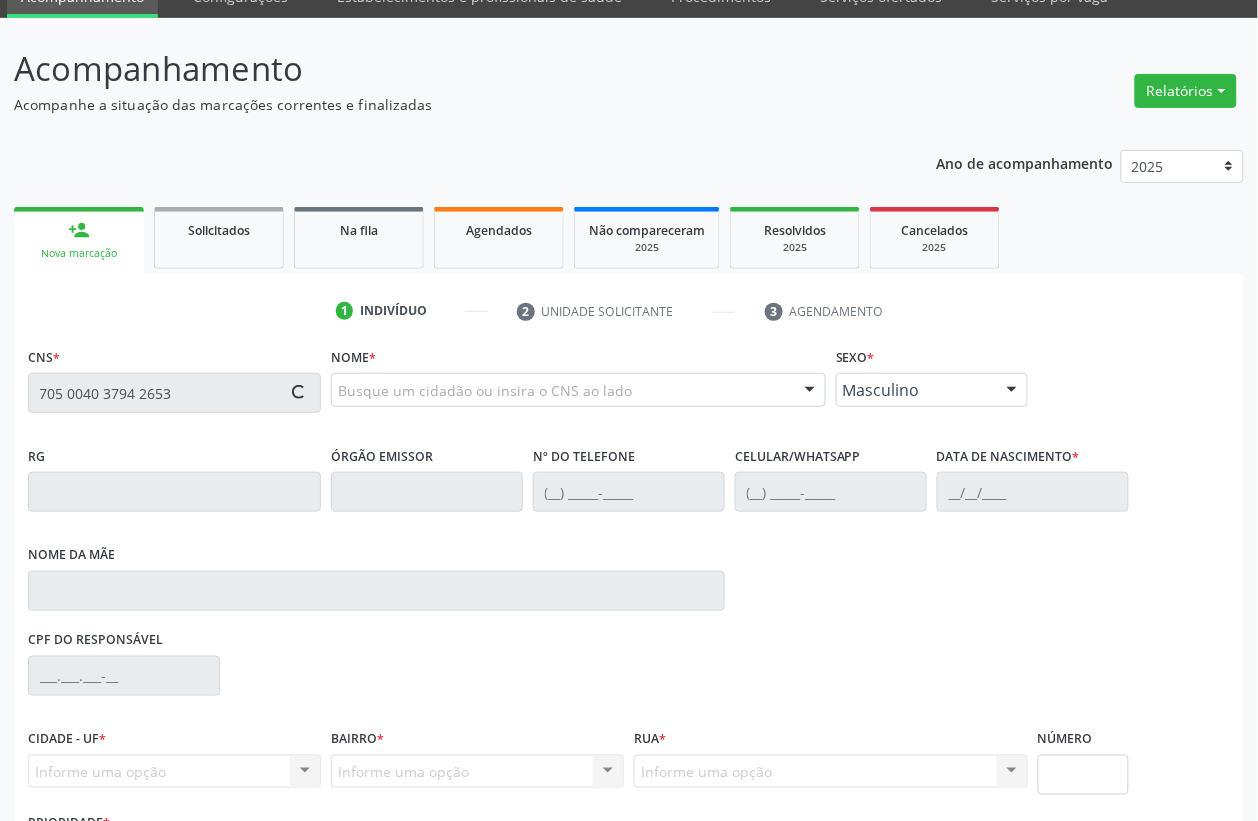 scroll, scrollTop: 248, scrollLeft: 0, axis: vertical 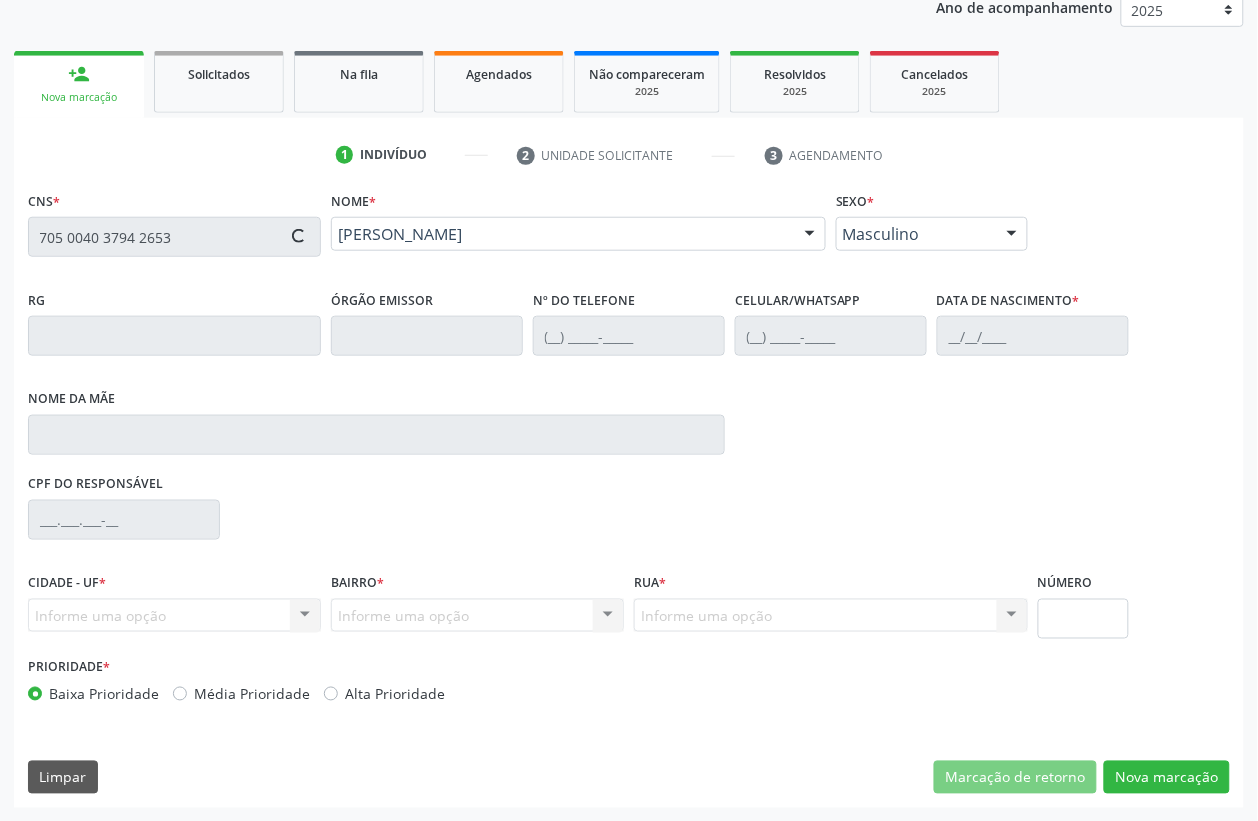 type on "[PHONE_NUMBER]" 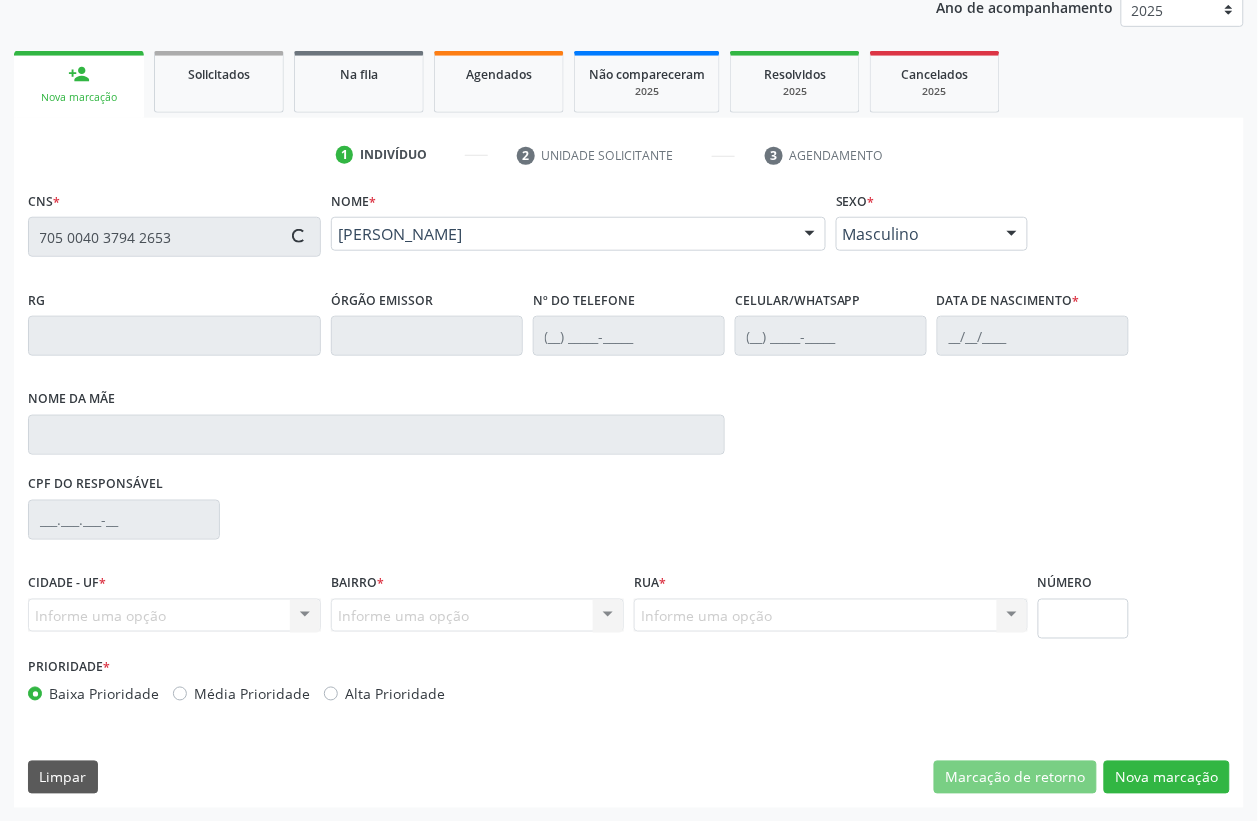 type on "26/[DATE]" 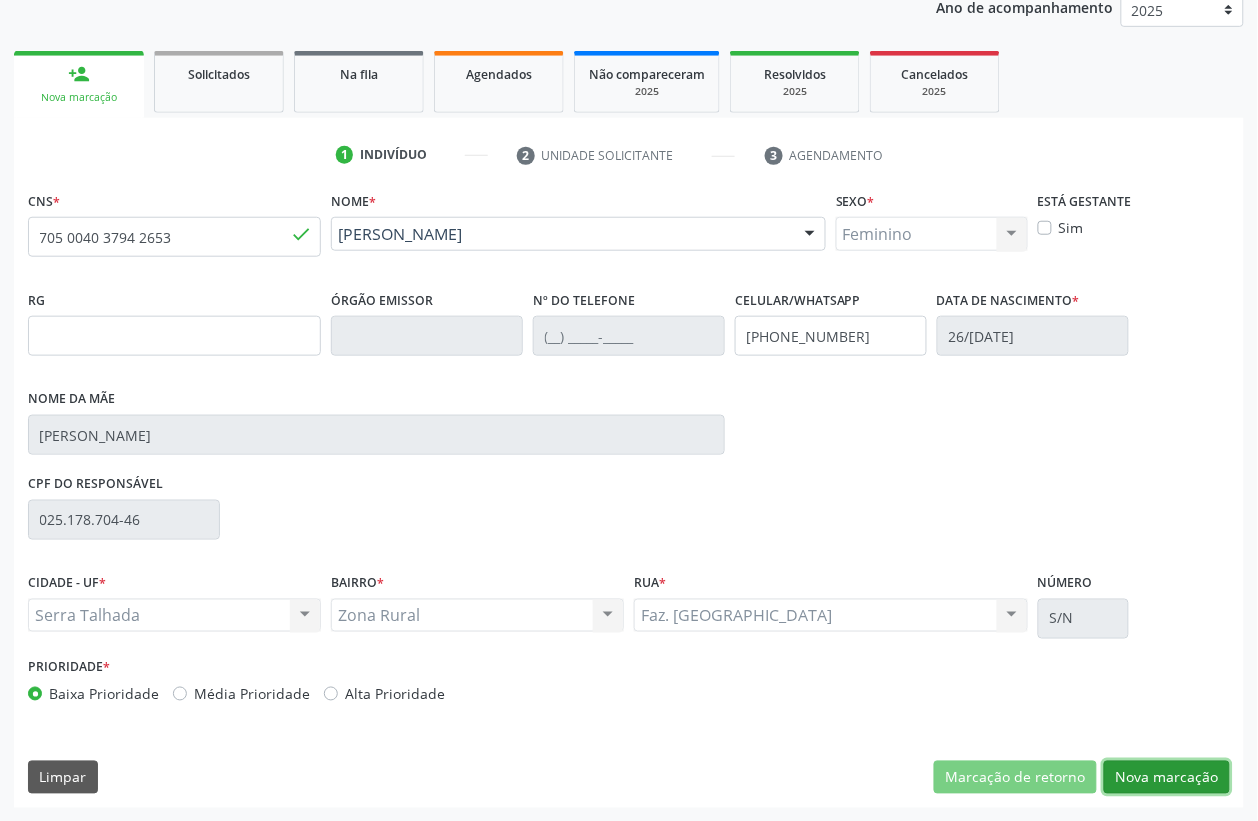 click on "Nova marcação" at bounding box center [1167, 778] 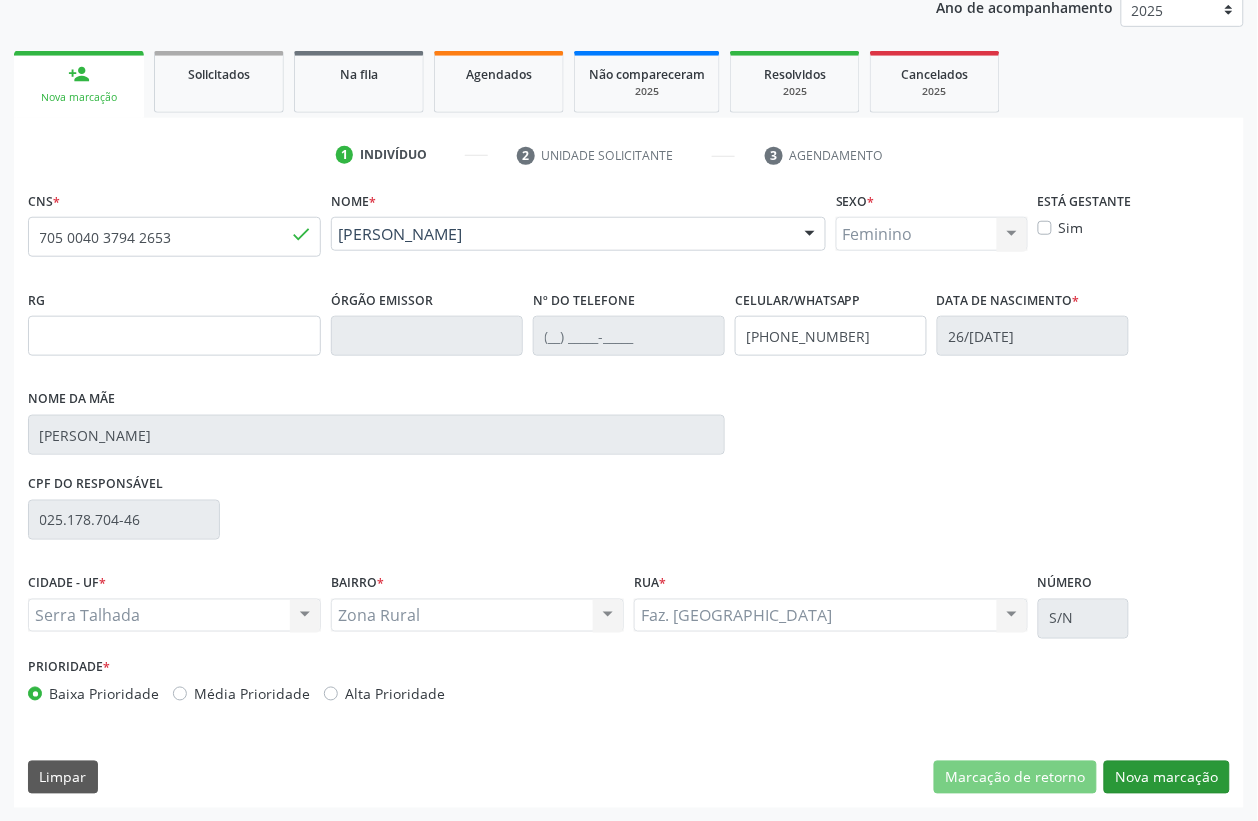 scroll, scrollTop: 85, scrollLeft: 0, axis: vertical 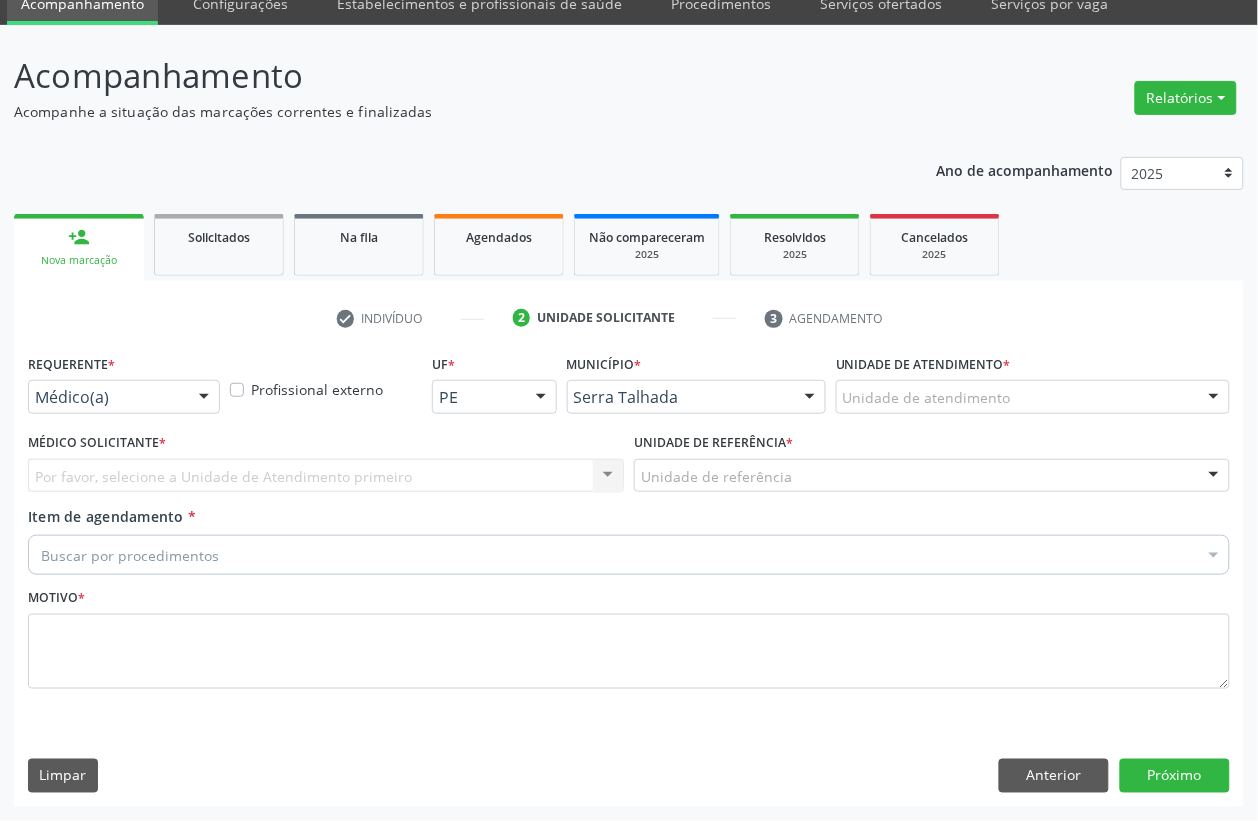 click on "Médico(a)" at bounding box center [124, 397] 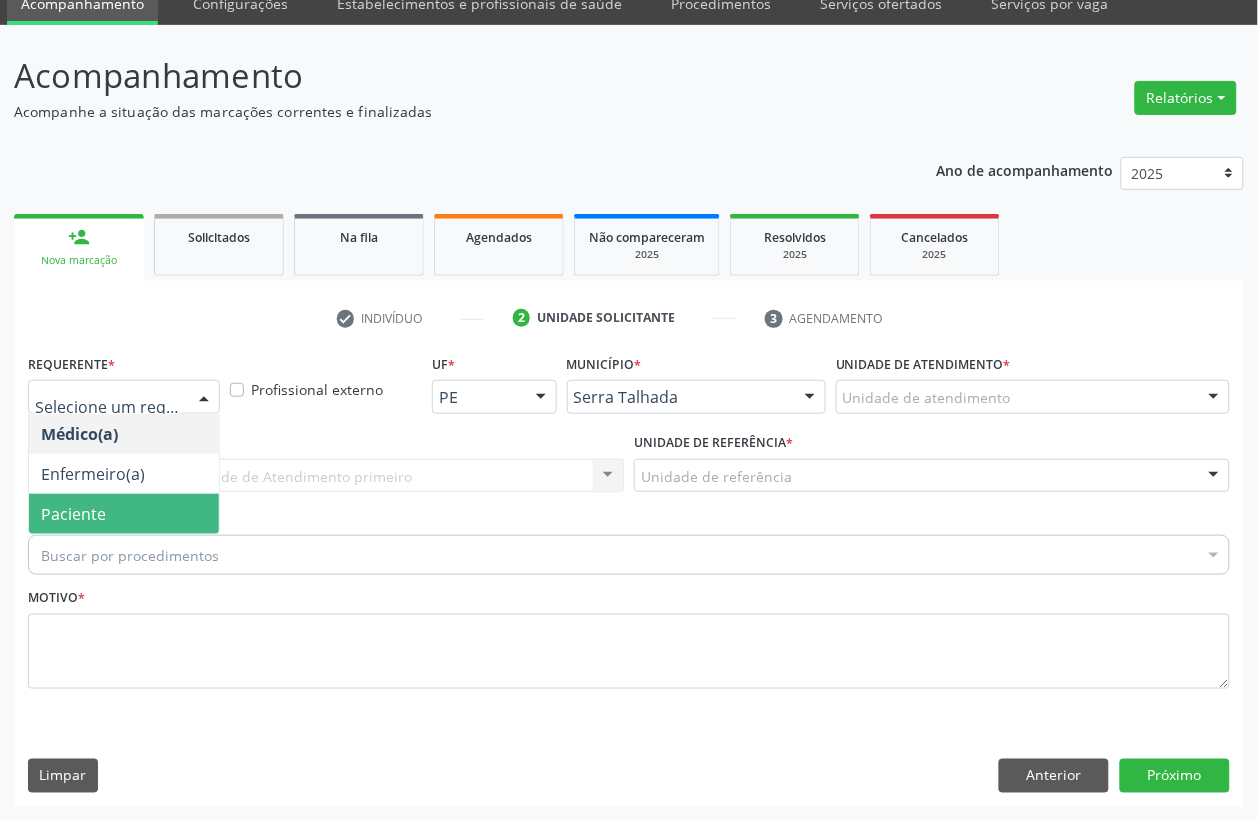 click on "Paciente" at bounding box center [124, 514] 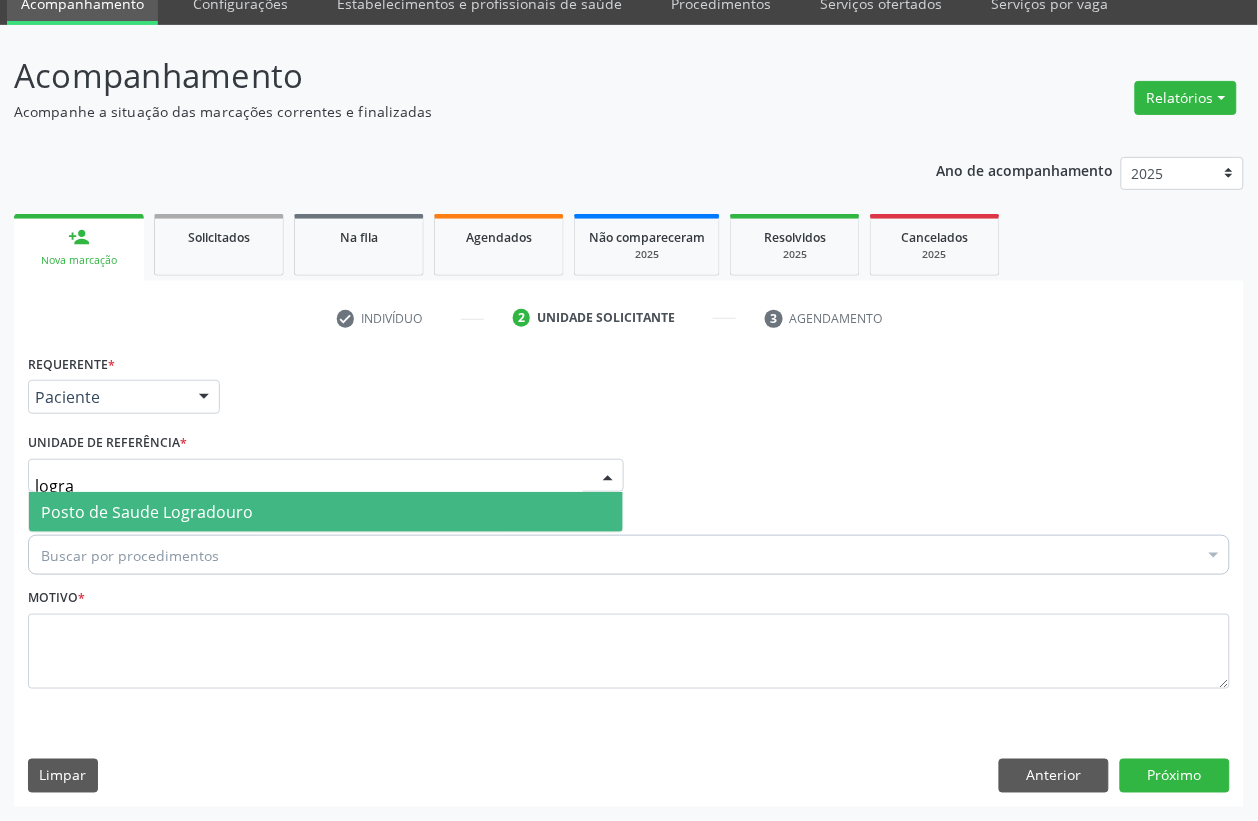type on "lograd" 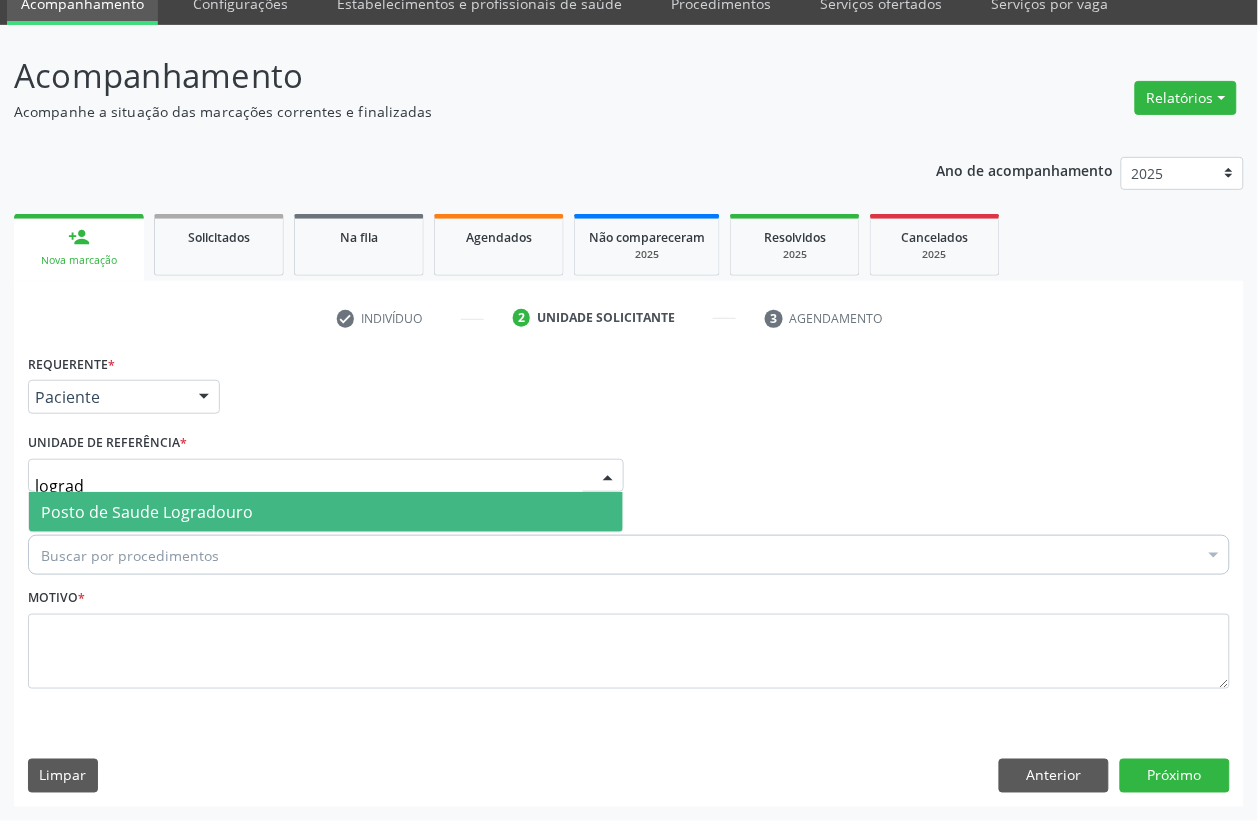 click on "Posto de Saude Logradouro" at bounding box center (147, 512) 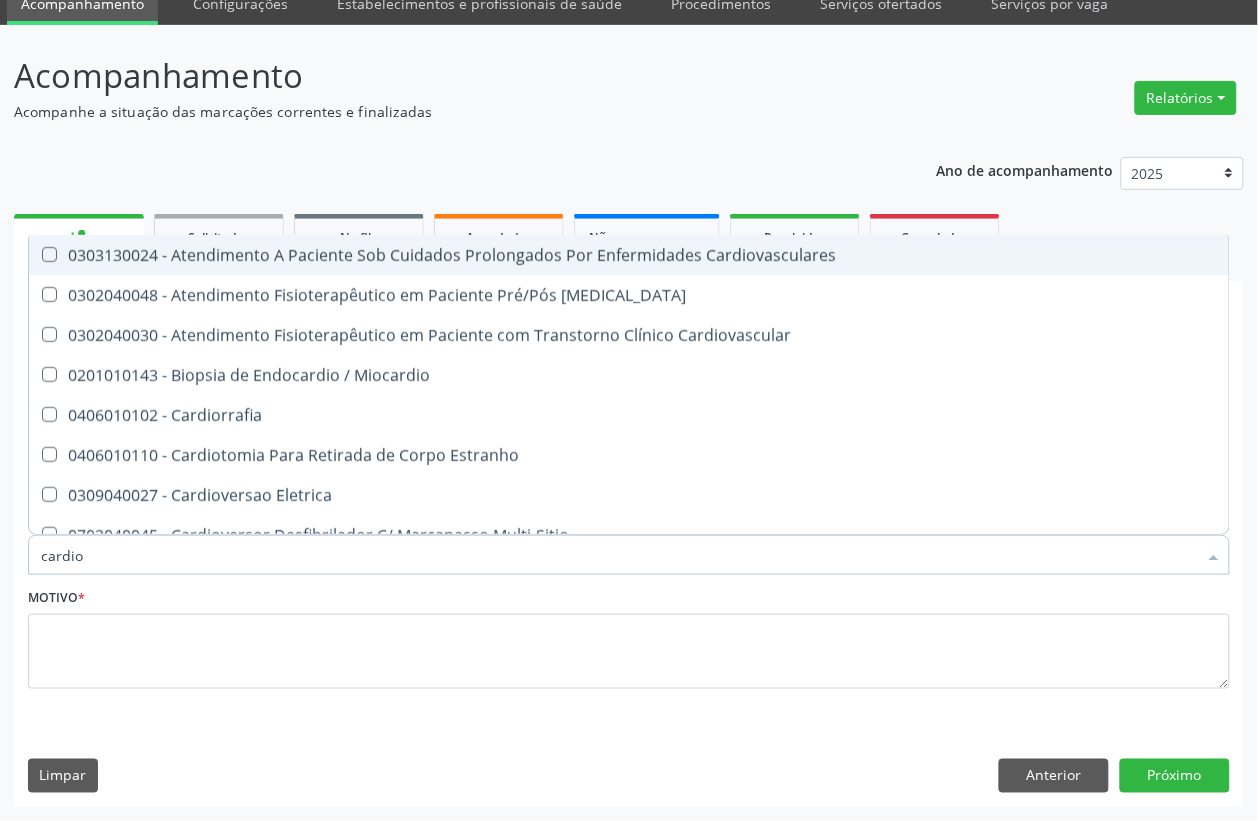type on "cardiol" 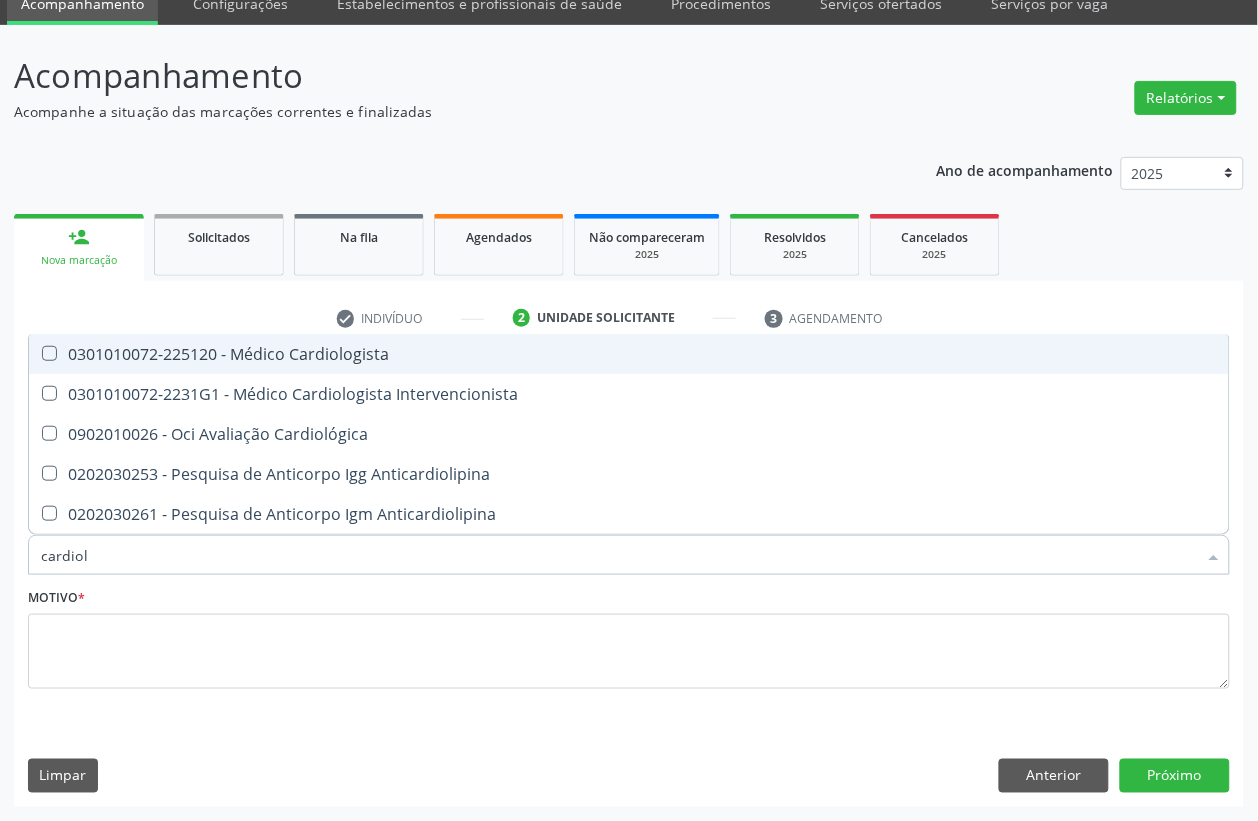 click on "0301010072-225120 - Médico Cardiologista" at bounding box center [629, 354] 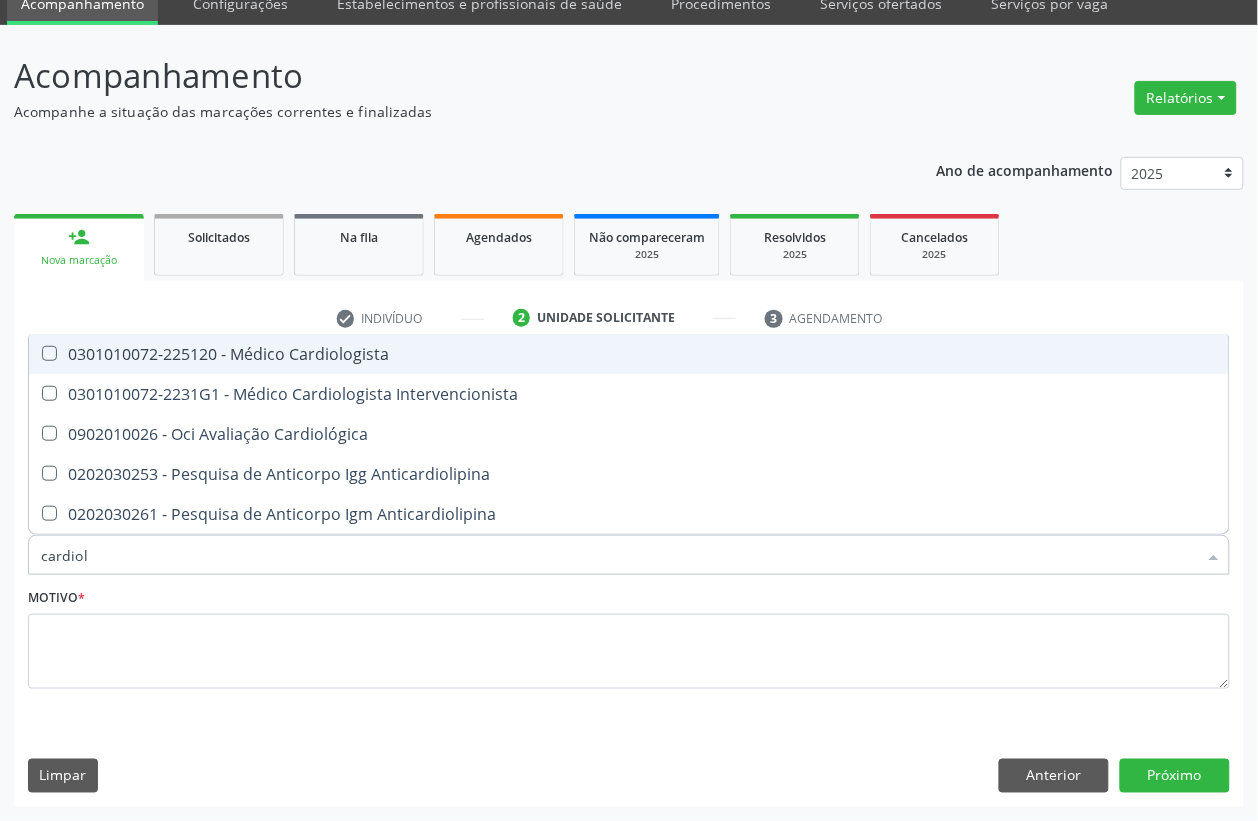 checkbox on "true" 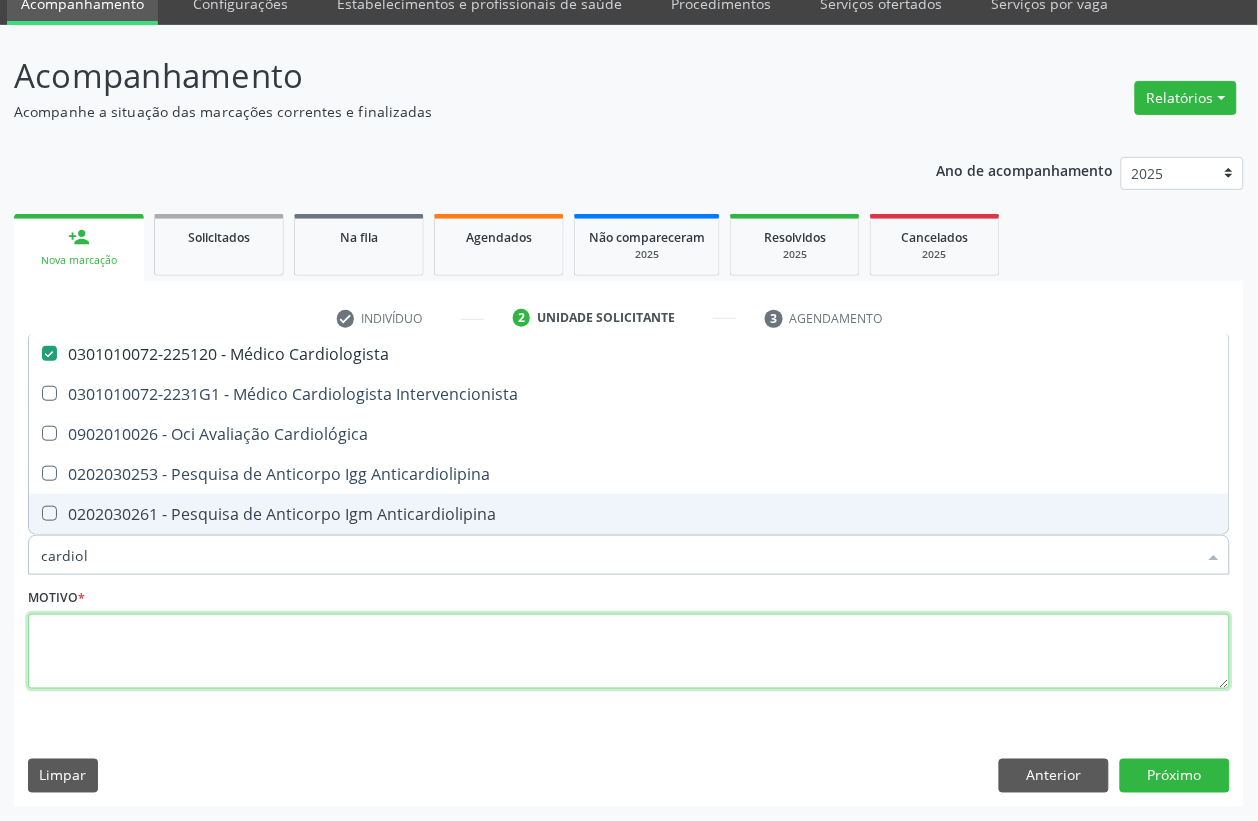 click at bounding box center (629, 652) 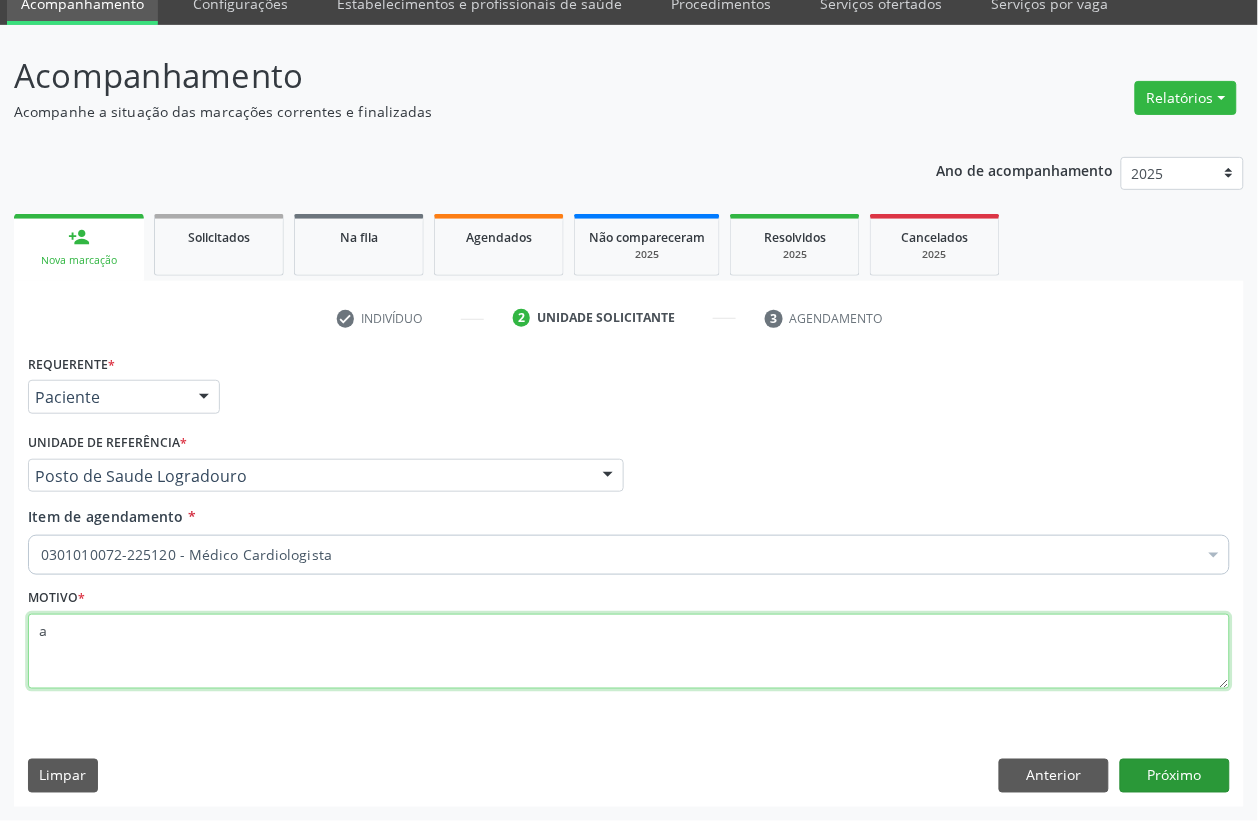 type on "a" 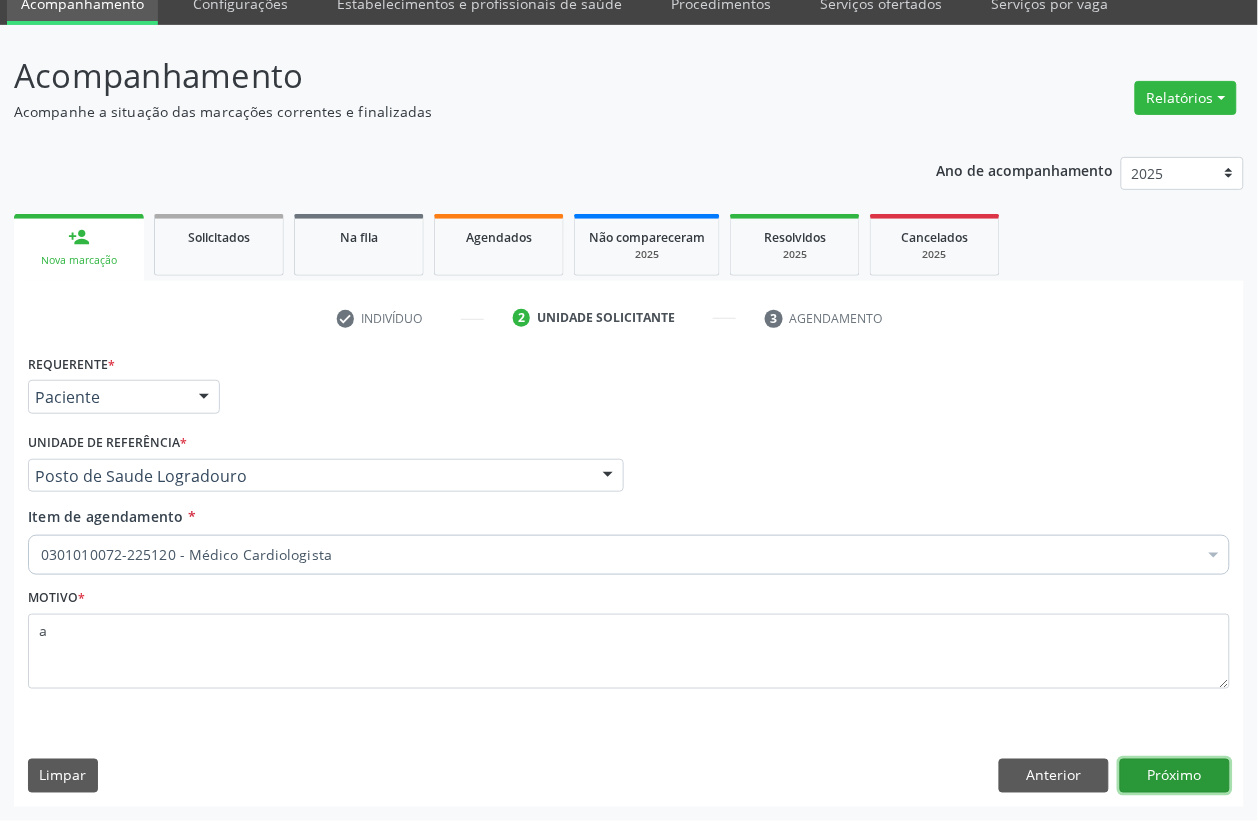 click on "Próximo" at bounding box center (1175, 776) 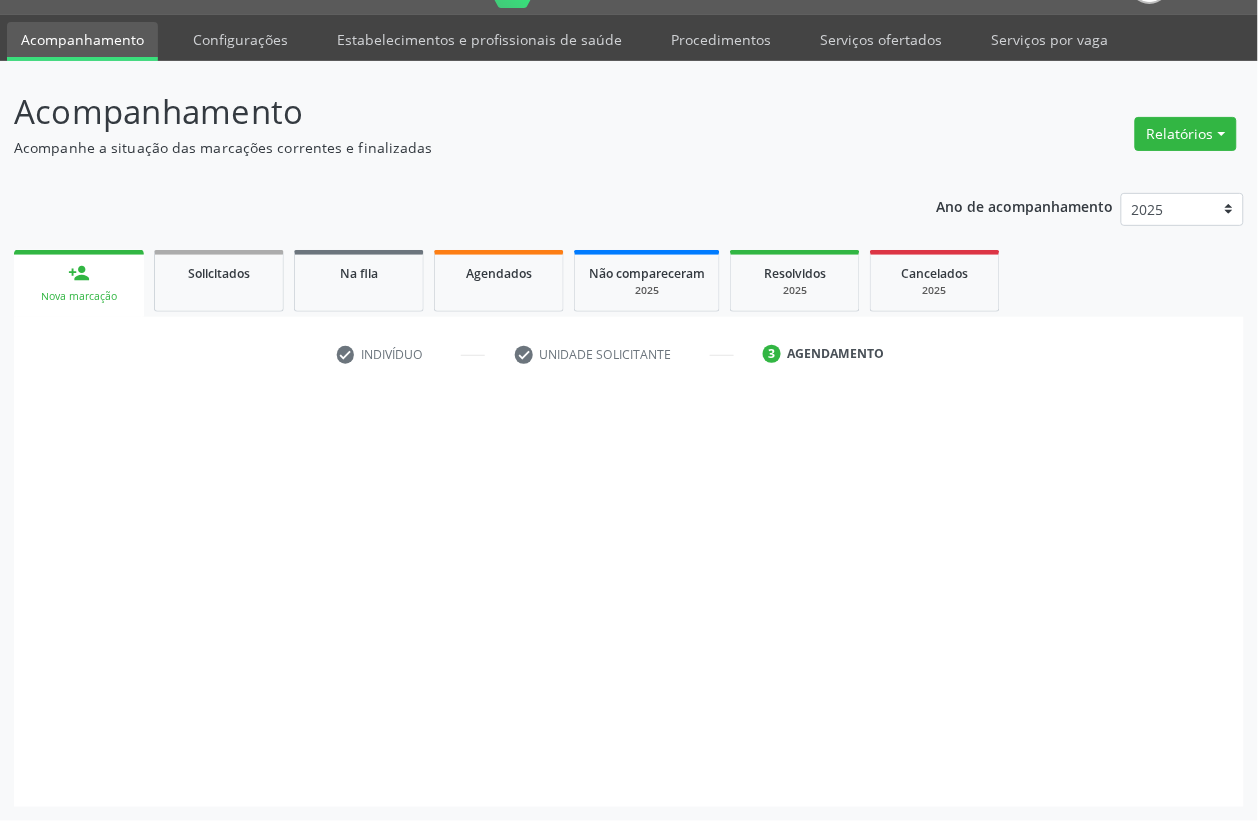 scroll, scrollTop: 50, scrollLeft: 0, axis: vertical 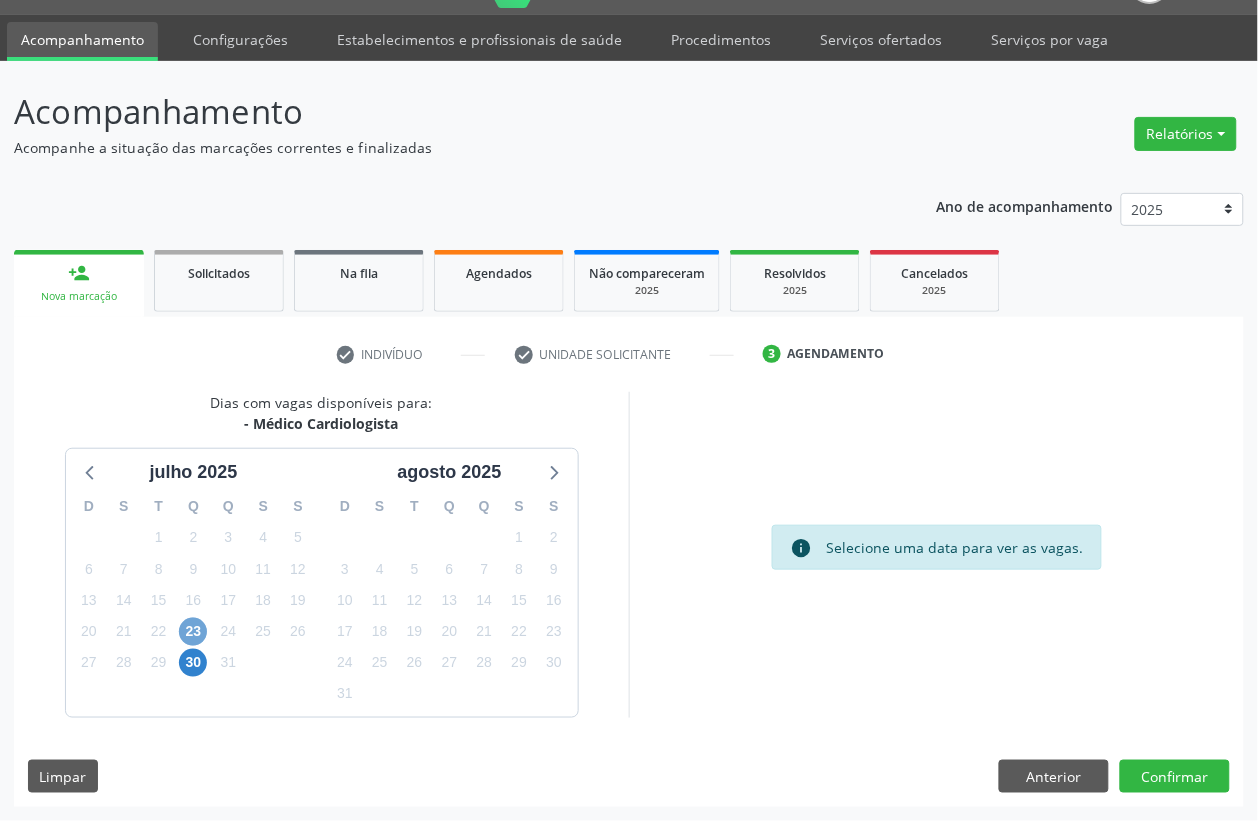 click on "23" at bounding box center (193, 632) 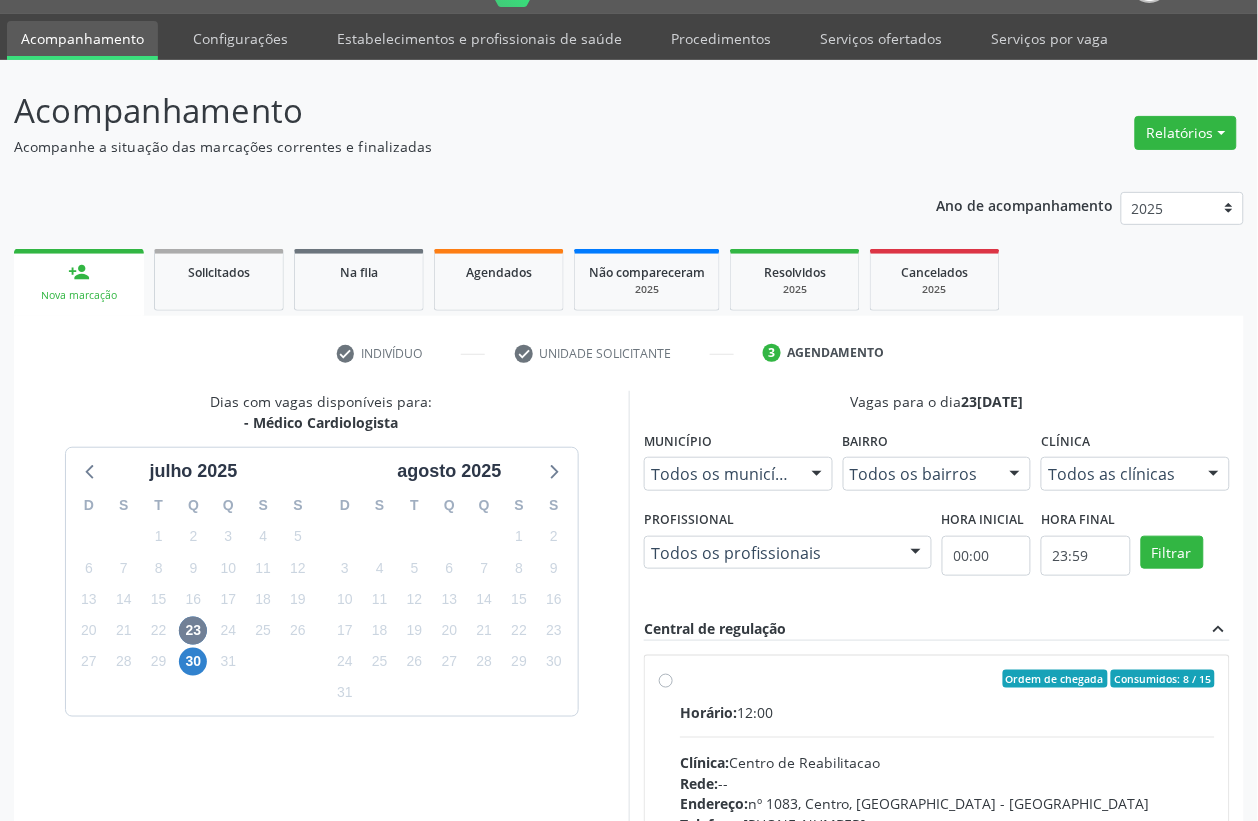 click on "Ordem de chegada
Consumidos: 8 / 15
Horário:   12:00
Clínica:  Centro de Reabilitacao
Rede:
--
Endereço:   [STREET_ADDRESS]
Telefone:   [PHONE_NUMBER]
Profissional:
[PERSON_NAME]
Informações adicionais sobre o atendimento
Idade de atendimento:
de 0 a 120 anos
Gênero(s) atendido(s):
Masculino e Feminino
Informações adicionais:
--" at bounding box center [937, 823] 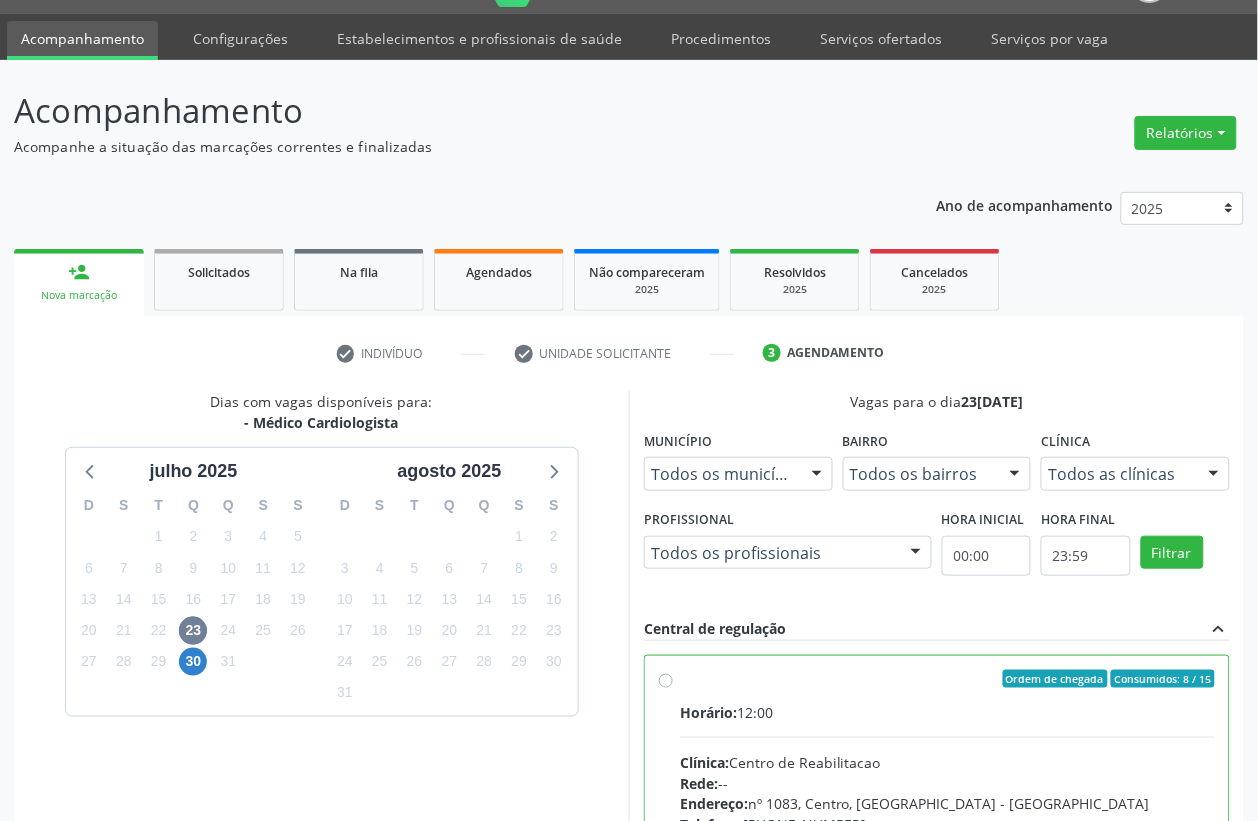 radio on "true" 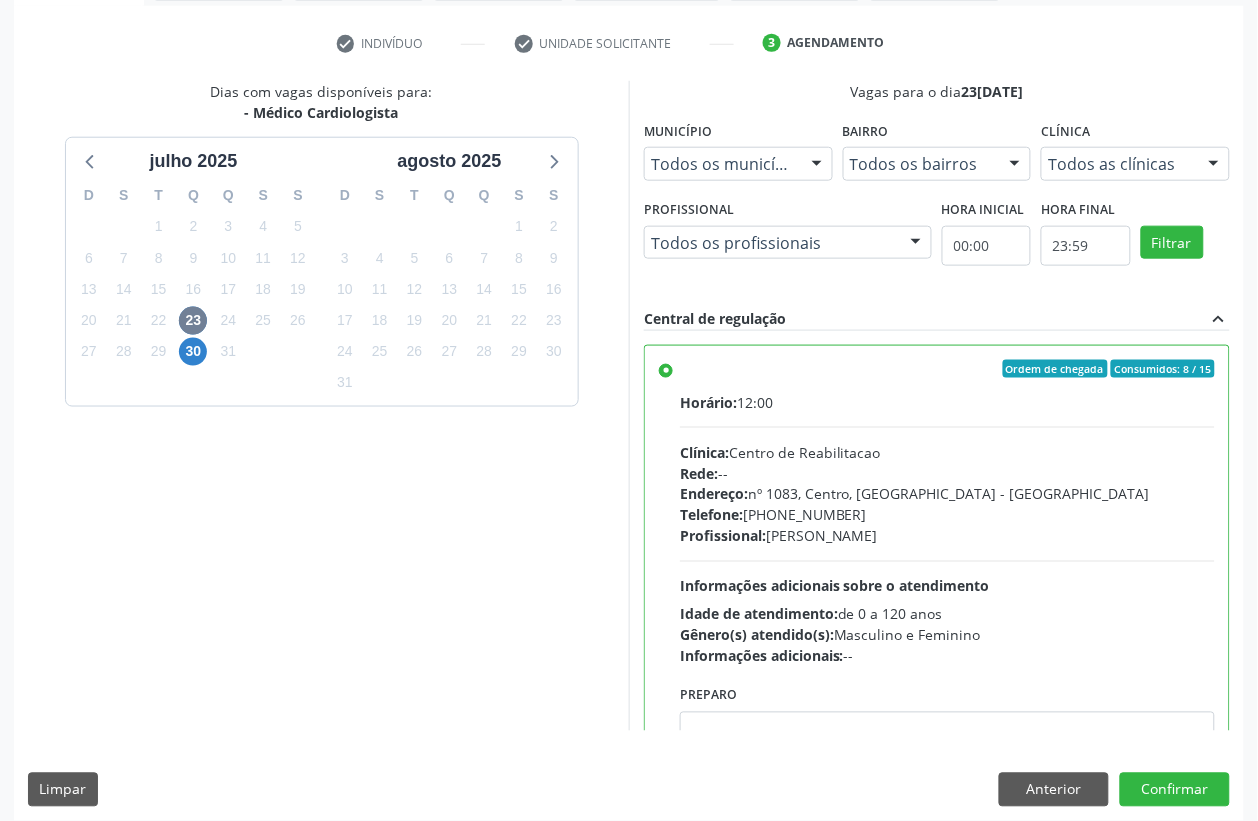 scroll, scrollTop: 373, scrollLeft: 0, axis: vertical 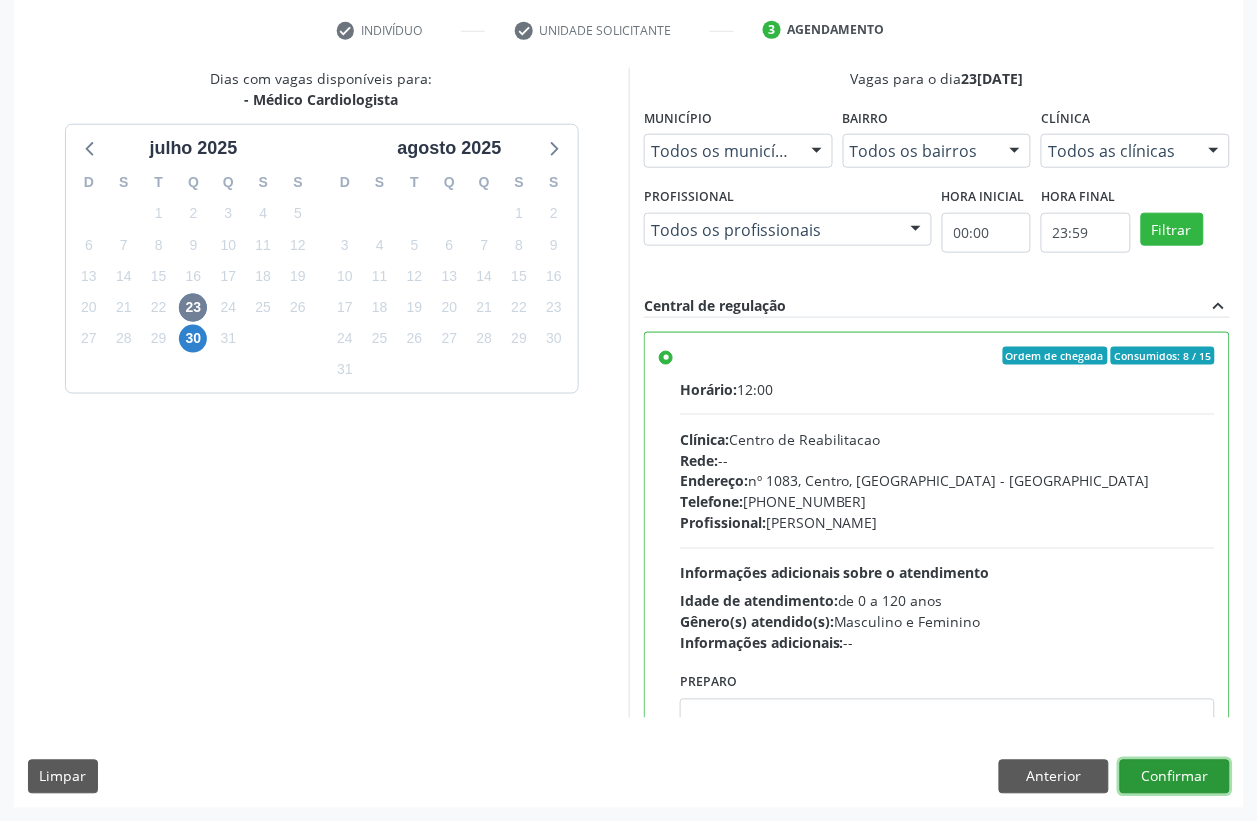 click on "Confirmar" at bounding box center [1175, 777] 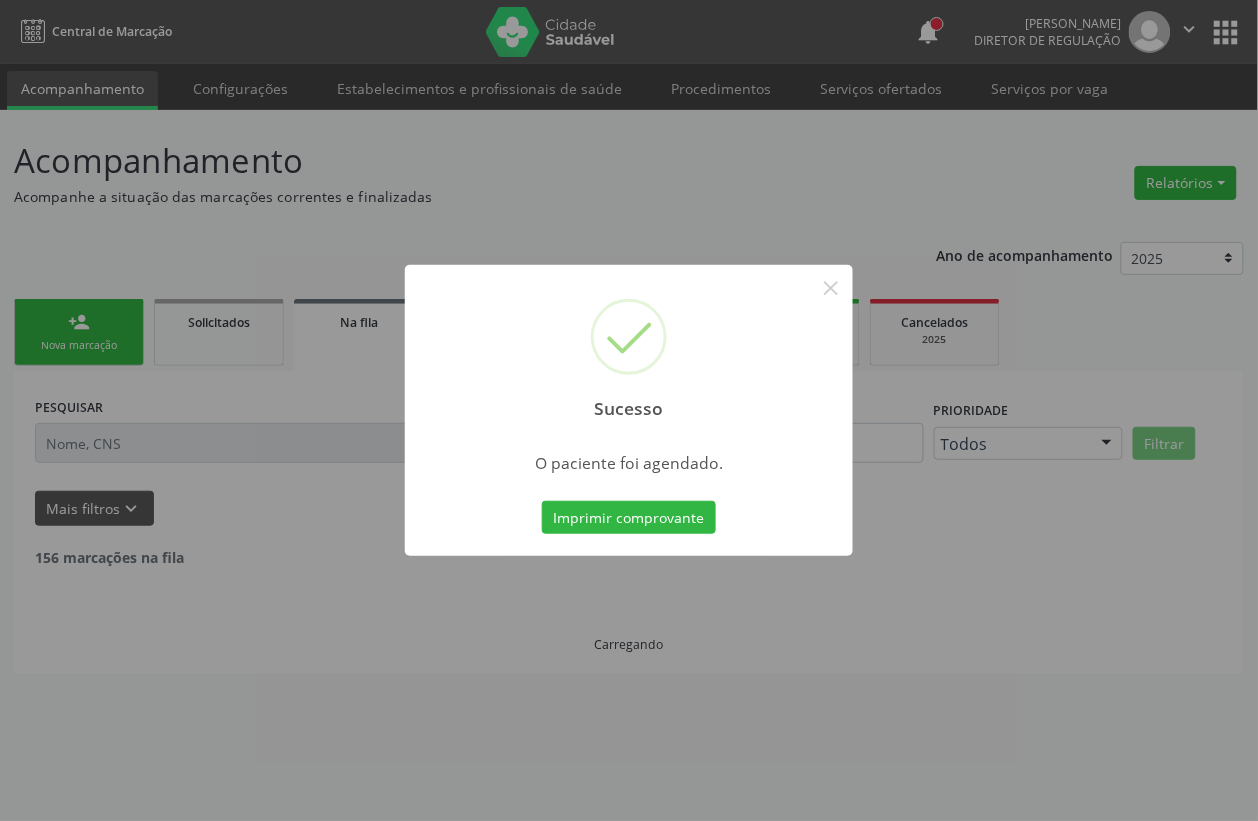 scroll, scrollTop: 0, scrollLeft: 0, axis: both 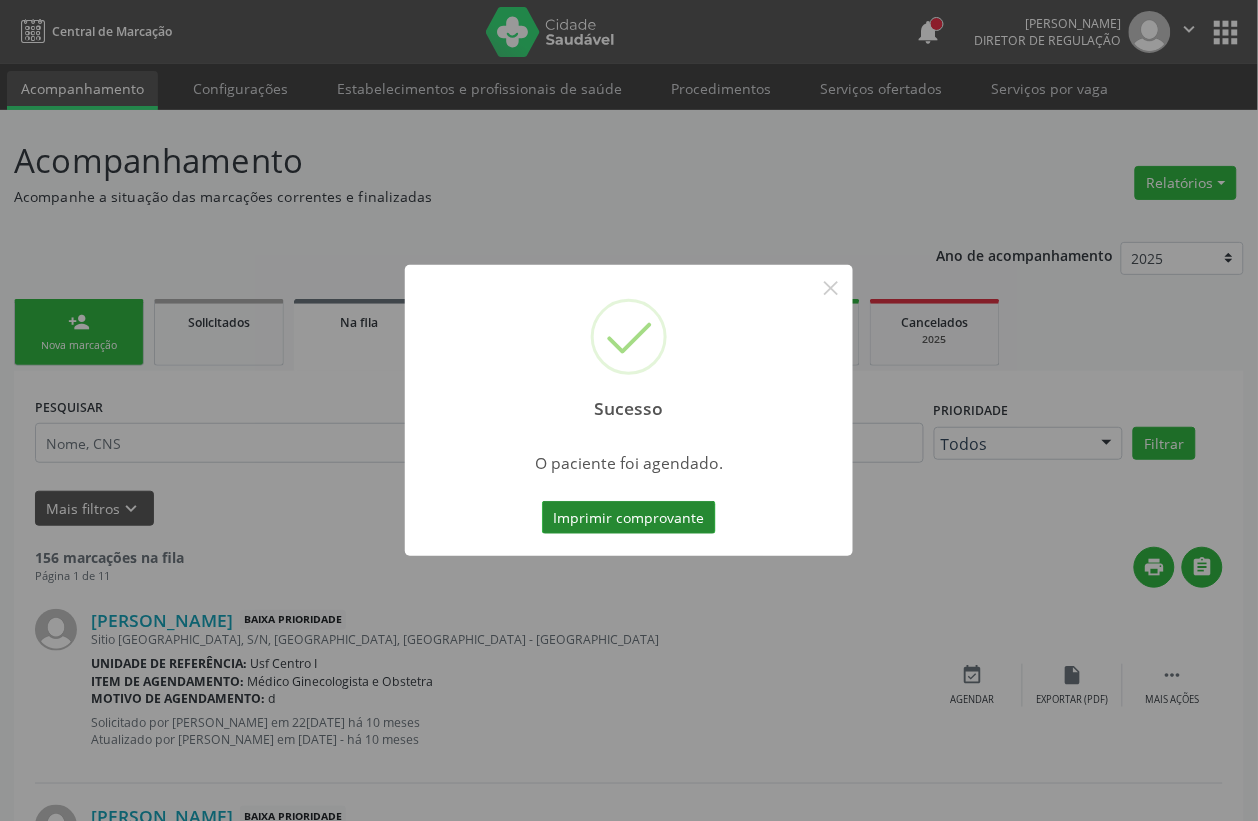 click on "Imprimir comprovante" at bounding box center (629, 518) 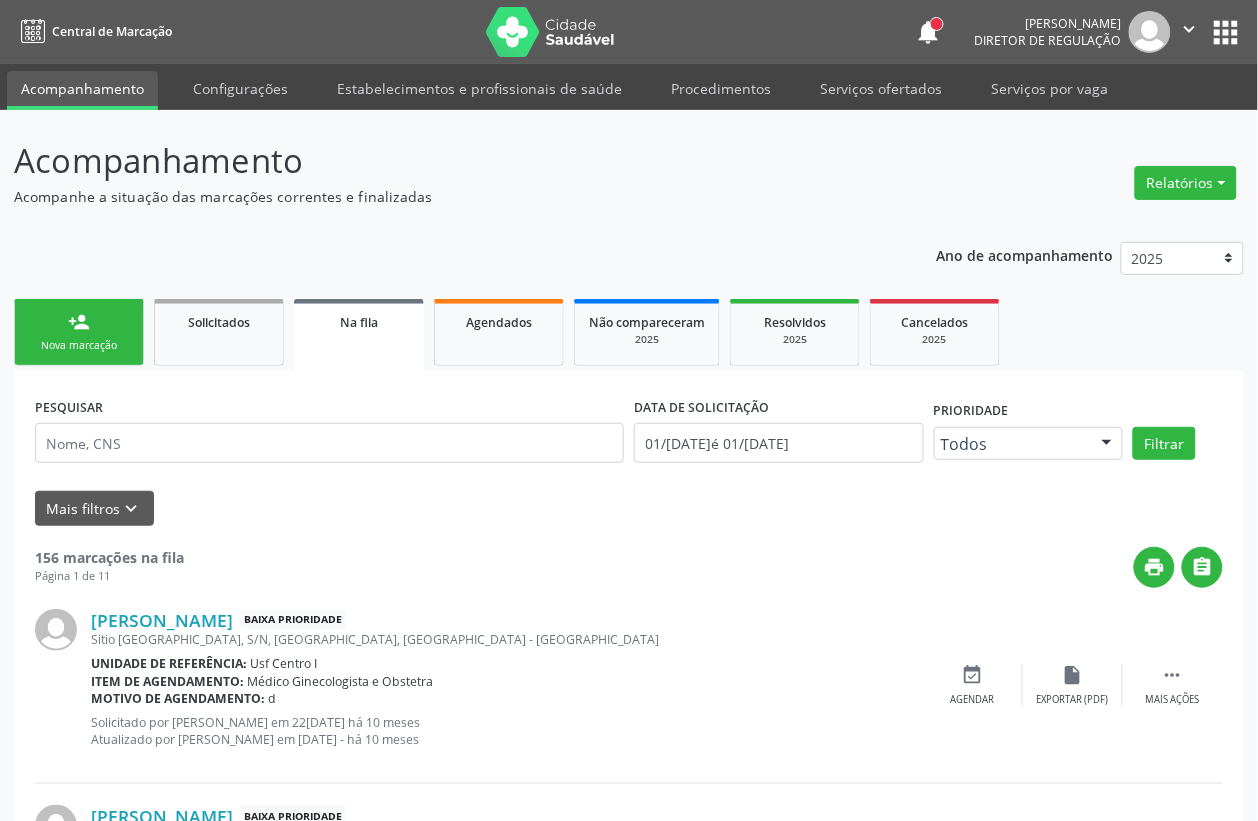 click on "apps" at bounding box center [1226, 32] 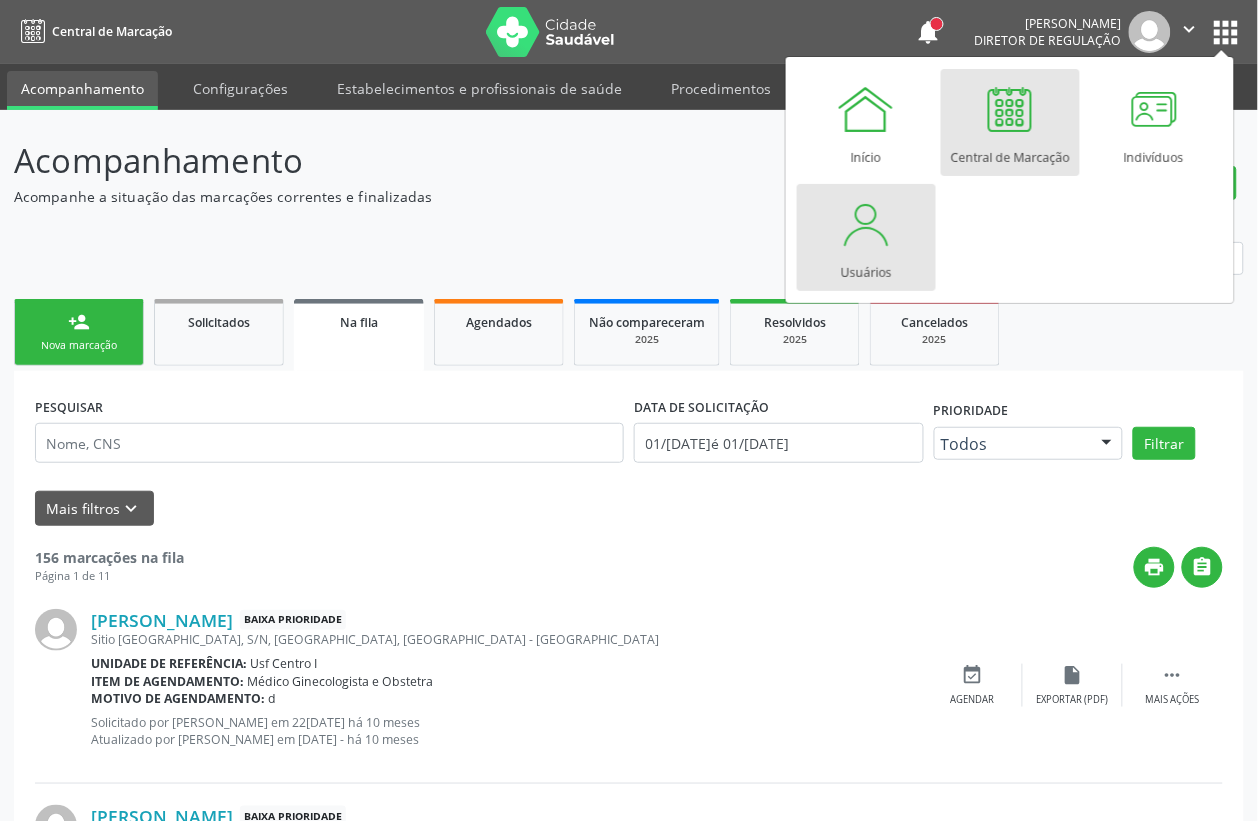 click at bounding box center [866, 224] 